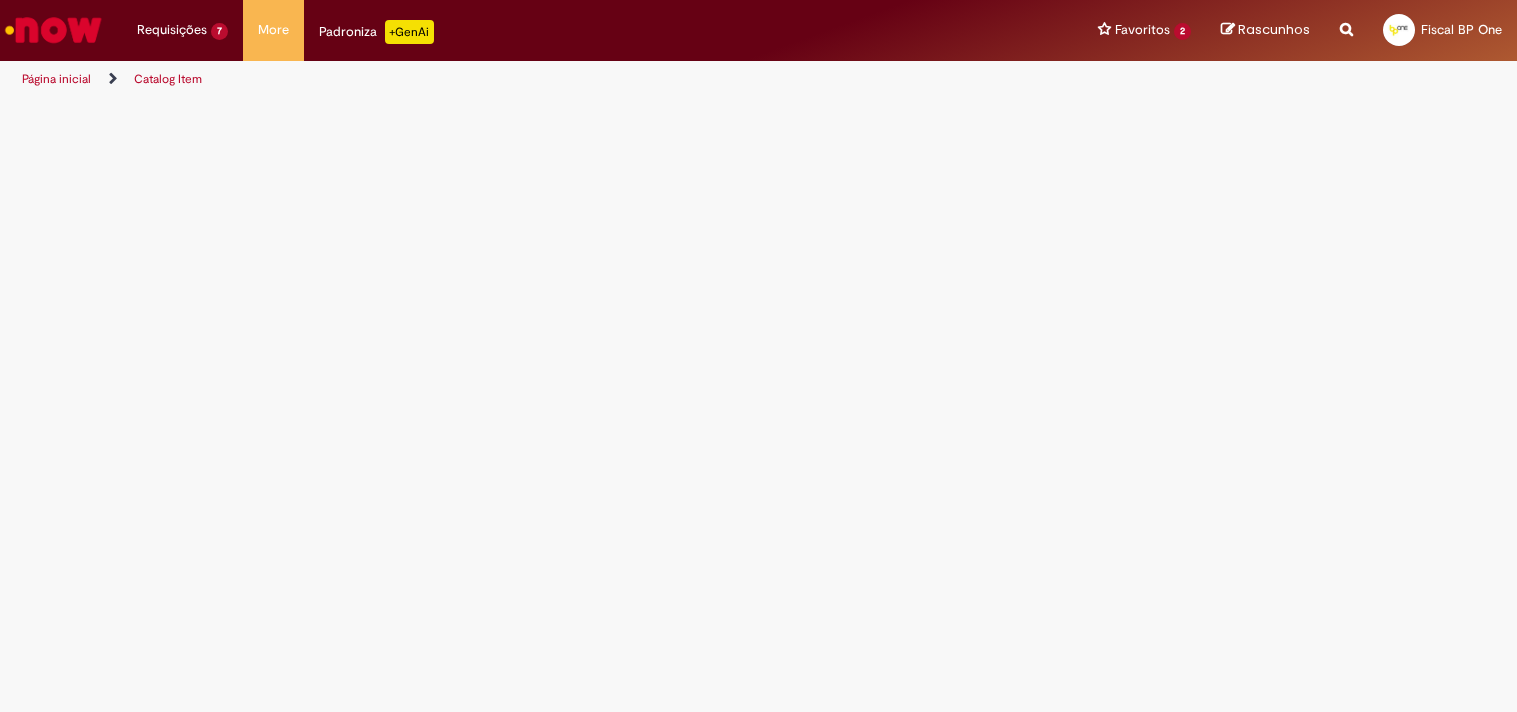 scroll, scrollTop: 0, scrollLeft: 0, axis: both 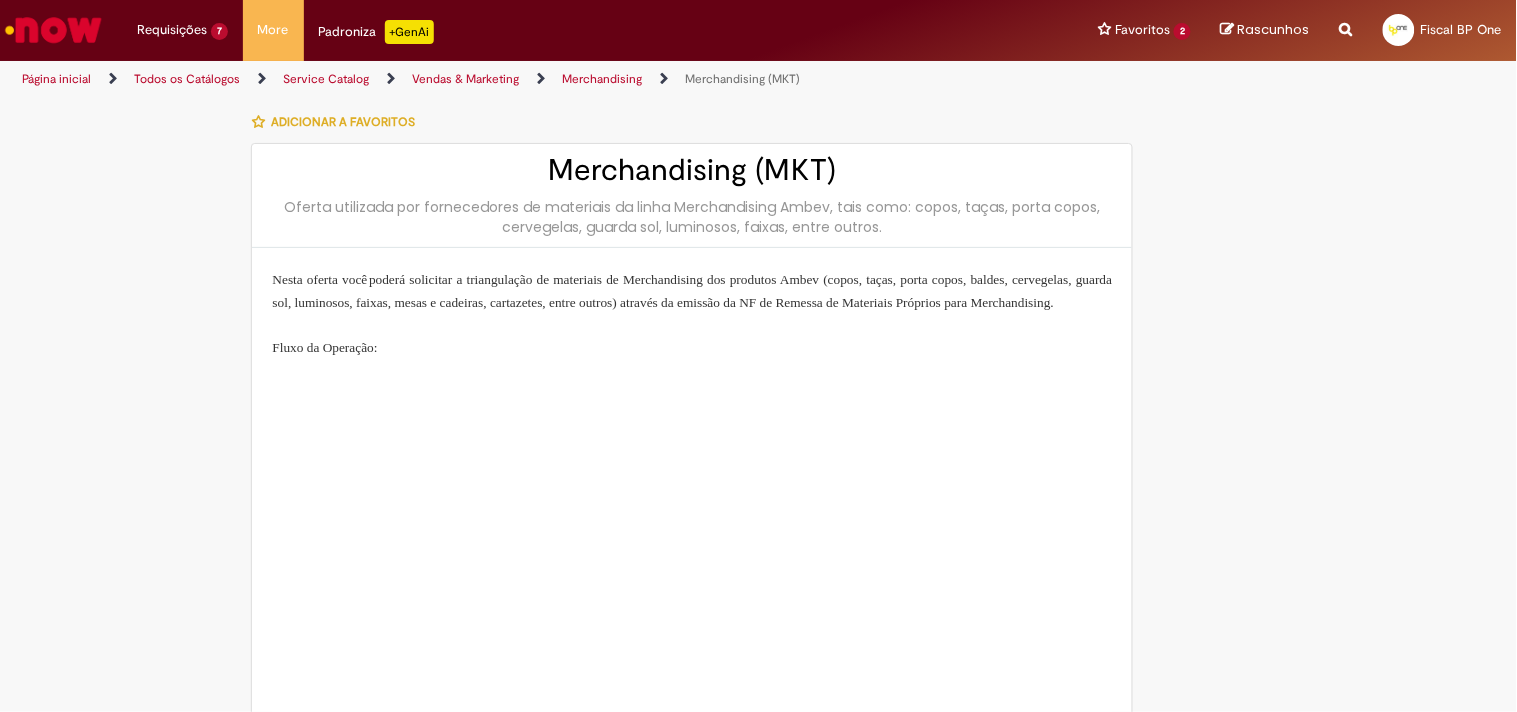 type on "**********" 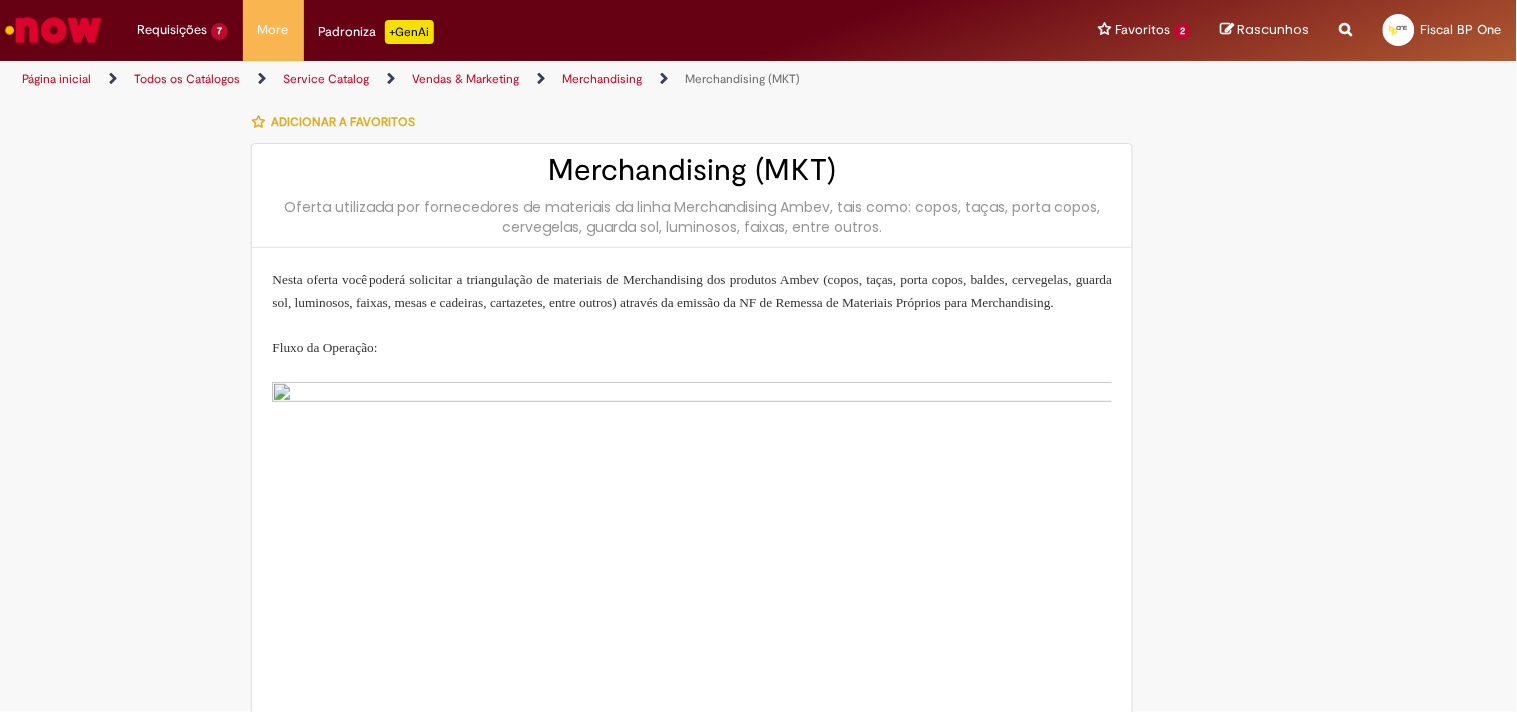 type on "**********" 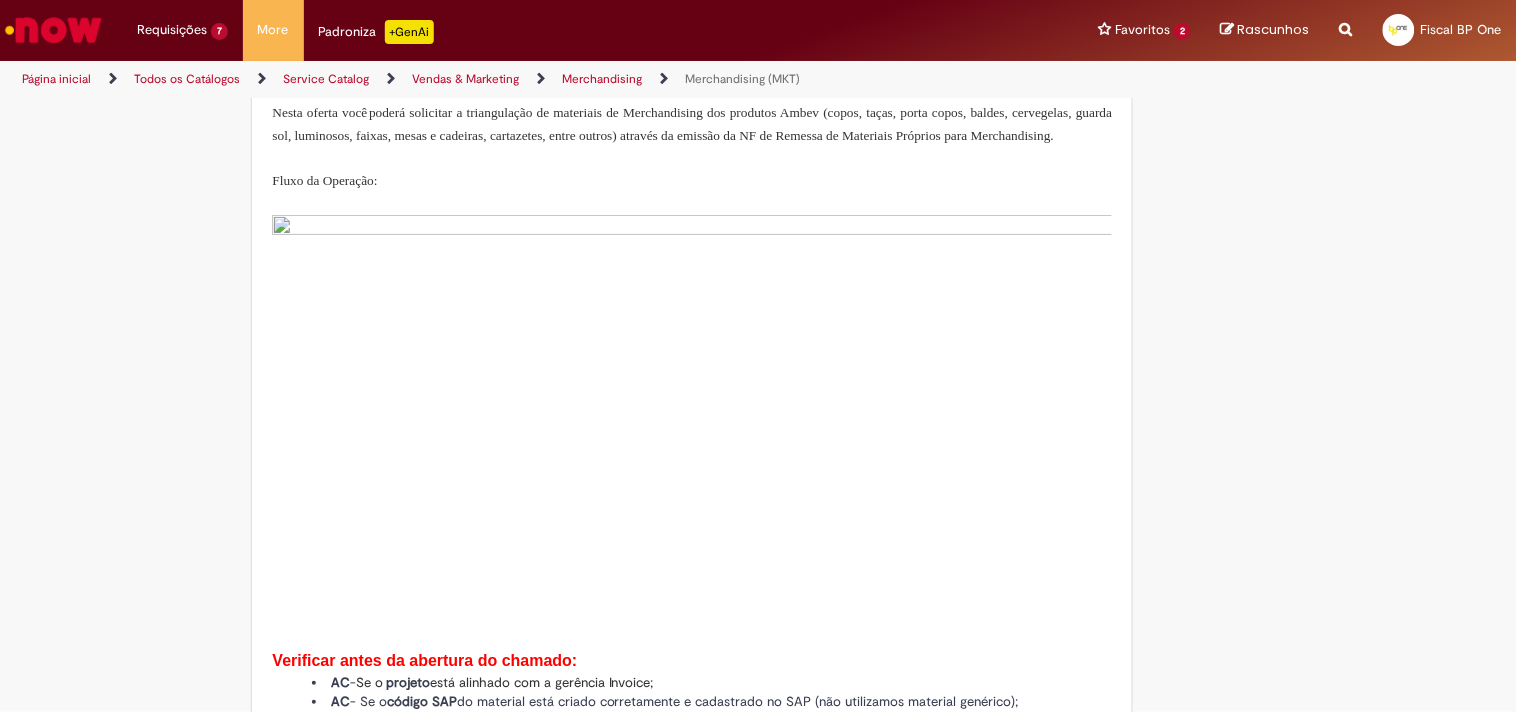 scroll, scrollTop: 0, scrollLeft: 0, axis: both 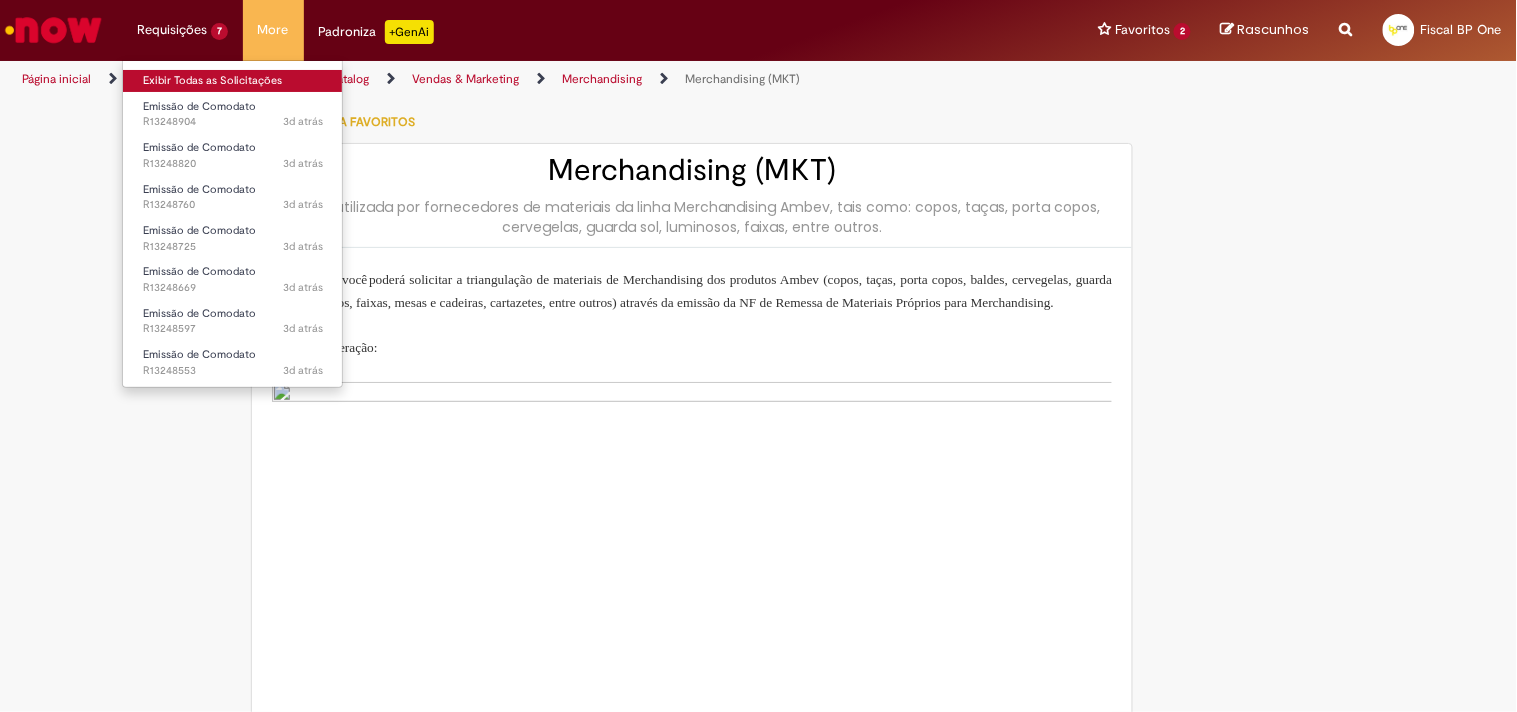 click on "Exibir Todas as Solicitações" at bounding box center [233, 81] 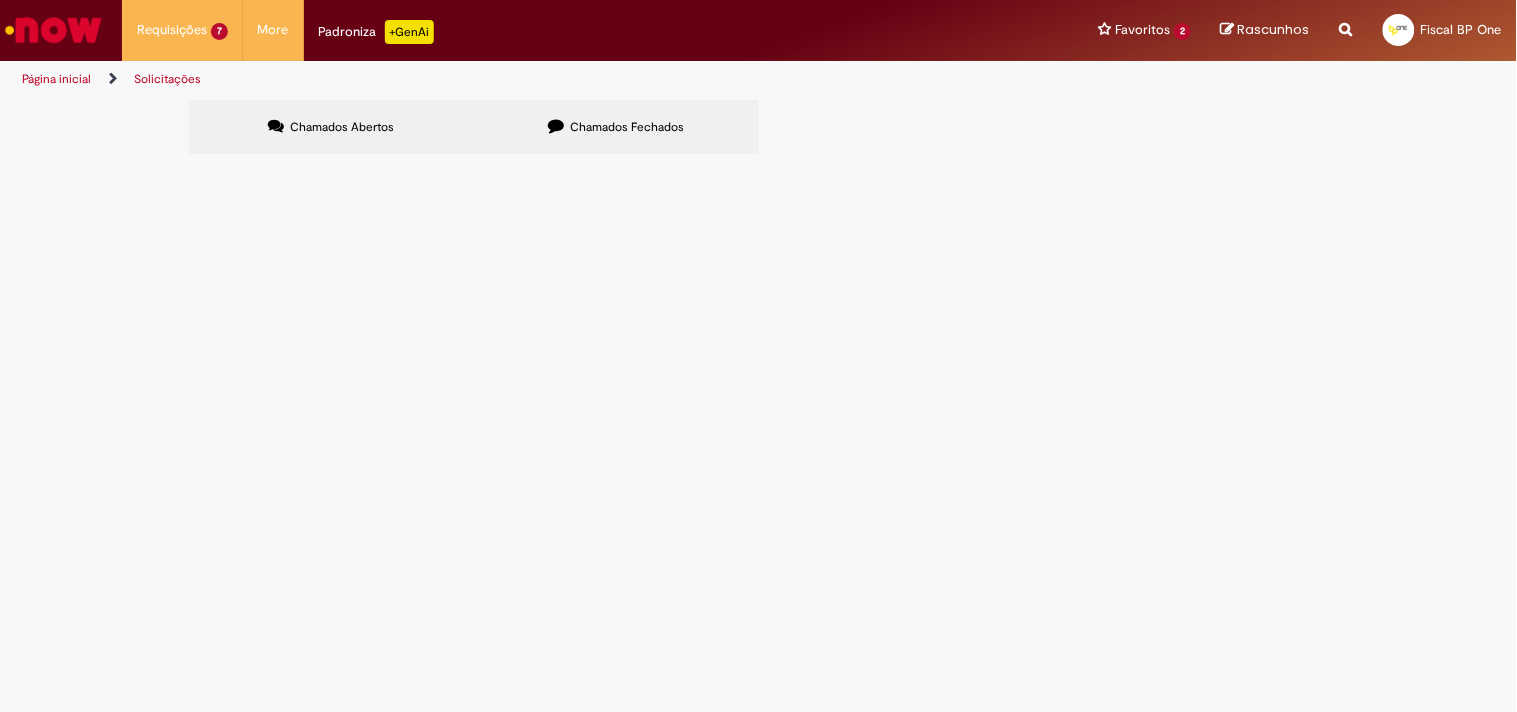 click at bounding box center [0, 0] 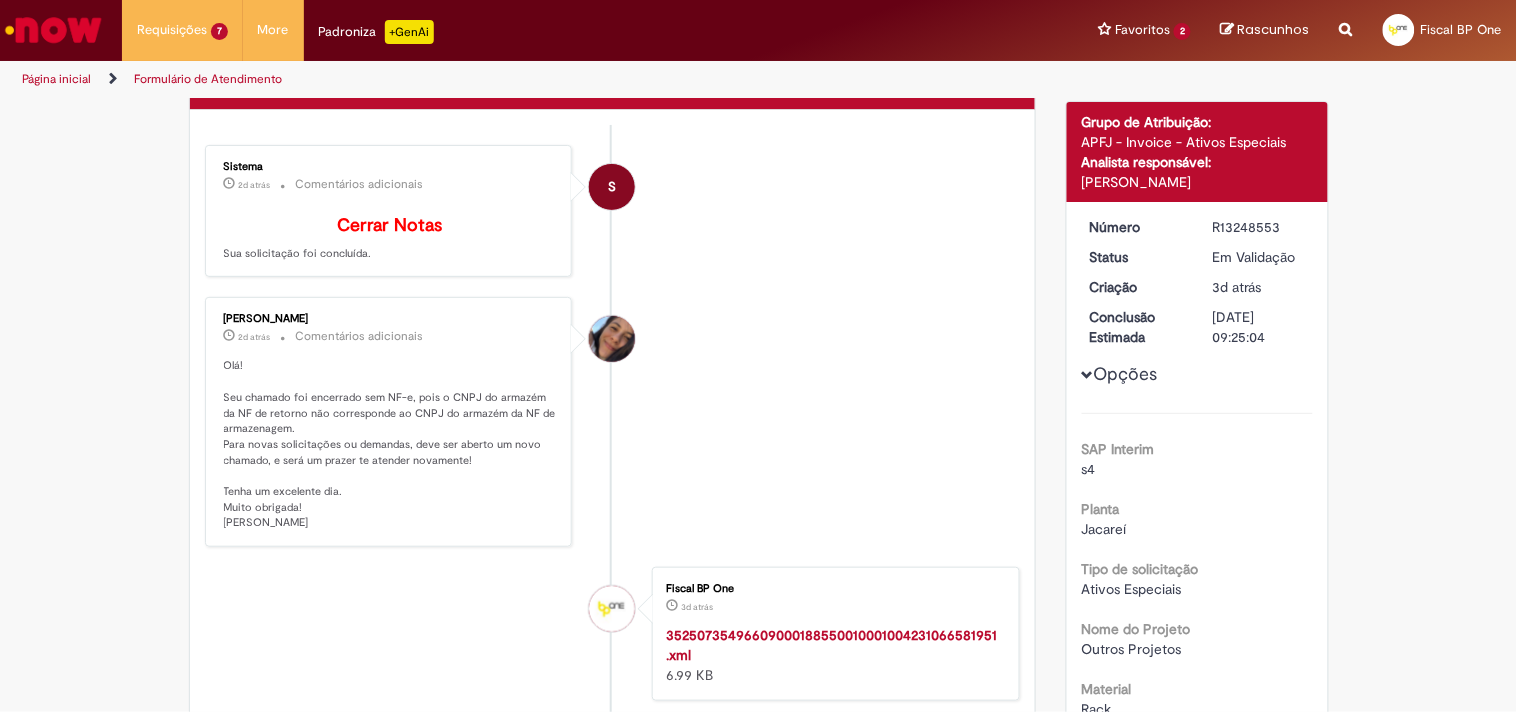 scroll, scrollTop: 222, scrollLeft: 0, axis: vertical 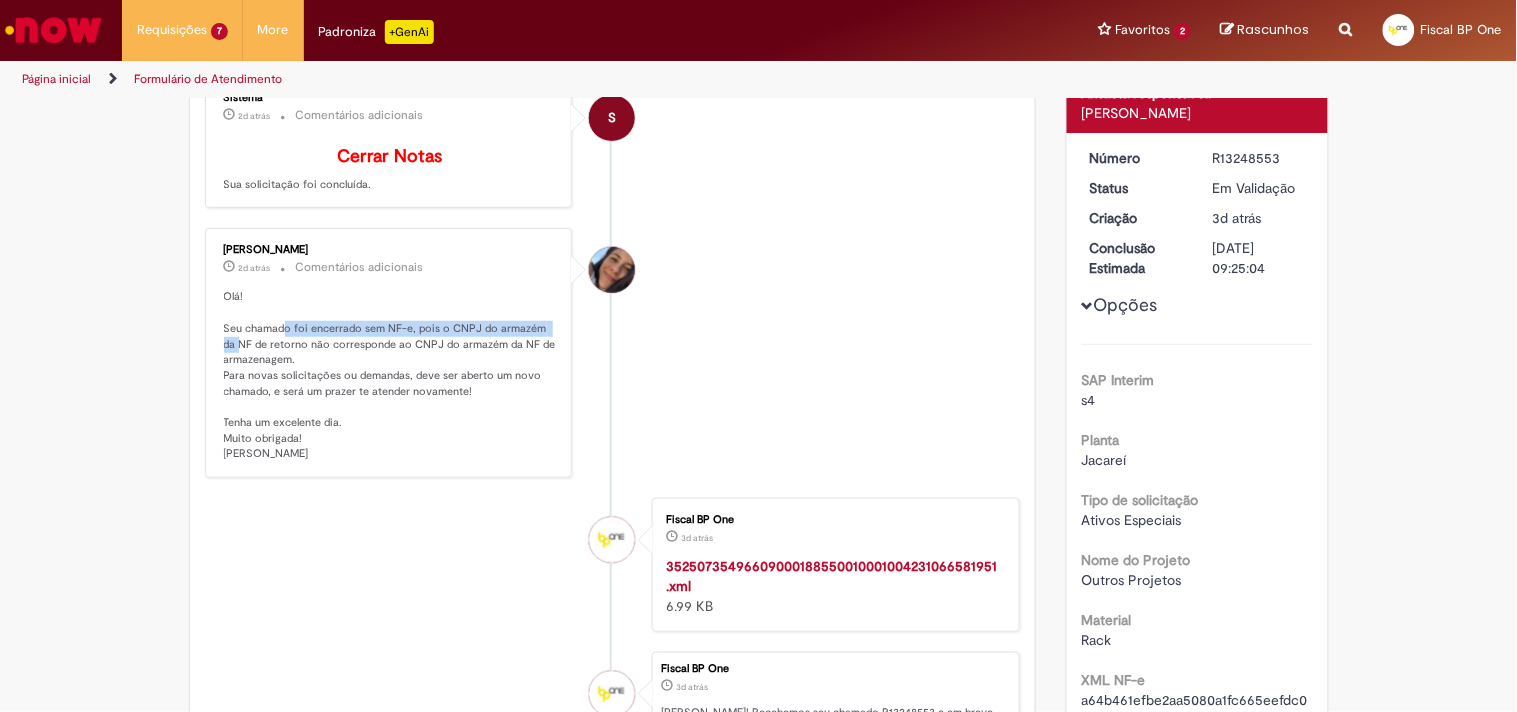 drag, startPoint x: 298, startPoint y: 333, endPoint x: 555, endPoint y: 337, distance: 257.03113 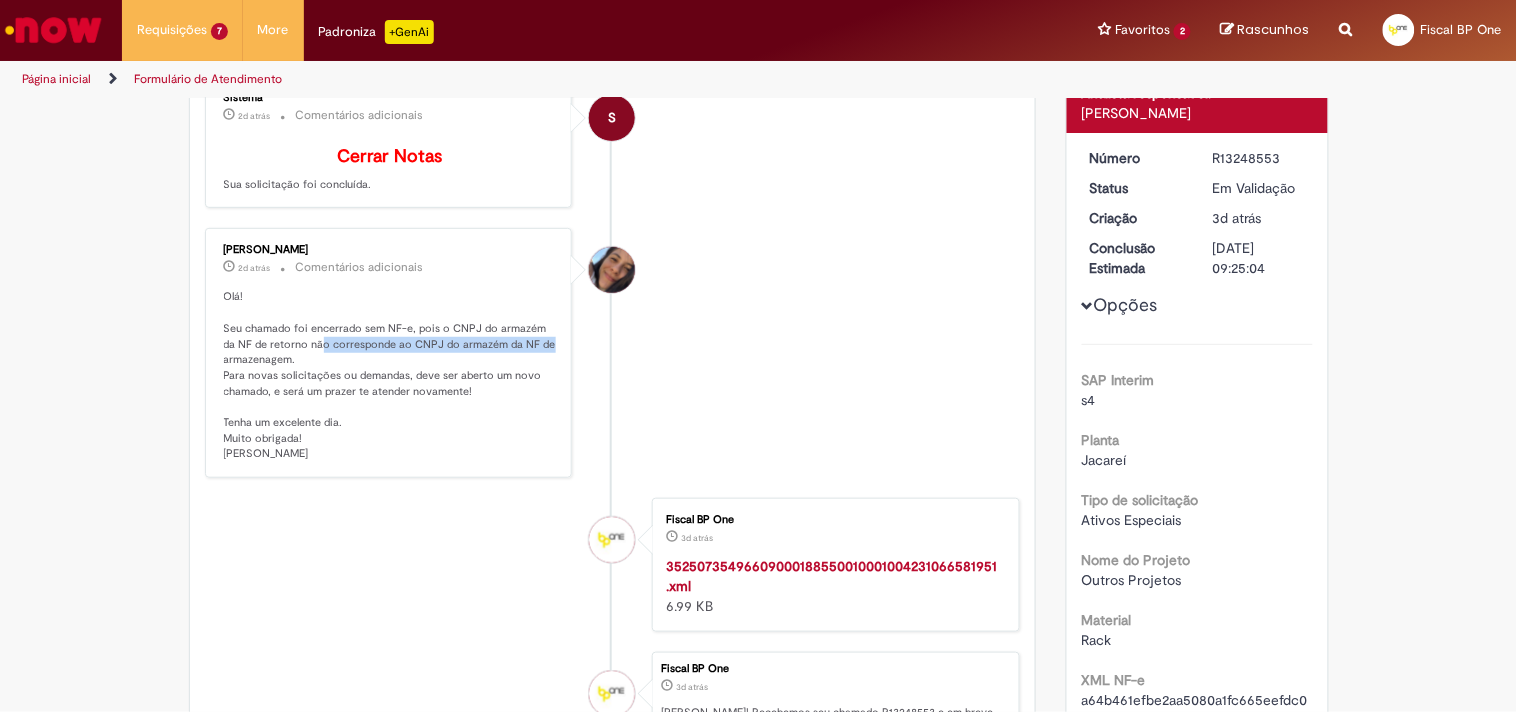 drag, startPoint x: 313, startPoint y: 360, endPoint x: 560, endPoint y: 357, distance: 247.01822 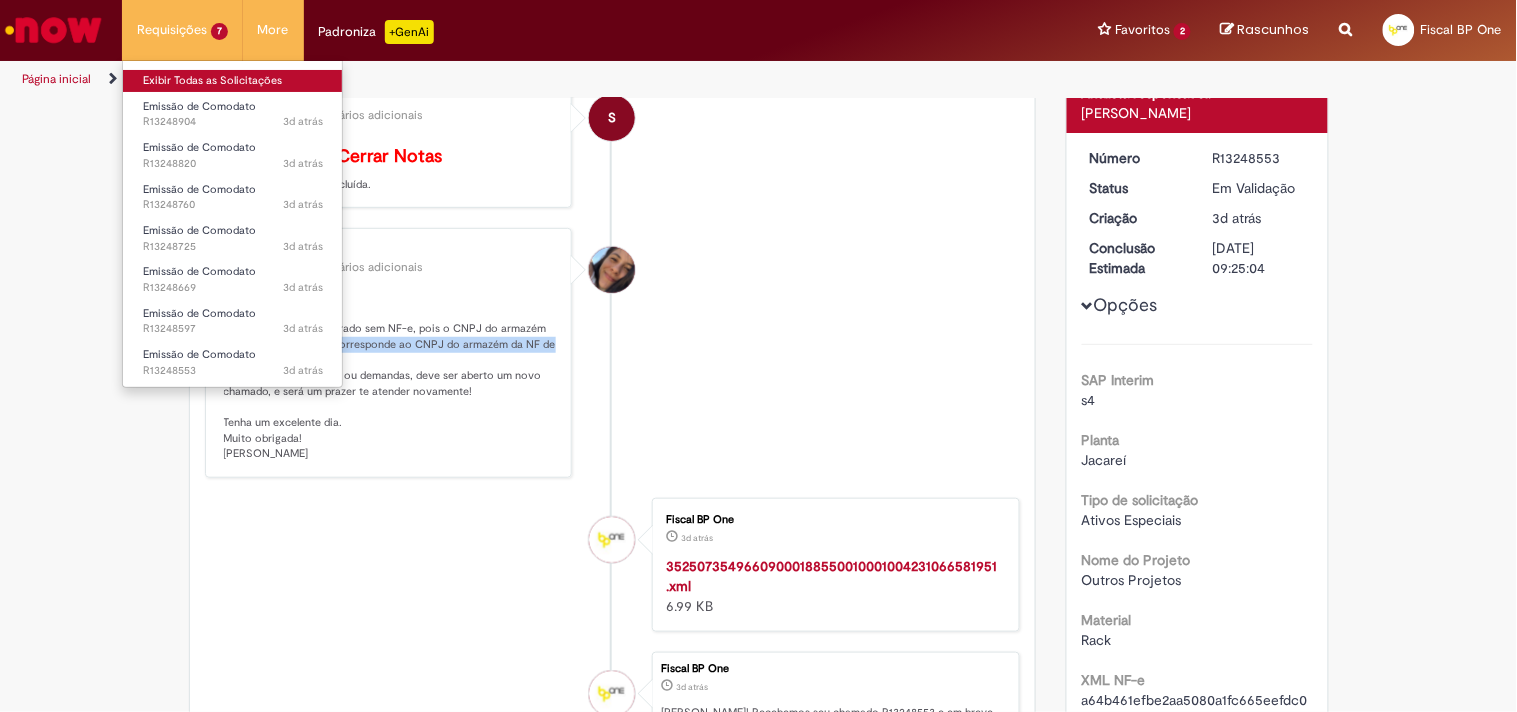 click on "Exibir Todas as Solicitações" at bounding box center [233, 81] 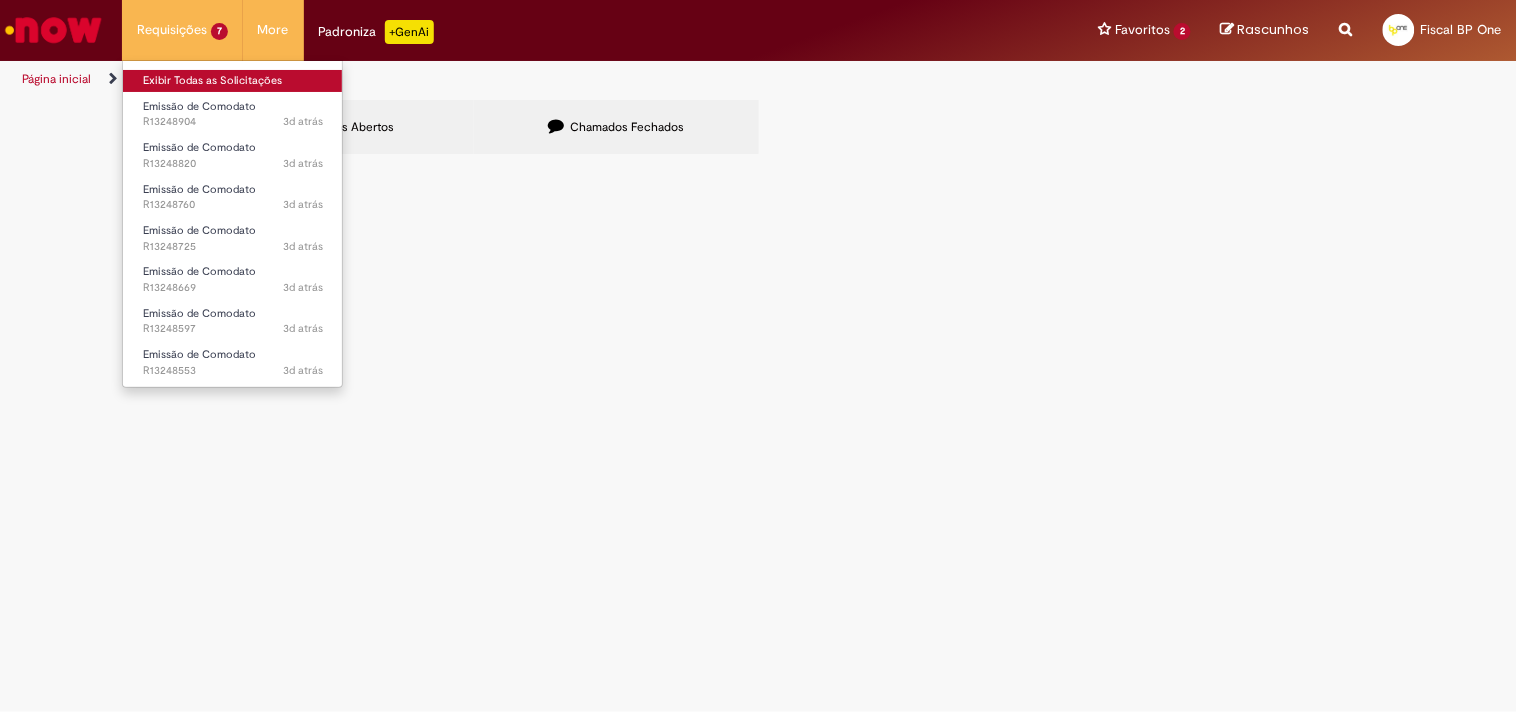 scroll, scrollTop: 0, scrollLeft: 0, axis: both 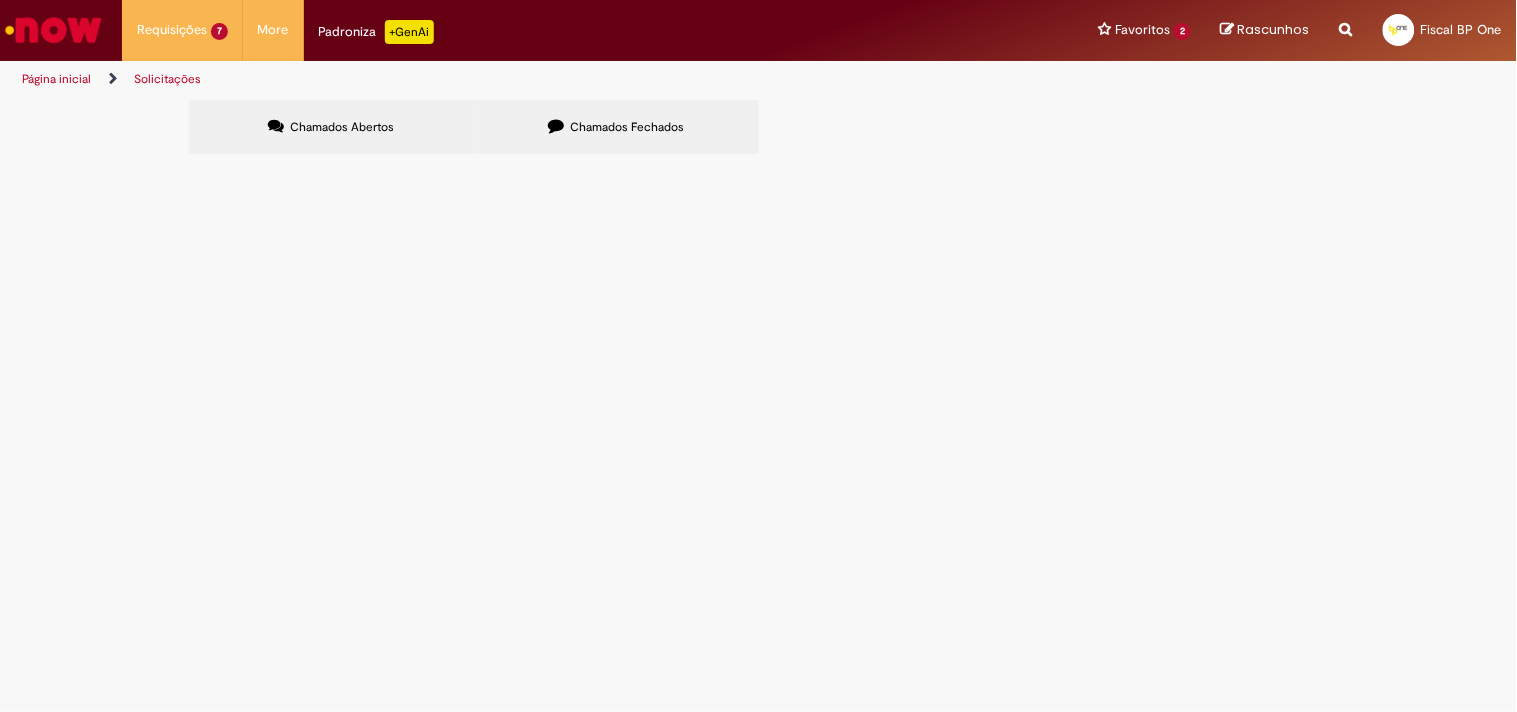 click at bounding box center (0, 0) 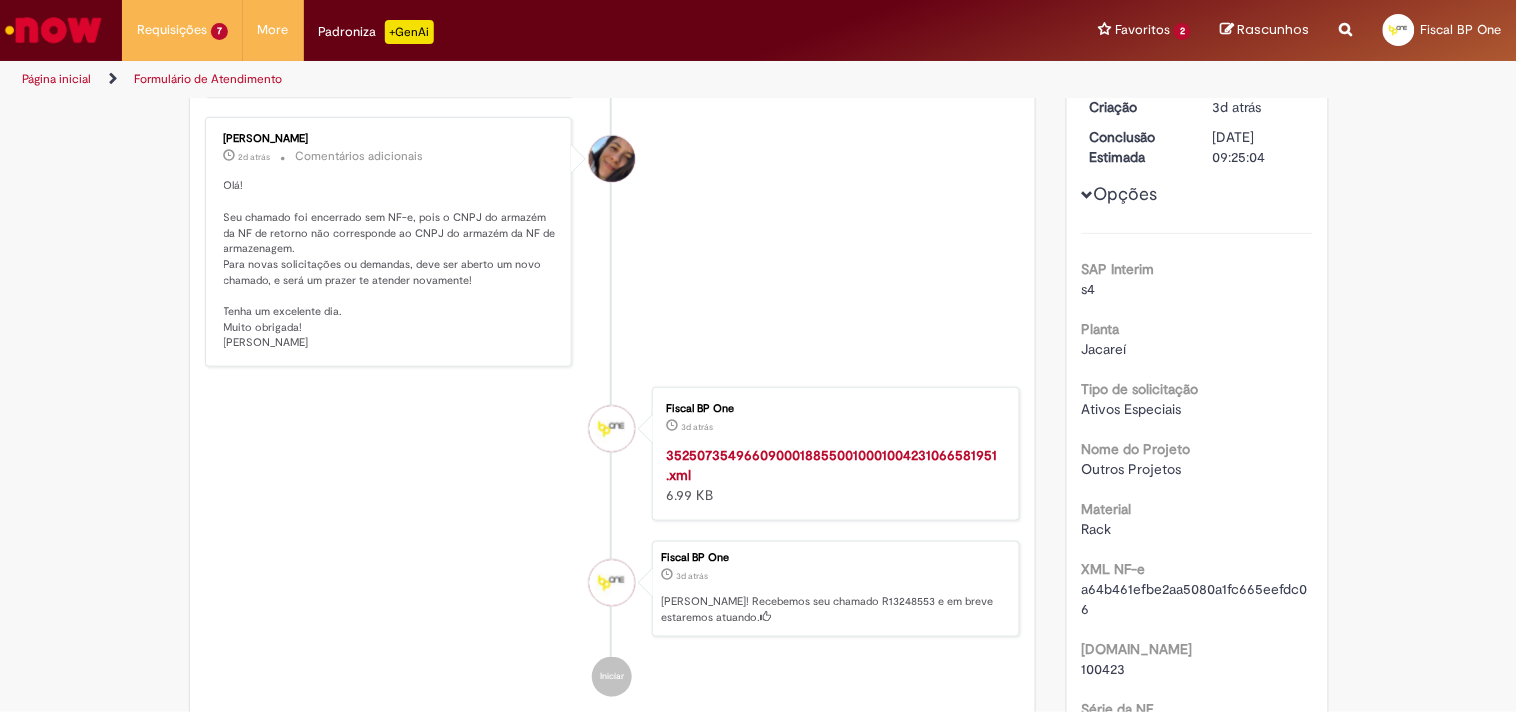 scroll, scrollTop: 0, scrollLeft: 0, axis: both 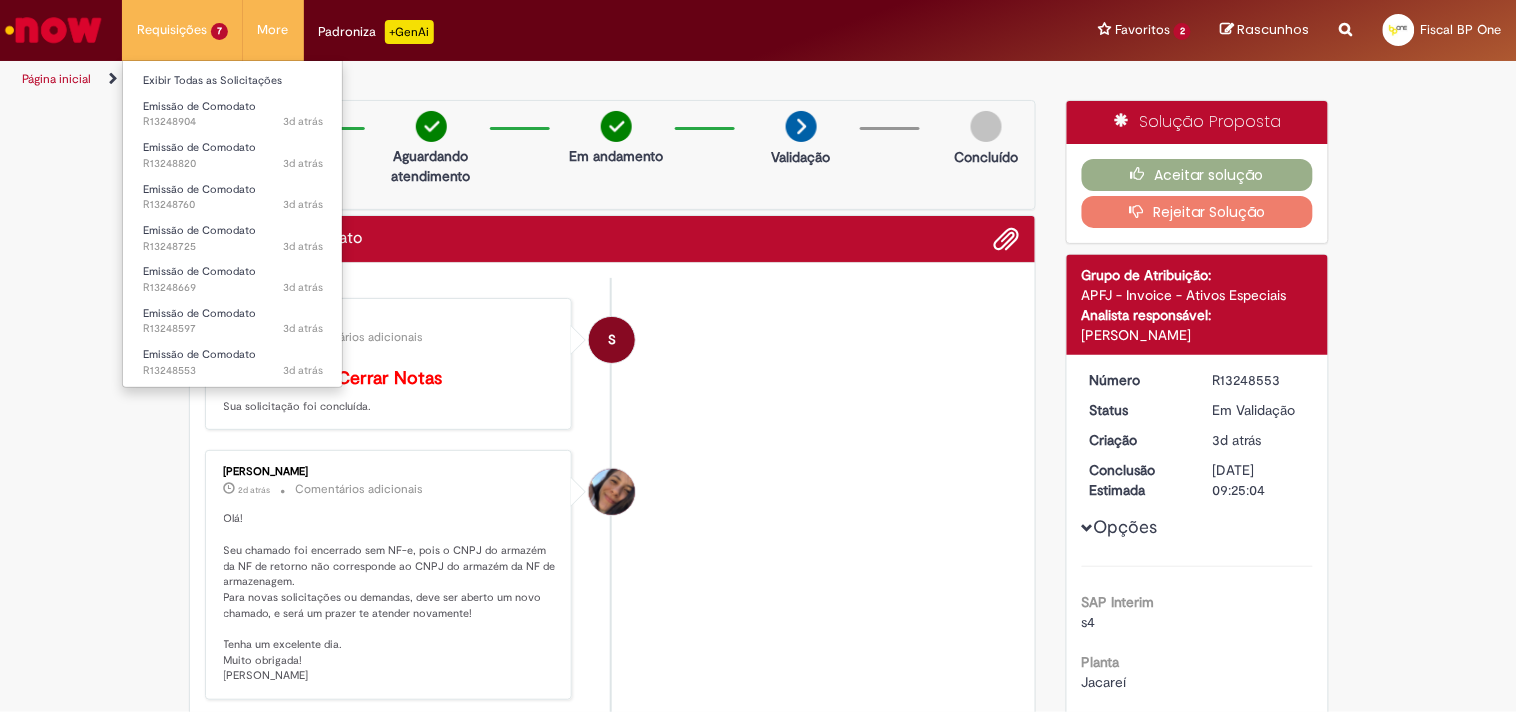 click on "Emissão de Comodato
3d atrás 3 dias atrás  R13248904" at bounding box center [233, 112] 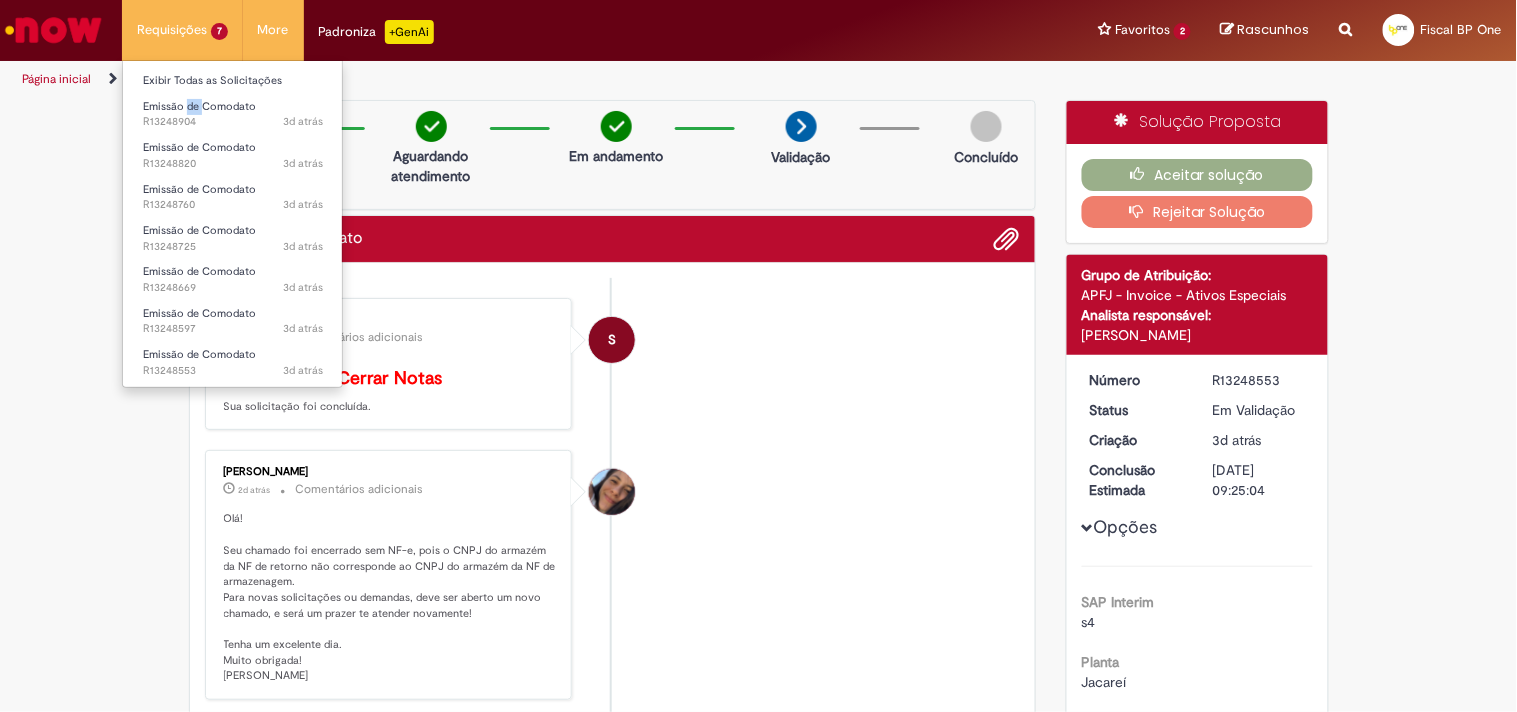 click on "Emissão de Comodato
3d atrás 3 dias atrás  R13248904" at bounding box center [233, 112] 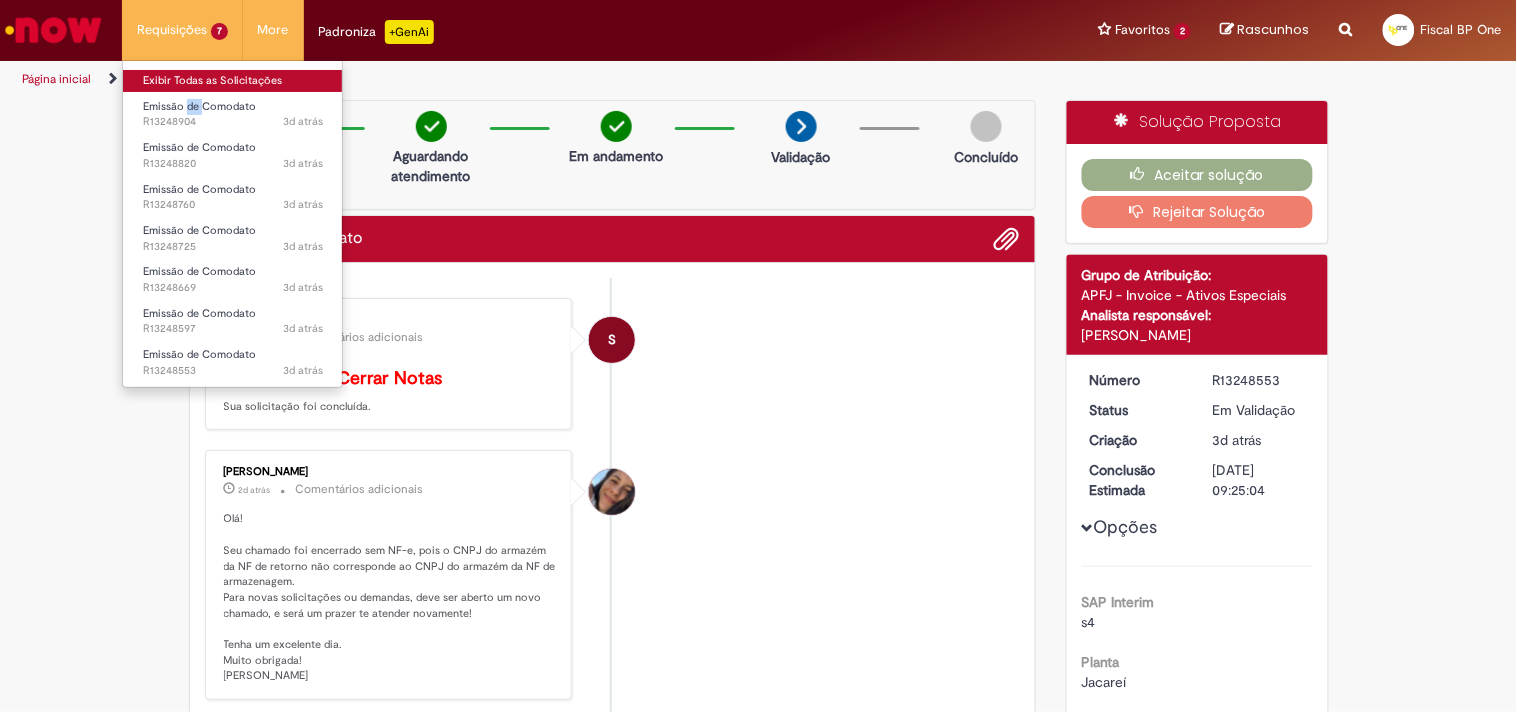 click on "Exibir Todas as Solicitações" at bounding box center [233, 81] 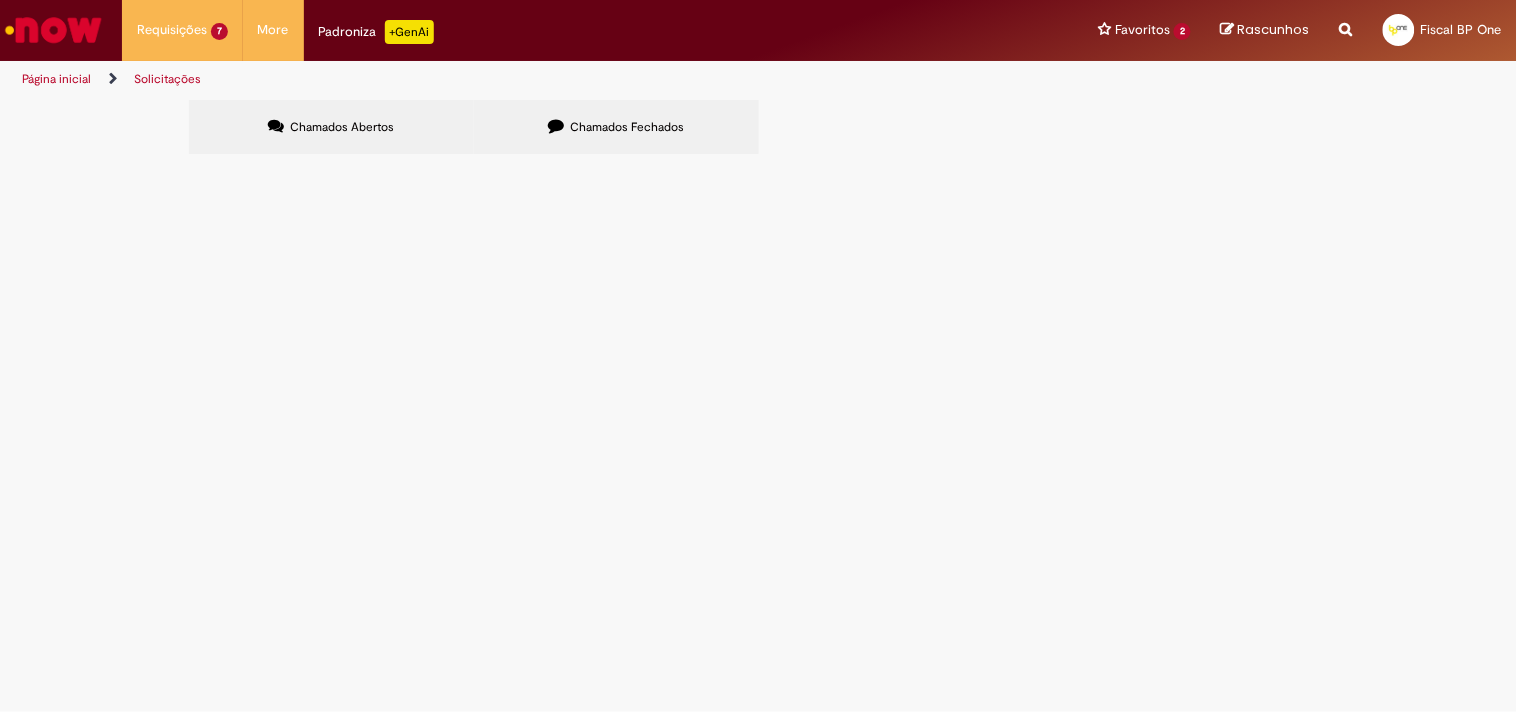 click at bounding box center (0, 0) 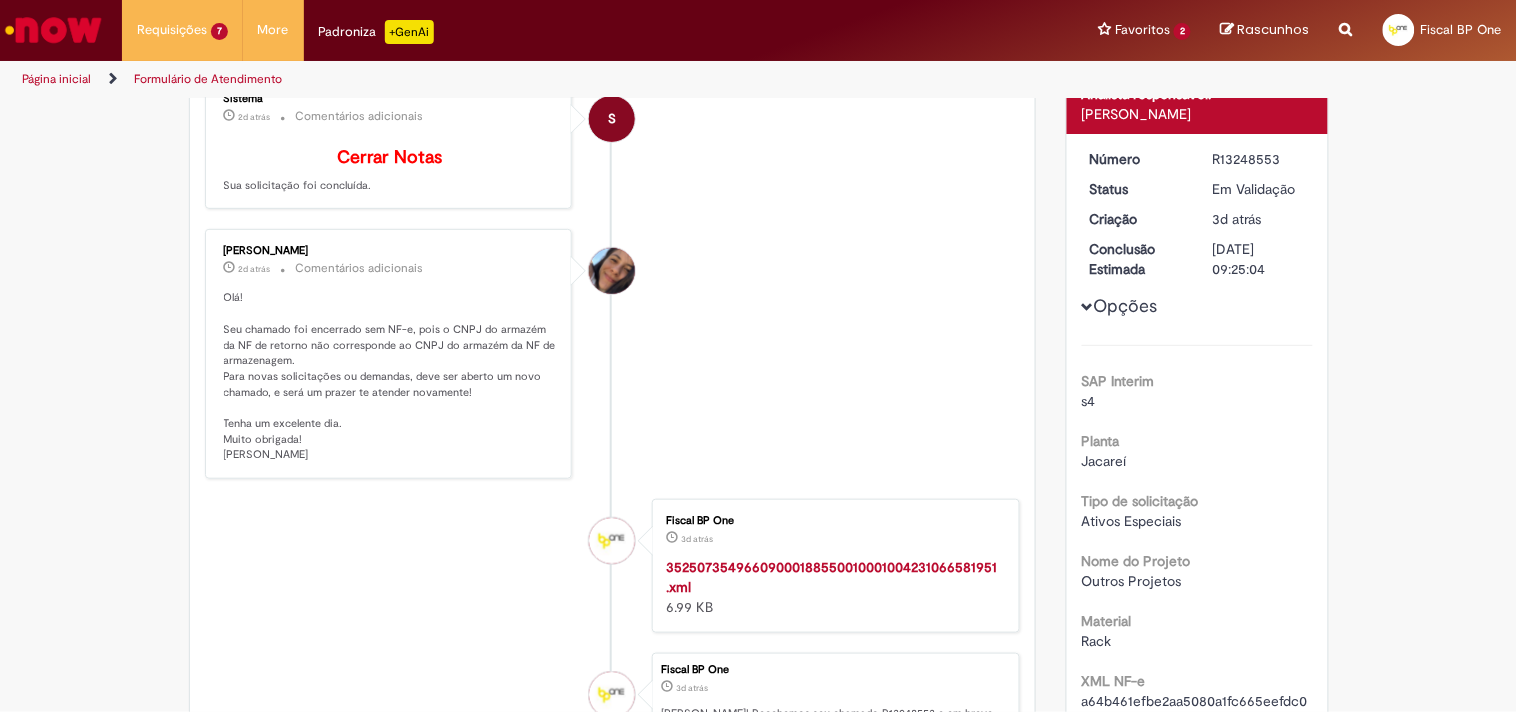 scroll, scrollTop: 222, scrollLeft: 0, axis: vertical 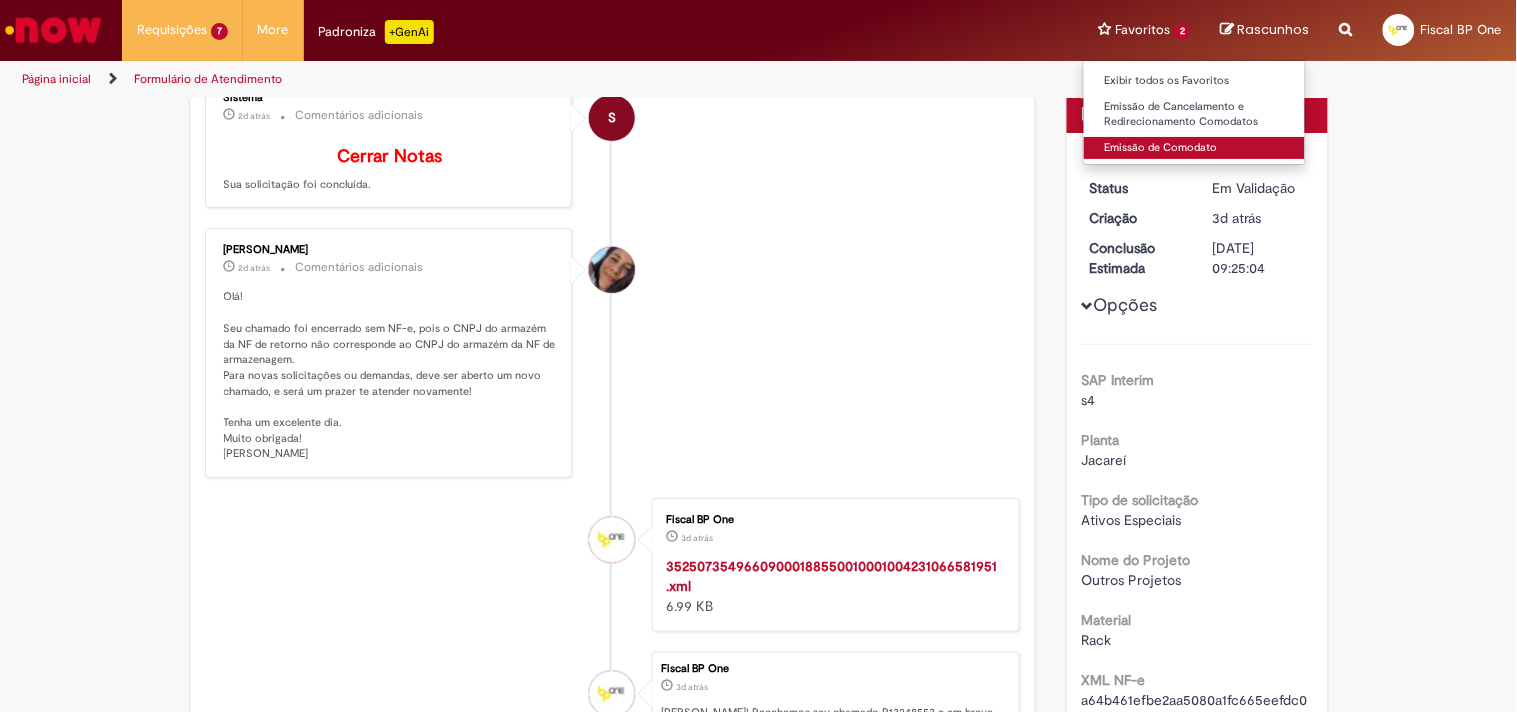 click on "Emissão de Comodato" at bounding box center (1194, 148) 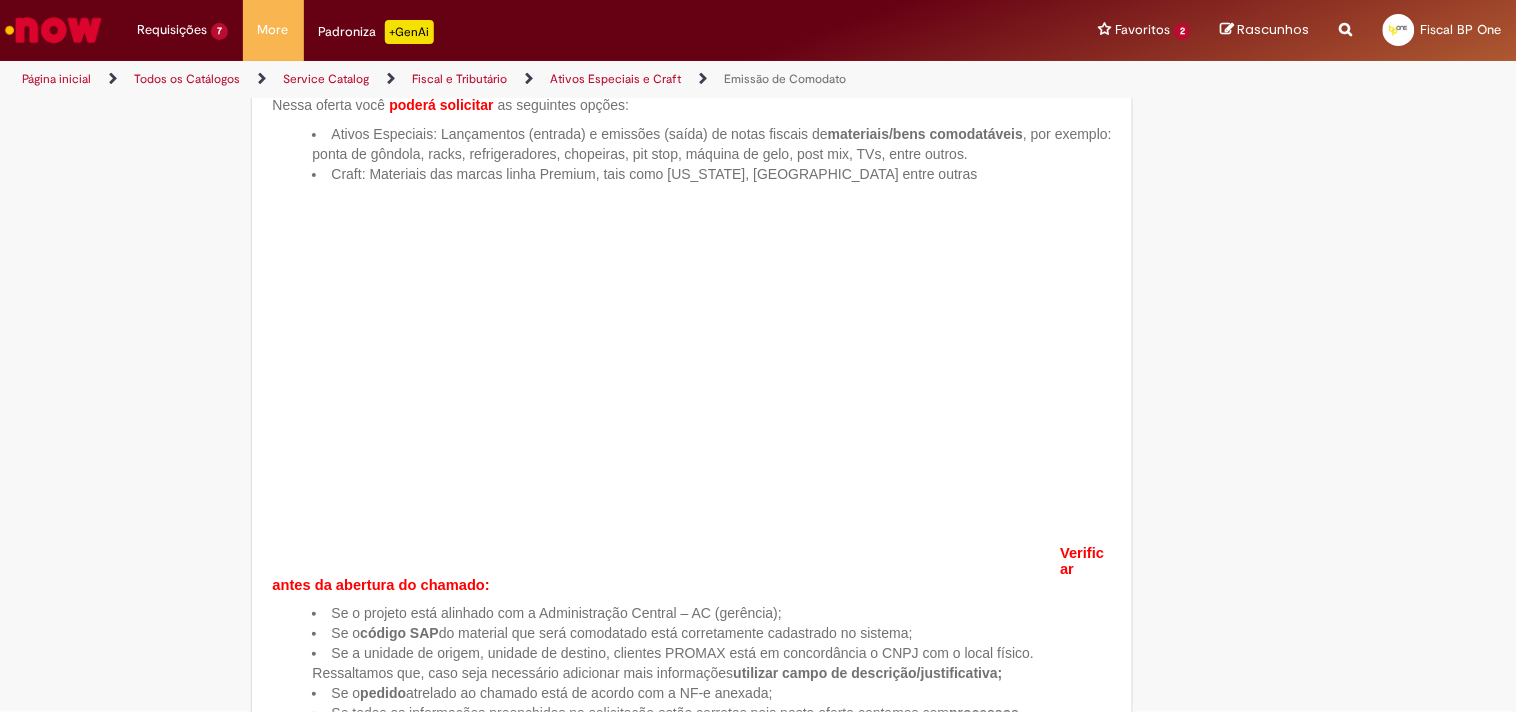 type on "**********" 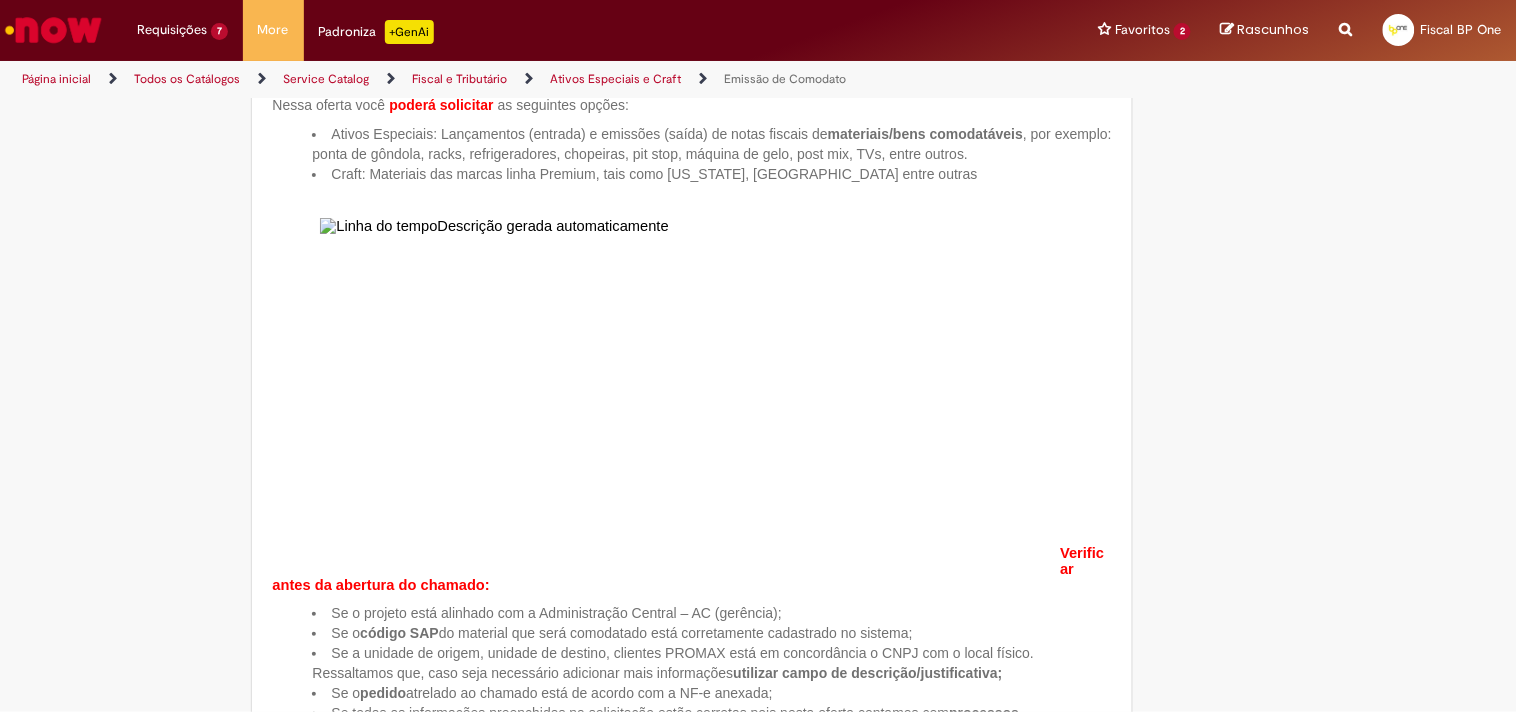 type on "**********" 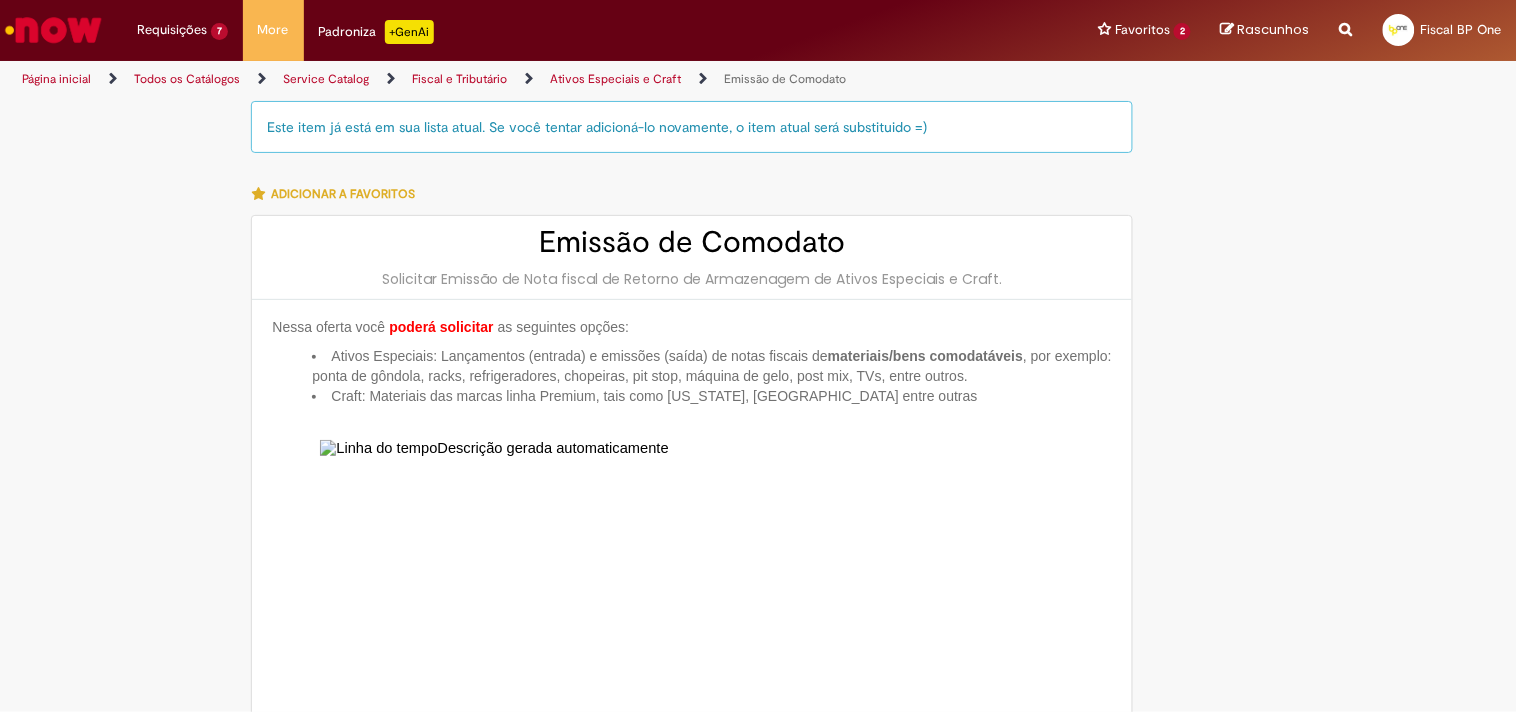 type on "**********" 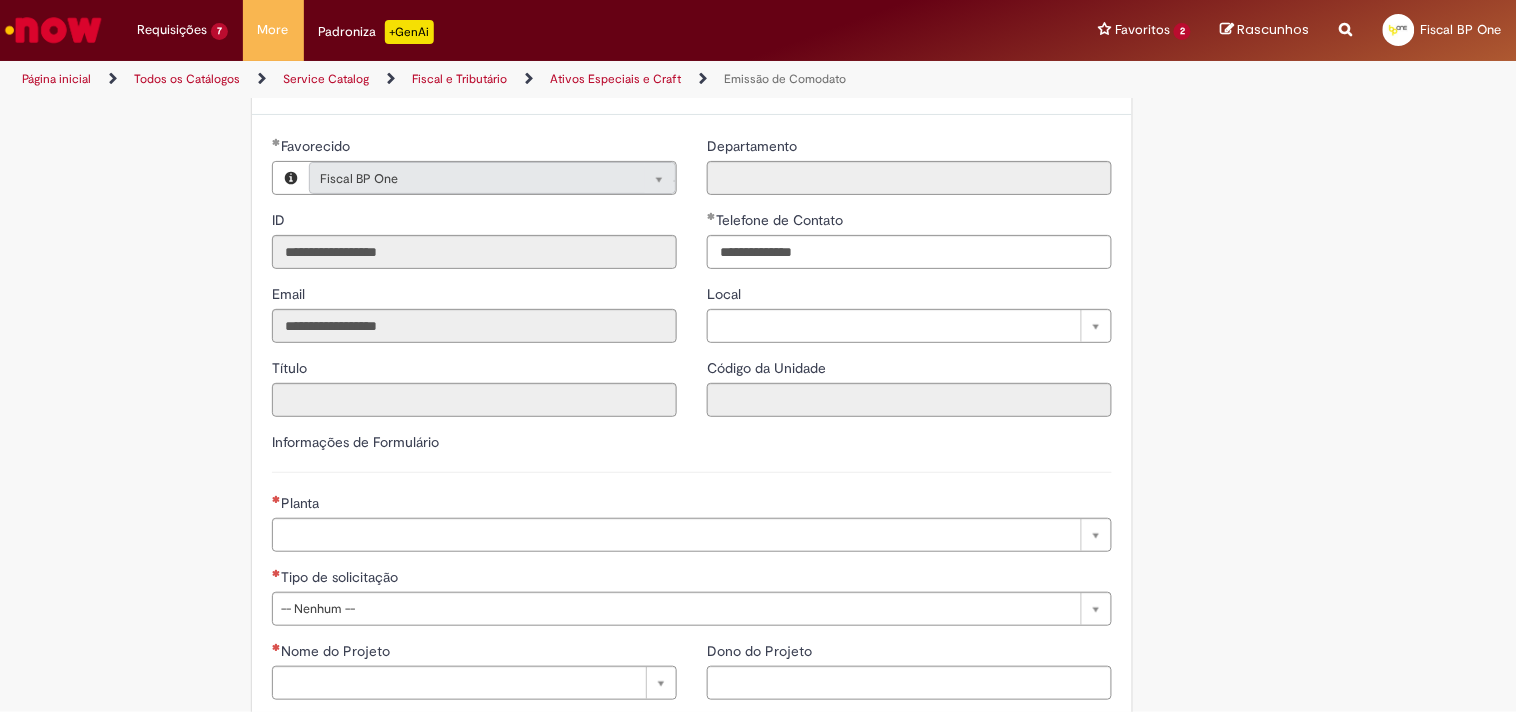 scroll, scrollTop: 1222, scrollLeft: 0, axis: vertical 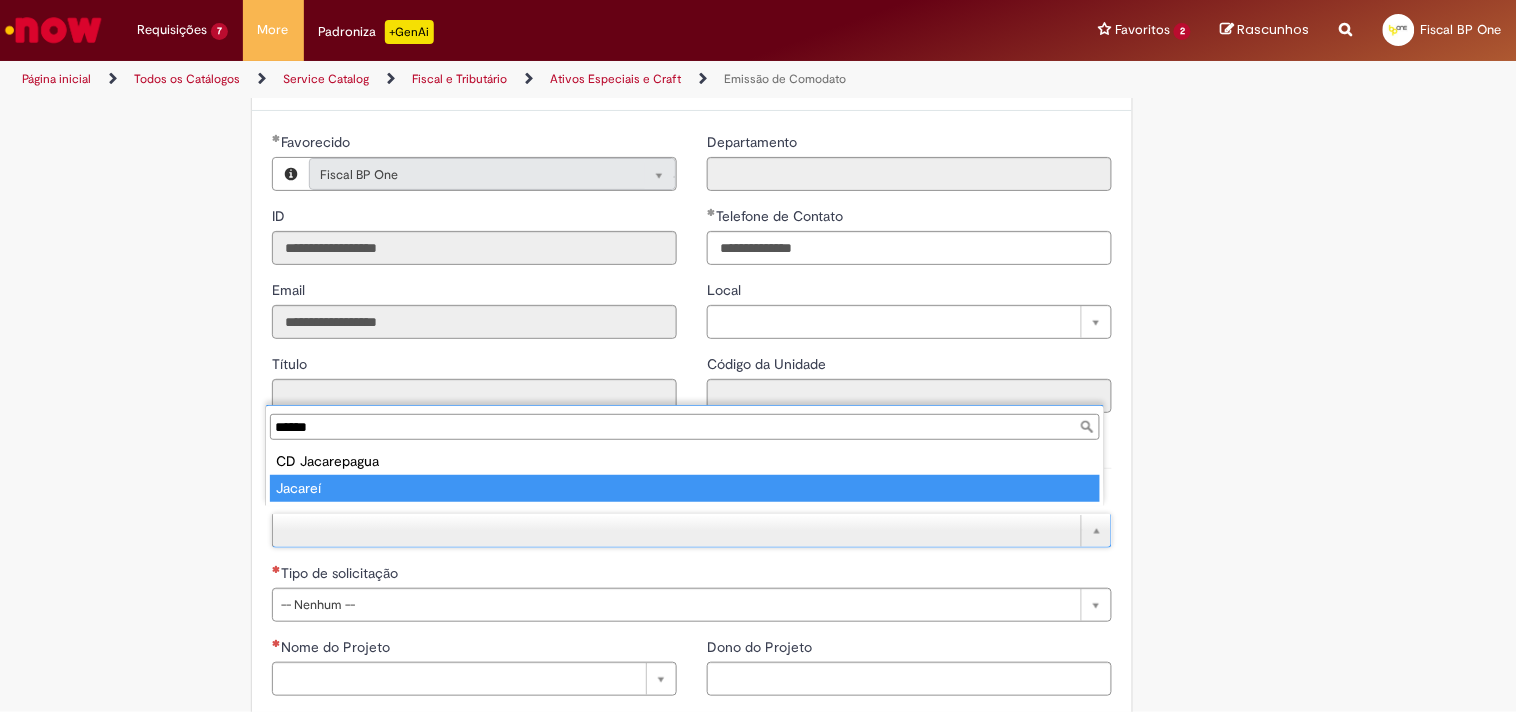 type on "******" 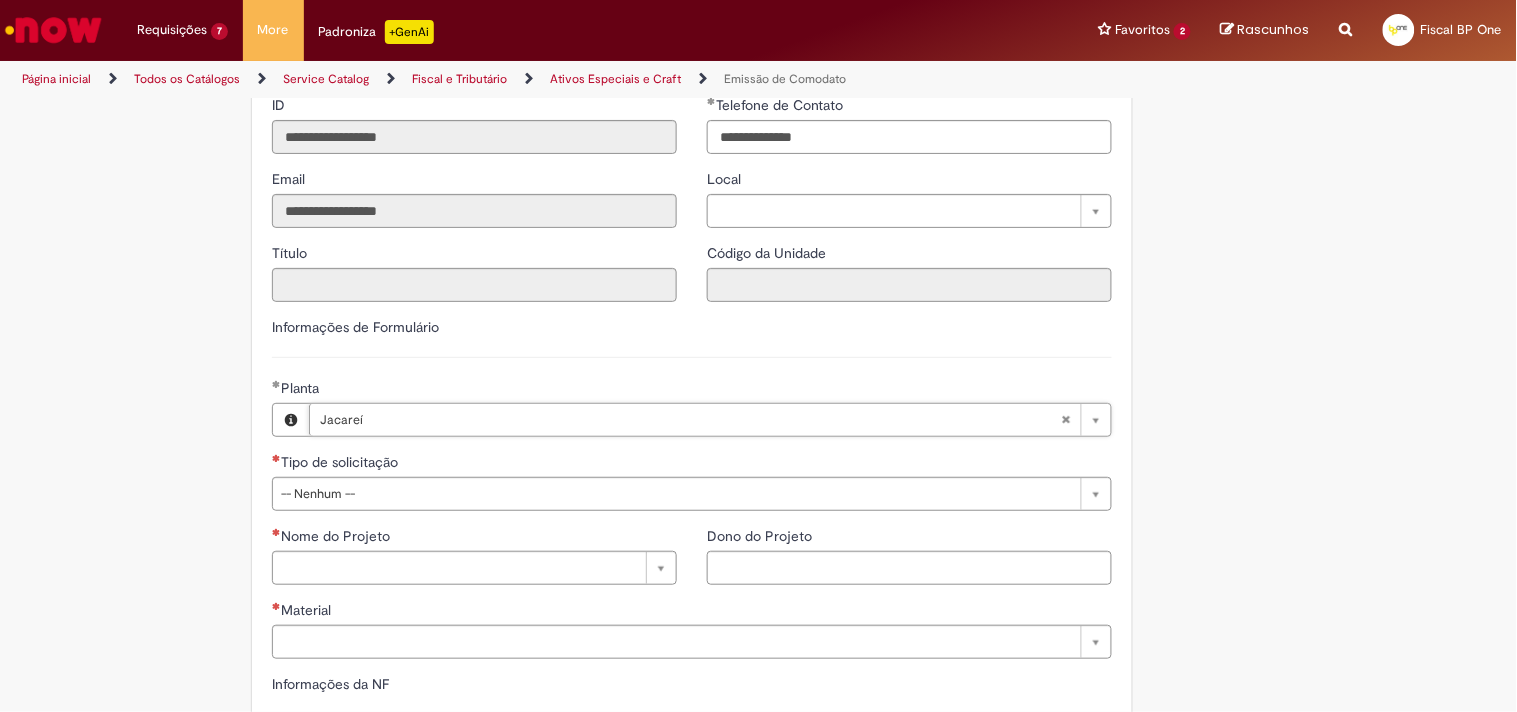 scroll, scrollTop: 1444, scrollLeft: 0, axis: vertical 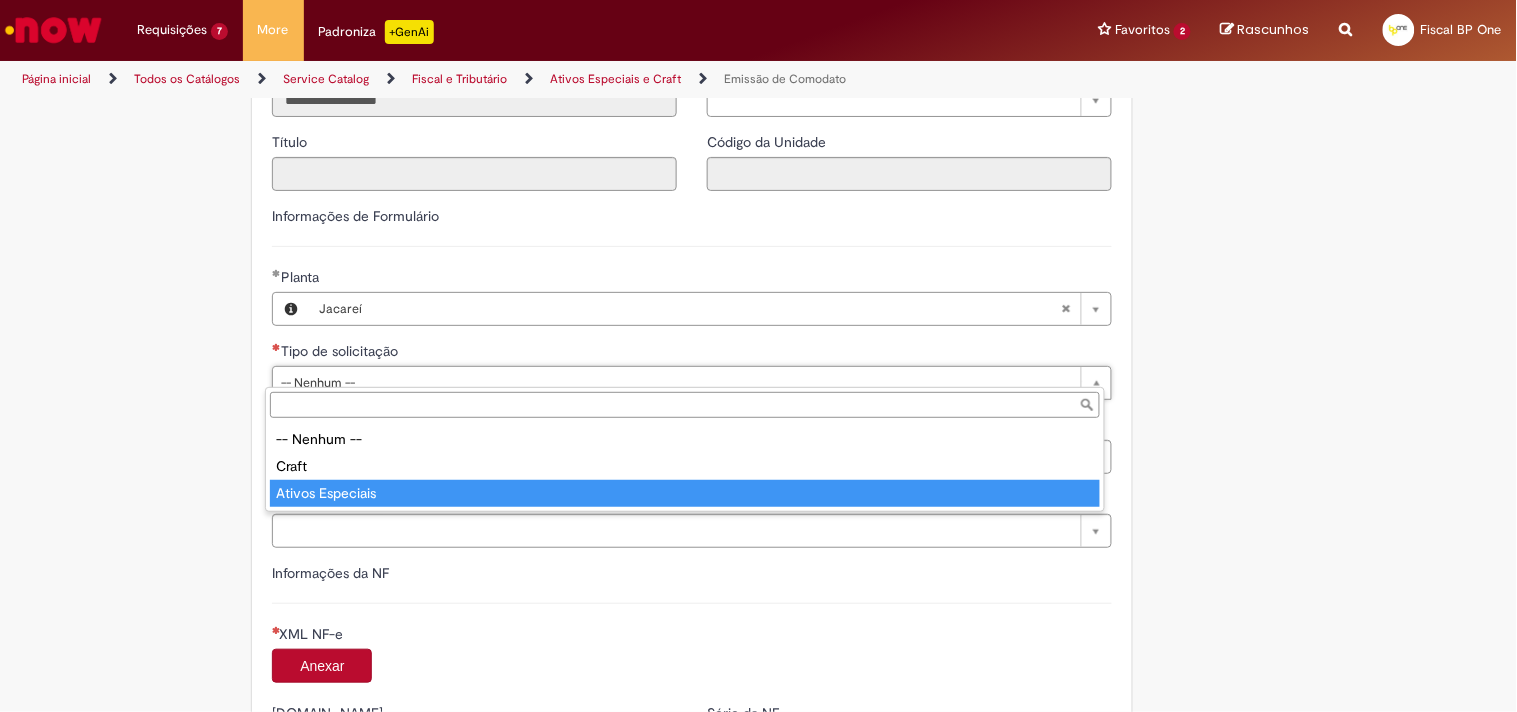 type on "**********" 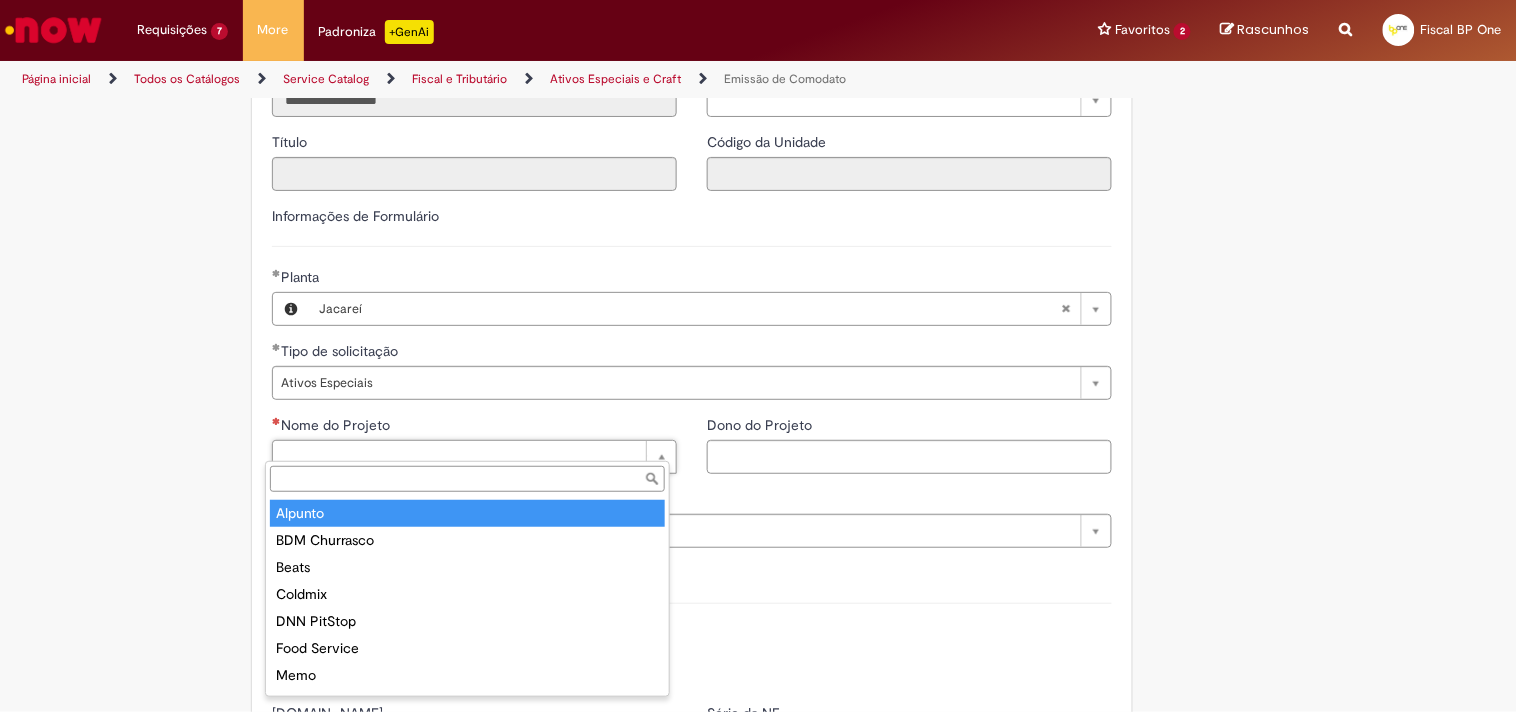type on "*" 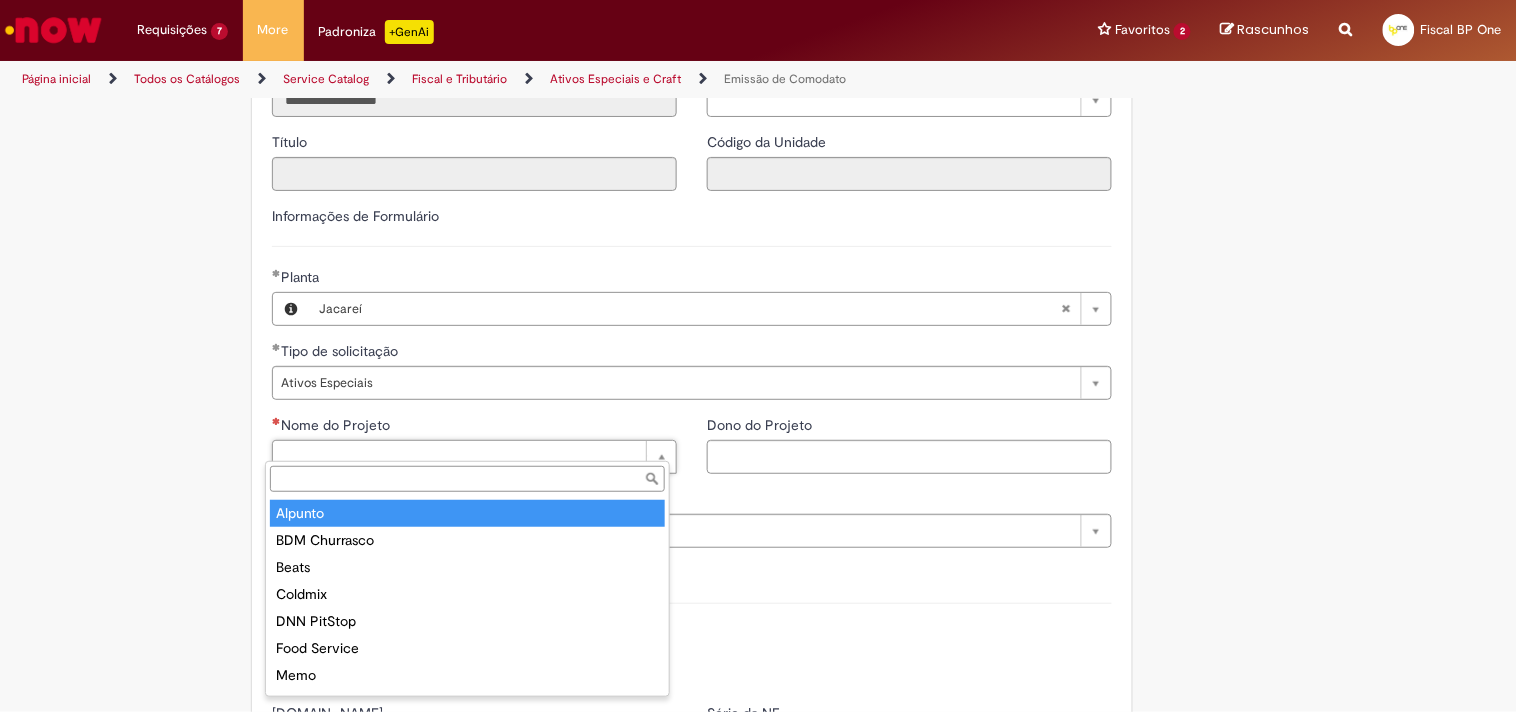 type on "*" 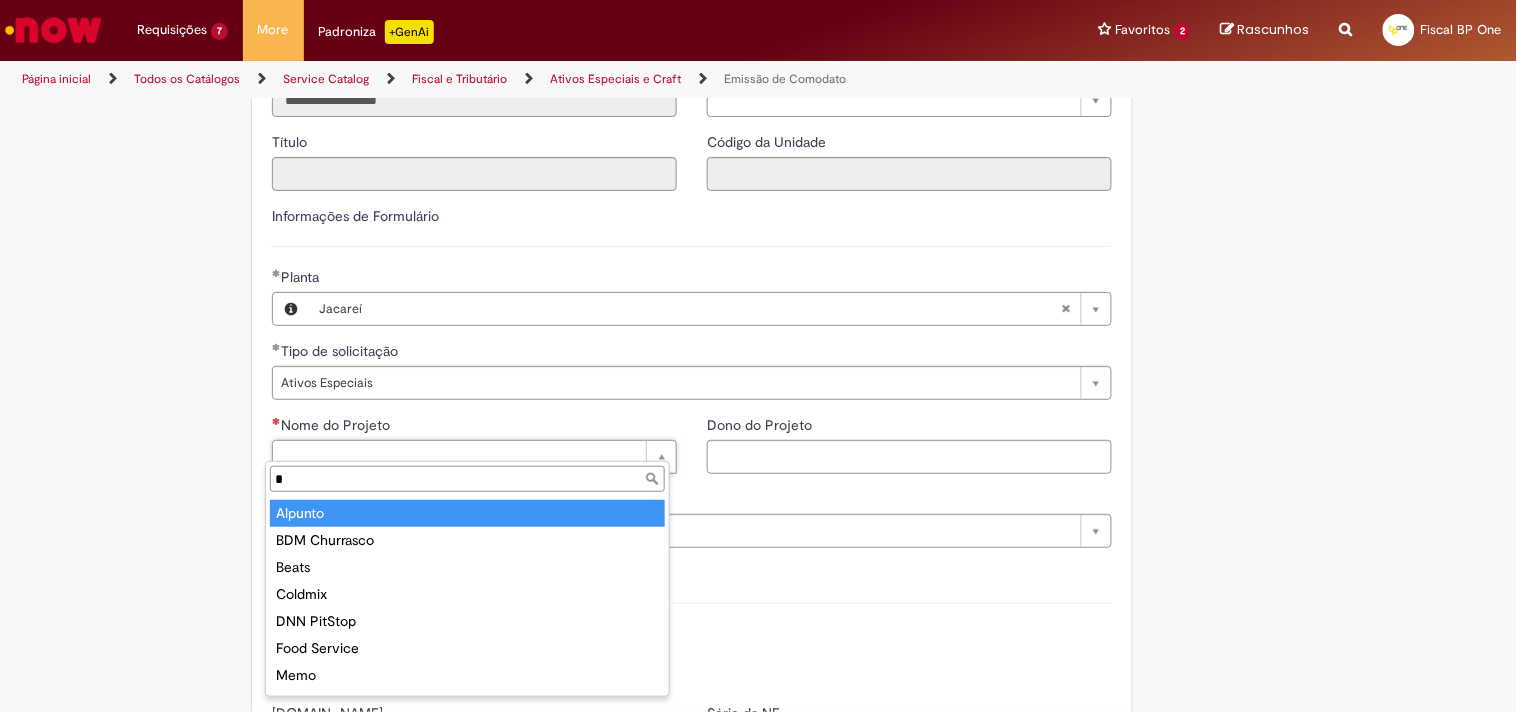 type 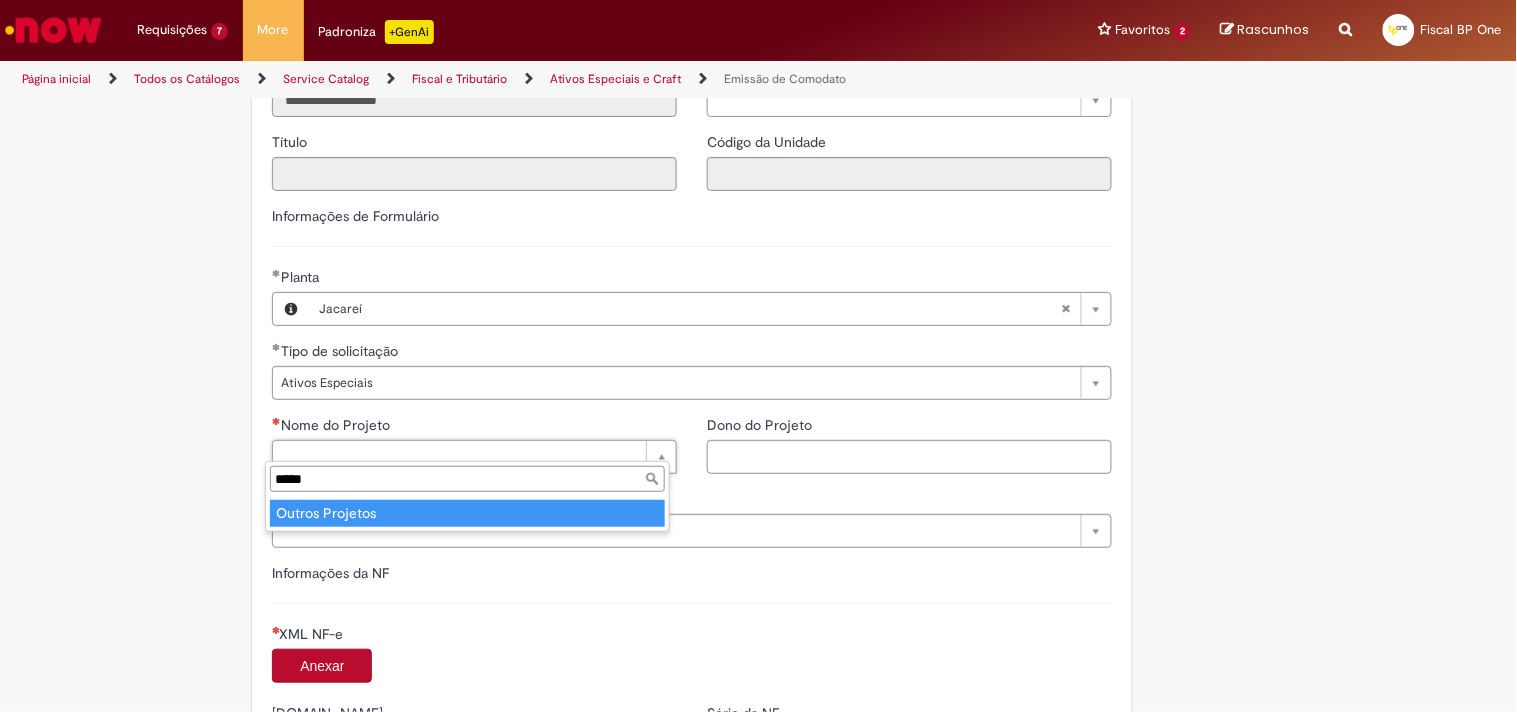 type on "*****" 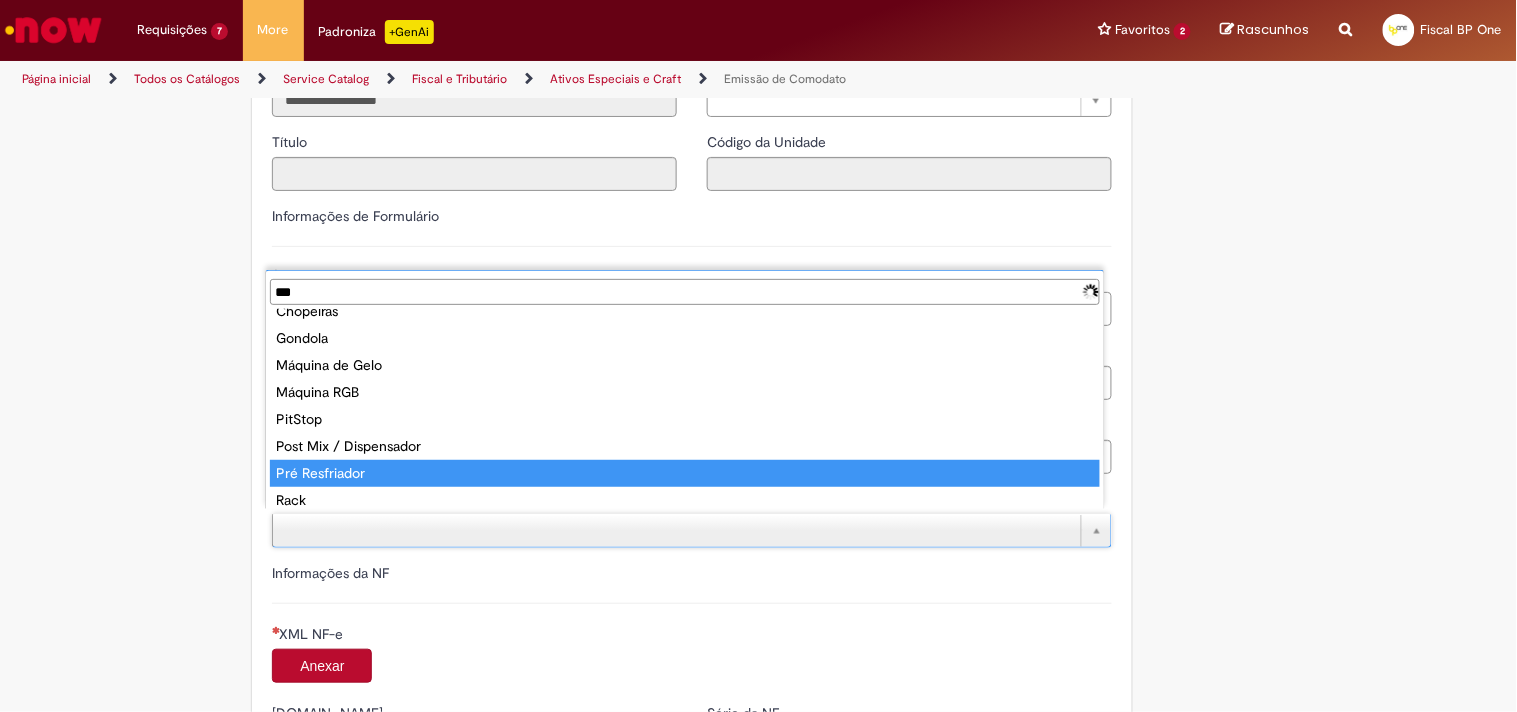 scroll, scrollTop: 0, scrollLeft: 0, axis: both 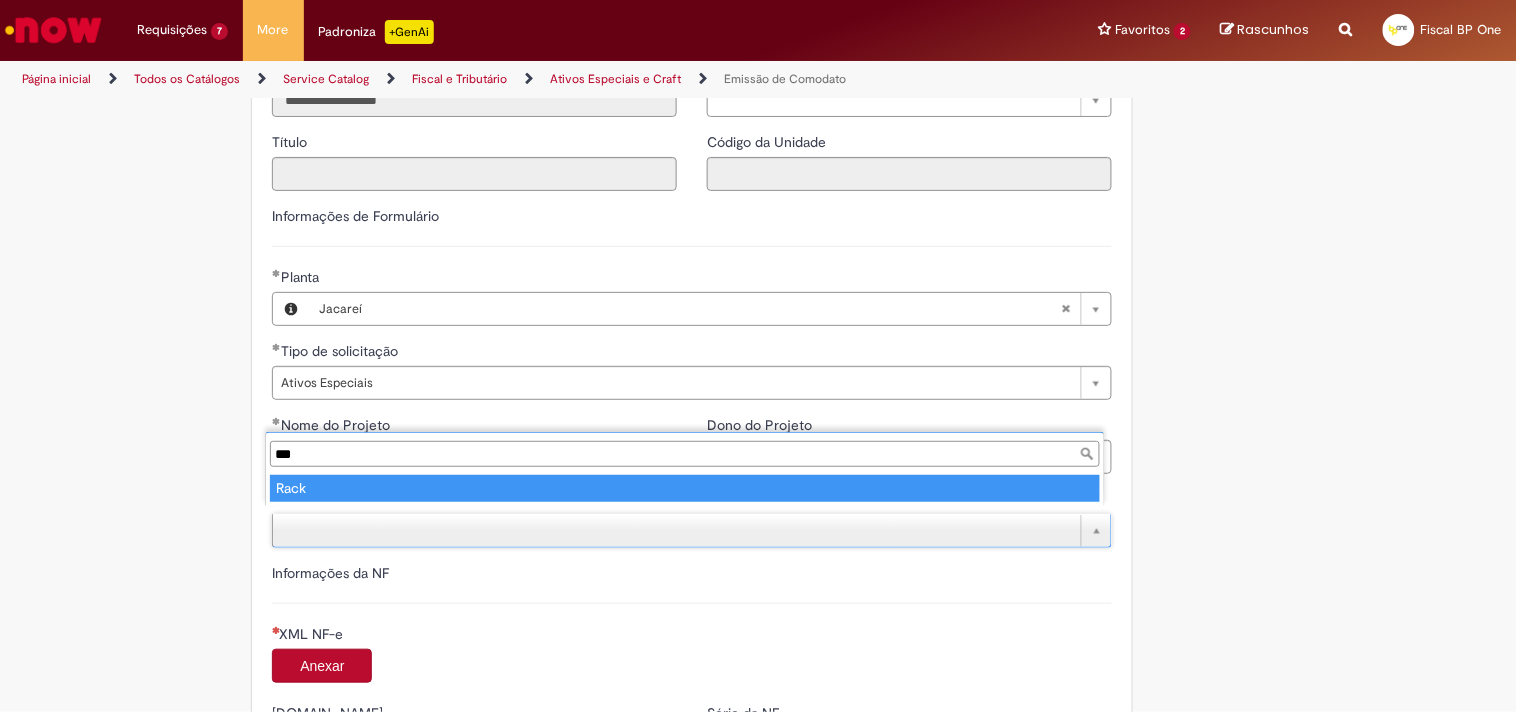 type on "***" 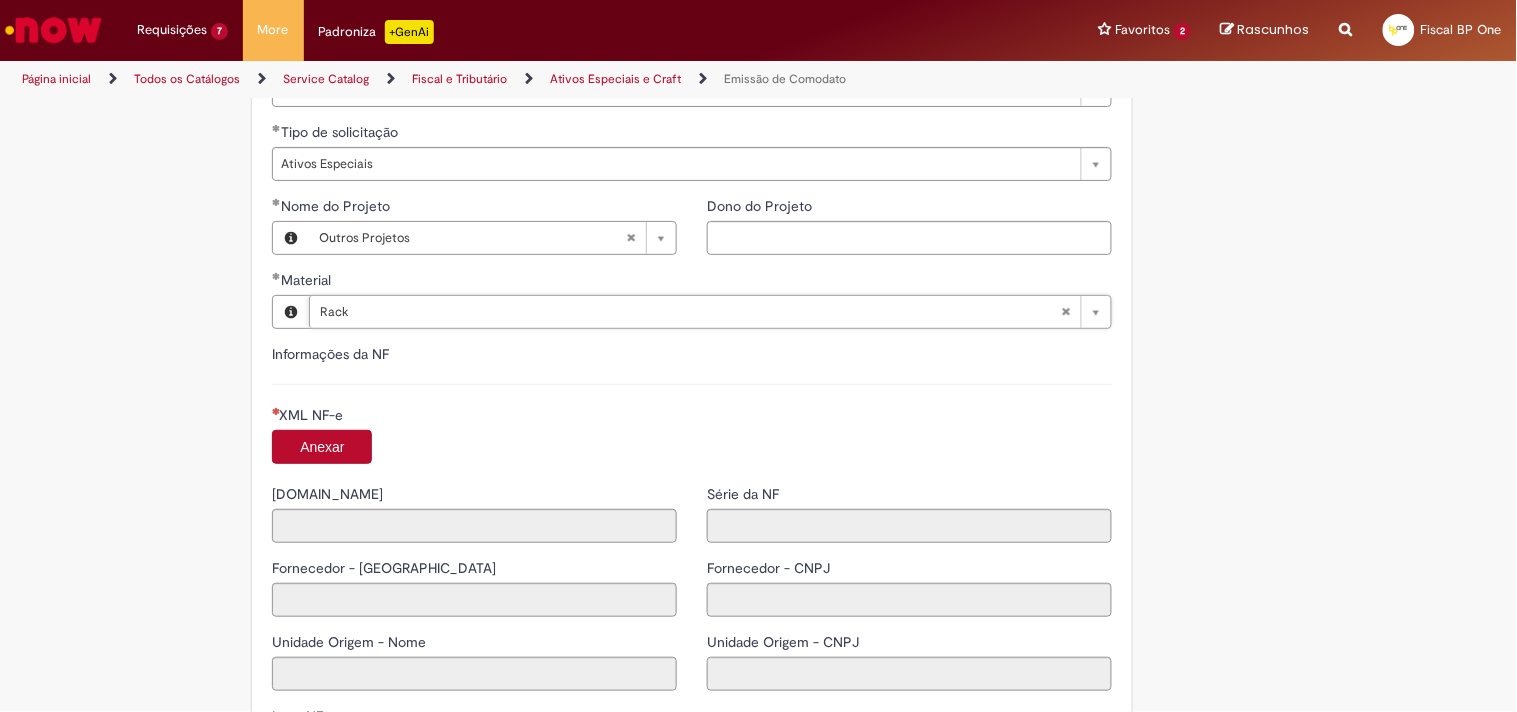 scroll, scrollTop: 1666, scrollLeft: 0, axis: vertical 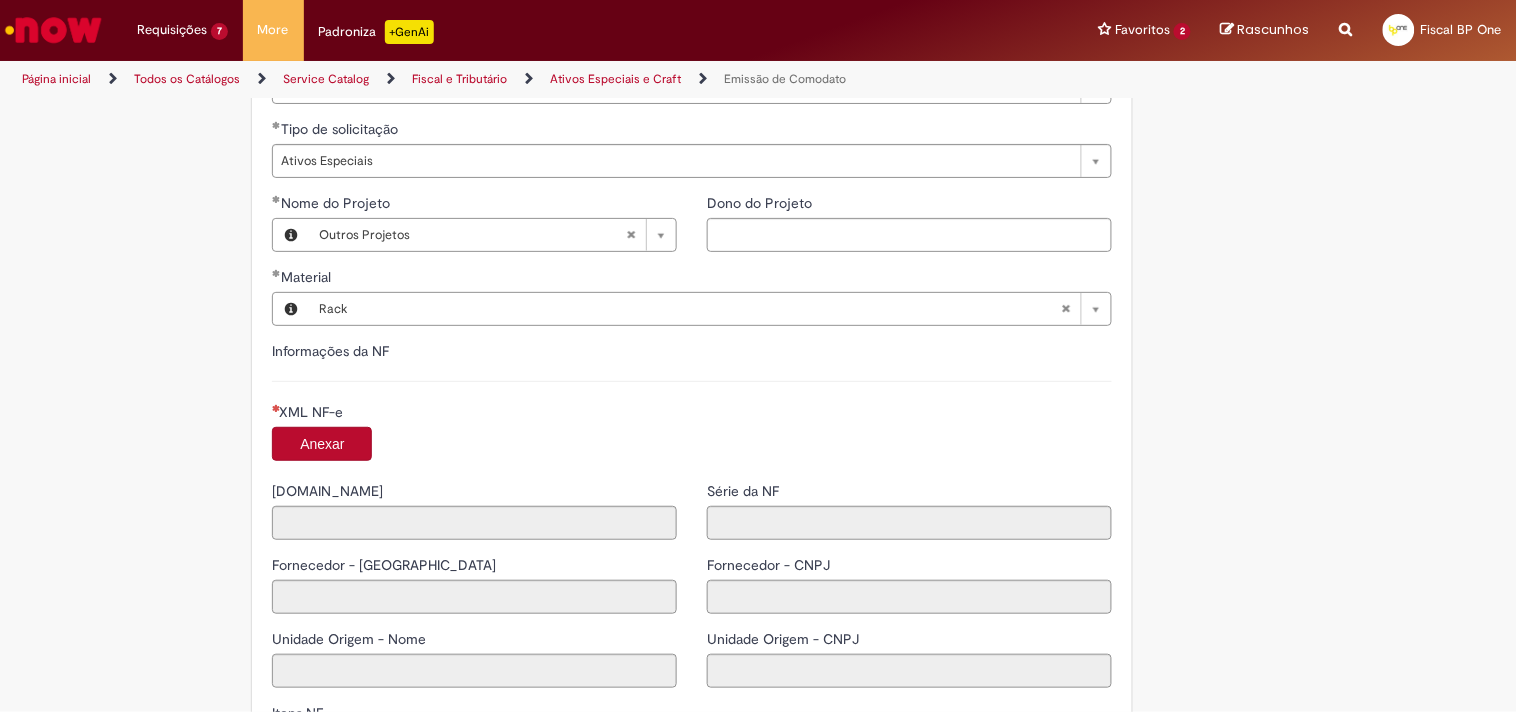 click on "Anexar" at bounding box center (322, 444) 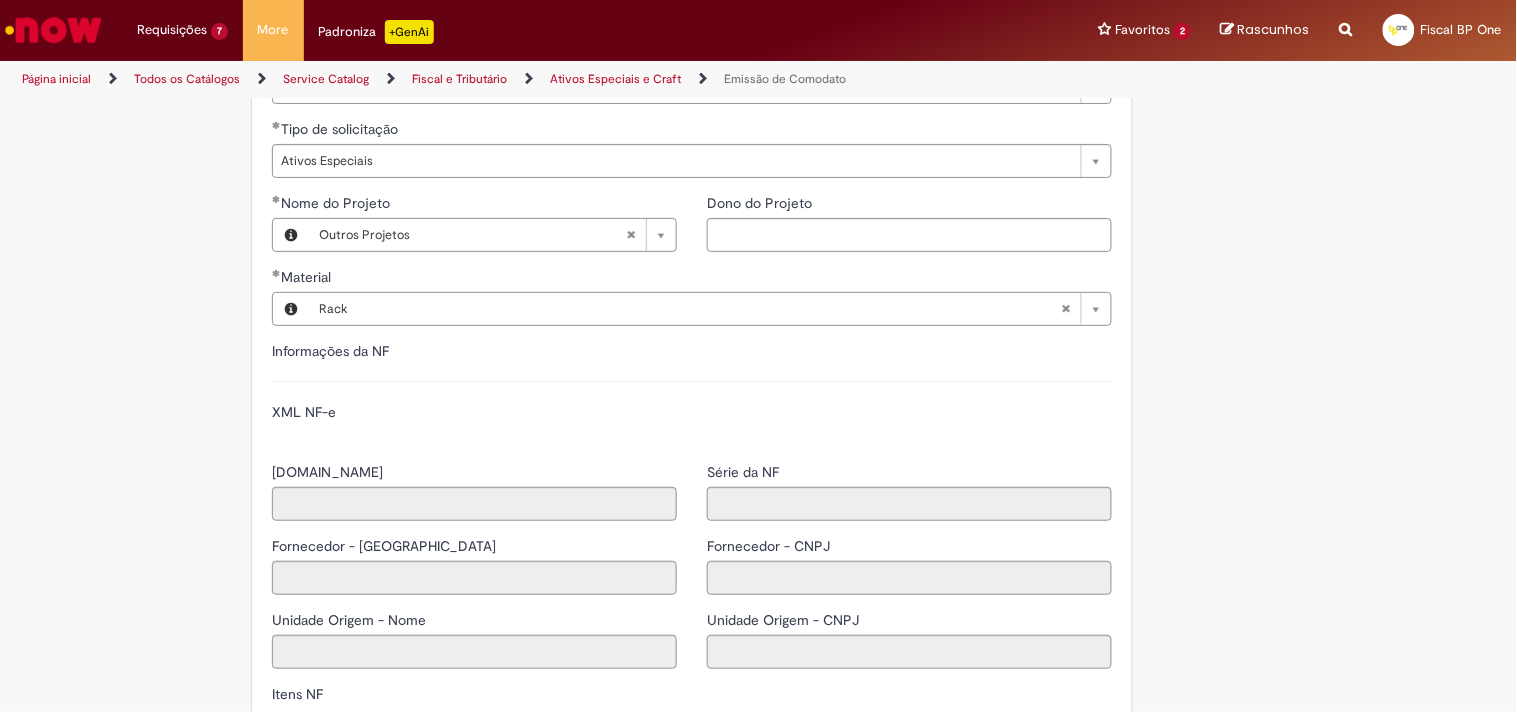 type on "******" 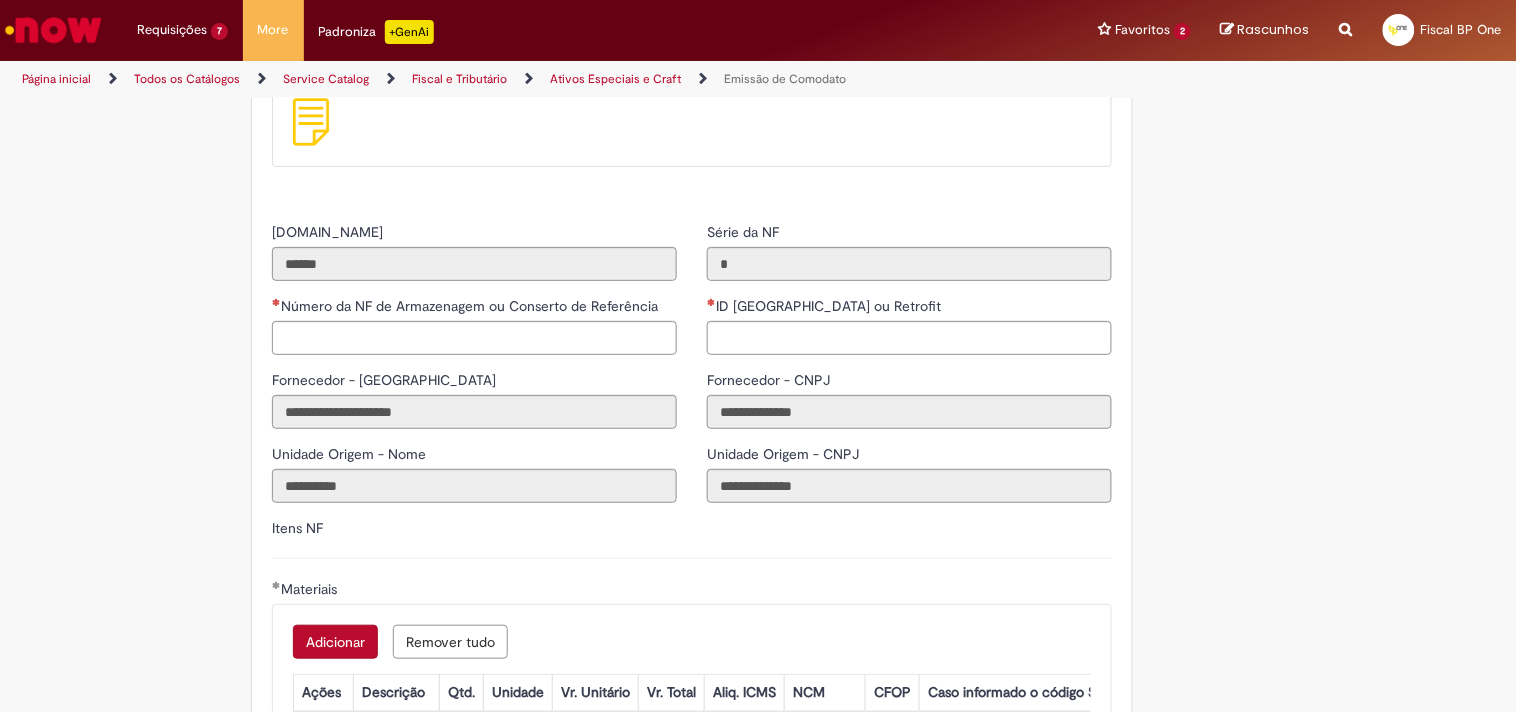 scroll, scrollTop: 2111, scrollLeft: 0, axis: vertical 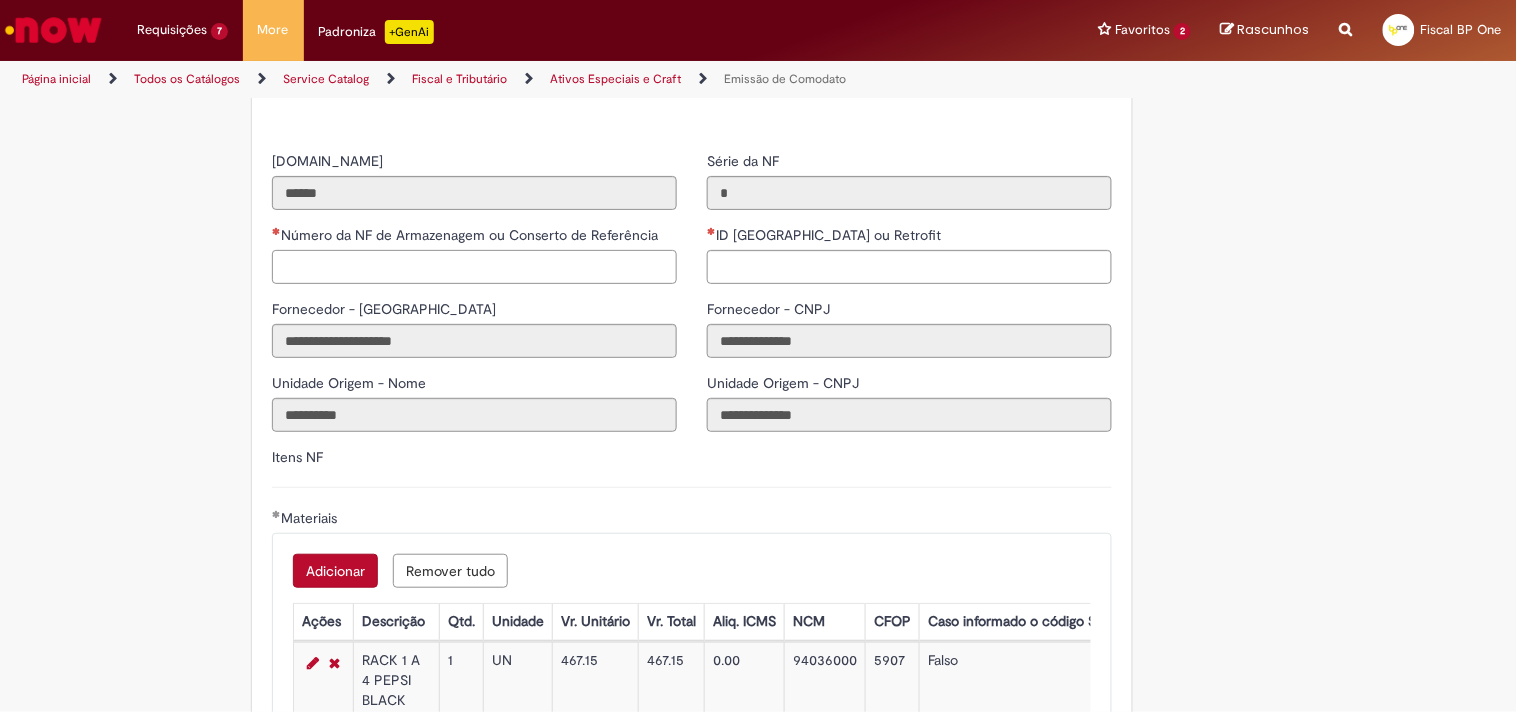 click on "Número da NF de Armazenagem ou Conserto de Referência" at bounding box center (474, 267) 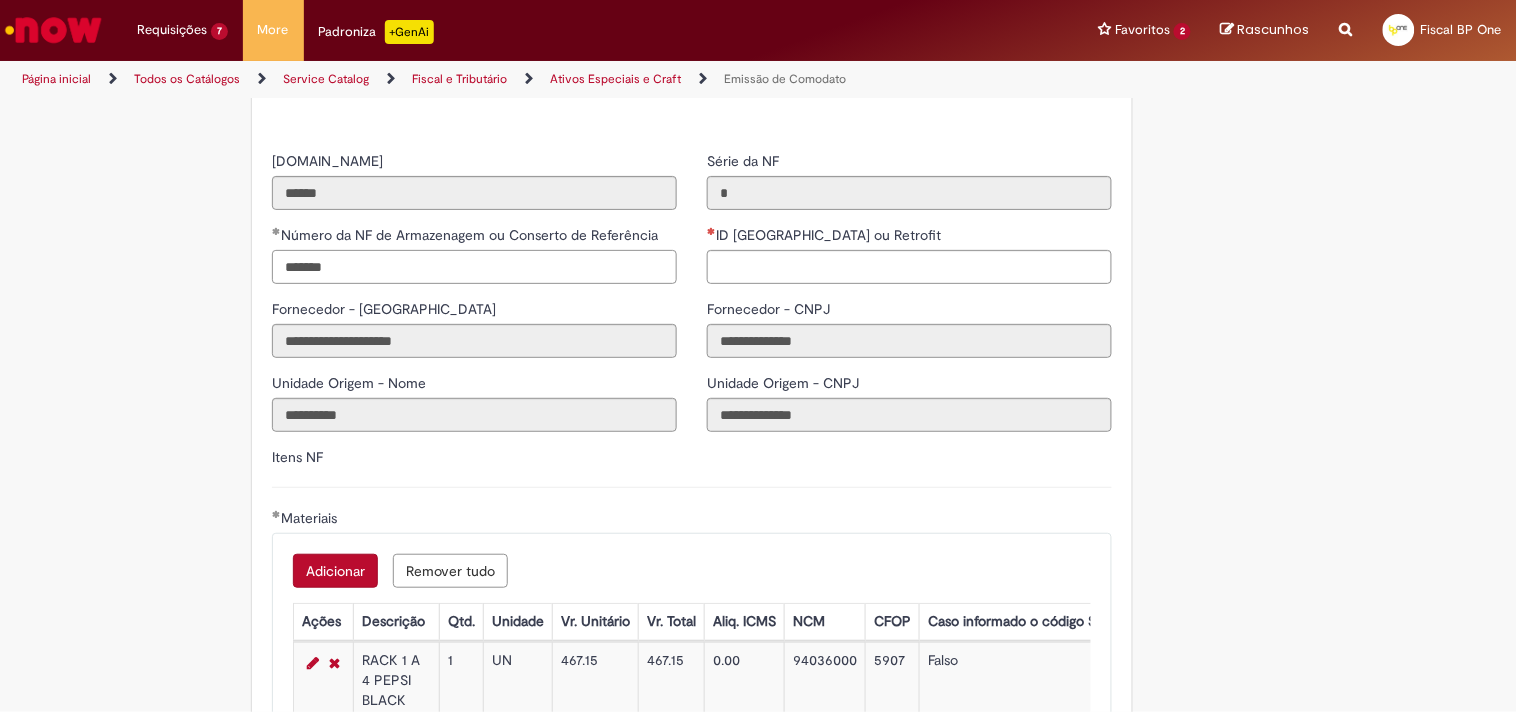 type on "*******" 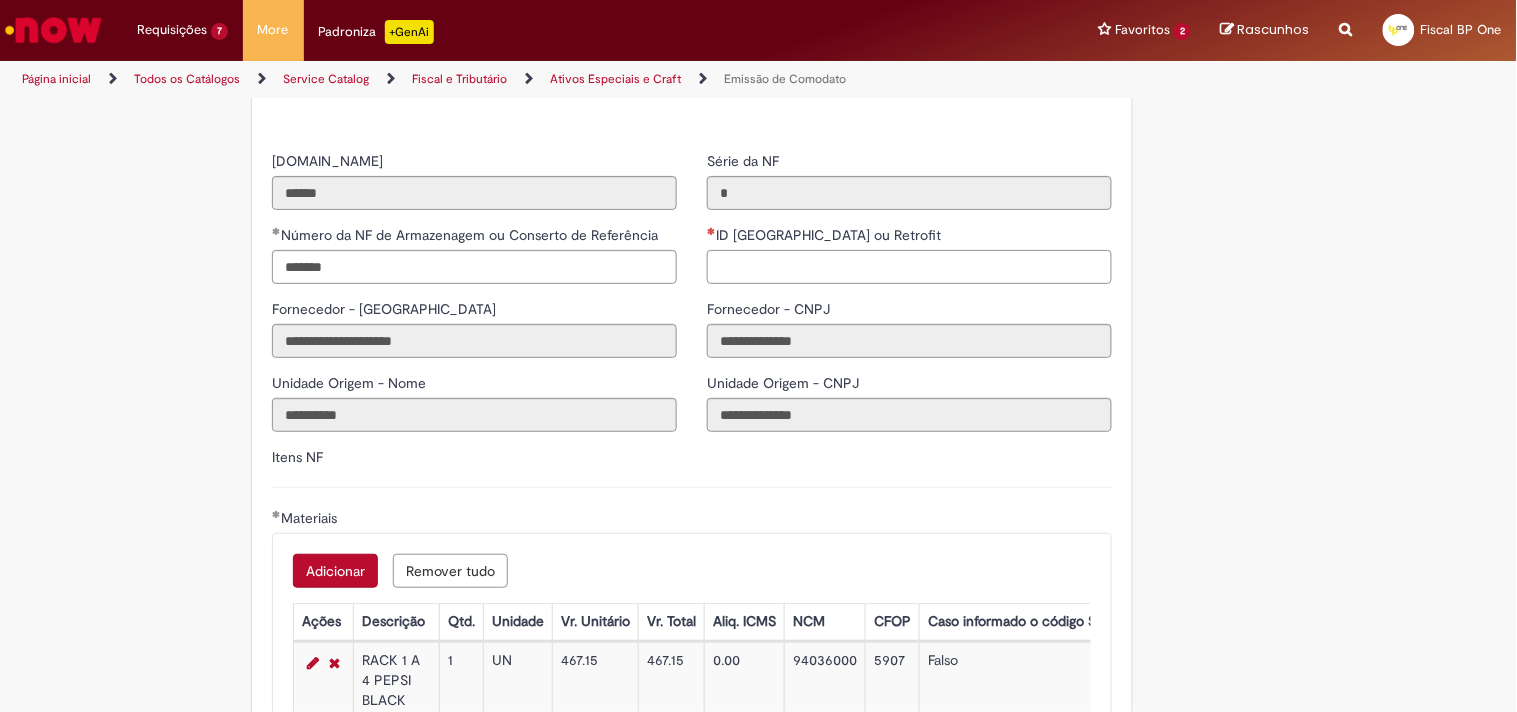 click on "ID [GEOGRAPHIC_DATA] ou Retrofit" at bounding box center (909, 267) 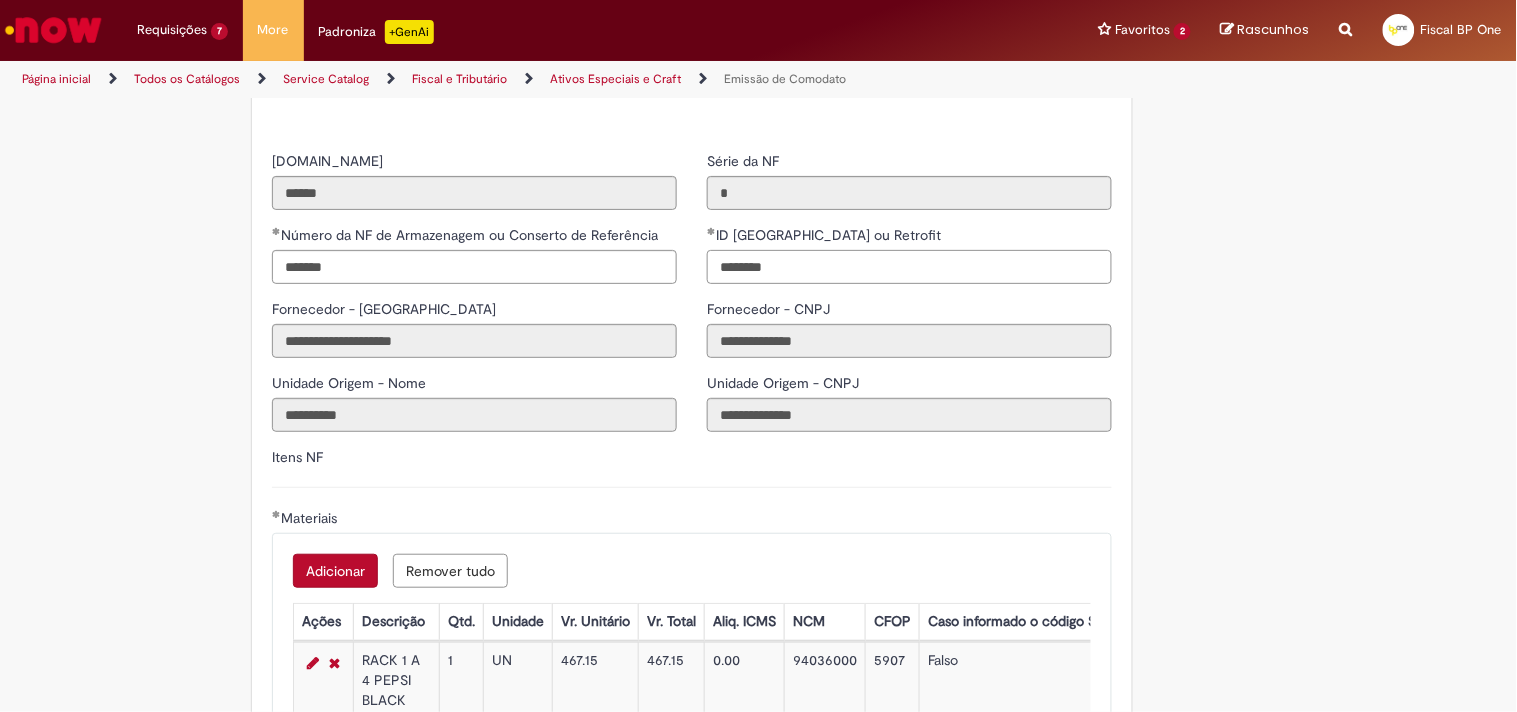 drag, startPoint x: 784, startPoint y: 254, endPoint x: 795, endPoint y: 265, distance: 15.556349 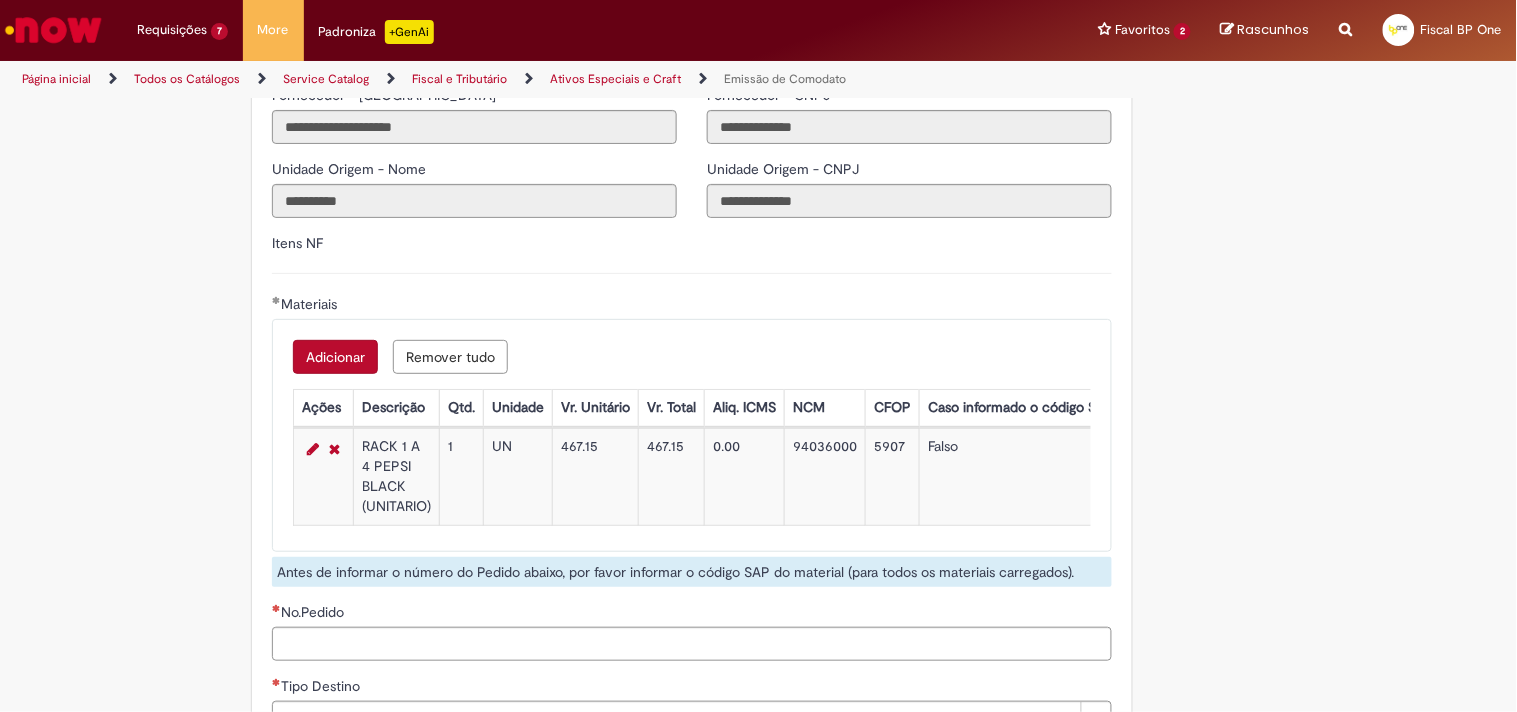 scroll, scrollTop: 2333, scrollLeft: 0, axis: vertical 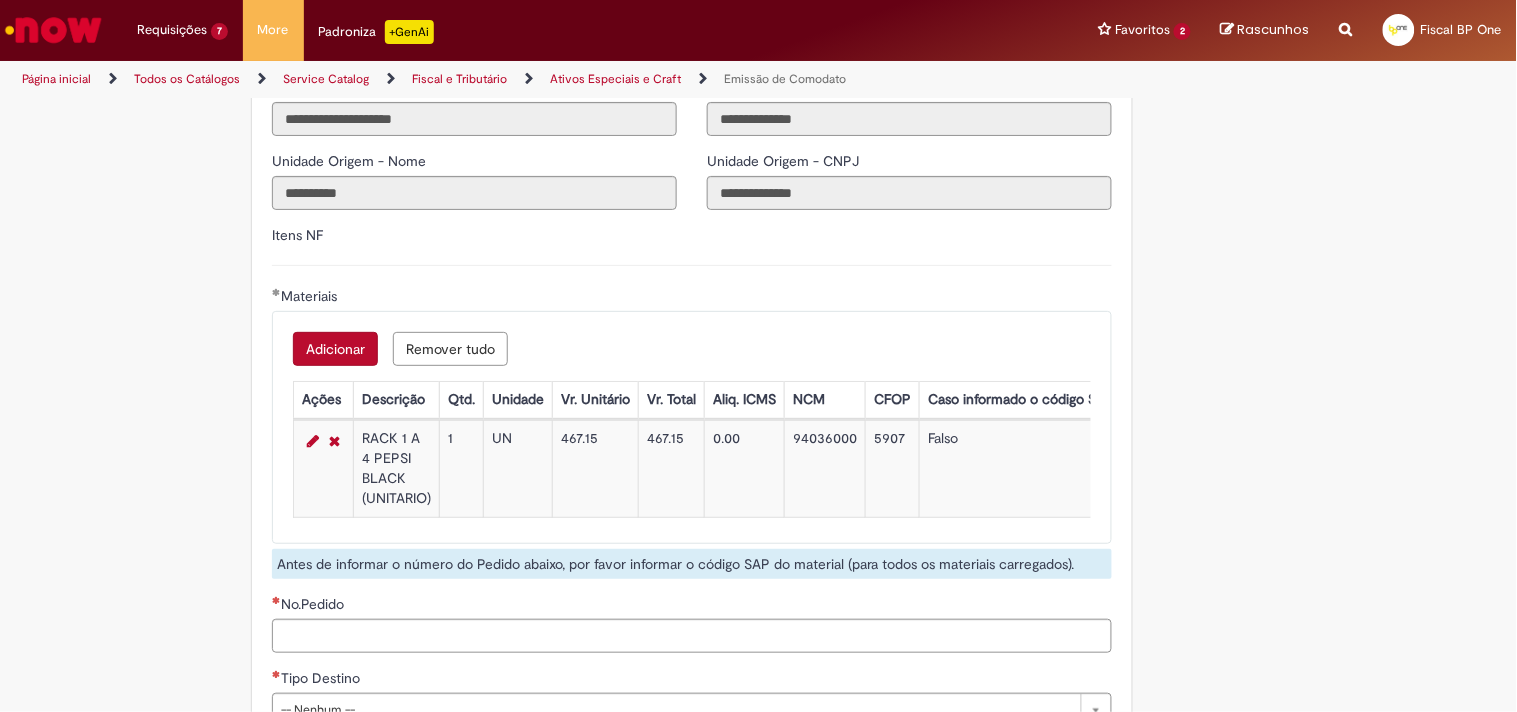 type on "********" 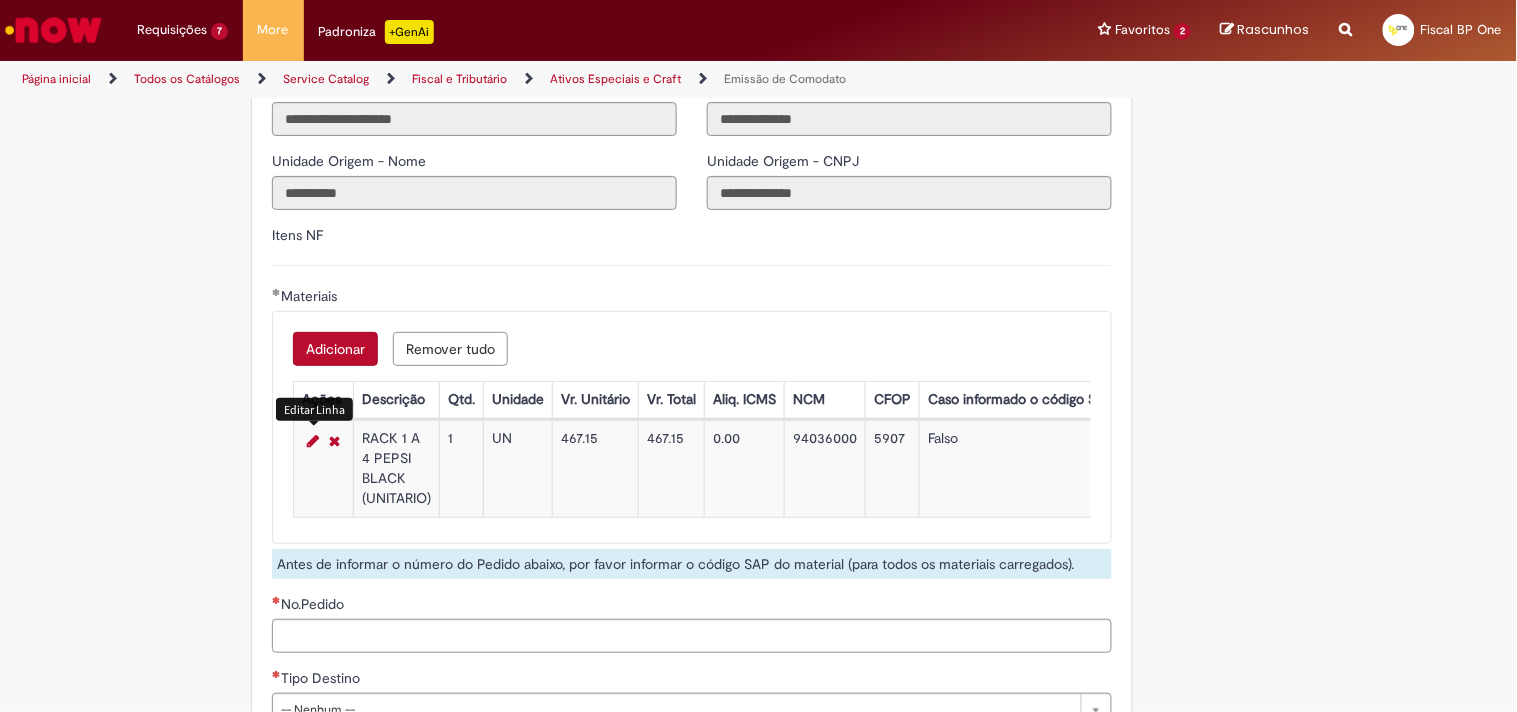 click at bounding box center (313, 441) 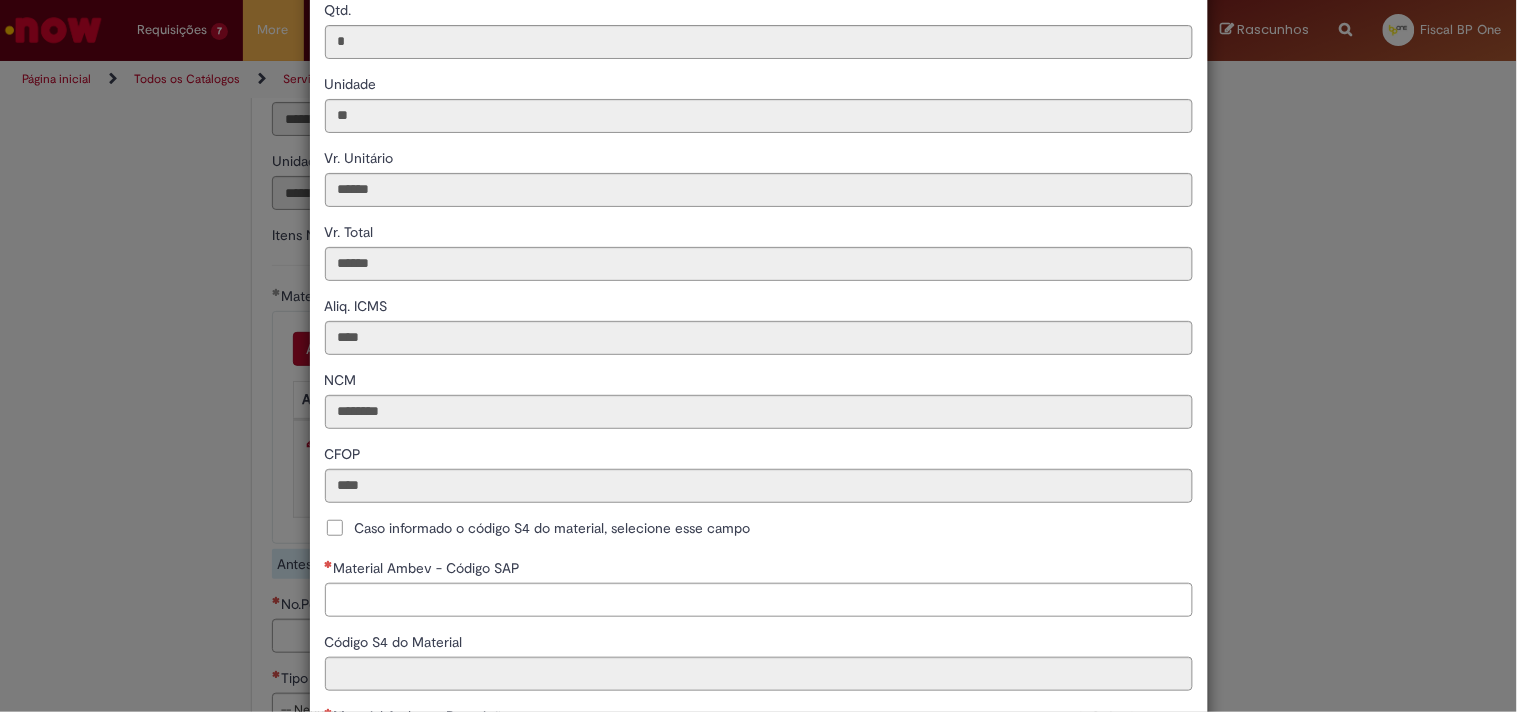 scroll, scrollTop: 222, scrollLeft: 0, axis: vertical 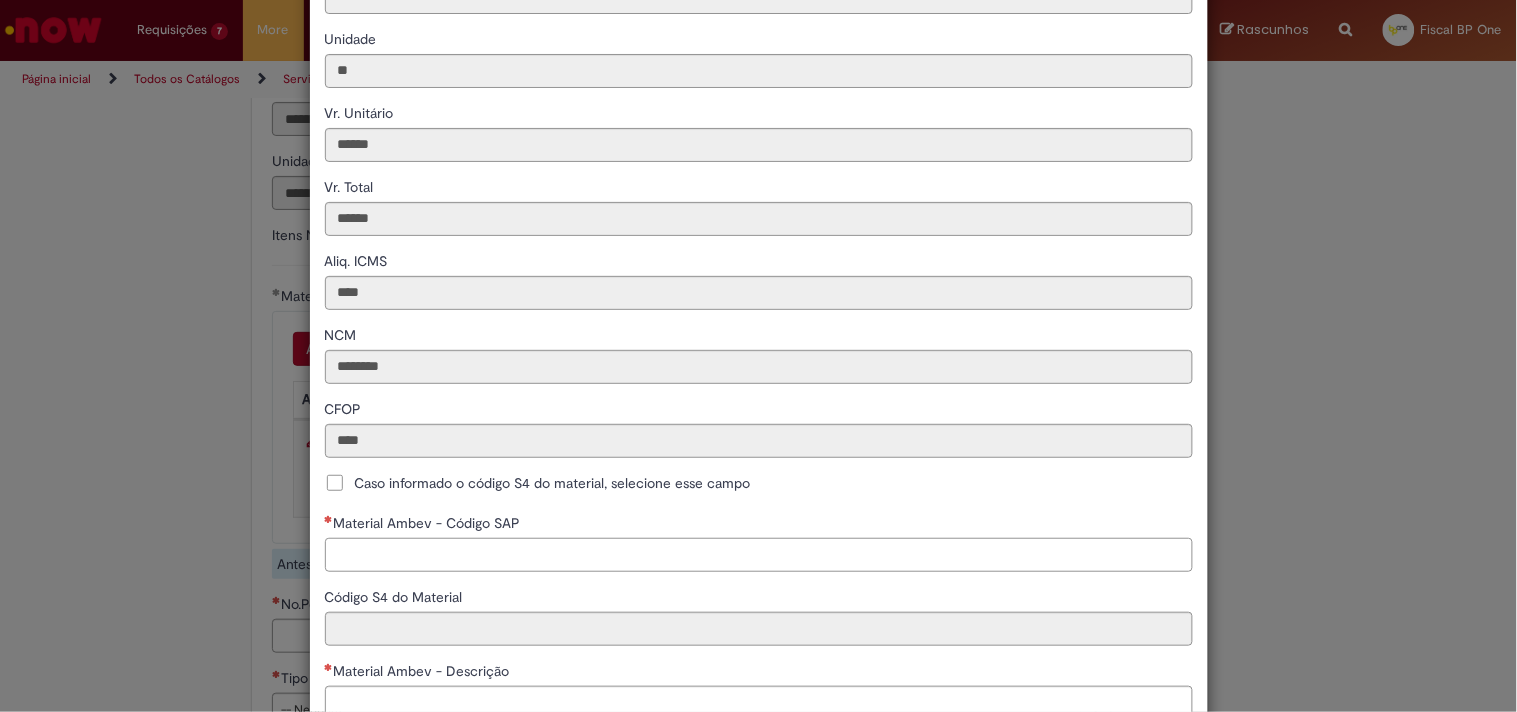 click on "Material Ambev - Código SAP" at bounding box center [759, 555] 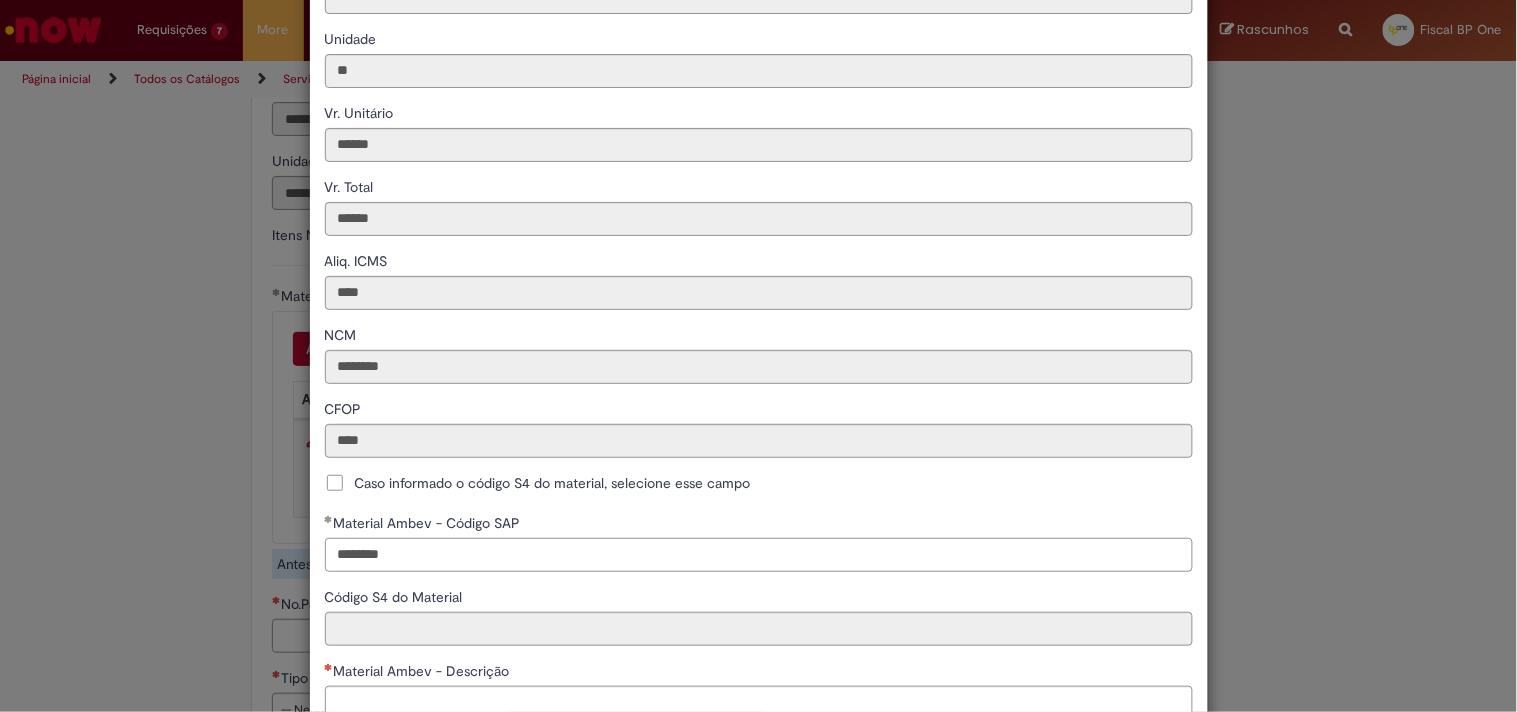 type on "********" 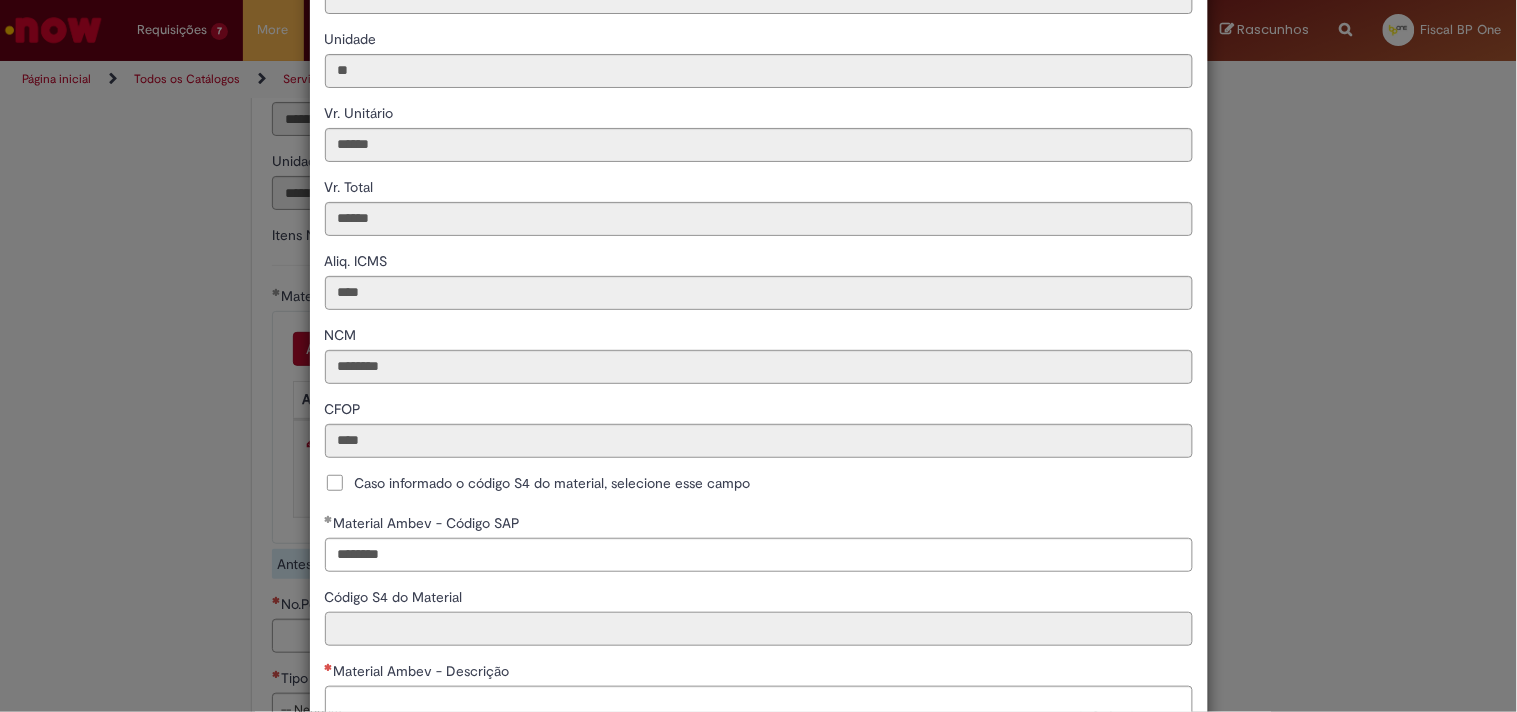 type on "**********" 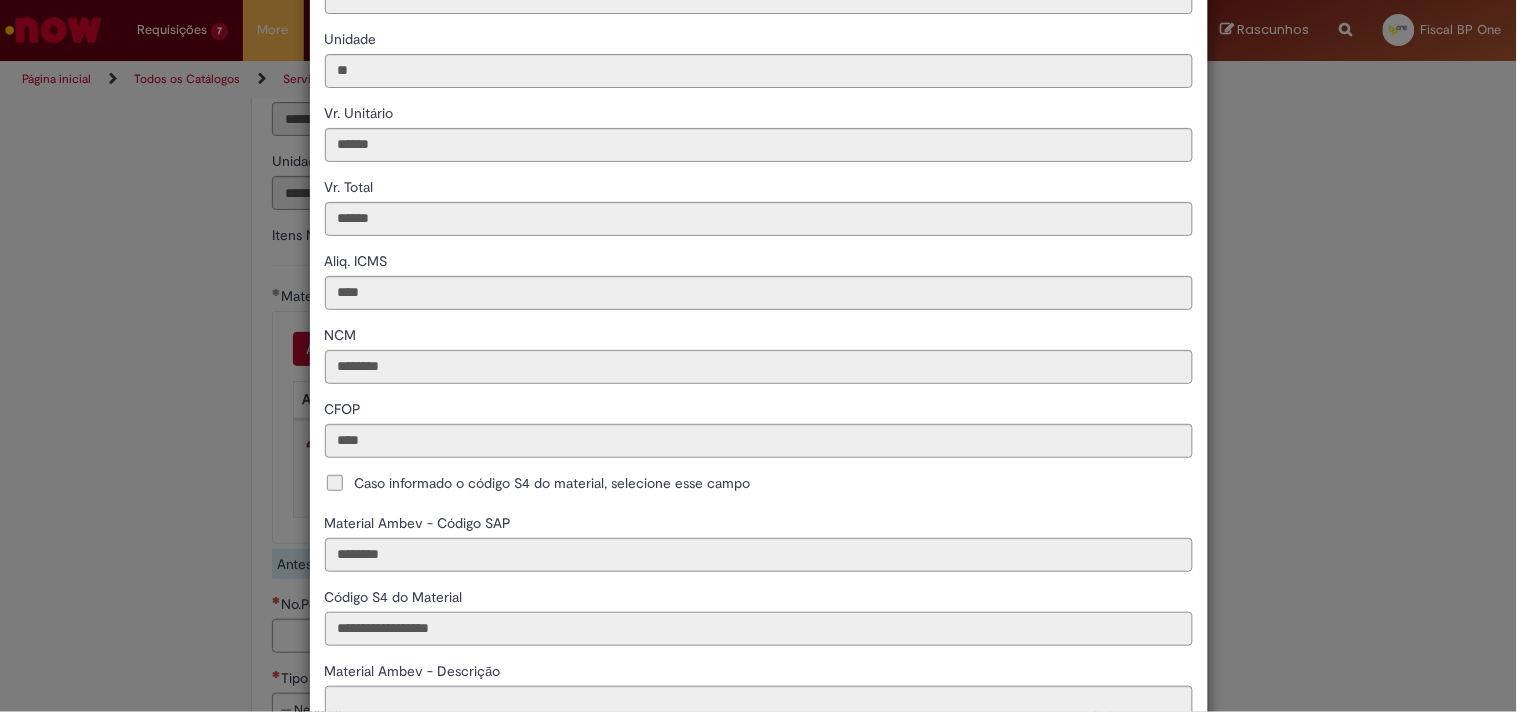type on "**********" 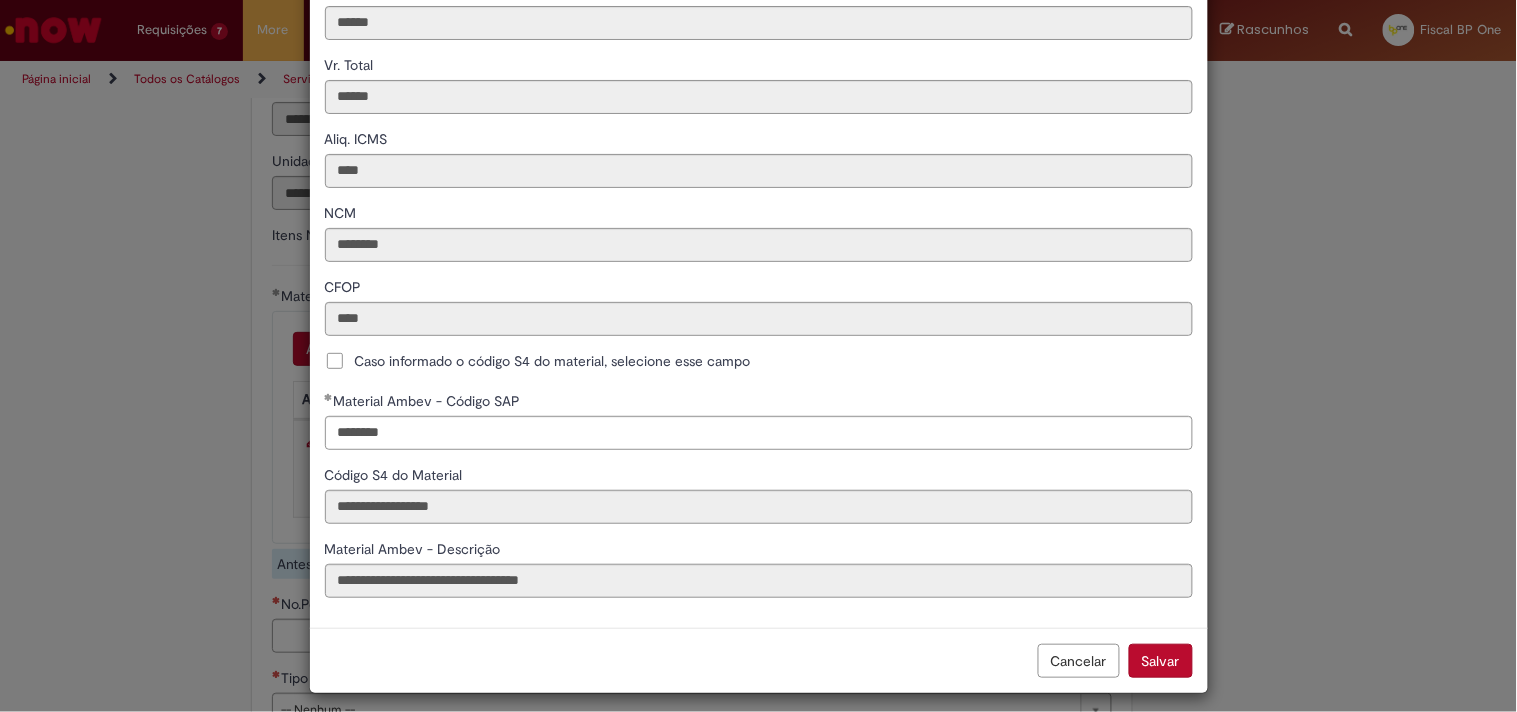 scroll, scrollTop: 355, scrollLeft: 0, axis: vertical 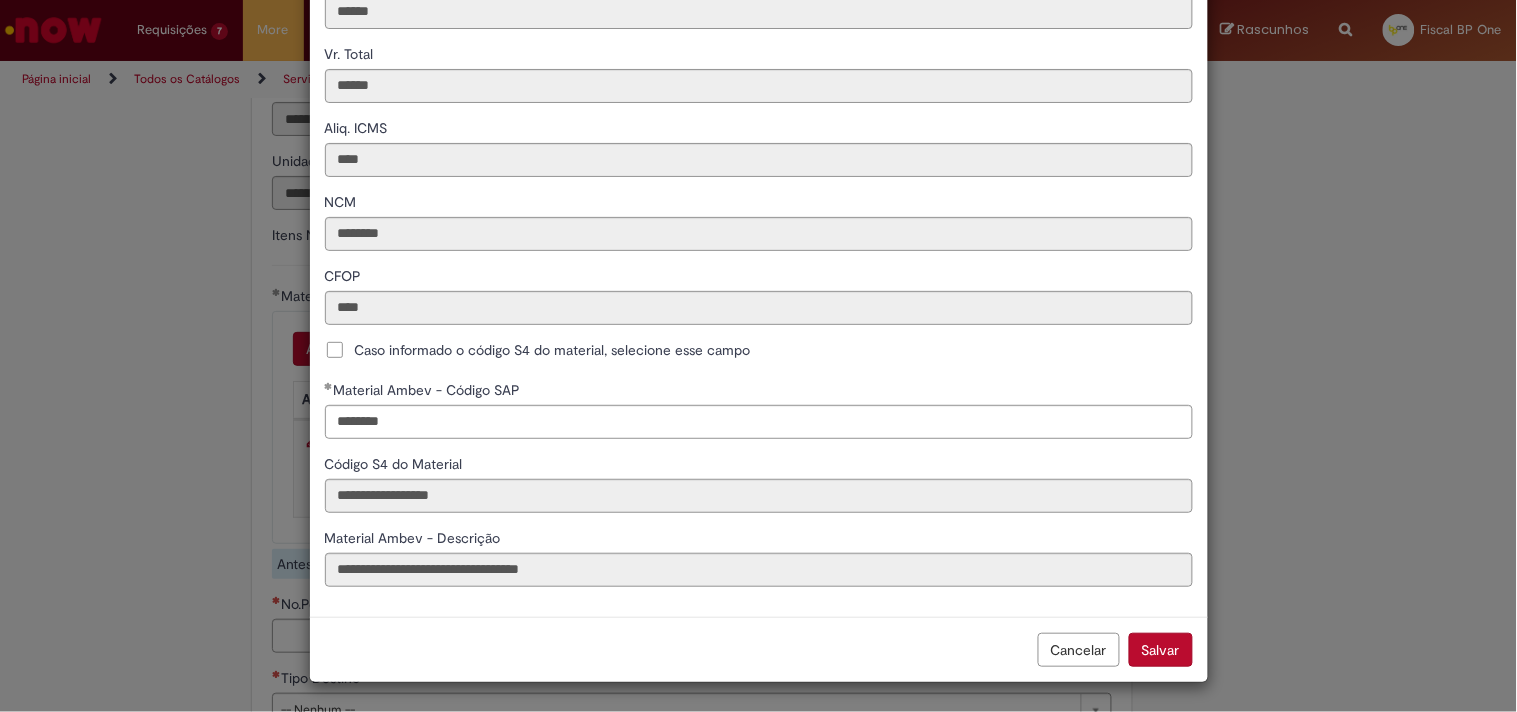 drag, startPoint x: 1165, startPoint y: 638, endPoint x: 1136, endPoint y: 624, distance: 32.202484 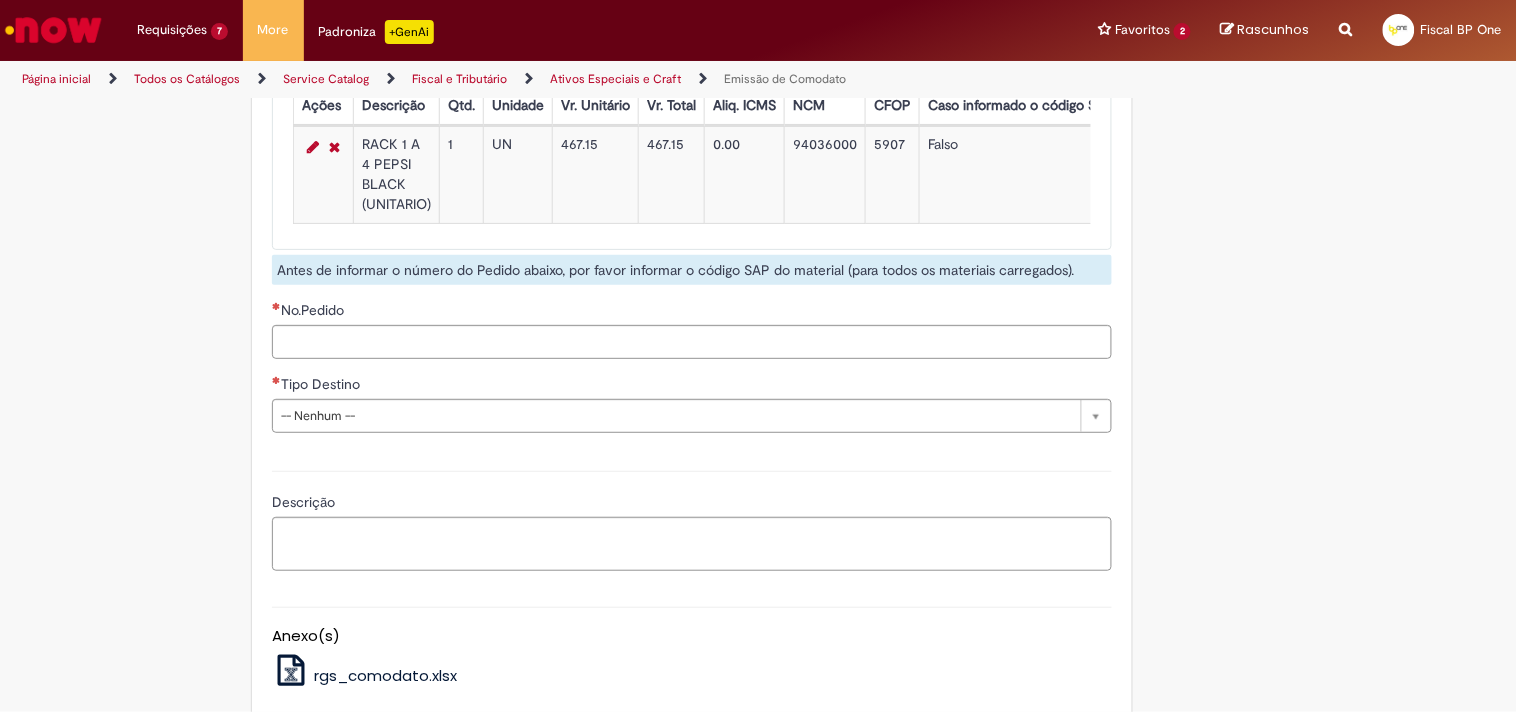 scroll, scrollTop: 2666, scrollLeft: 0, axis: vertical 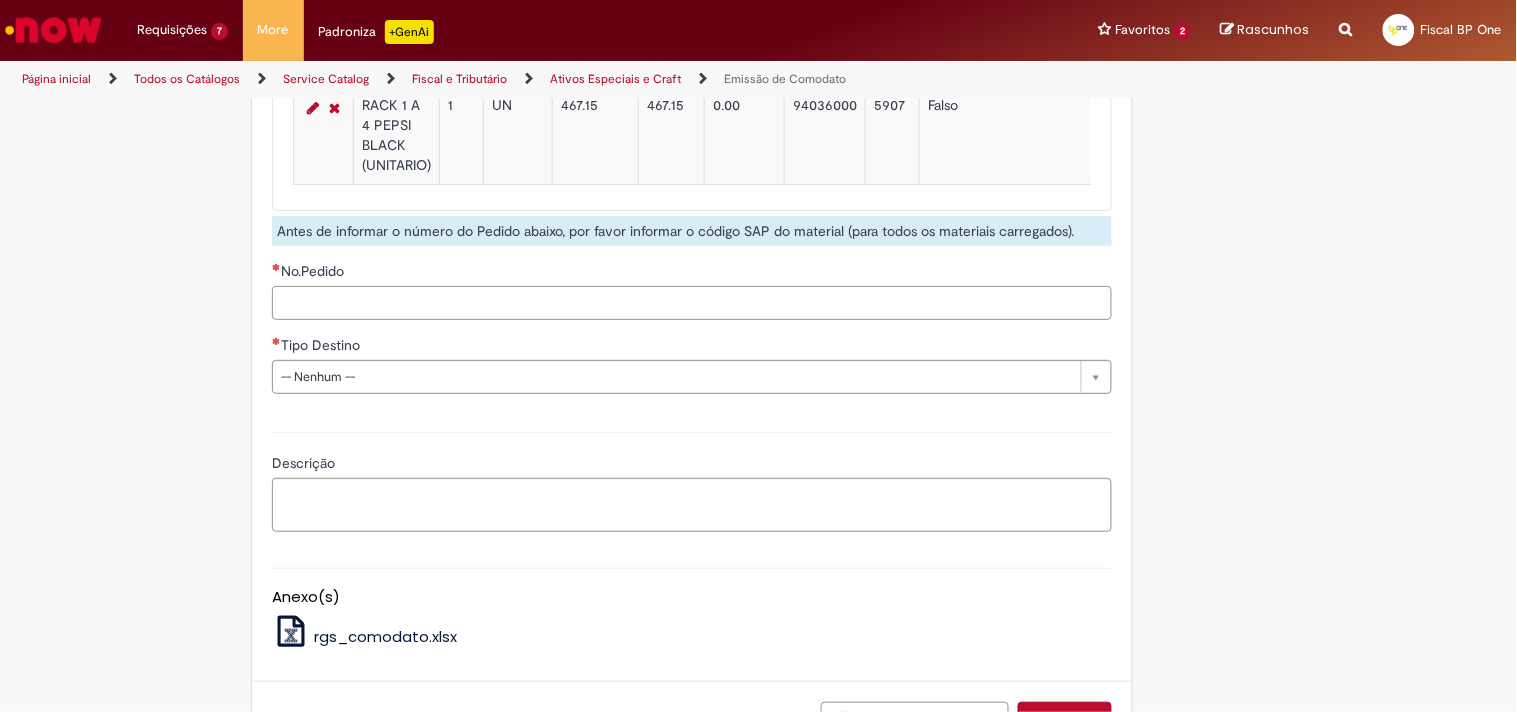 click on "No.Pedido" at bounding box center (692, 303) 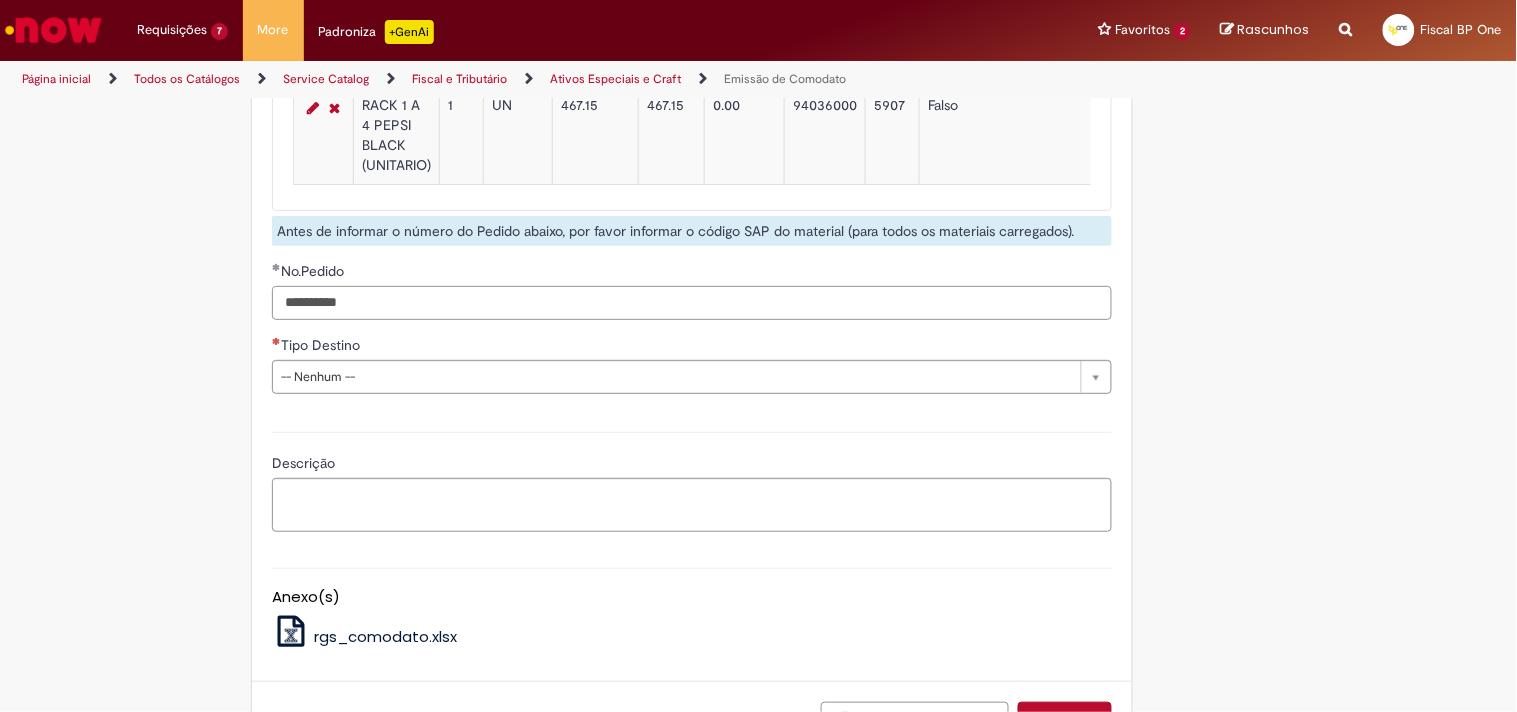 type on "**********" 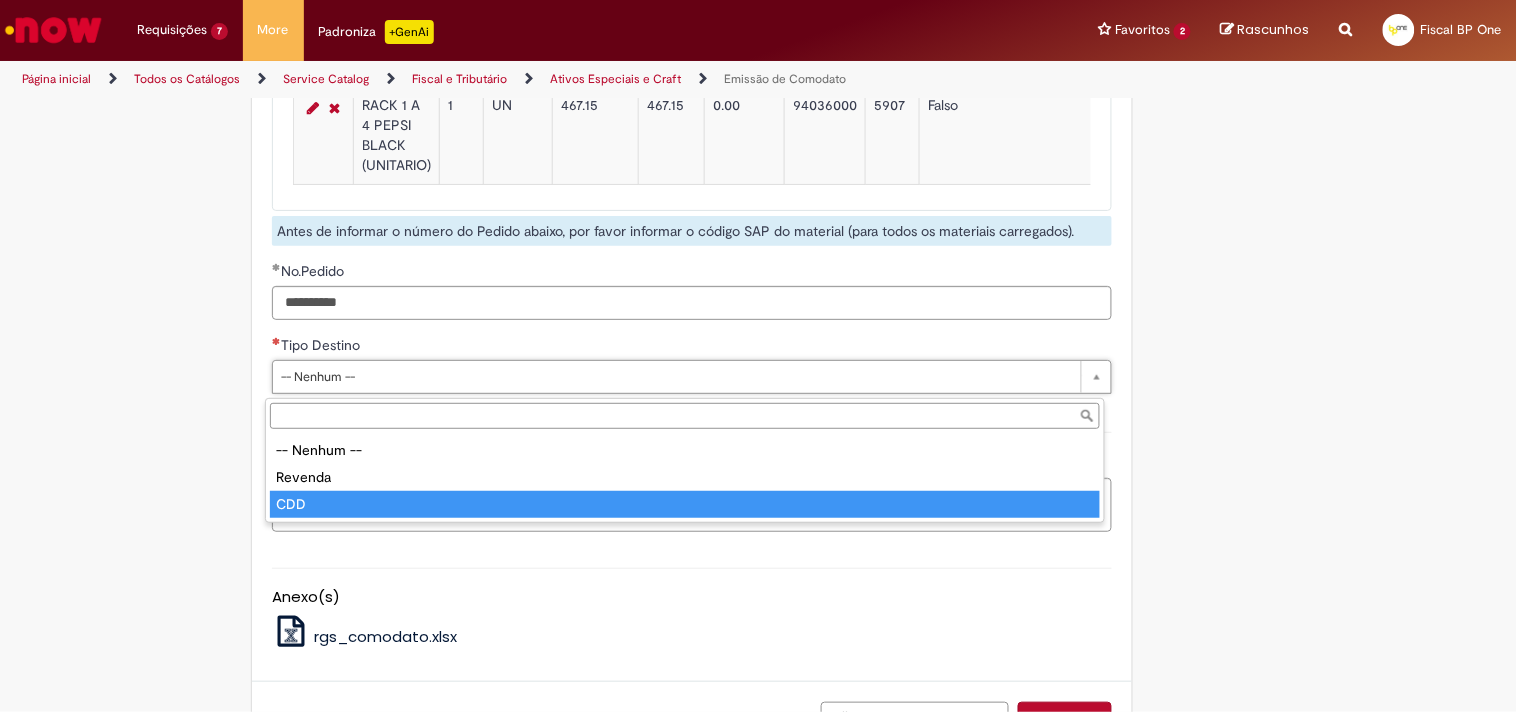 type on "***" 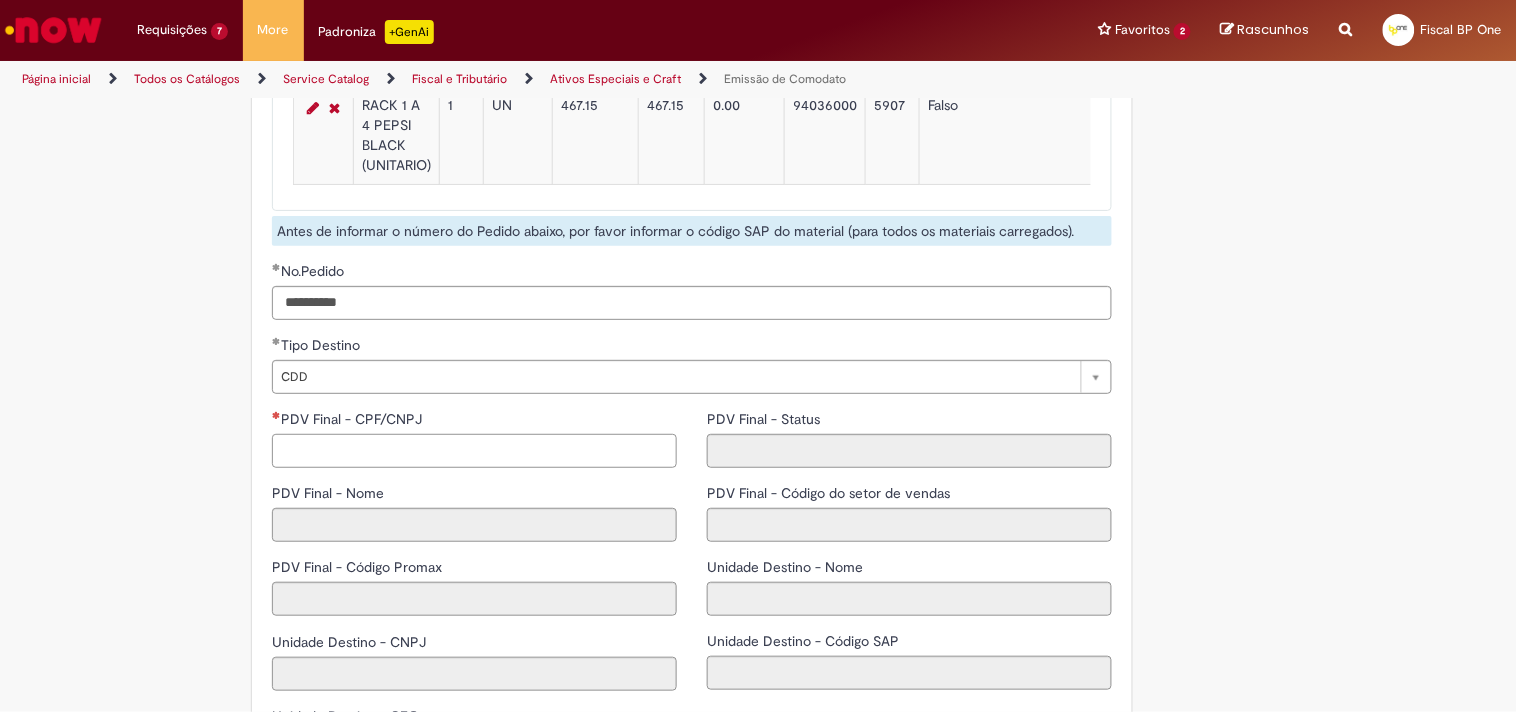 drag, startPoint x: 384, startPoint y: 462, endPoint x: 393, endPoint y: 455, distance: 11.401754 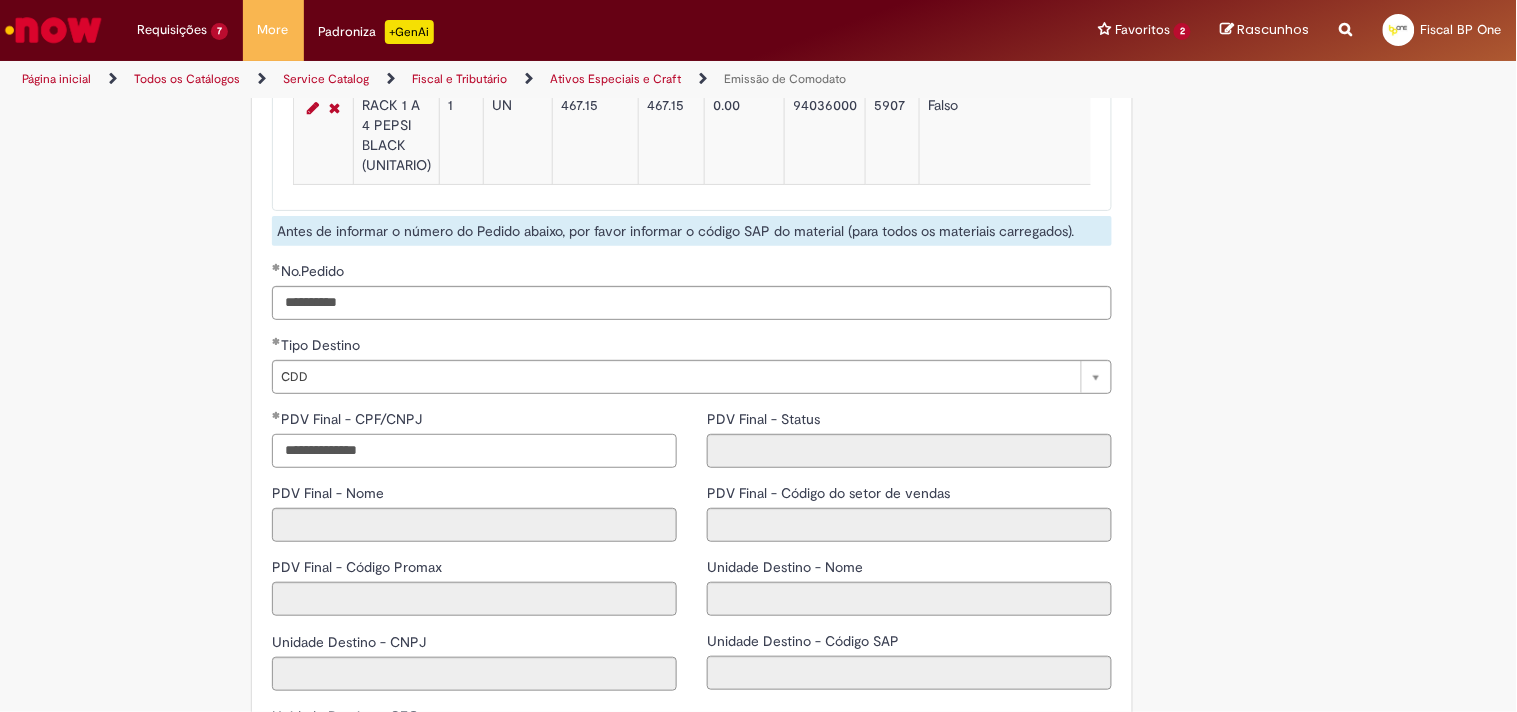drag, startPoint x: 393, startPoint y: 455, endPoint x: 437, endPoint y: 452, distance: 44.102154 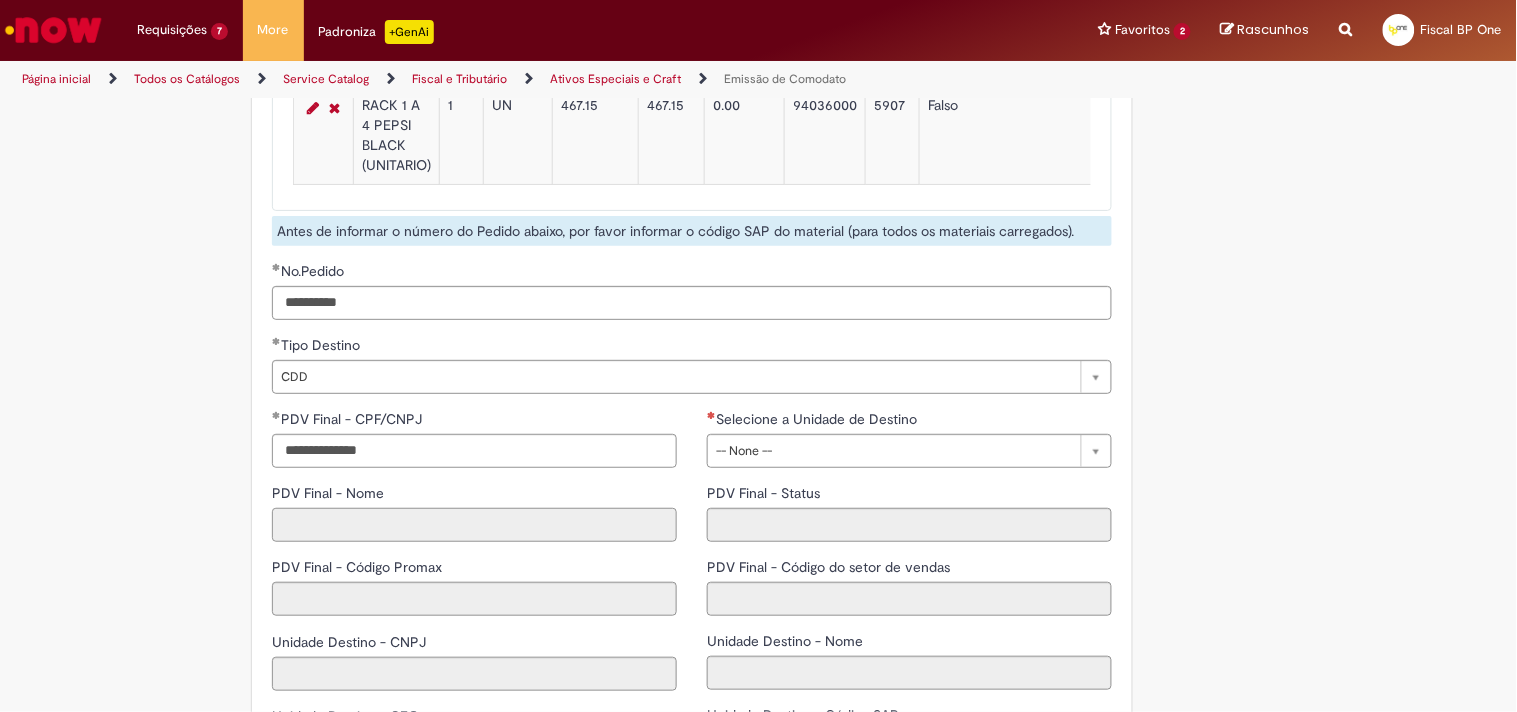 select 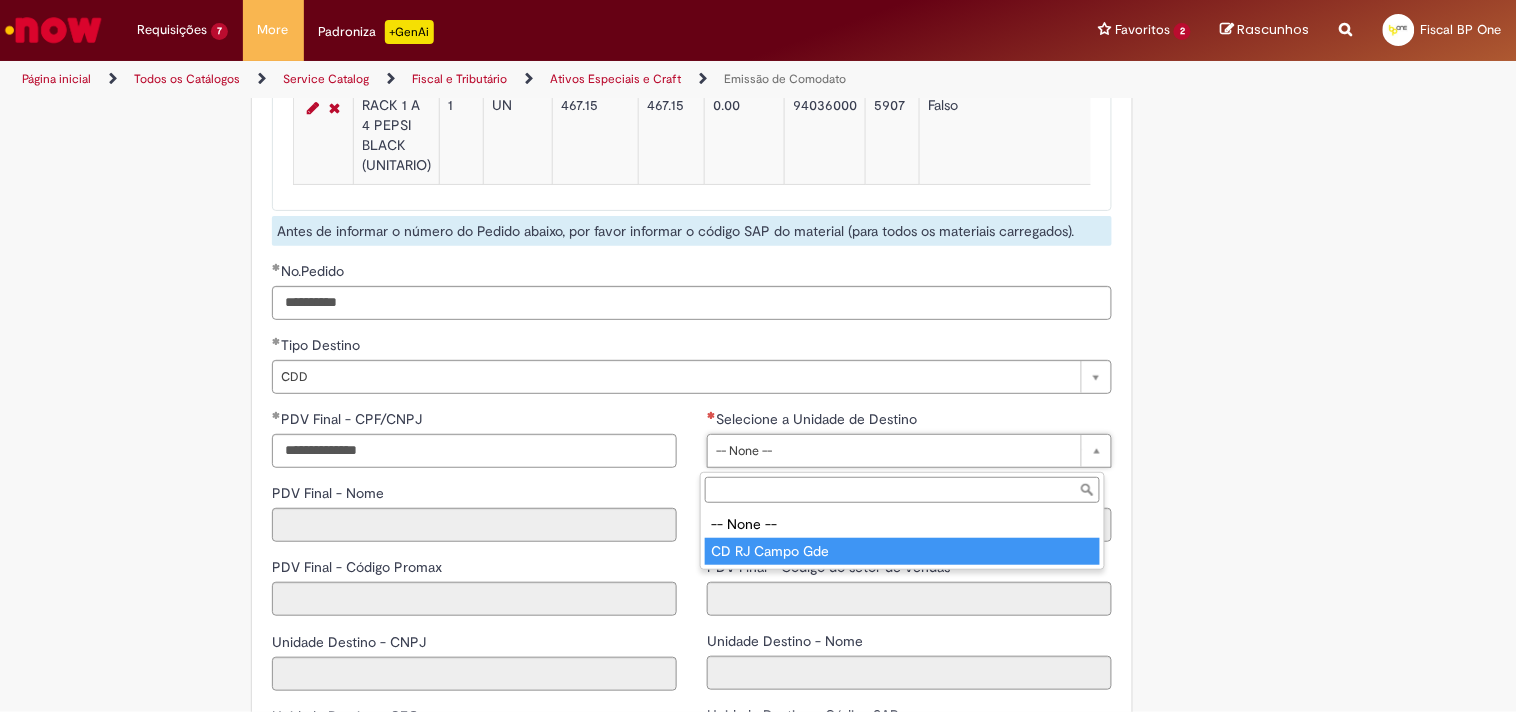 drag, startPoint x: 792, startPoint y: 553, endPoint x: 778, endPoint y: 537, distance: 21.260292 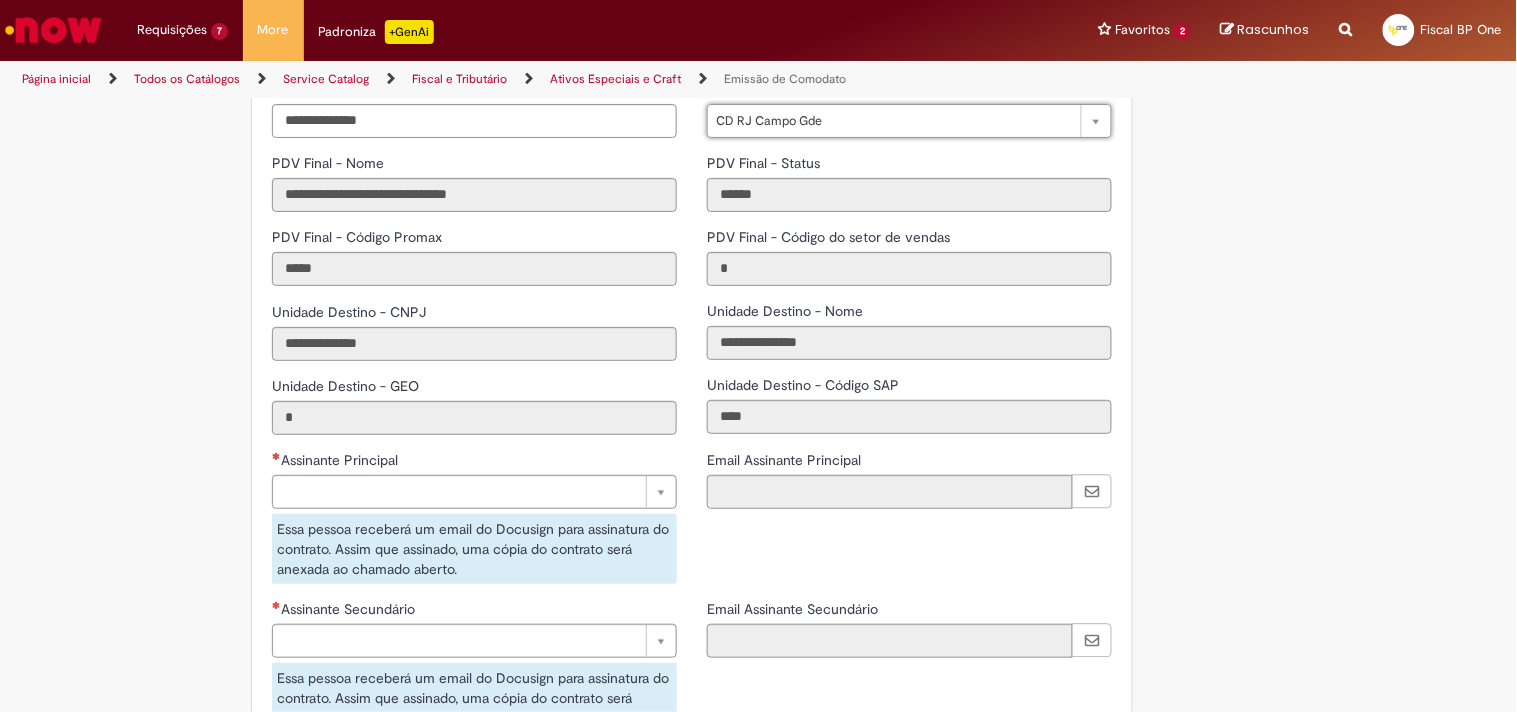 scroll, scrollTop: 3000, scrollLeft: 0, axis: vertical 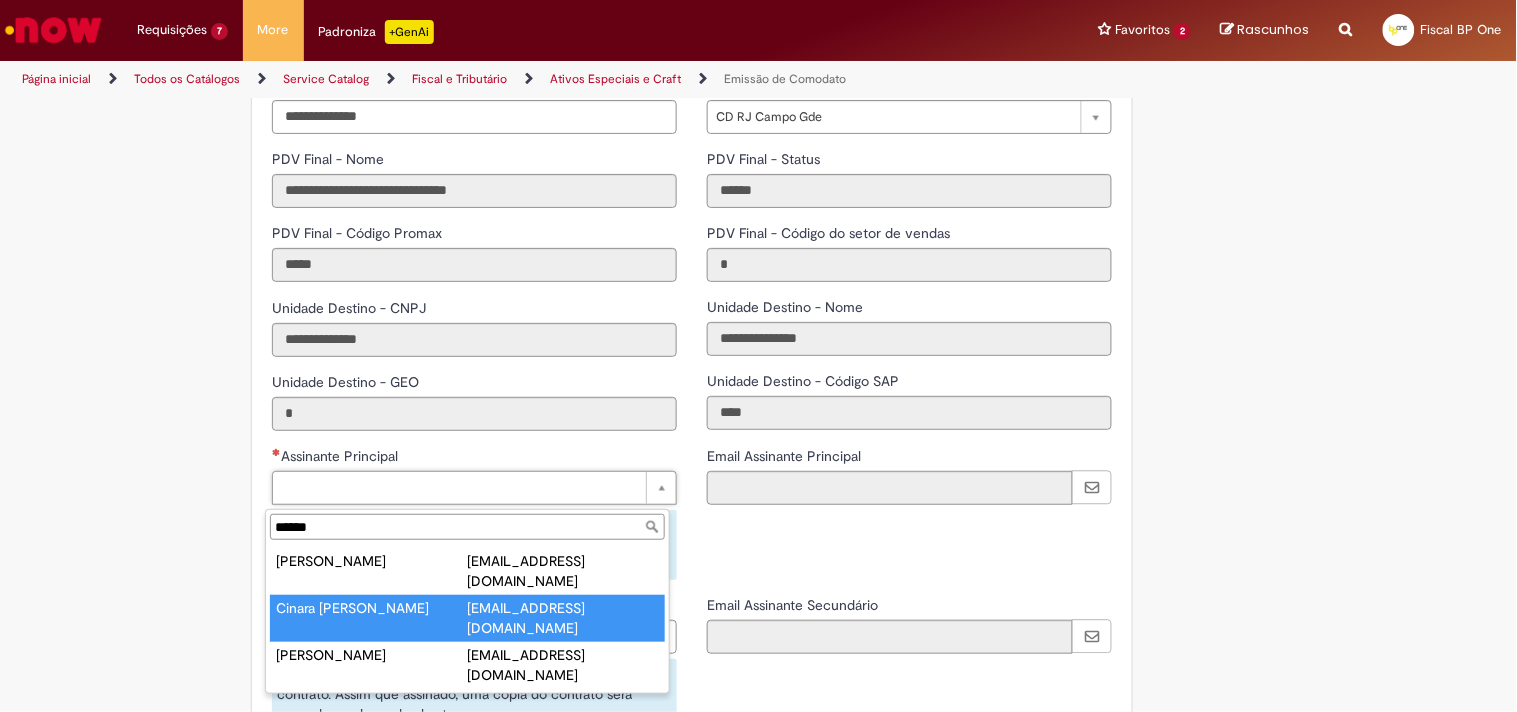 type on "******" 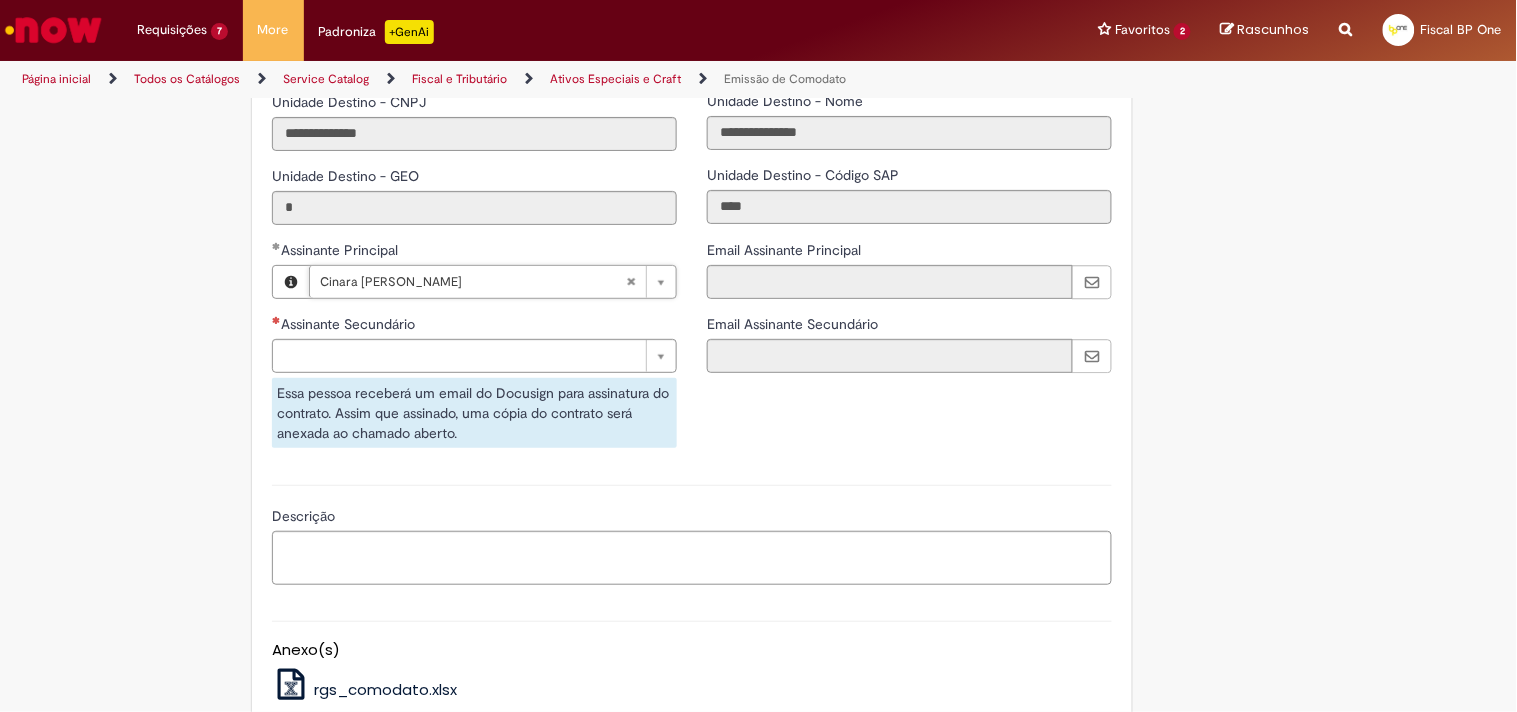 scroll, scrollTop: 3222, scrollLeft: 0, axis: vertical 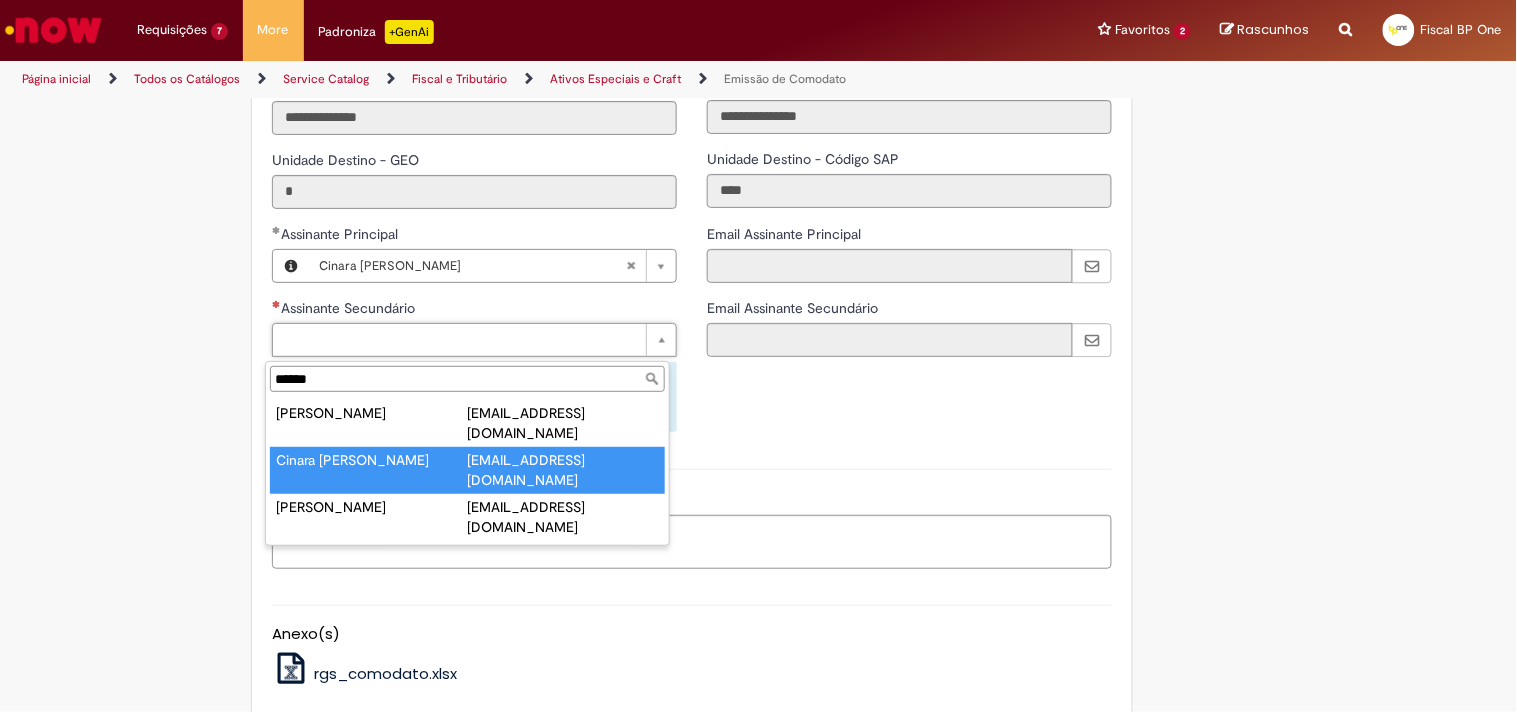 type on "******" 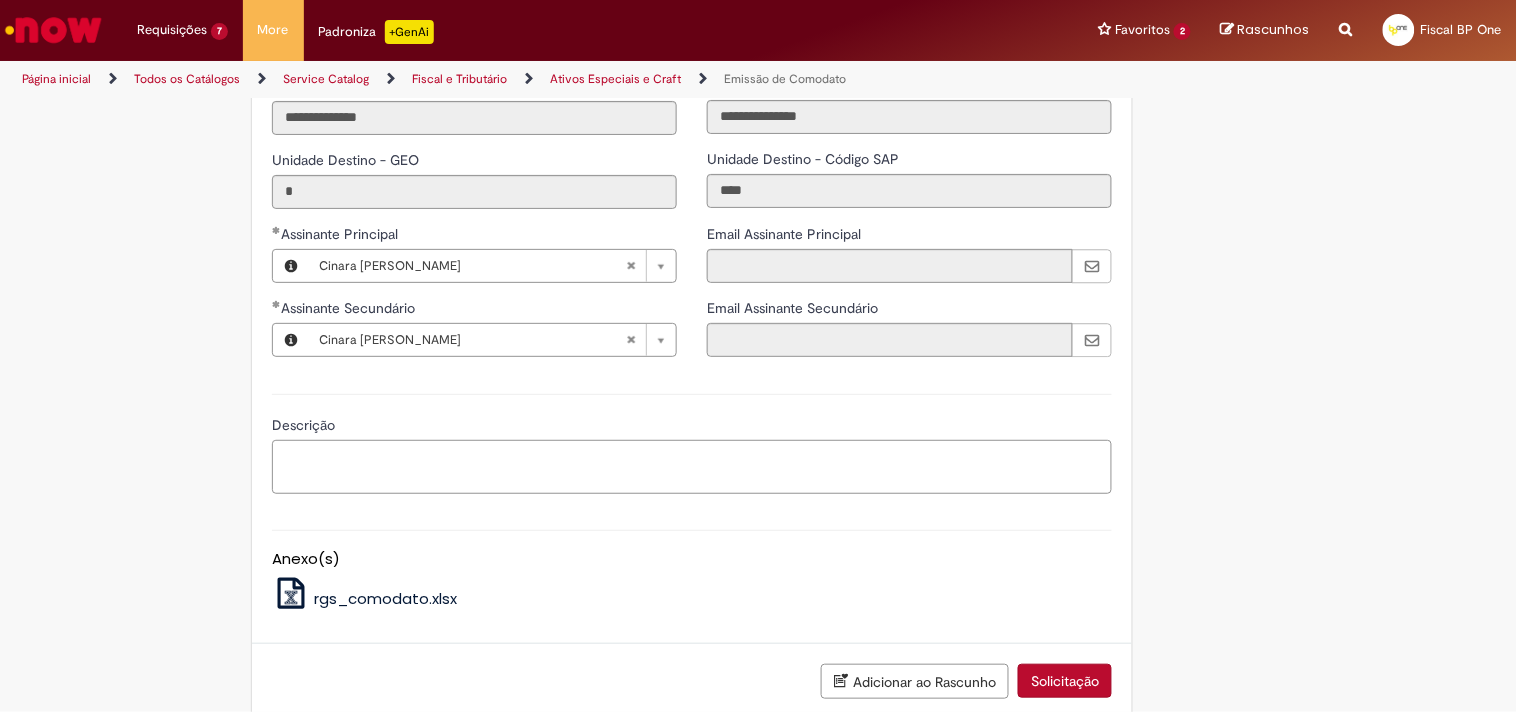 drag, startPoint x: 393, startPoint y: 498, endPoint x: 382, endPoint y: 491, distance: 13.038404 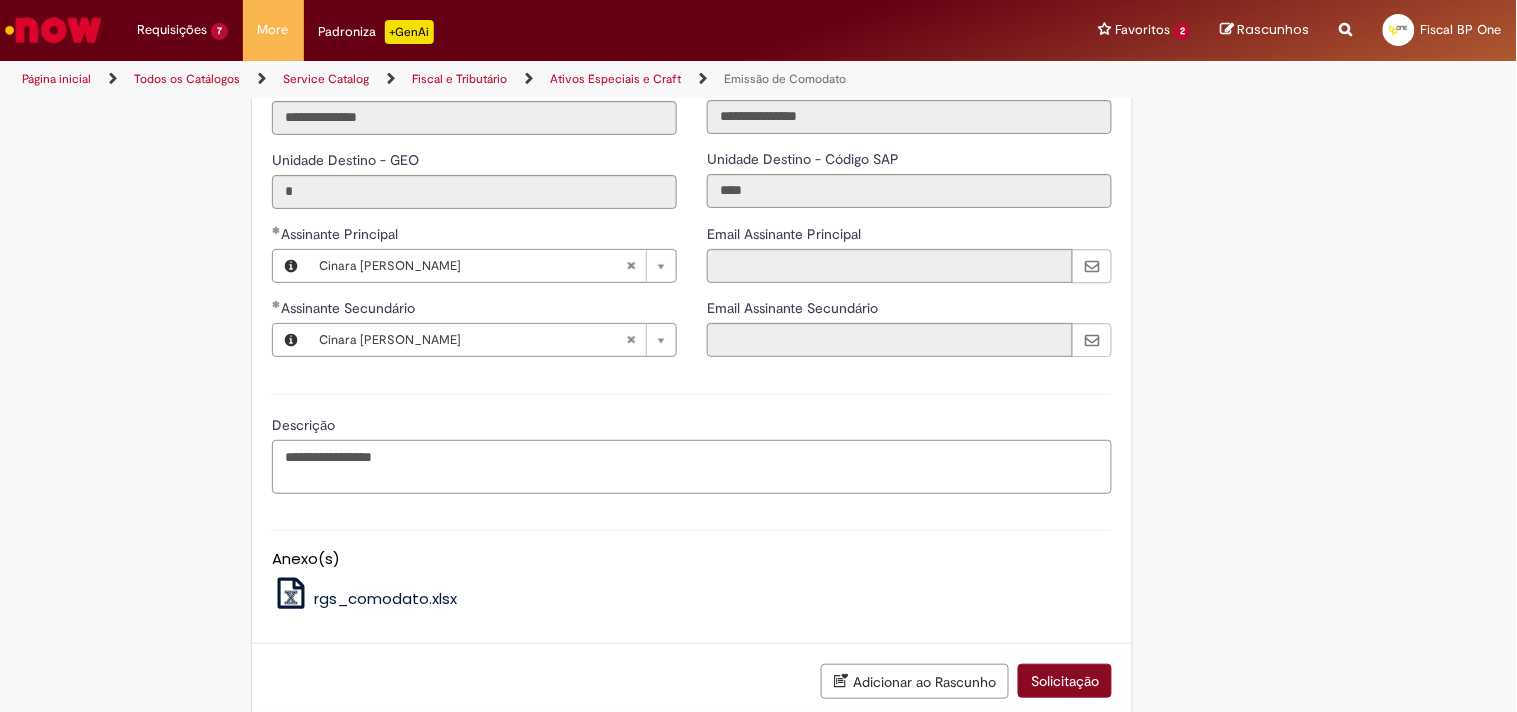 type on "**********" 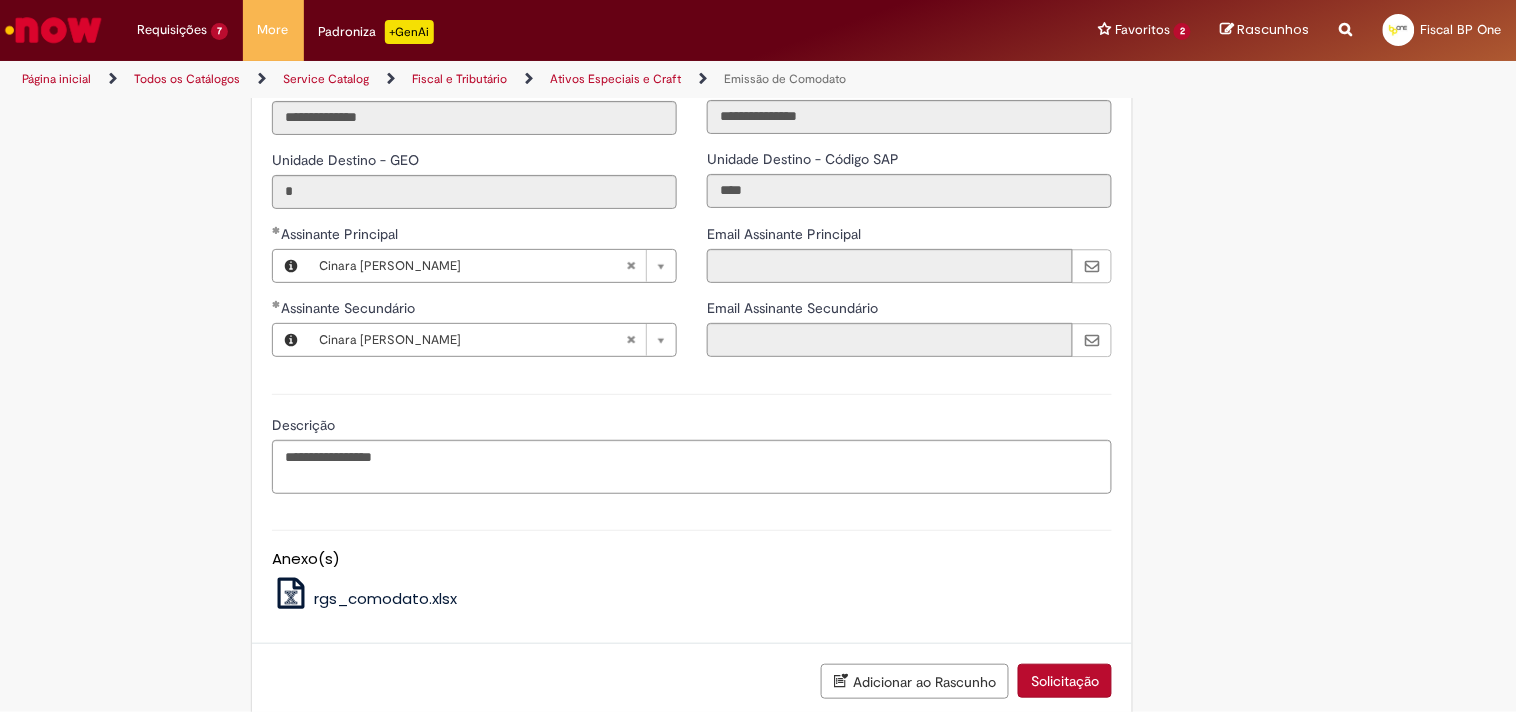 click on "Solicitação" at bounding box center [1065, 681] 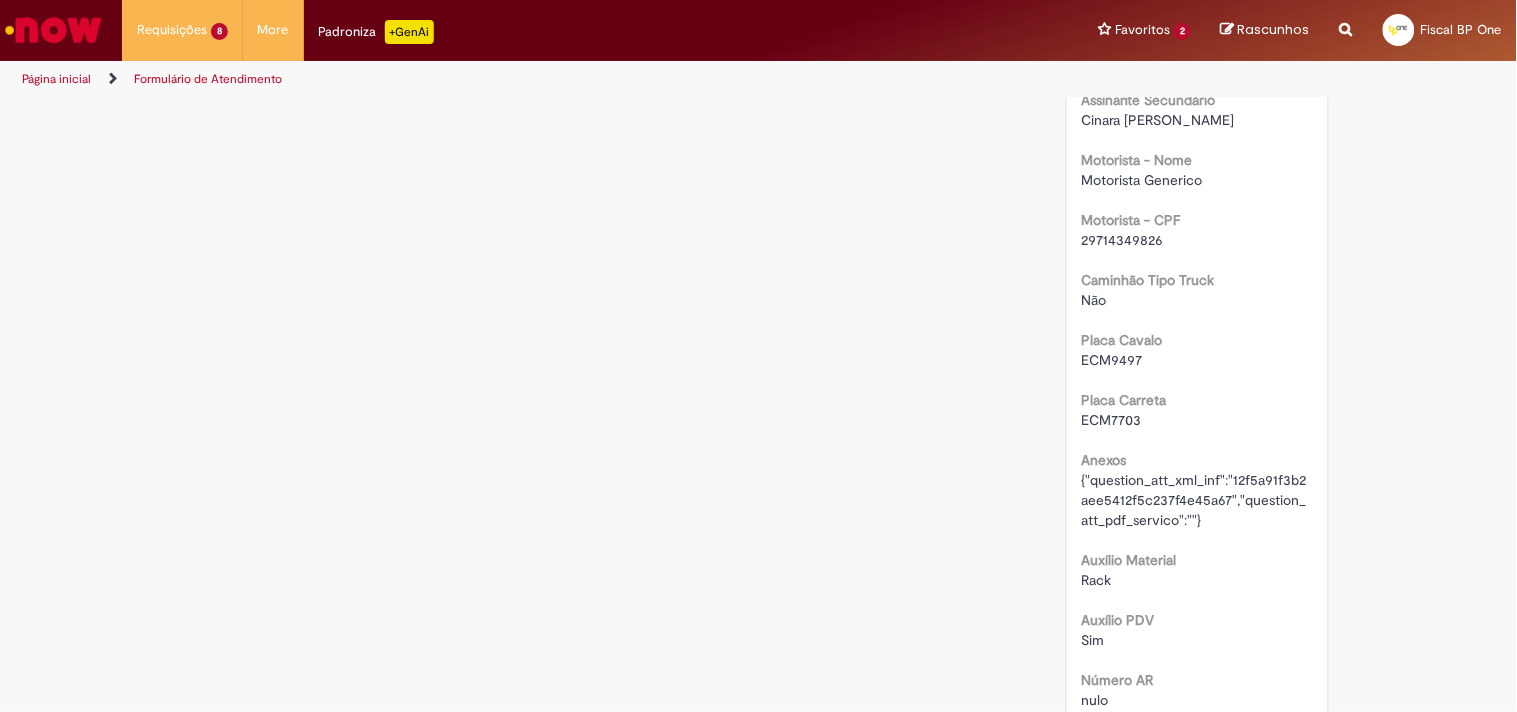 scroll, scrollTop: 0, scrollLeft: 0, axis: both 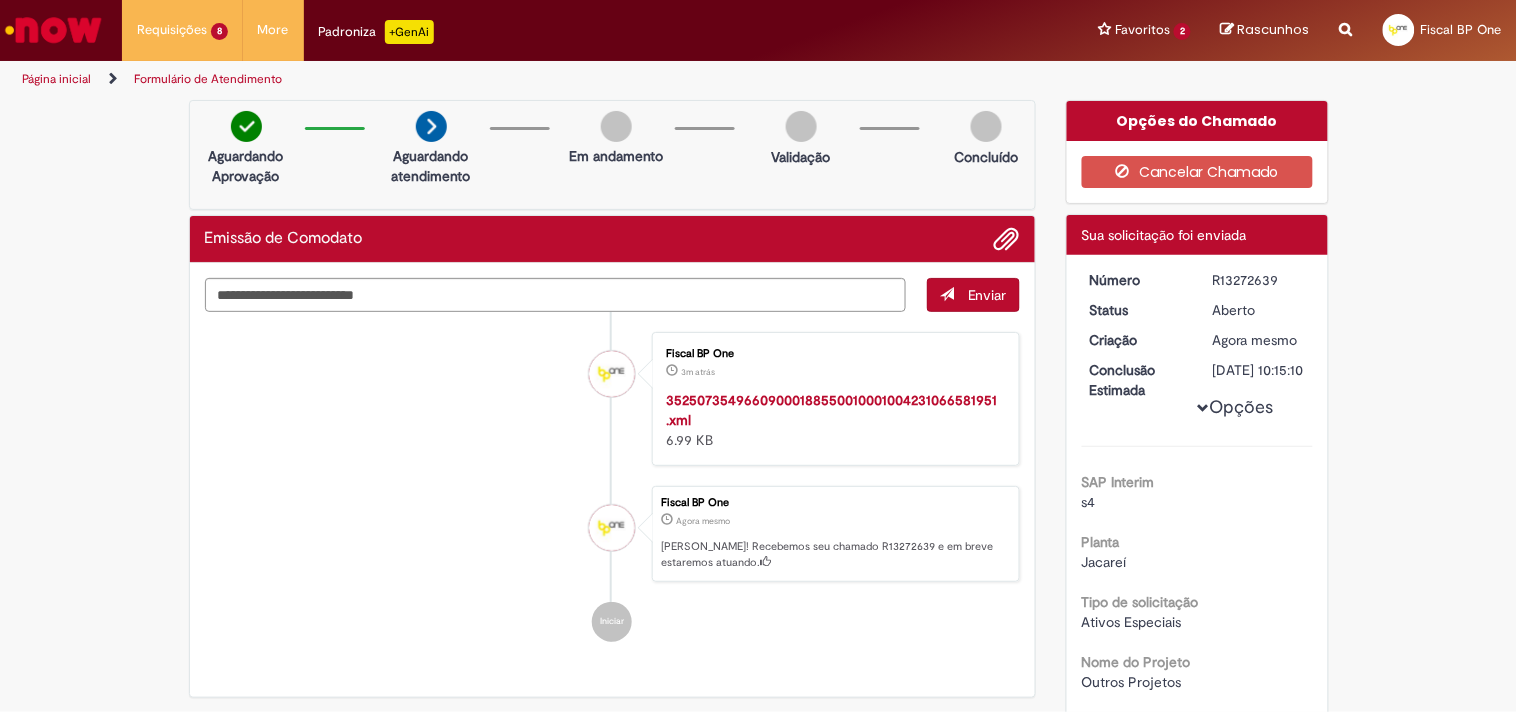 click on "R13272639" at bounding box center (1259, 280) 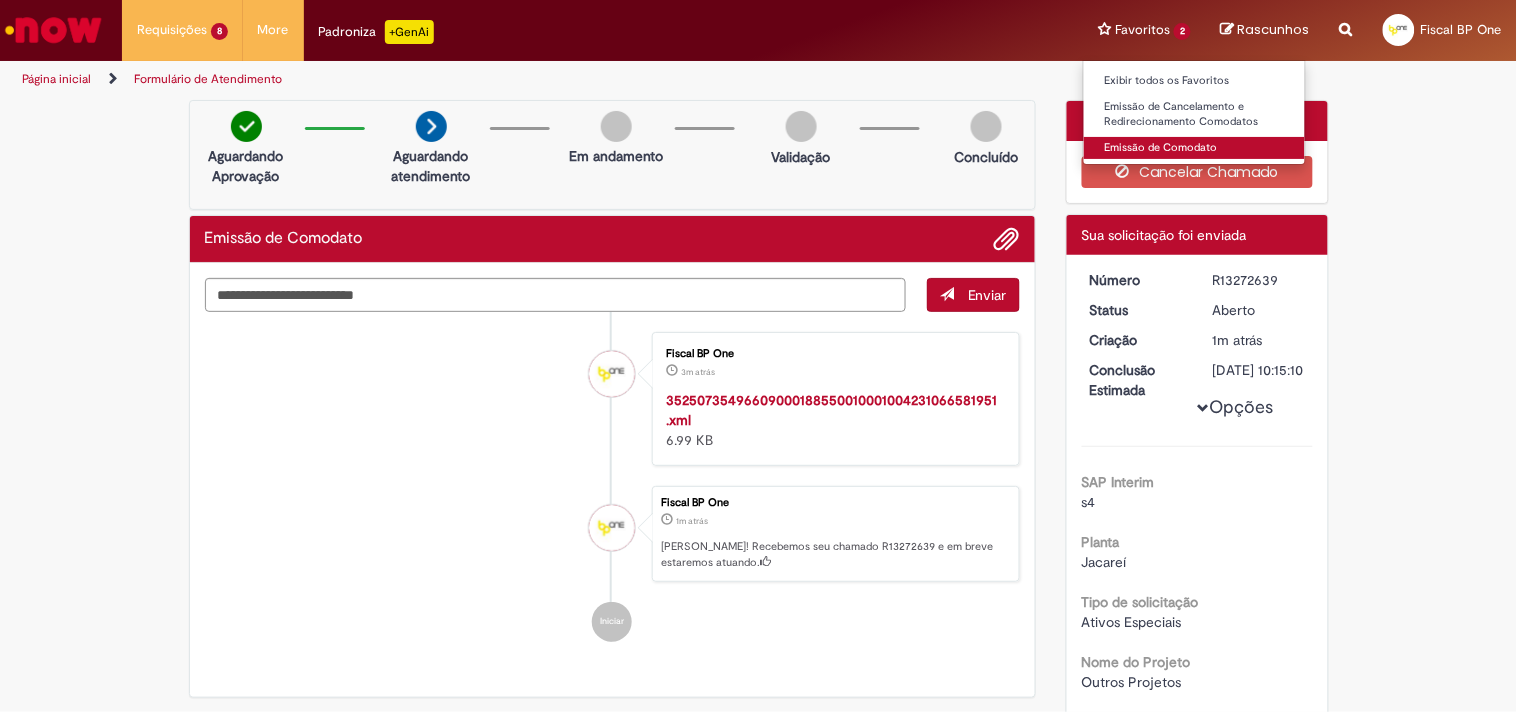 click on "Emissão de Comodato" at bounding box center (1194, 148) 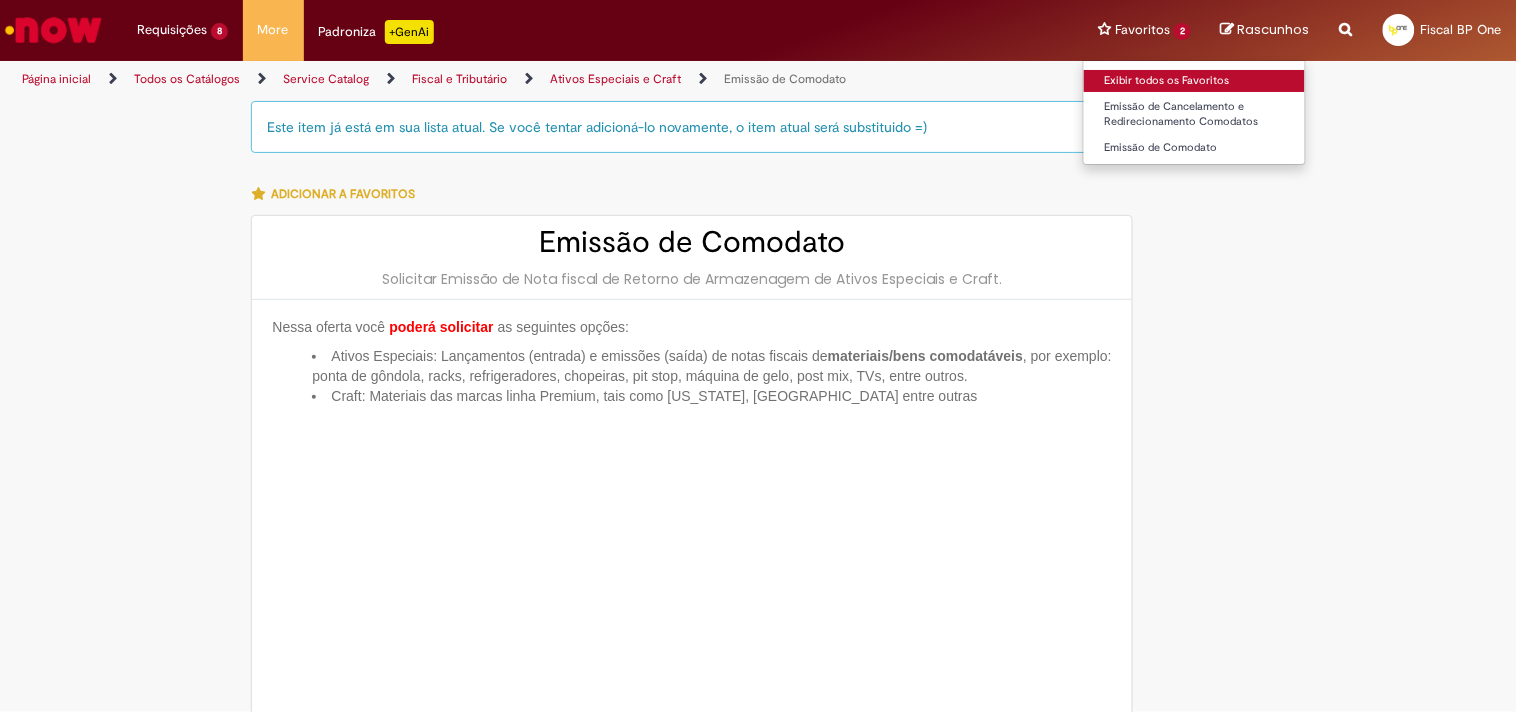 type on "**********" 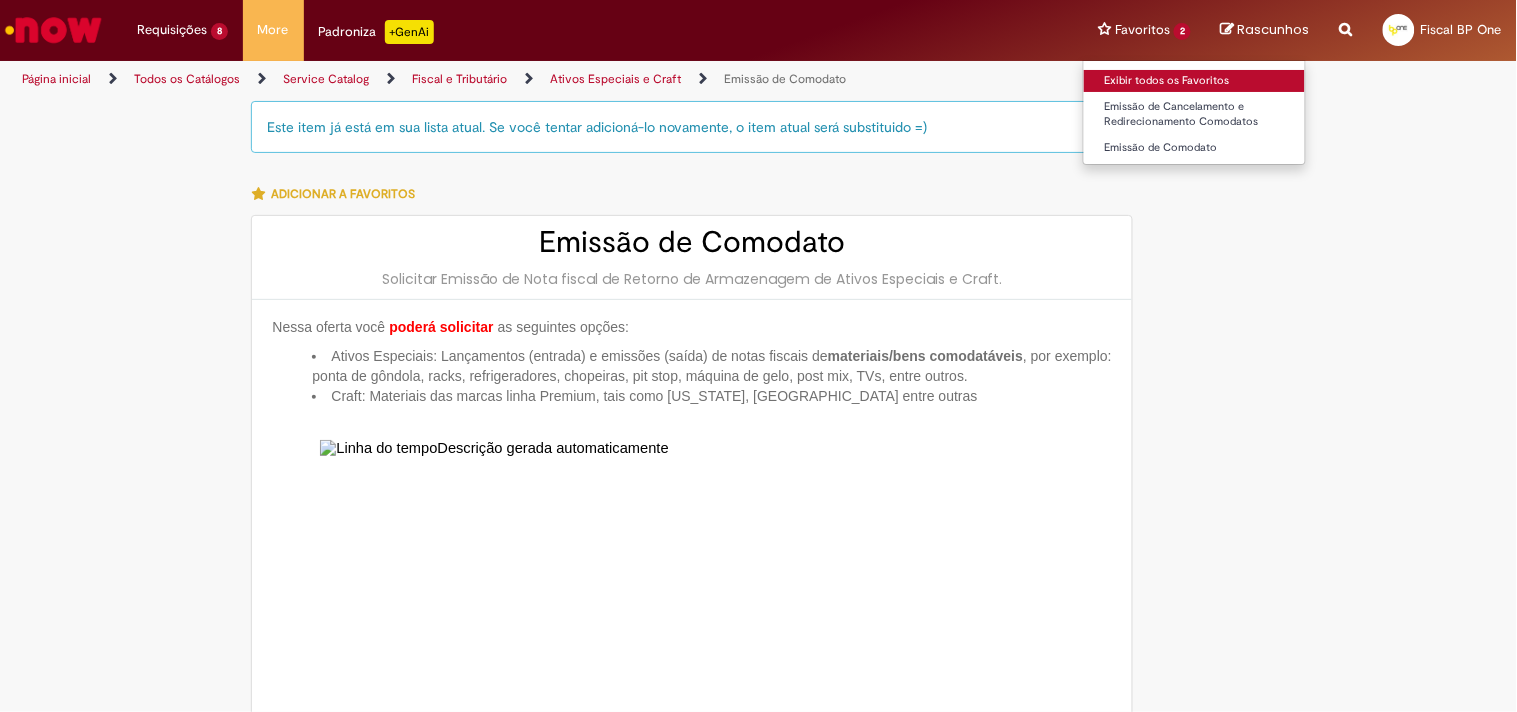 type on "**********" 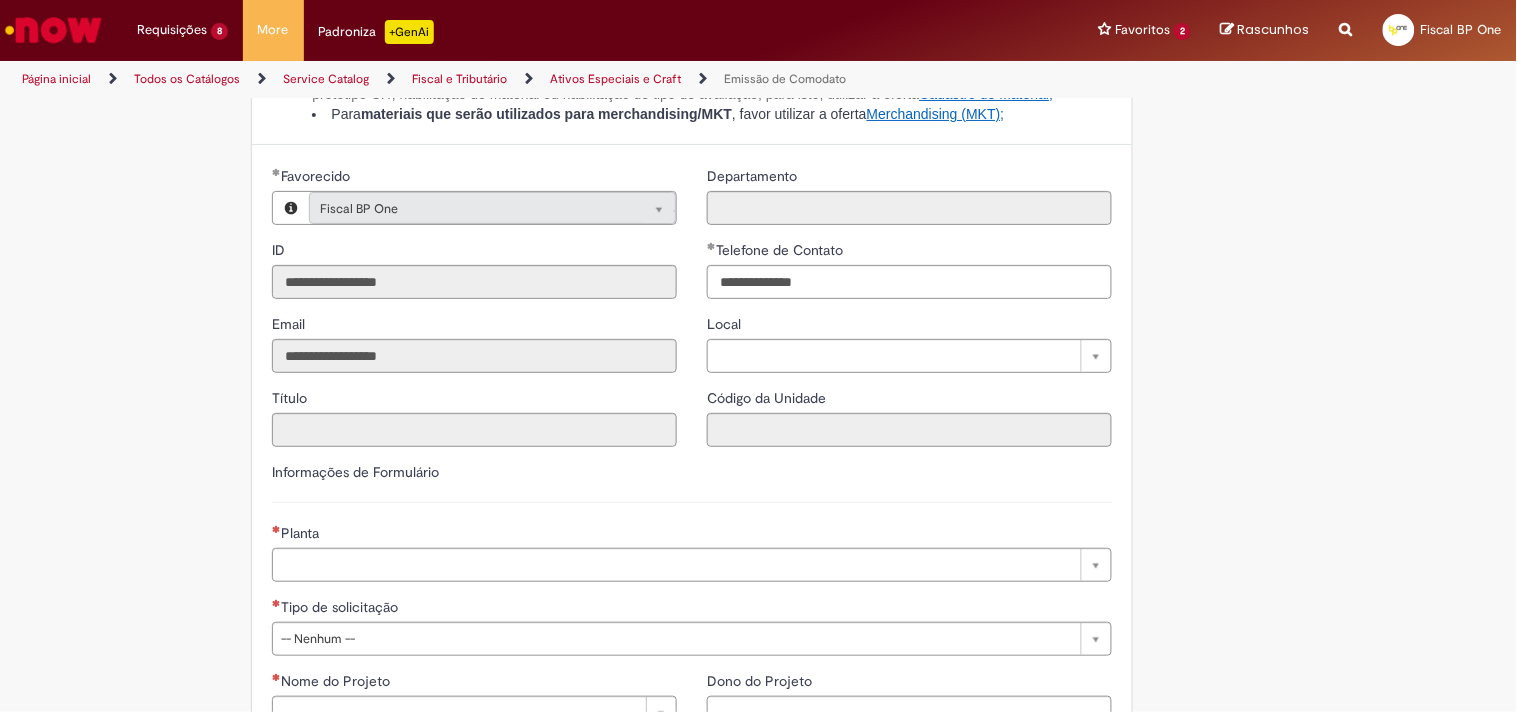 scroll, scrollTop: 1333, scrollLeft: 0, axis: vertical 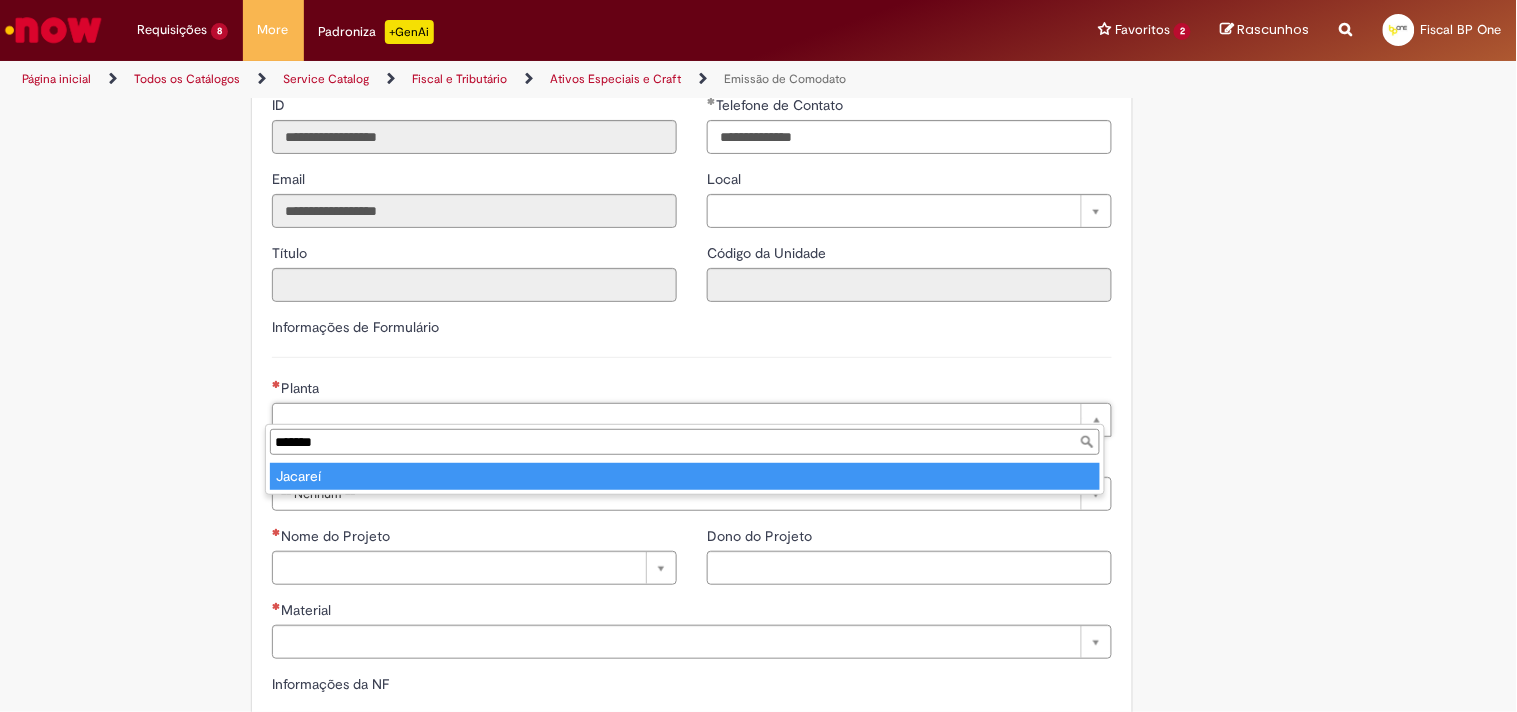 type on "*******" 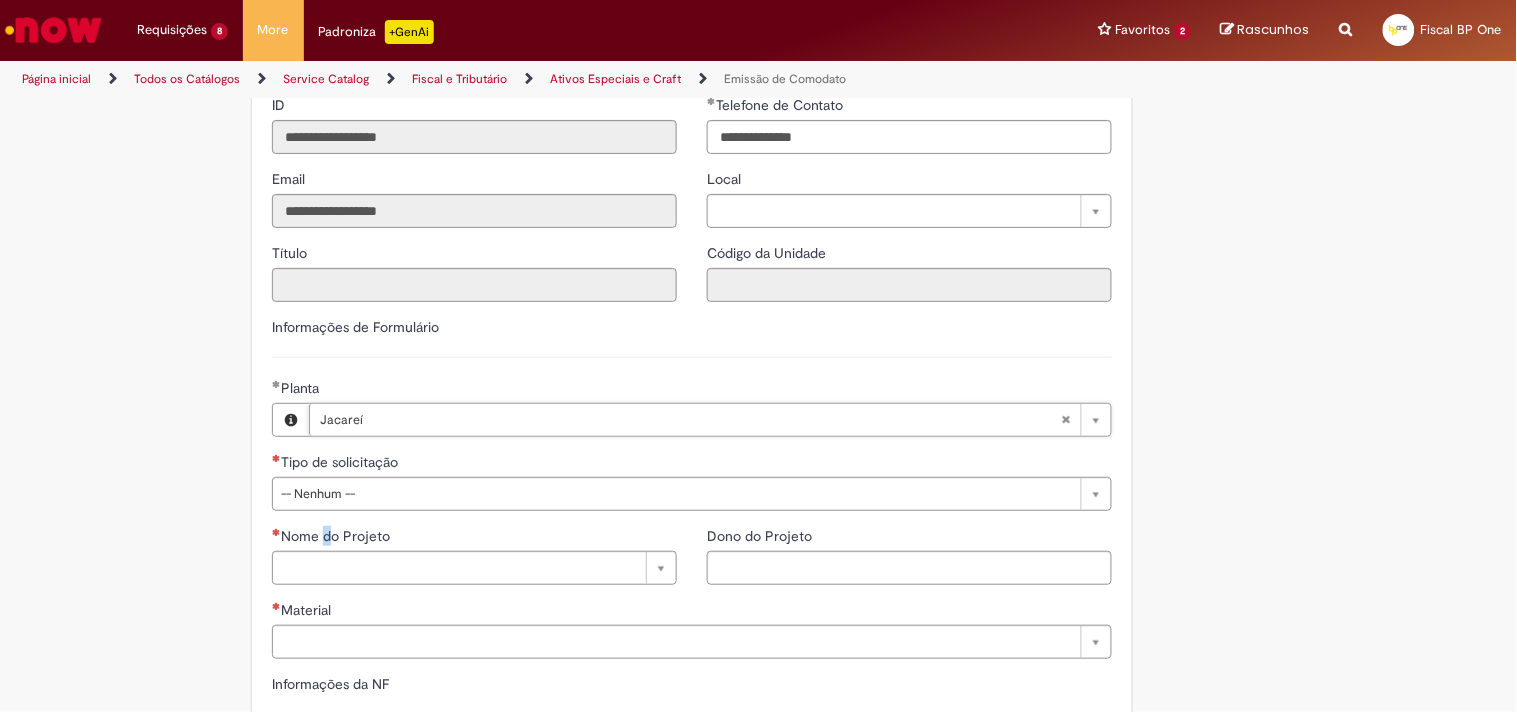 click on "Nome do Projeto" at bounding box center [333, 536] 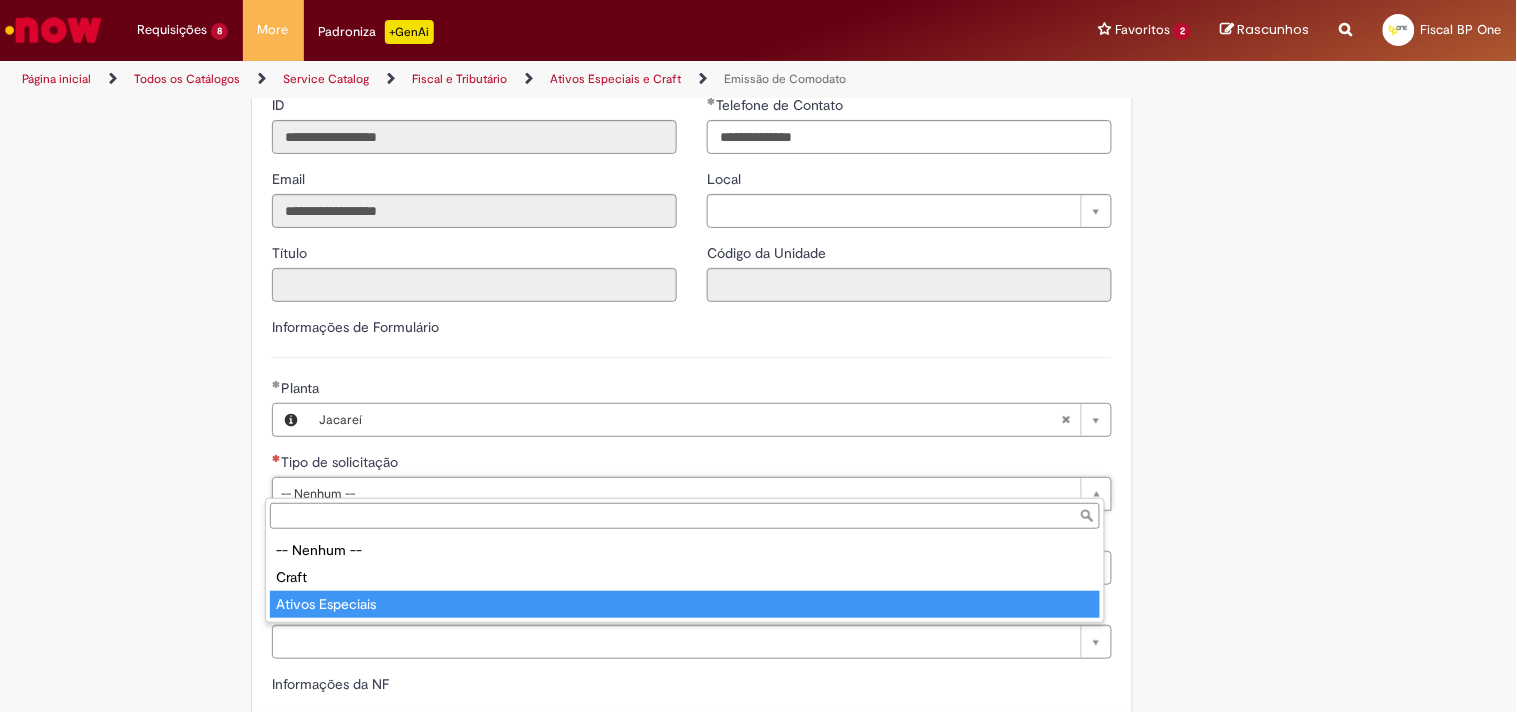 drag, startPoint x: 332, startPoint y: 600, endPoint x: 328, endPoint y: 563, distance: 37.215588 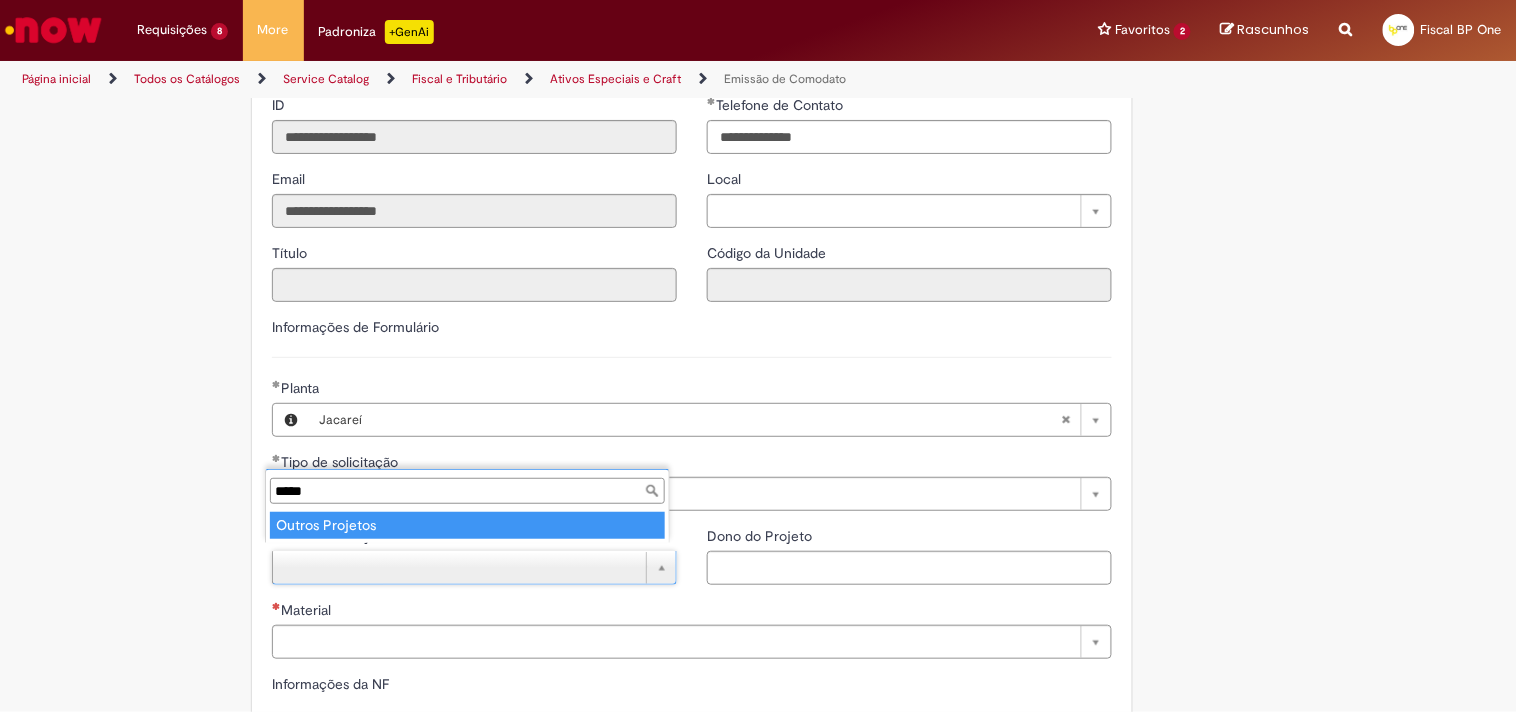 type on "*****" 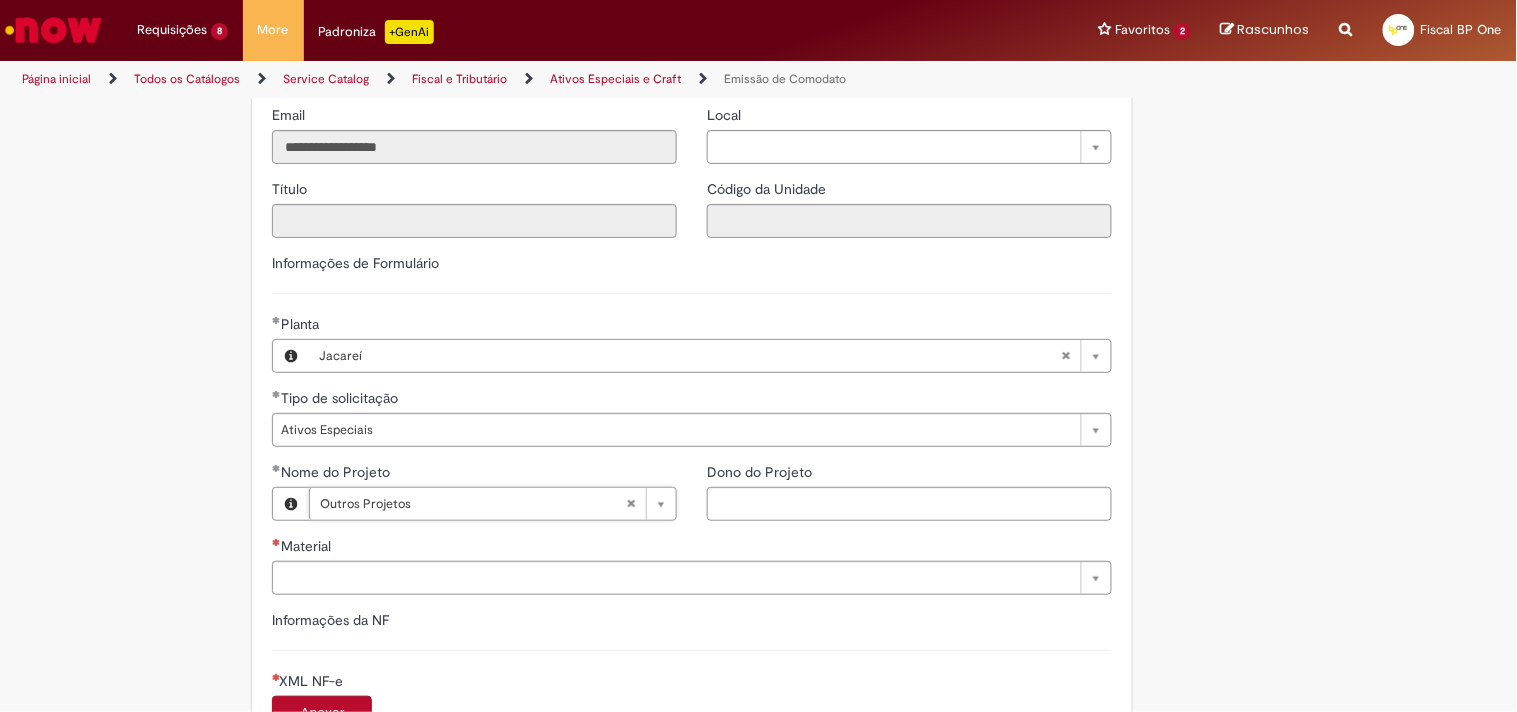 scroll, scrollTop: 1555, scrollLeft: 0, axis: vertical 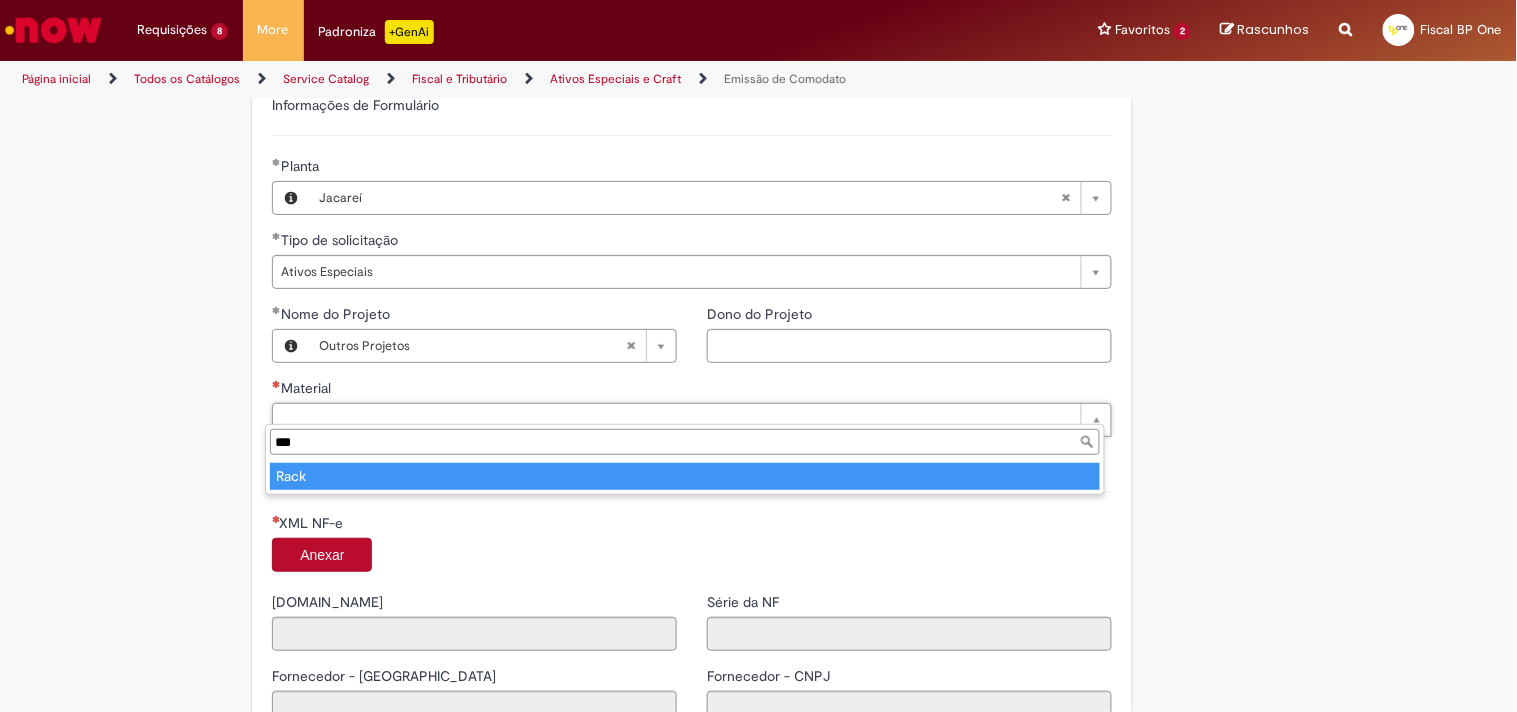 type on "***" 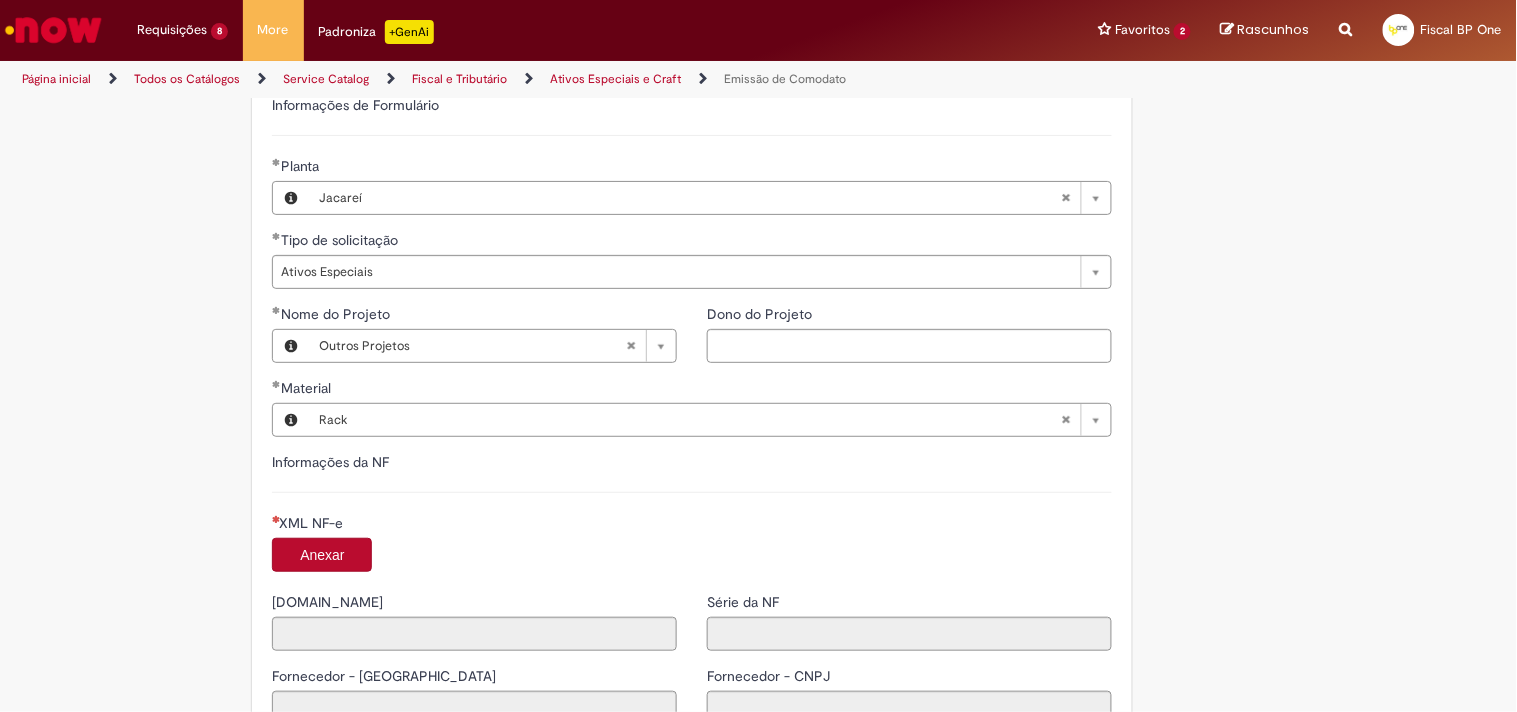 click on "Anexar" at bounding box center (322, 555) 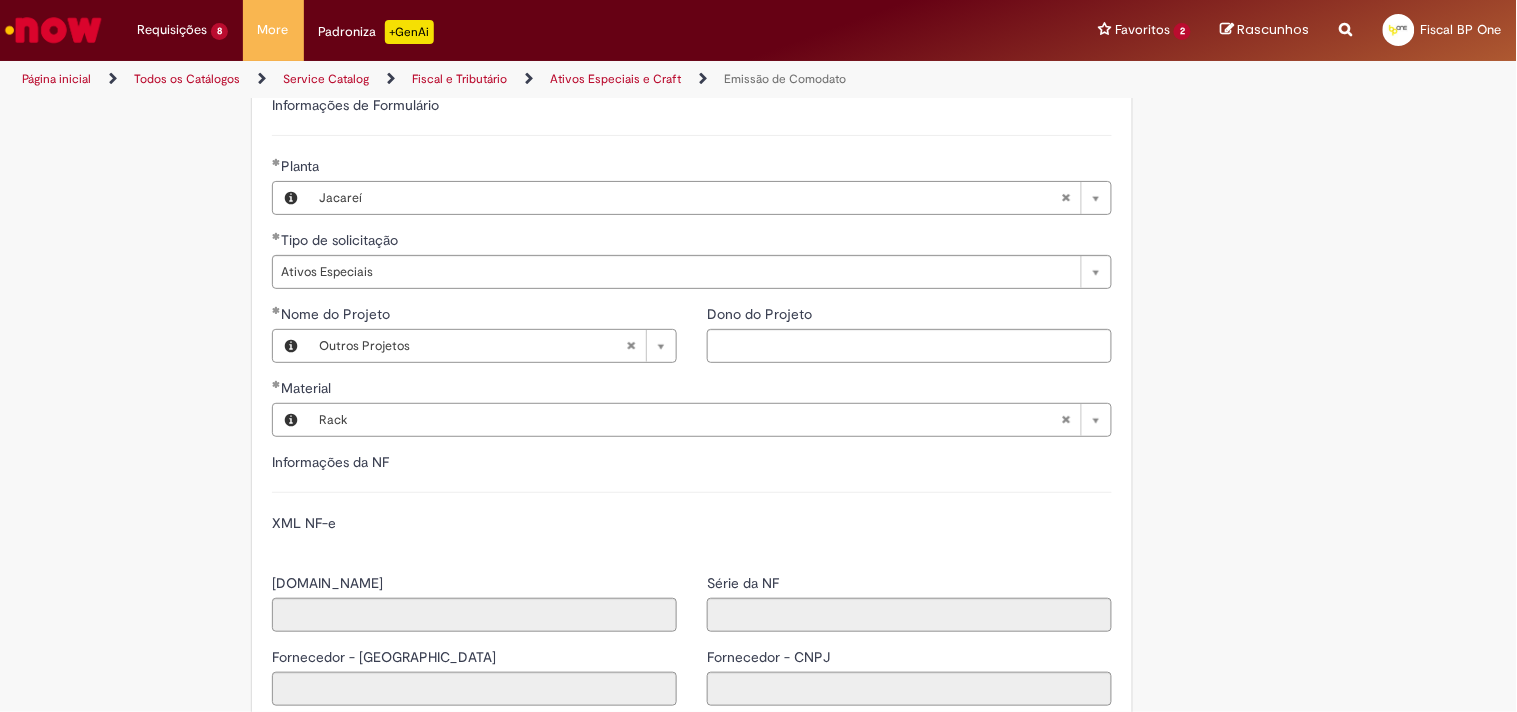 type on "******" 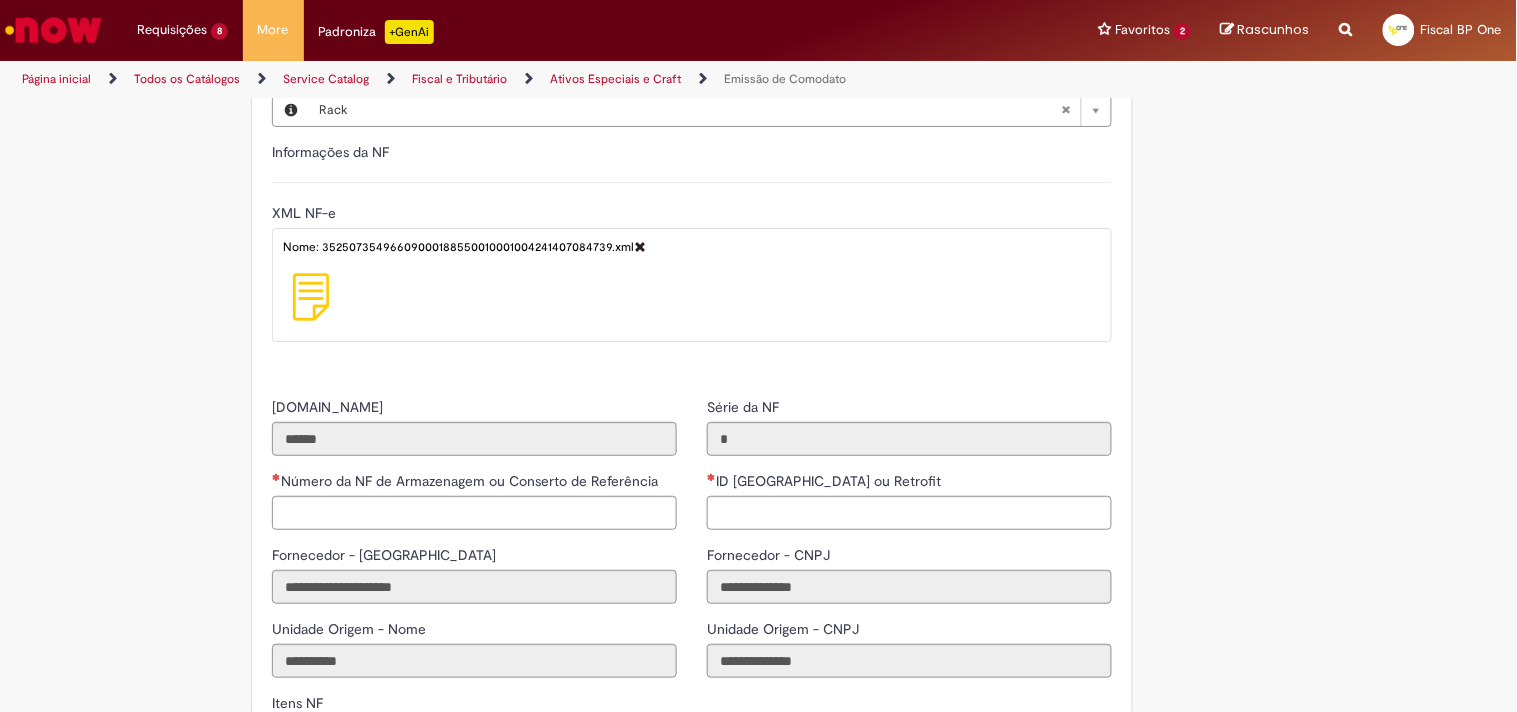 scroll, scrollTop: 1888, scrollLeft: 0, axis: vertical 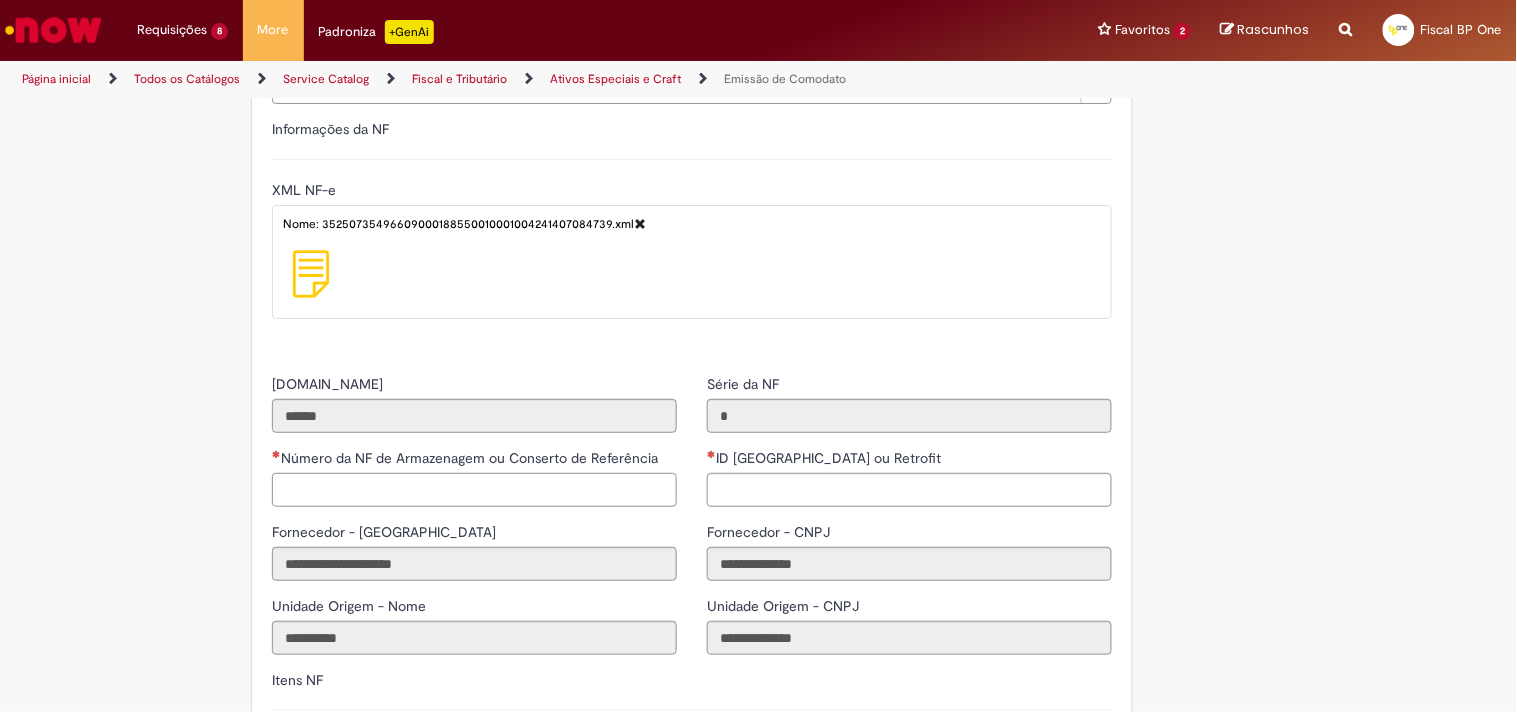 click on "Número da NF de Armazenagem ou Conserto de Referência" at bounding box center (474, 490) 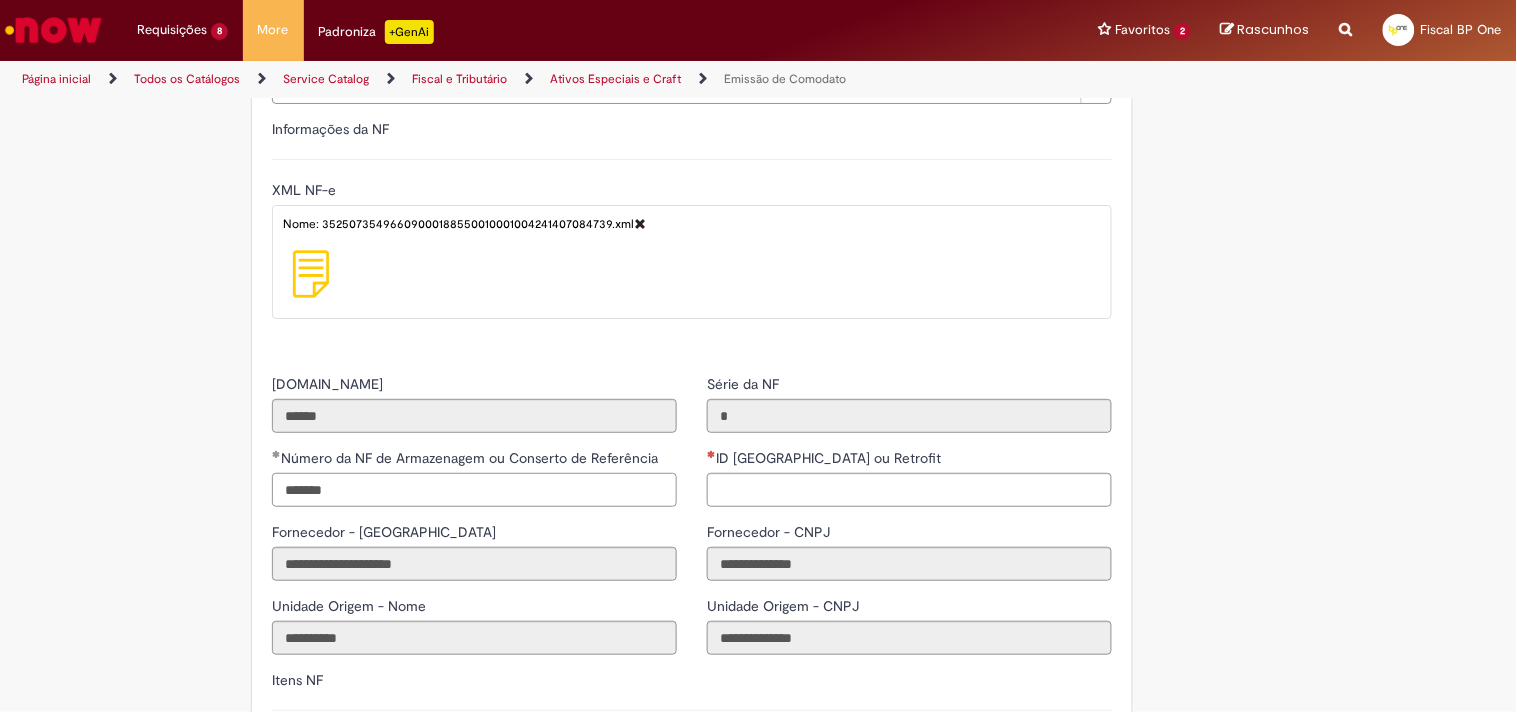 type on "*******" 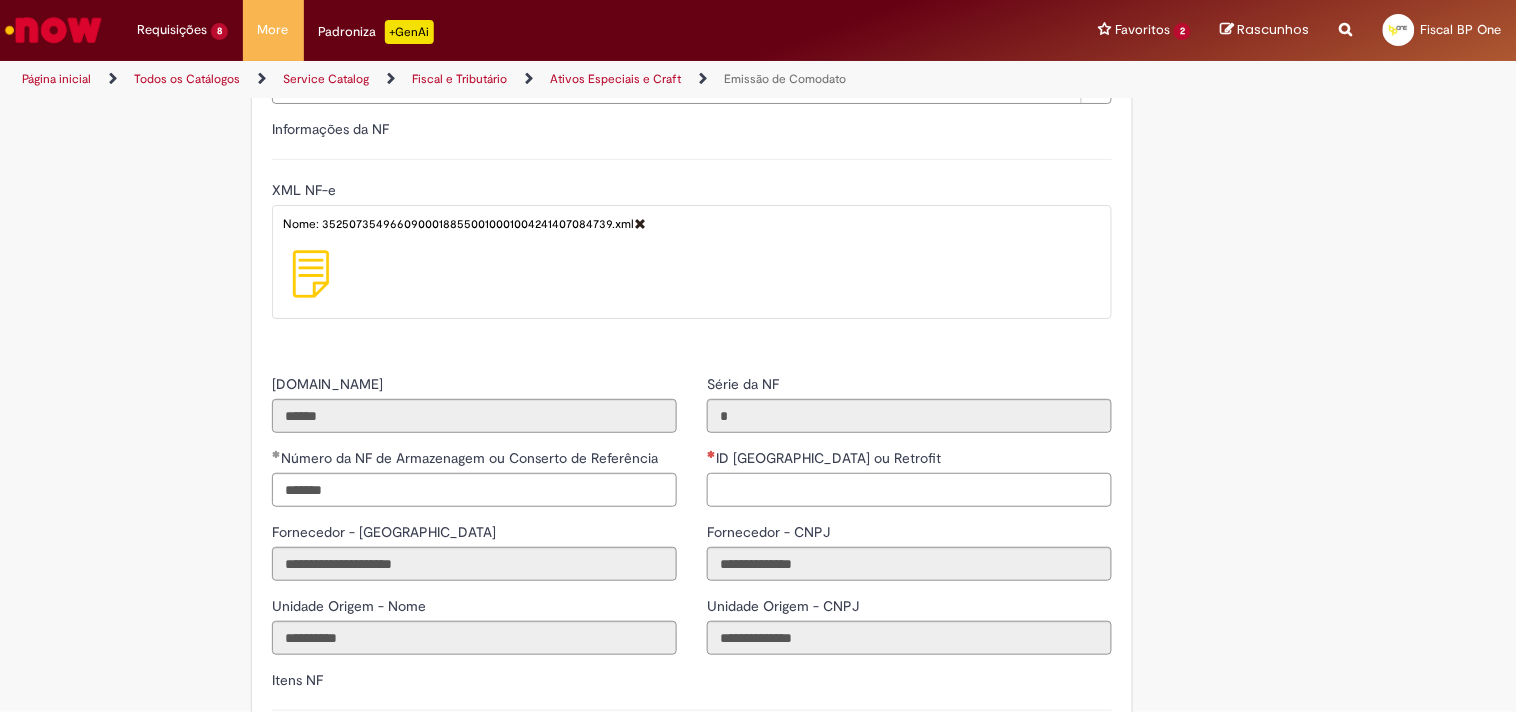 click on "ID [GEOGRAPHIC_DATA] ou Retrofit" at bounding box center (909, 490) 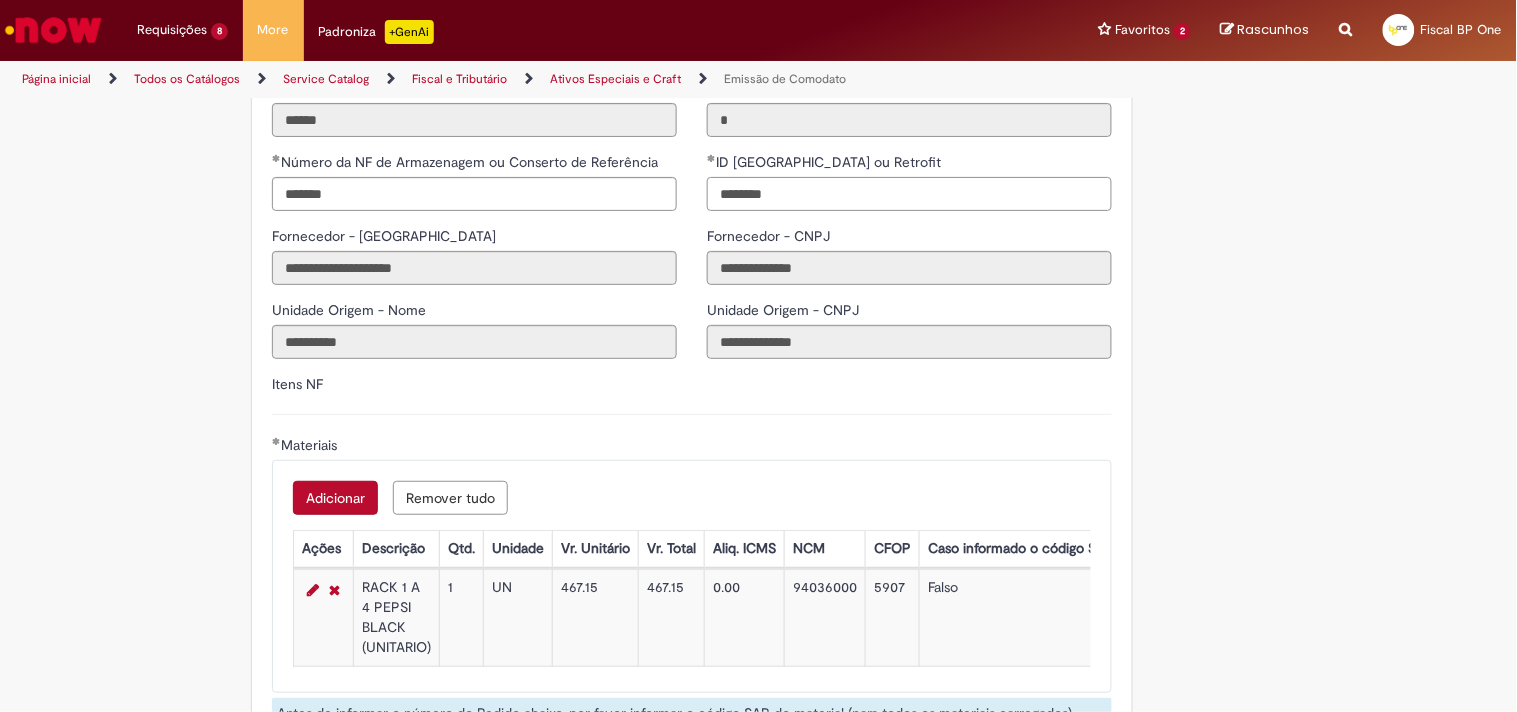 scroll, scrollTop: 2222, scrollLeft: 0, axis: vertical 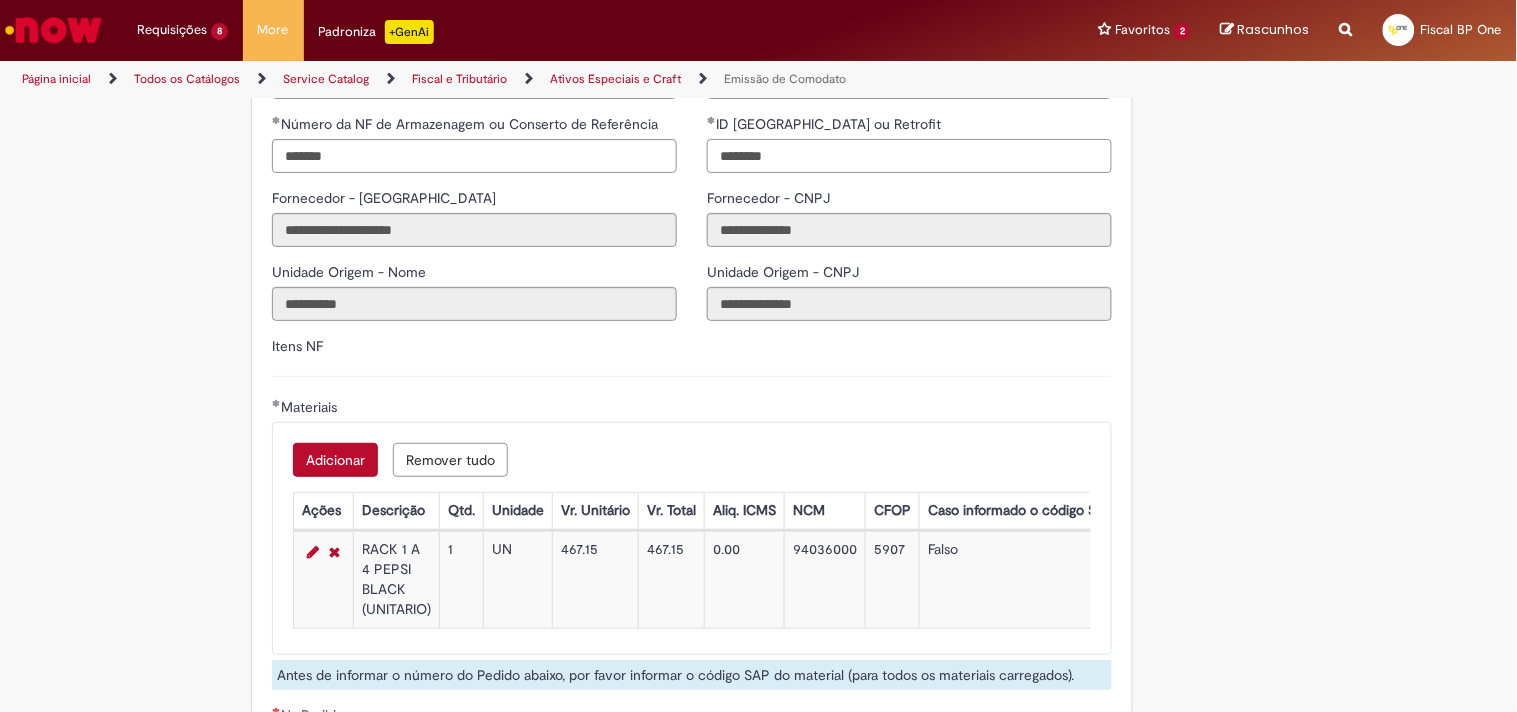 type on "********" 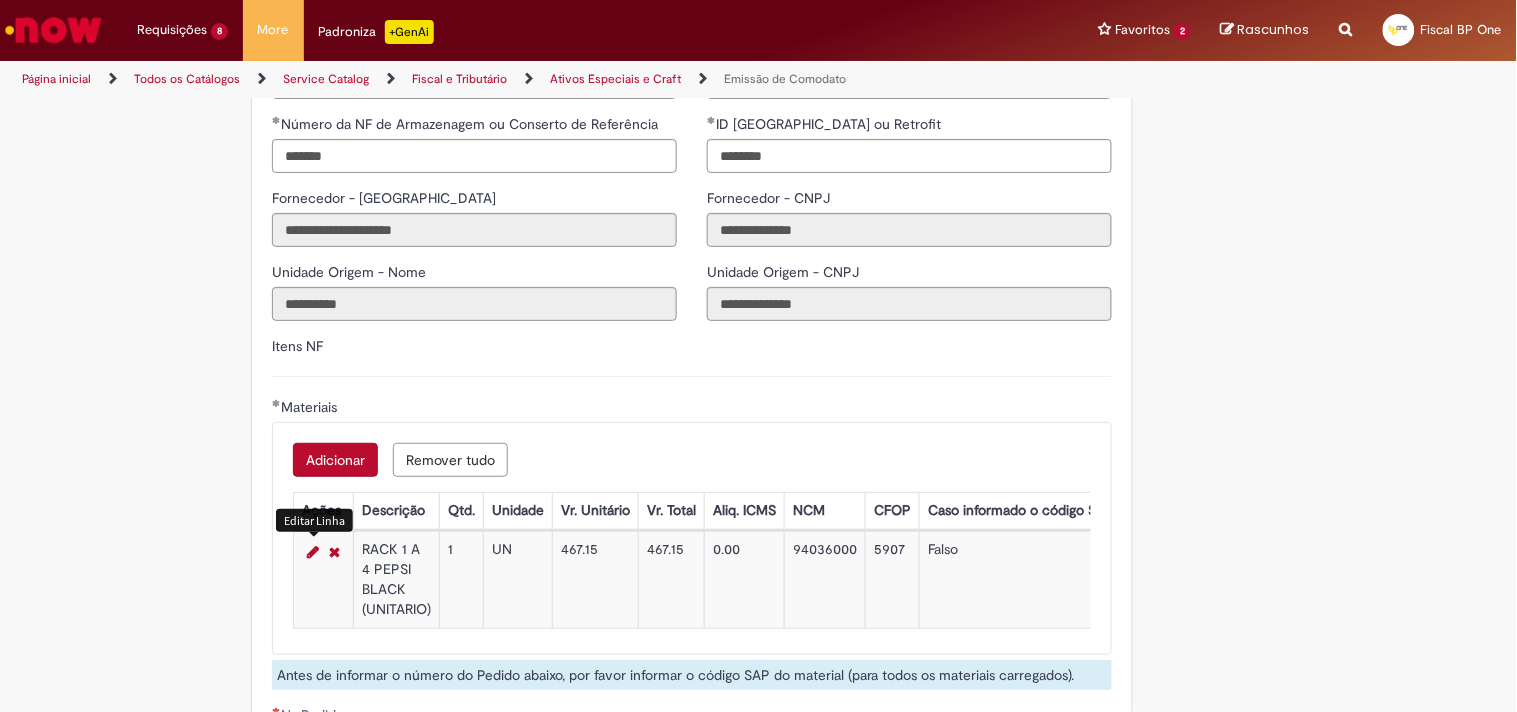click at bounding box center [313, 552] 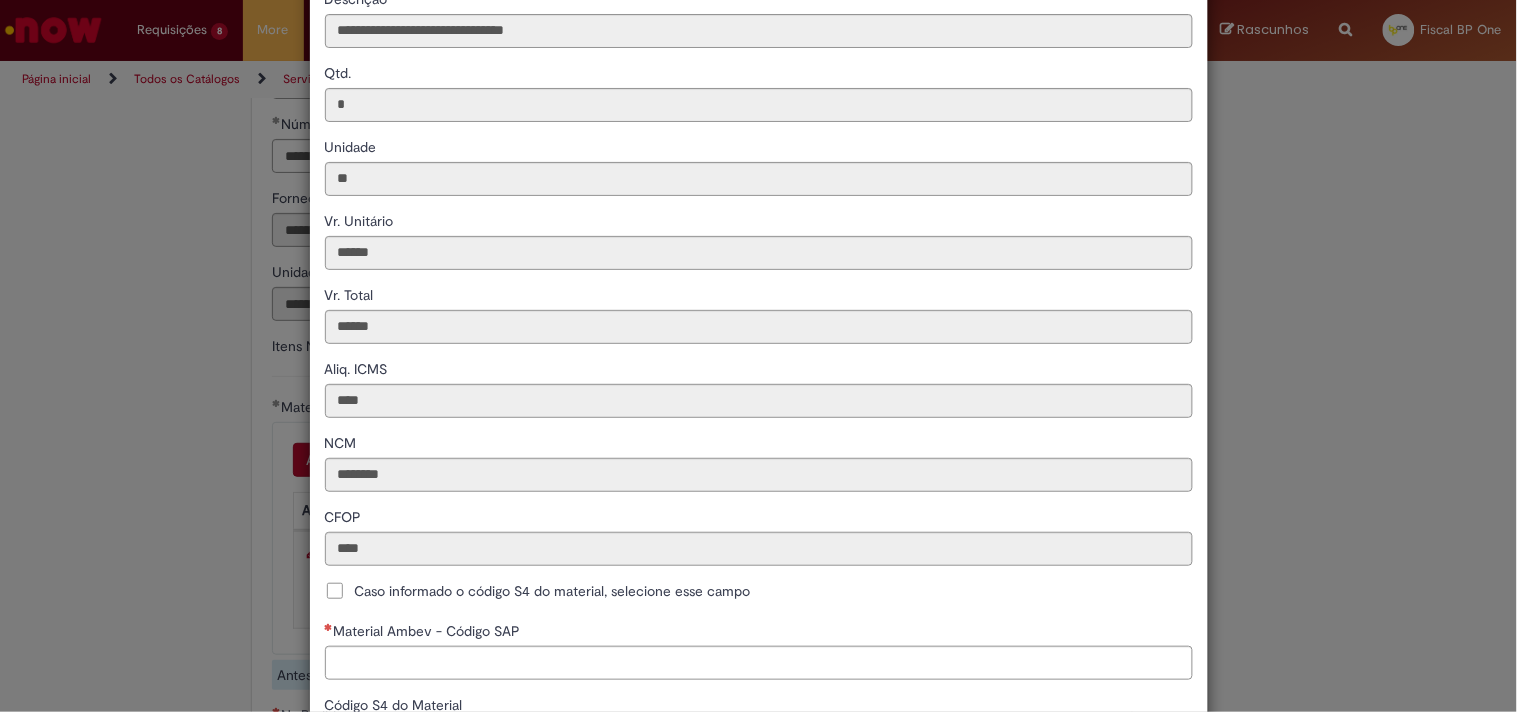 scroll, scrollTop: 222, scrollLeft: 0, axis: vertical 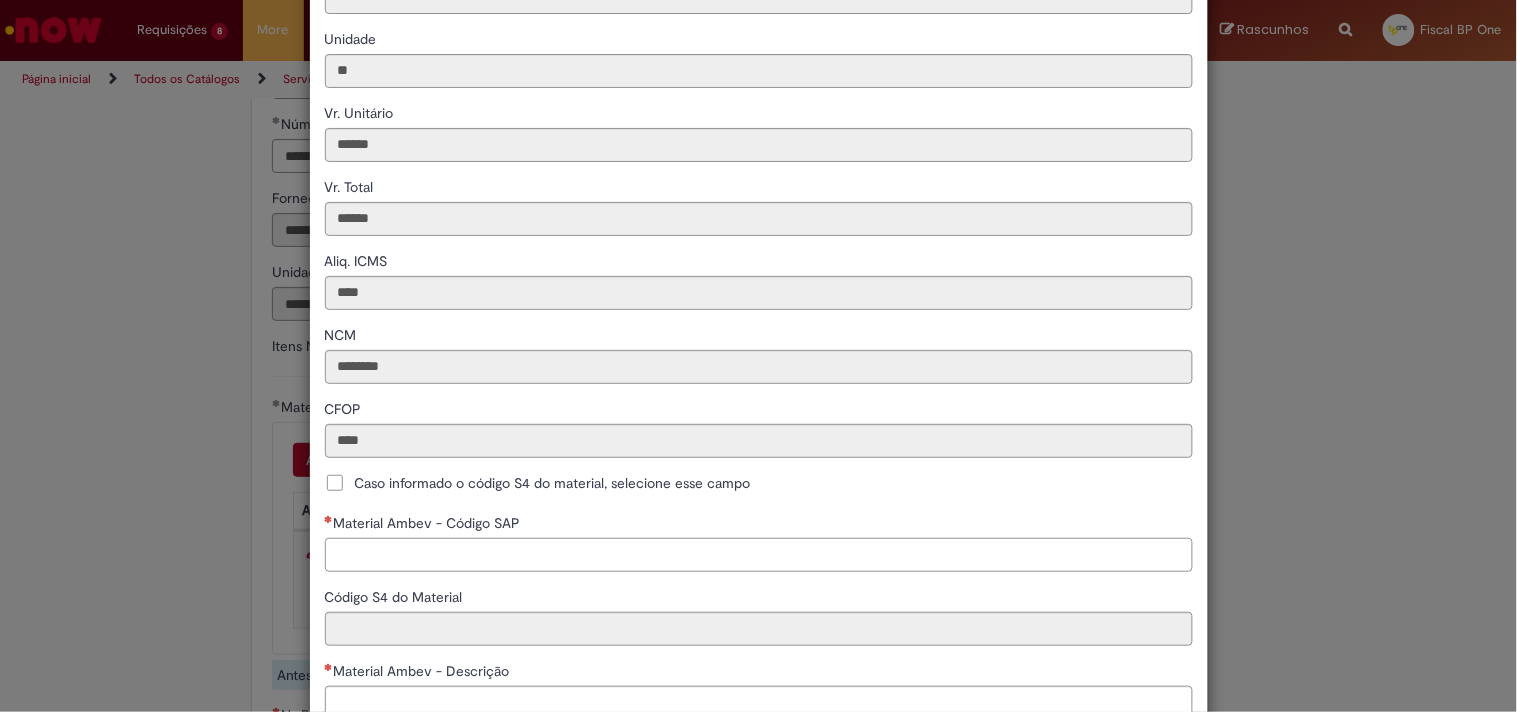 click on "Material Ambev - Código SAP" at bounding box center (759, 555) 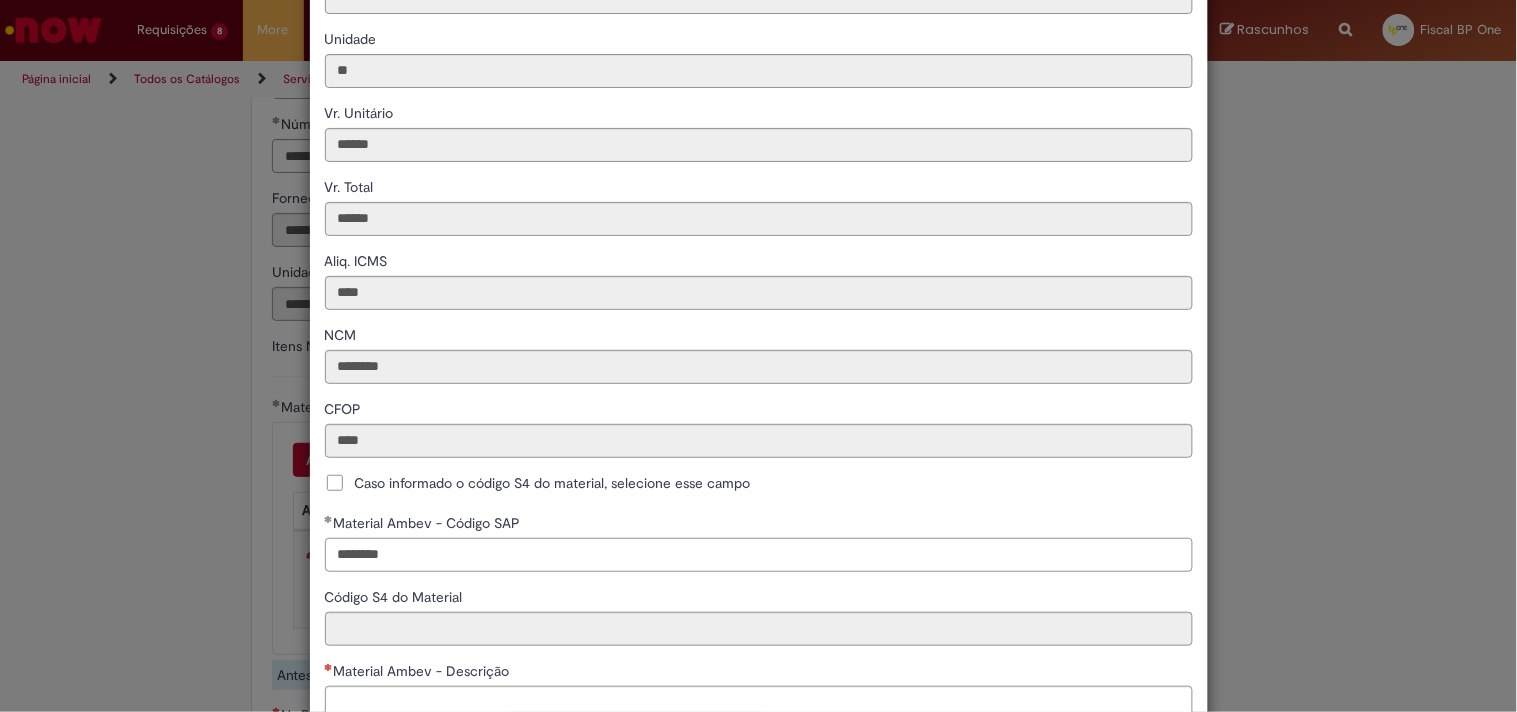 type on "********" 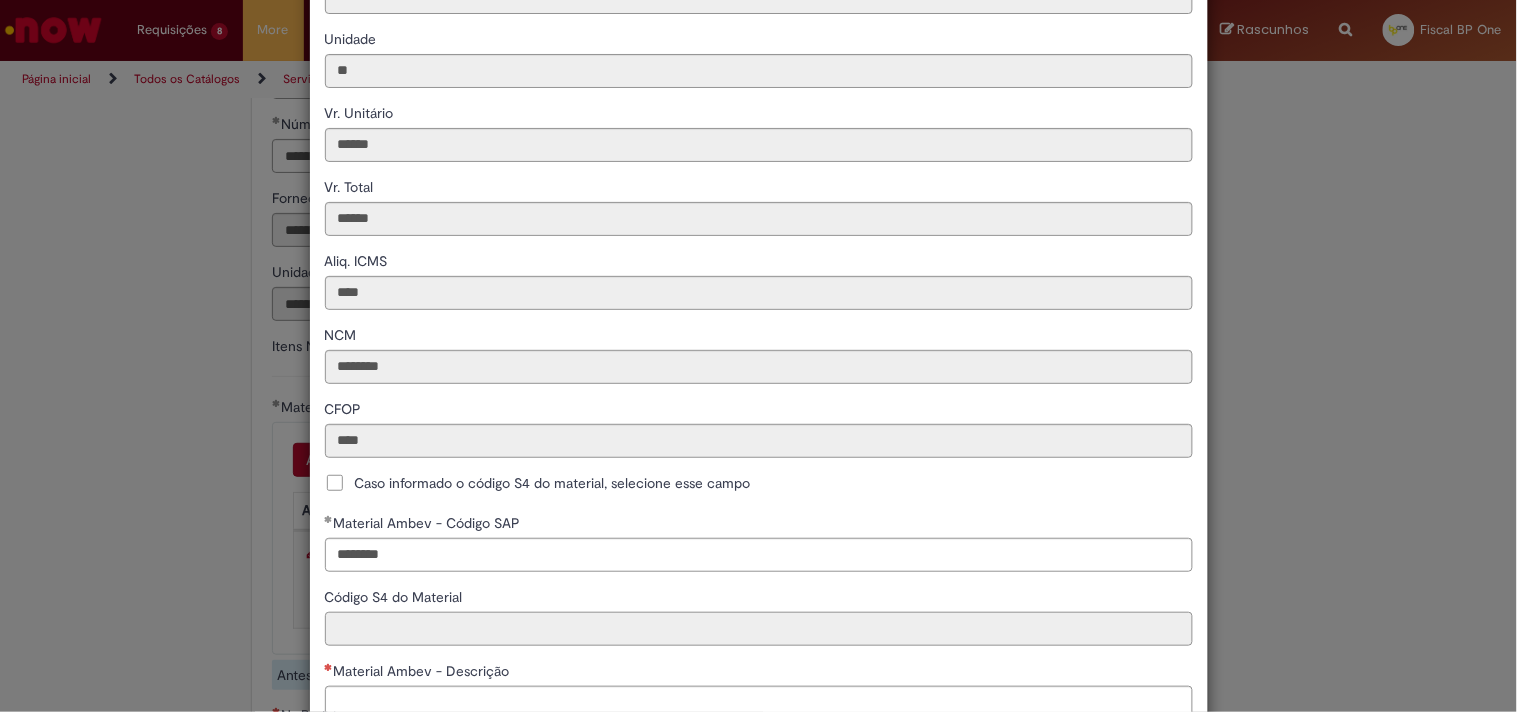 type on "**********" 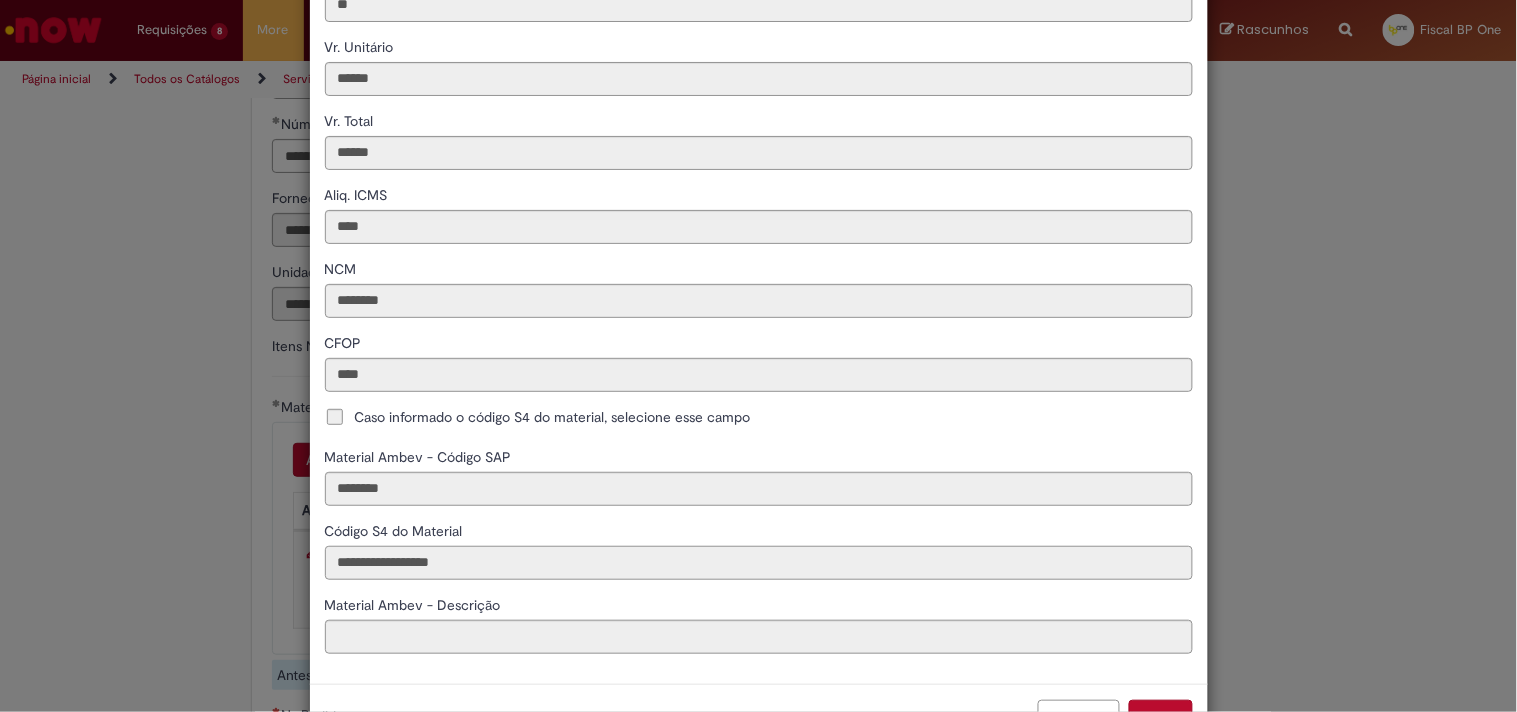 scroll, scrollTop: 355, scrollLeft: 0, axis: vertical 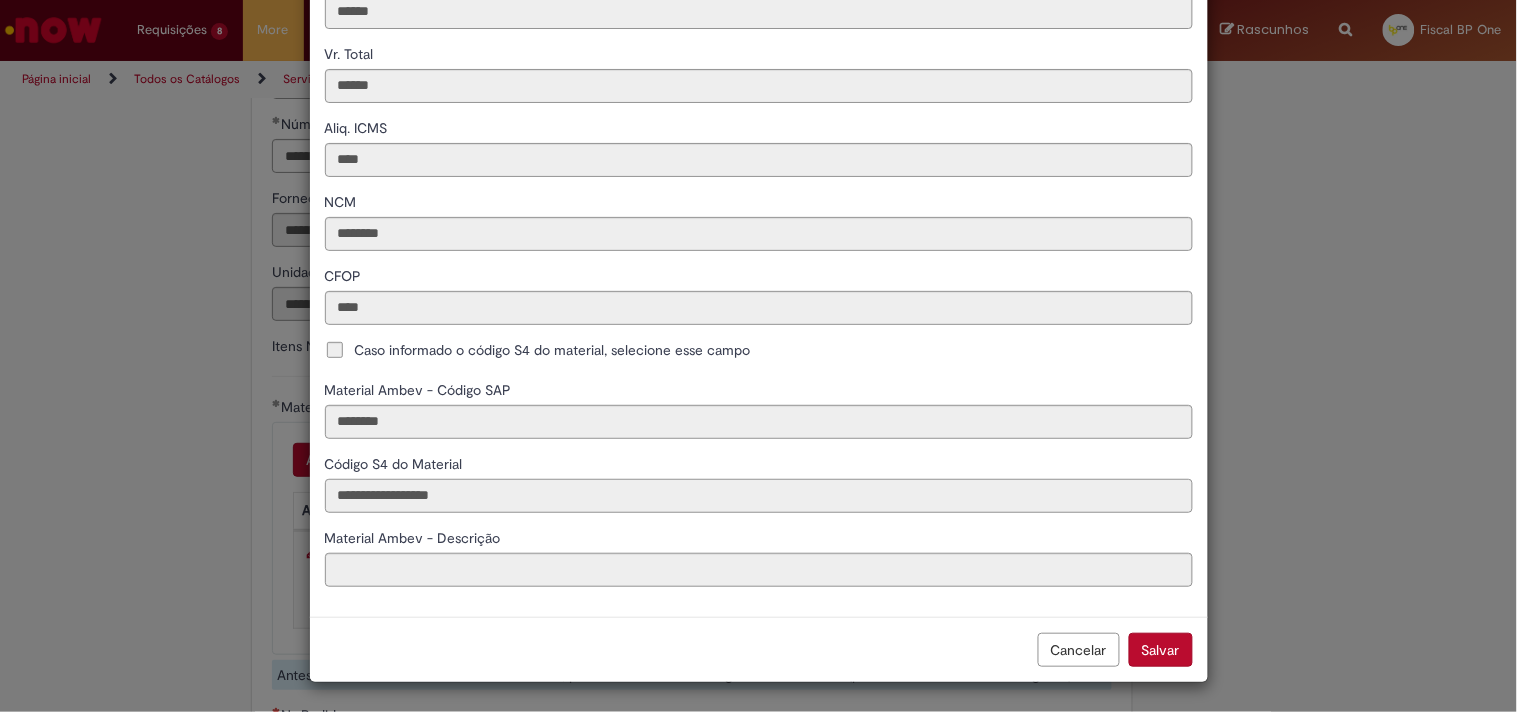 type on "**********" 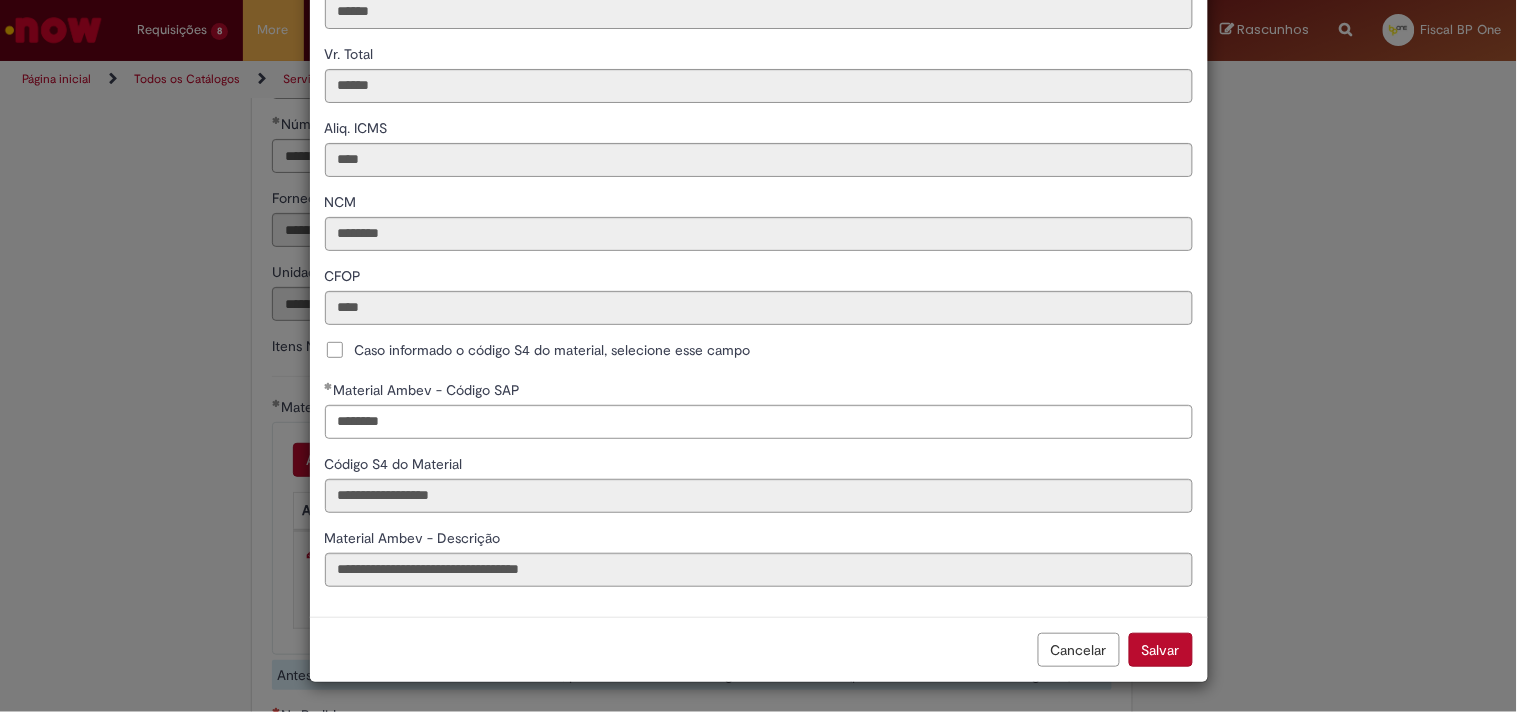 click on "Salvar" at bounding box center [1161, 650] 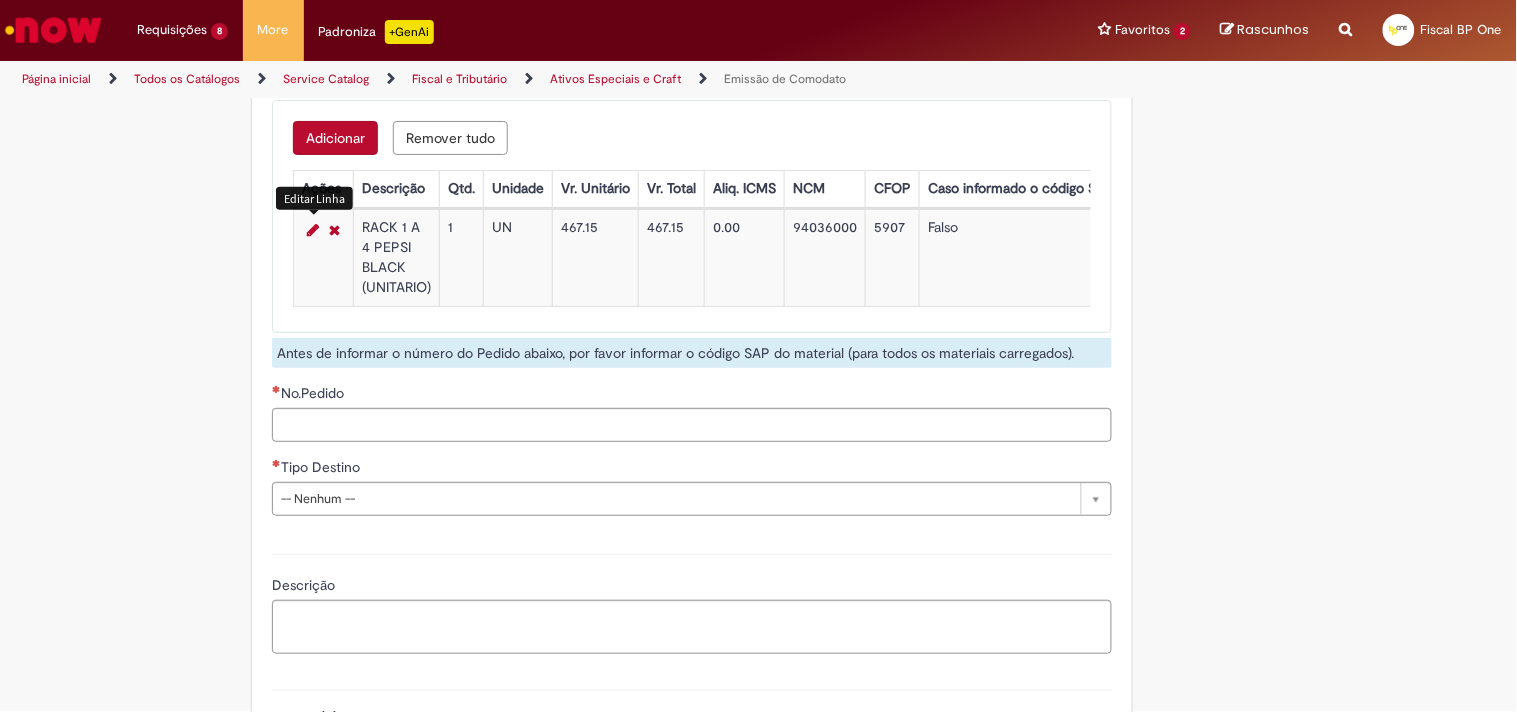 scroll, scrollTop: 2555, scrollLeft: 0, axis: vertical 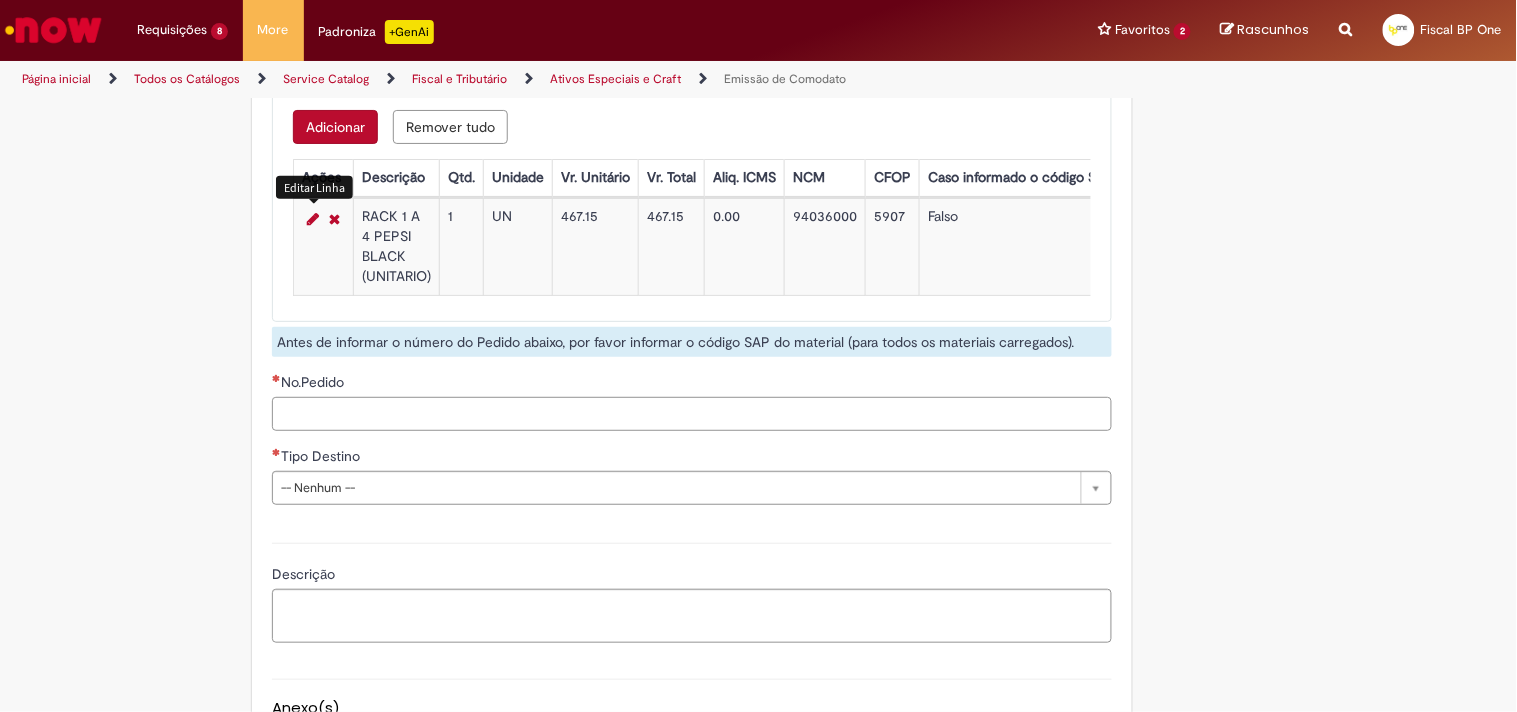 click on "No.Pedido" at bounding box center (692, 414) 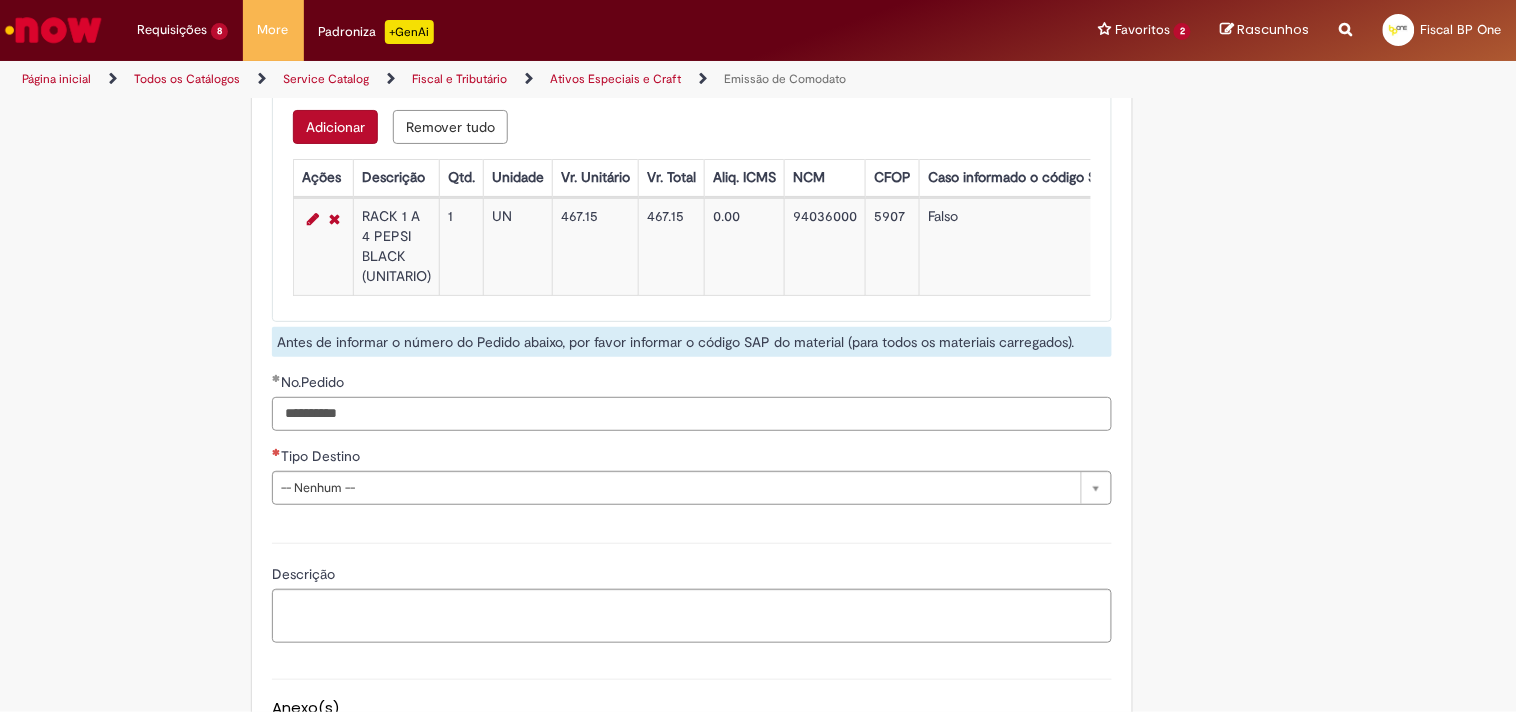 type on "**********" 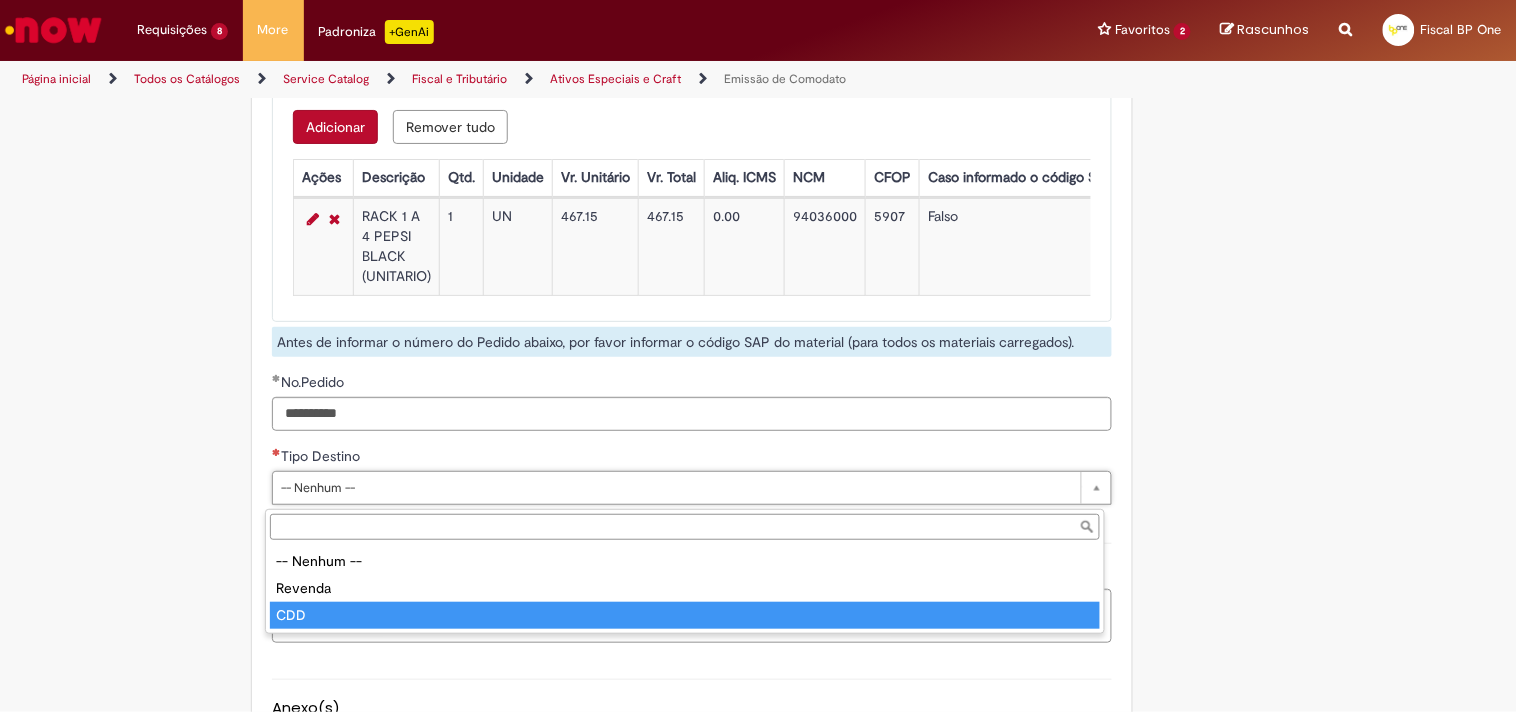drag, startPoint x: 338, startPoint y: 617, endPoint x: 372, endPoint y: 595, distance: 40.496914 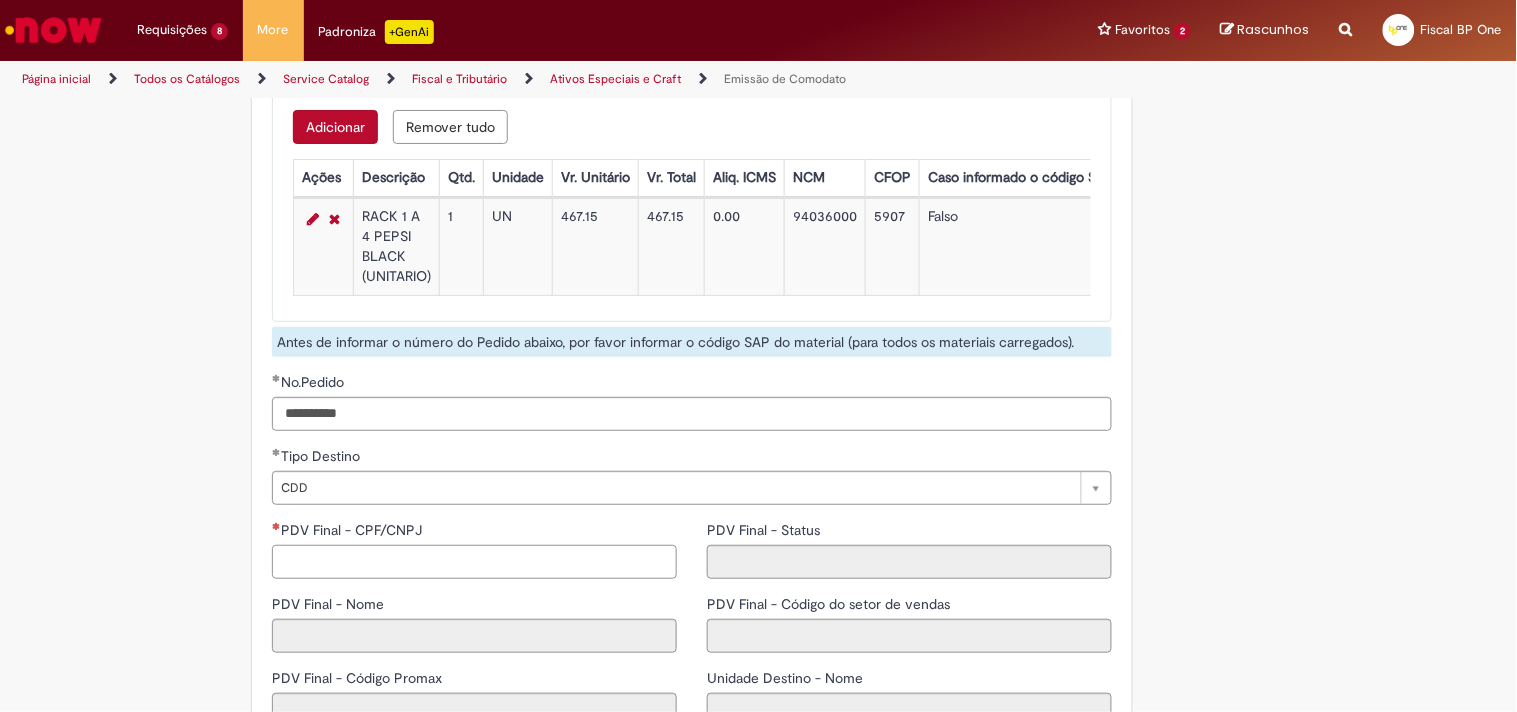 drag, startPoint x: 434, startPoint y: 573, endPoint x: 464, endPoint y: 543, distance: 42.426407 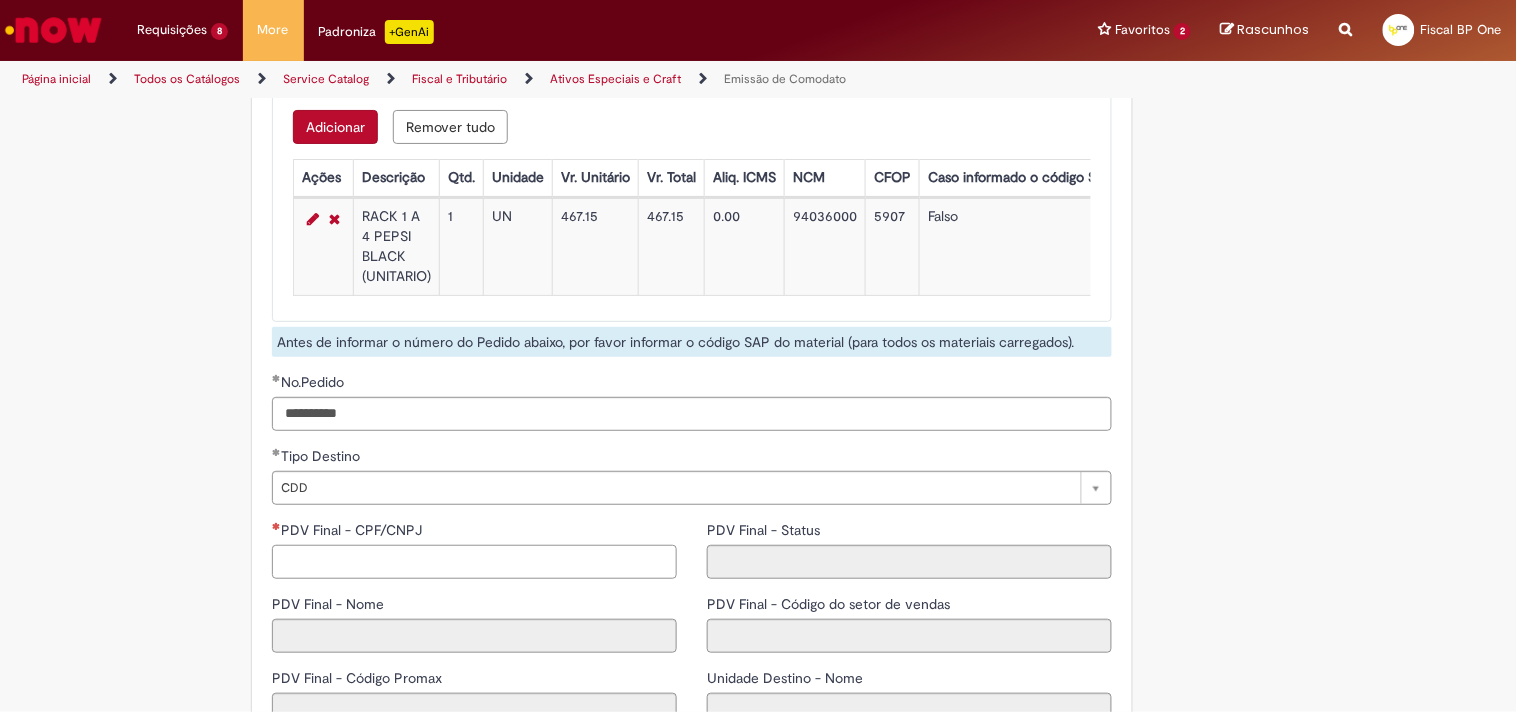 click on "PDV Final - CPF/CNPJ" at bounding box center (474, 562) 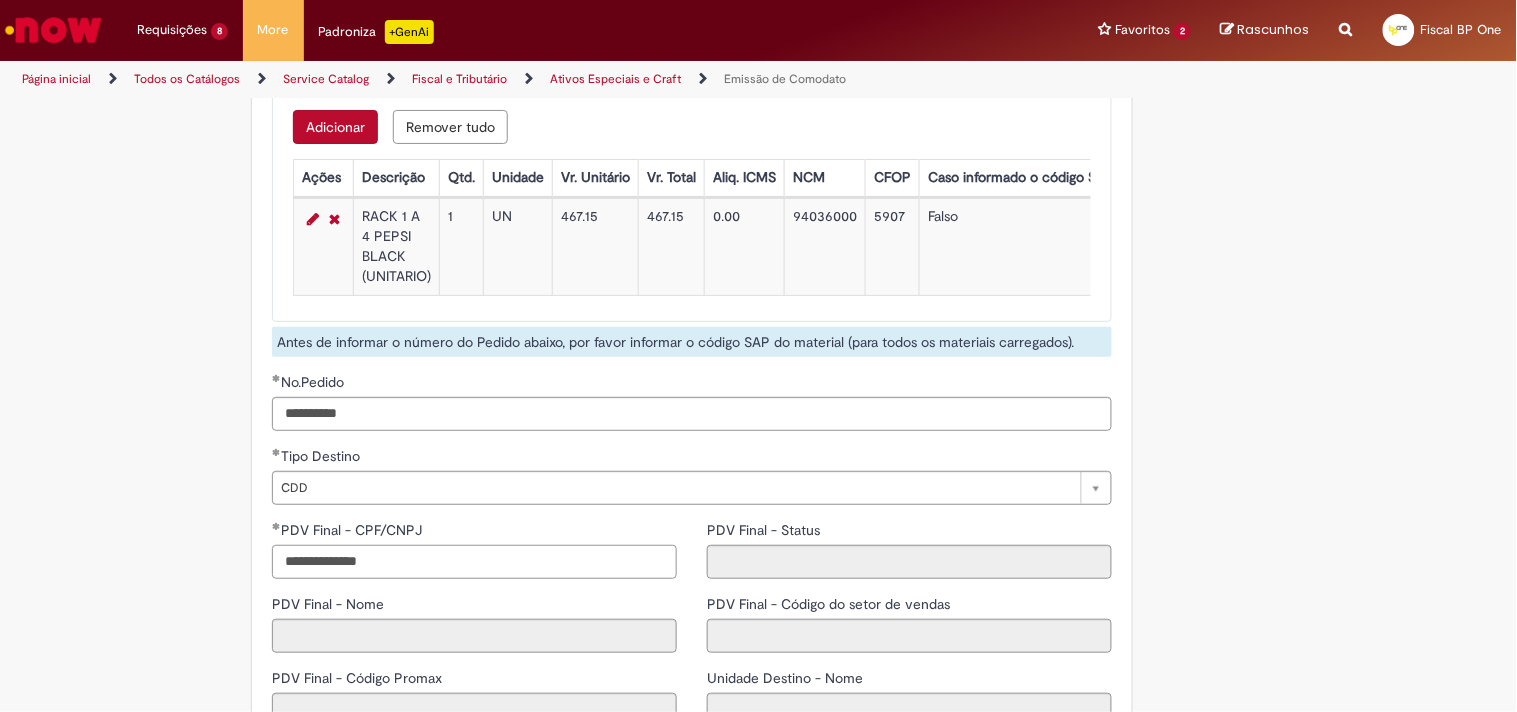 type on "**********" 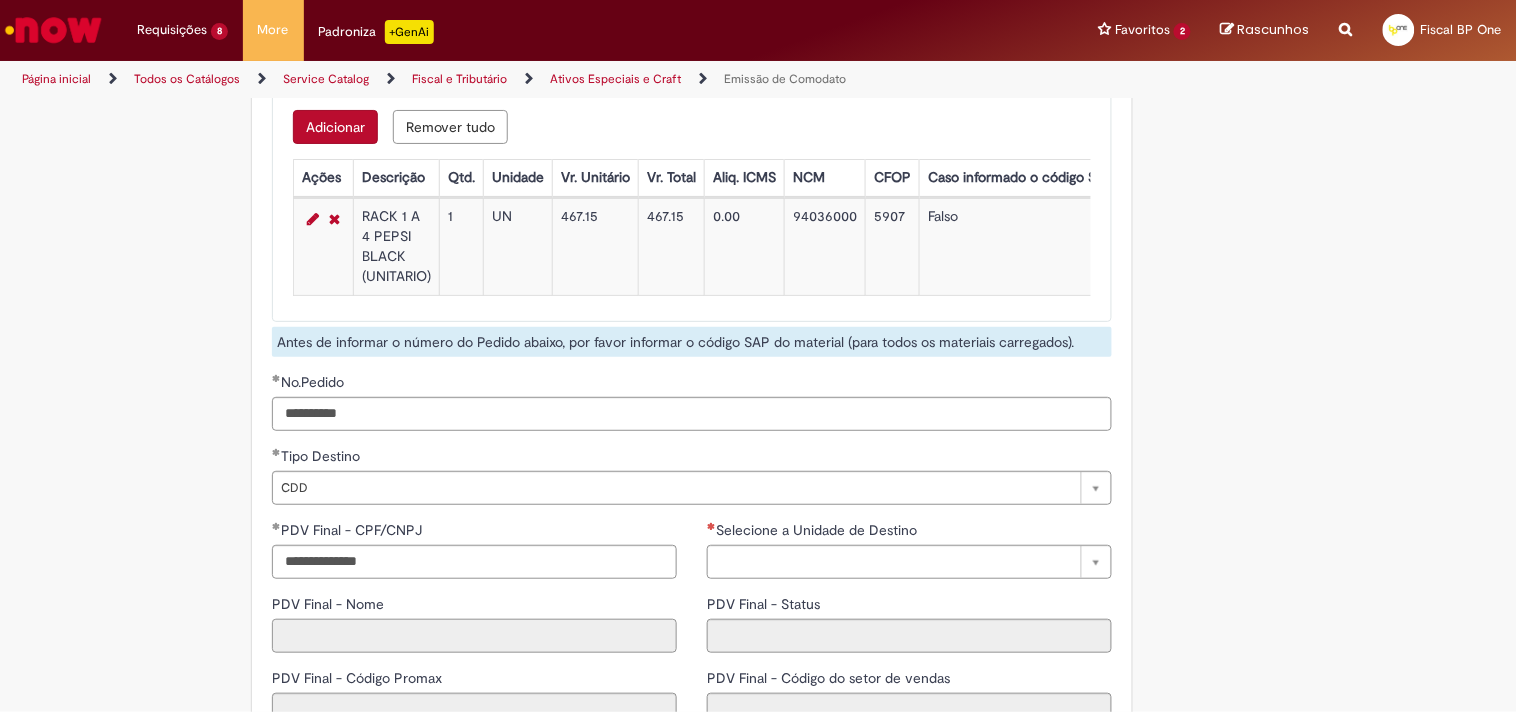 select 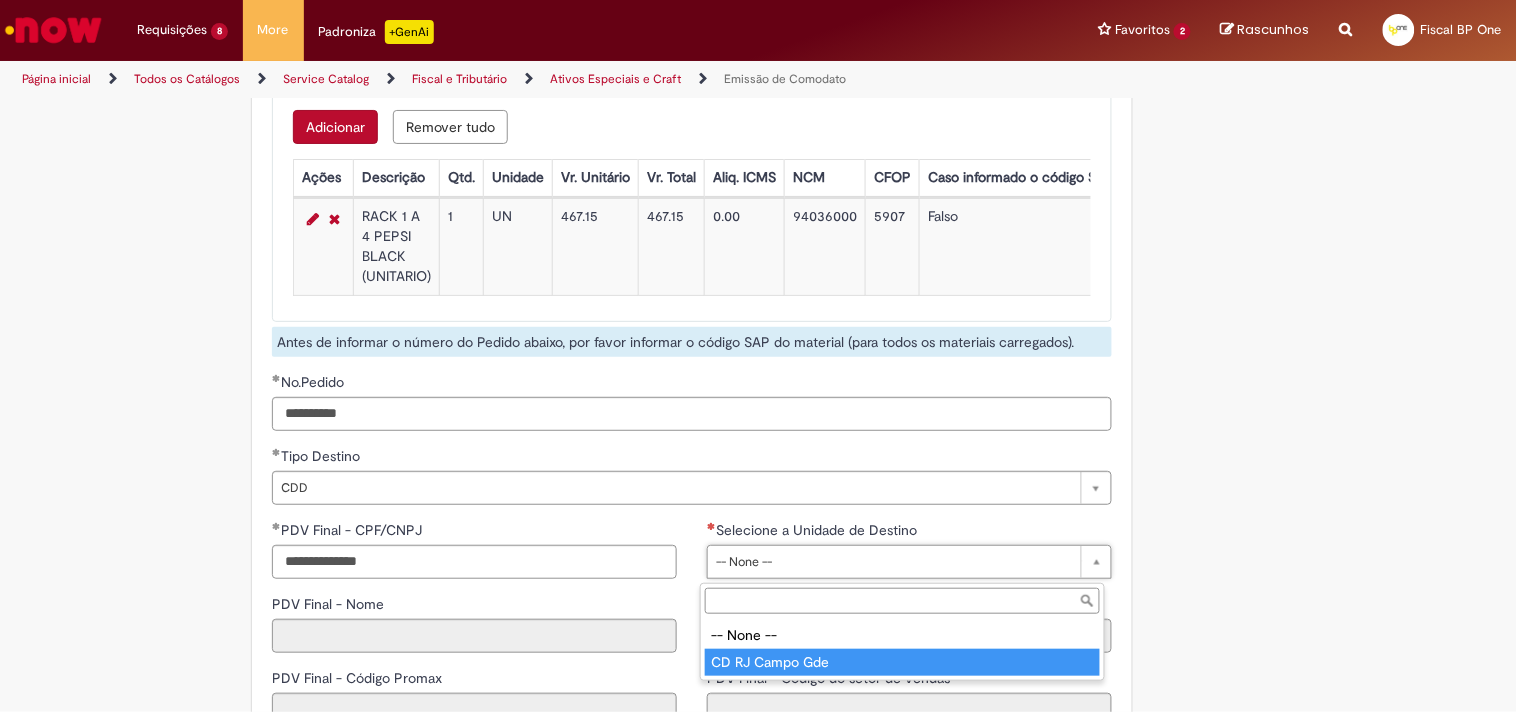 type on "**********" 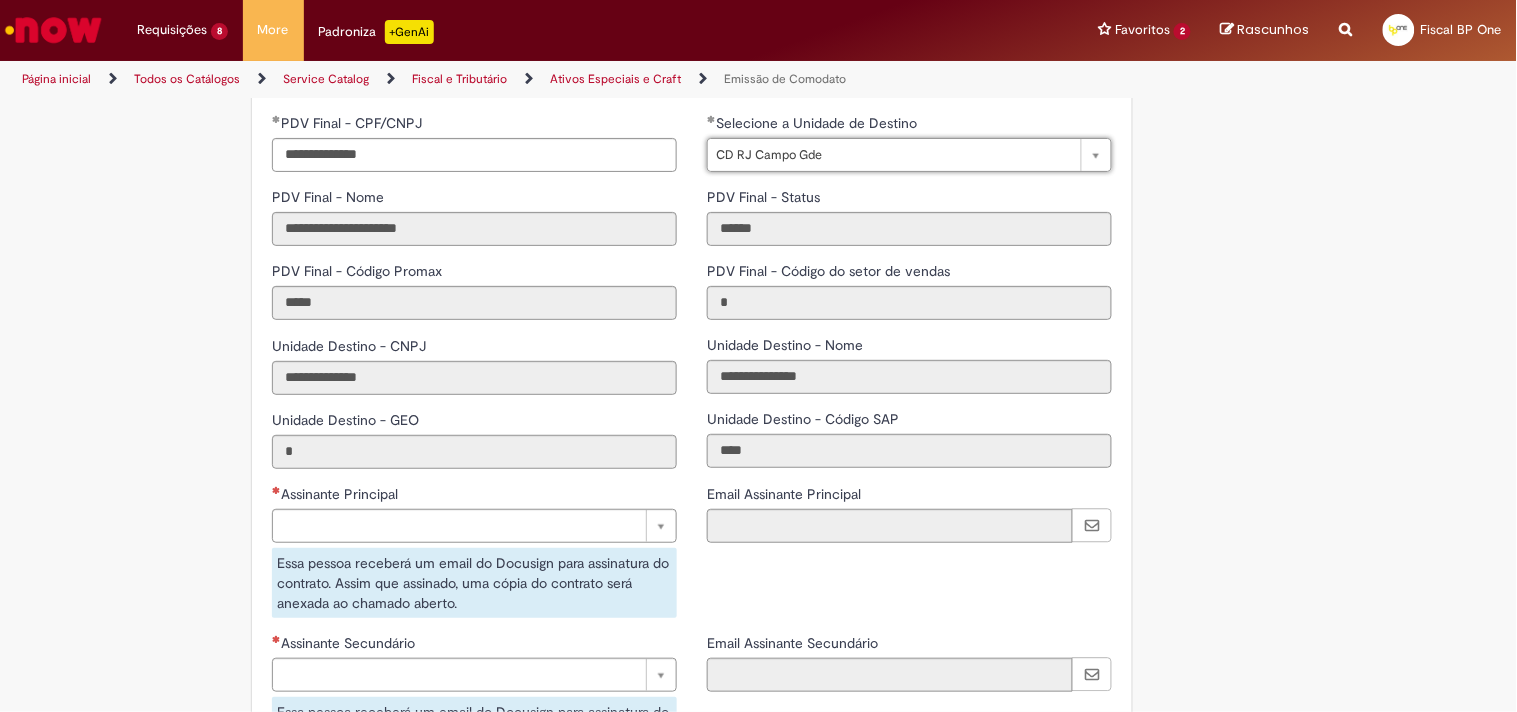 scroll, scrollTop: 3000, scrollLeft: 0, axis: vertical 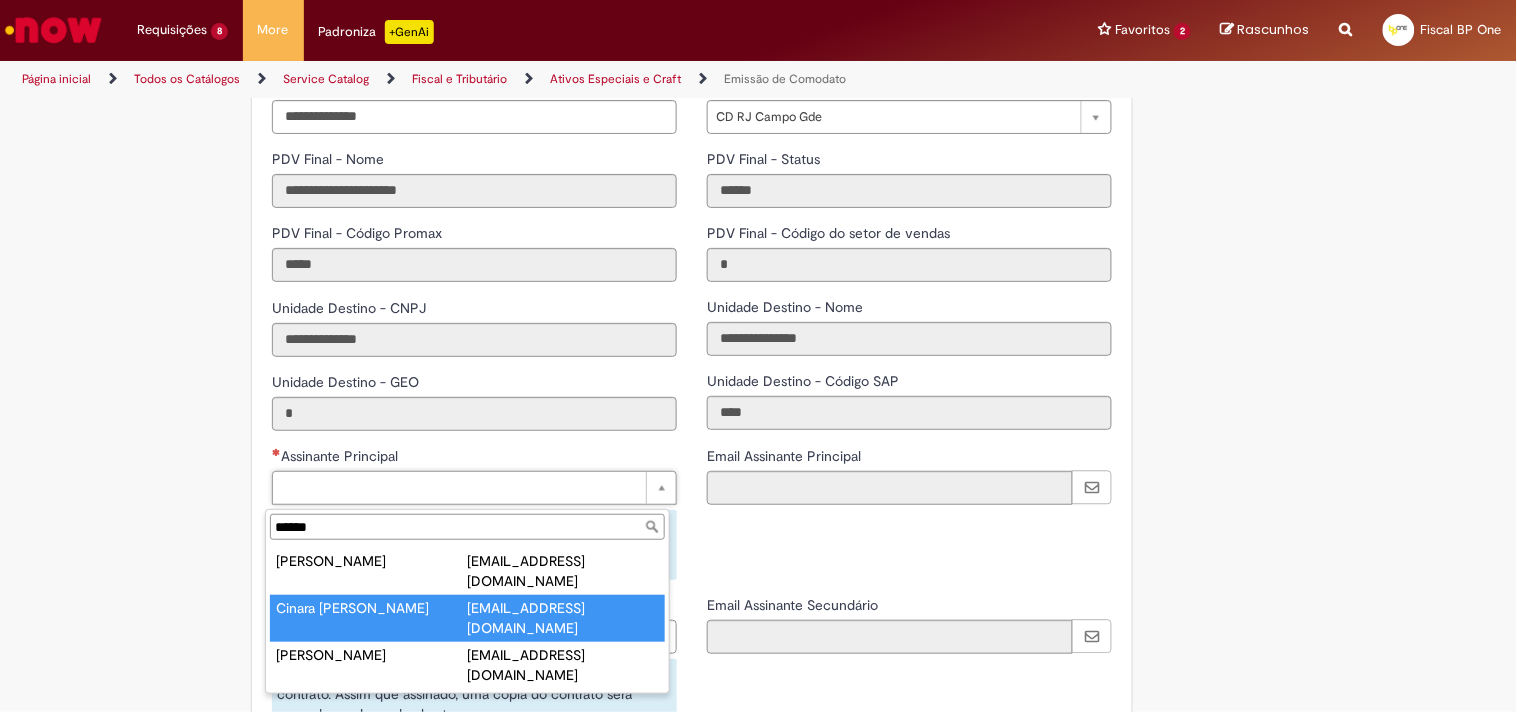 type on "******" 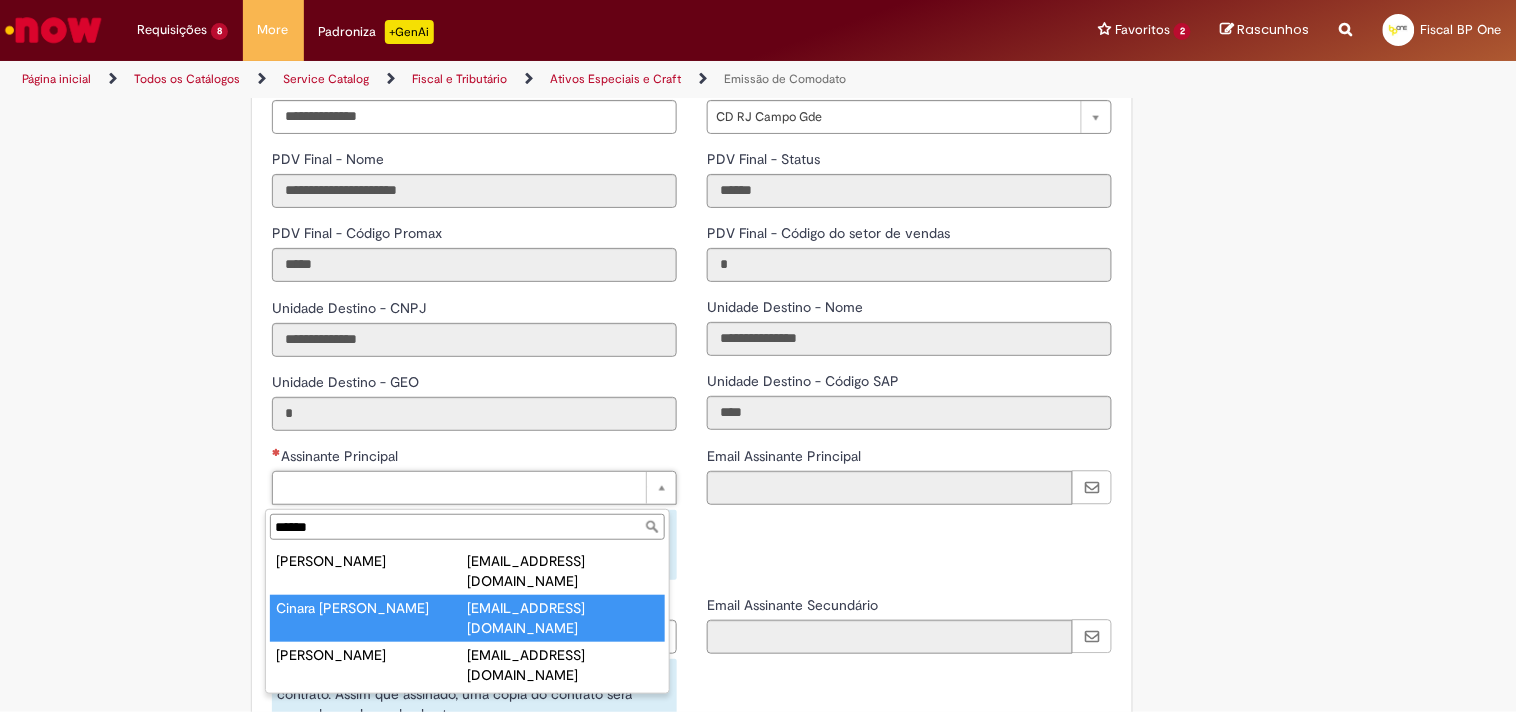 type on "**********" 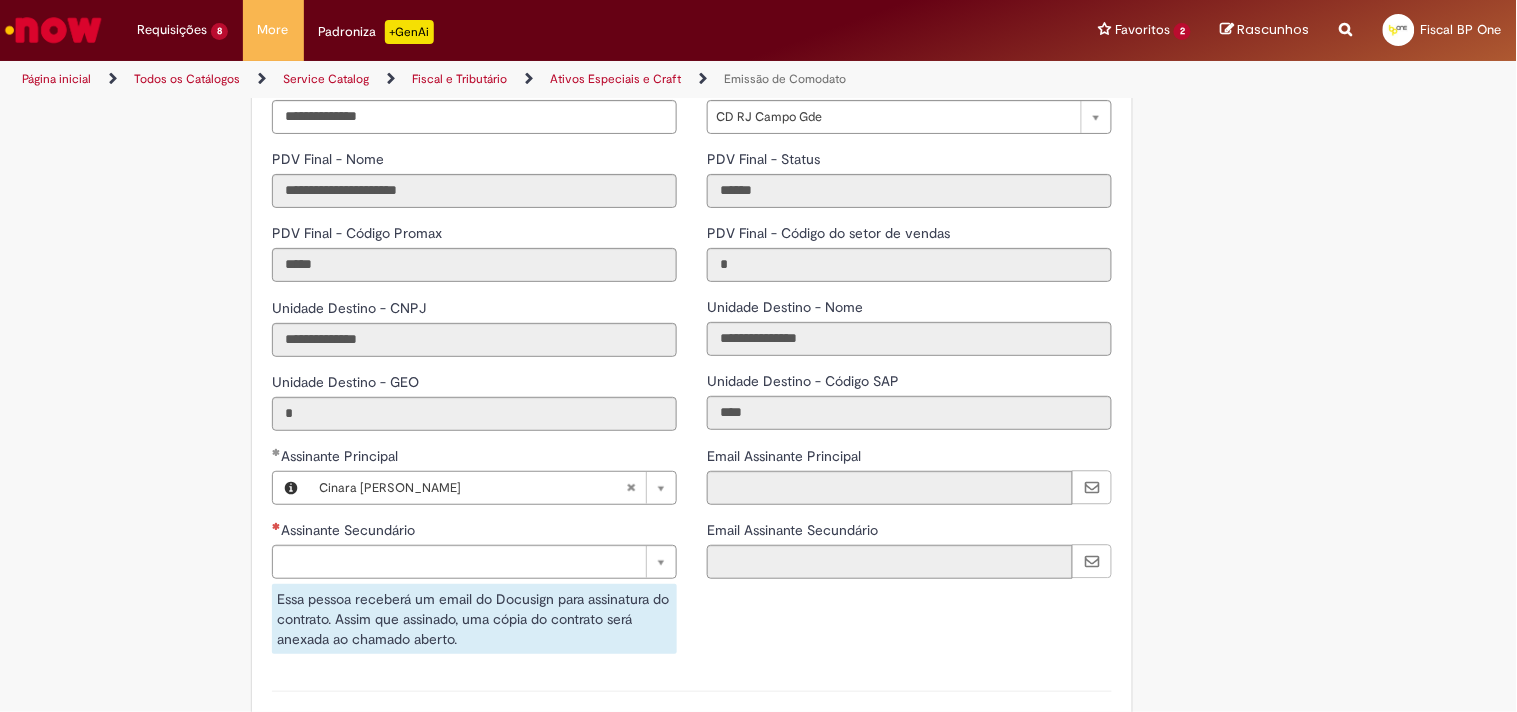 click on "Assinante Secundário          Pesquisar usando lista                 Assinante Secundário                     Essa pessoa receberá um email do Docusign para assinatura do contrato. Assim que assinado, uma cópia do contrato será anexada ao chamado aberto." at bounding box center (474, 587) 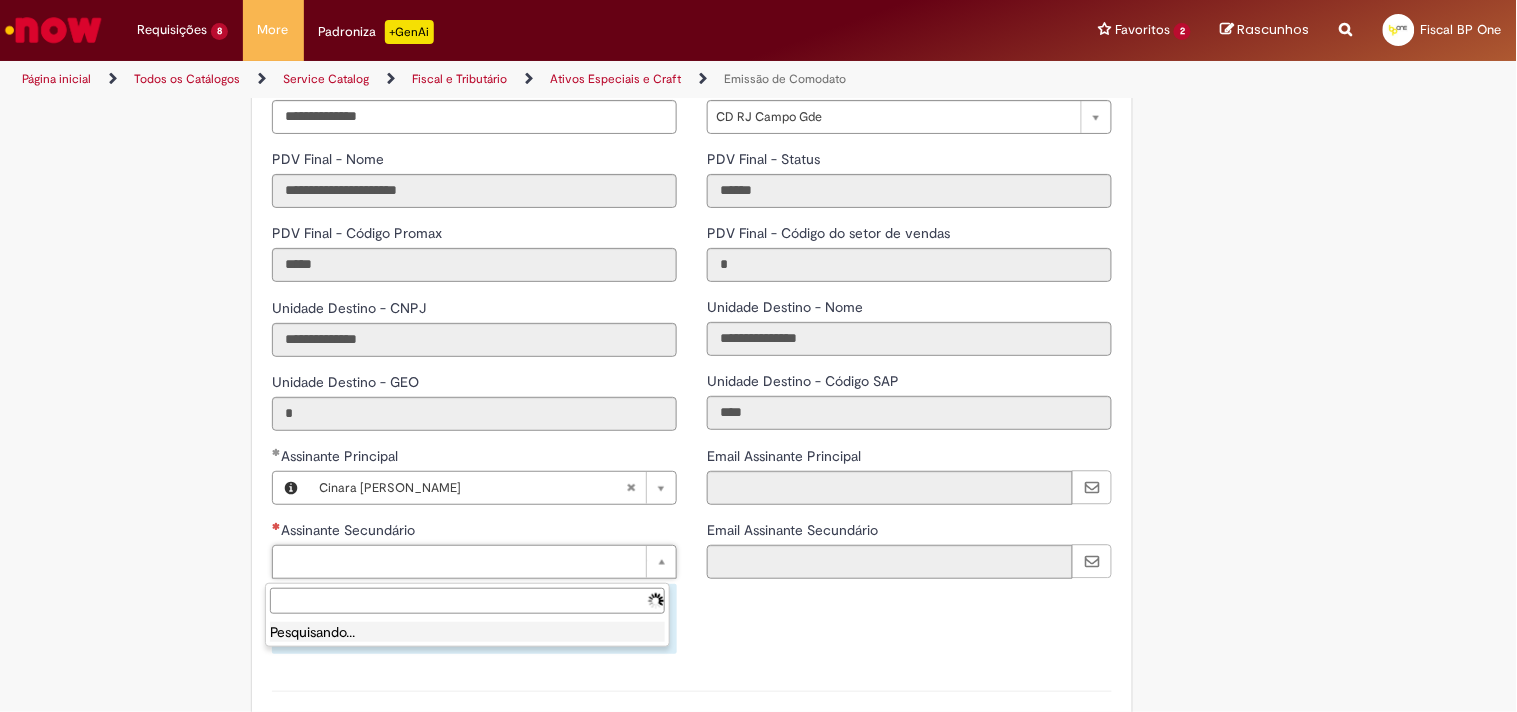 drag, startPoint x: 328, startPoint y: 571, endPoint x: 313, endPoint y: 497, distance: 75.50497 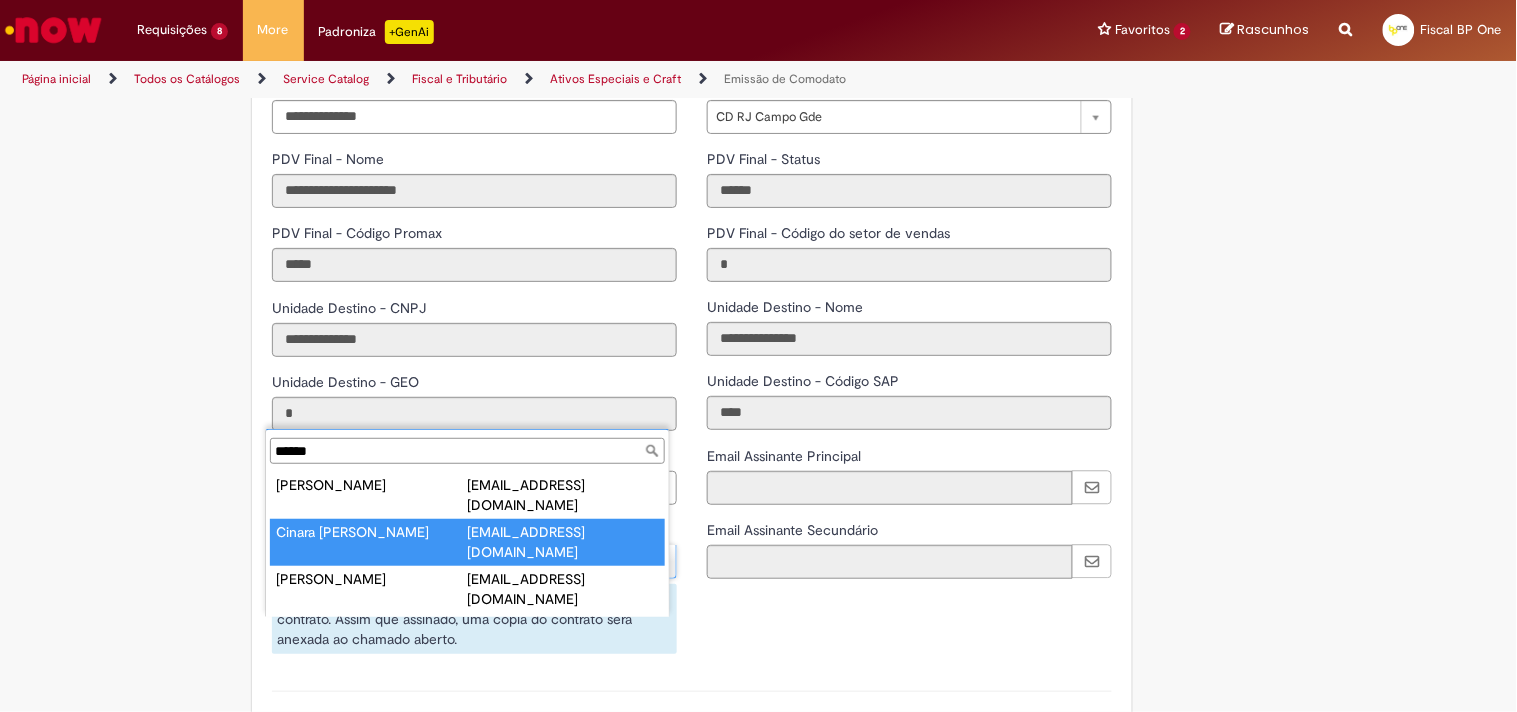 type on "******" 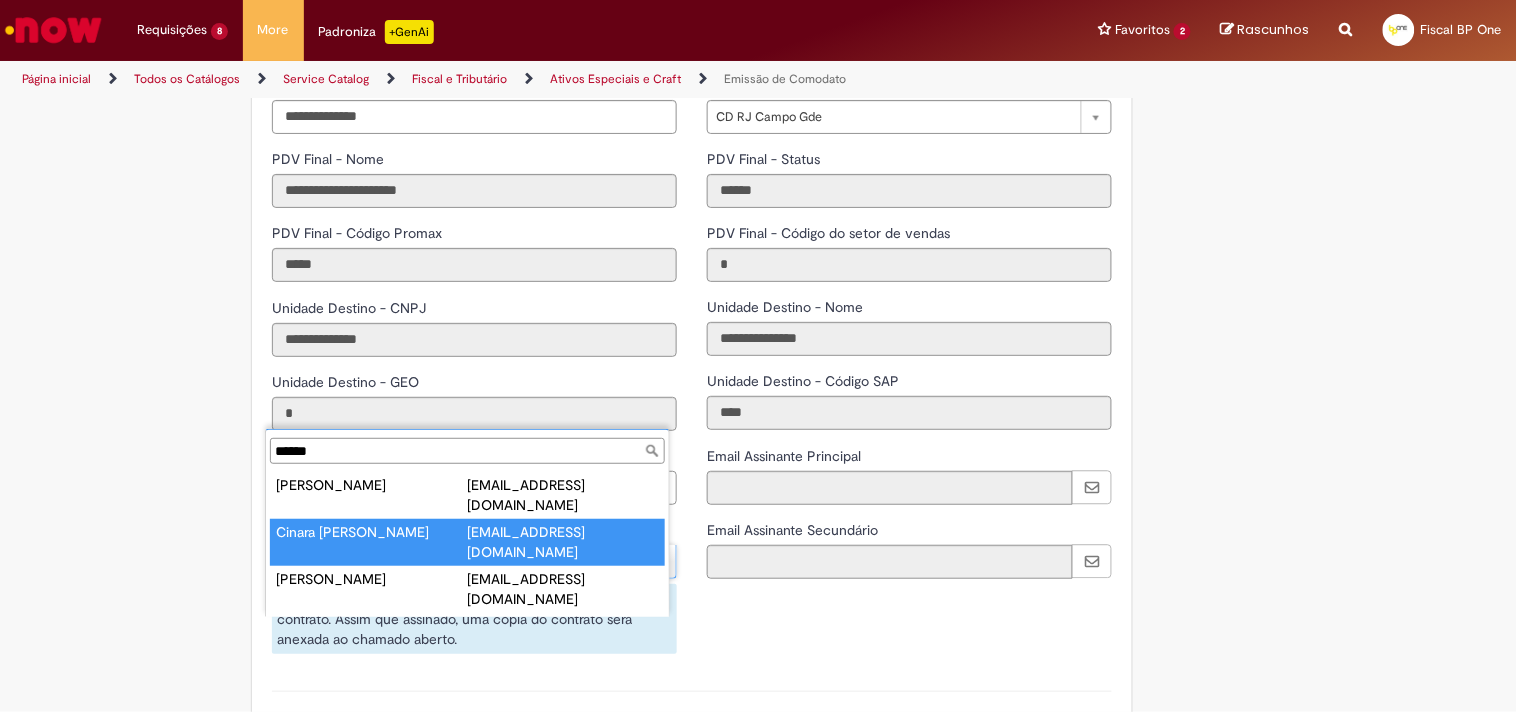 type on "**********" 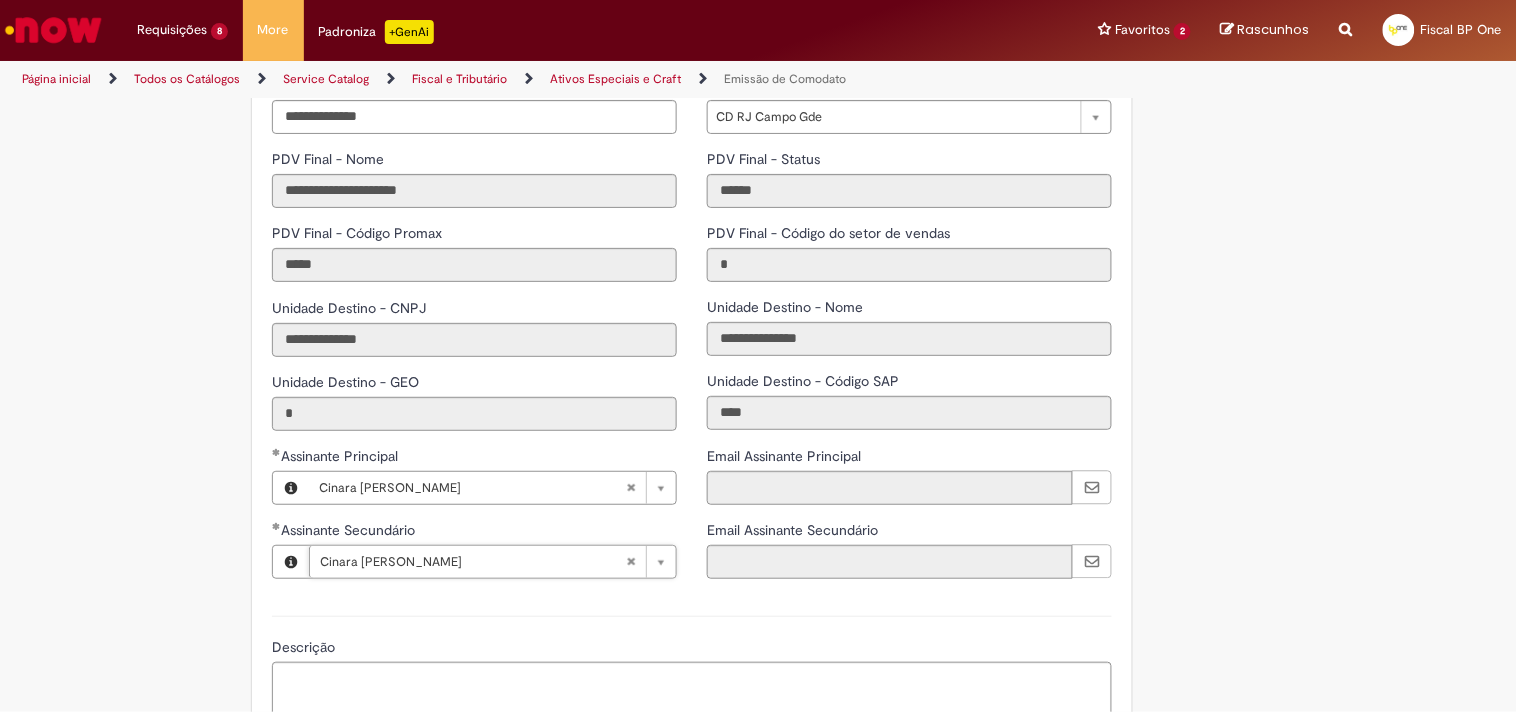 scroll, scrollTop: 3222, scrollLeft: 0, axis: vertical 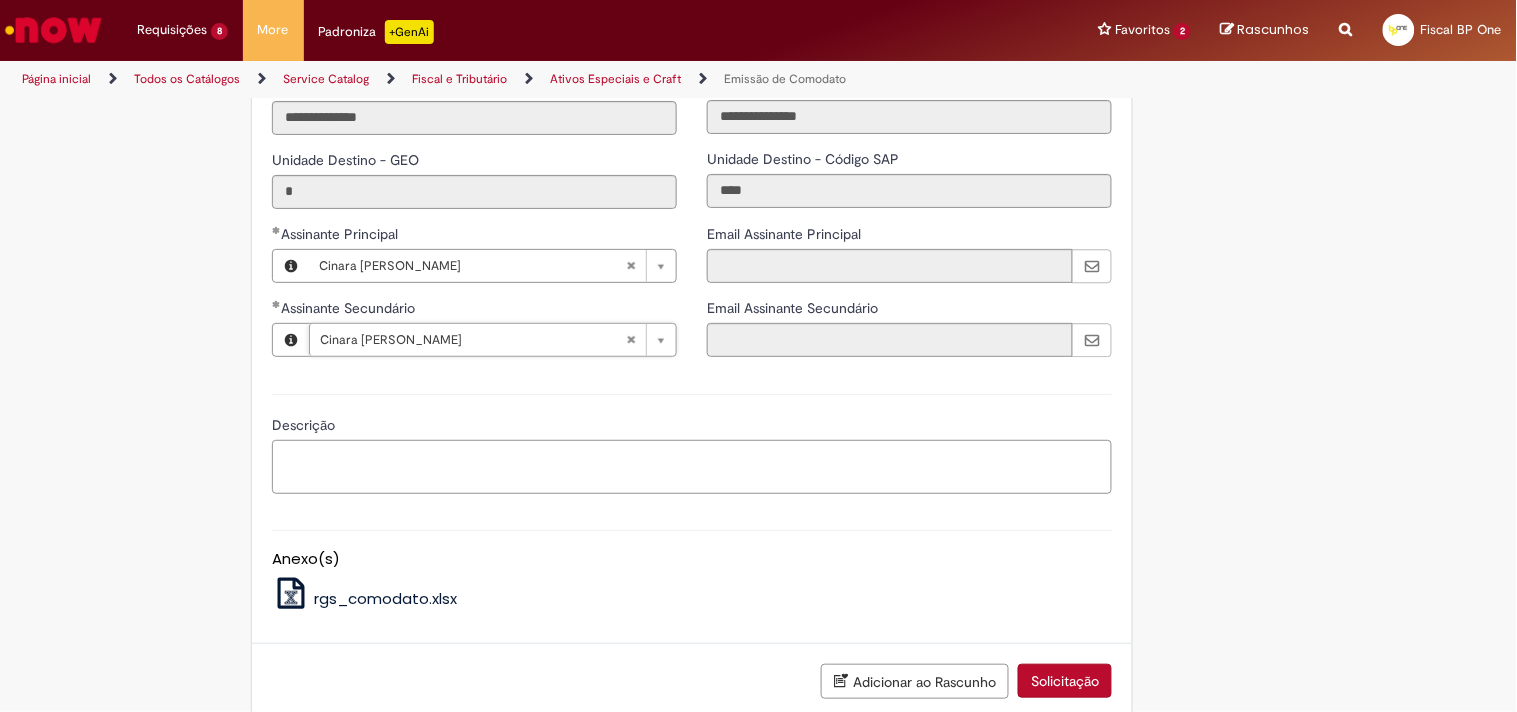 click on "Descrição" at bounding box center [692, 467] 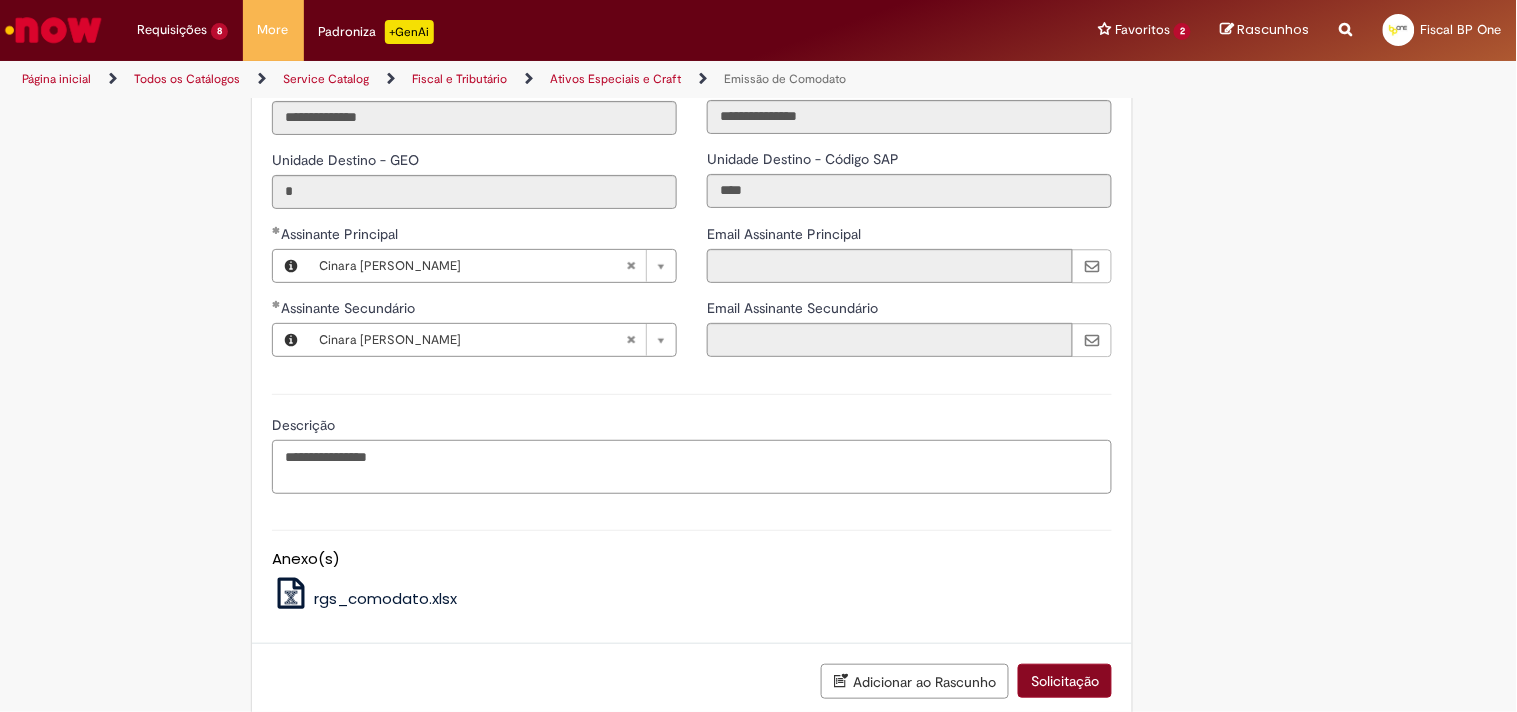 type on "**********" 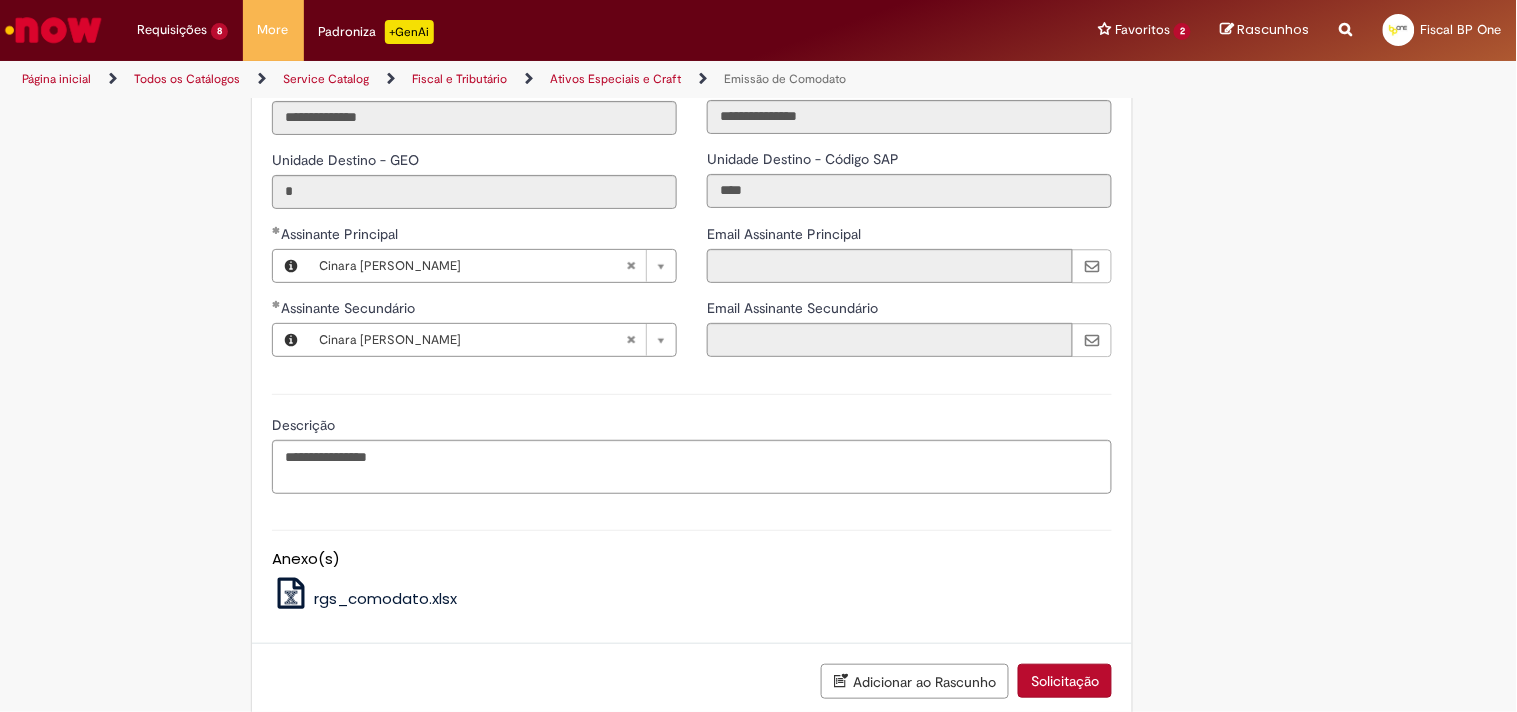 click on "Solicitação" at bounding box center (1065, 681) 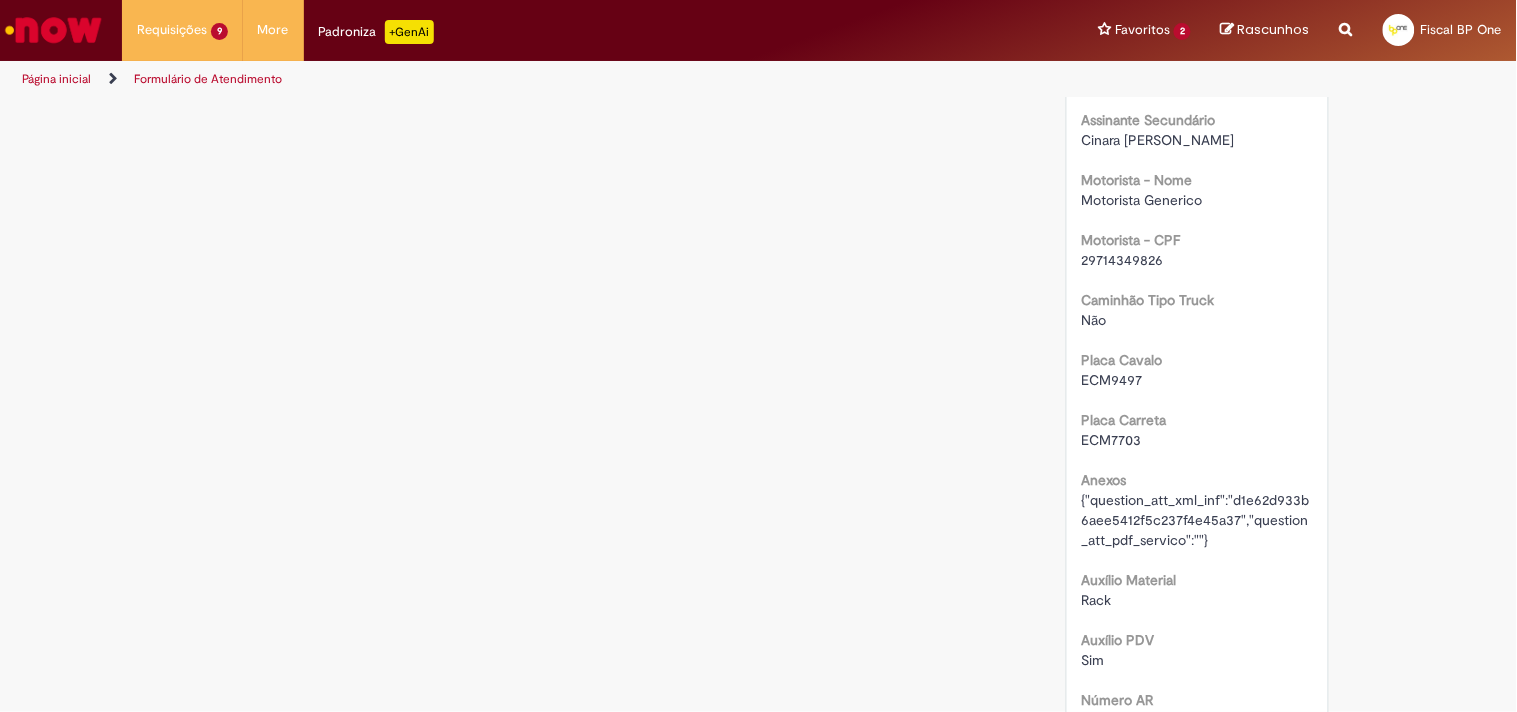 scroll, scrollTop: 0, scrollLeft: 0, axis: both 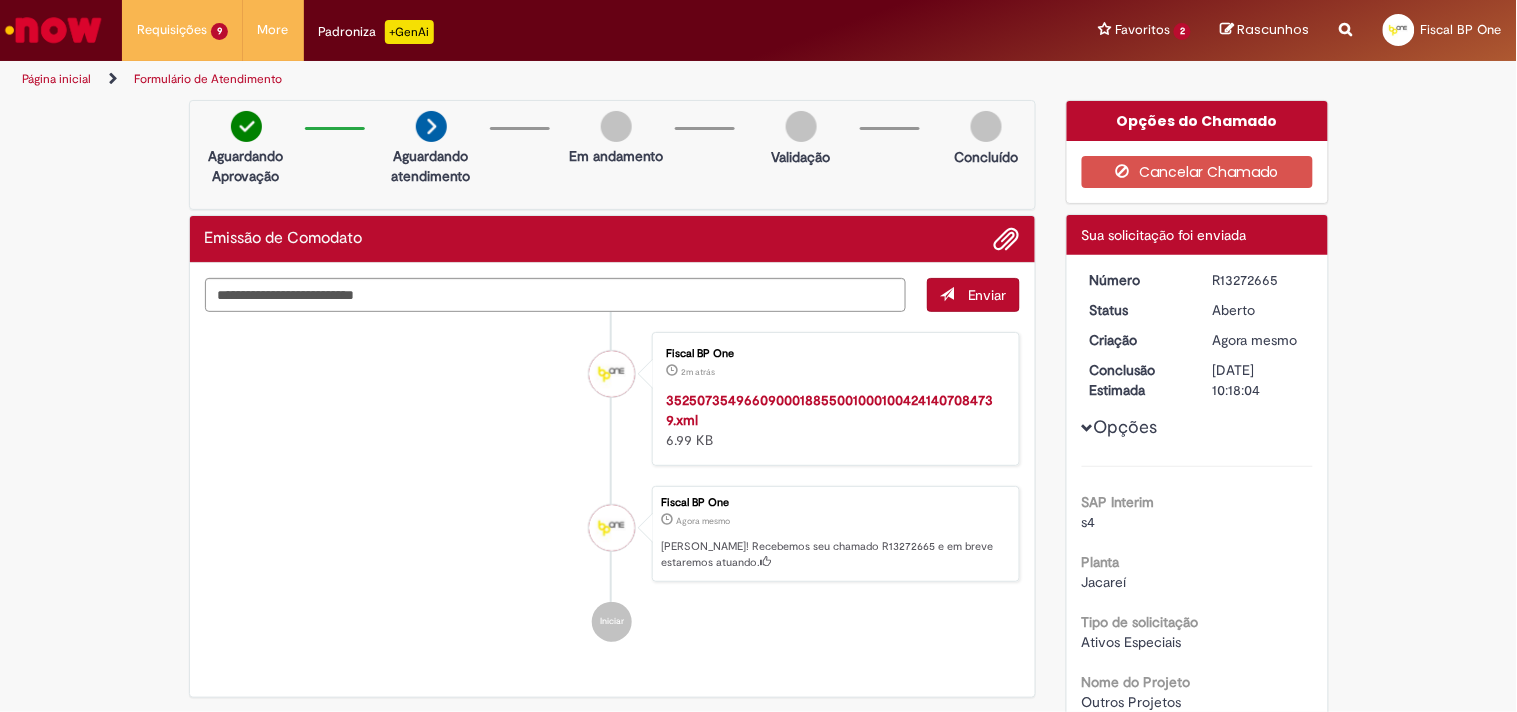 click on "R13272665" at bounding box center [1259, 280] 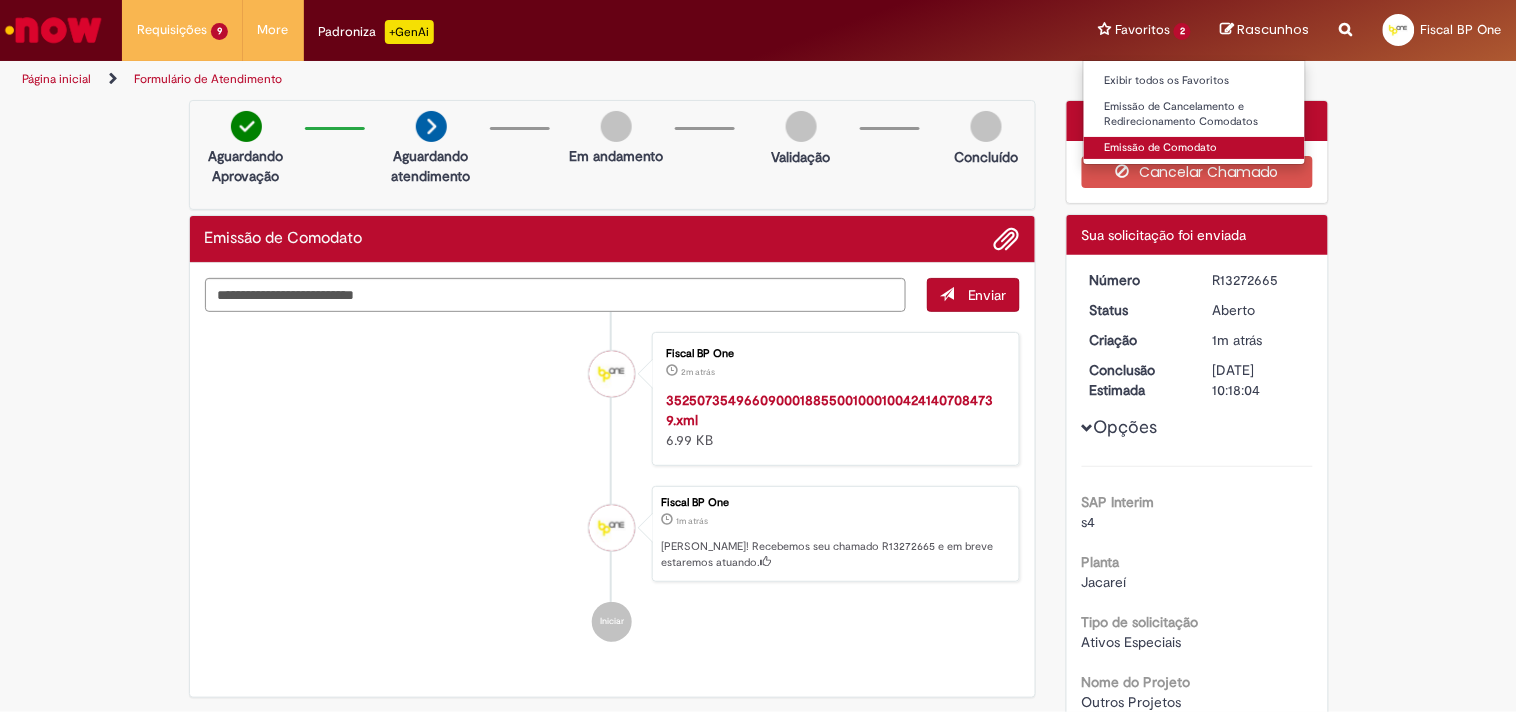 click on "Emissão de Comodato" at bounding box center [1194, 148] 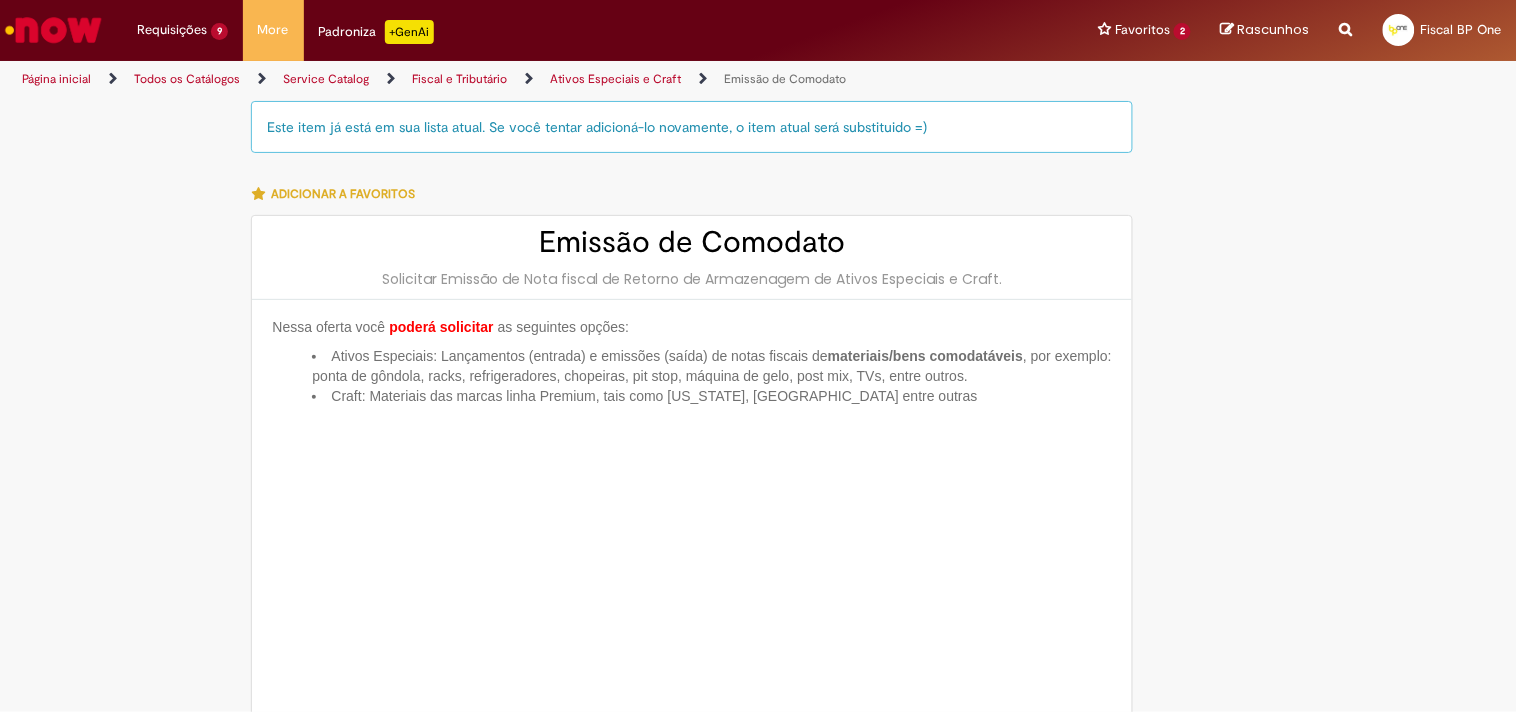 type on "**********" 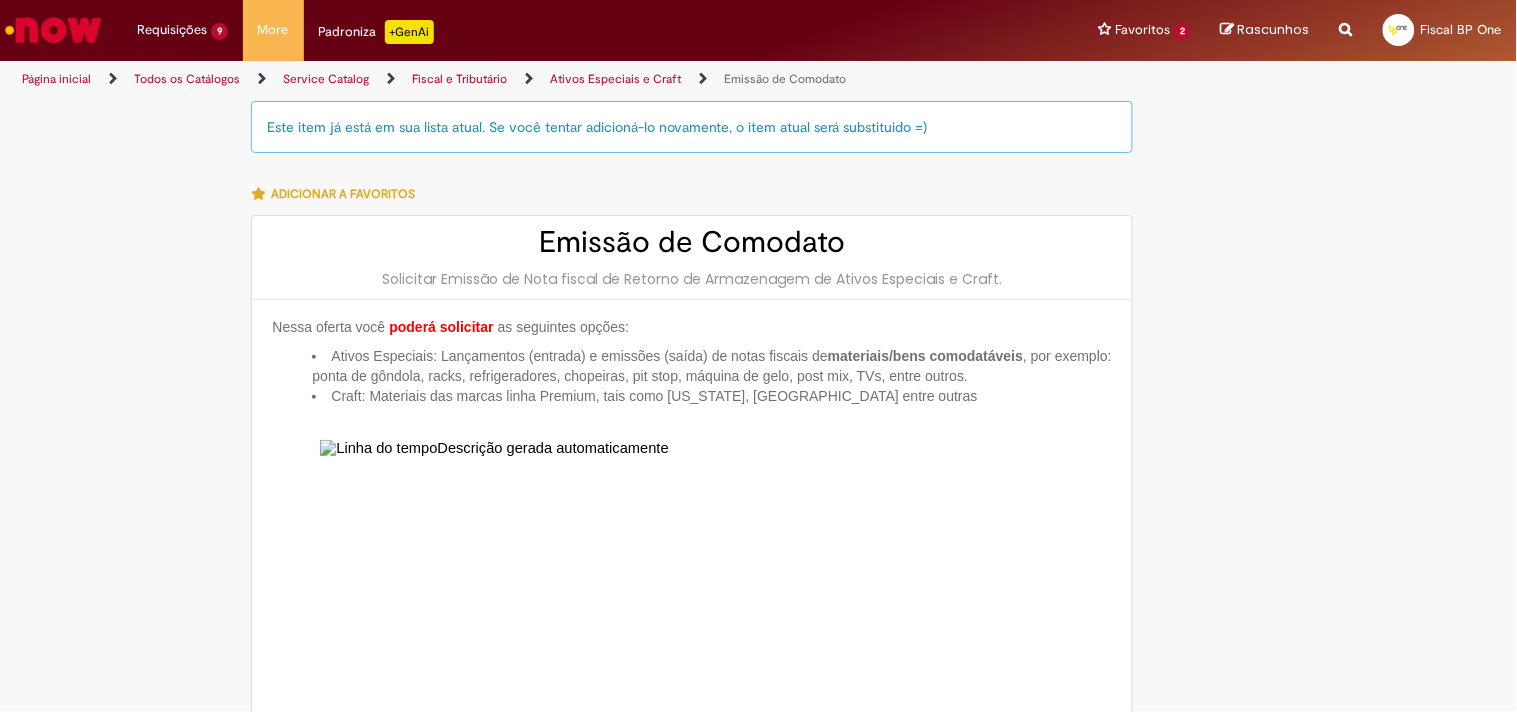 type on "**********" 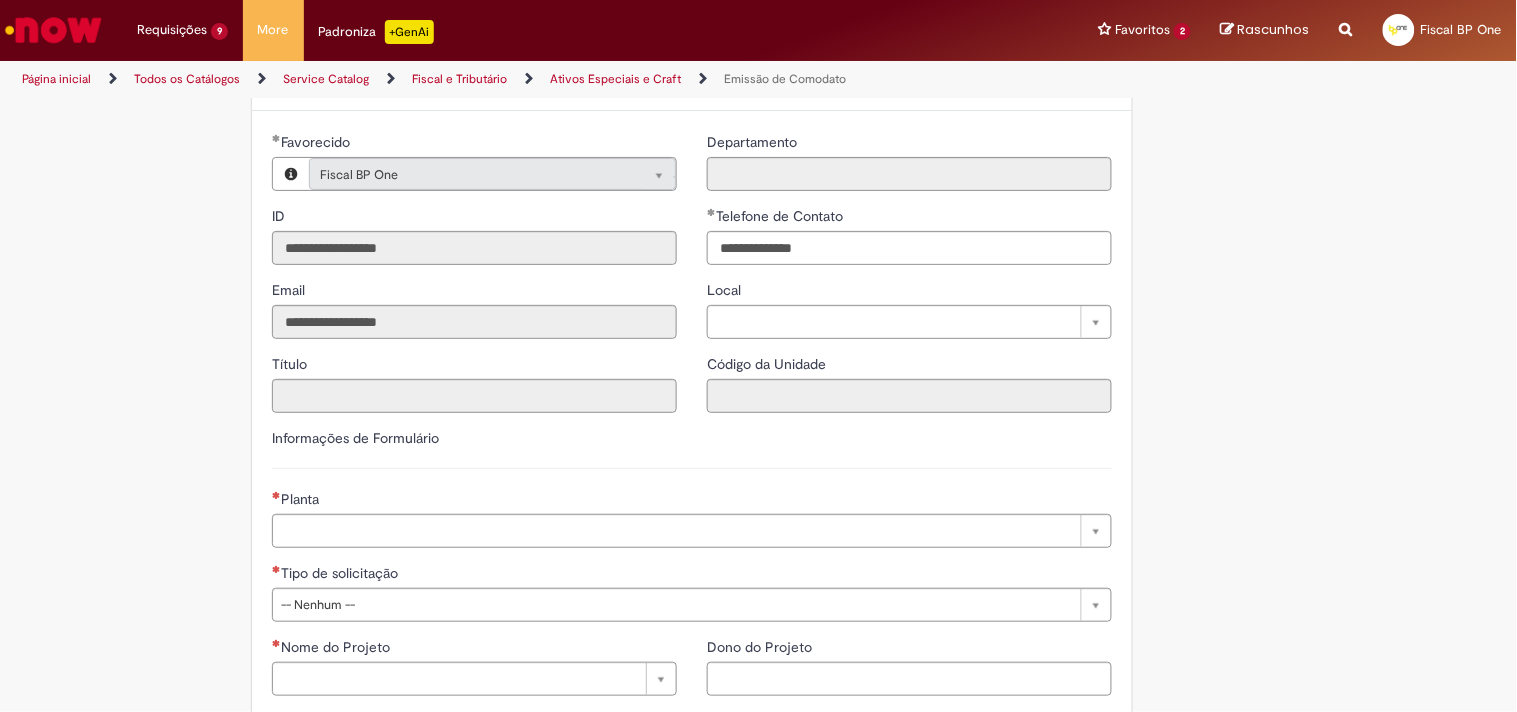 scroll, scrollTop: 1444, scrollLeft: 0, axis: vertical 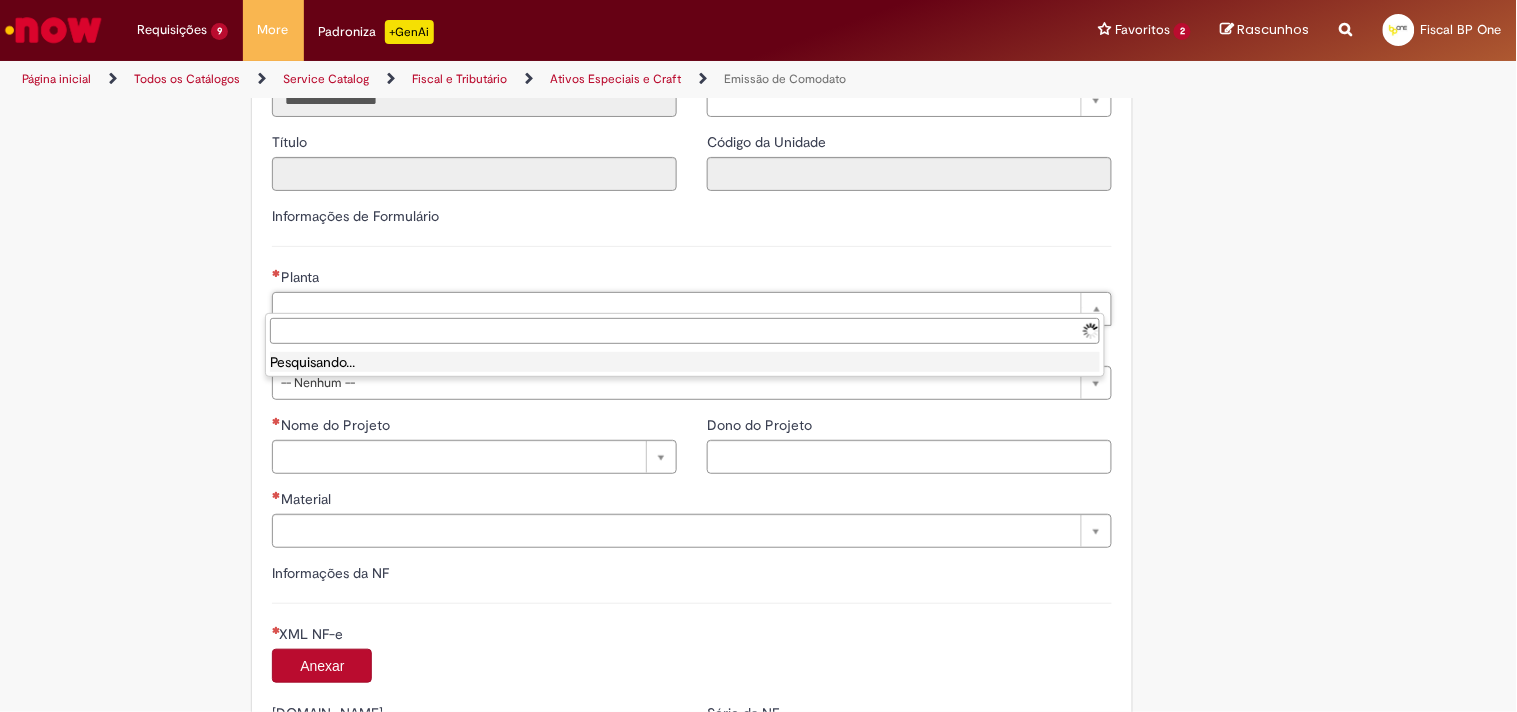 drag, startPoint x: 390, startPoint y: 313, endPoint x: 384, endPoint y: 293, distance: 20.880613 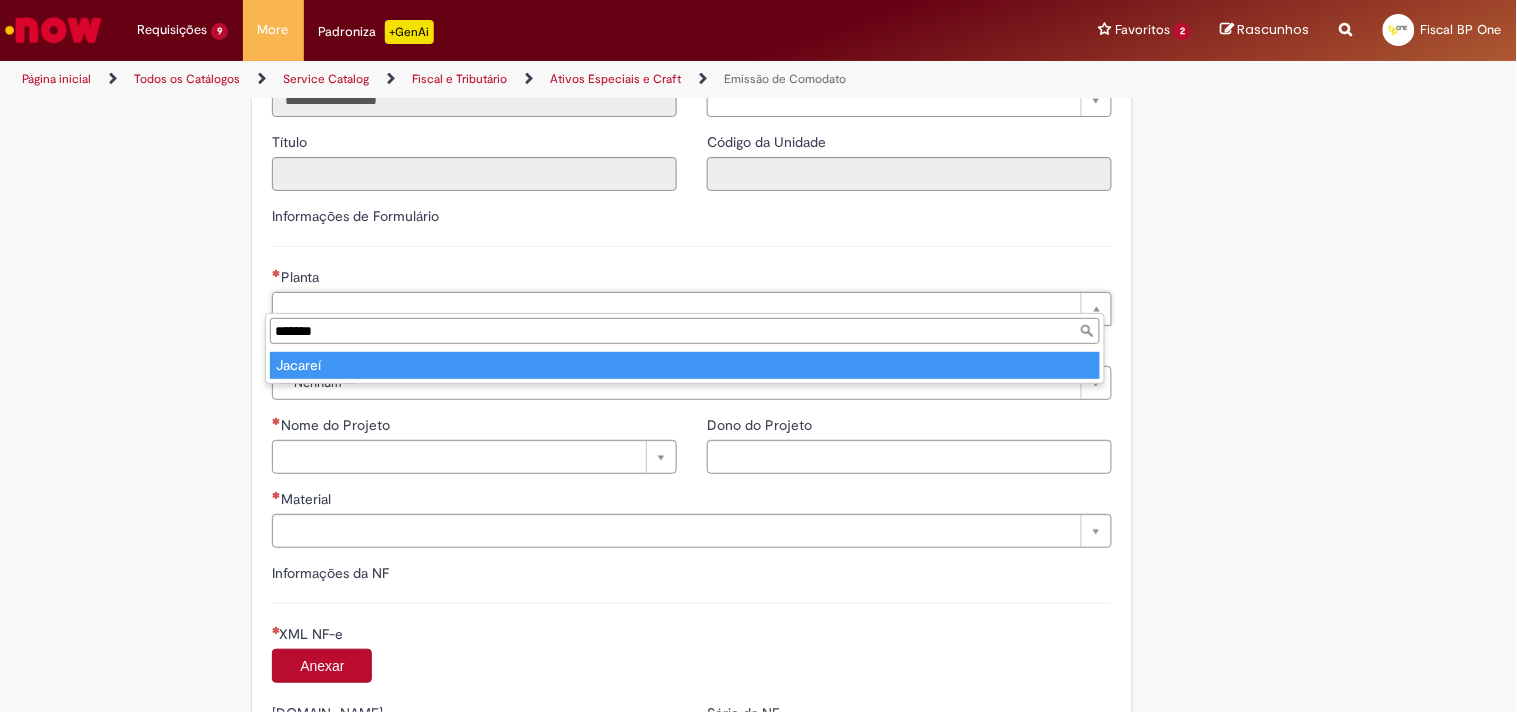 type on "*******" 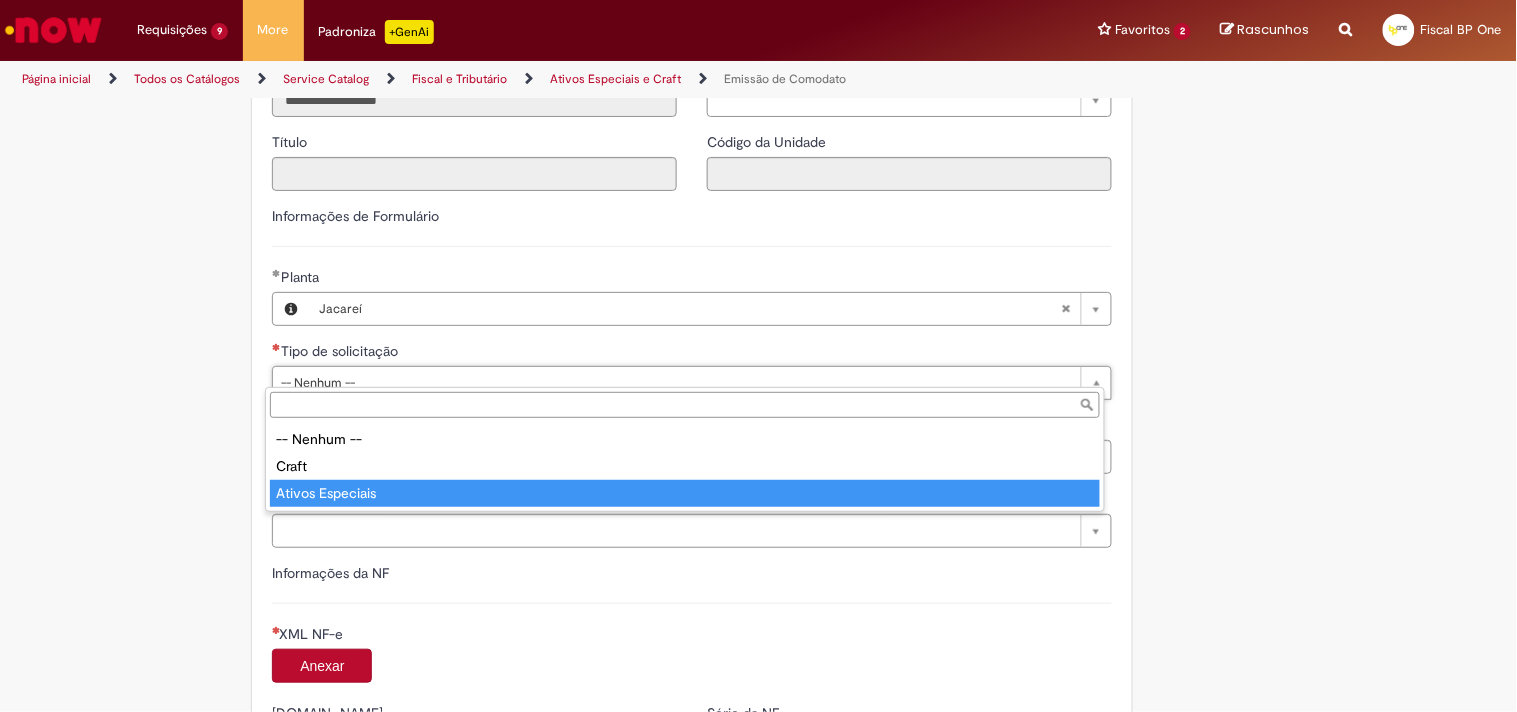 type on "**********" 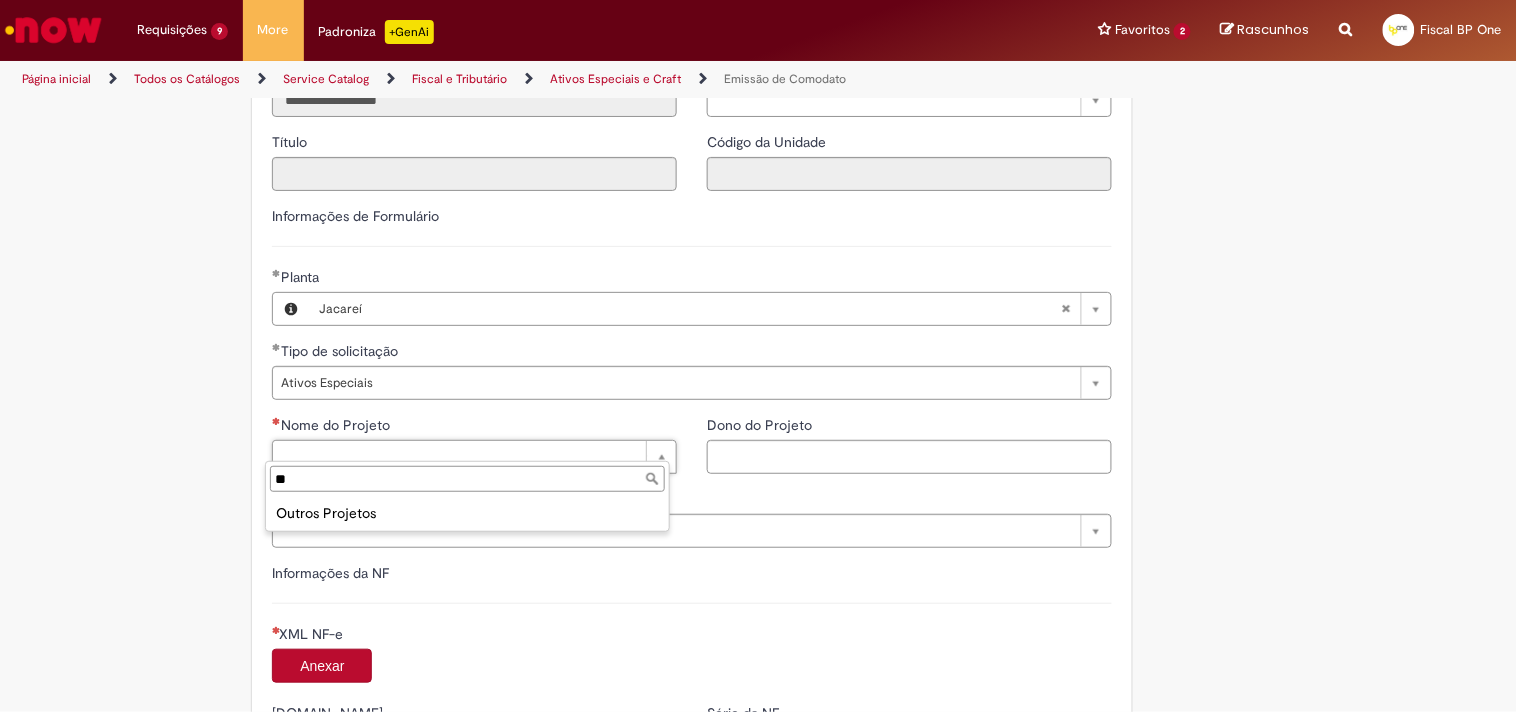 type on "**" 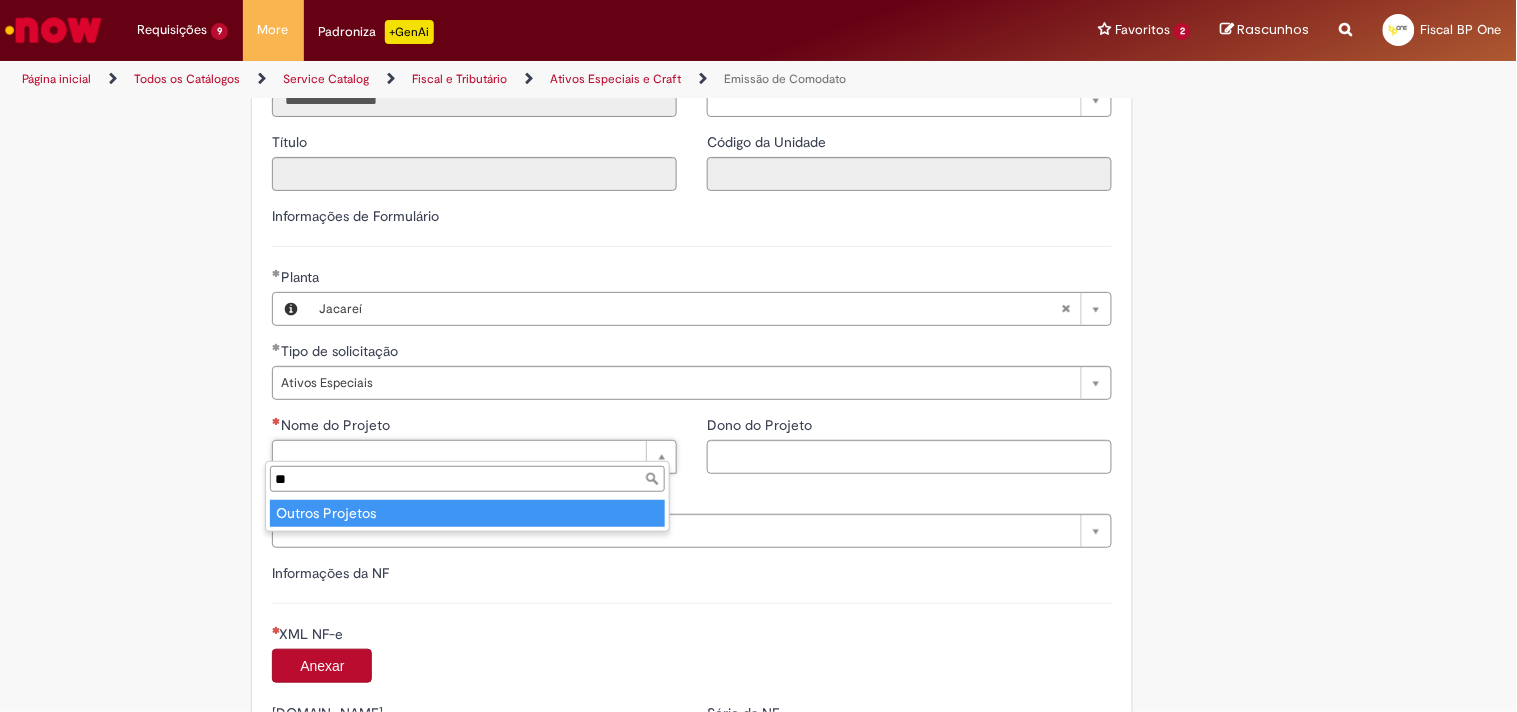type on "**********" 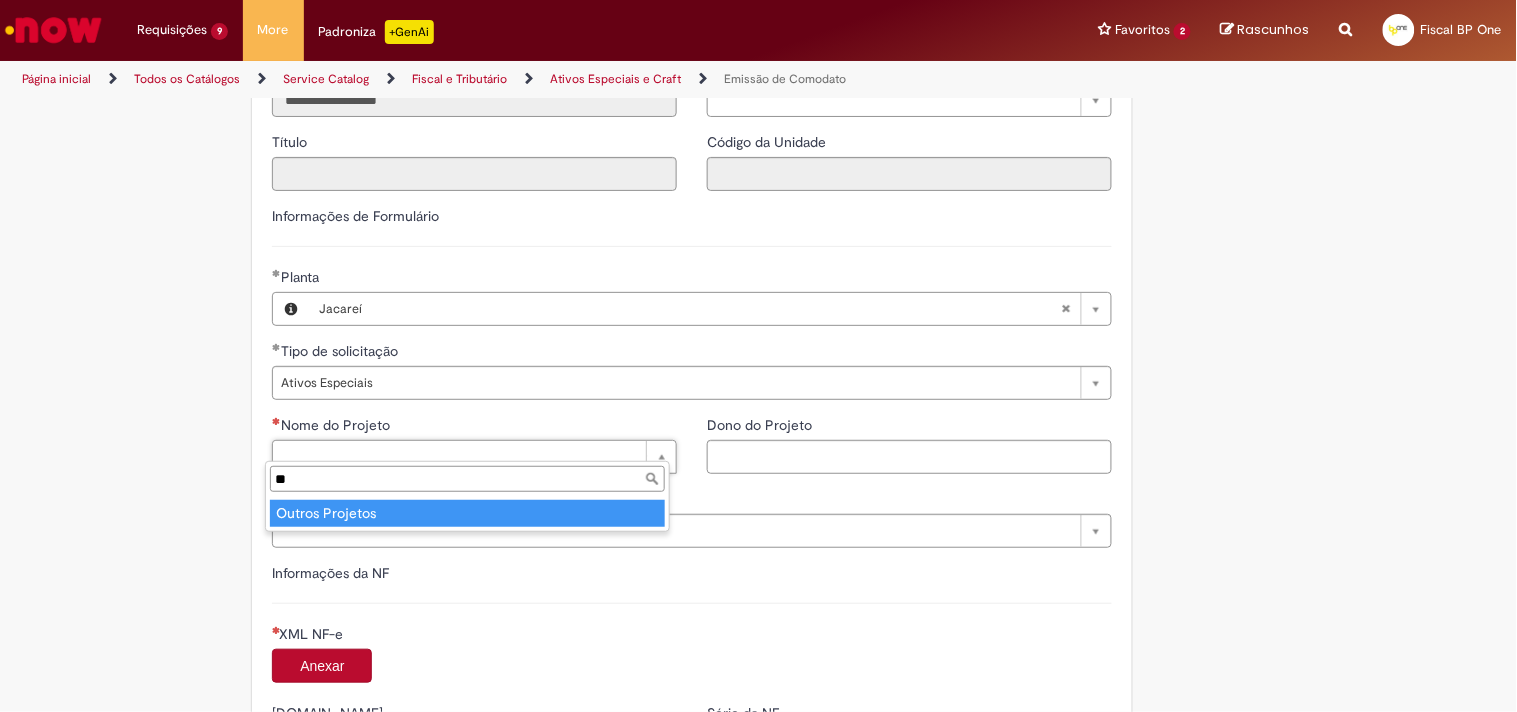 type on "**********" 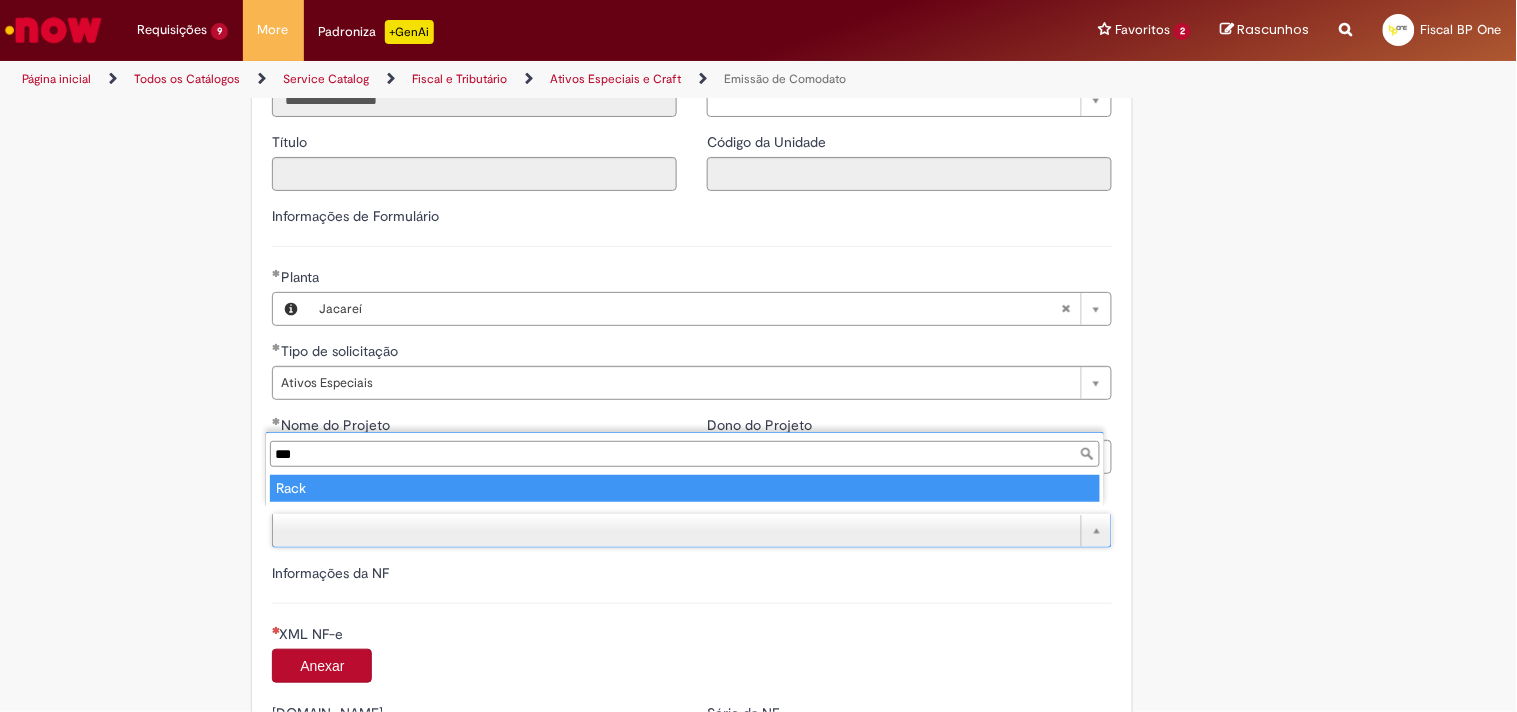 type on "***" 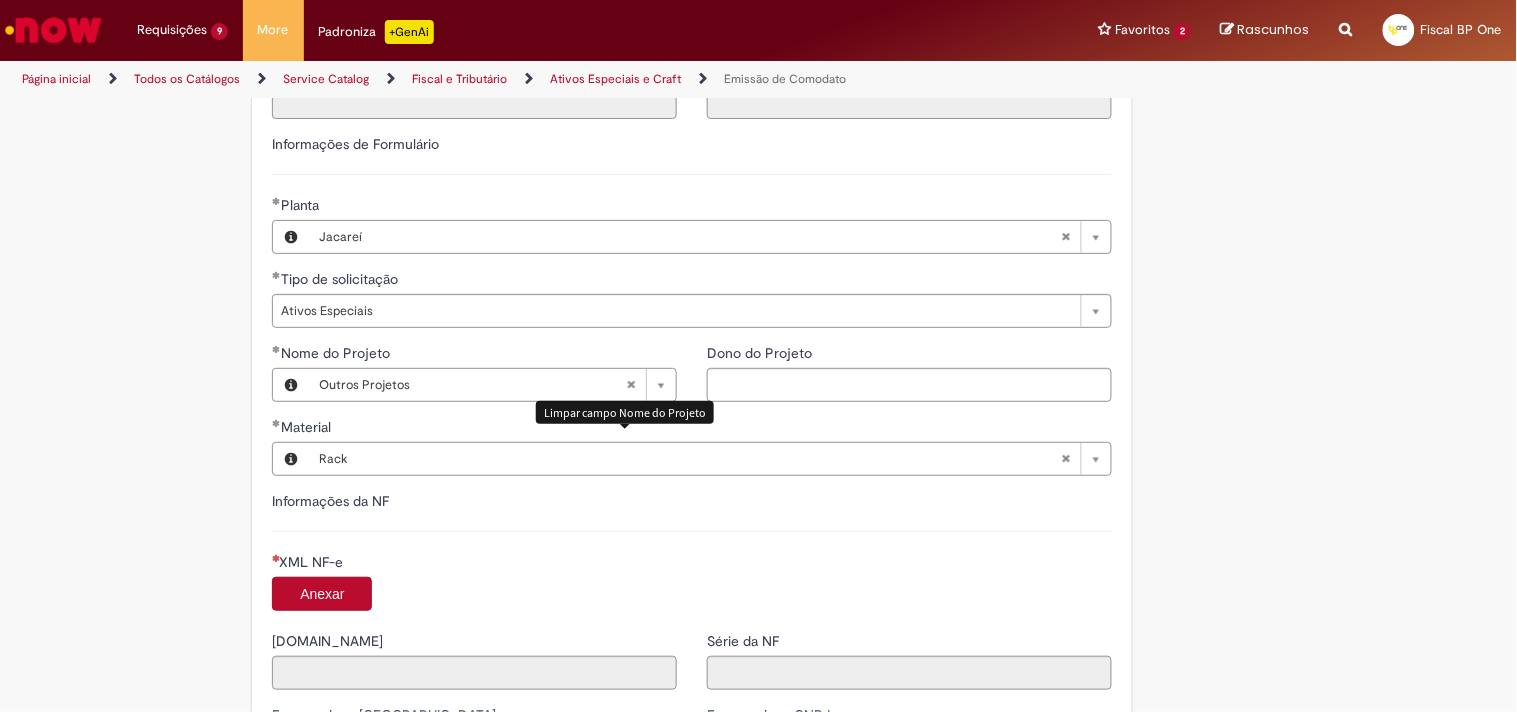 scroll, scrollTop: 1555, scrollLeft: 0, axis: vertical 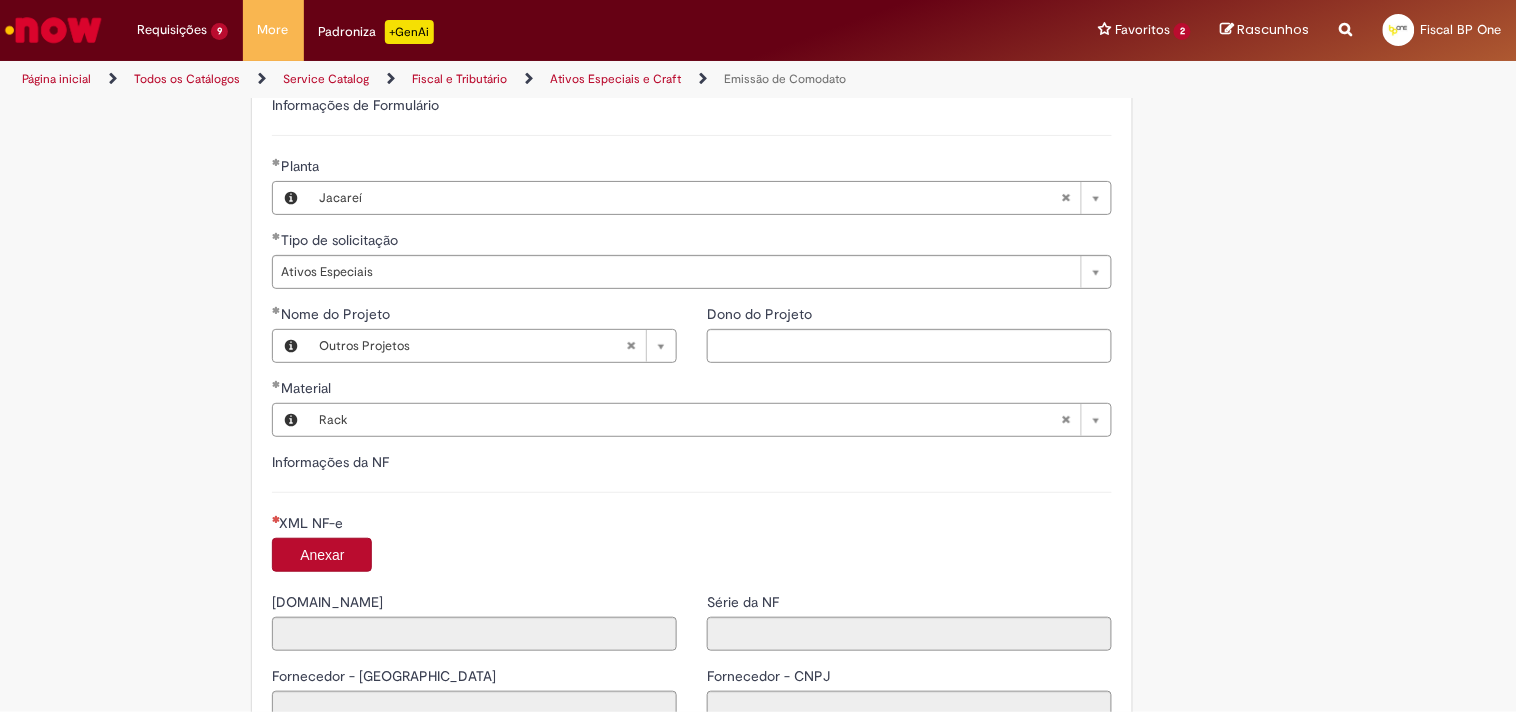 click on "Anexar" at bounding box center [322, 555] 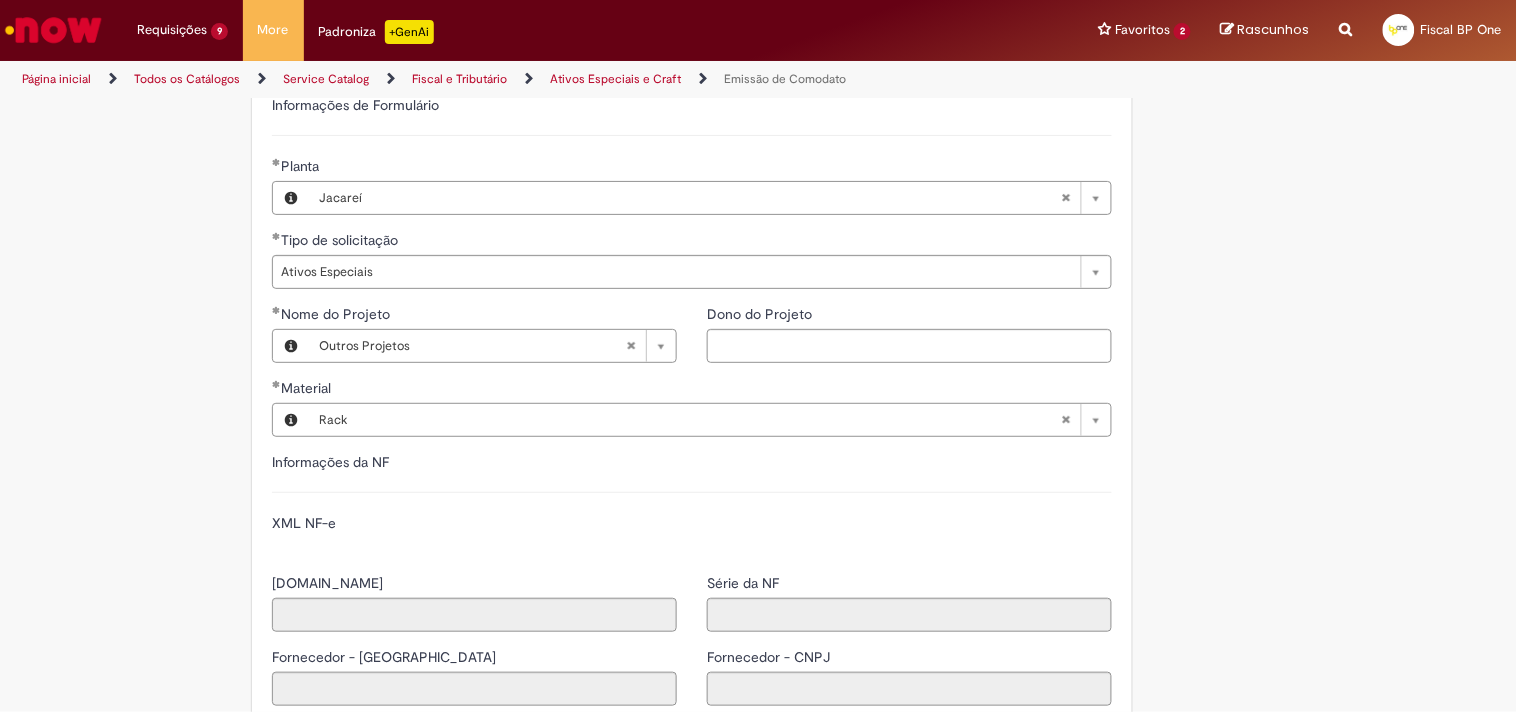 type on "******" 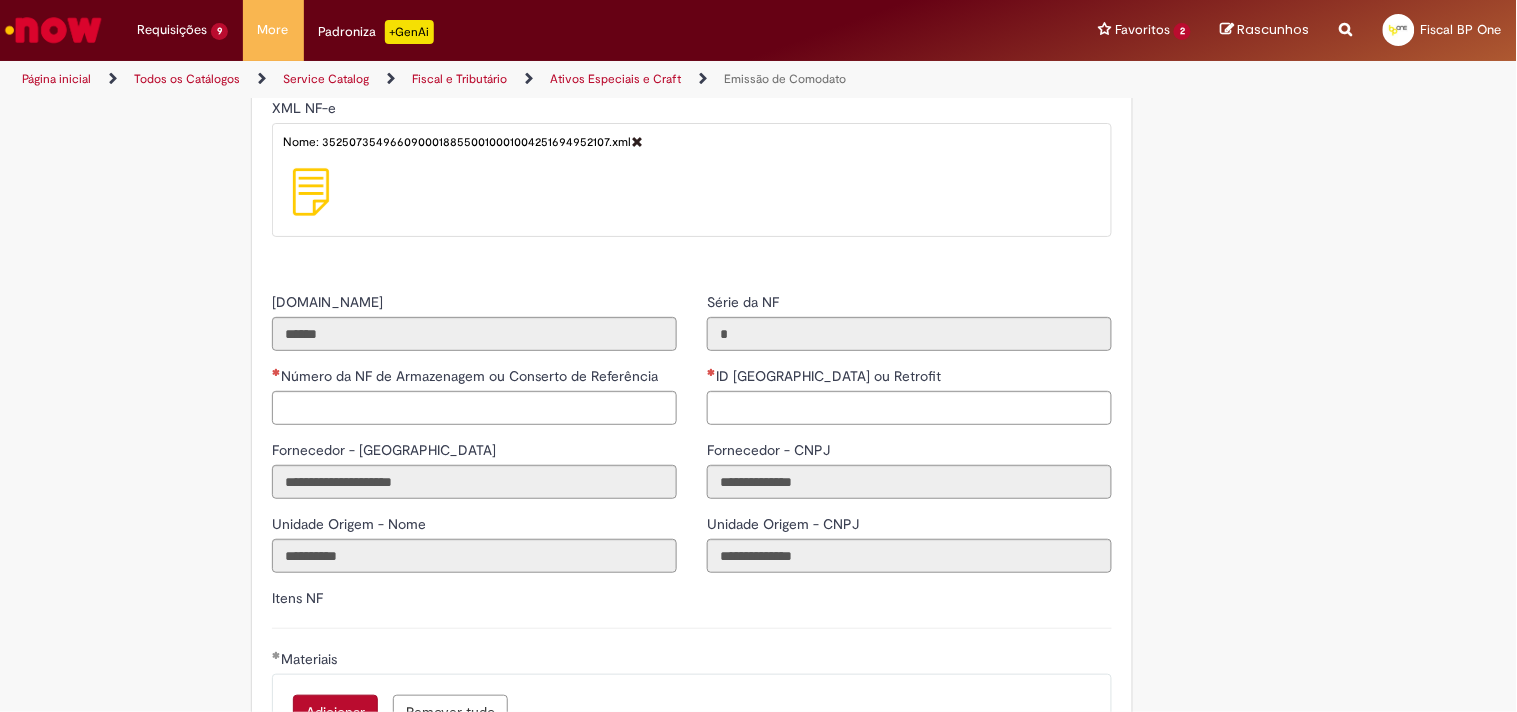 scroll, scrollTop: 2000, scrollLeft: 0, axis: vertical 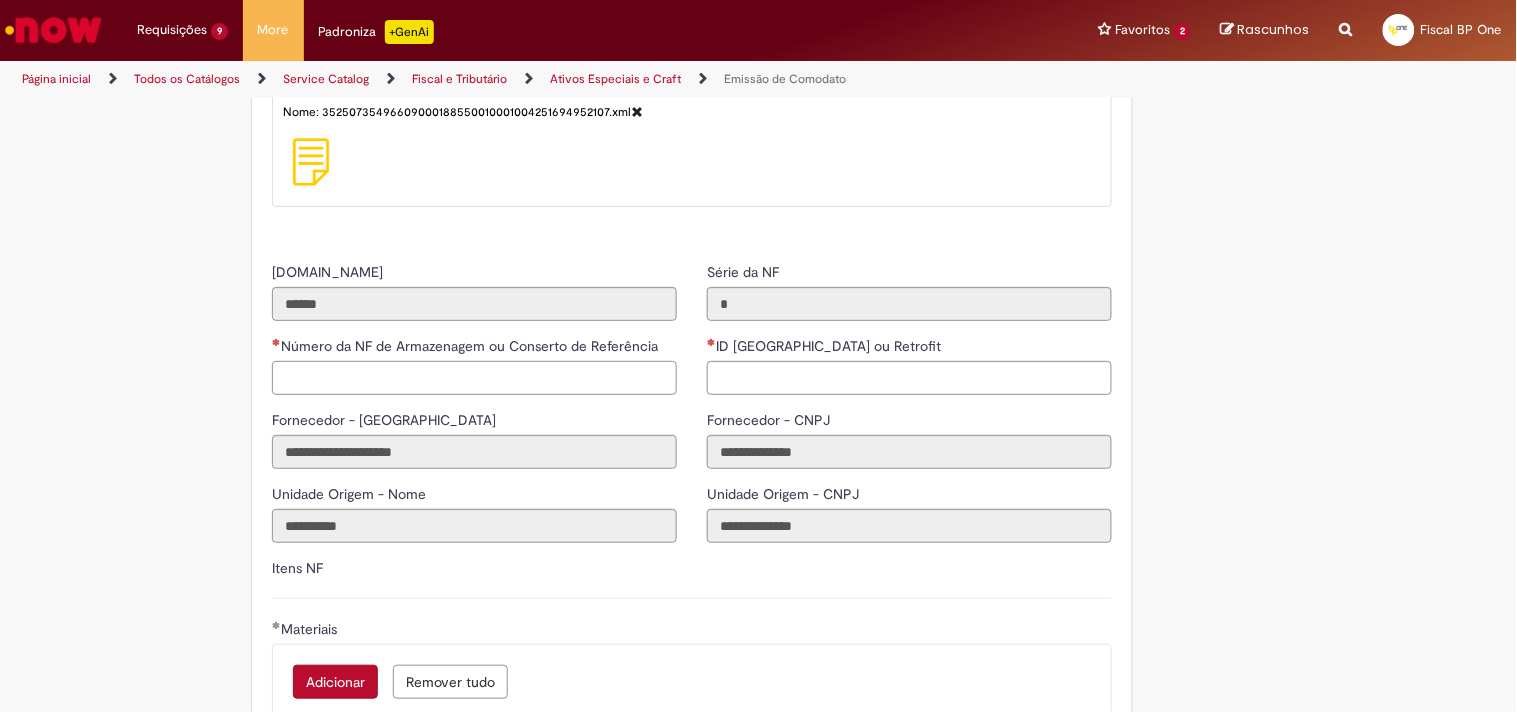 click on "Número da NF de Armazenagem ou Conserto de Referência" at bounding box center (474, 378) 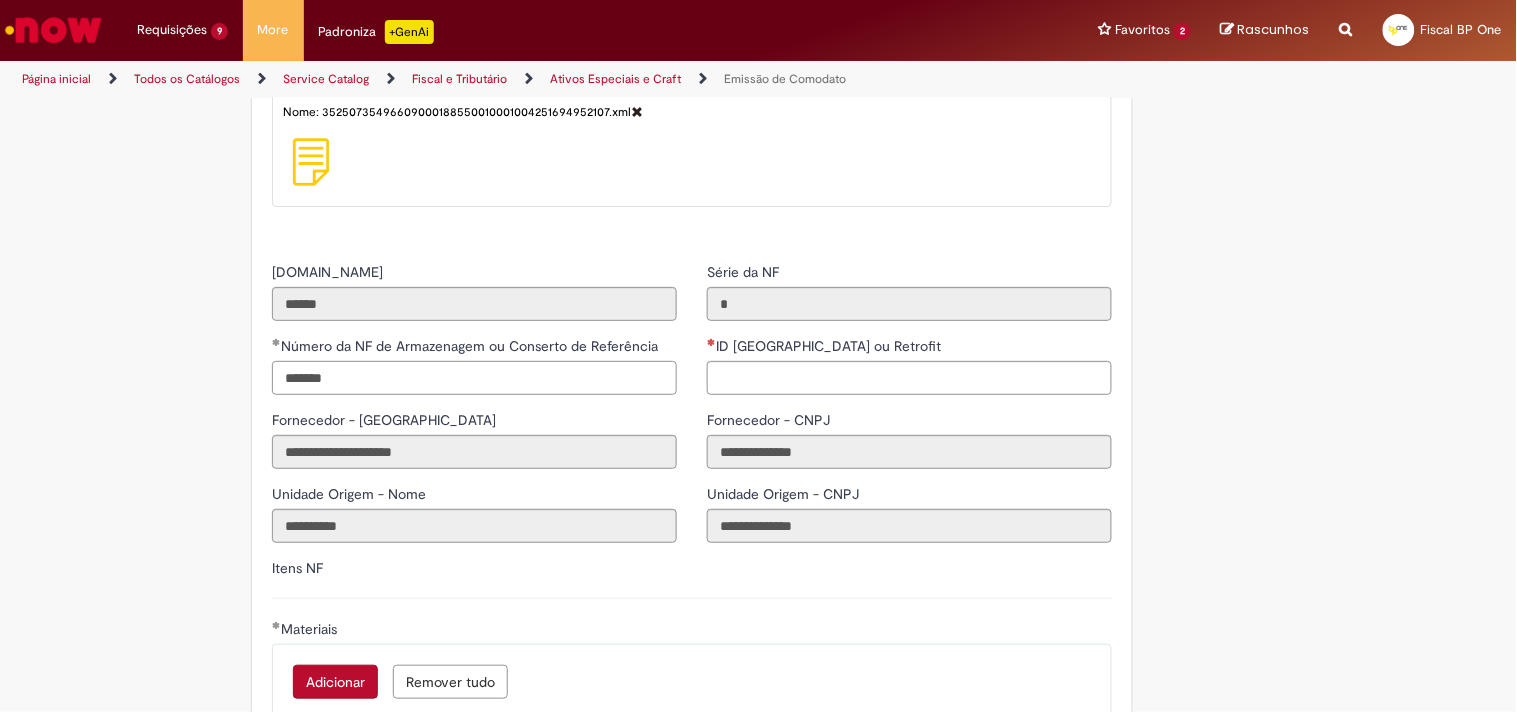 click on "*******" at bounding box center [474, 378] 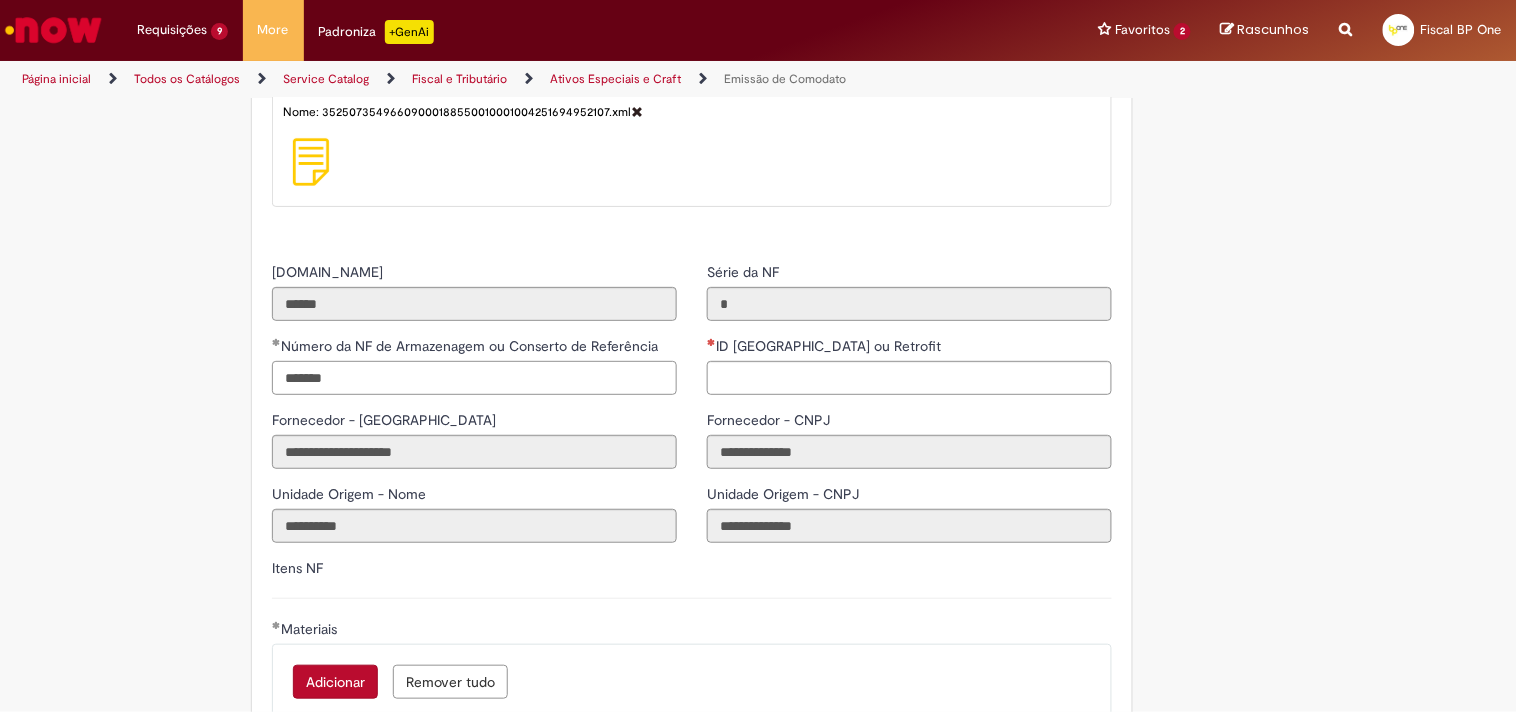 type on "*******" 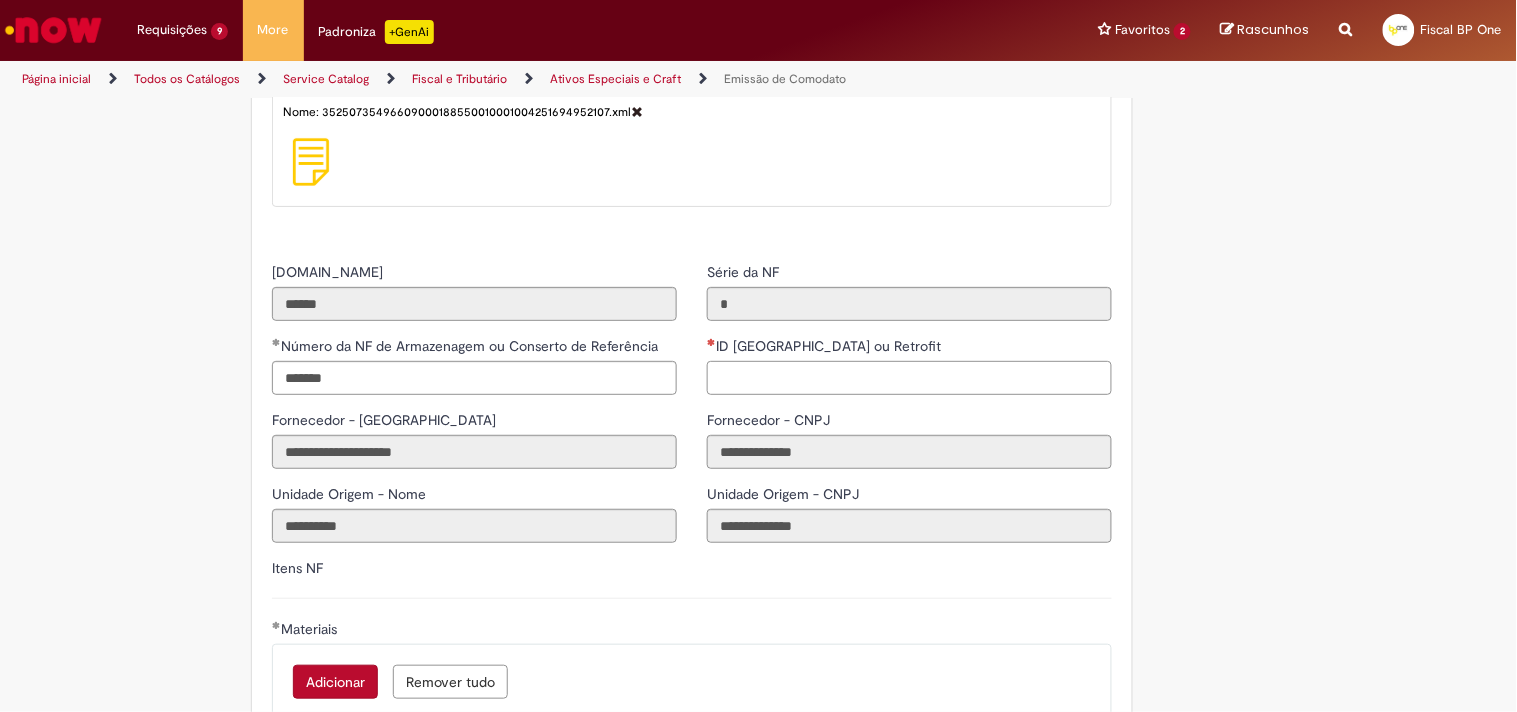click on "ID [GEOGRAPHIC_DATA] ou Retrofit" at bounding box center [909, 378] 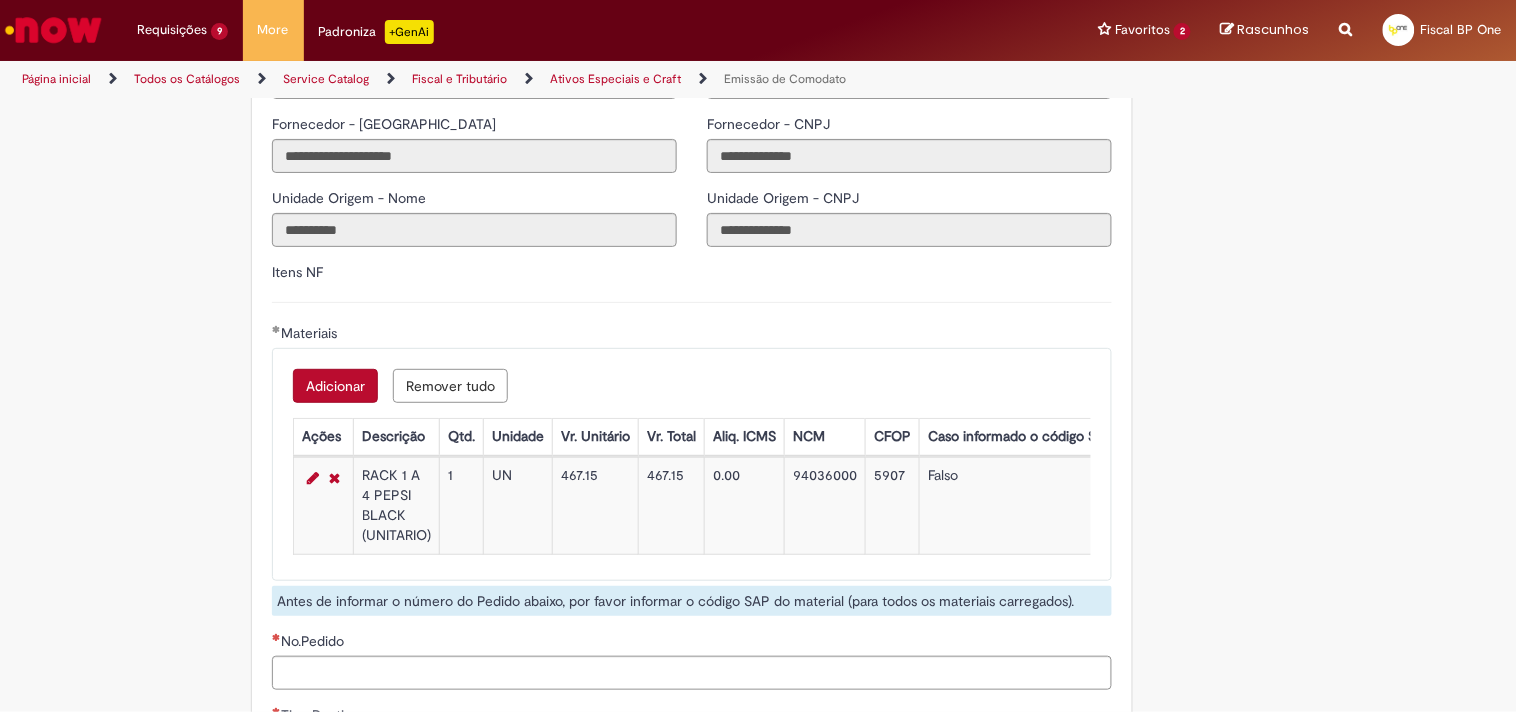 scroll, scrollTop: 2333, scrollLeft: 0, axis: vertical 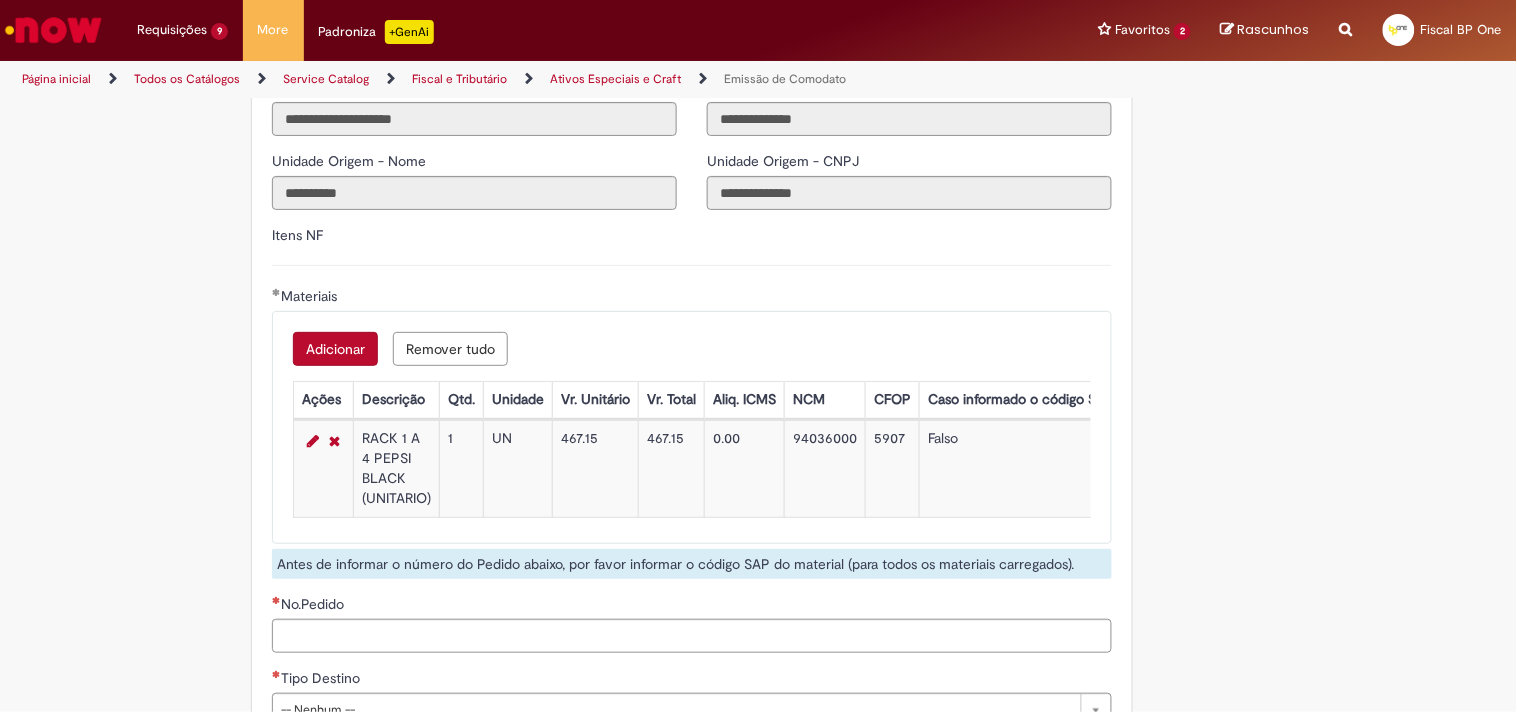 type on "********" 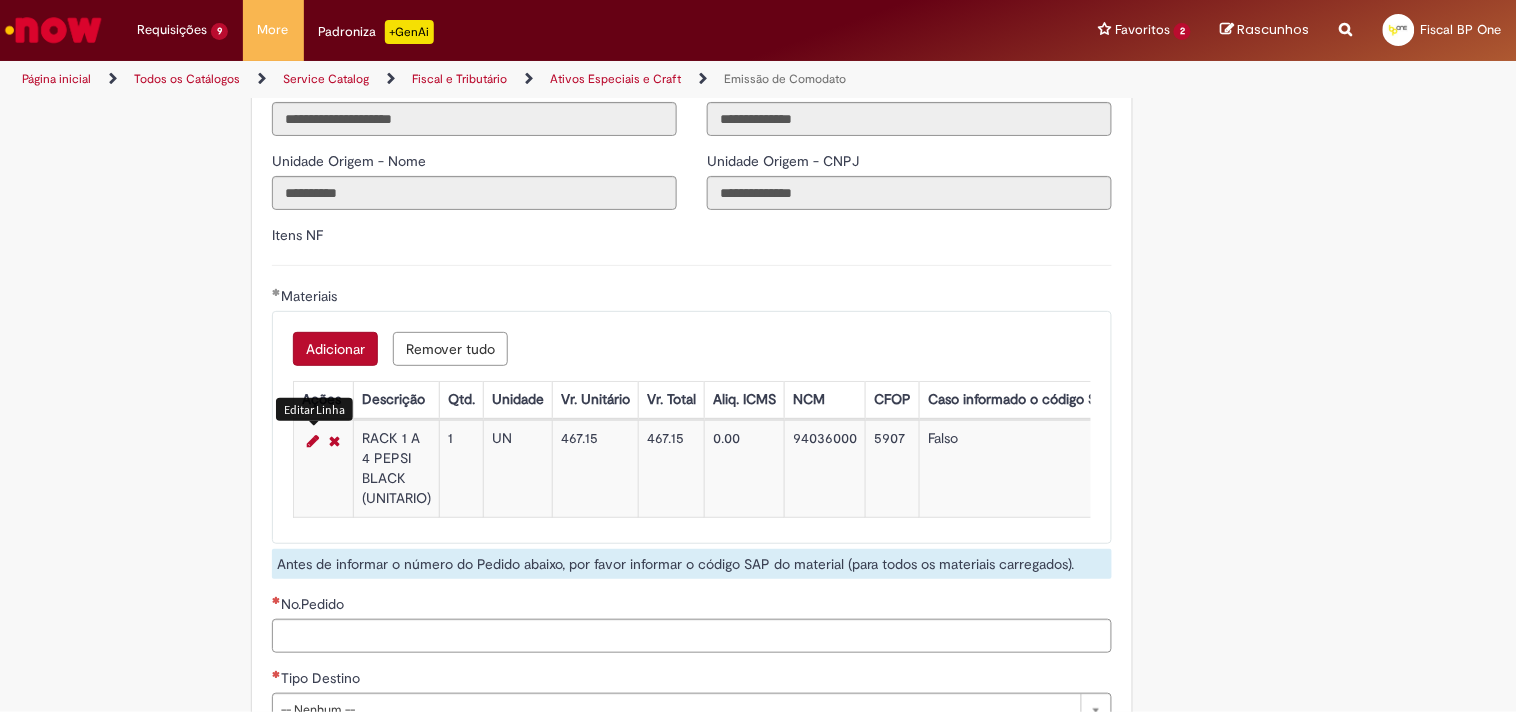 click at bounding box center [313, 441] 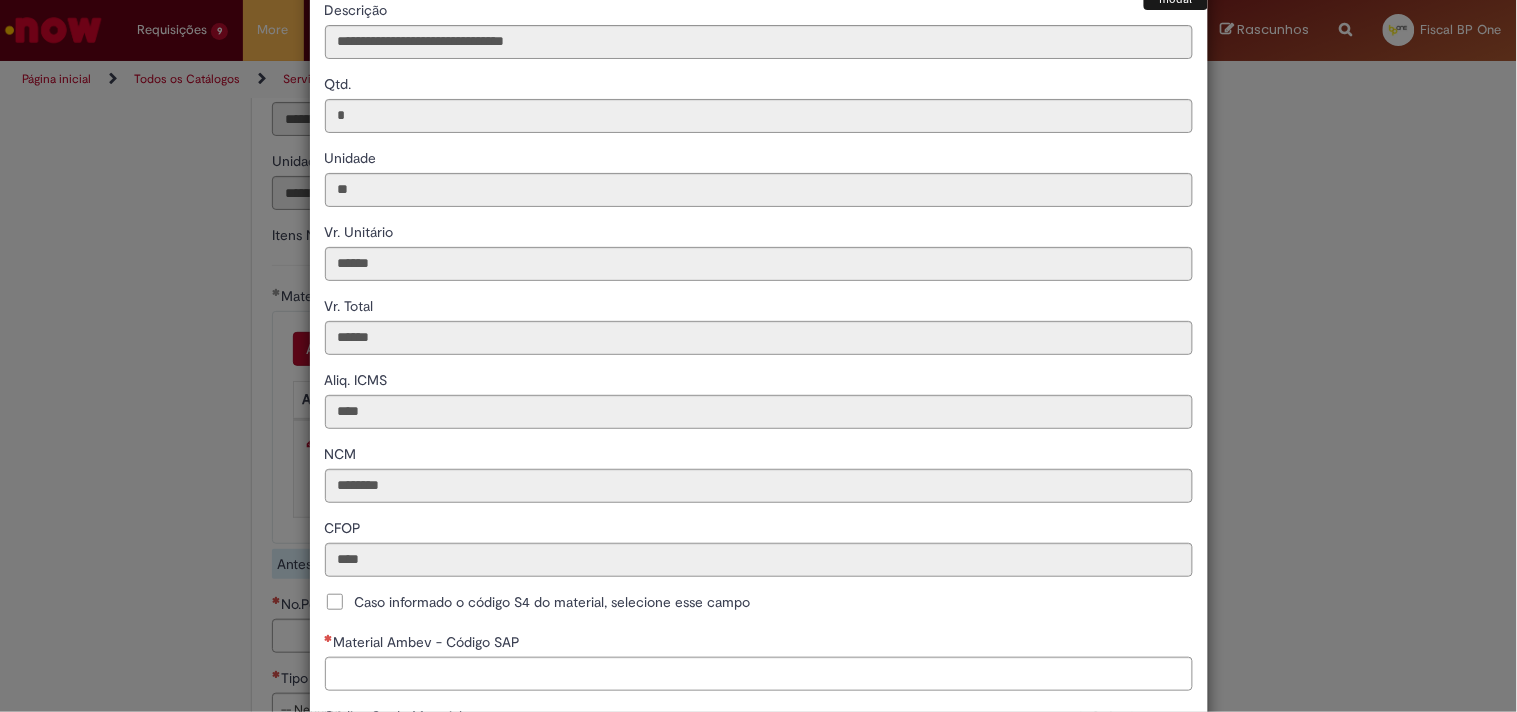 scroll, scrollTop: 222, scrollLeft: 0, axis: vertical 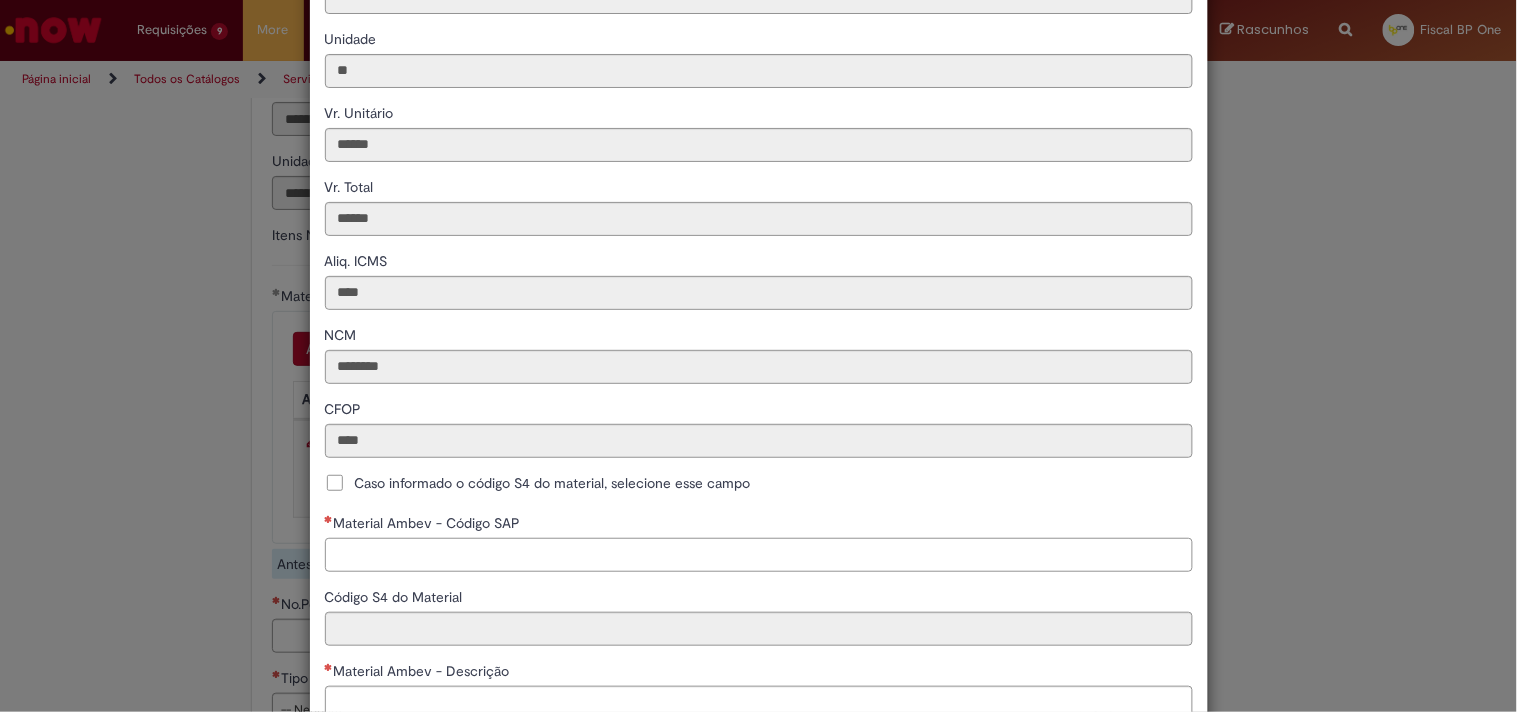 click on "Material Ambev - Código SAP" at bounding box center [759, 555] 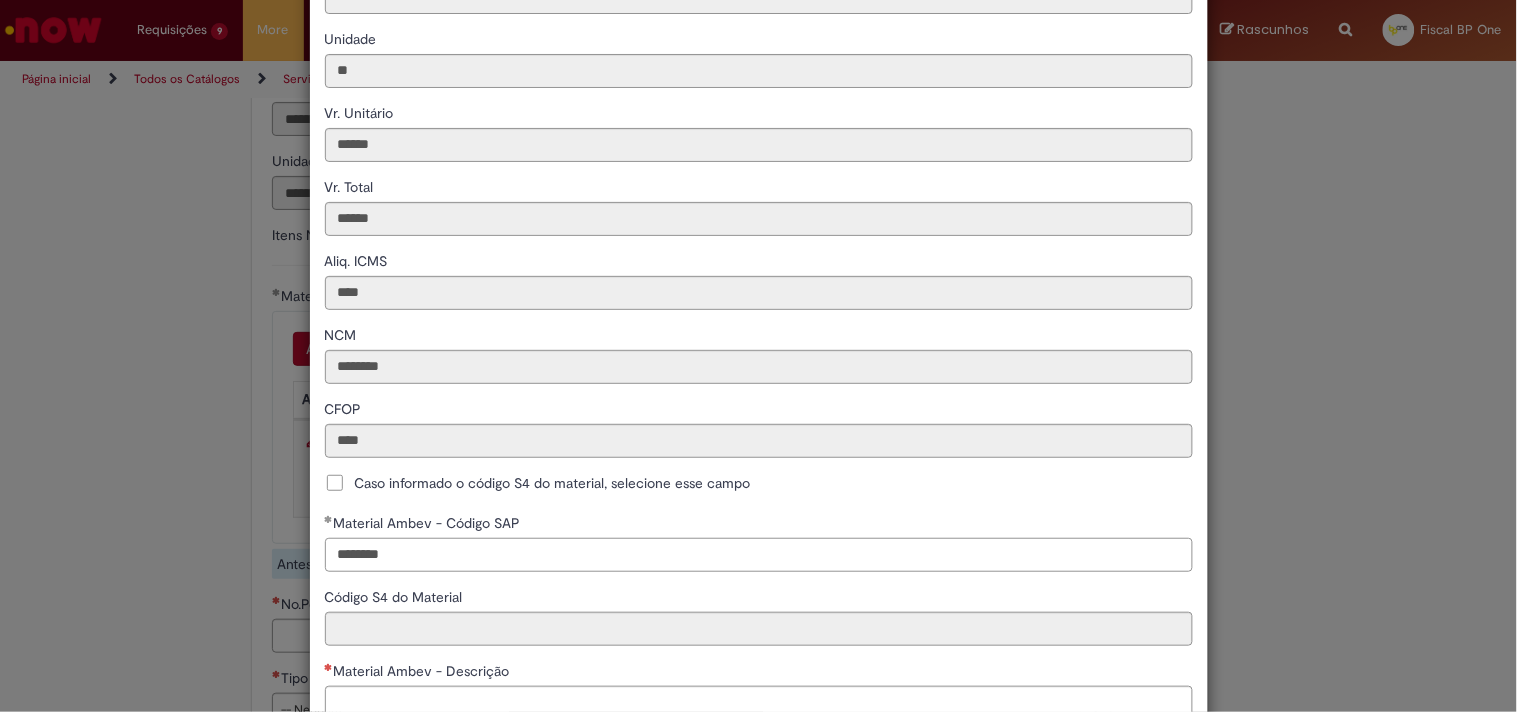type on "********" 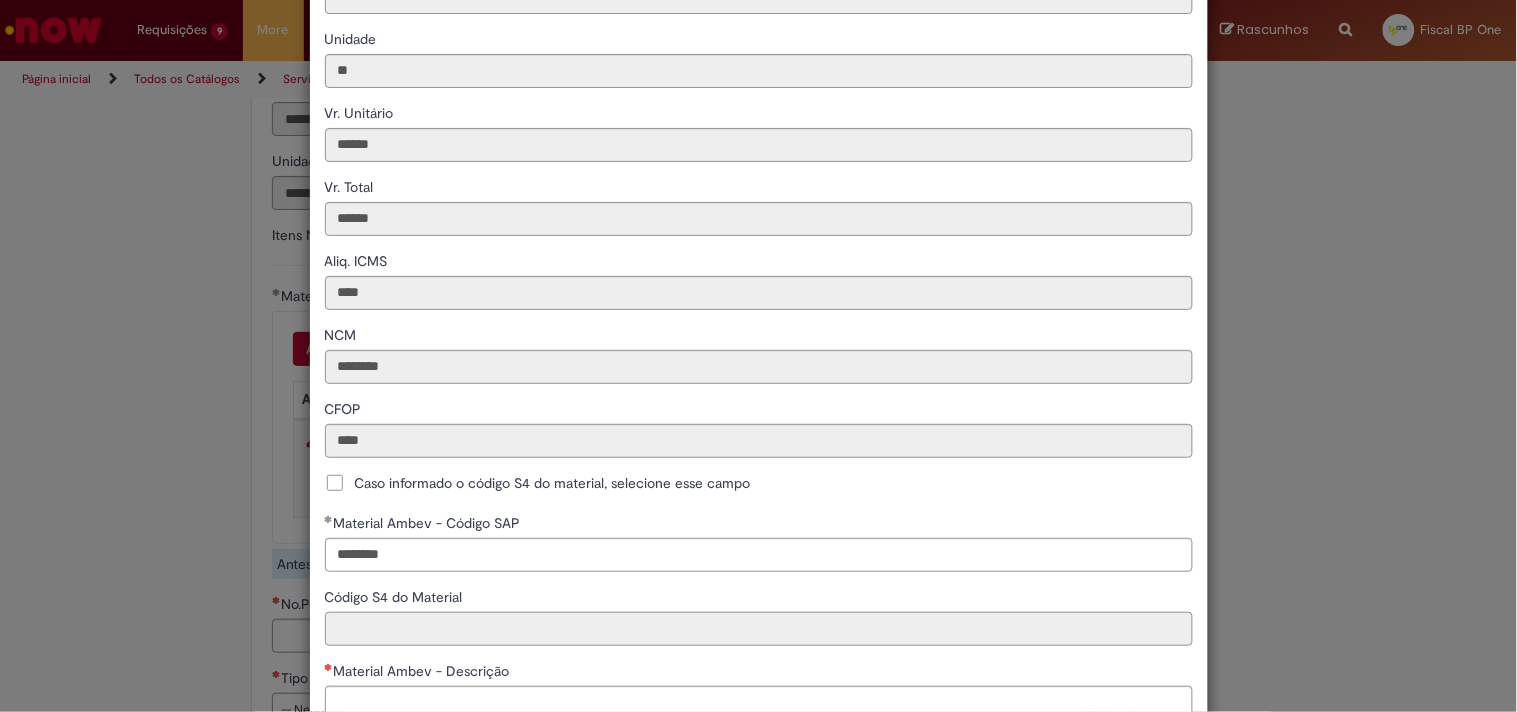 type on "**********" 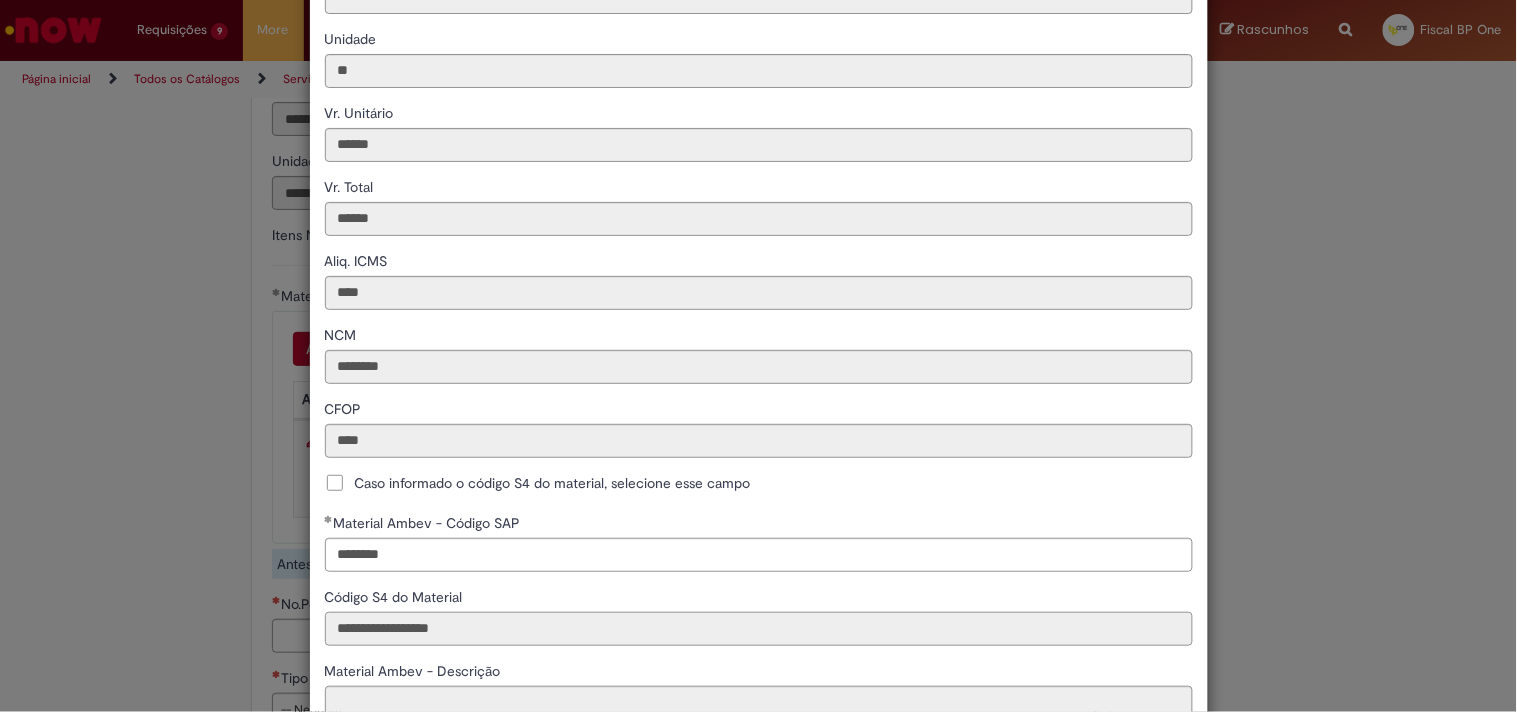 type on "**********" 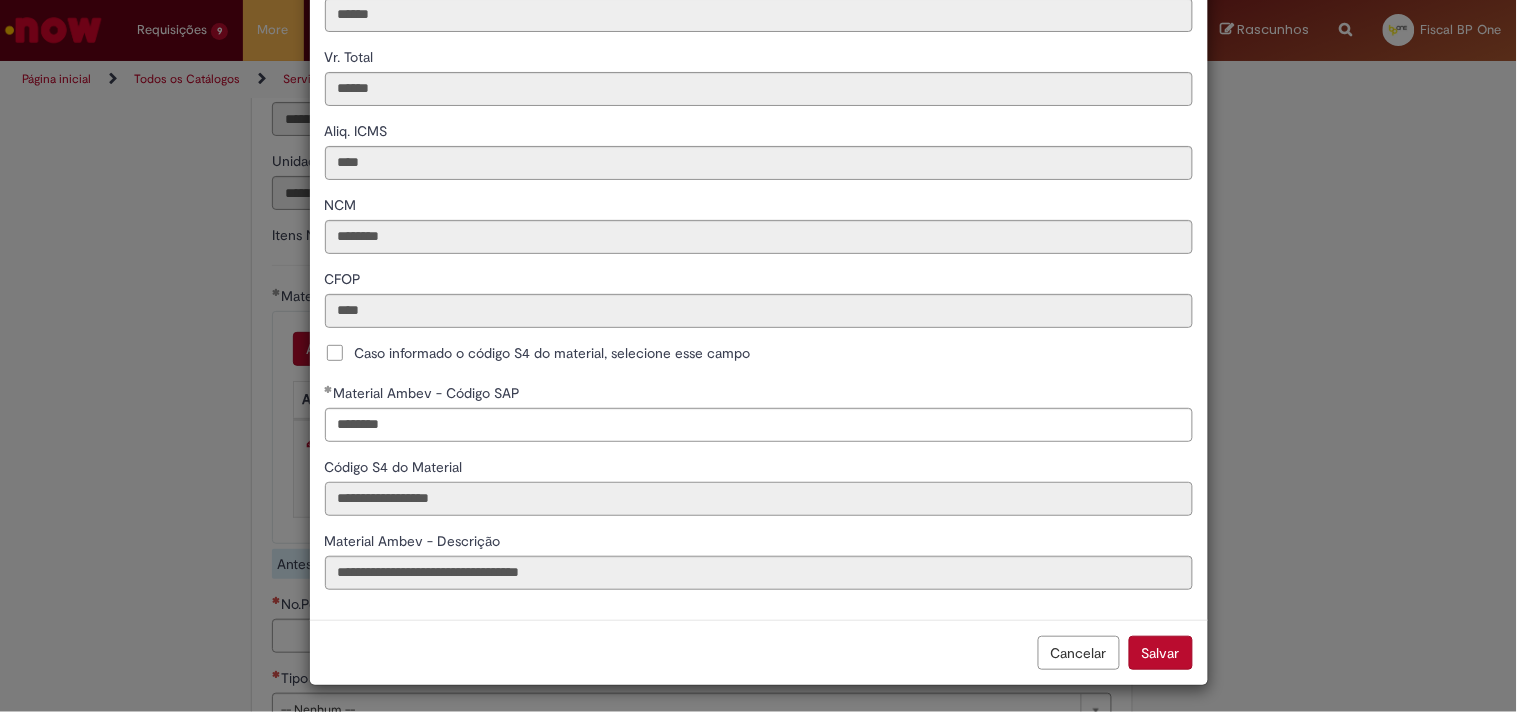 scroll, scrollTop: 355, scrollLeft: 0, axis: vertical 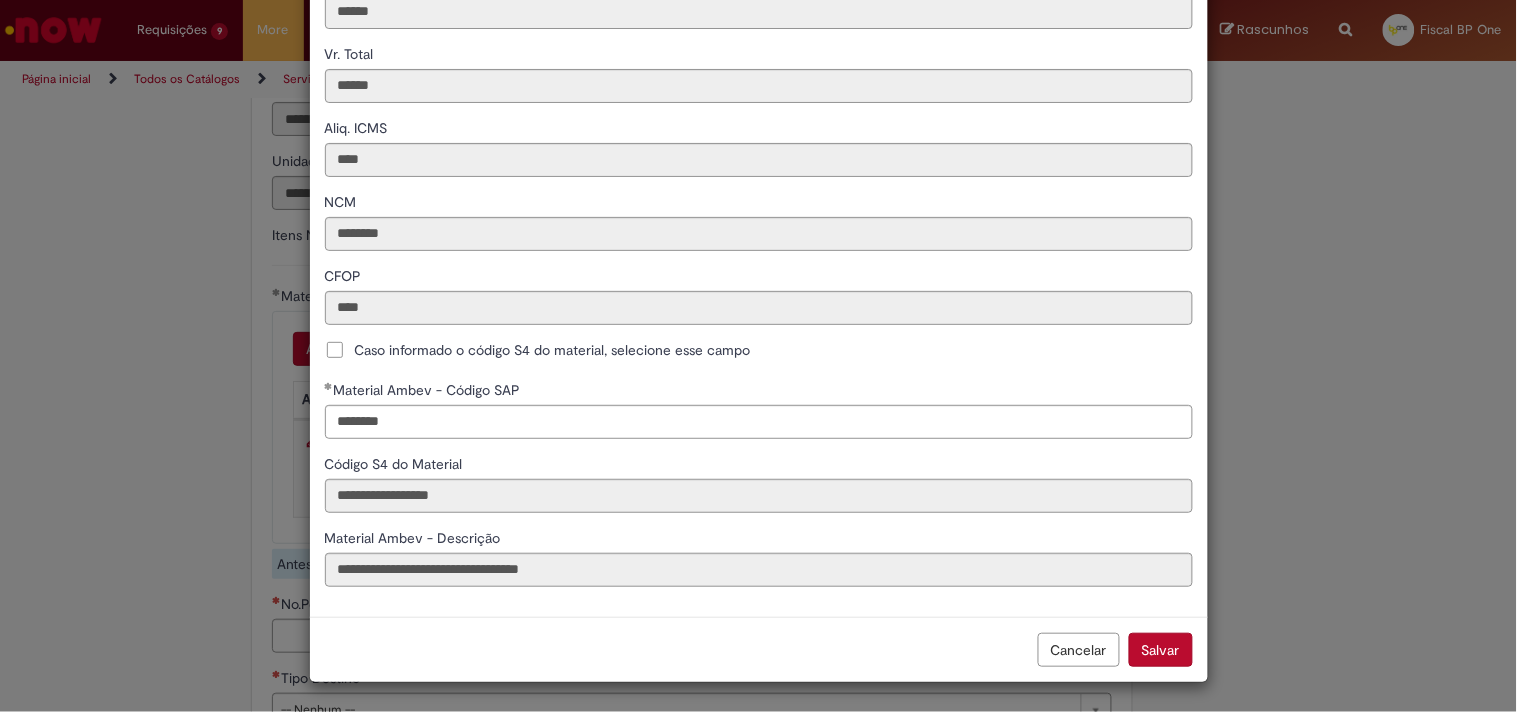click on "Salvar" at bounding box center (1161, 650) 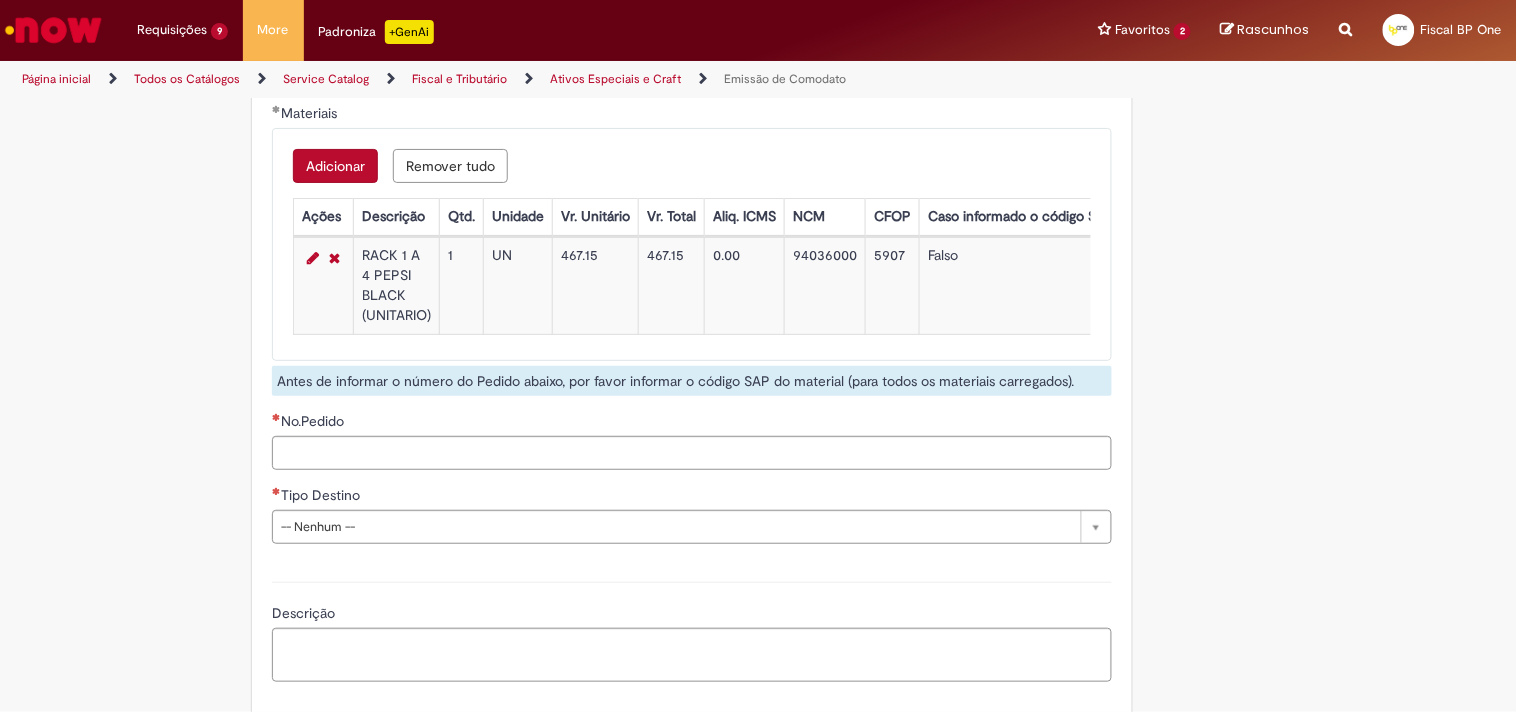 scroll, scrollTop: 2555, scrollLeft: 0, axis: vertical 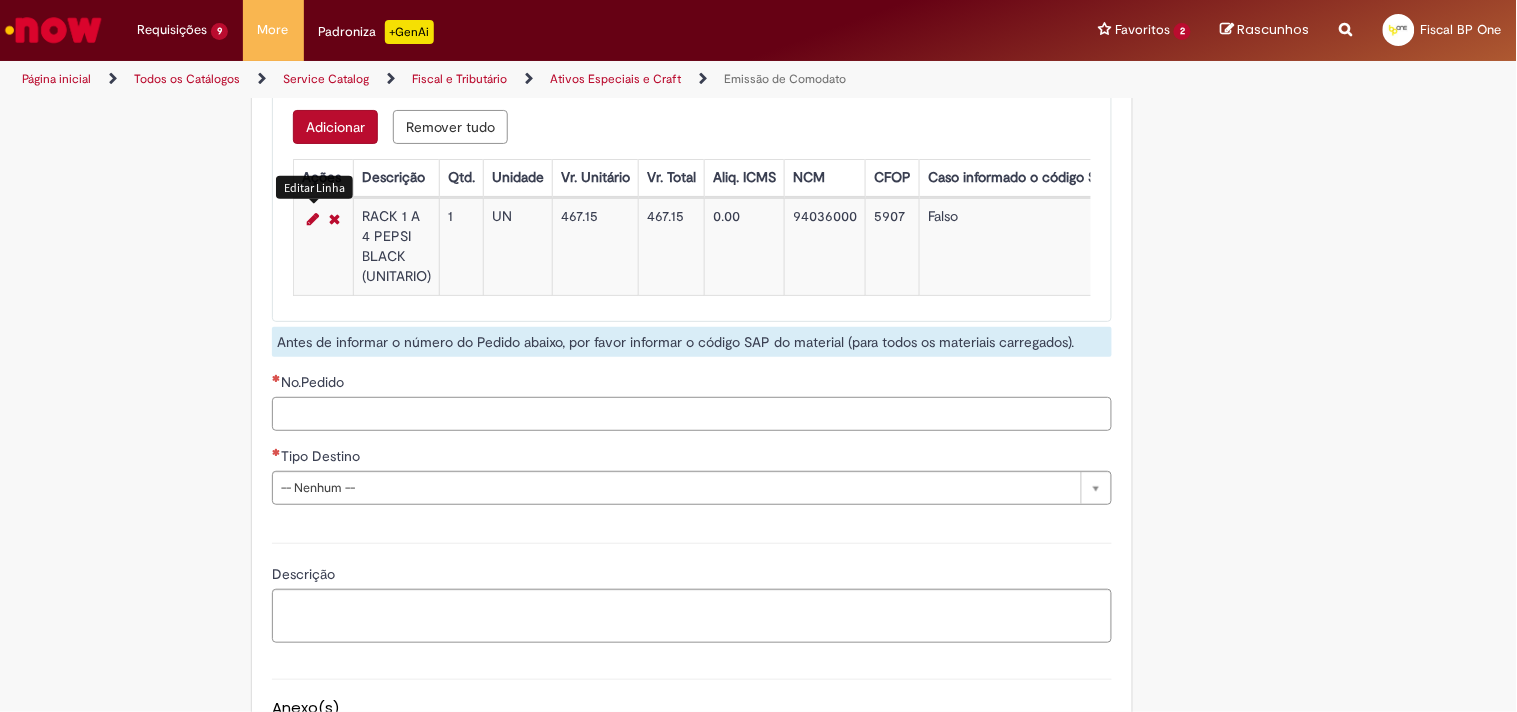 click on "No.Pedido" at bounding box center (692, 414) 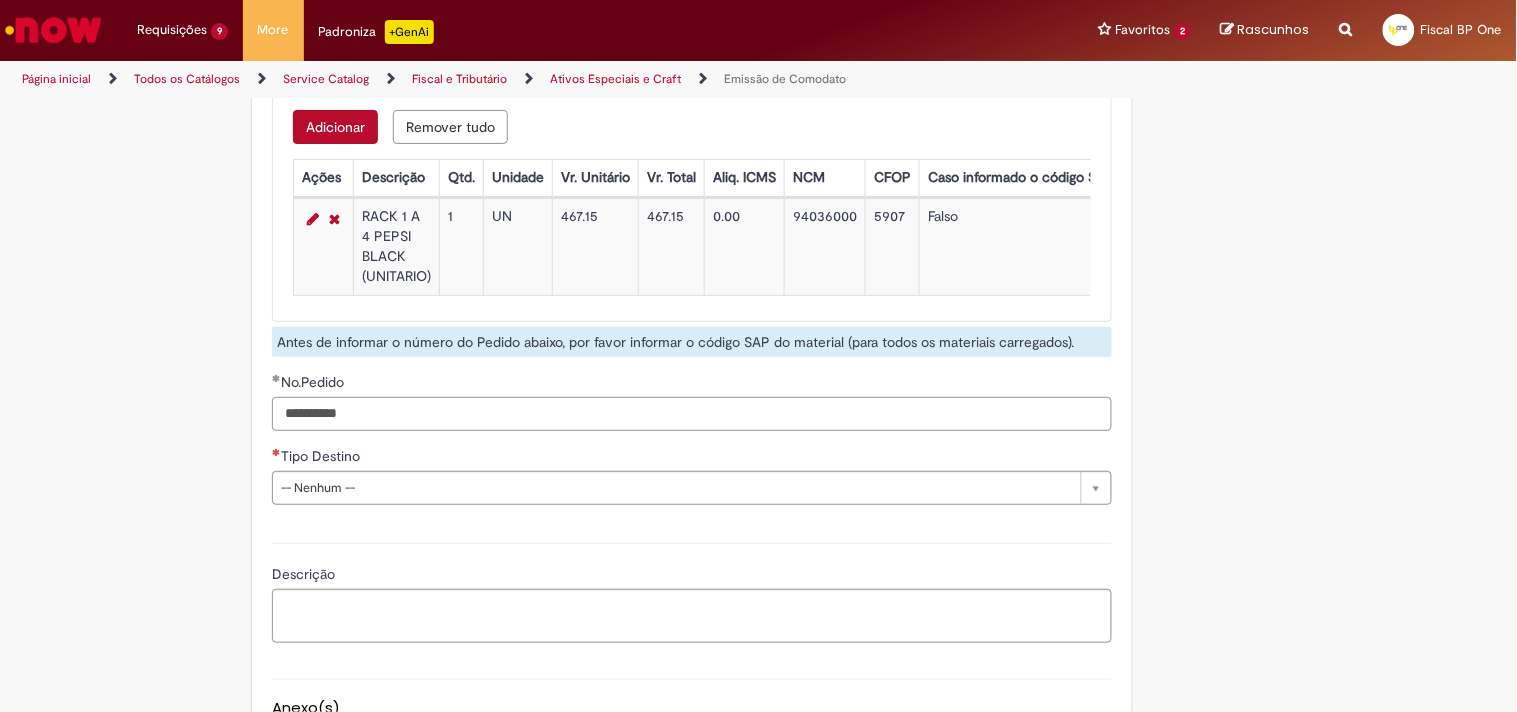 type on "**********" 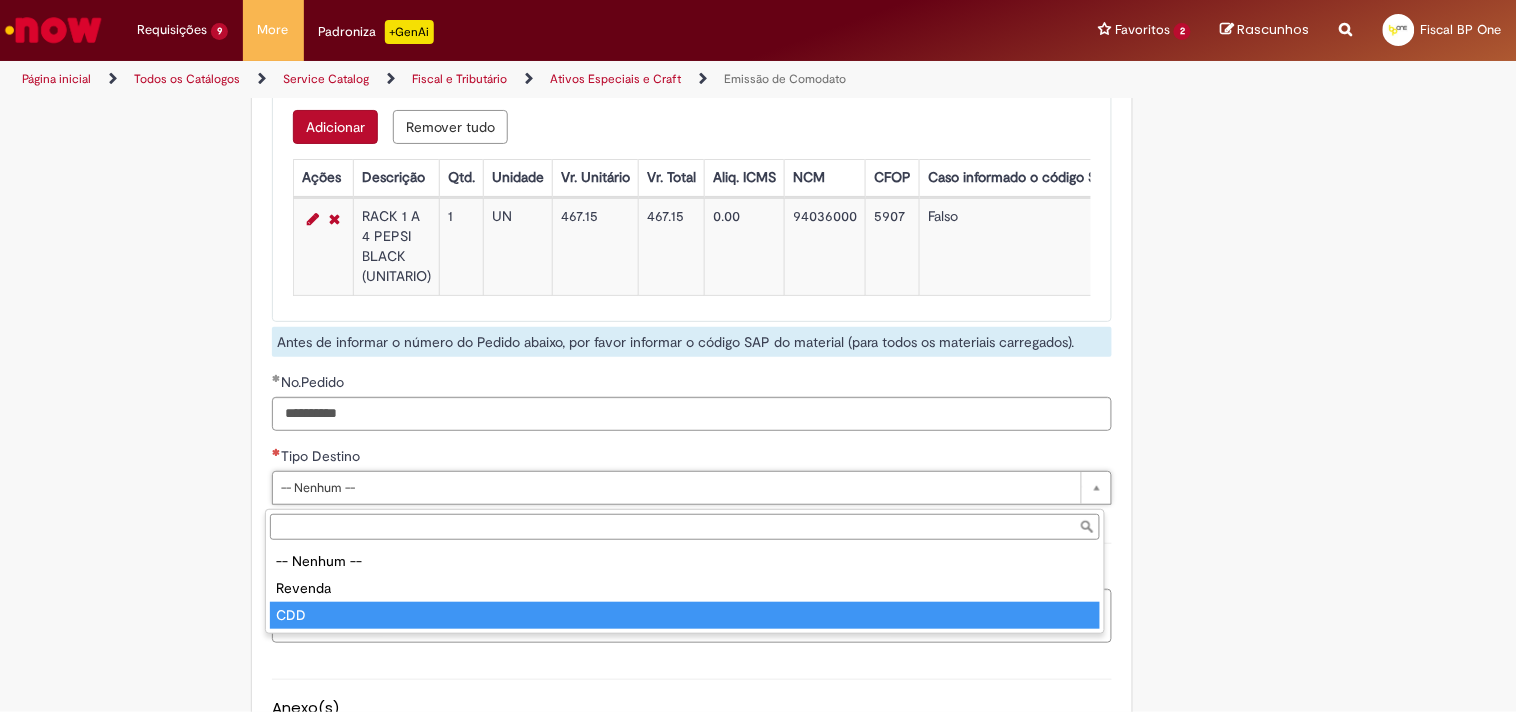 drag, startPoint x: 401, startPoint y: 614, endPoint x: 390, endPoint y: 595, distance: 21.954498 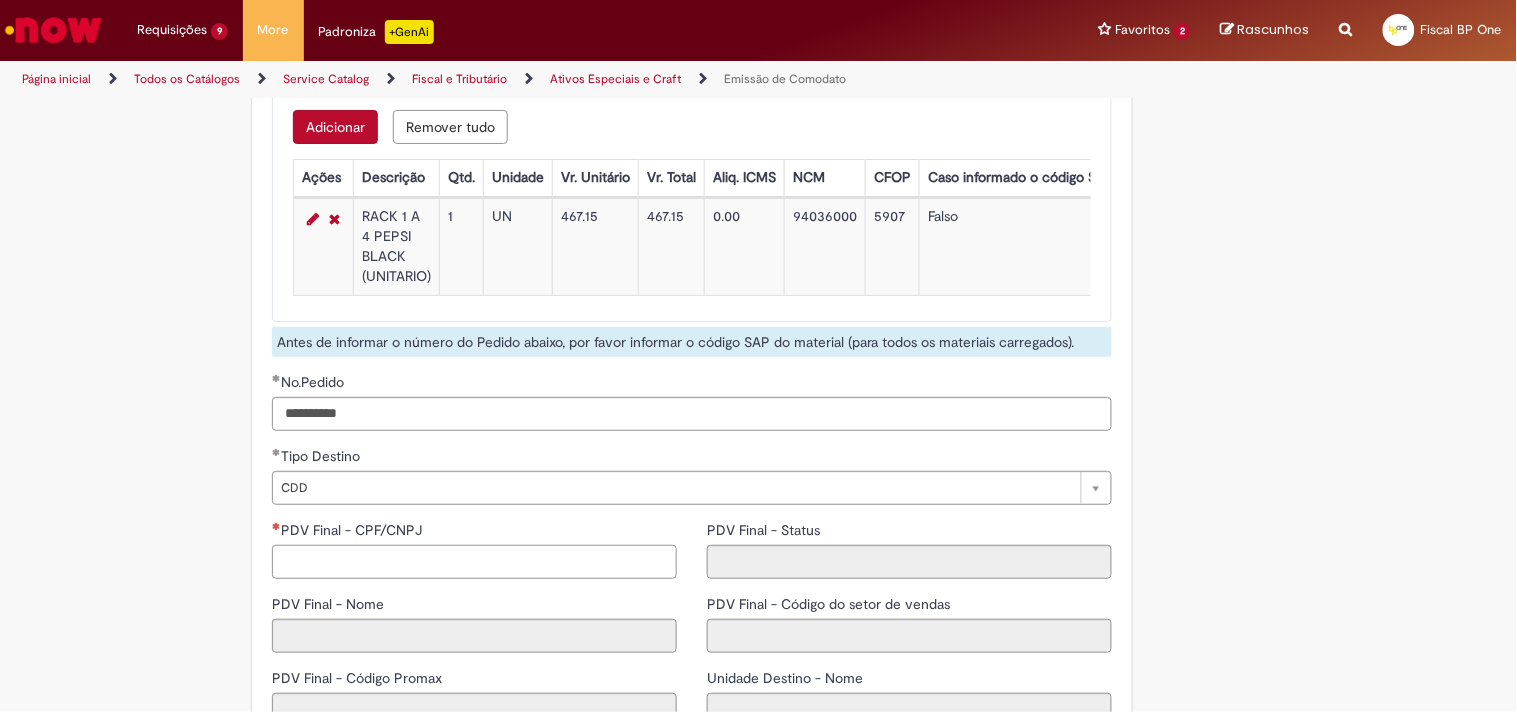 click on "PDV Final - CPF/CNPJ" at bounding box center (474, 562) 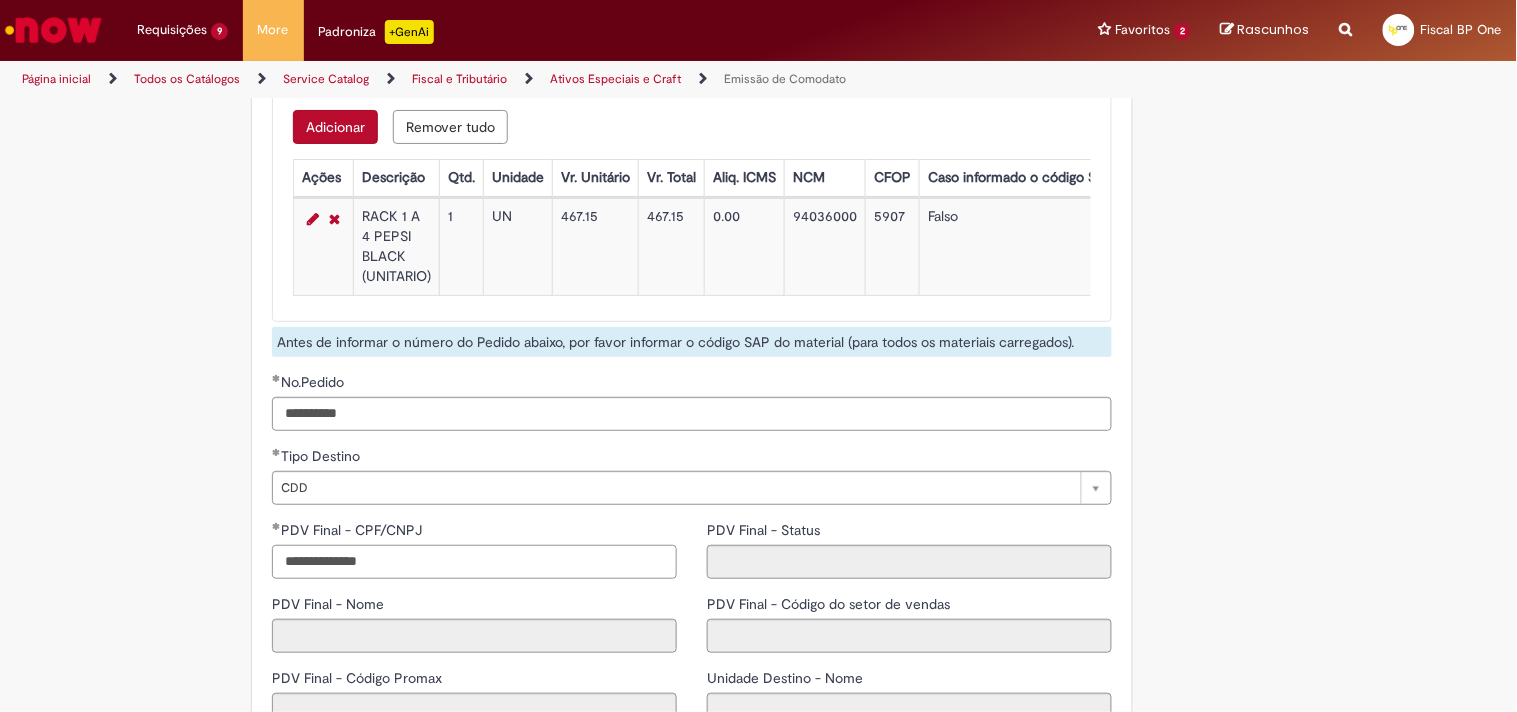 type on "**********" 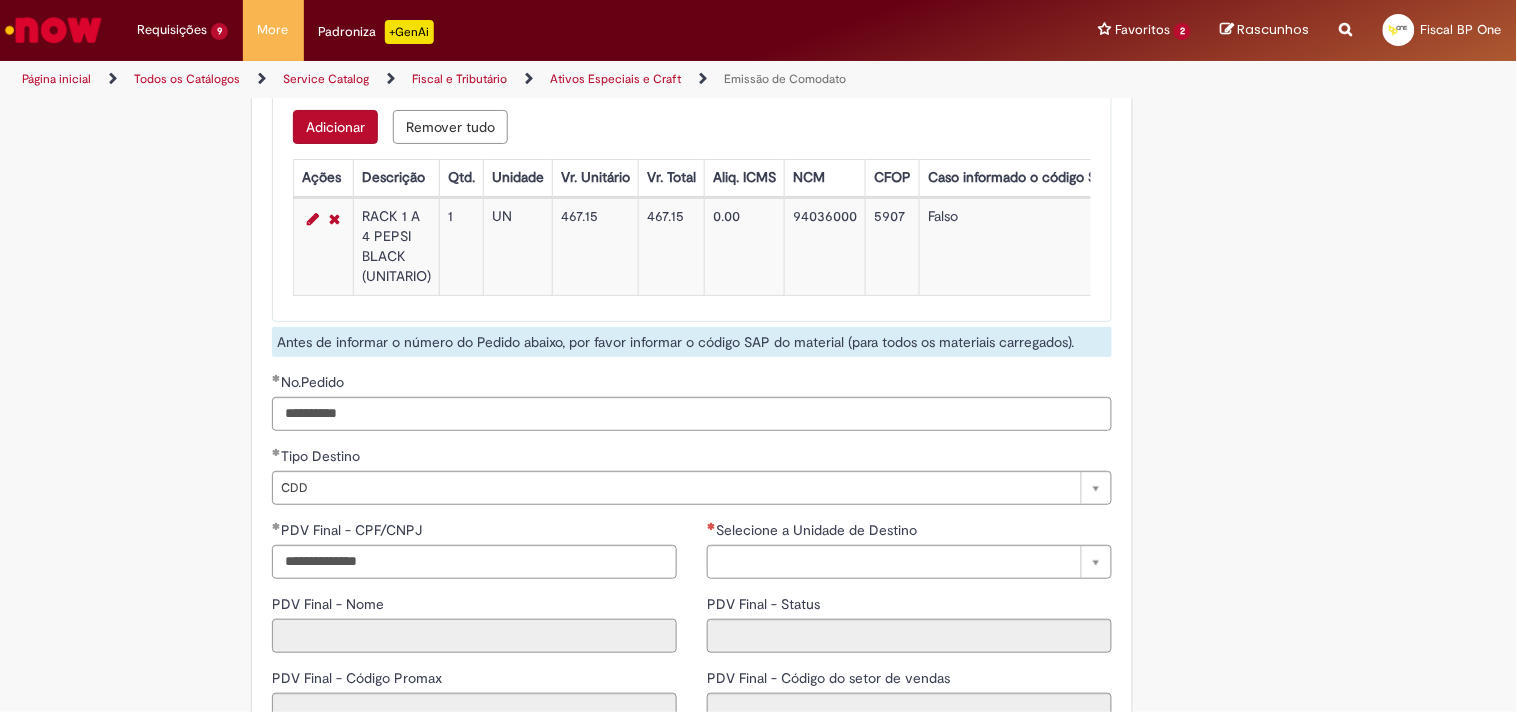 select 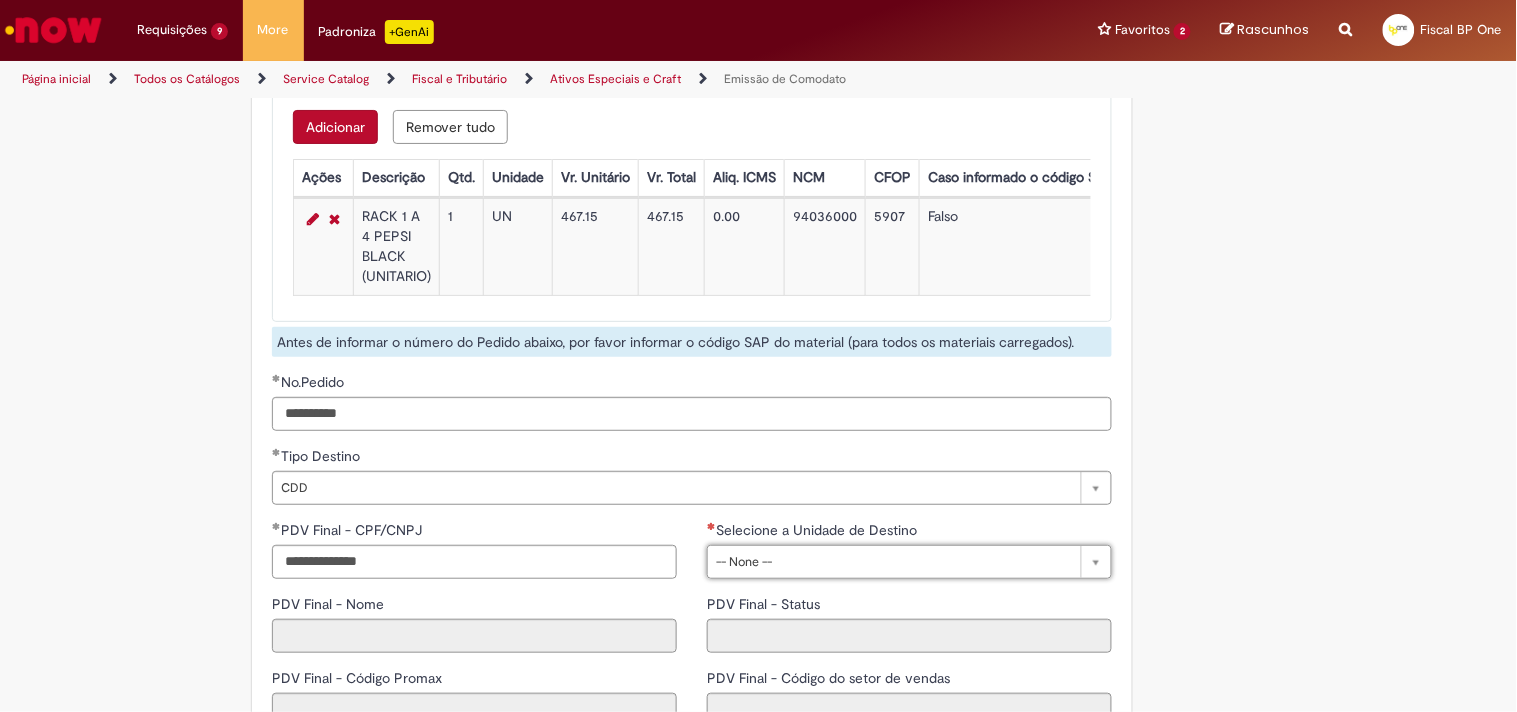 drag, startPoint x: 1297, startPoint y: 467, endPoint x: 1155, endPoint y: 455, distance: 142.50613 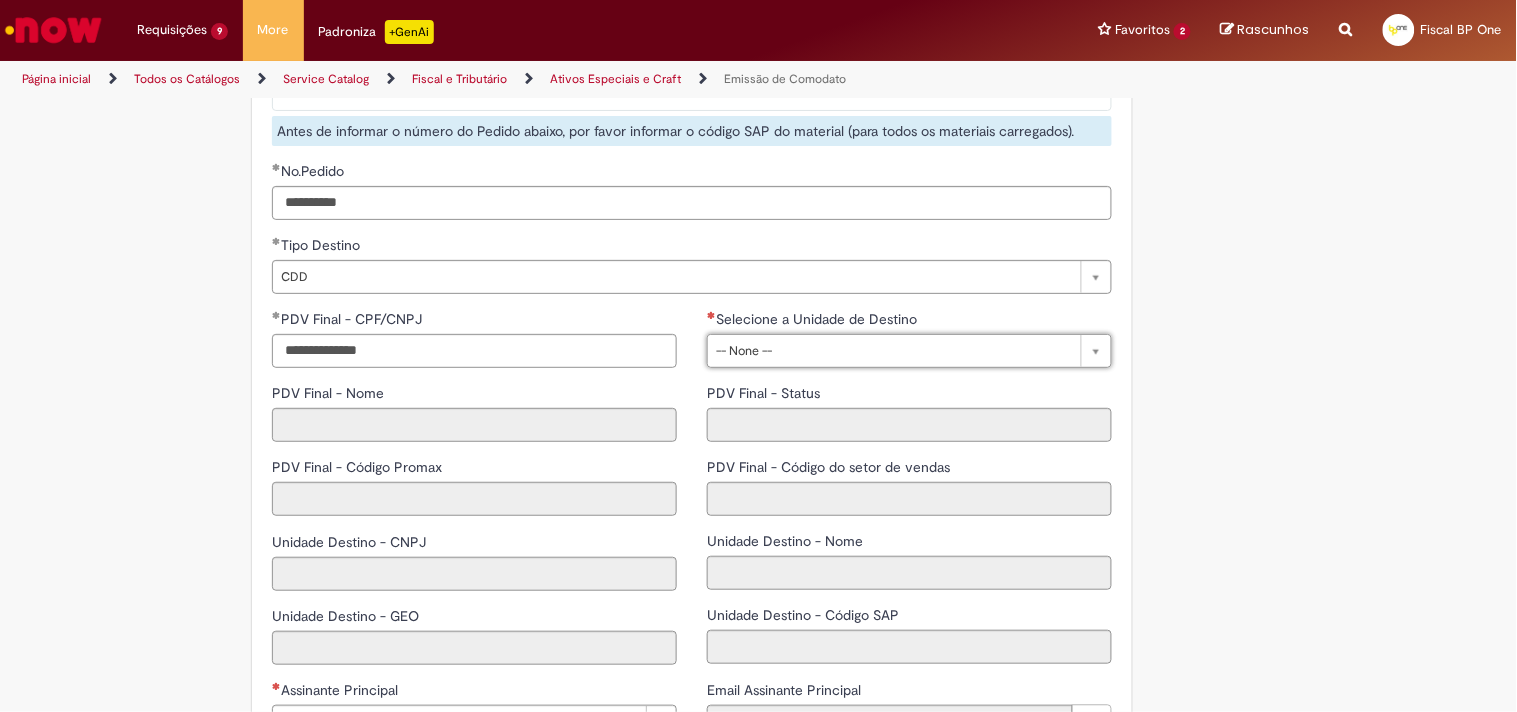 scroll, scrollTop: 2777, scrollLeft: 0, axis: vertical 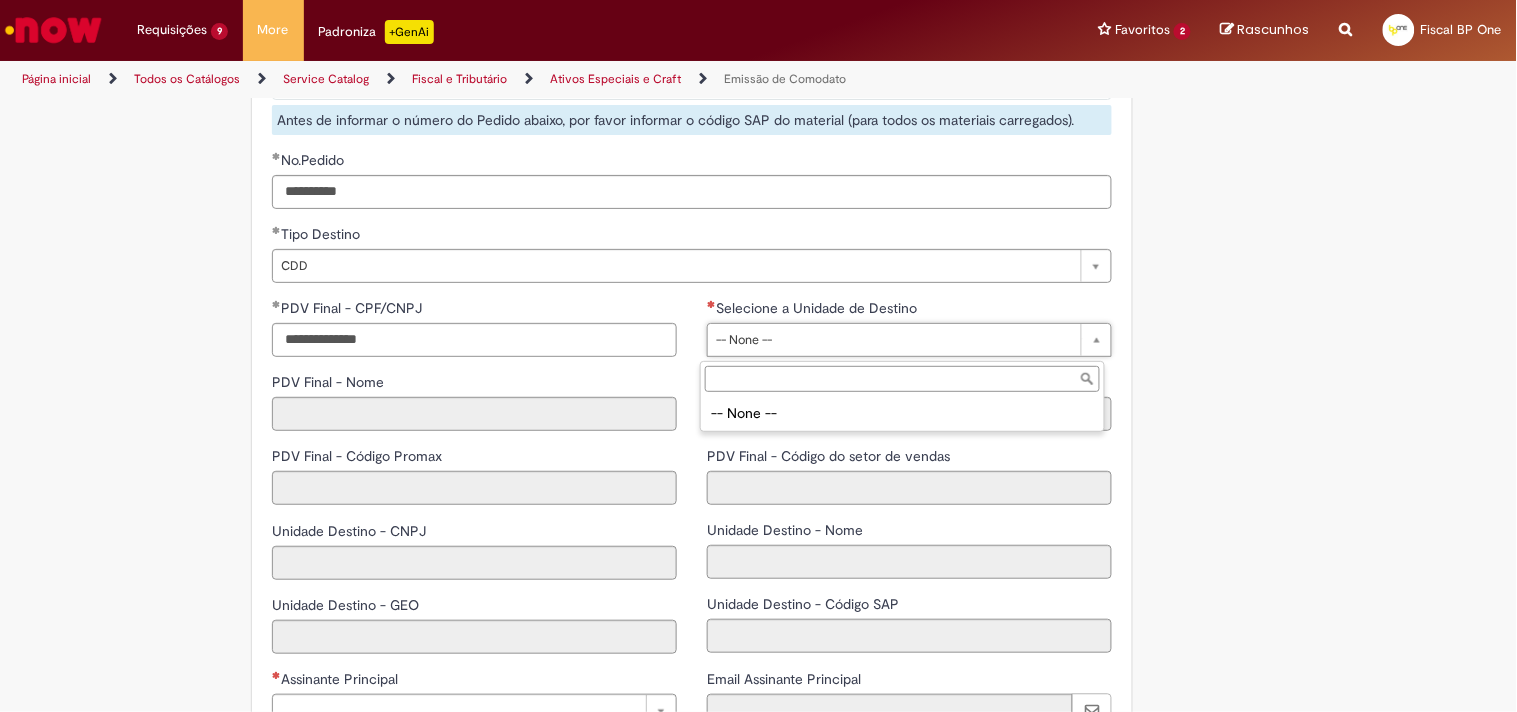 click on "Selecione a Unidade de Destino                 -- None --" at bounding box center (902, 396) 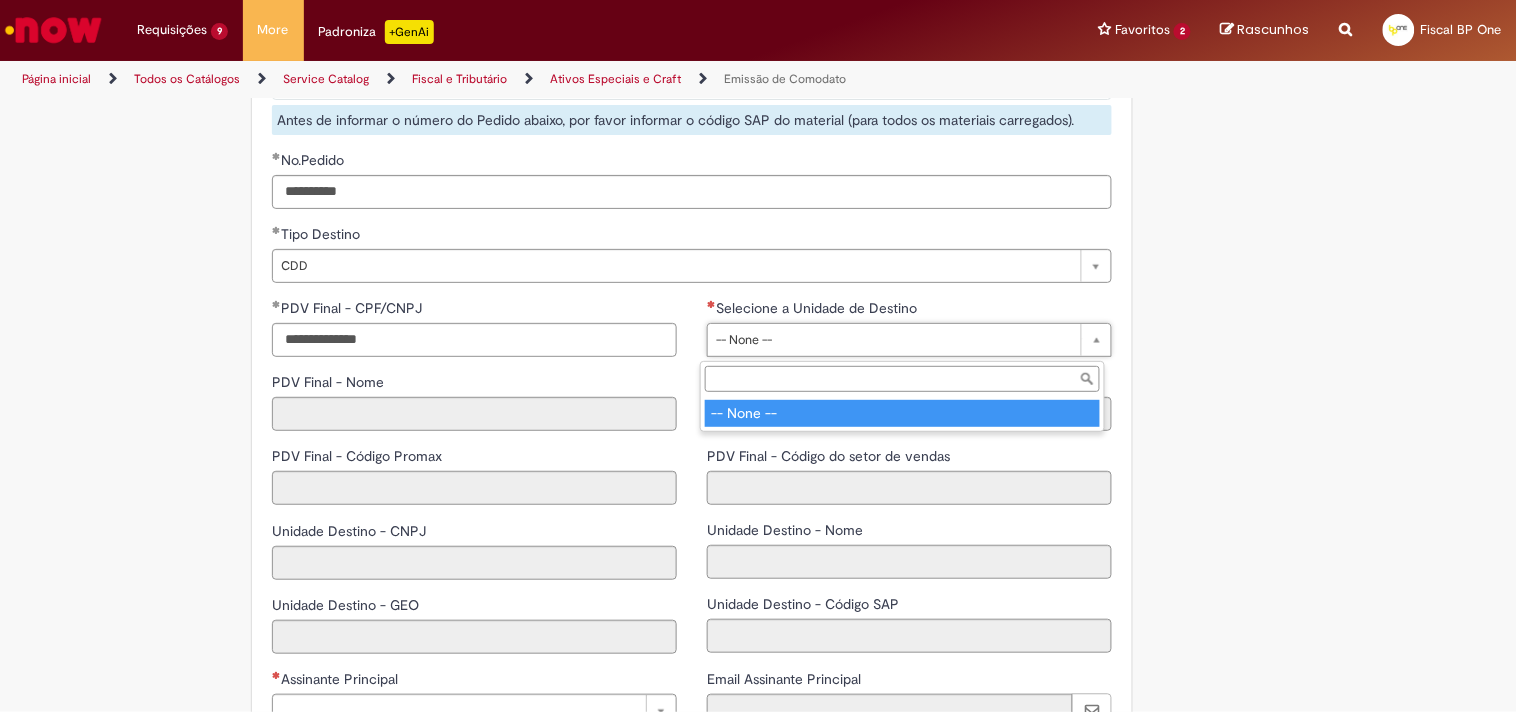 click on "Selecione a Unidade de Destino" at bounding box center (902, 379) 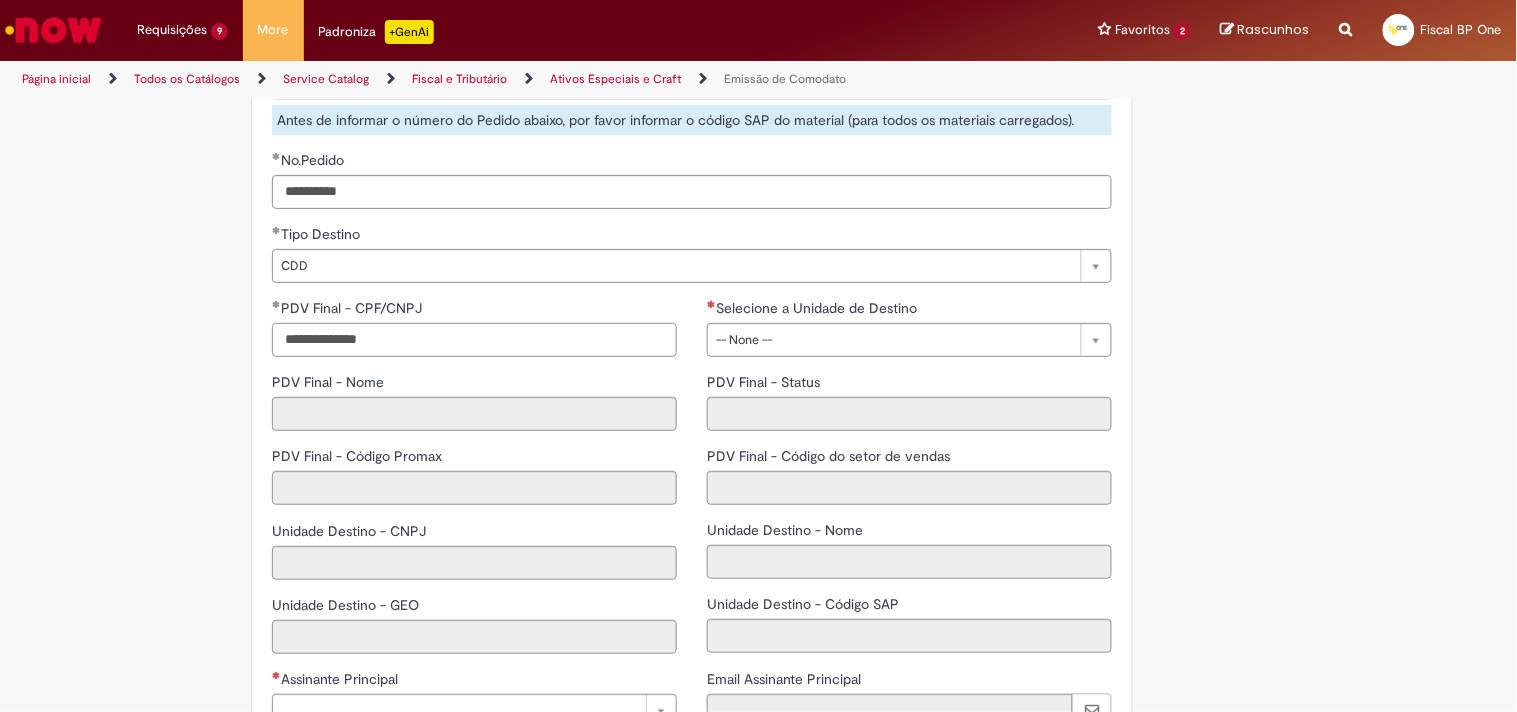 drag, startPoint x: 496, startPoint y: 337, endPoint x: 0, endPoint y: 274, distance: 499.985 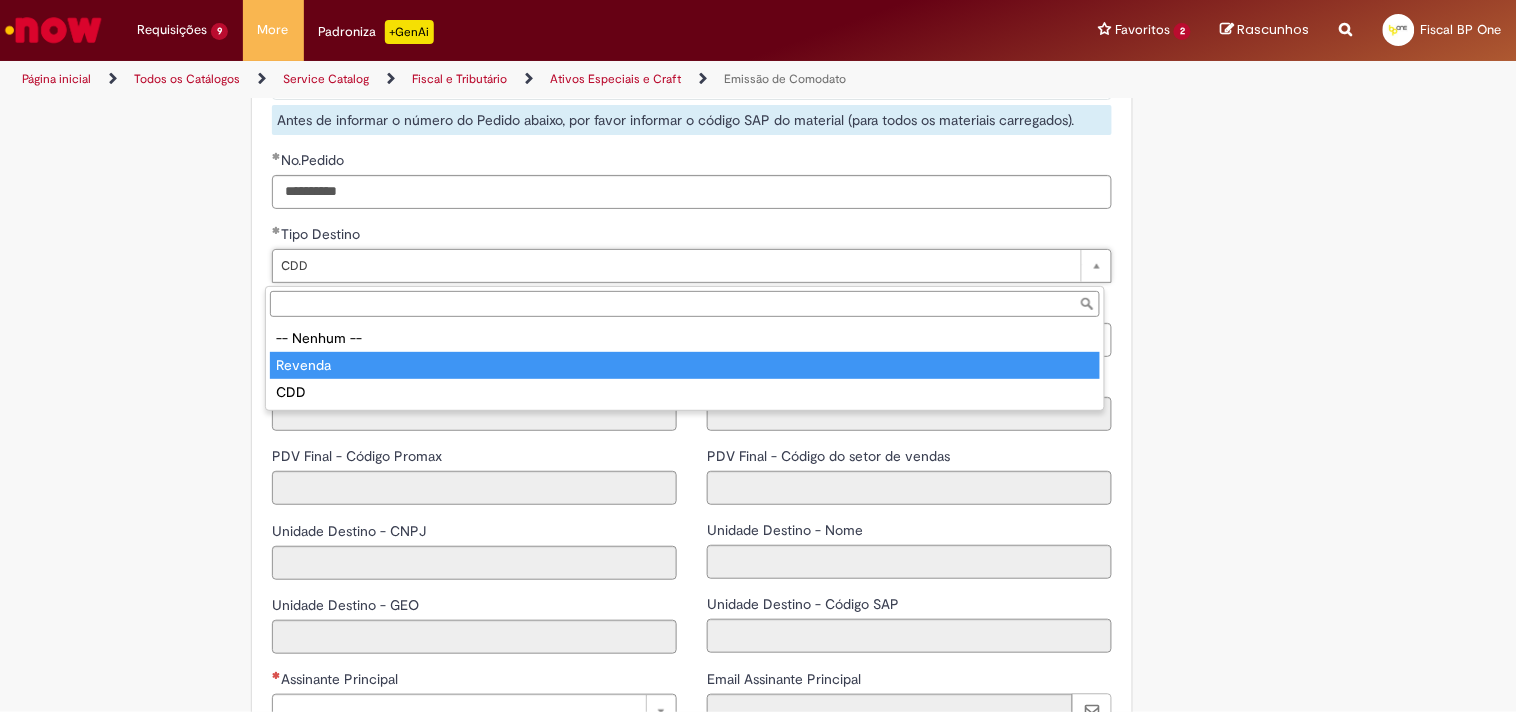 type on "*******" 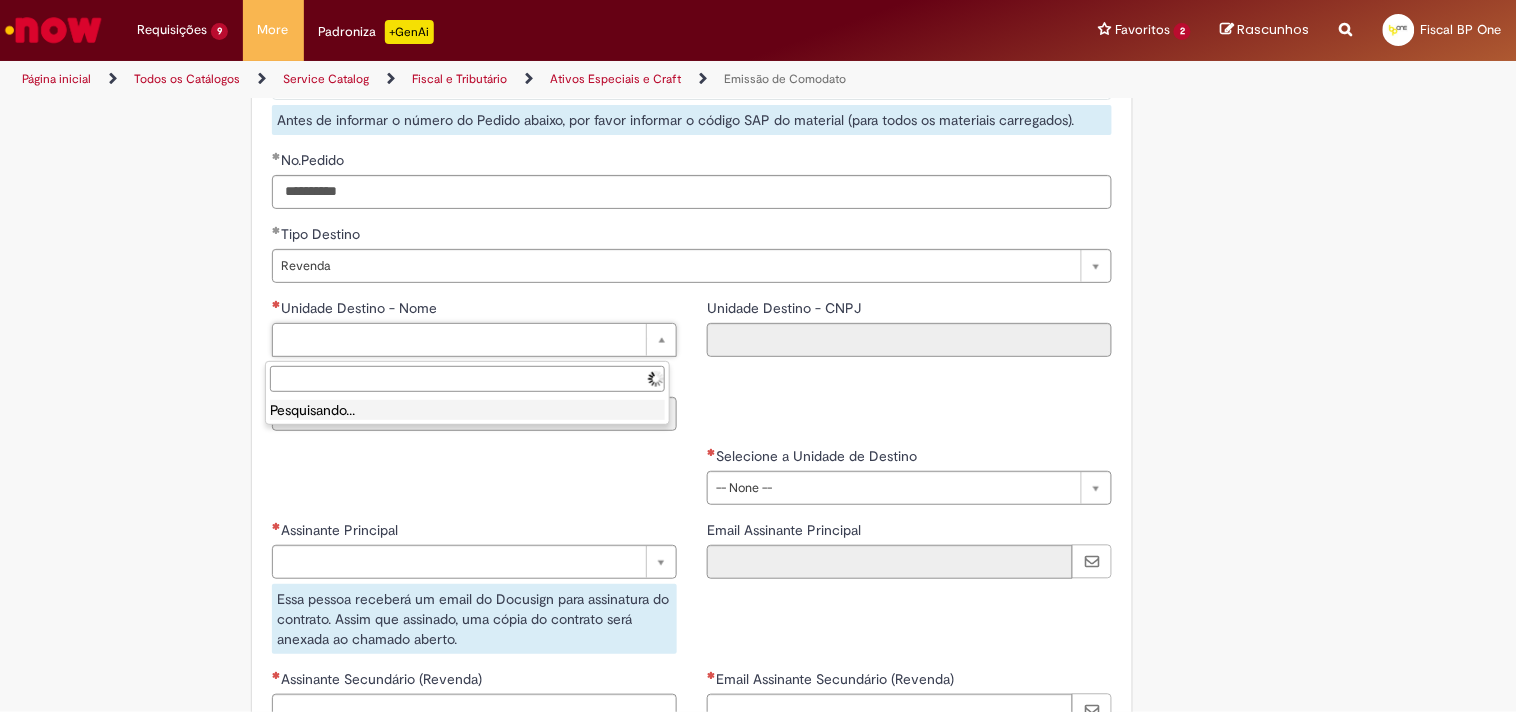 scroll, scrollTop: 0, scrollLeft: 0, axis: both 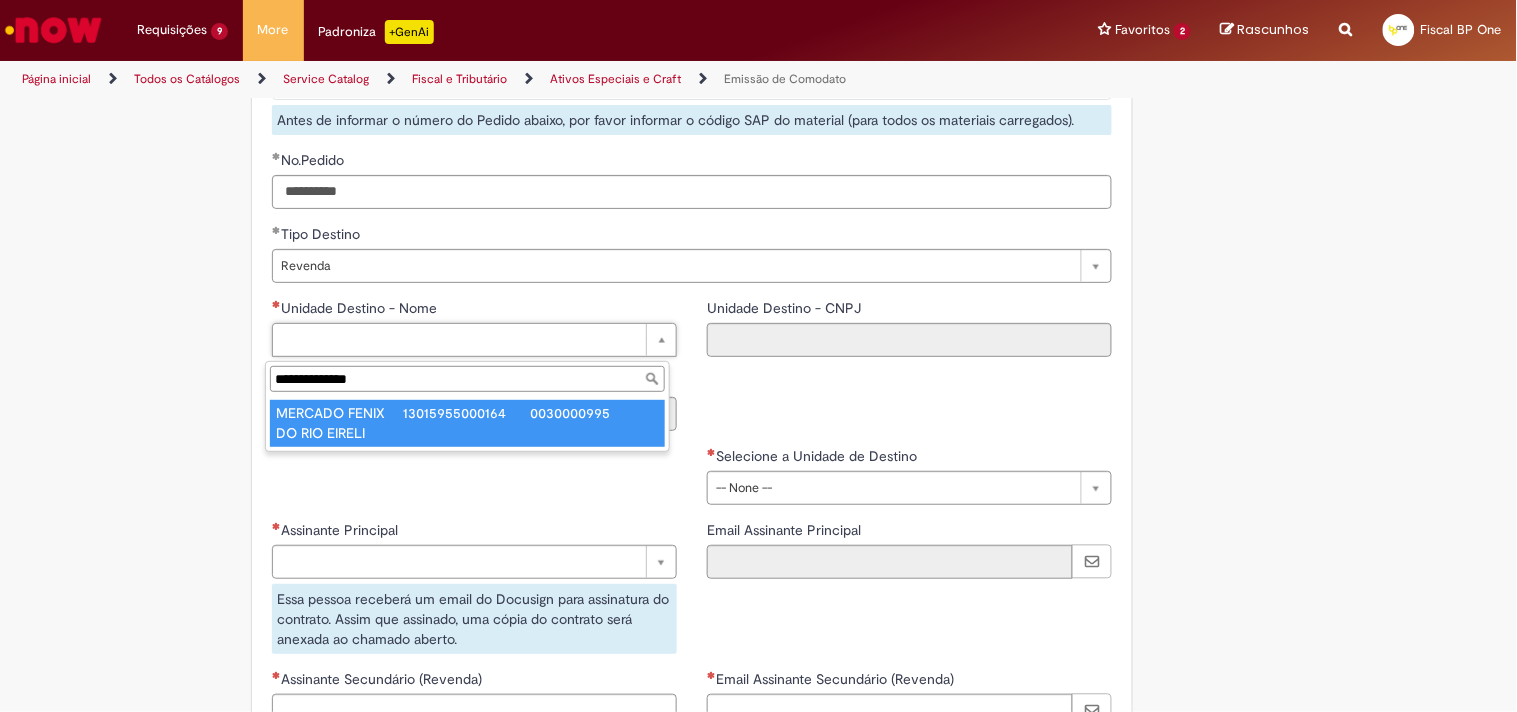 type on "**********" 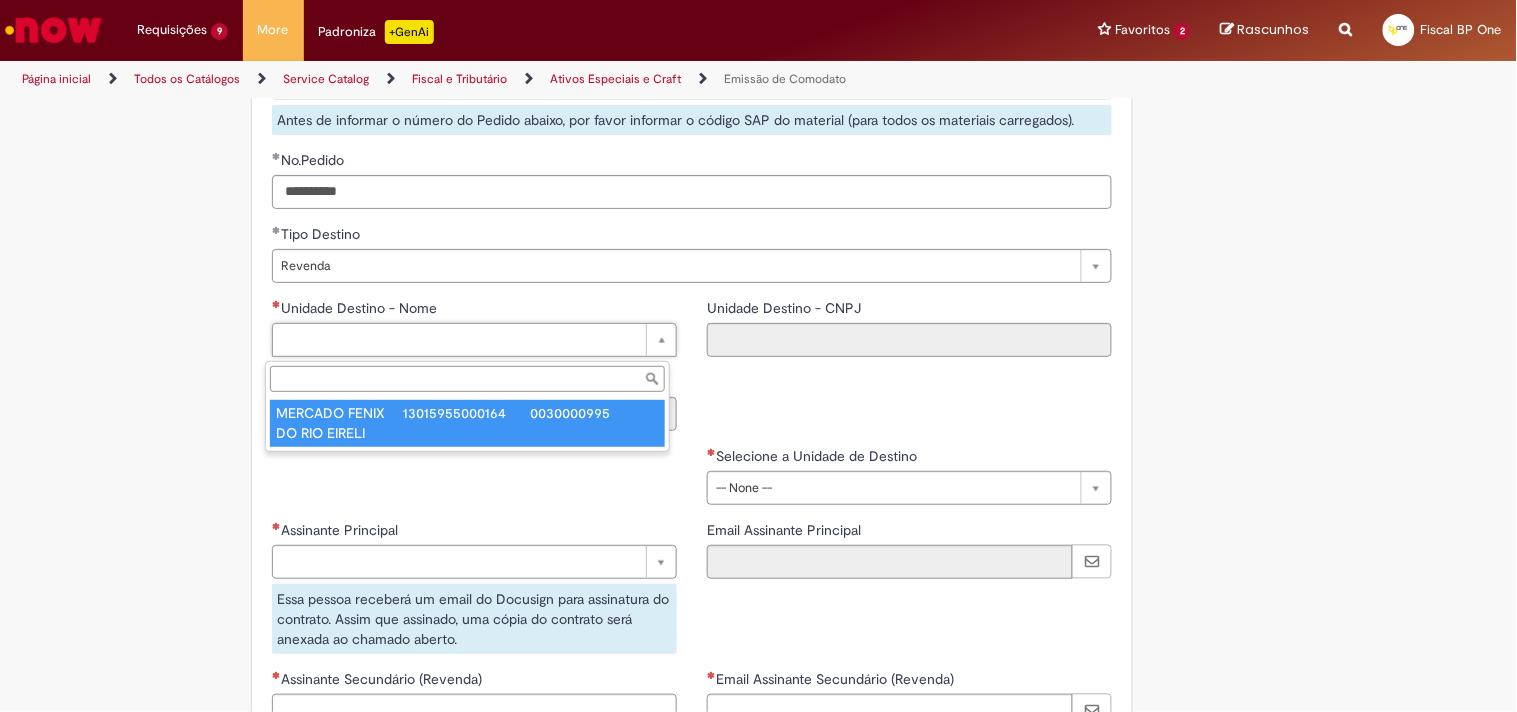 type on "**********" 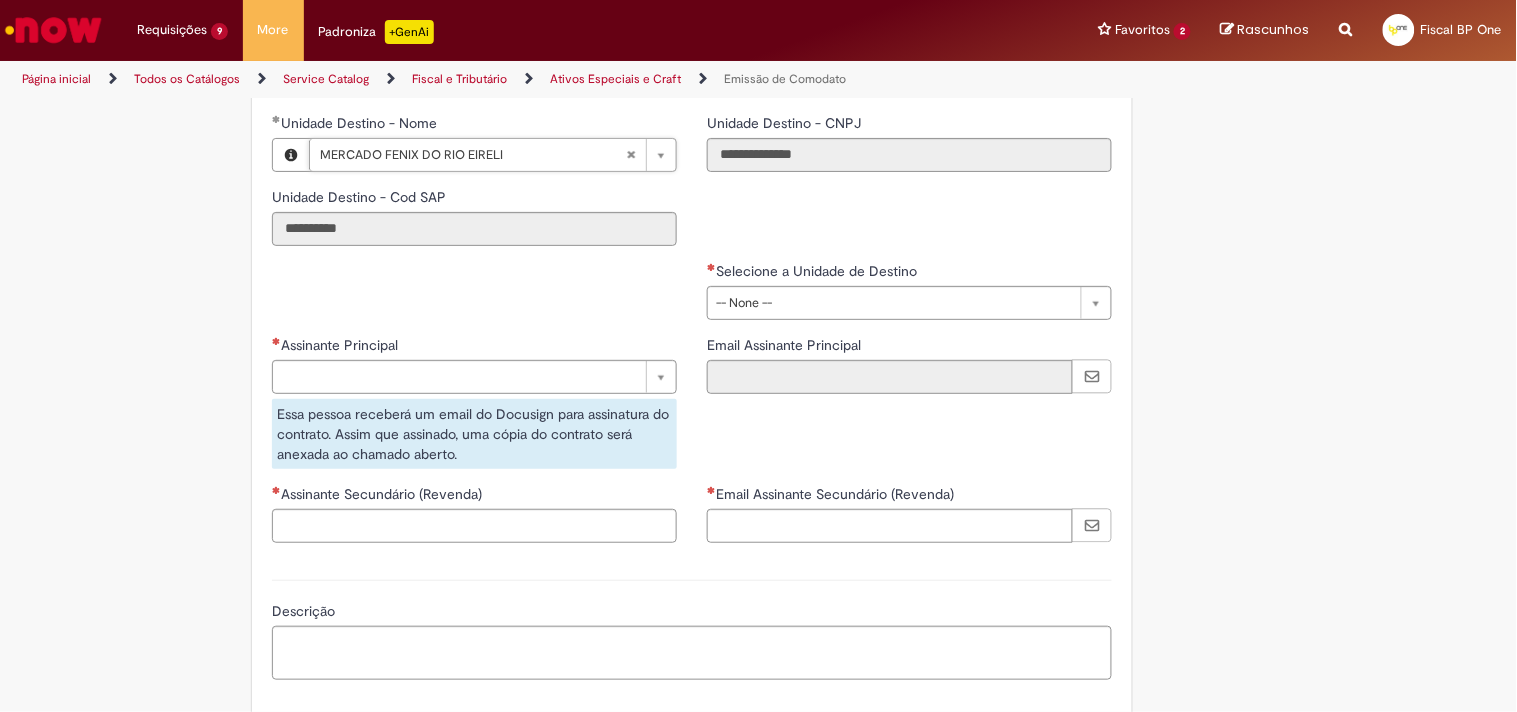 scroll, scrollTop: 3000, scrollLeft: 0, axis: vertical 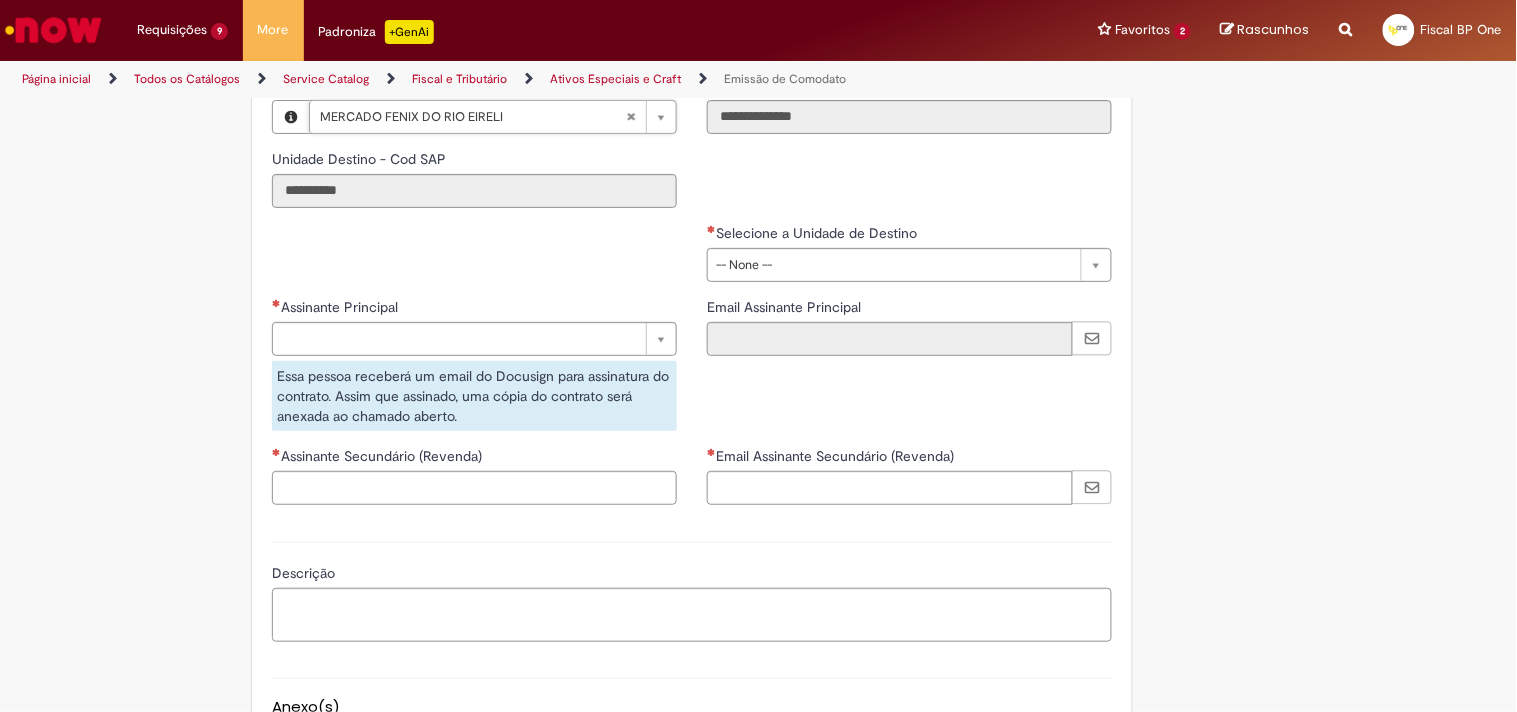 drag, startPoint x: 450, startPoint y: 321, endPoint x: 444, endPoint y: 332, distance: 12.529964 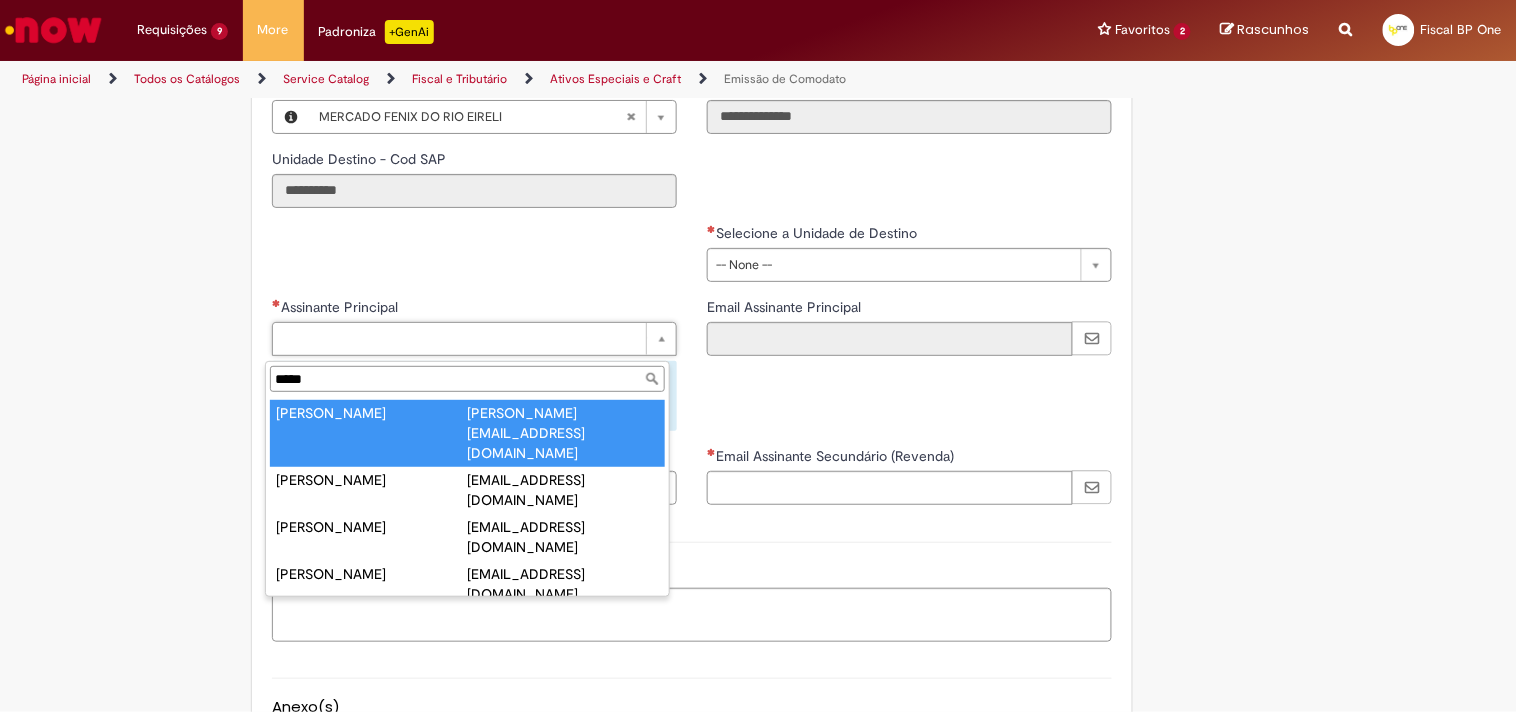 type on "******" 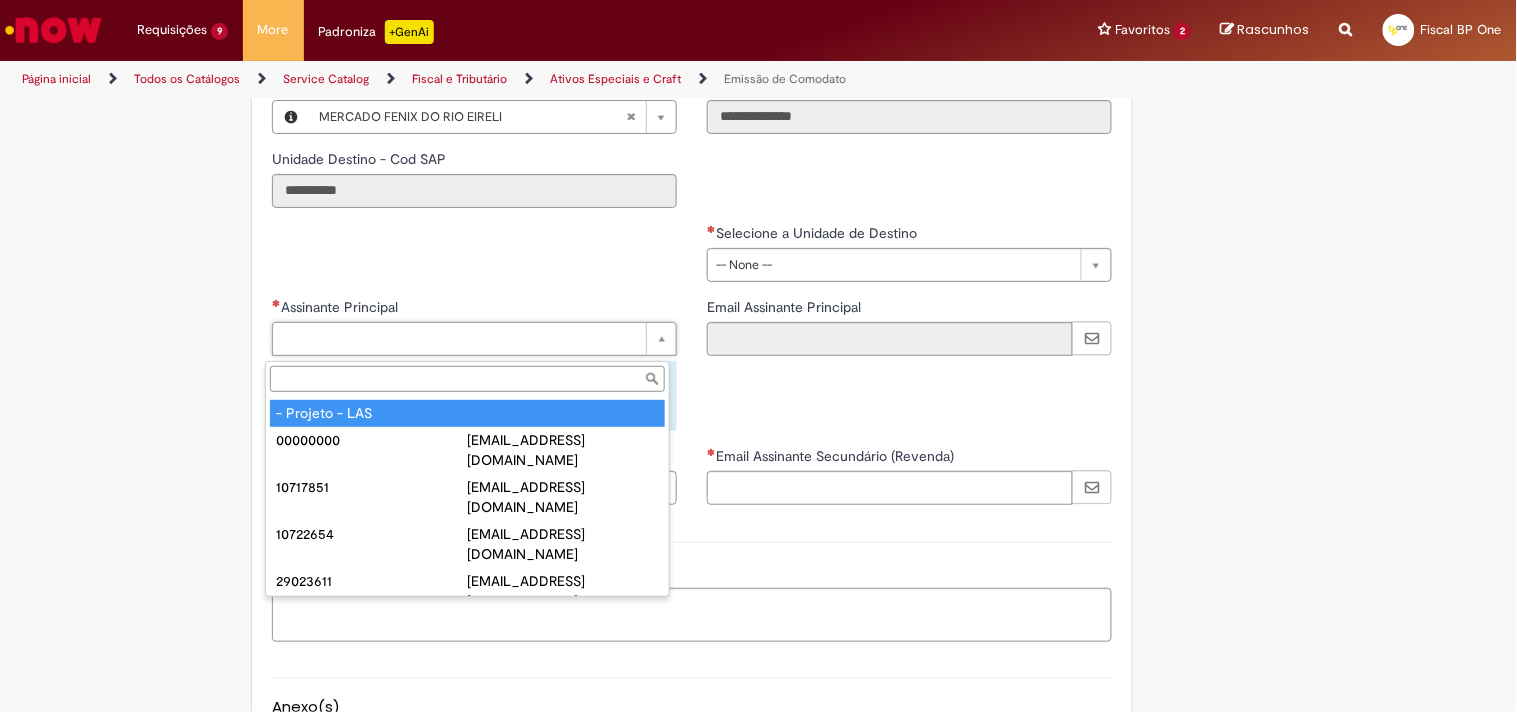drag, startPoint x: 520, startPoint y: 370, endPoint x: 511, endPoint y: 356, distance: 16.643316 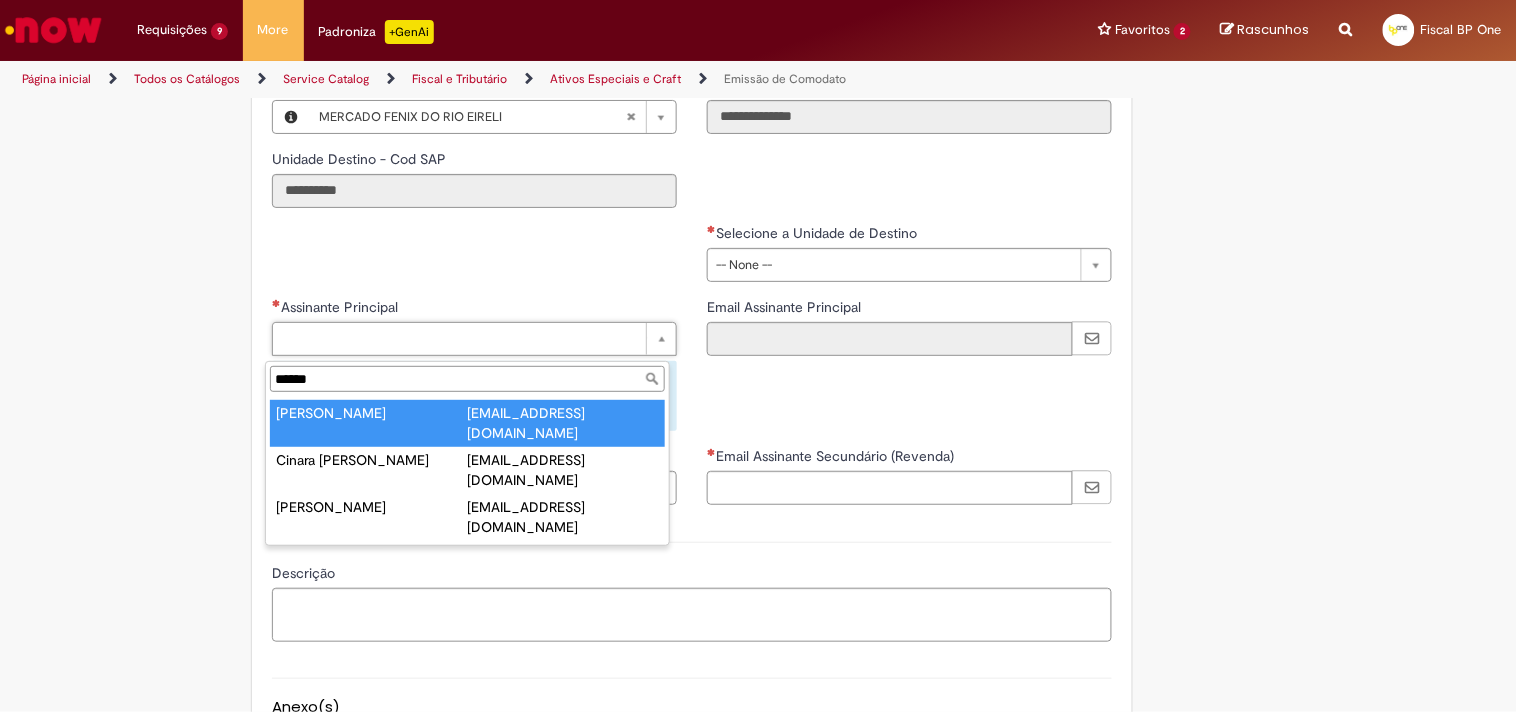 type on "******" 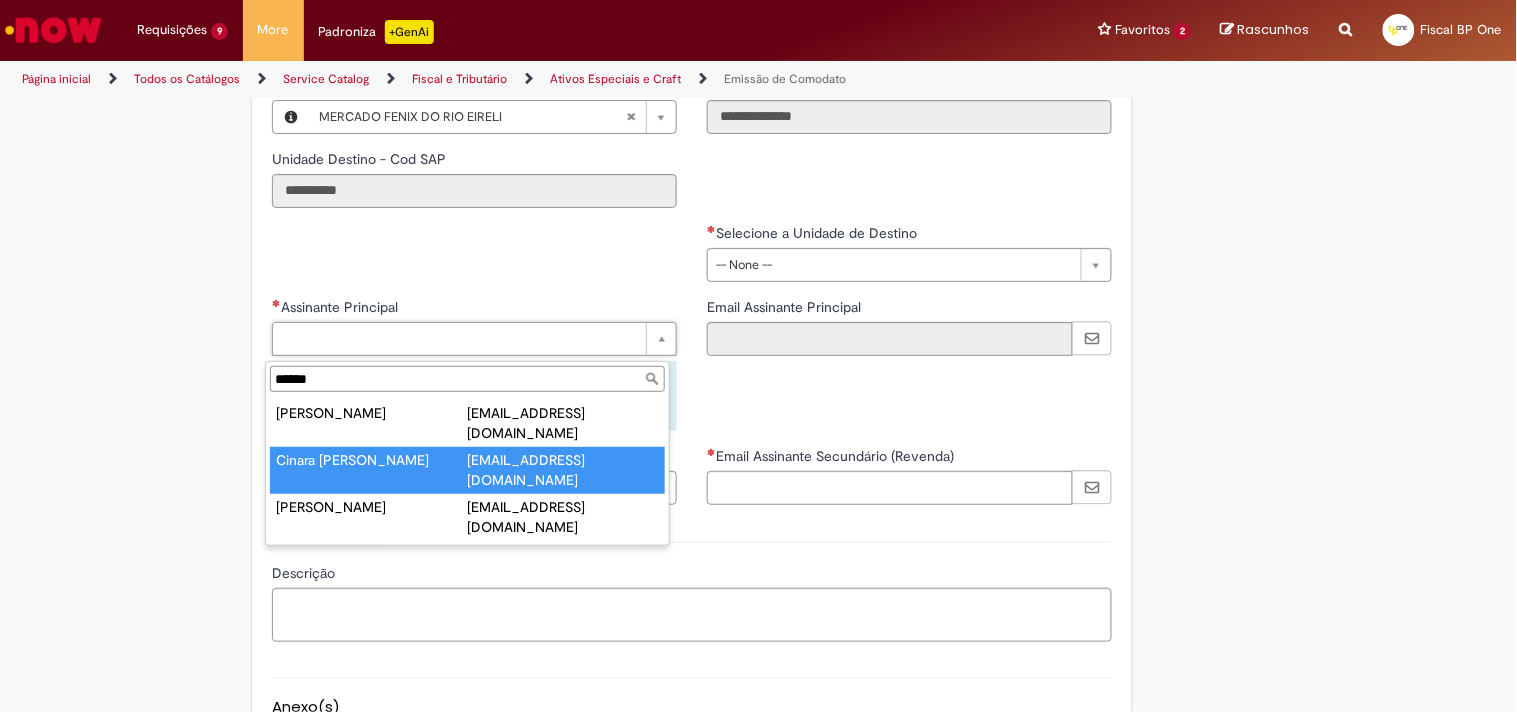 type on "**********" 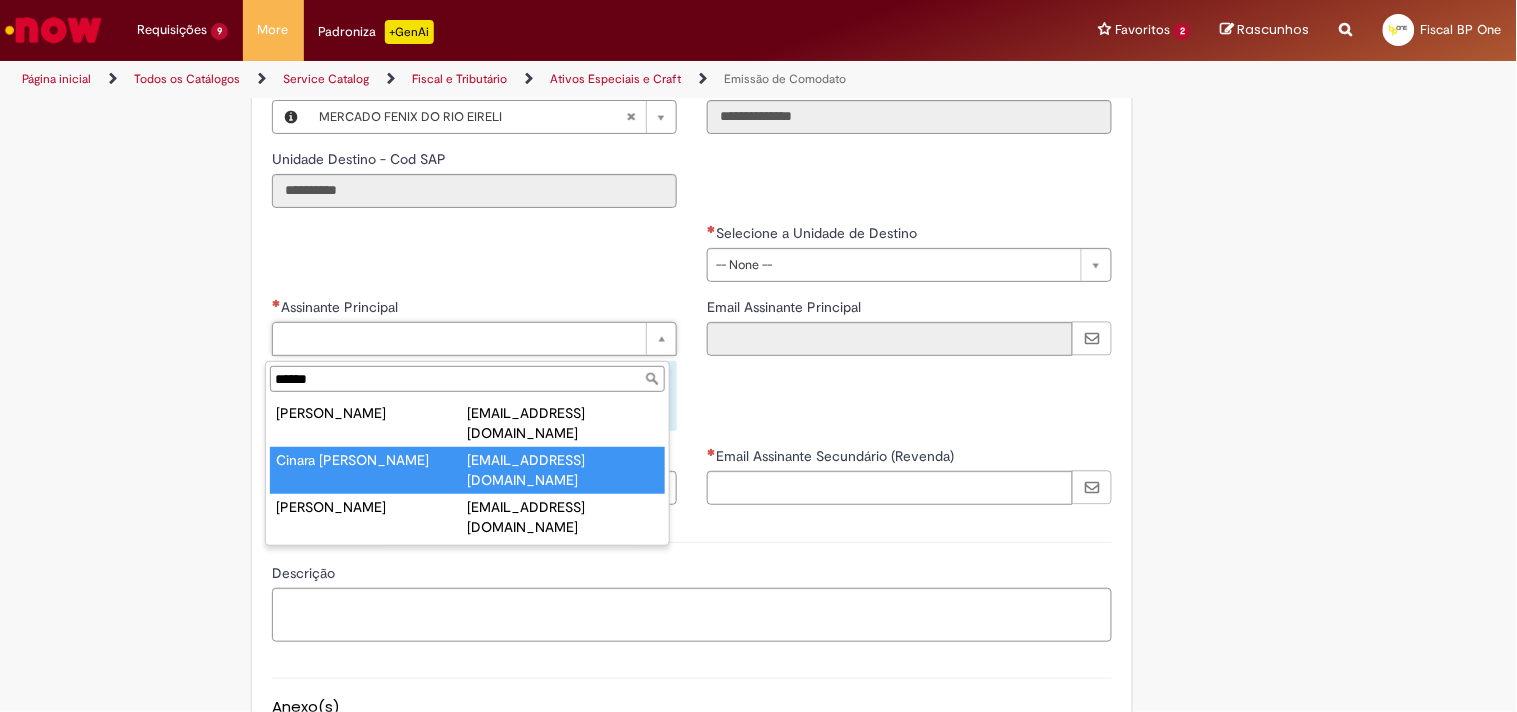 type on "**********" 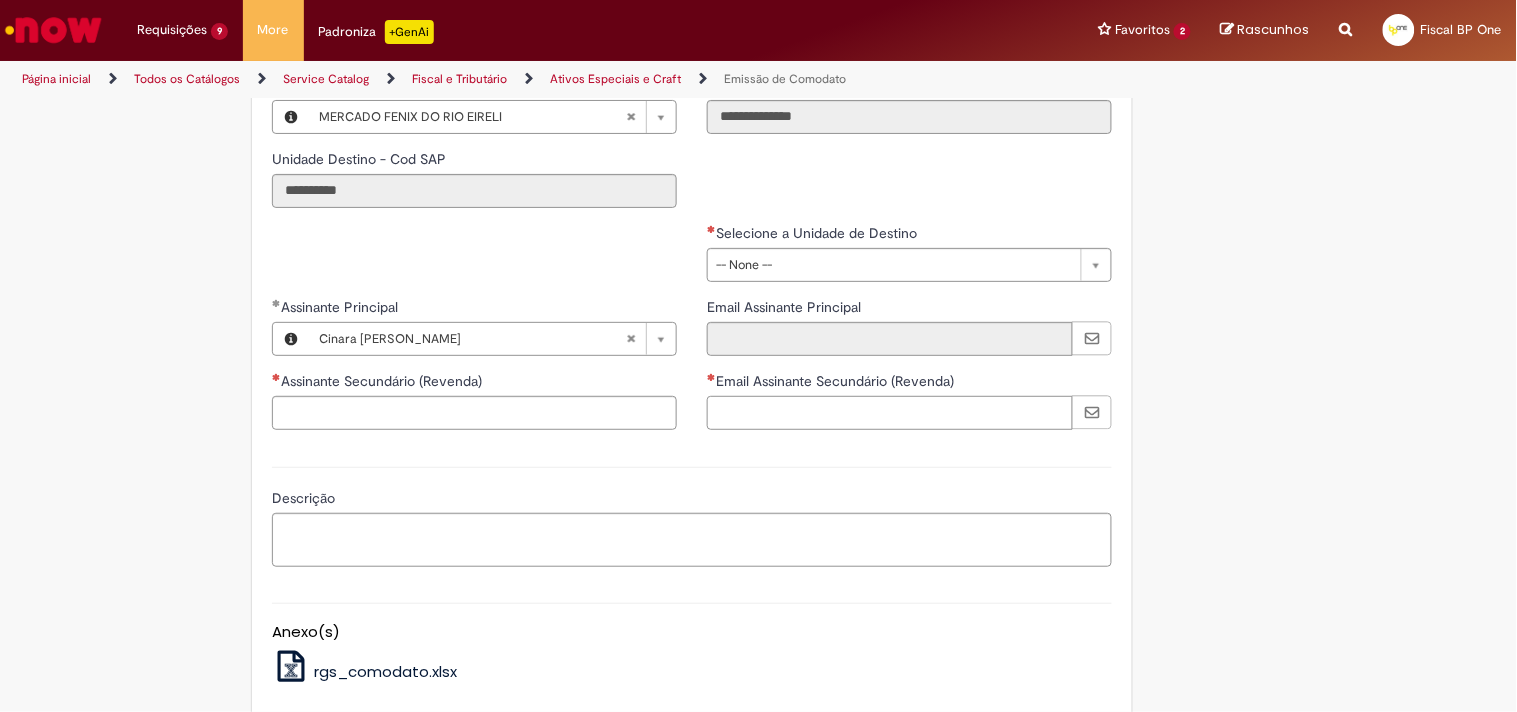 click on "Email Assinante Secundário (Revenda)" at bounding box center [890, 413] 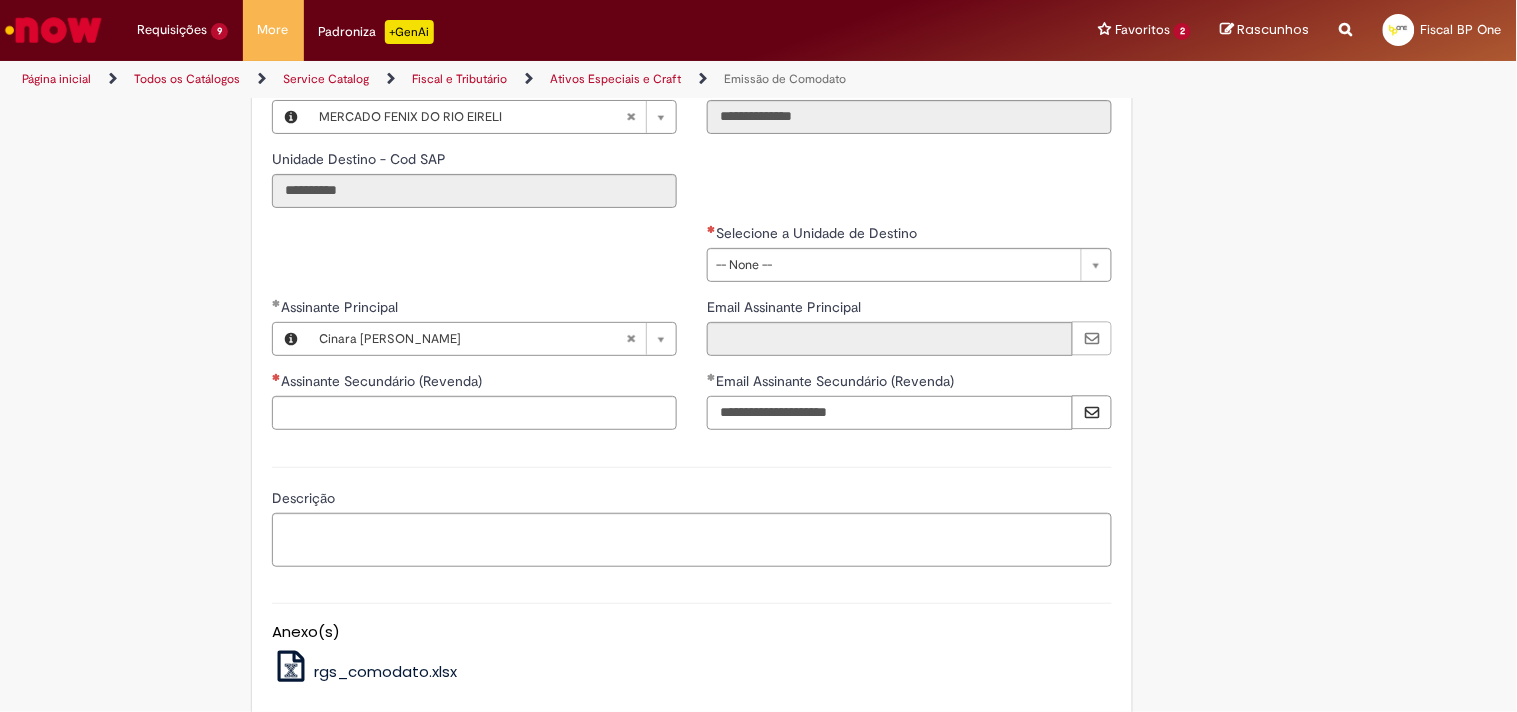 drag, startPoint x: 750, startPoint y: 430, endPoint x: 685, endPoint y: 521, distance: 111.83023 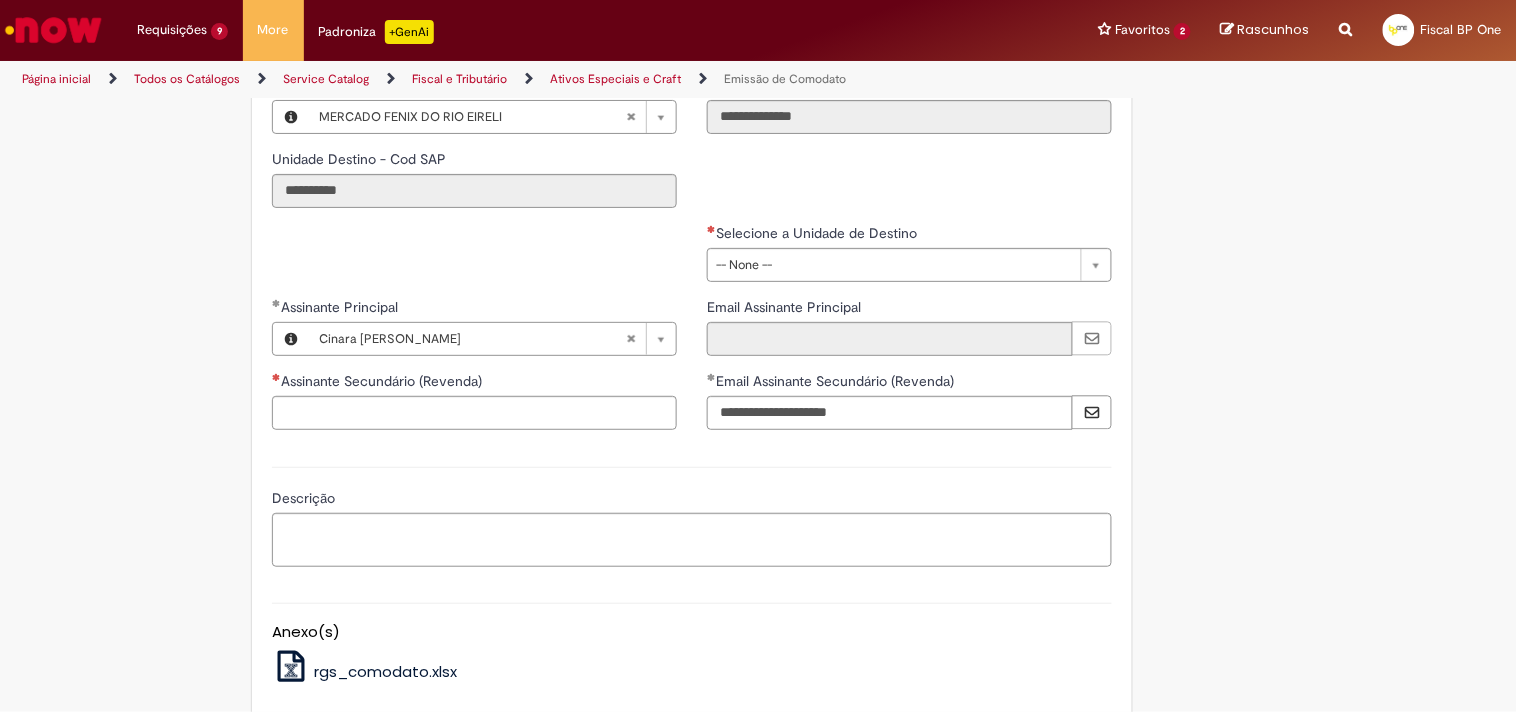 drag, startPoint x: 685, startPoint y: 521, endPoint x: 667, endPoint y: 532, distance: 21.095022 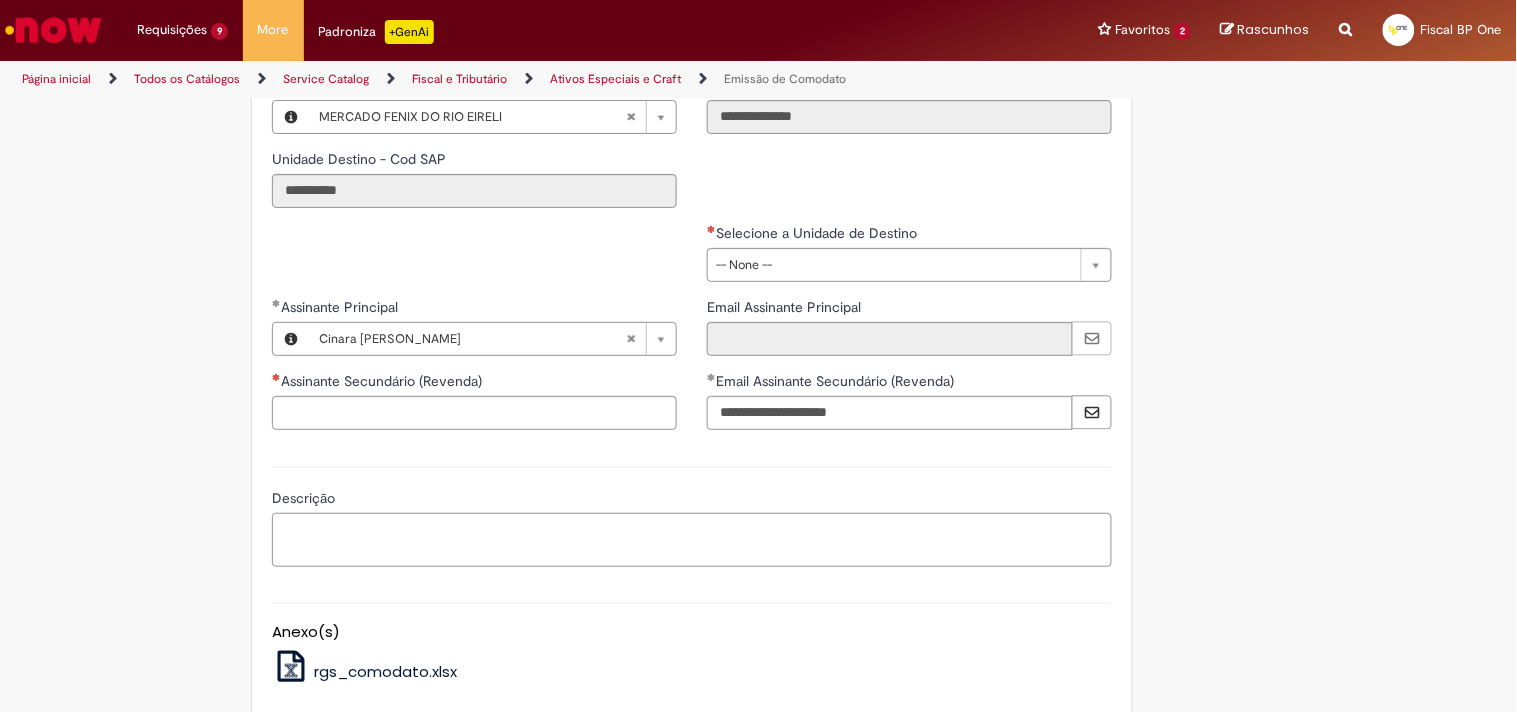click on "Descrição" at bounding box center [692, 540] 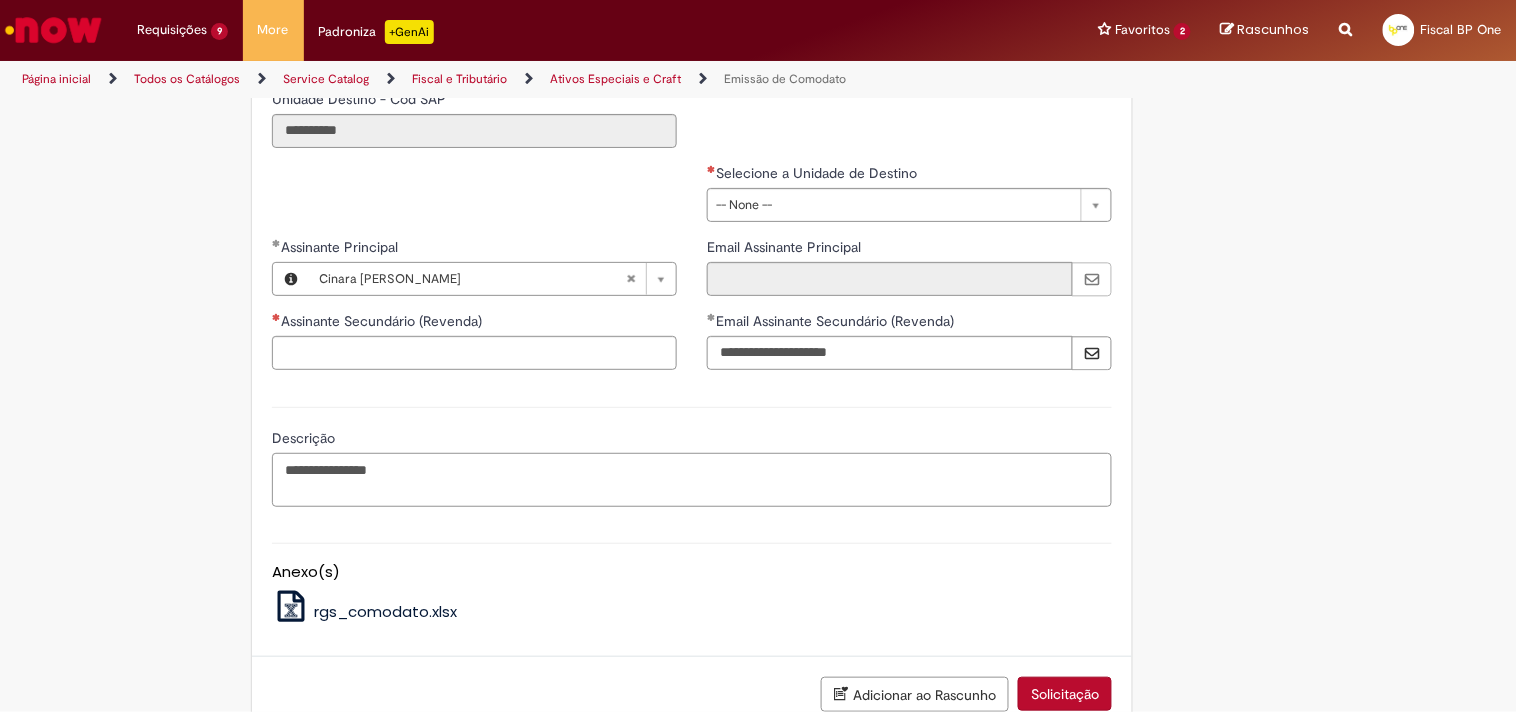 scroll, scrollTop: 3114, scrollLeft: 0, axis: vertical 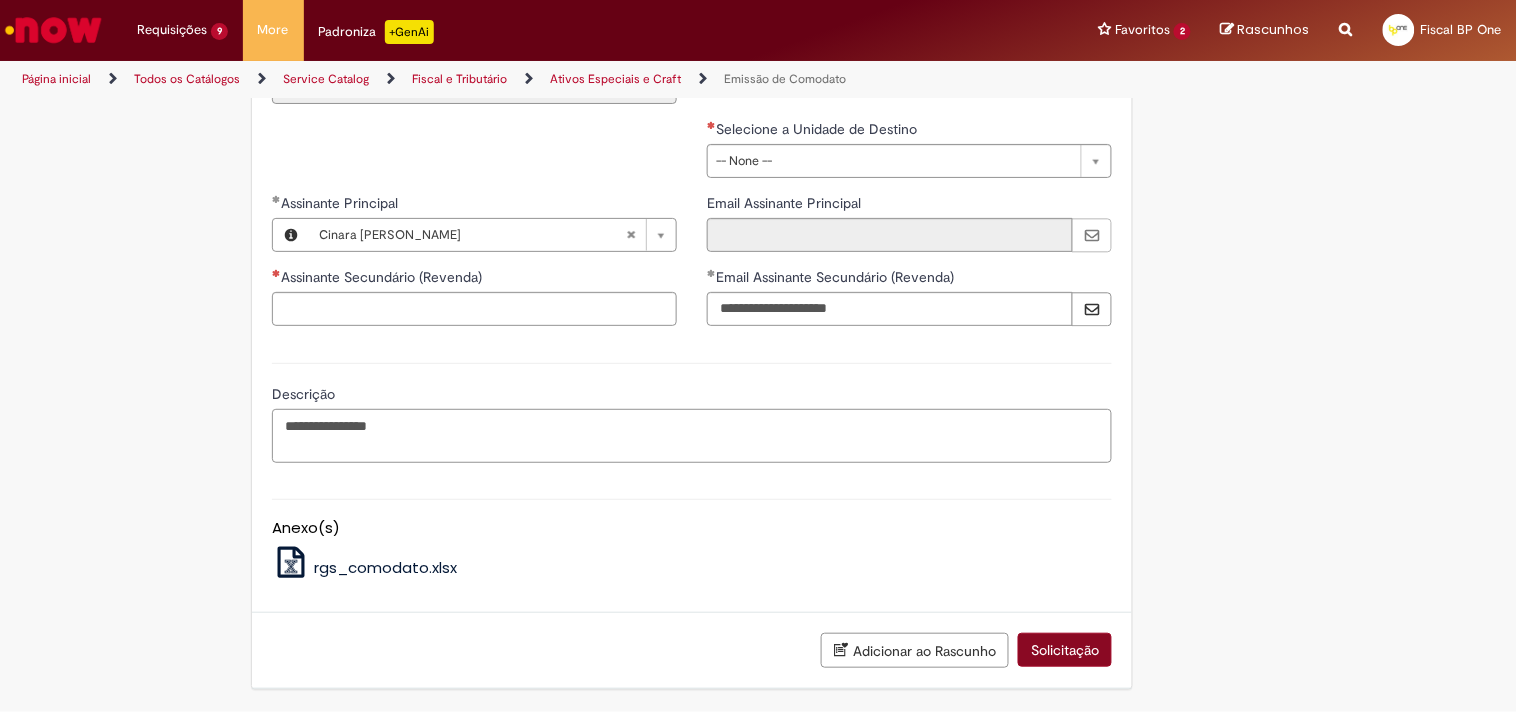 type on "**********" 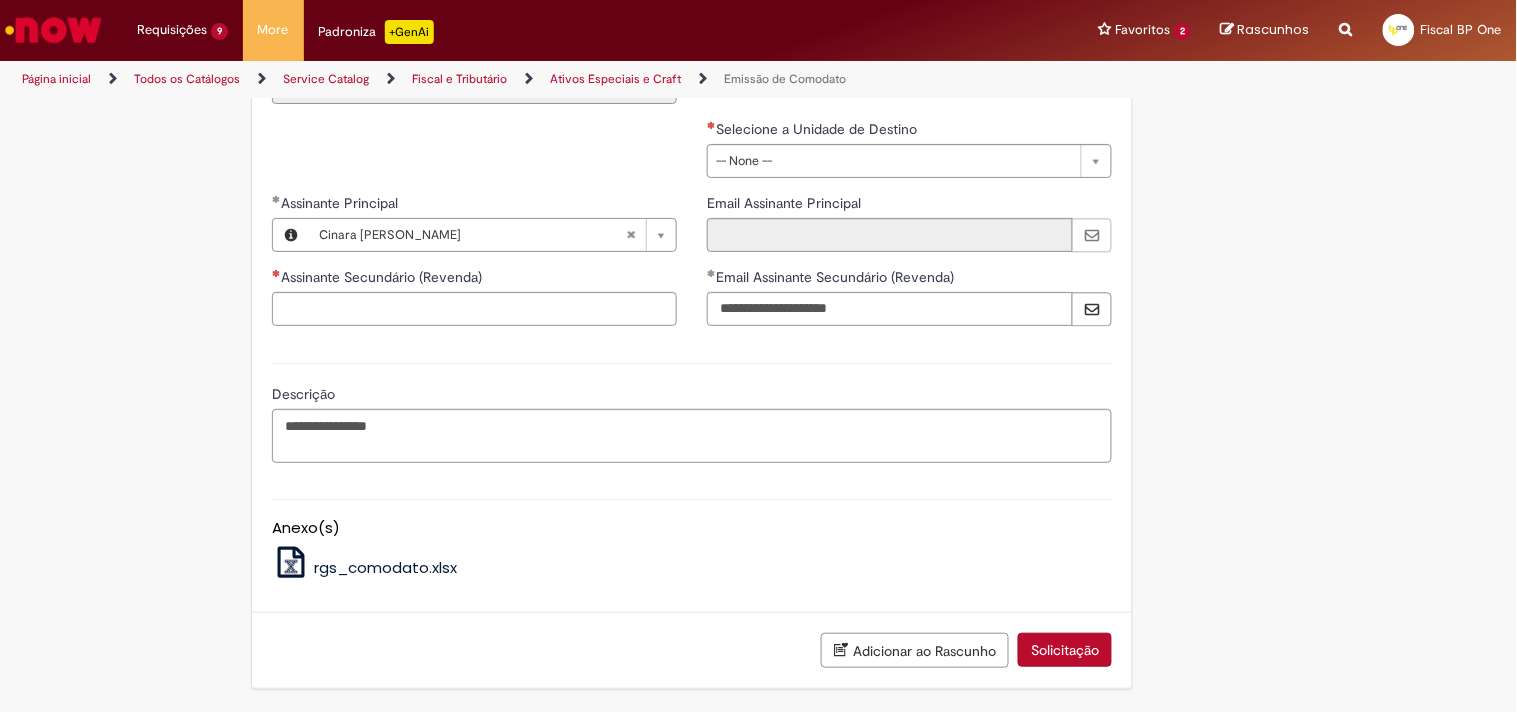 click on "Solicitação" at bounding box center [1065, 650] 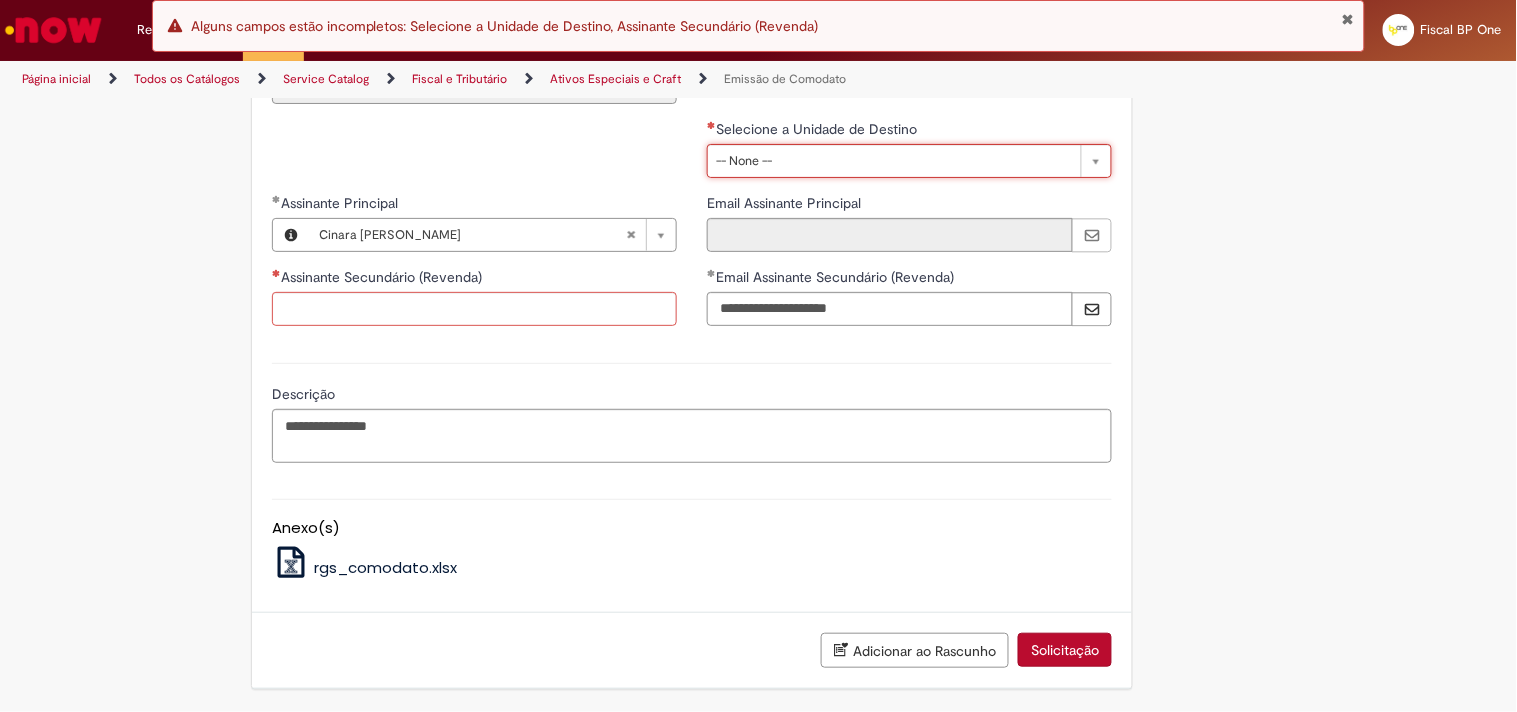 drag, startPoint x: 818, startPoint y: 157, endPoint x: 828, endPoint y: 154, distance: 10.440307 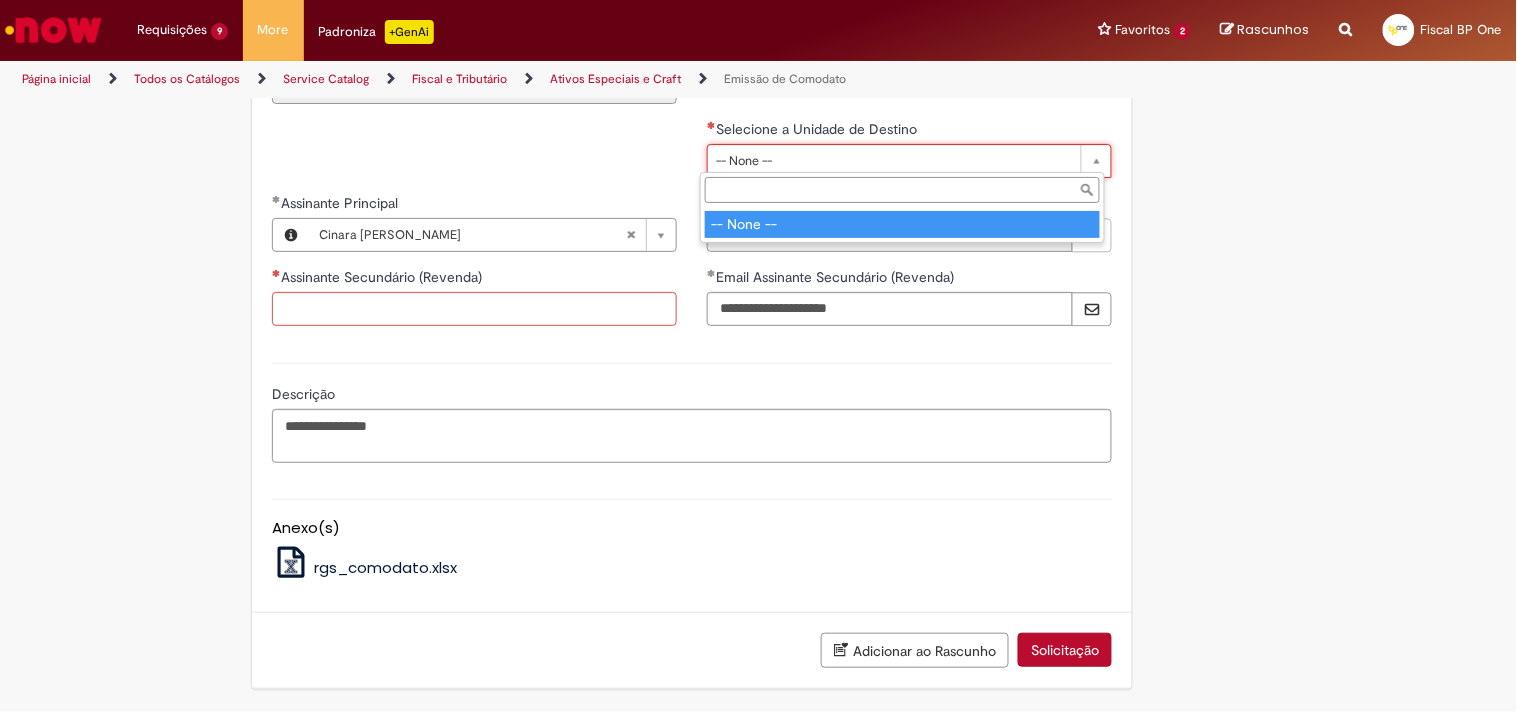 drag, startPoint x: 938, startPoint y: 218, endPoint x: 926, endPoint y: 215, distance: 12.369317 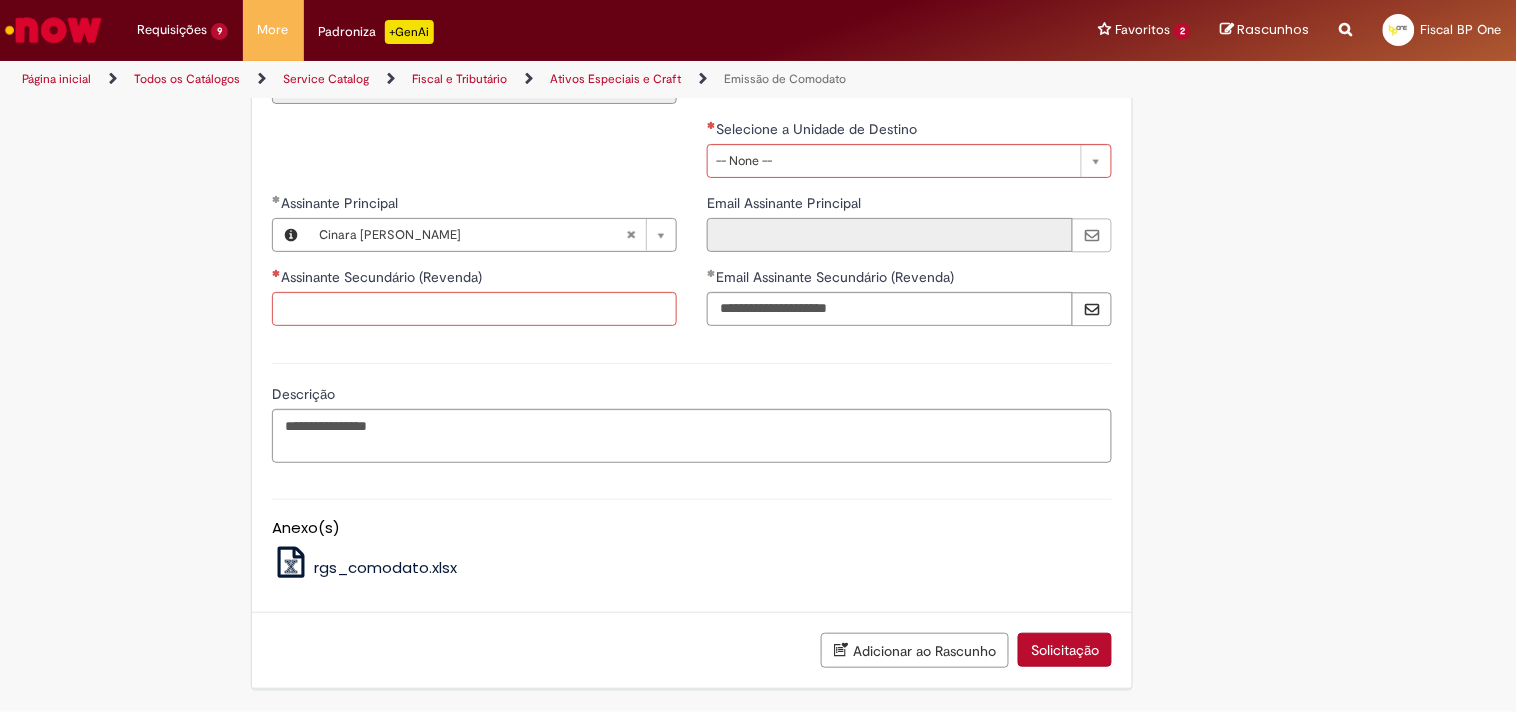 click on "Email Assinante Principal" at bounding box center (890, 235) 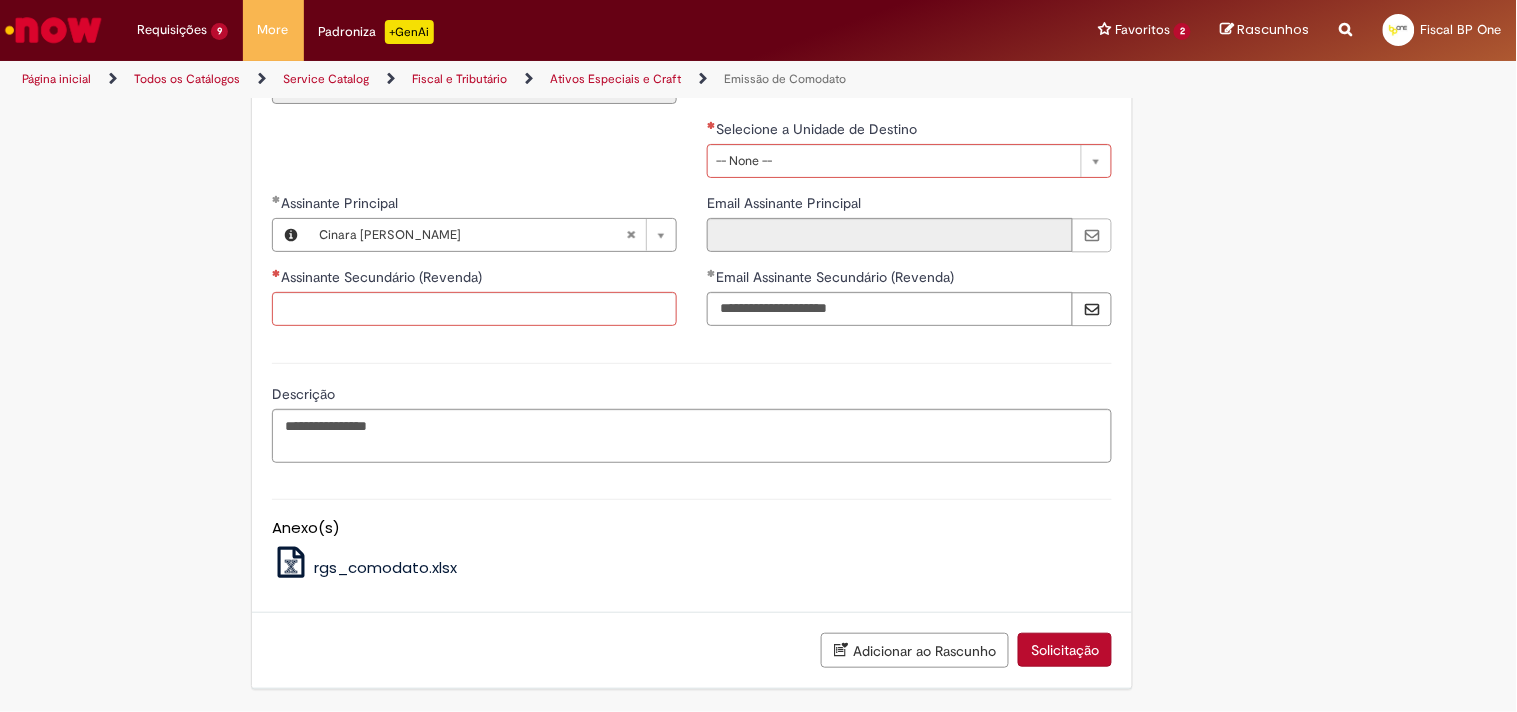 drag, startPoint x: 466, startPoint y: 290, endPoint x: 486, endPoint y: 296, distance: 20.880613 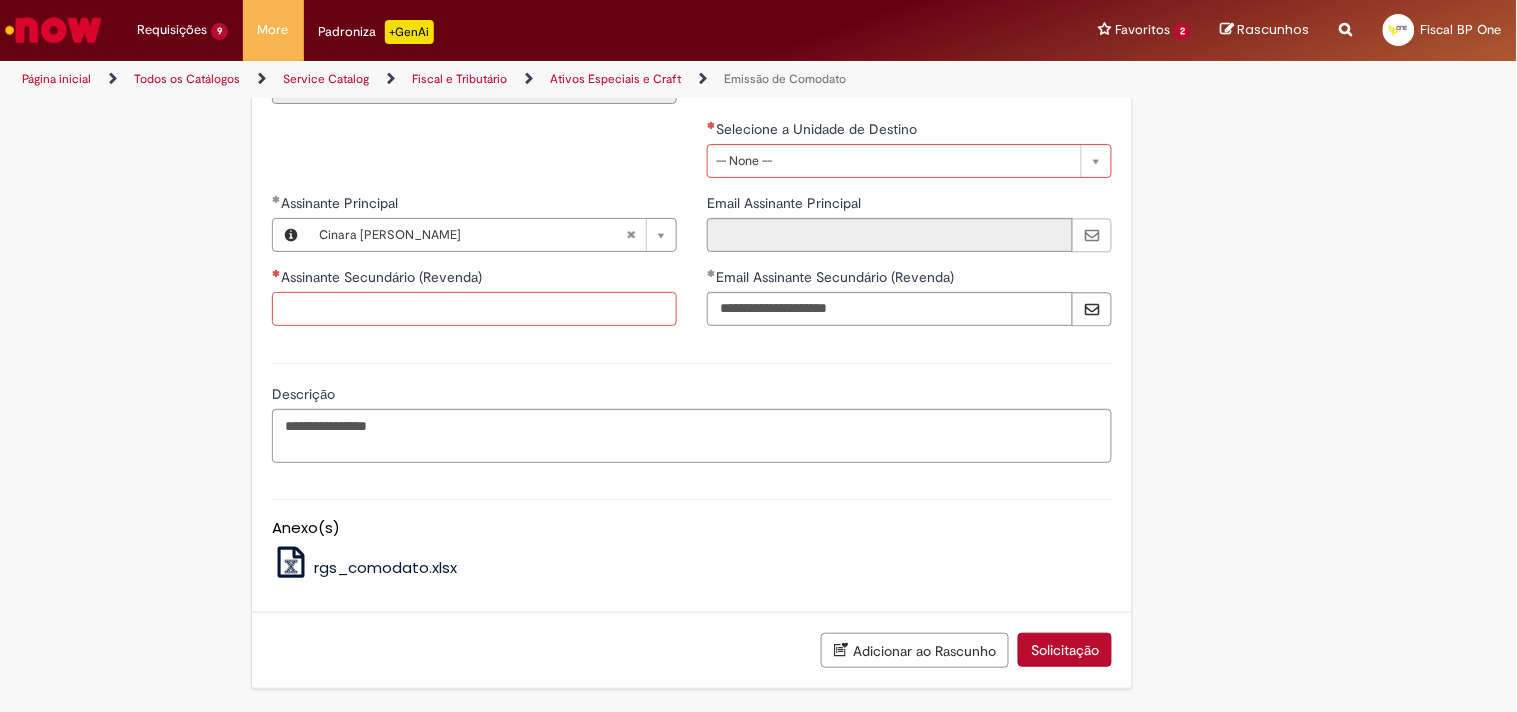 click on "Assinante Secundário (Revenda)" at bounding box center [474, 309] 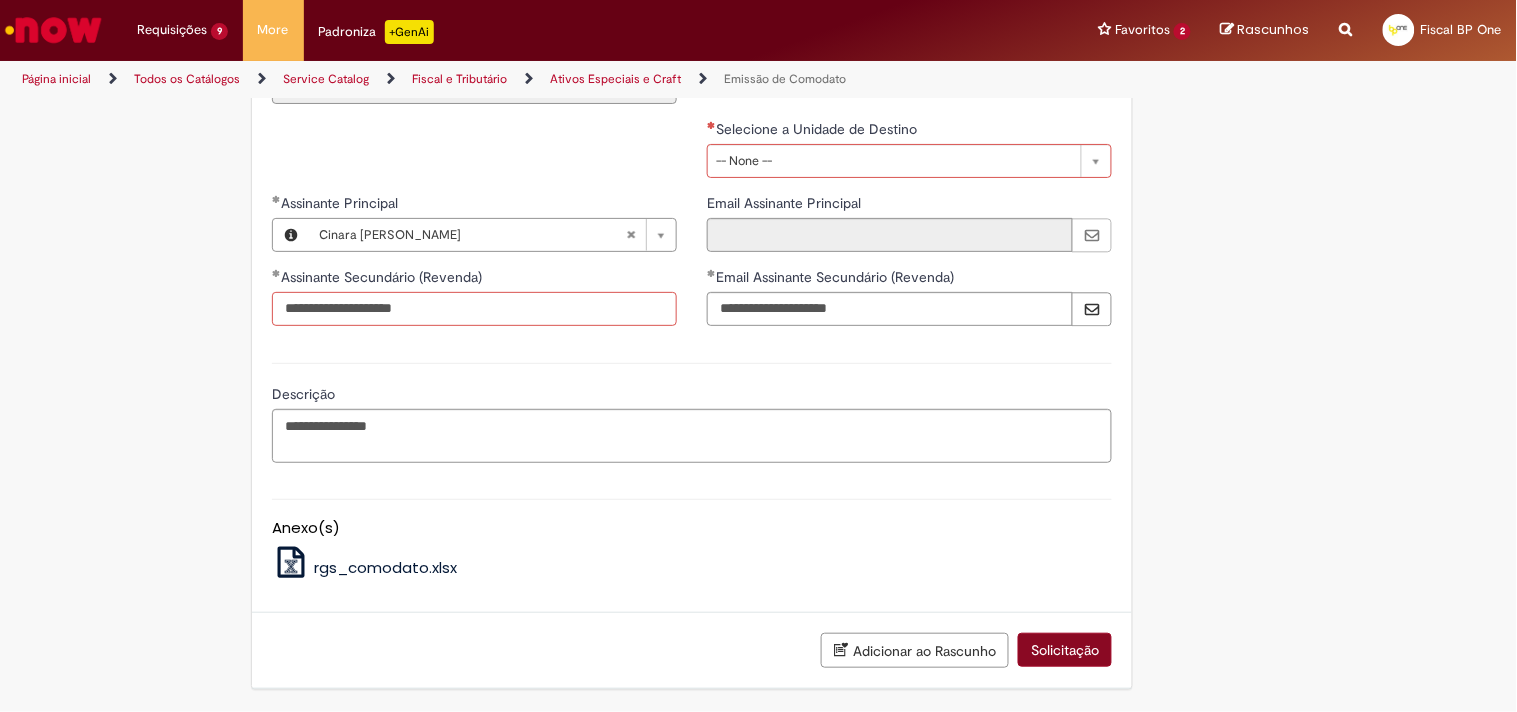 type on "**********" 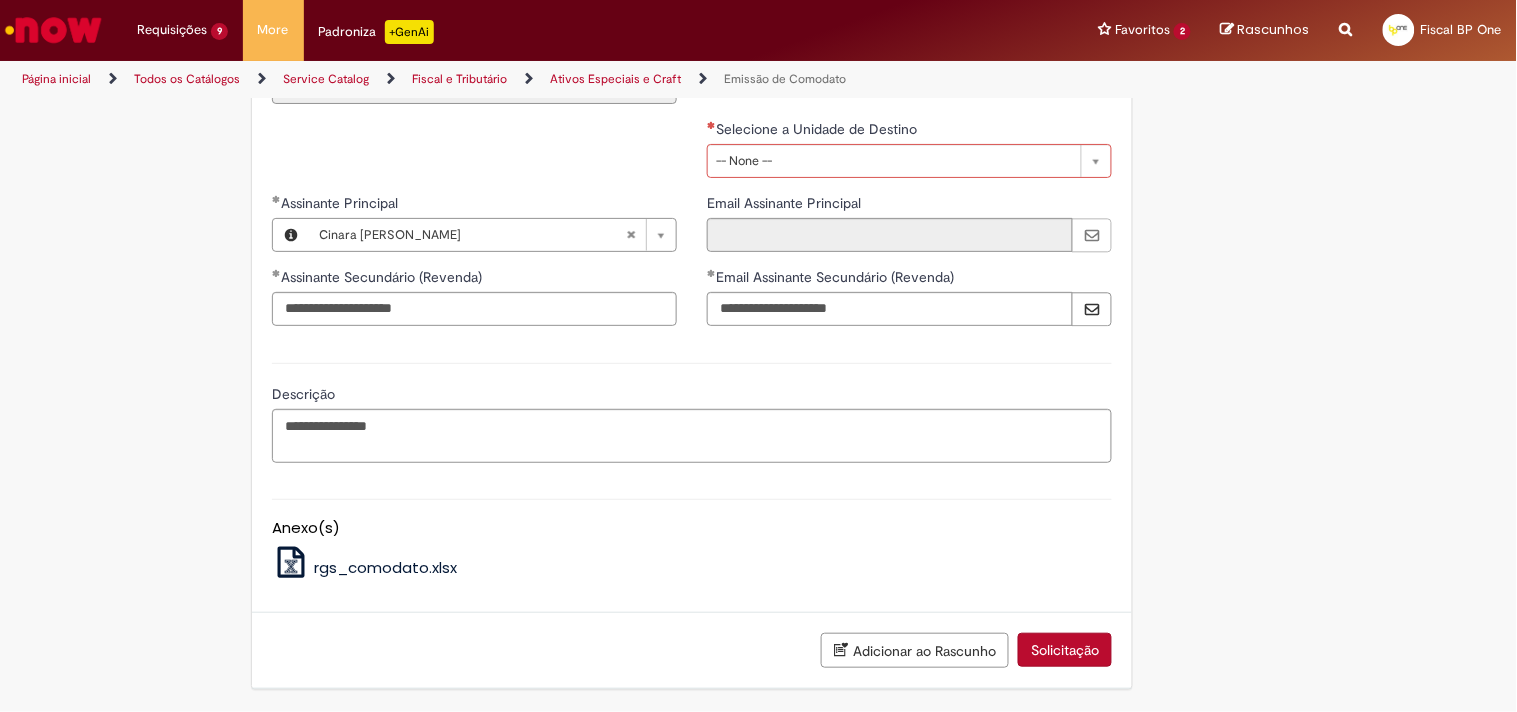 click on "Solicitação" at bounding box center [1065, 650] 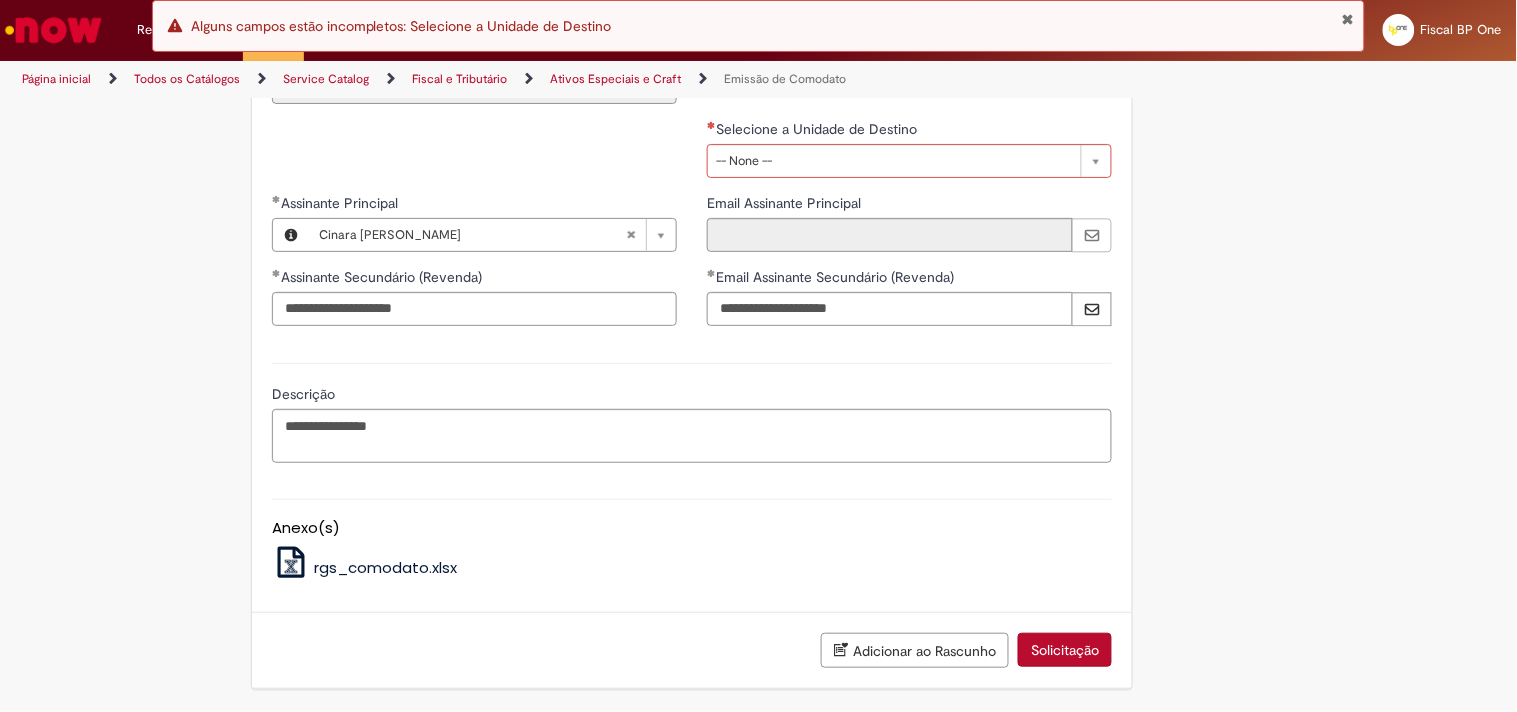 click on "Selecione a Unidade de Destino" at bounding box center [909, 131] 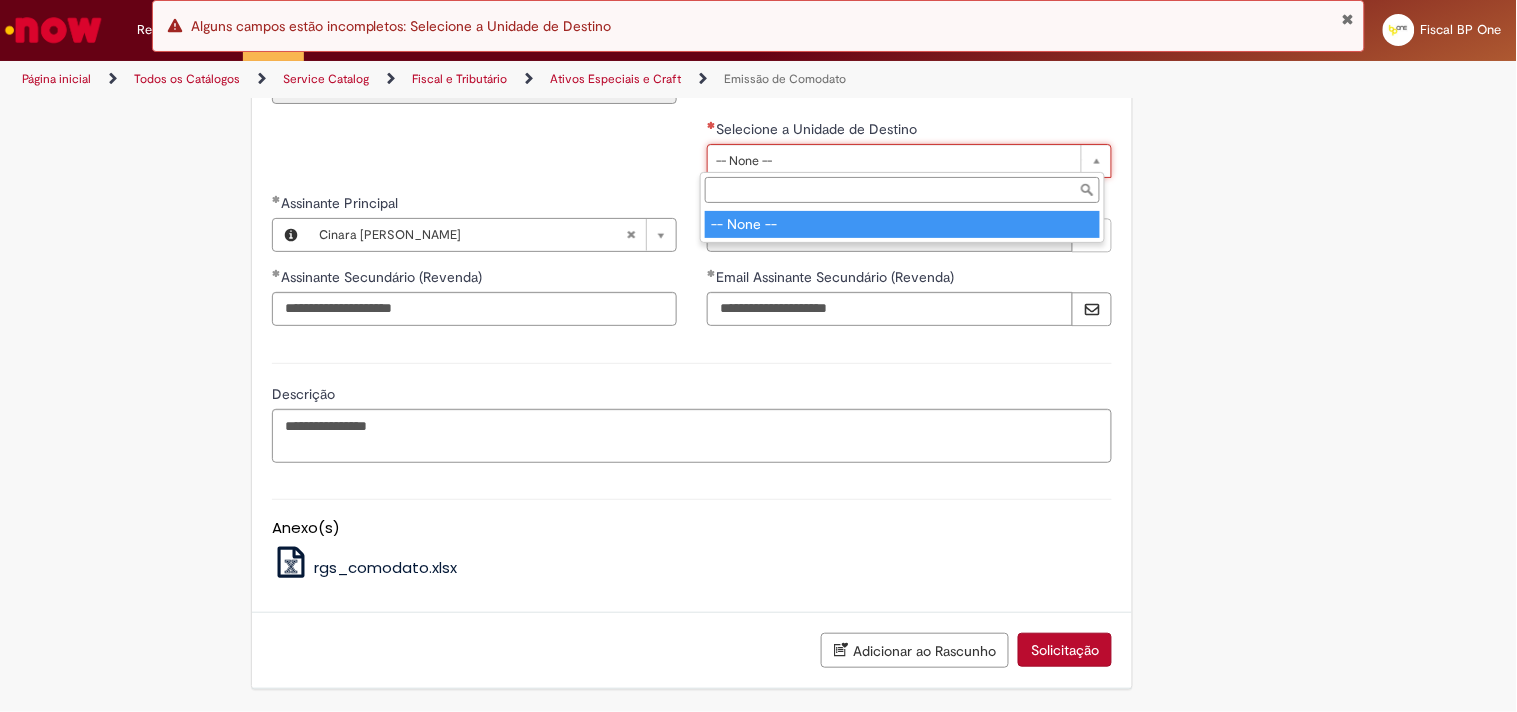 click on "Selecione a Unidade de Destino" at bounding box center (902, 190) 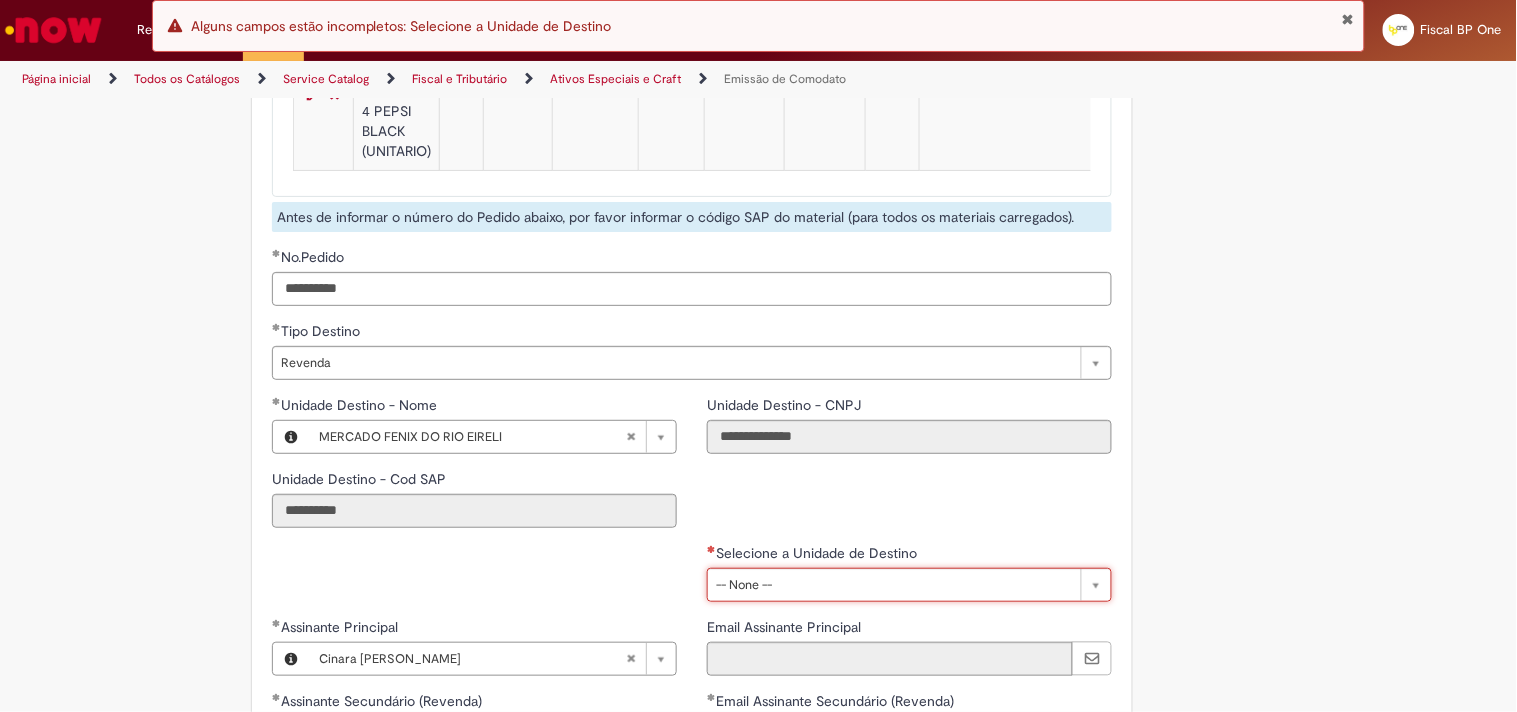 scroll, scrollTop: 2670, scrollLeft: 0, axis: vertical 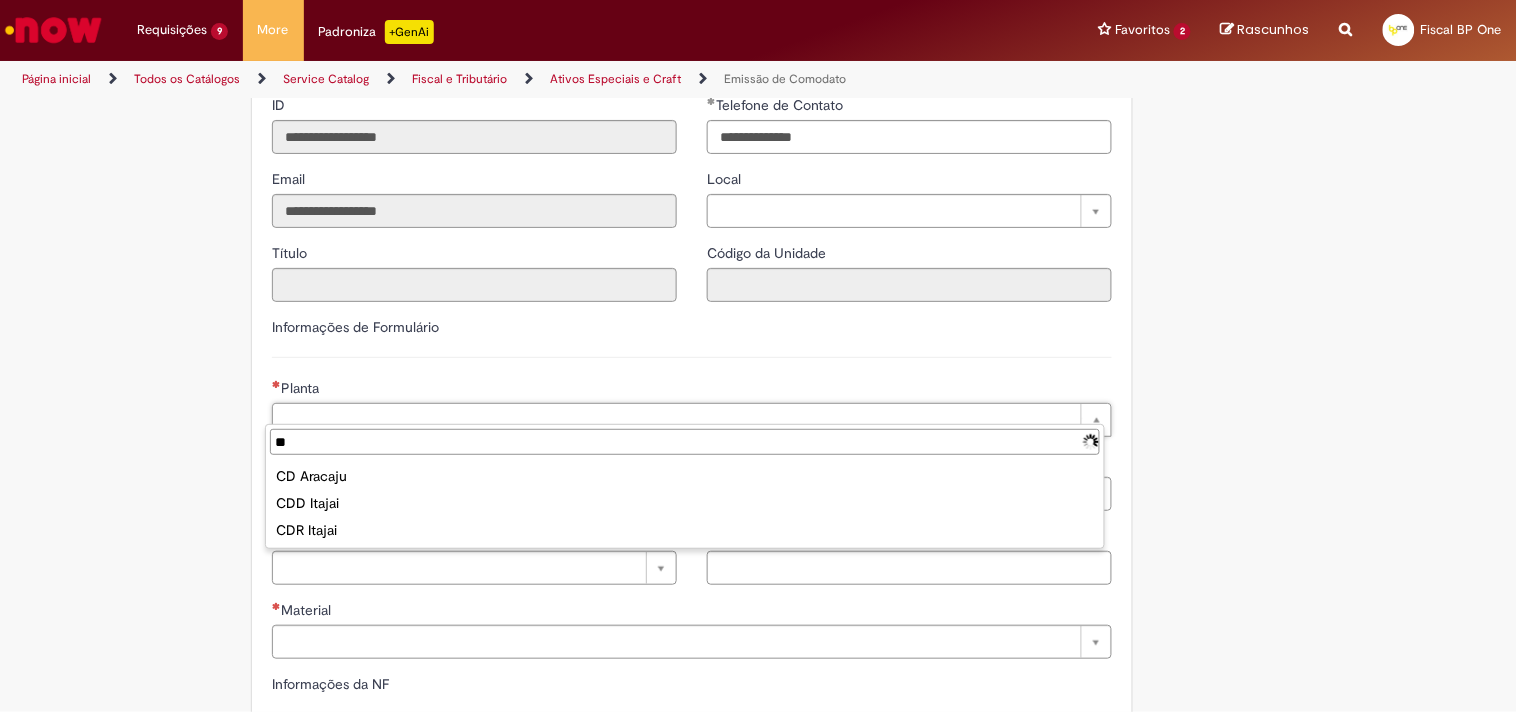 type on "*" 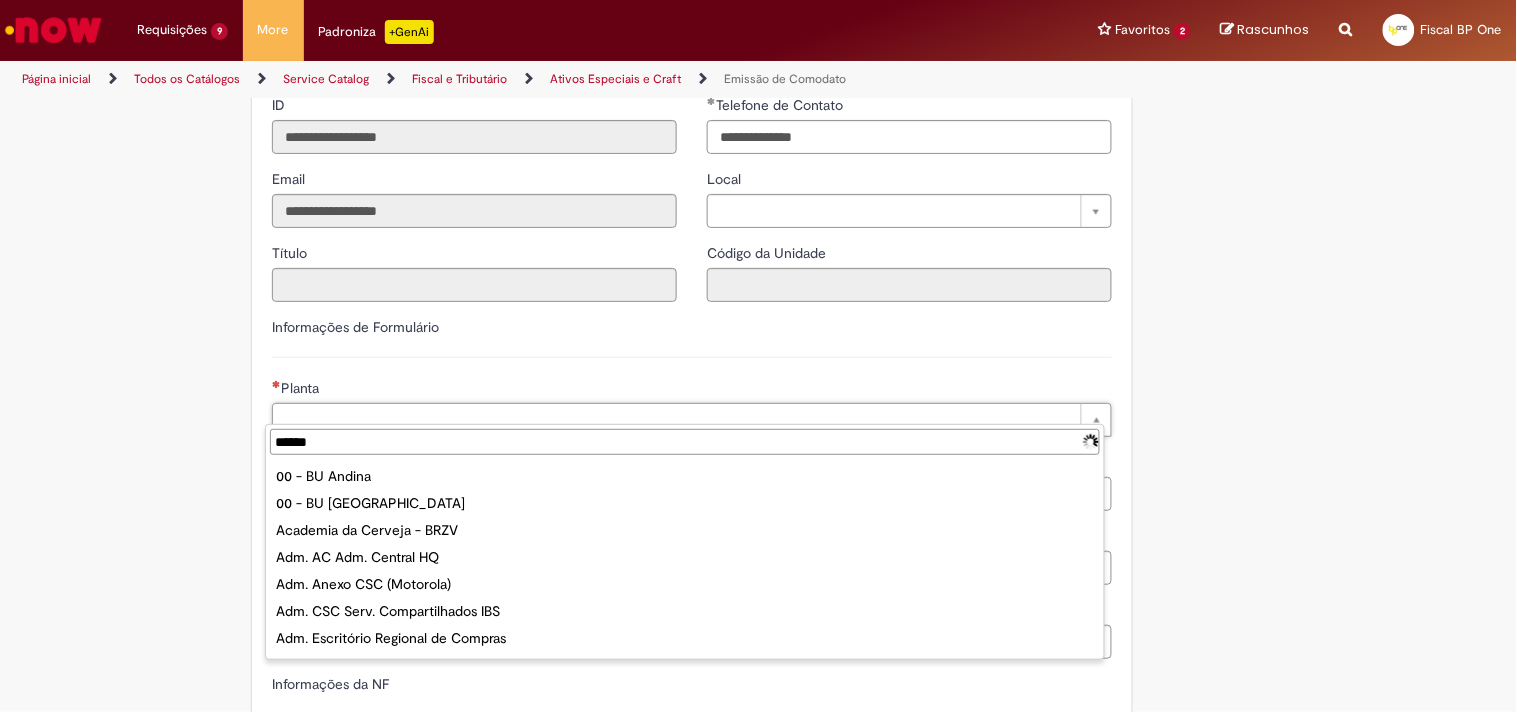 type on "*******" 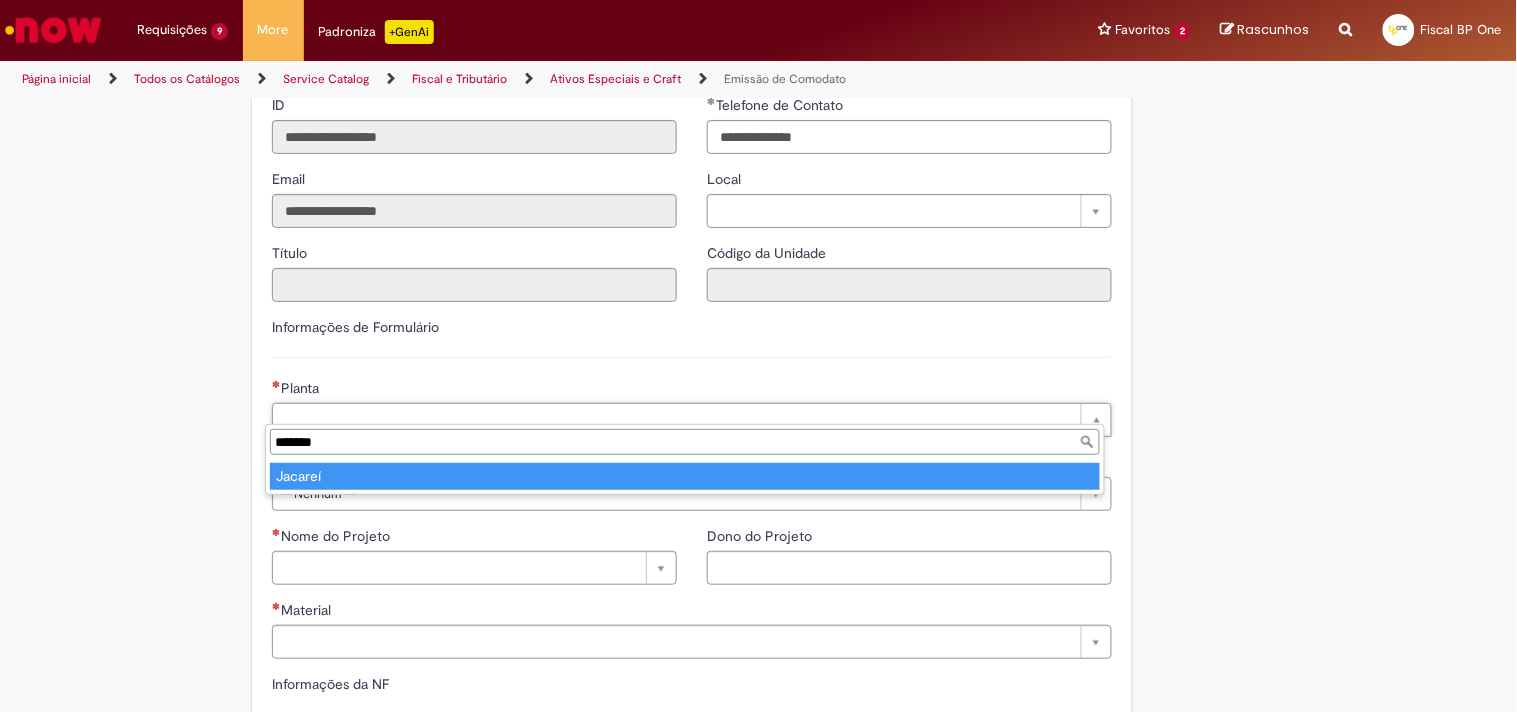drag, startPoint x: 423, startPoint y: 454, endPoint x: 415, endPoint y: 476, distance: 23.409399 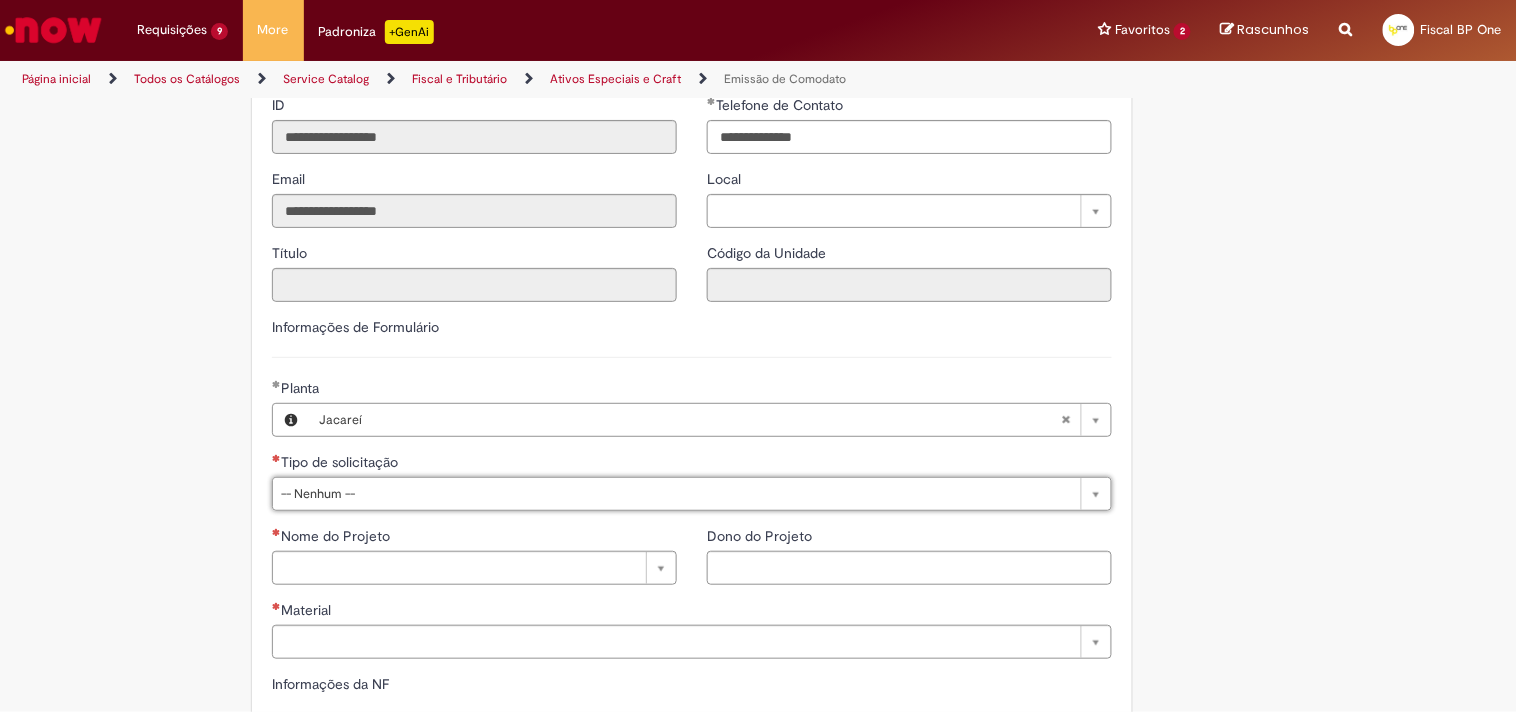 drag, startPoint x: 358, startPoint y: 623, endPoint x: 350, endPoint y: 596, distance: 28.160255 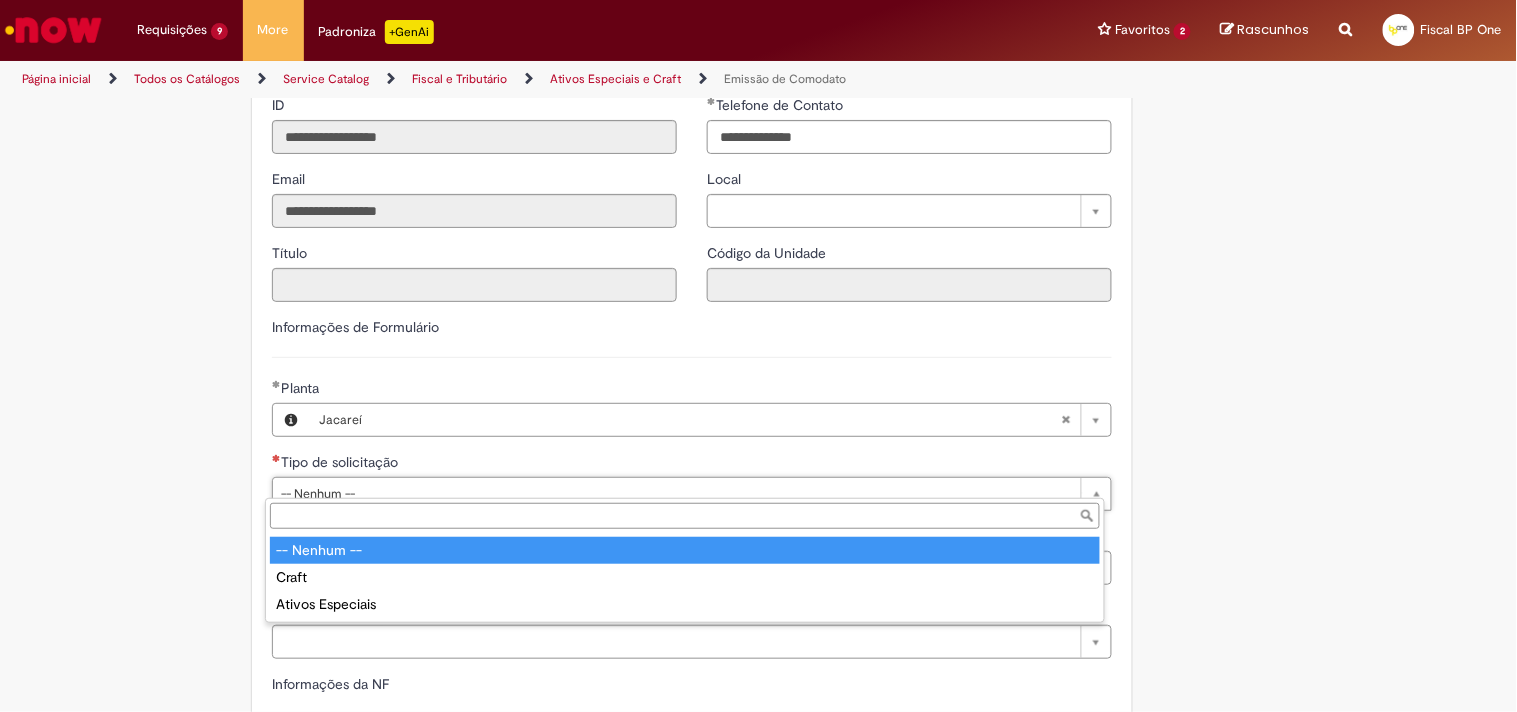 drag, startPoint x: 318, startPoint y: 480, endPoint x: 313, endPoint y: 554, distance: 74.168724 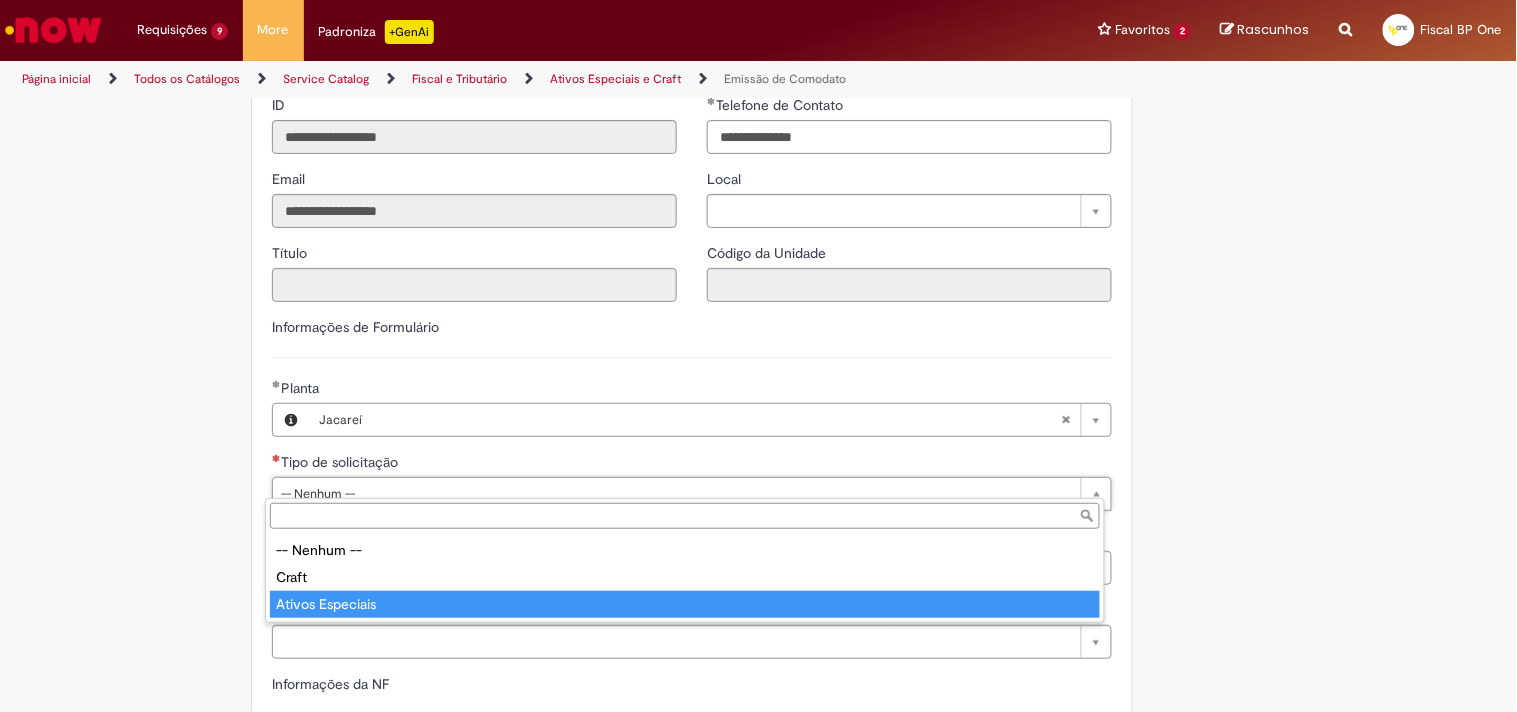 drag, startPoint x: 318, startPoint y: 605, endPoint x: 317, endPoint y: 576, distance: 29.017237 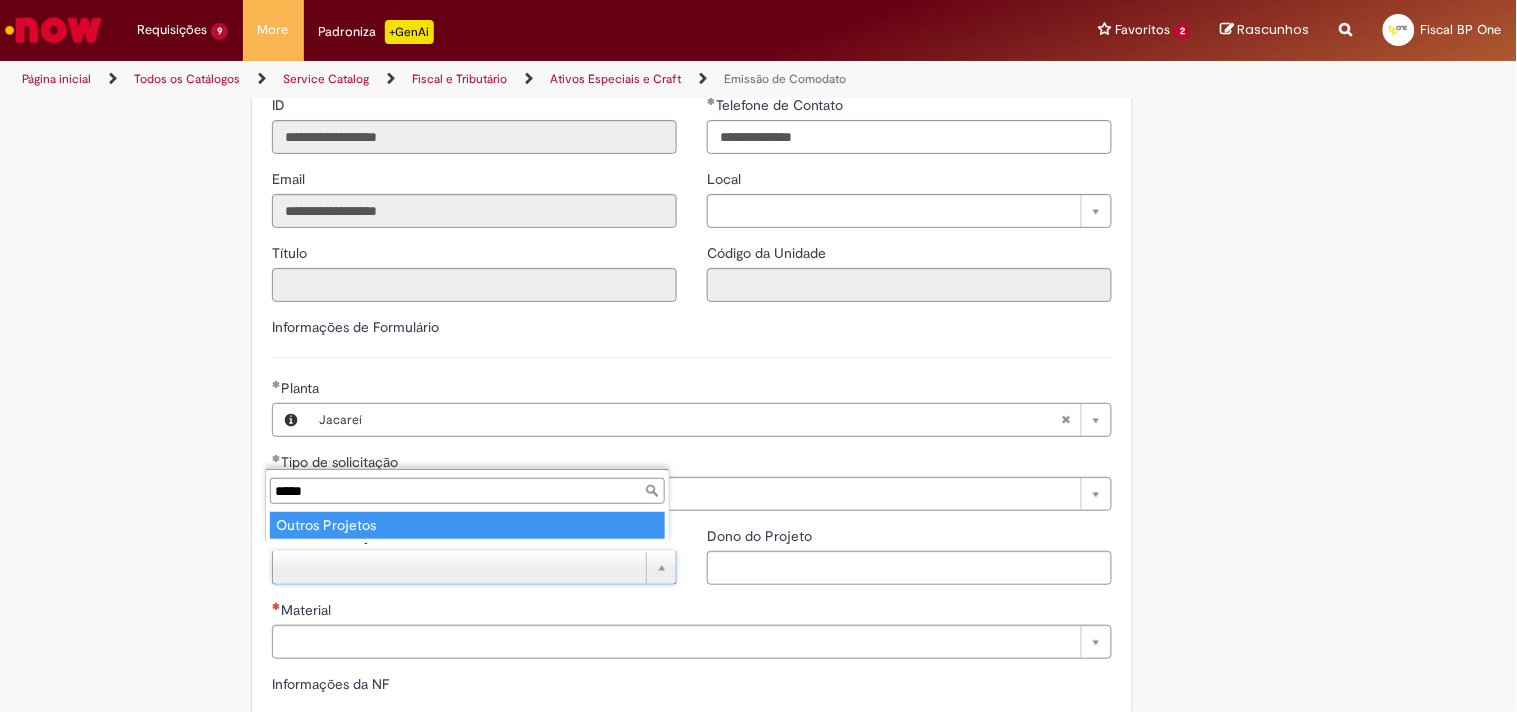 type on "*****" 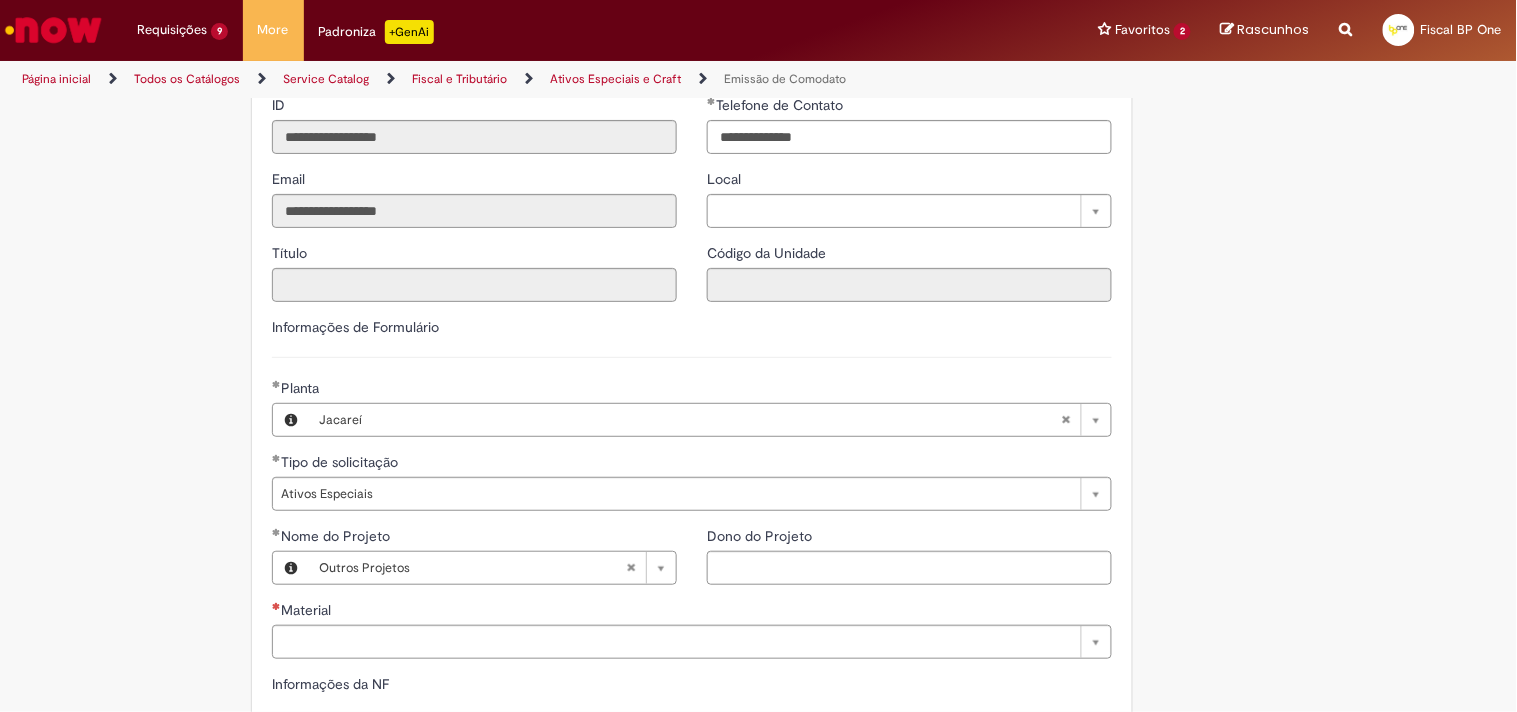 drag, startPoint x: 352, startPoint y: 604, endPoint x: 362, endPoint y: 626, distance: 24.166092 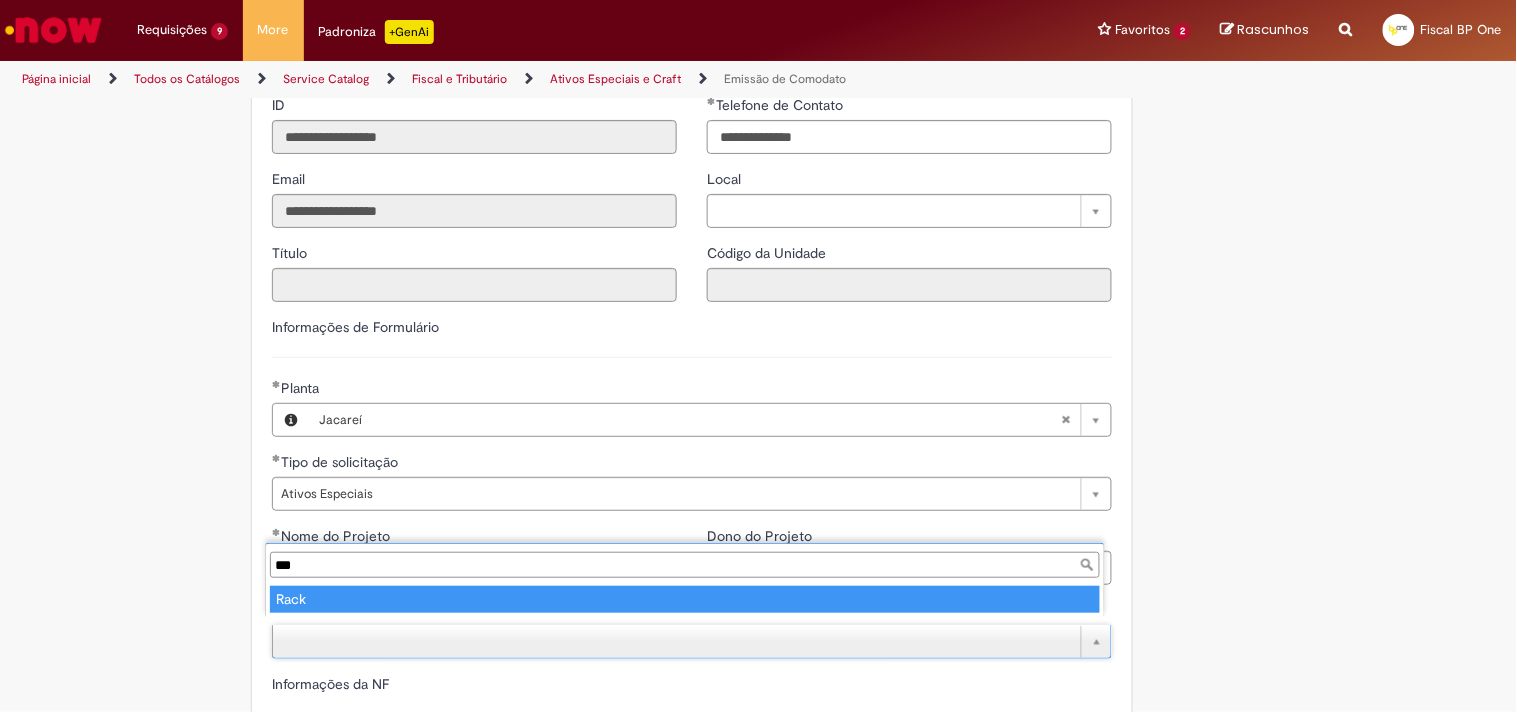 type on "***" 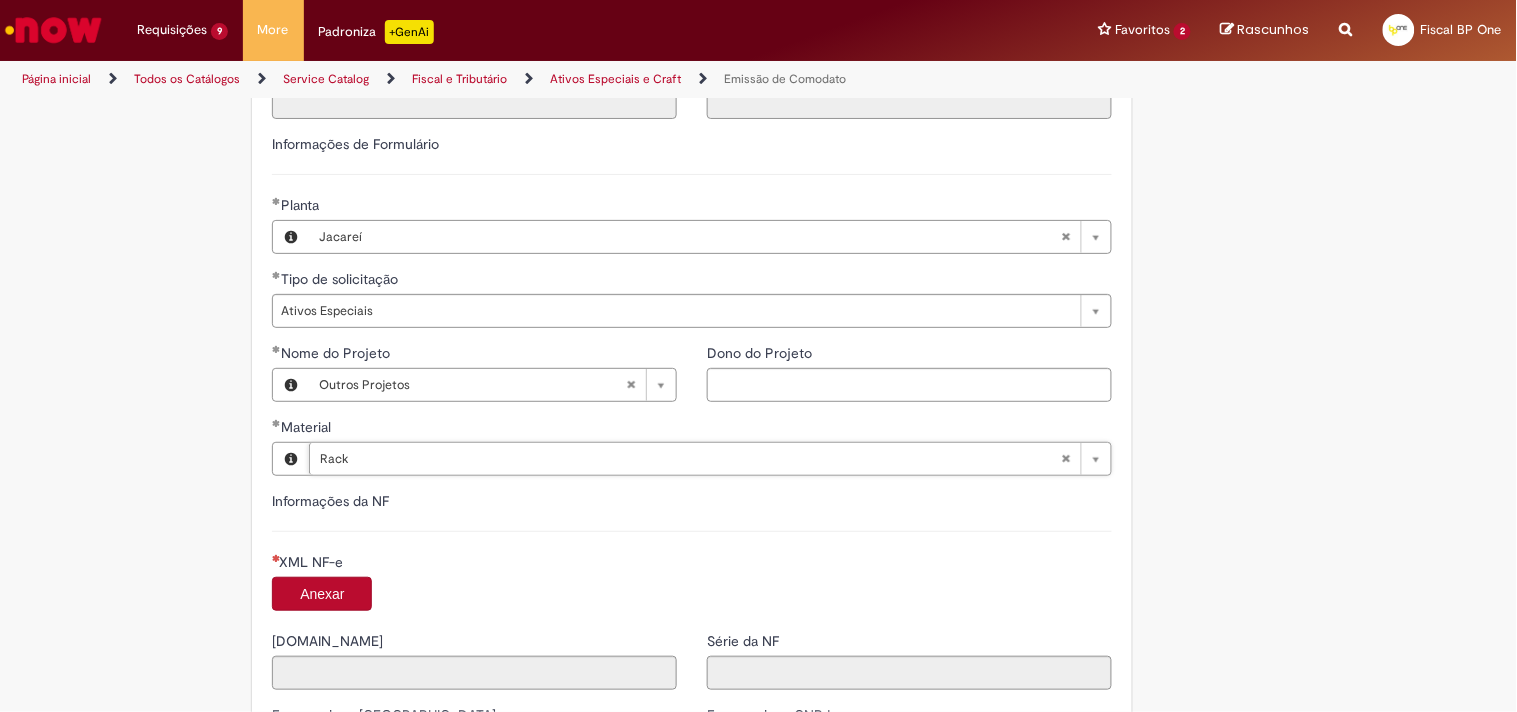 scroll, scrollTop: 1555, scrollLeft: 0, axis: vertical 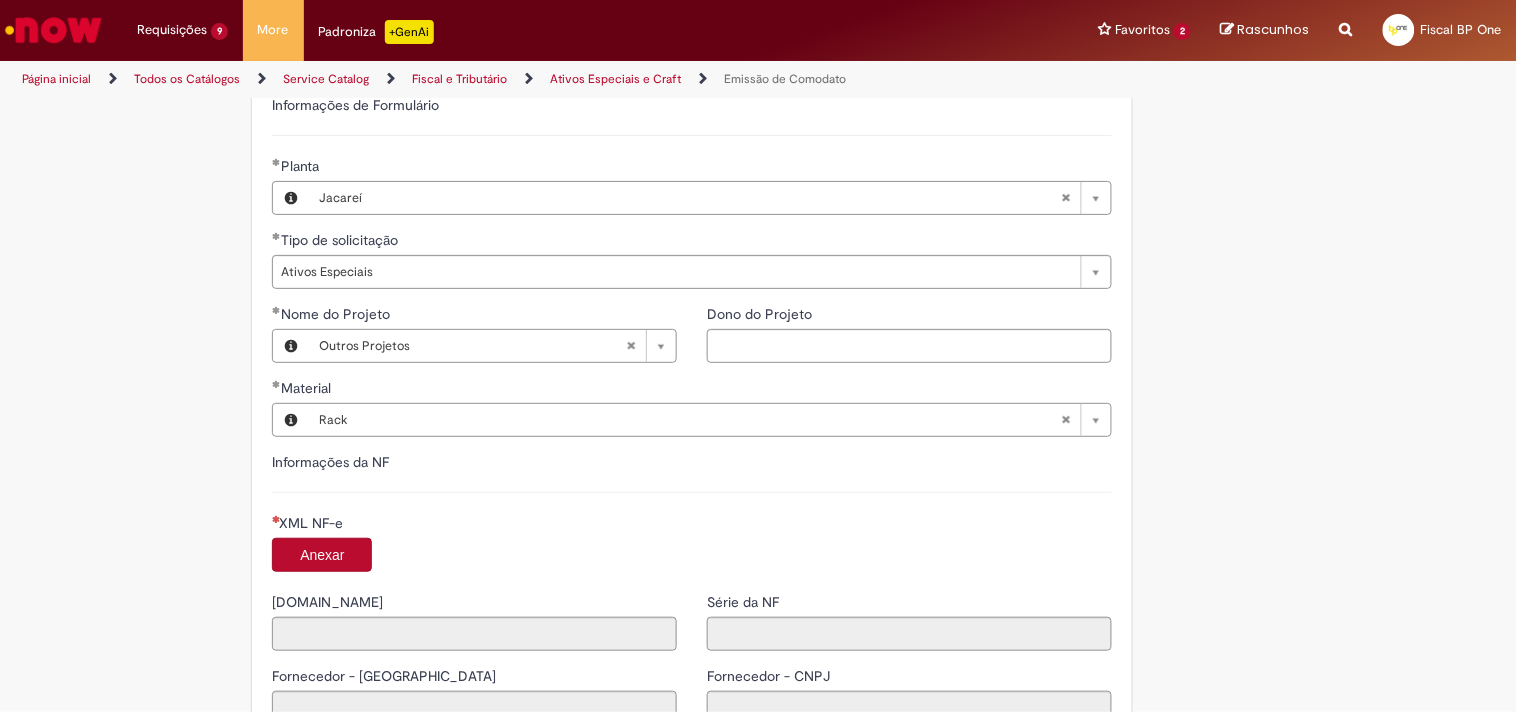 click on "Anexar" at bounding box center (322, 555) 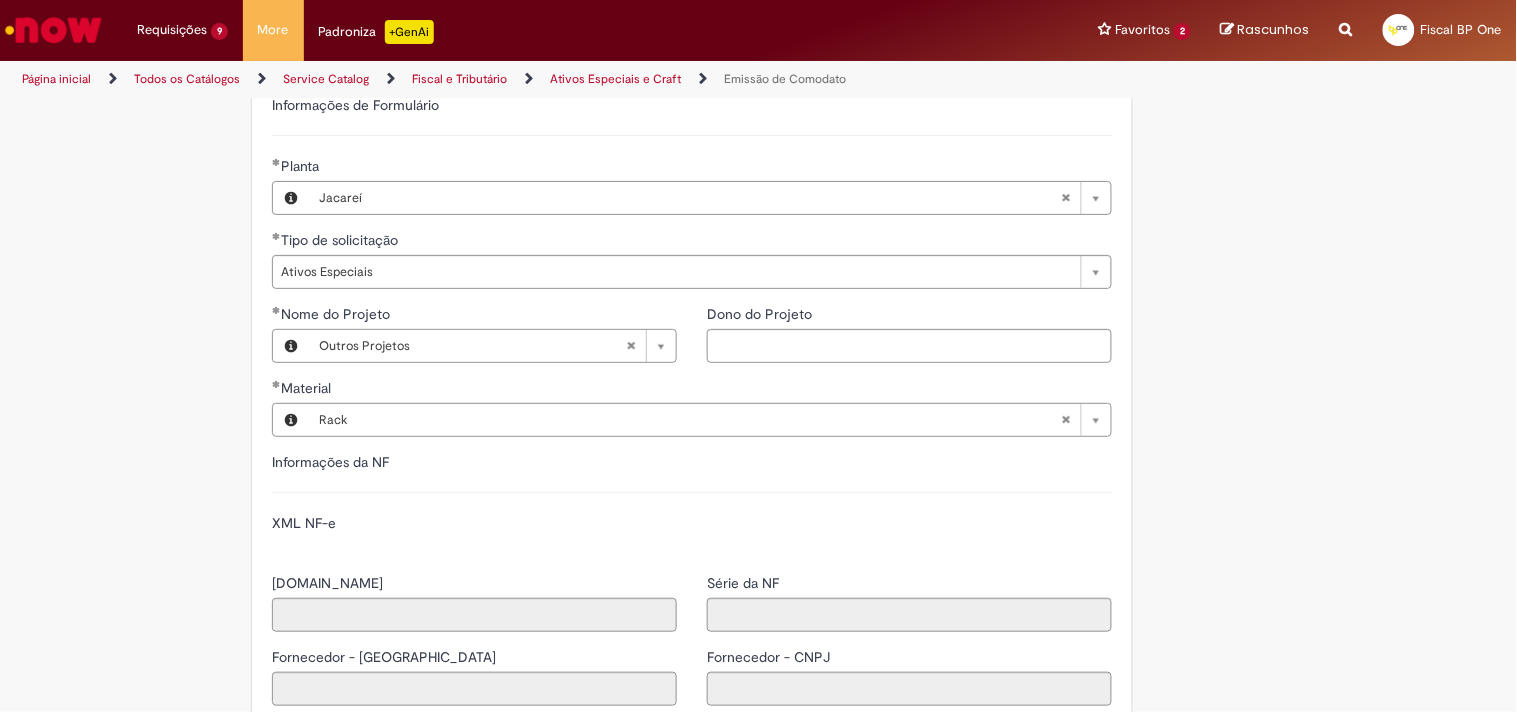 type on "******" 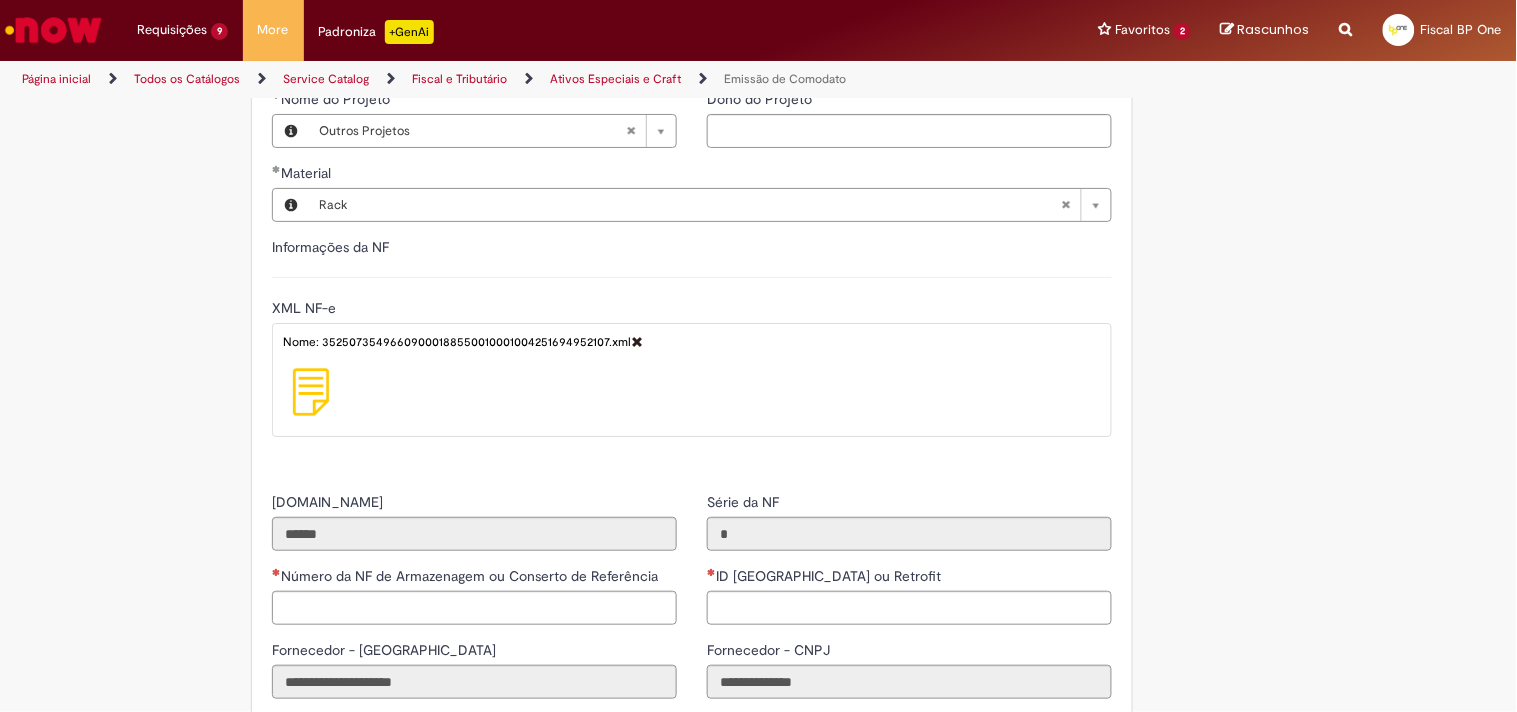 scroll, scrollTop: 1777, scrollLeft: 0, axis: vertical 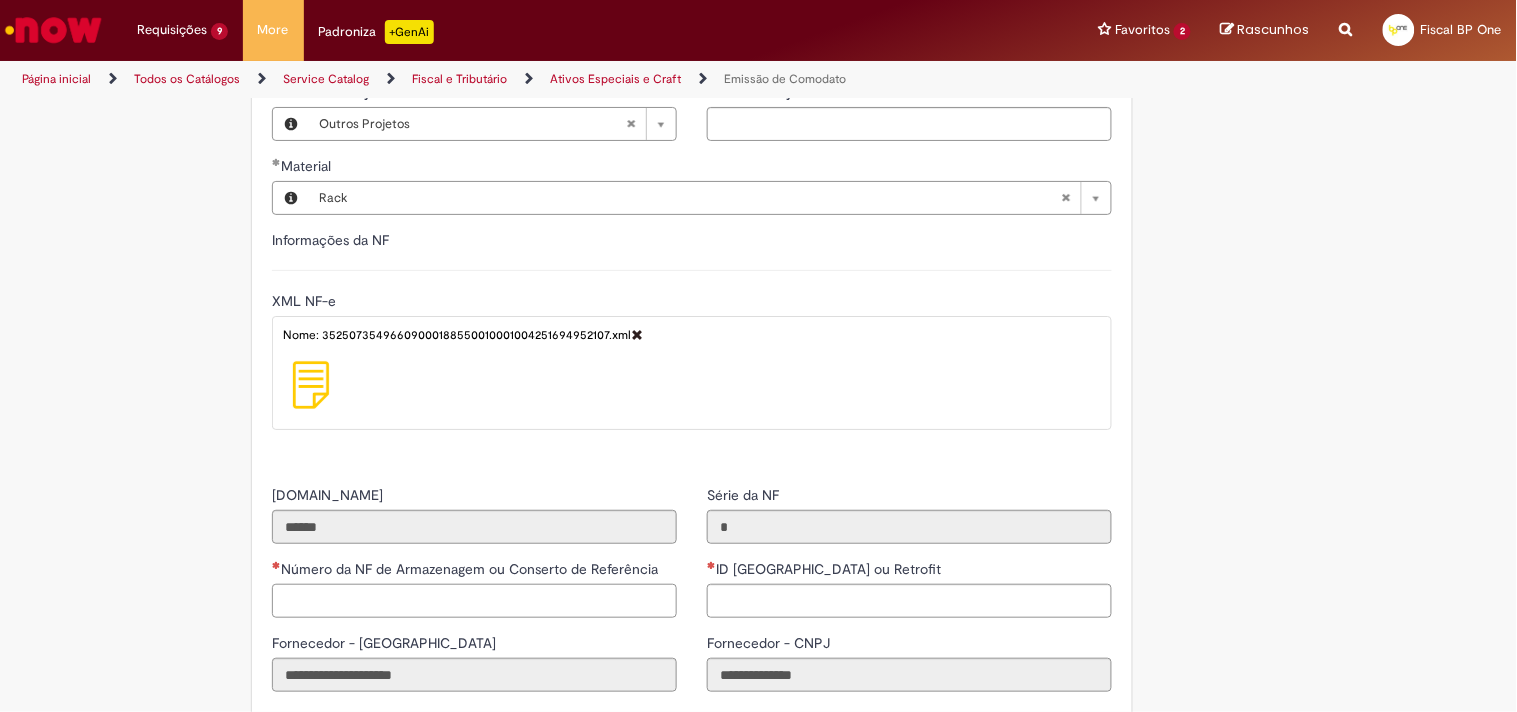 click on "Número da NF de Armazenagem ou Conserto de Referência" at bounding box center [474, 601] 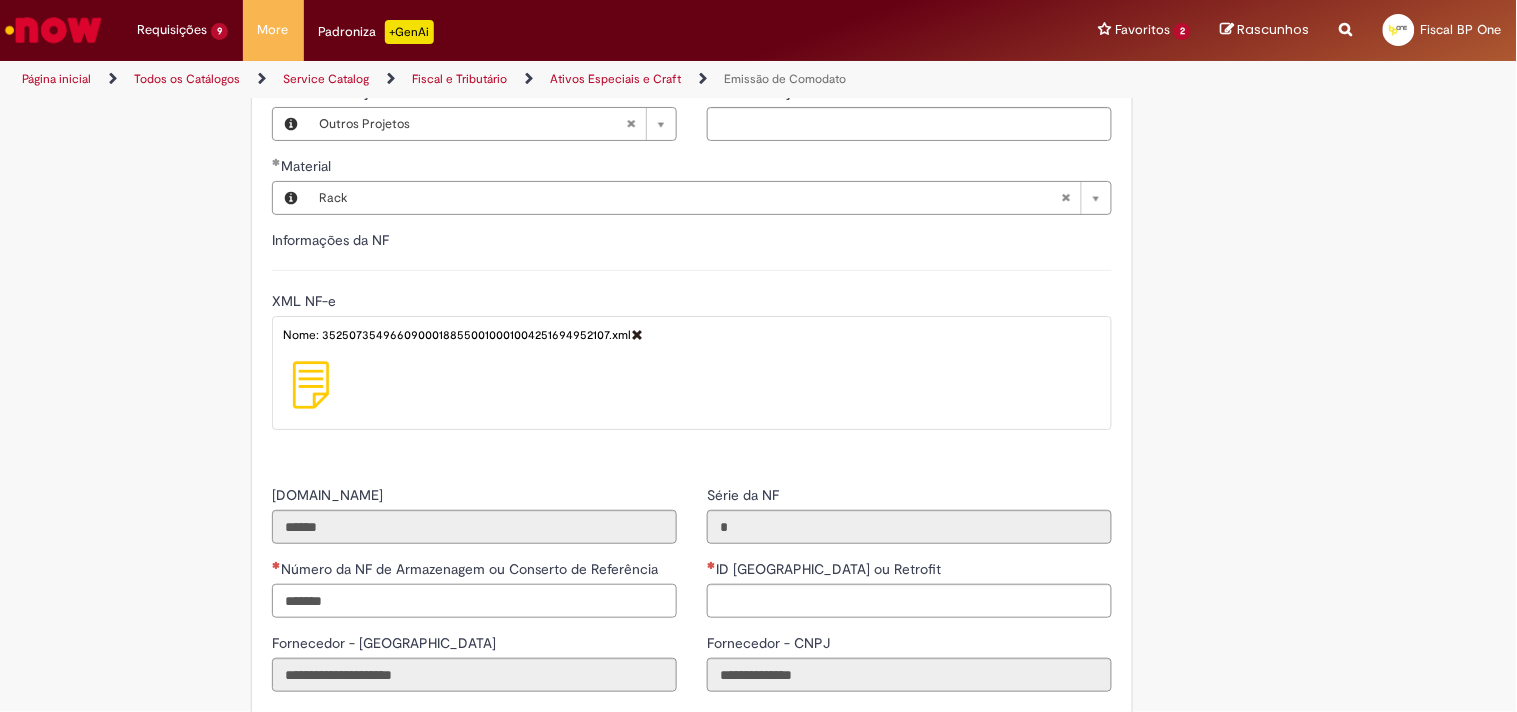 drag, startPoint x: 396, startPoint y: 581, endPoint x: 436, endPoint y: 581, distance: 40 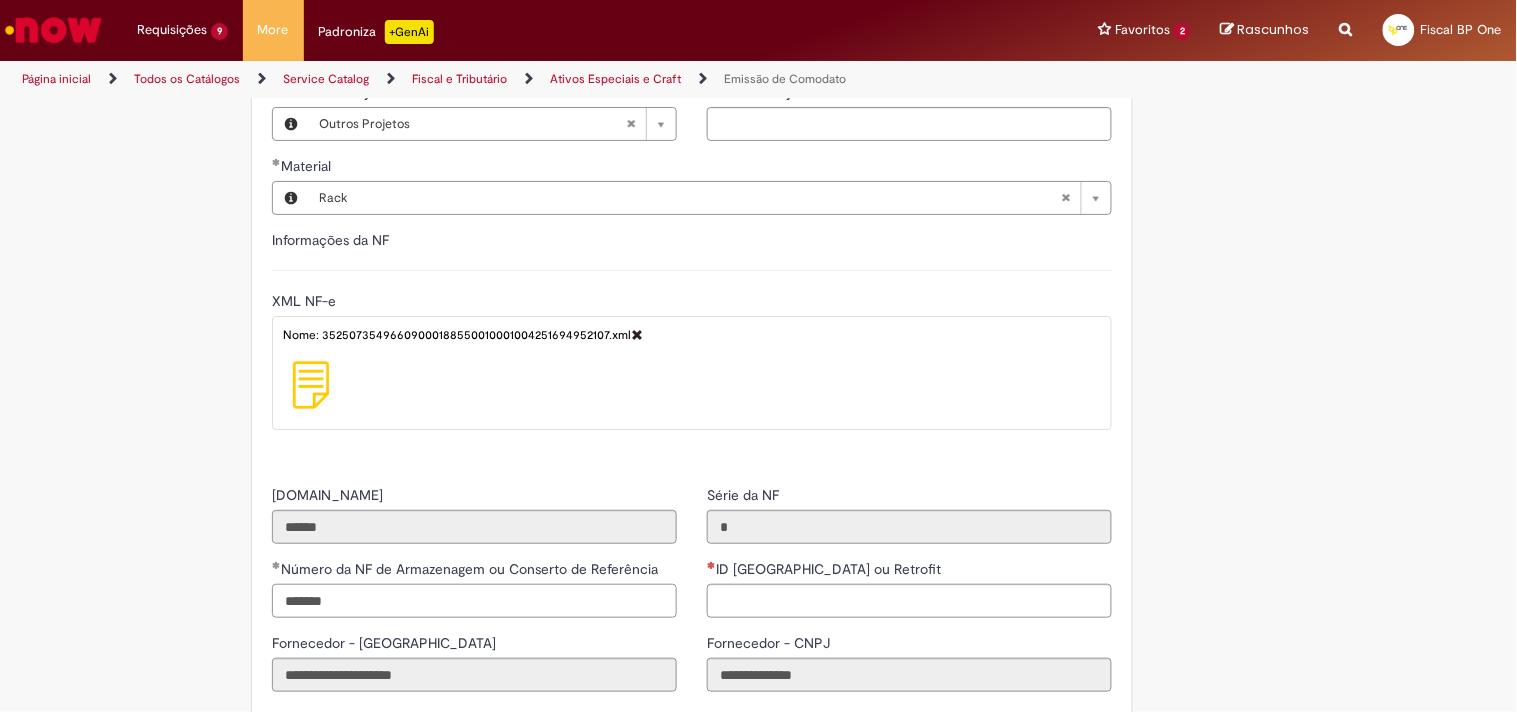 type on "*******" 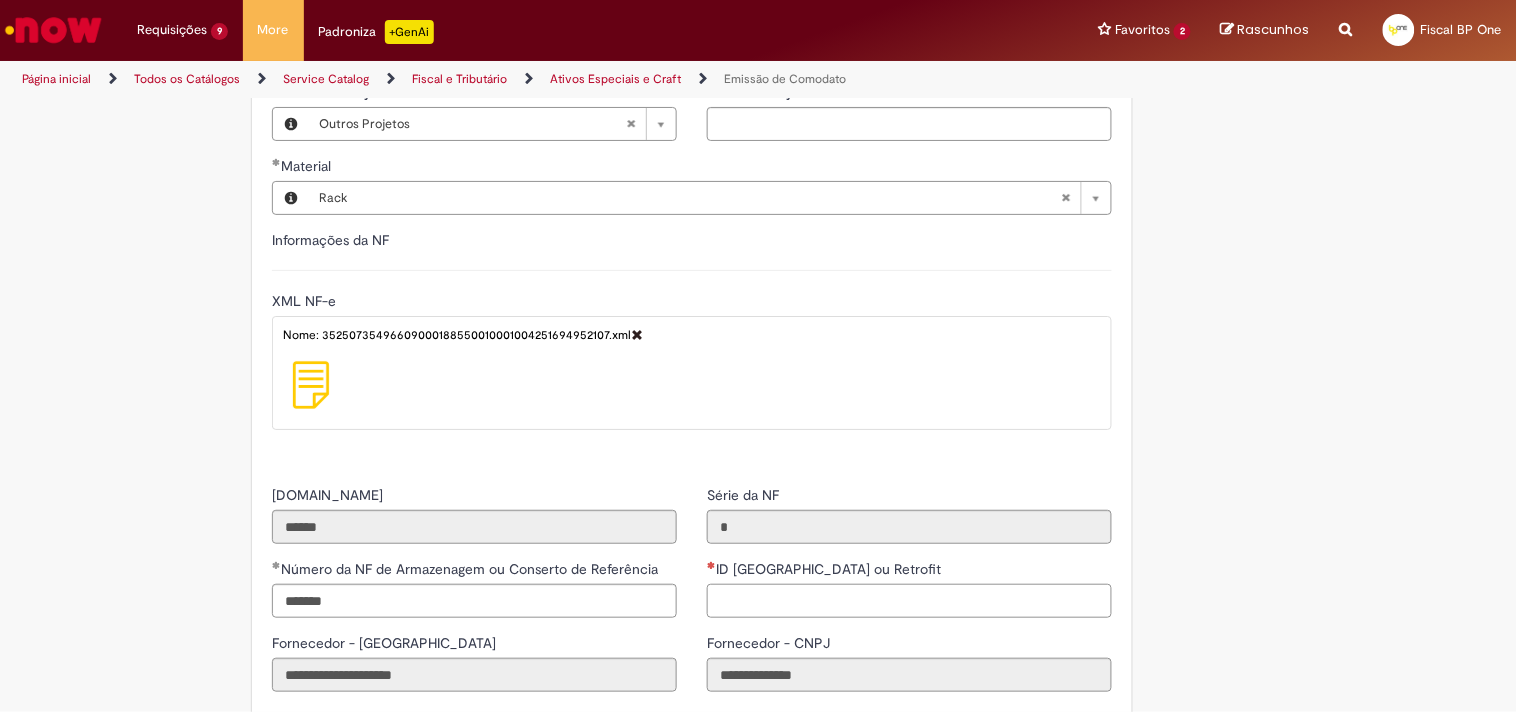 click on "ID [GEOGRAPHIC_DATA] ou Retrofit" at bounding box center (909, 601) 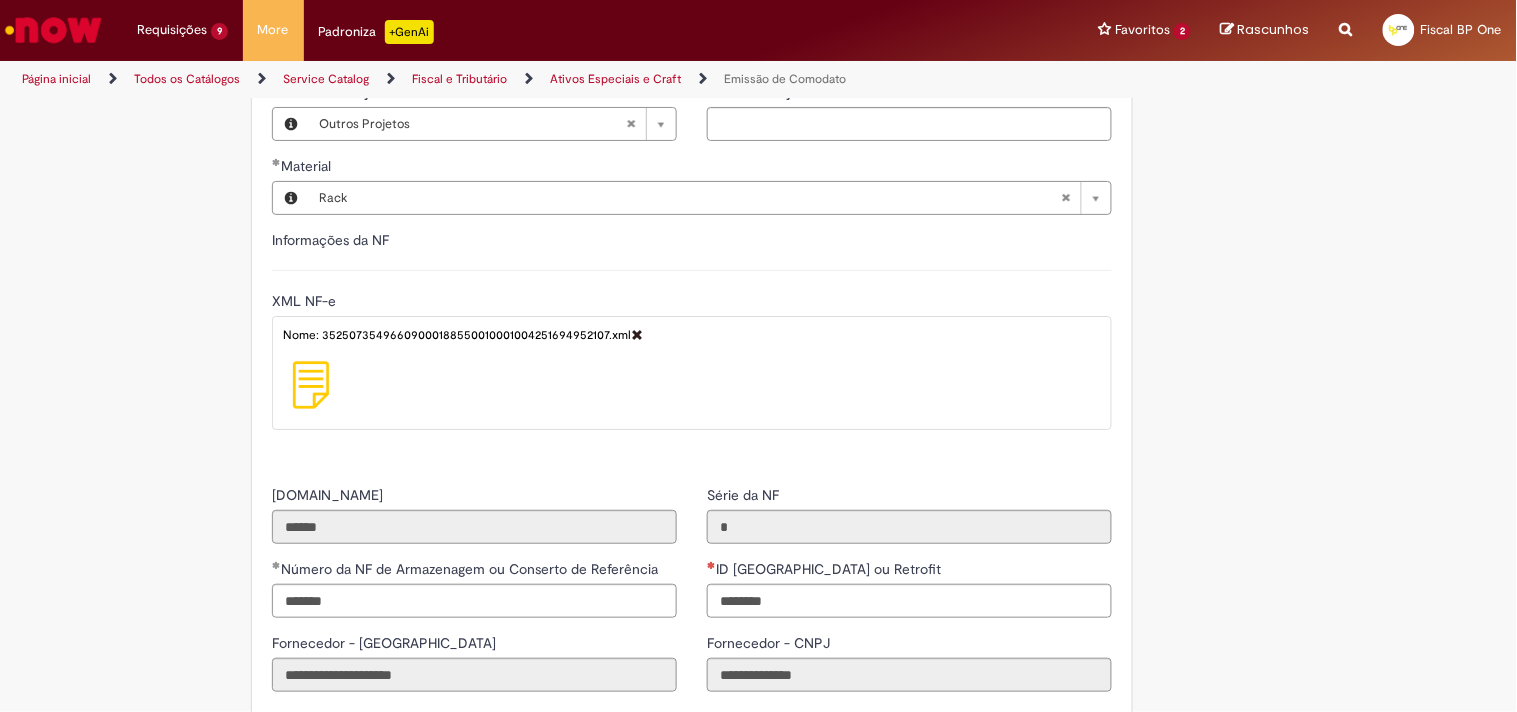 click on "**********" at bounding box center (692, 563) 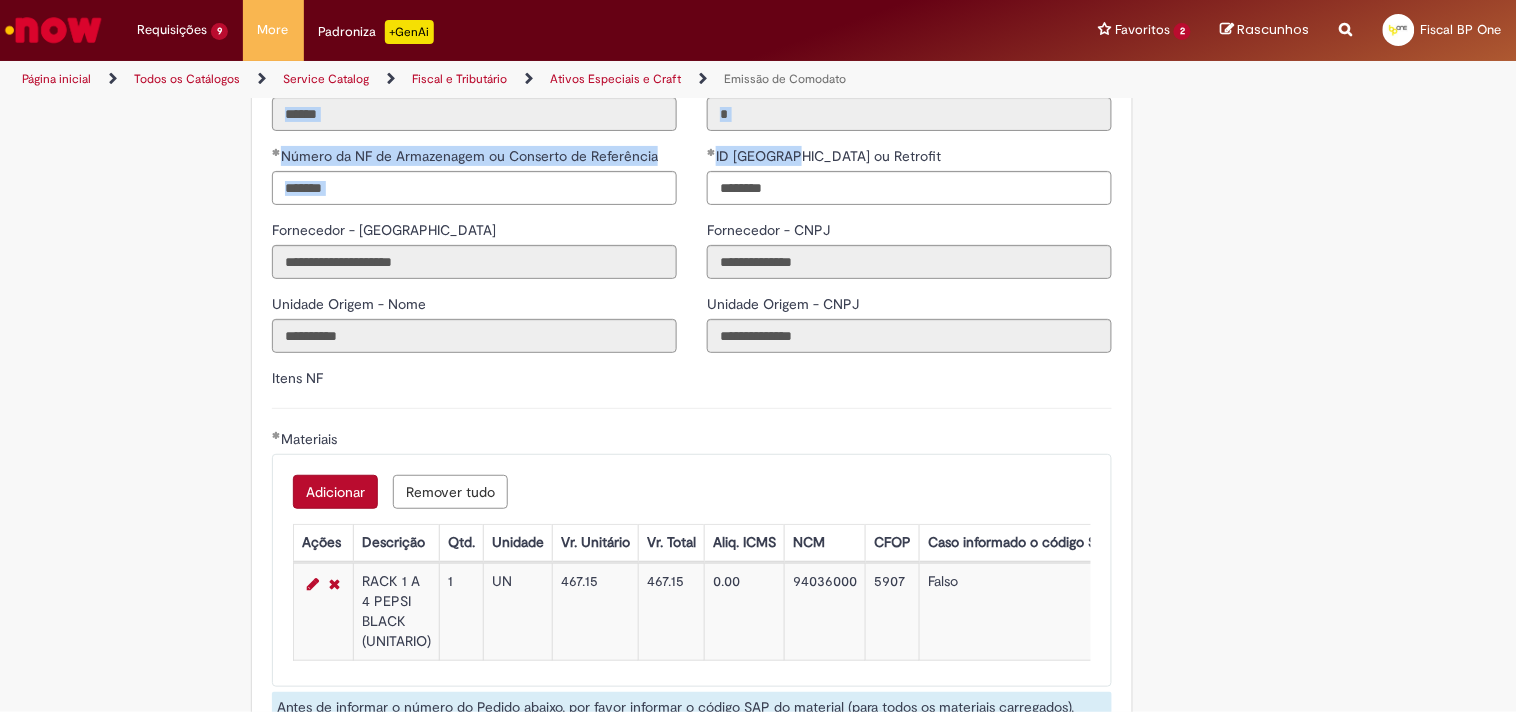 scroll, scrollTop: 2222, scrollLeft: 0, axis: vertical 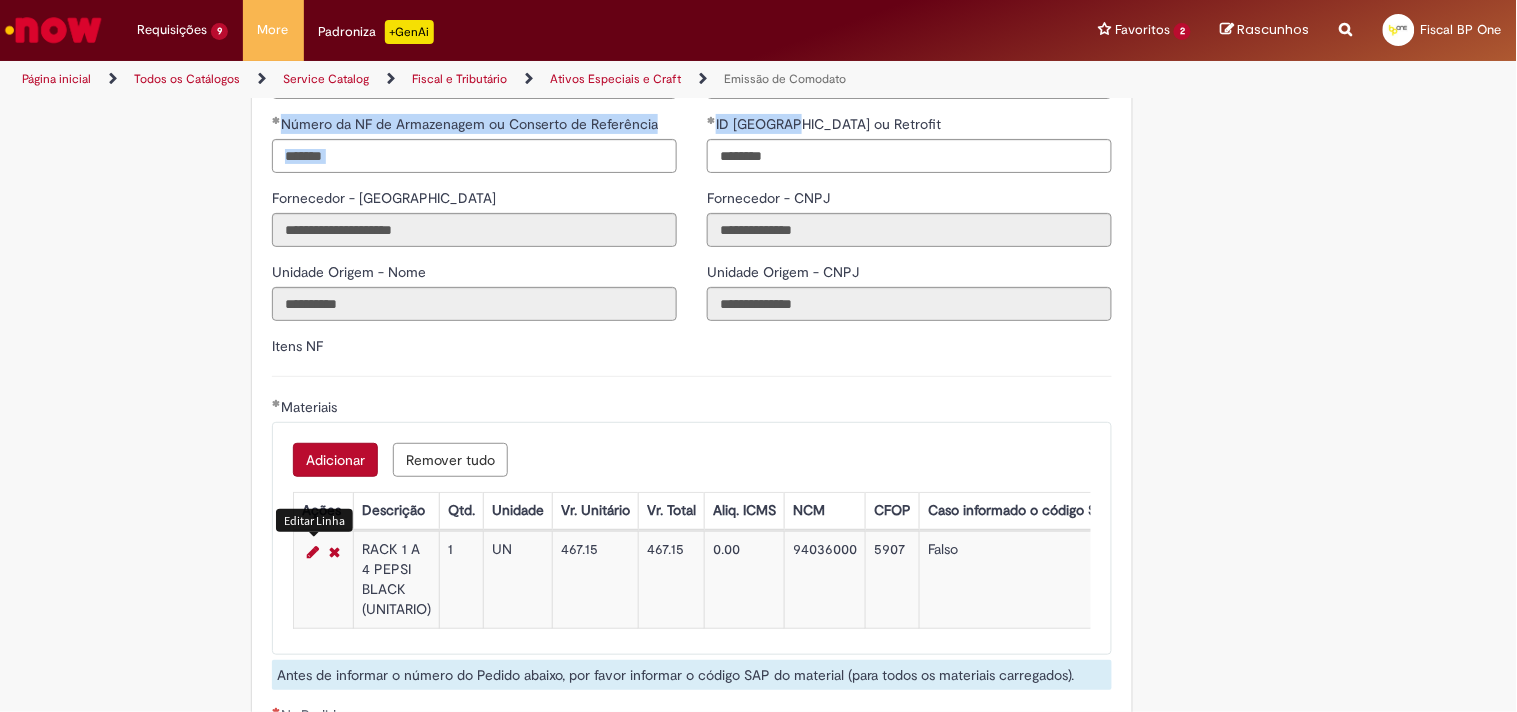 click at bounding box center (313, 552) 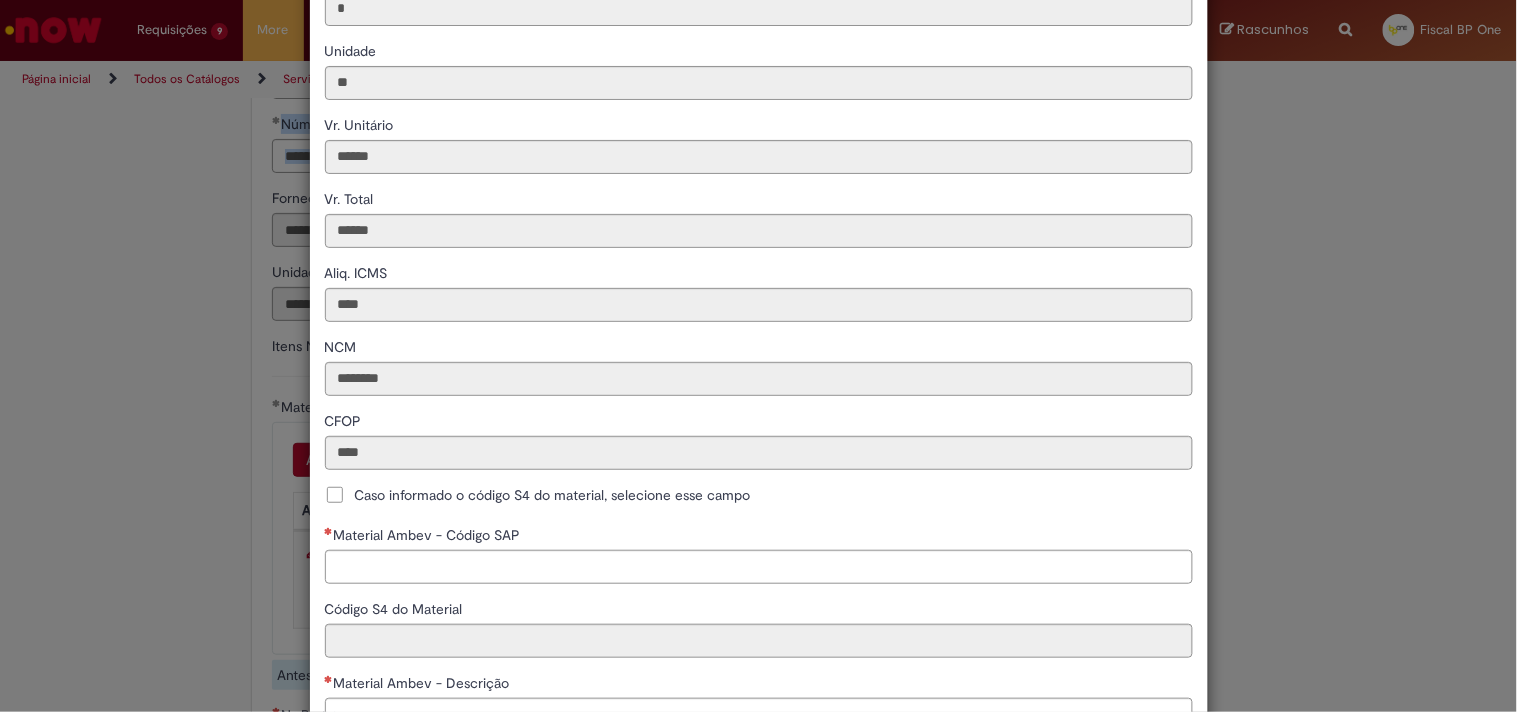 scroll, scrollTop: 222, scrollLeft: 0, axis: vertical 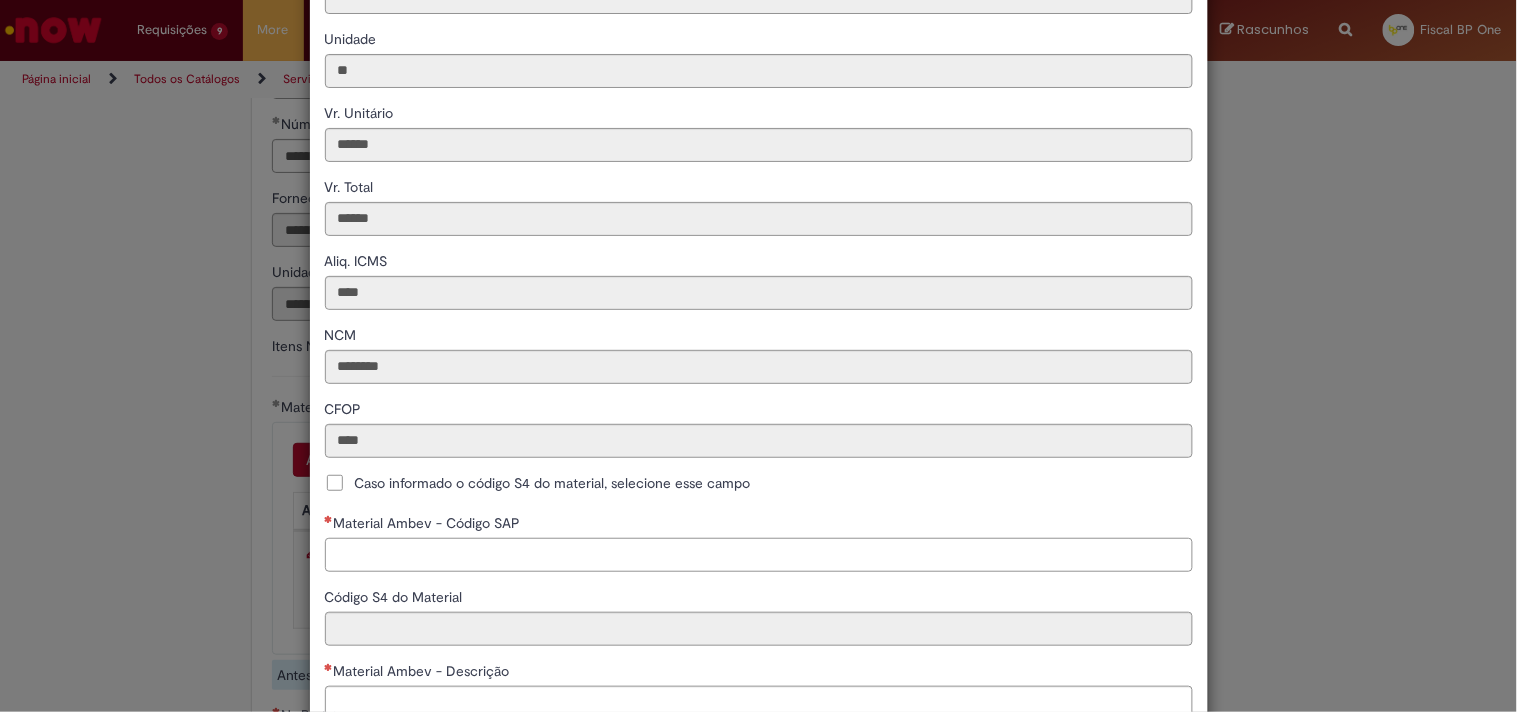 click on "Material Ambev - Código SAP" at bounding box center (759, 555) 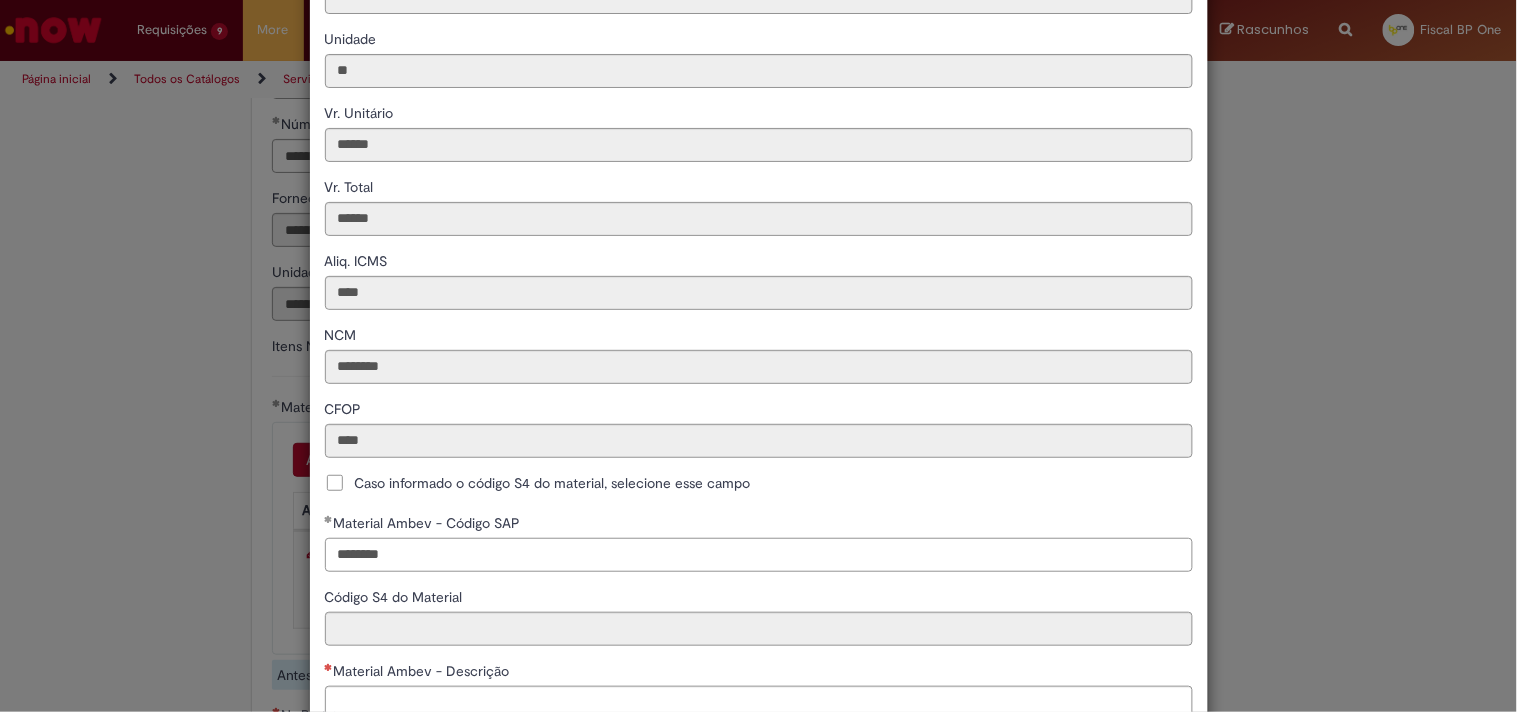 drag, startPoint x: 363, startPoint y: 565, endPoint x: 368, endPoint y: 548, distance: 17.720045 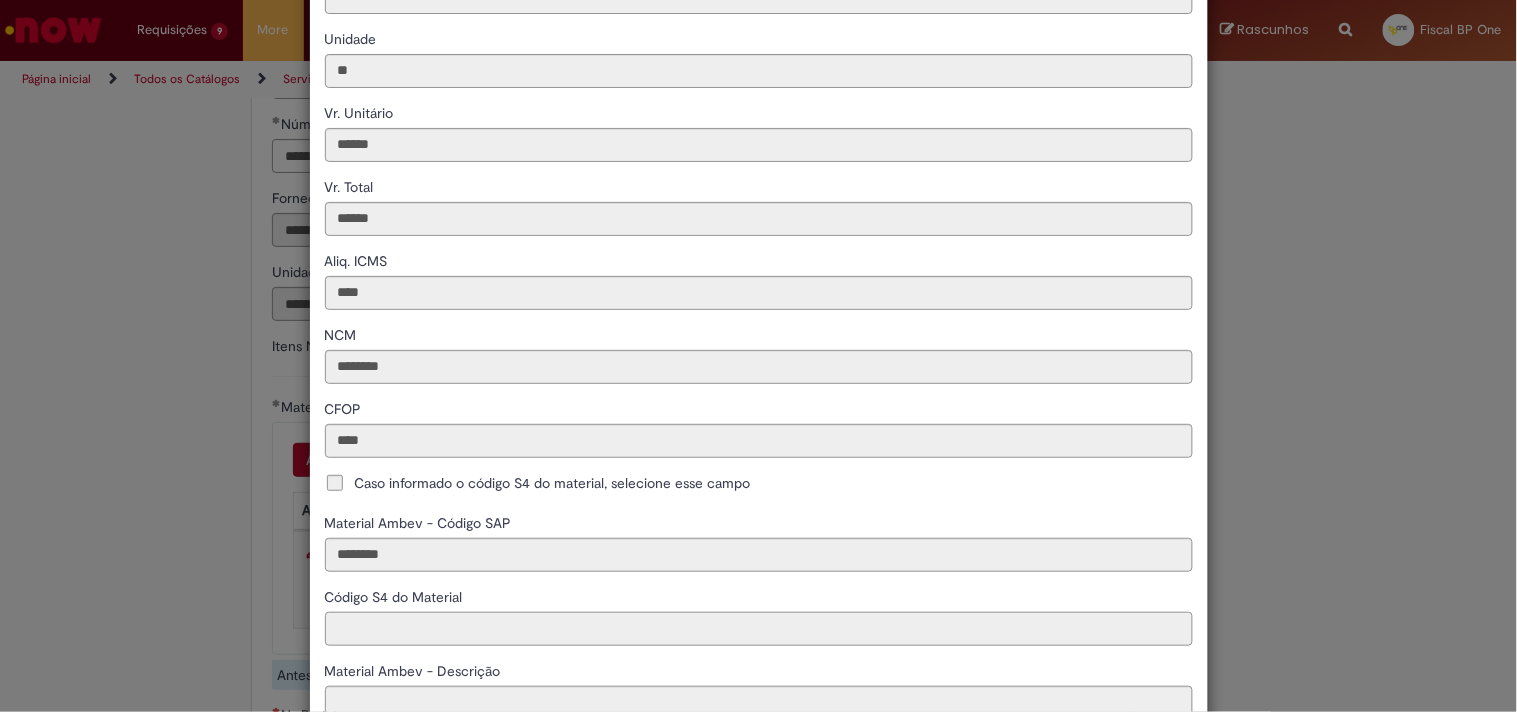 type on "**********" 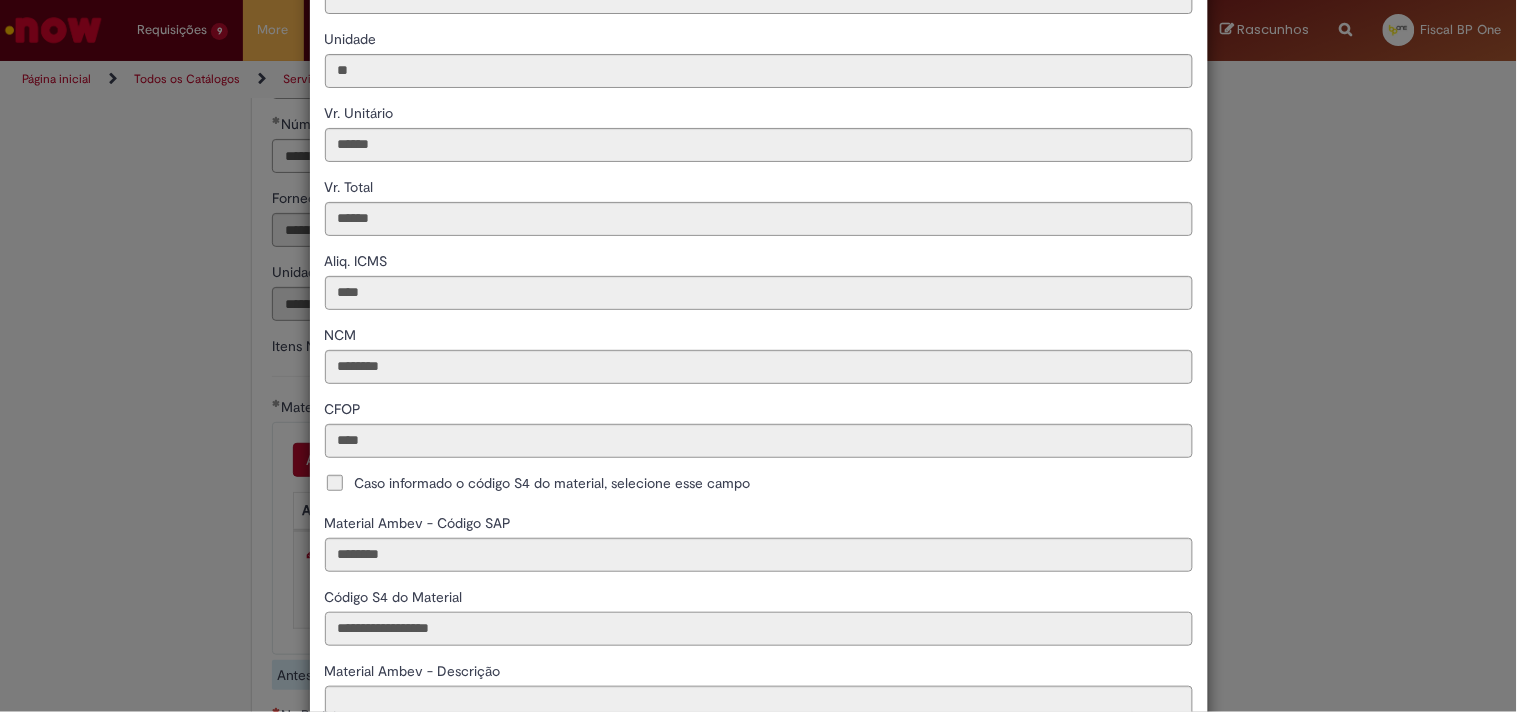 type on "**********" 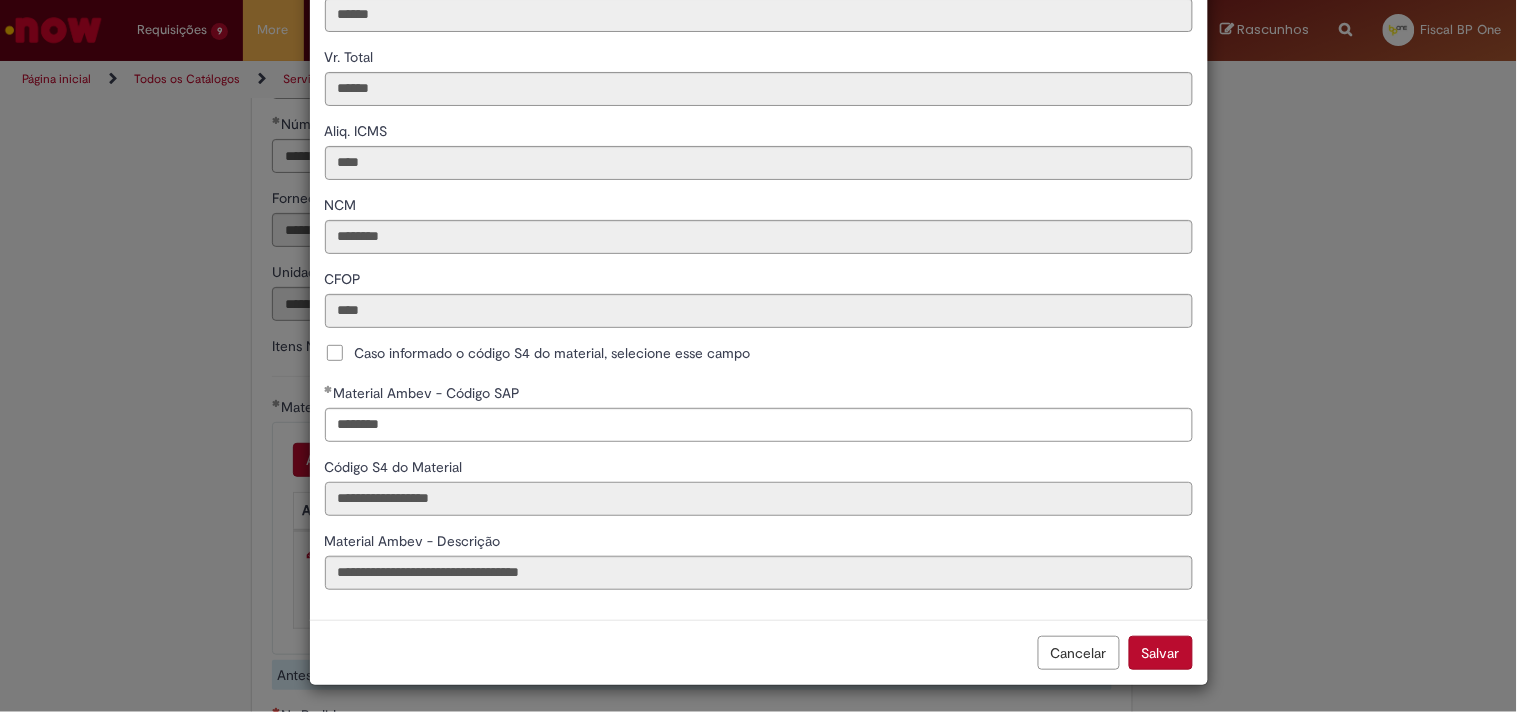 scroll, scrollTop: 355, scrollLeft: 0, axis: vertical 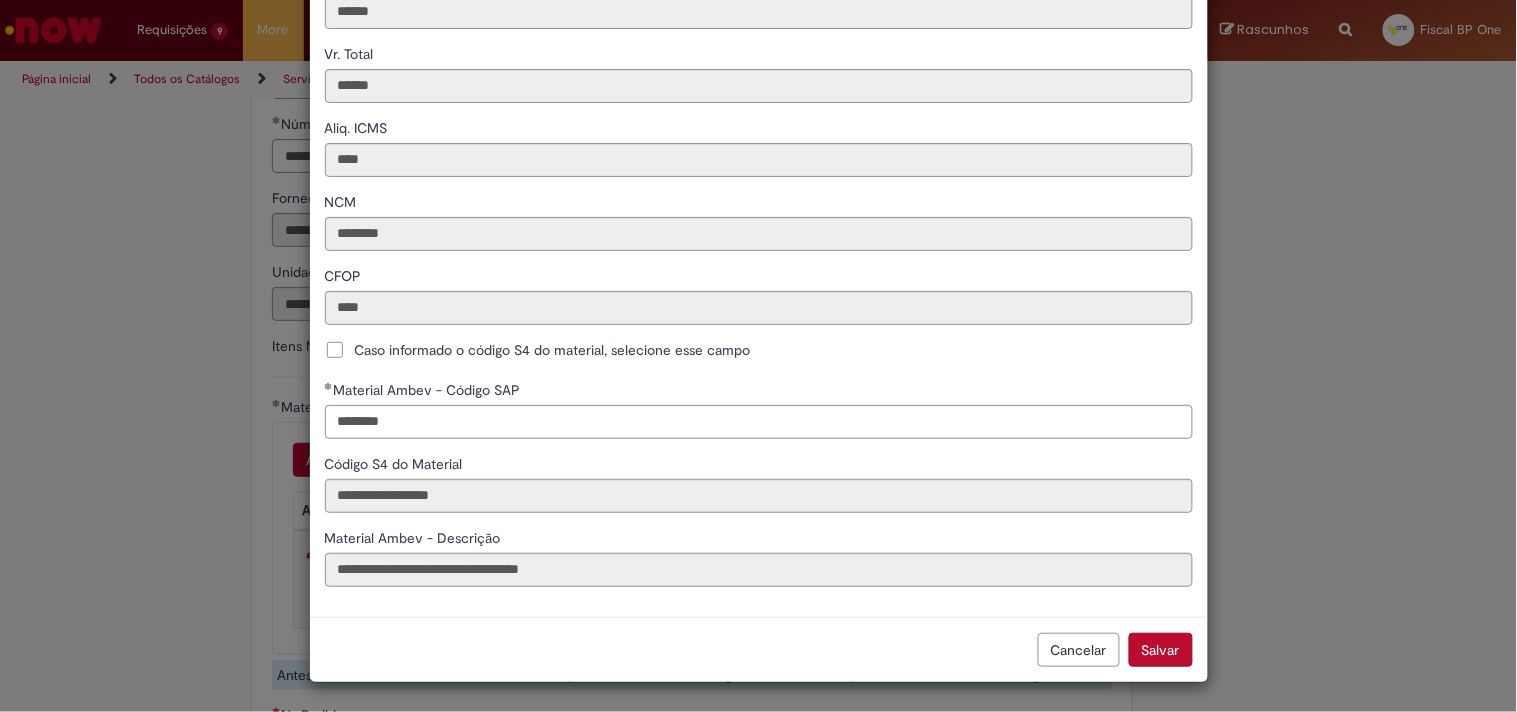 click on "Salvar" at bounding box center (1161, 650) 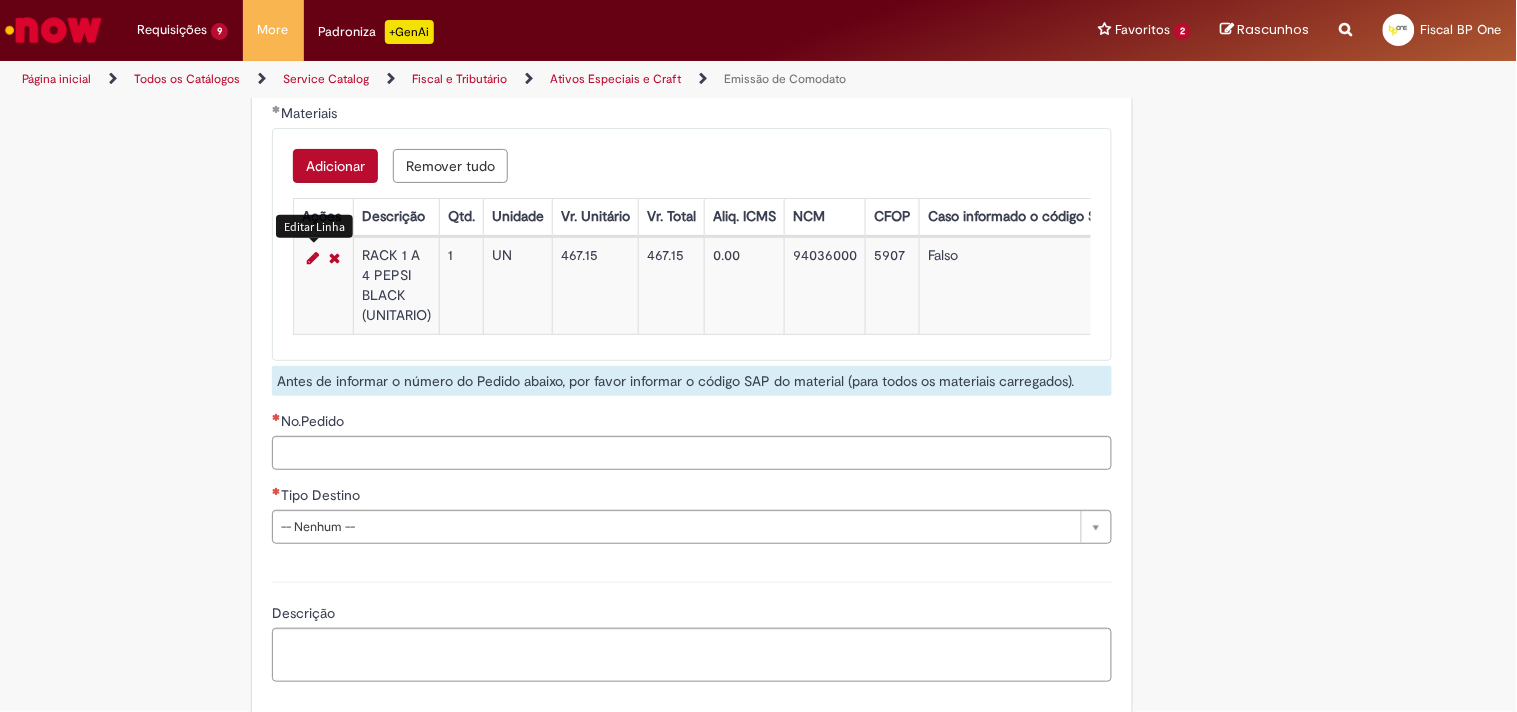 scroll, scrollTop: 2555, scrollLeft: 0, axis: vertical 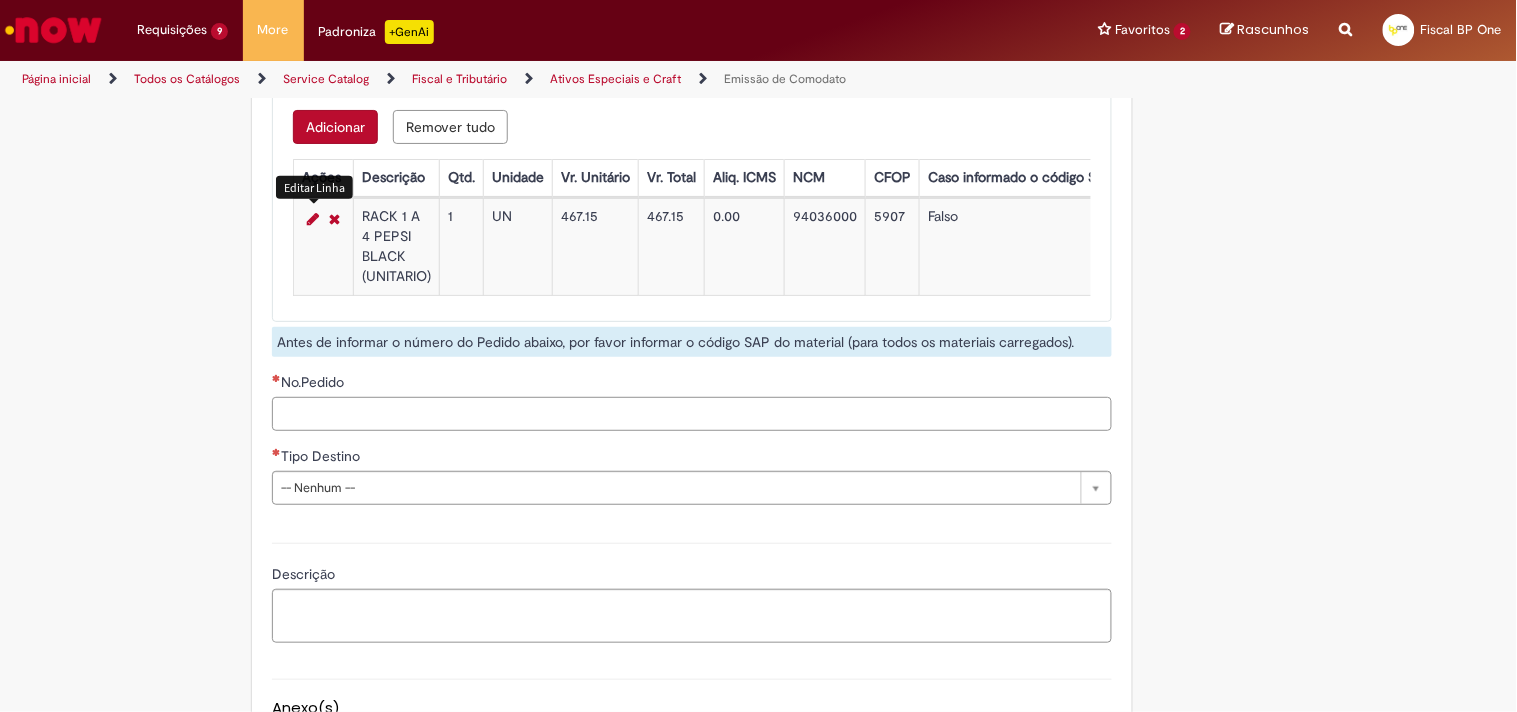 click on "No.Pedido" at bounding box center [692, 414] 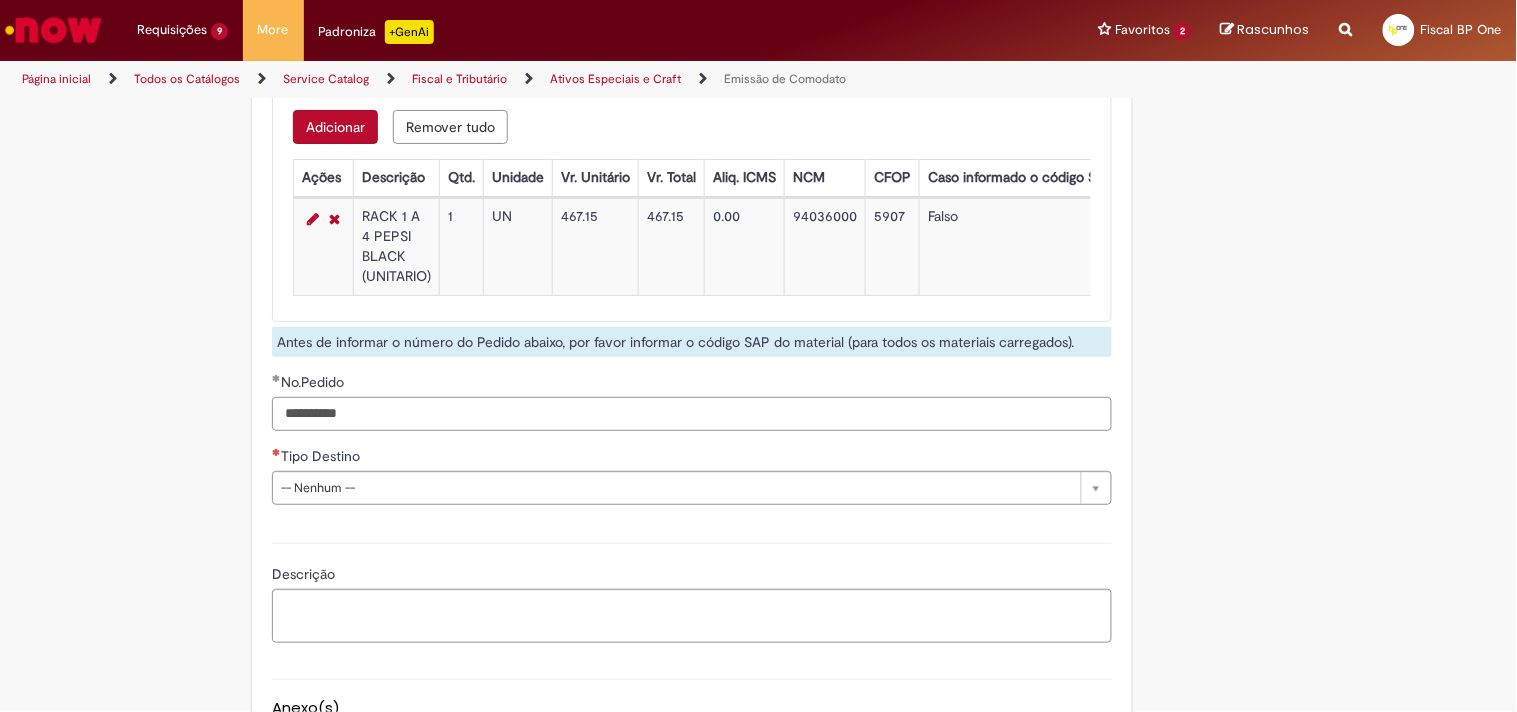 type on "**********" 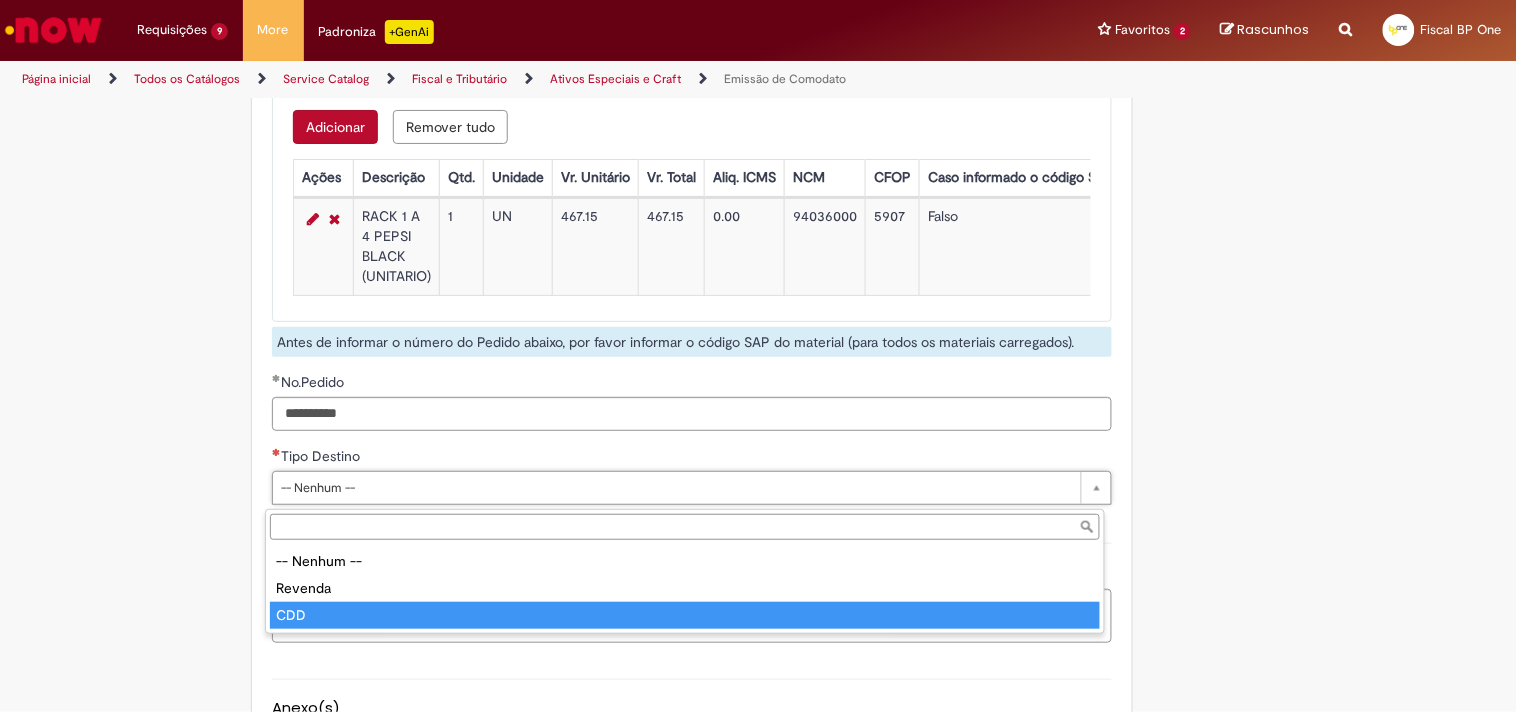 type on "***" 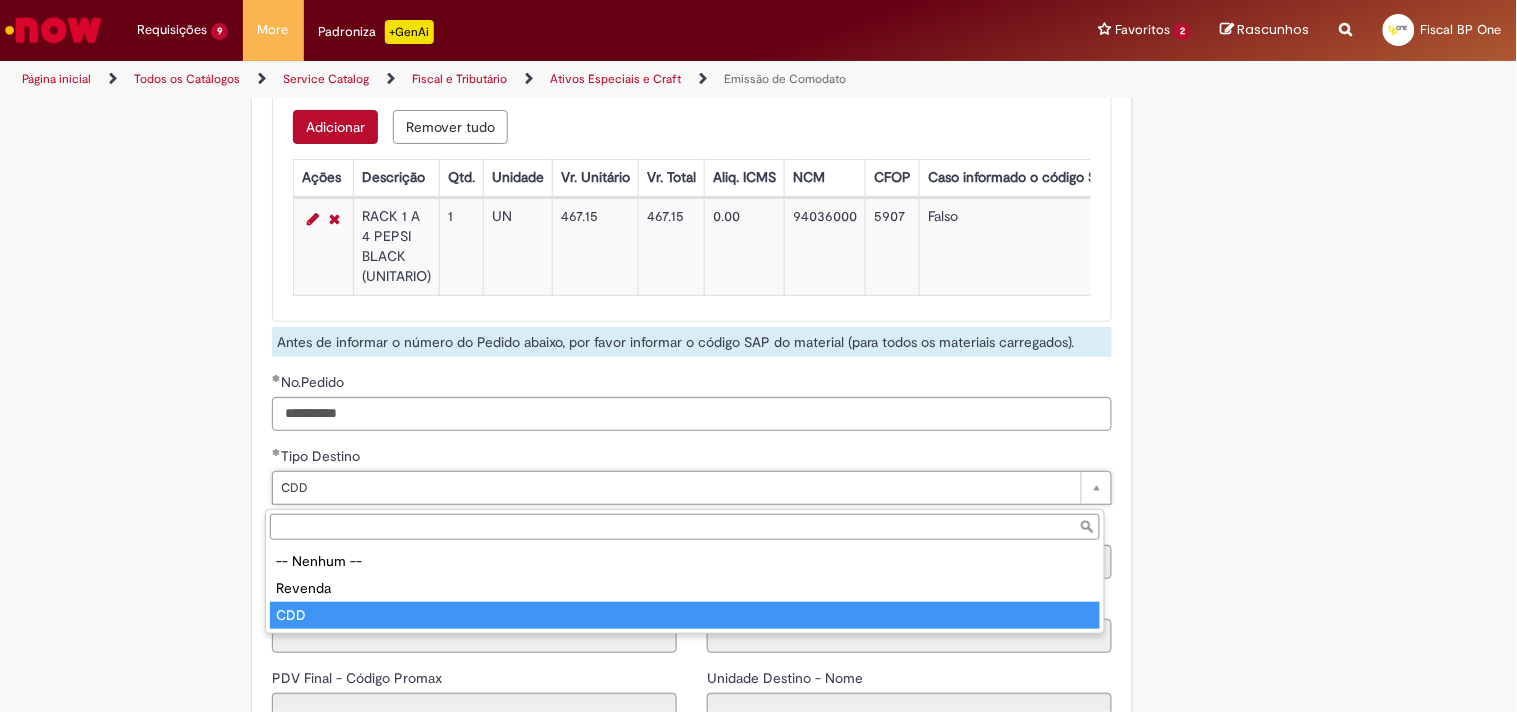 drag, startPoint x: 402, startPoint y: 476, endPoint x: 394, endPoint y: 494, distance: 19.697716 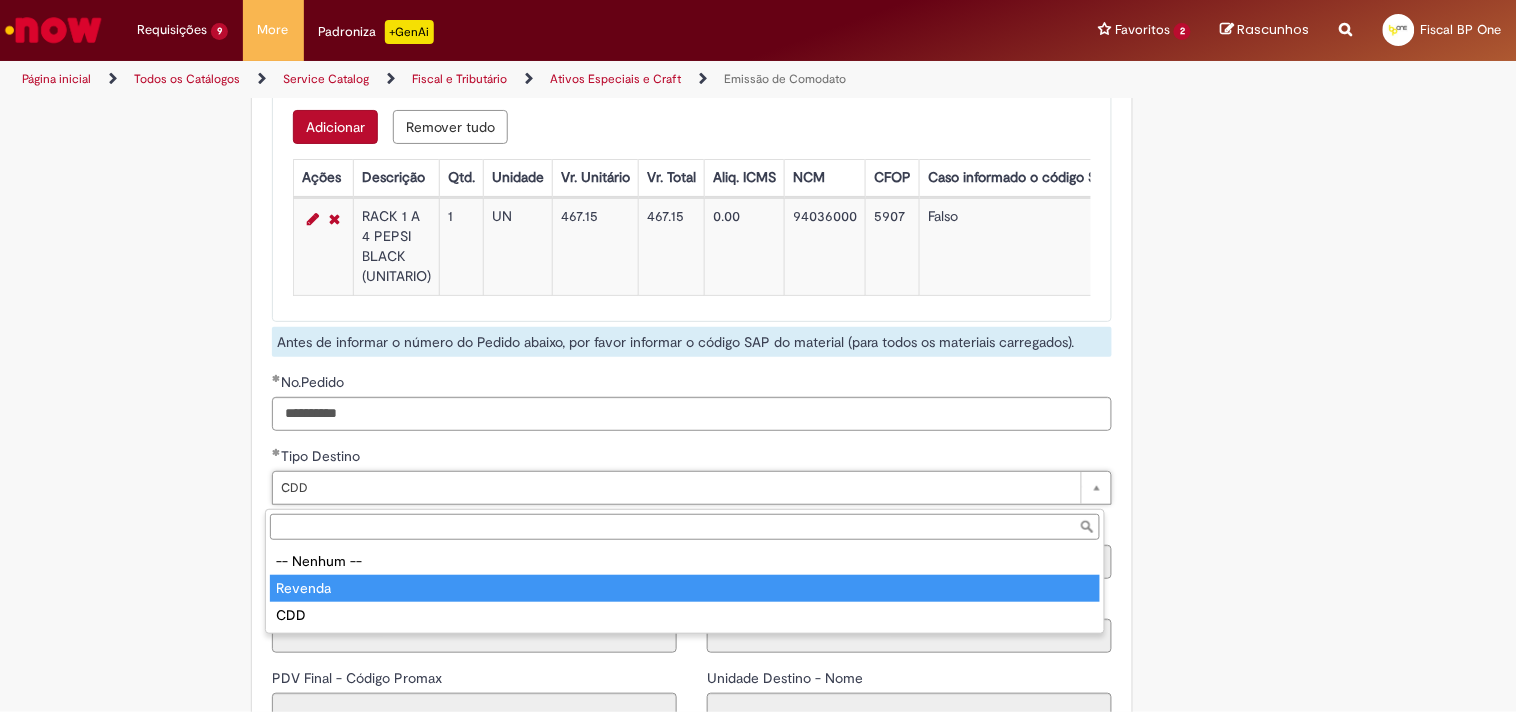 type on "*******" 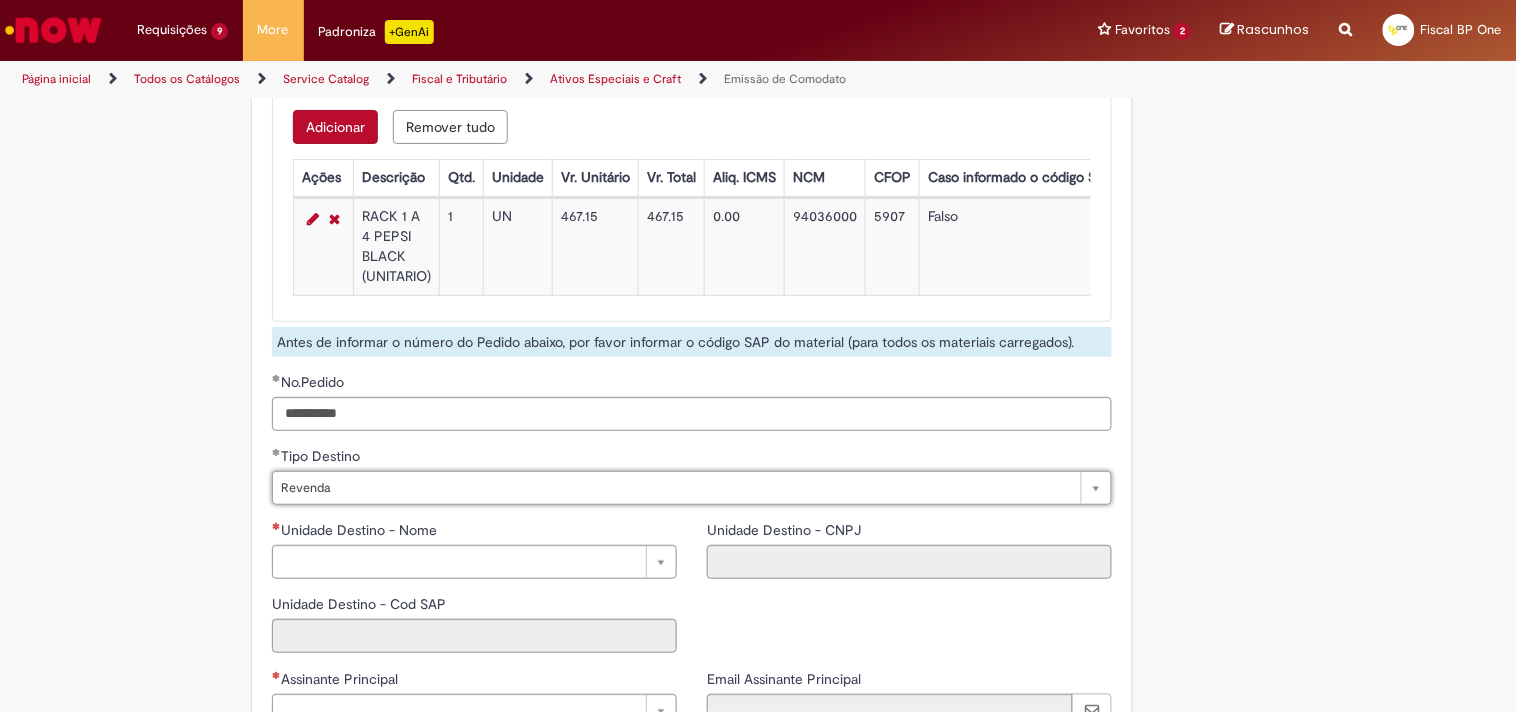 scroll, scrollTop: 0, scrollLeft: 0, axis: both 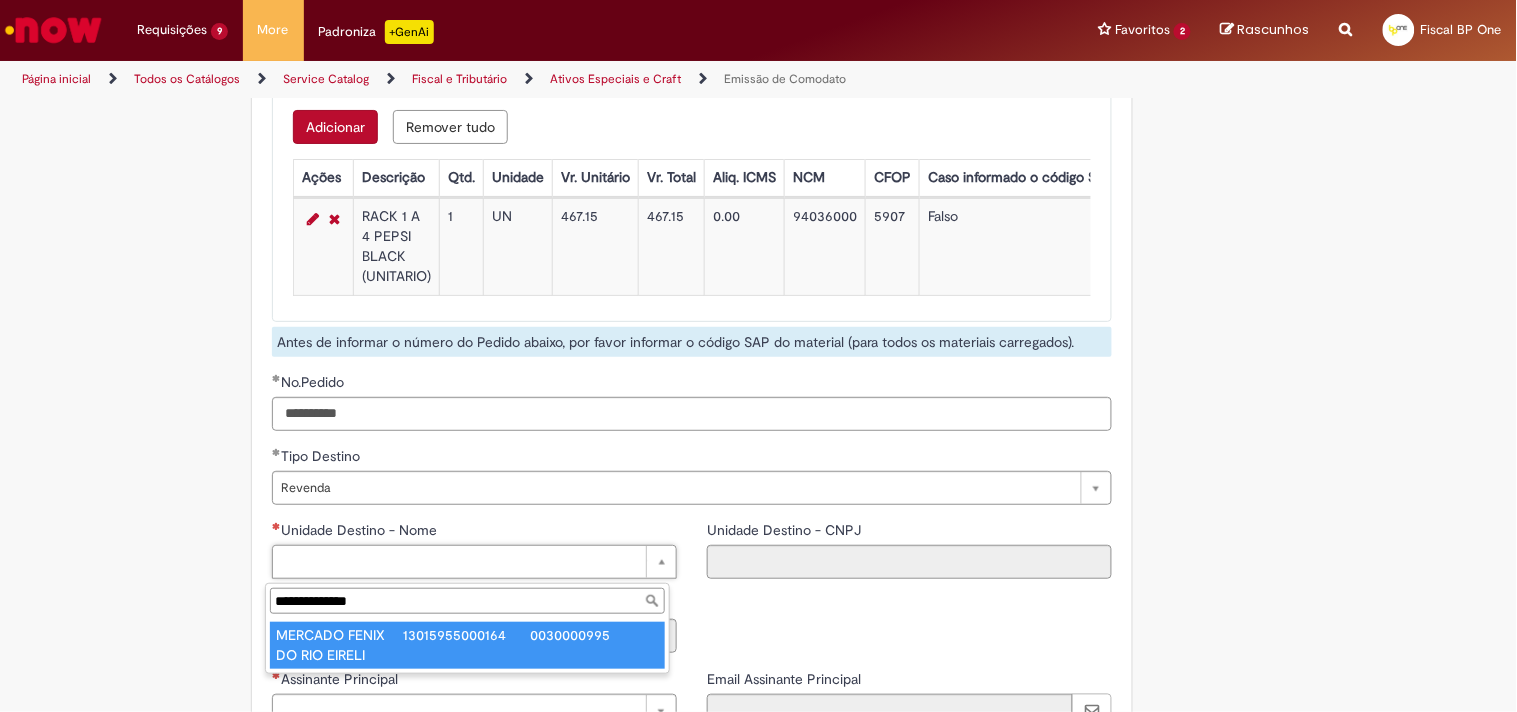 type on "**********" 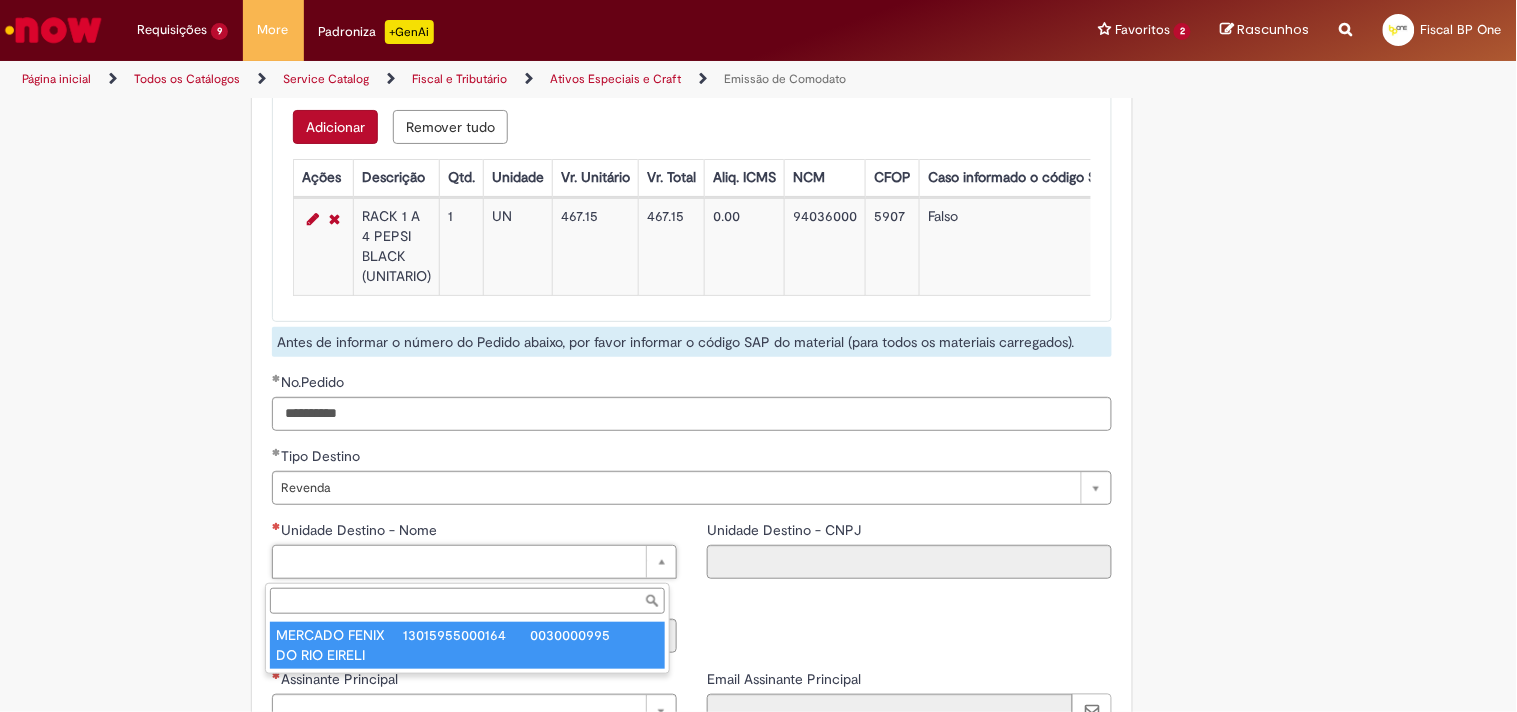 type on "**********" 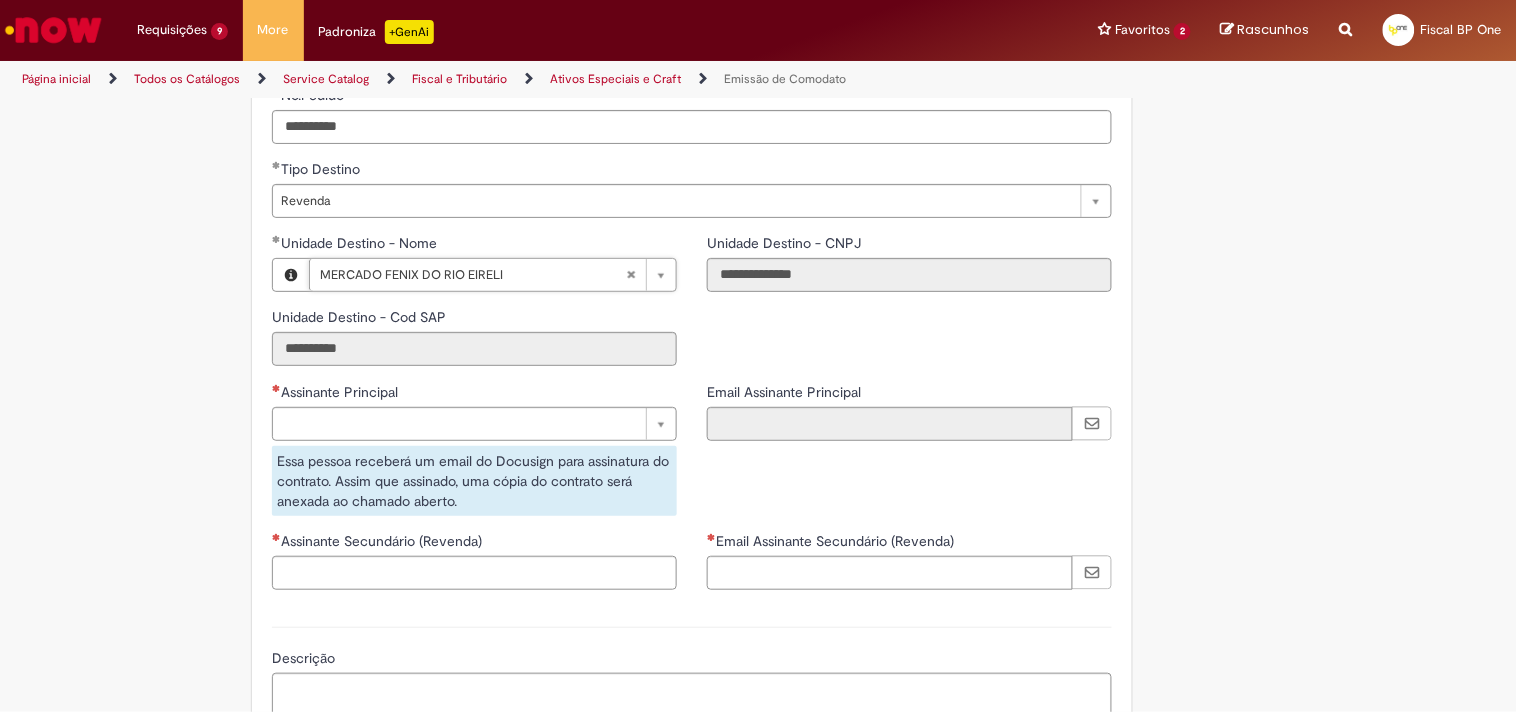 scroll, scrollTop: 2888, scrollLeft: 0, axis: vertical 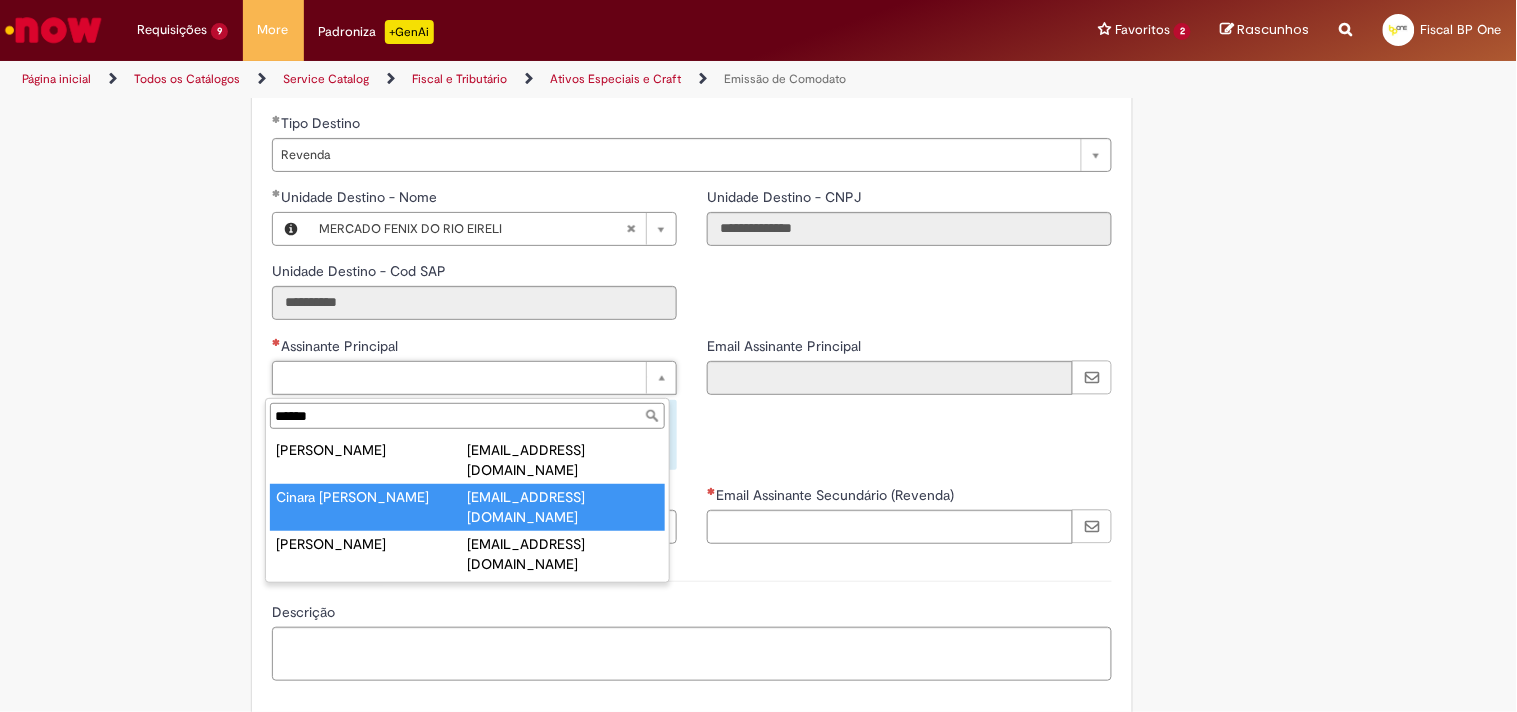 type on "******" 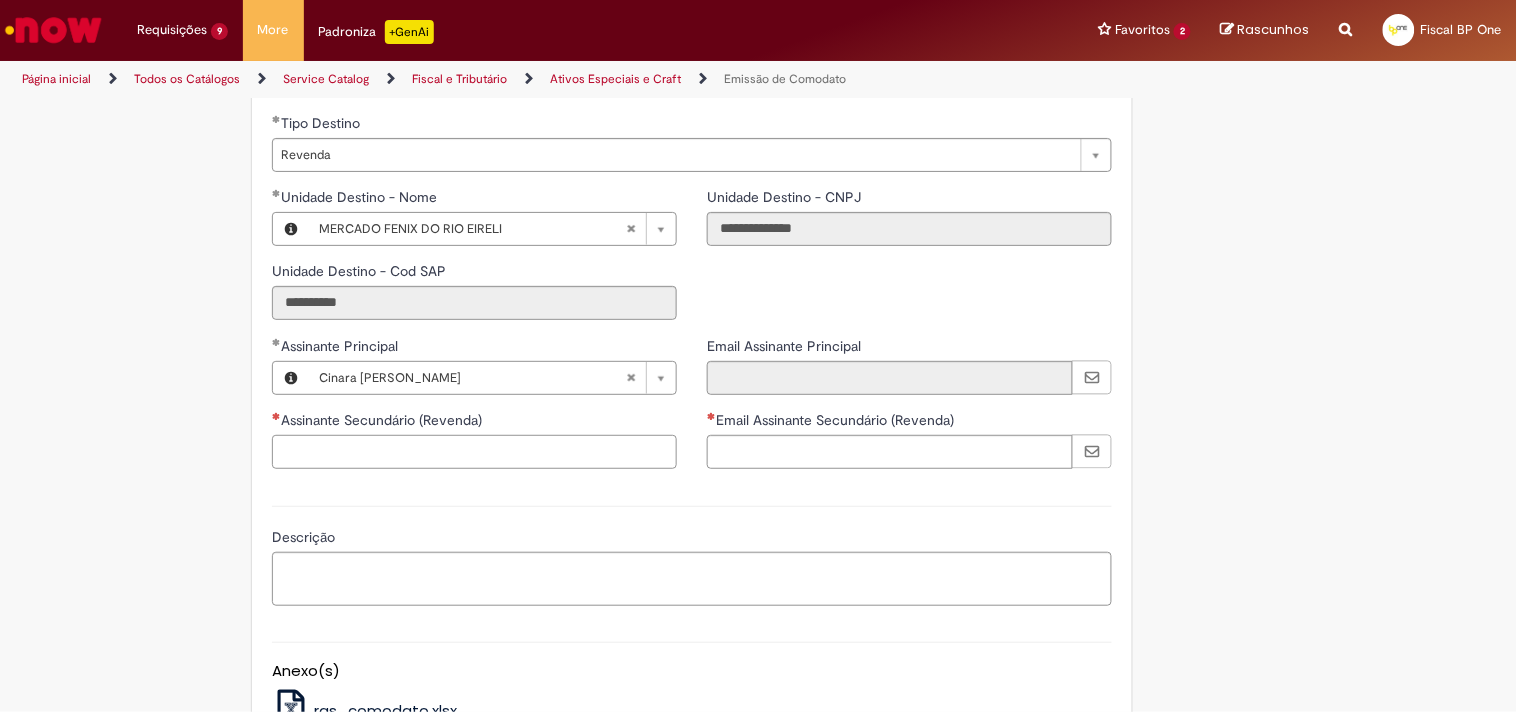 click on "Assinante Secundário (Revenda)" at bounding box center (474, 452) 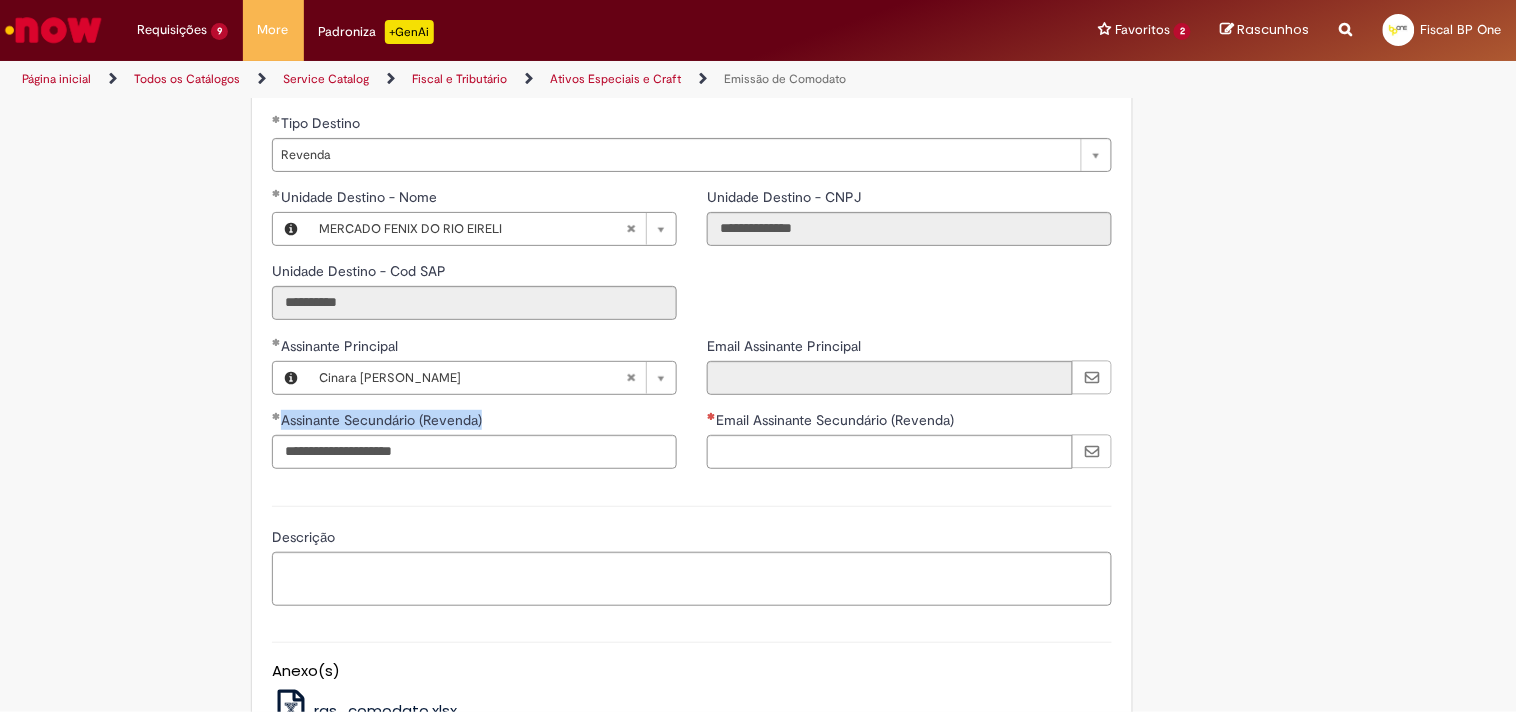 drag, startPoint x: 690, startPoint y: 412, endPoint x: 804, endPoint y: 443, distance: 118.13975 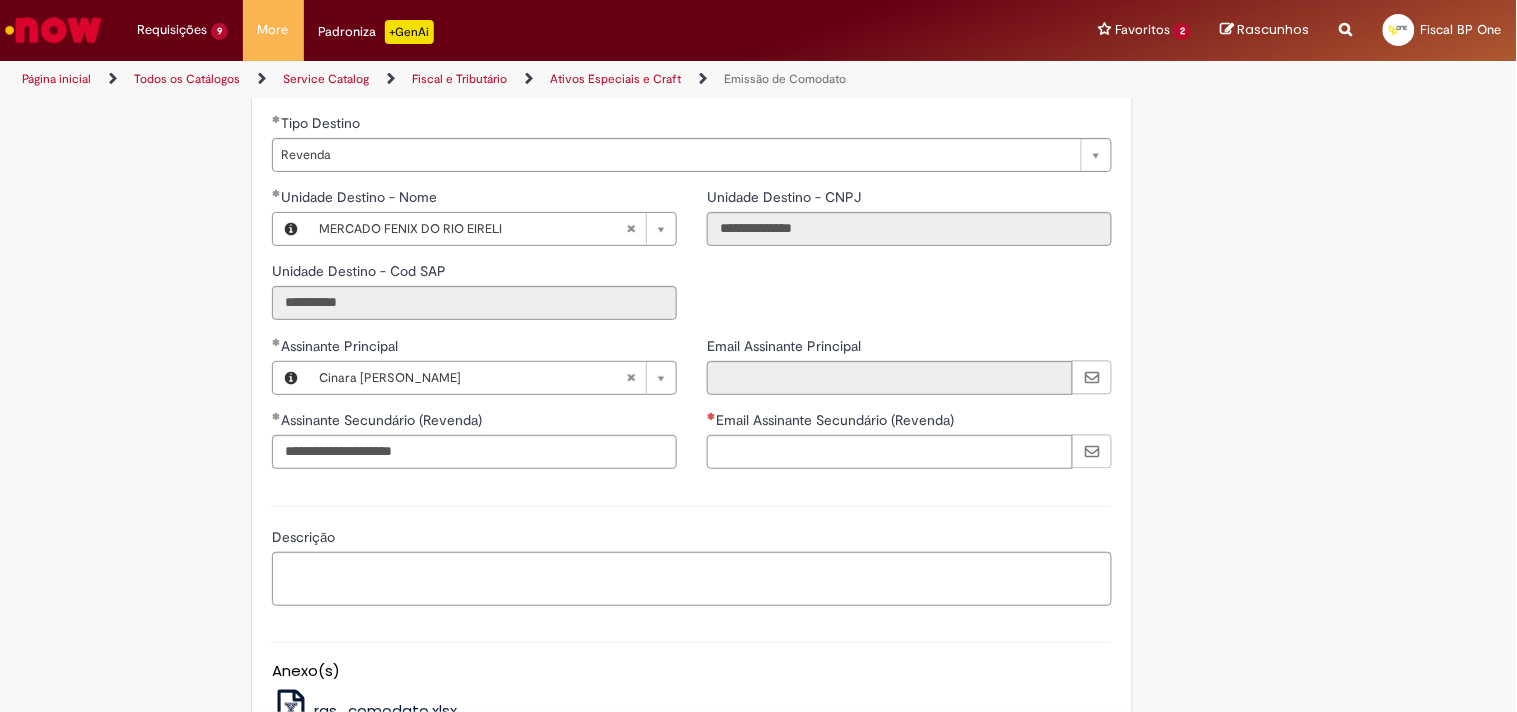 click on "Email Assinante Secundário (Revenda)" at bounding box center [909, 422] 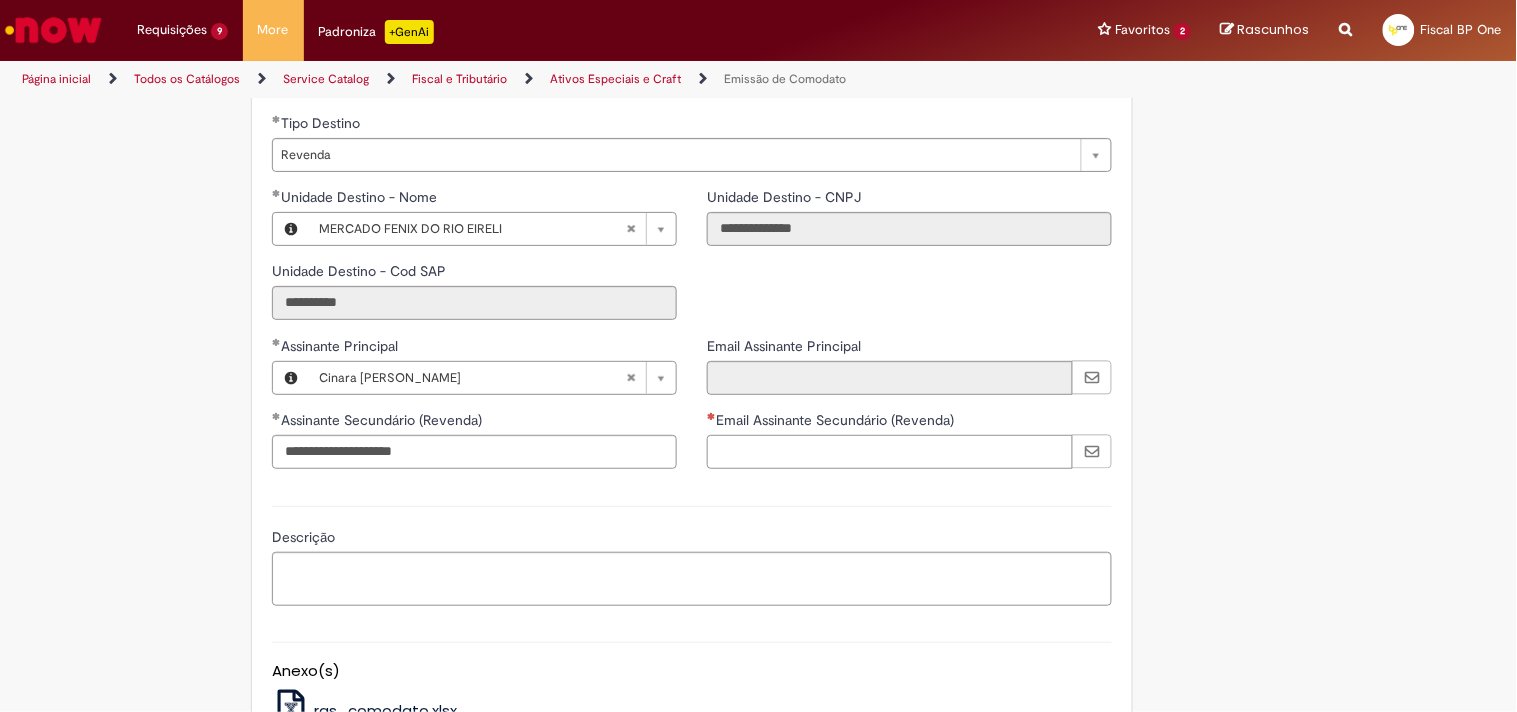 click on "Email Assinante Secundário (Revenda)" at bounding box center [890, 452] 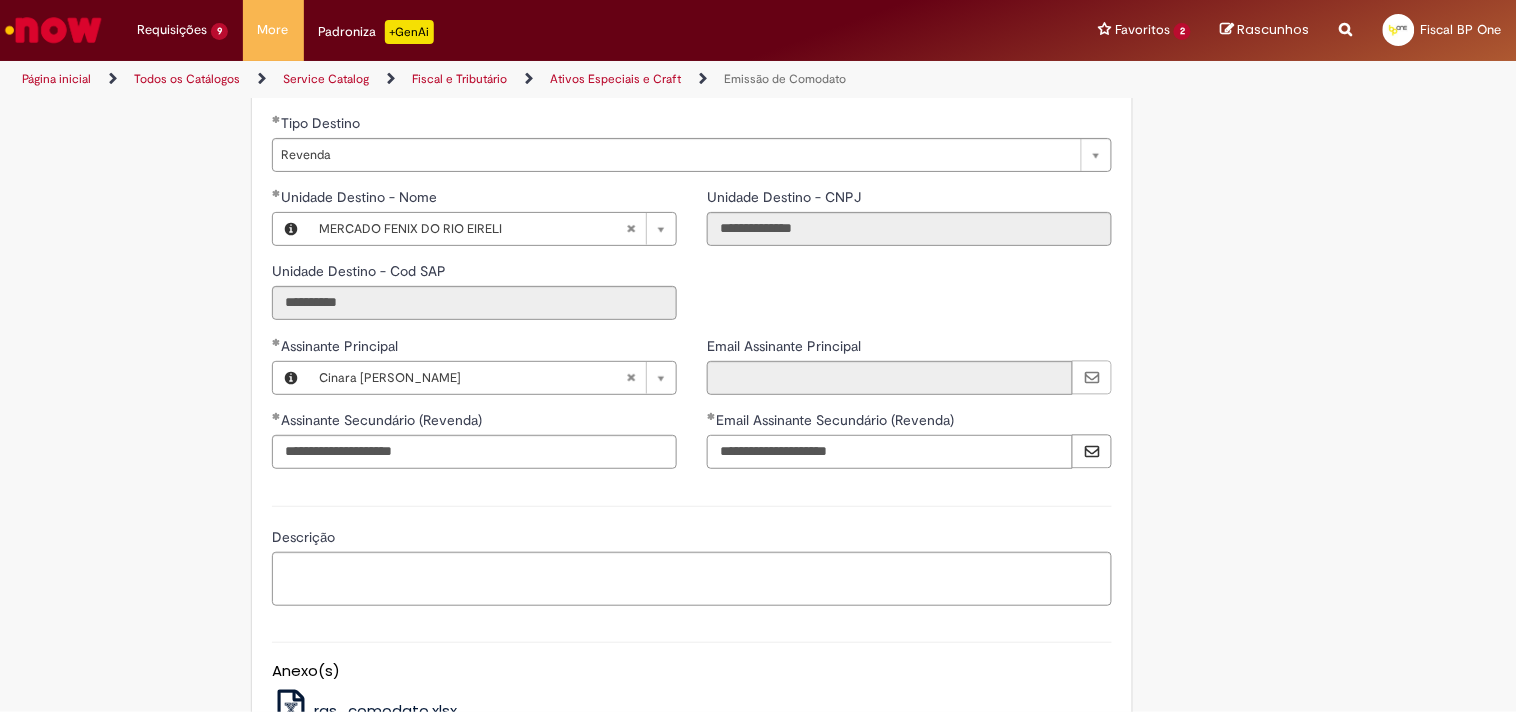 type on "**********" 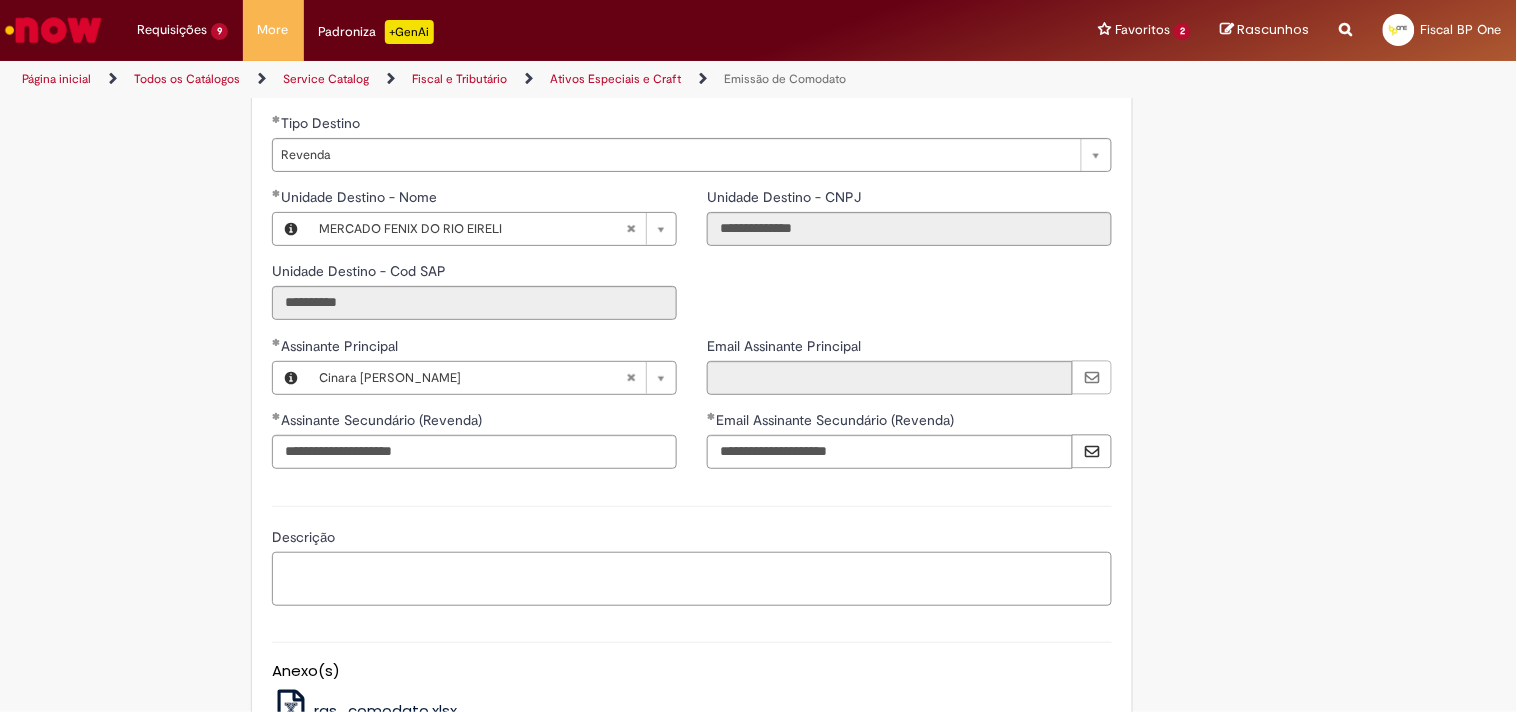 click on "Descrição" at bounding box center [692, 579] 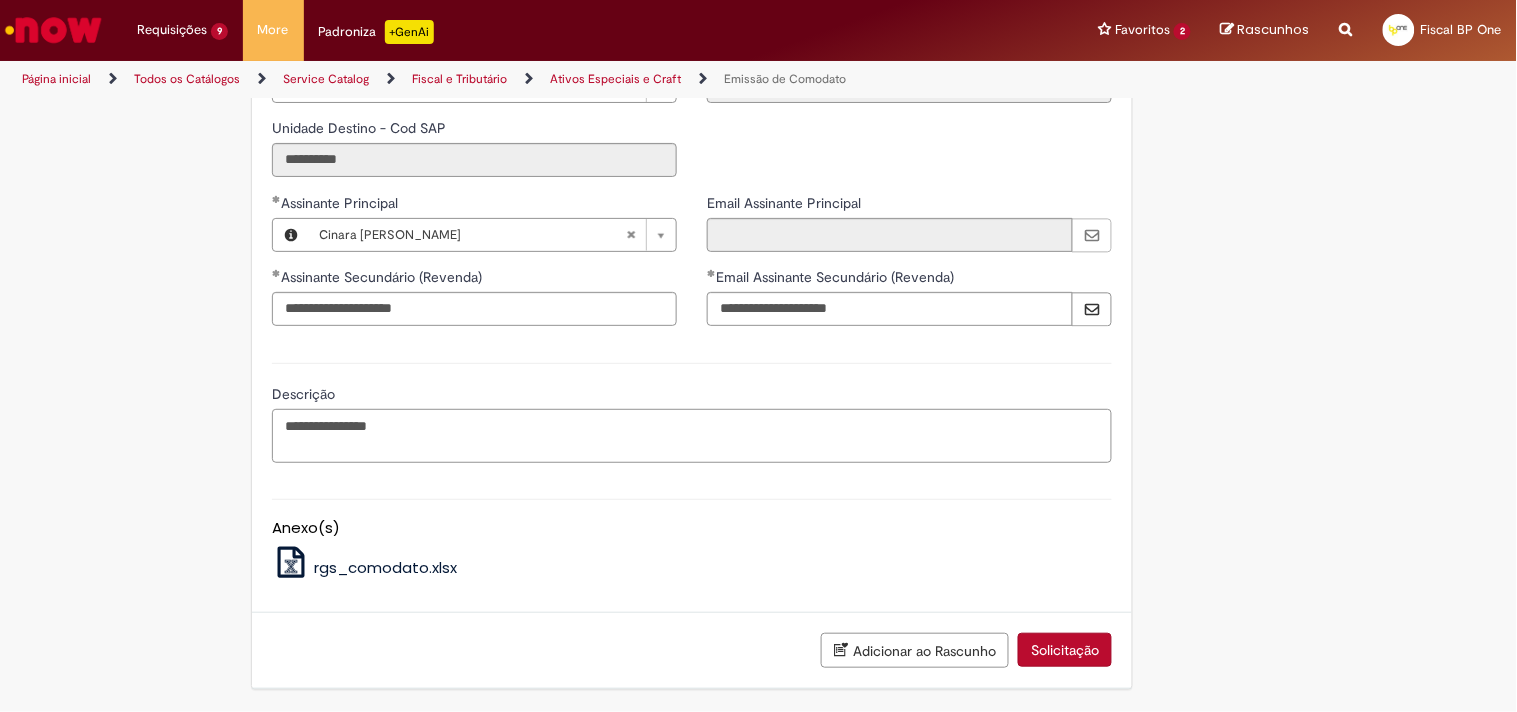 scroll, scrollTop: 3042, scrollLeft: 0, axis: vertical 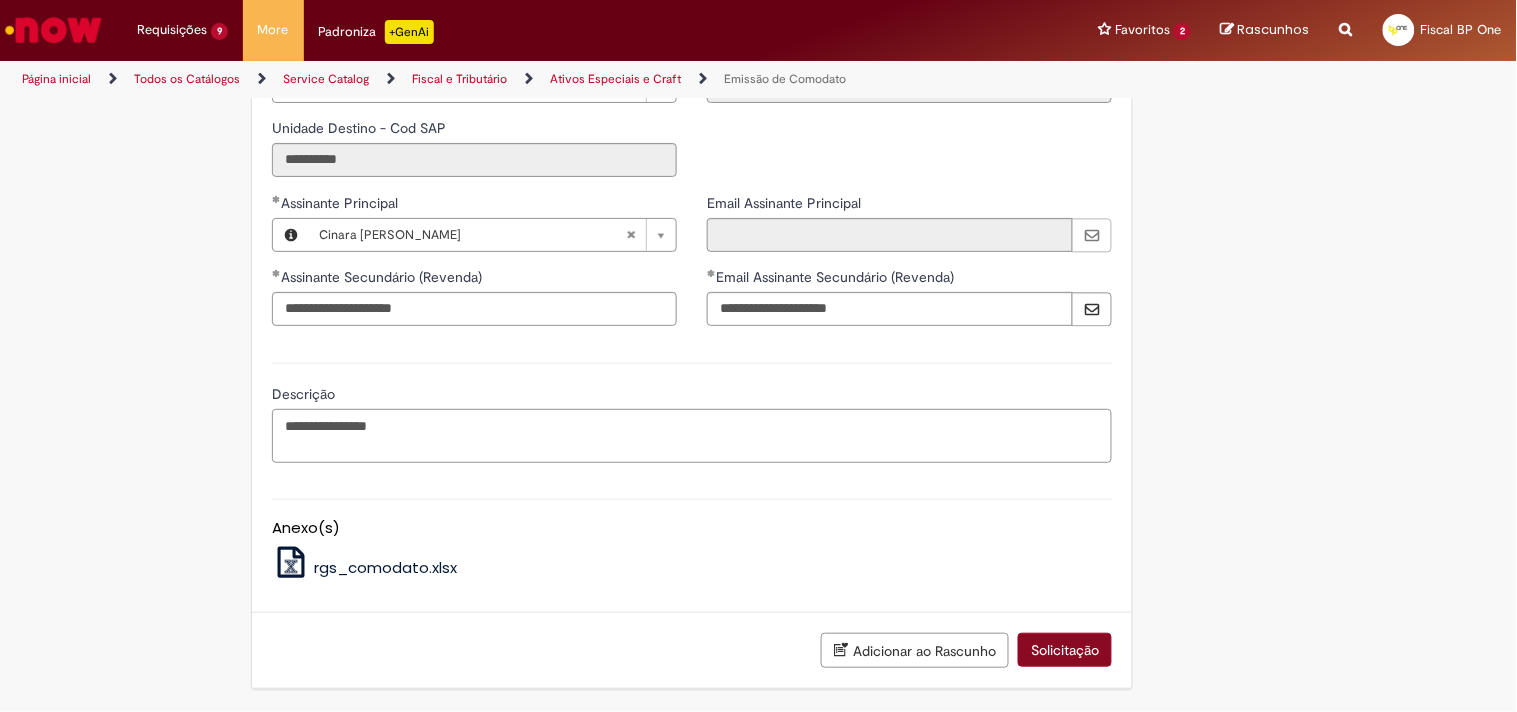 type on "**********" 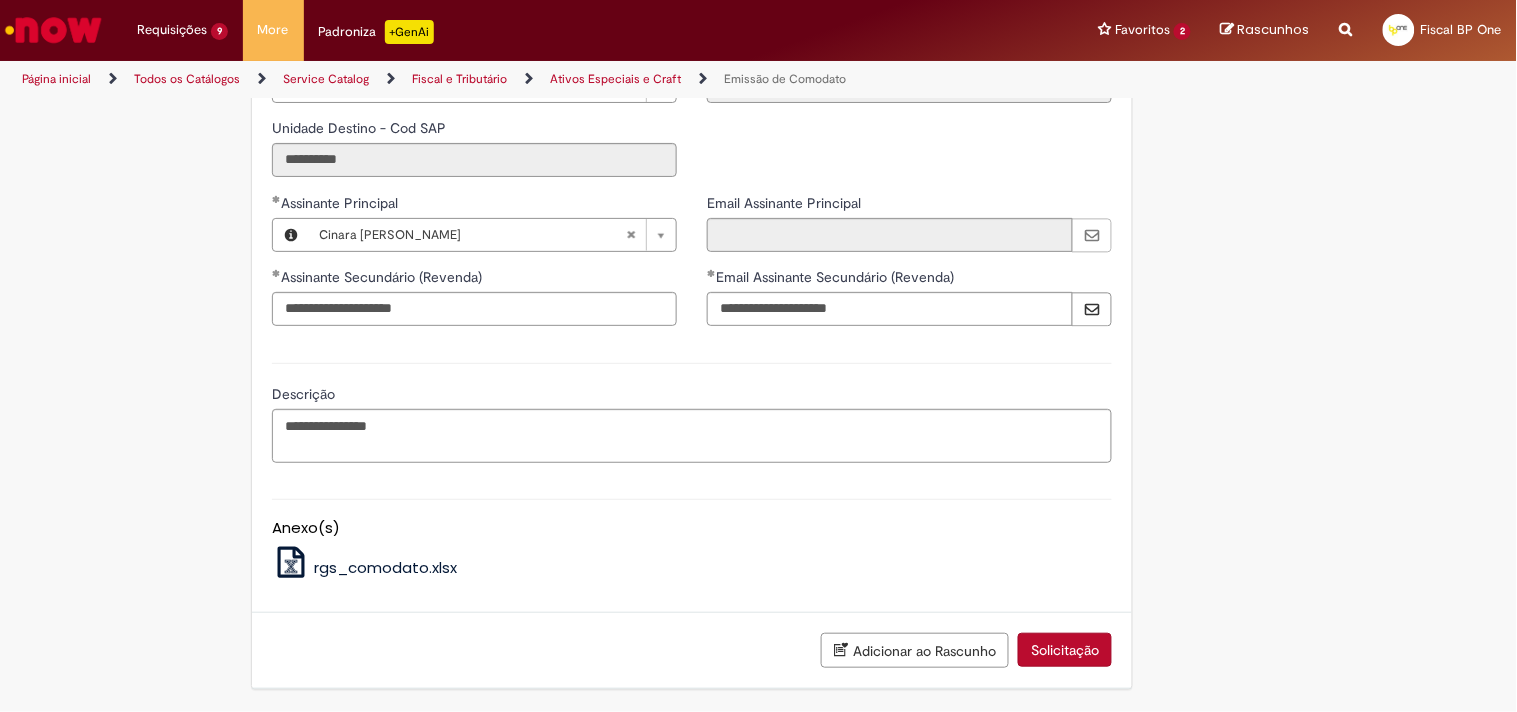 click on "Solicitação" at bounding box center [1065, 650] 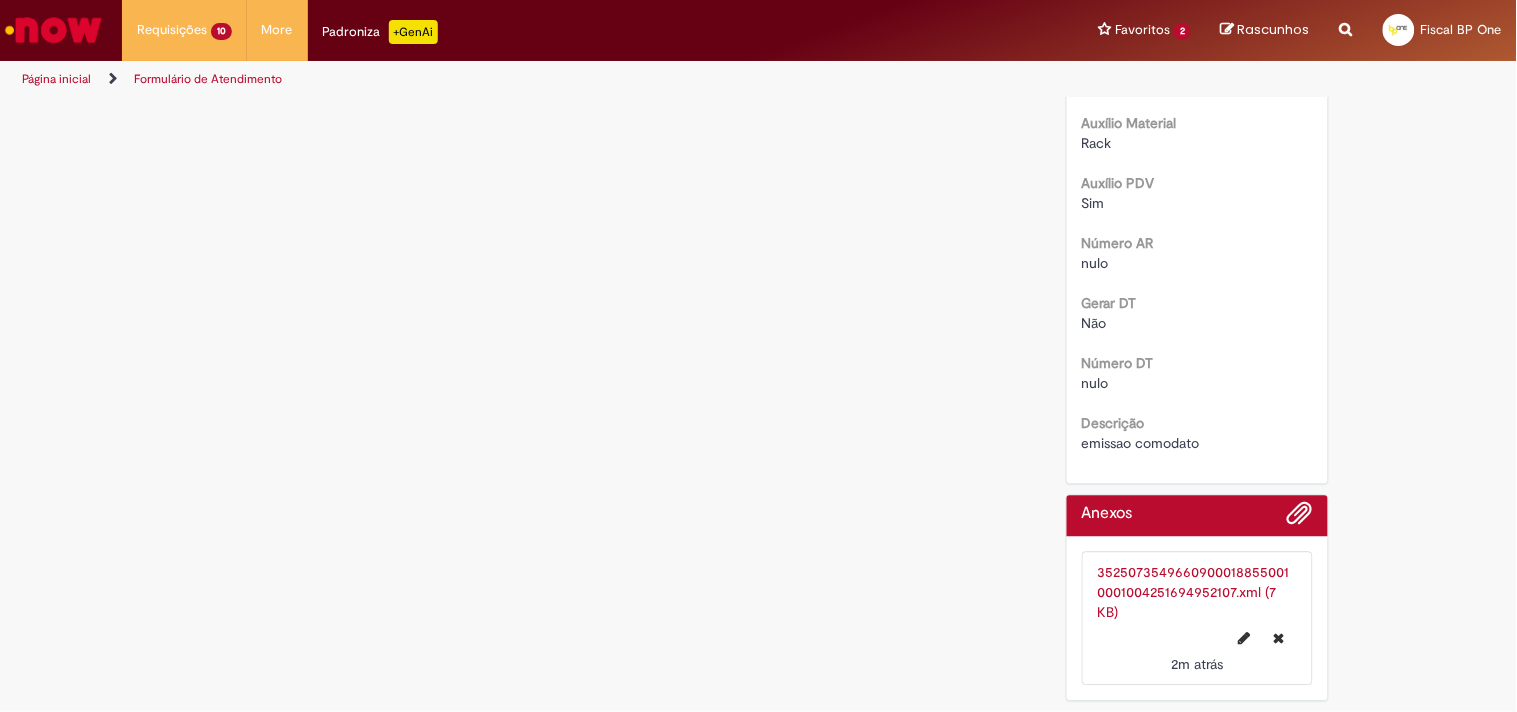 scroll, scrollTop: 0, scrollLeft: 0, axis: both 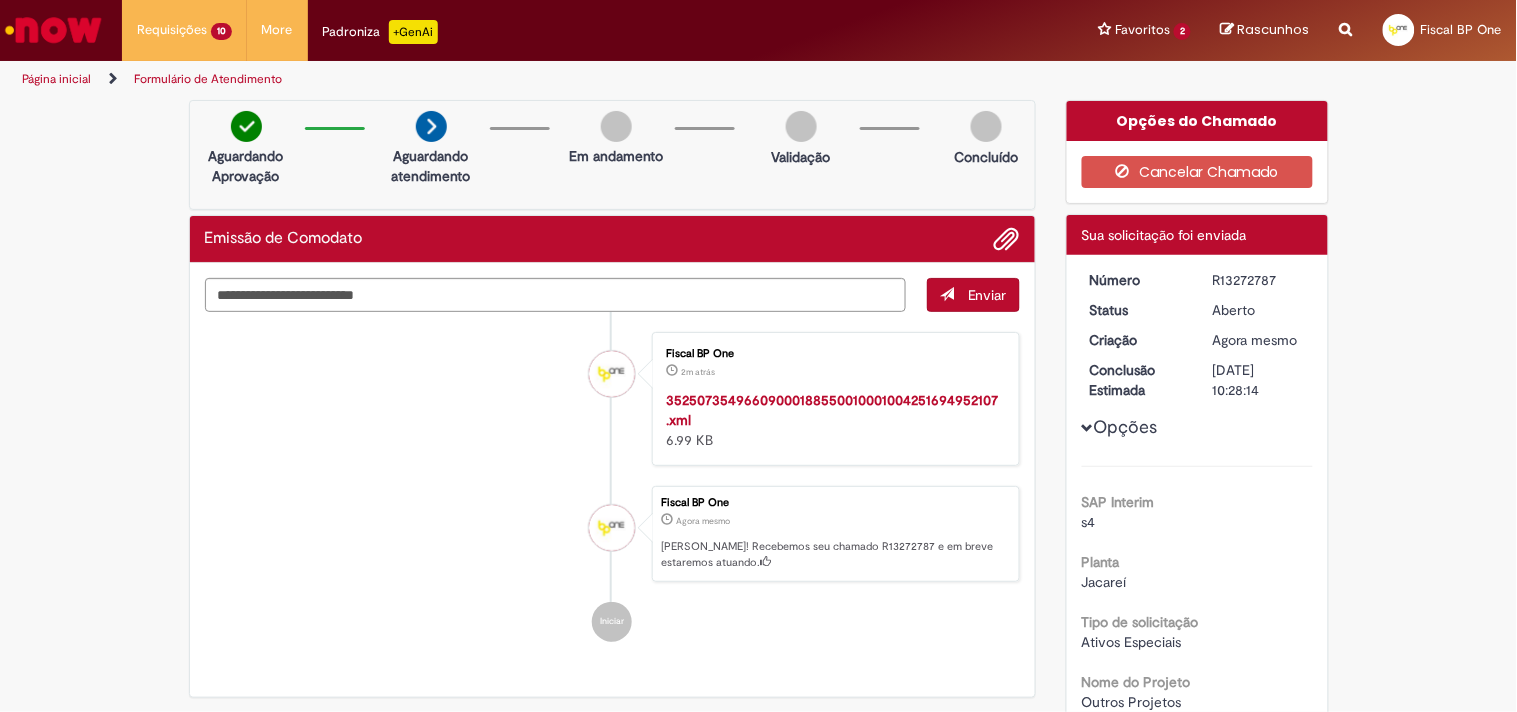click on "R13272787" at bounding box center (1259, 280) 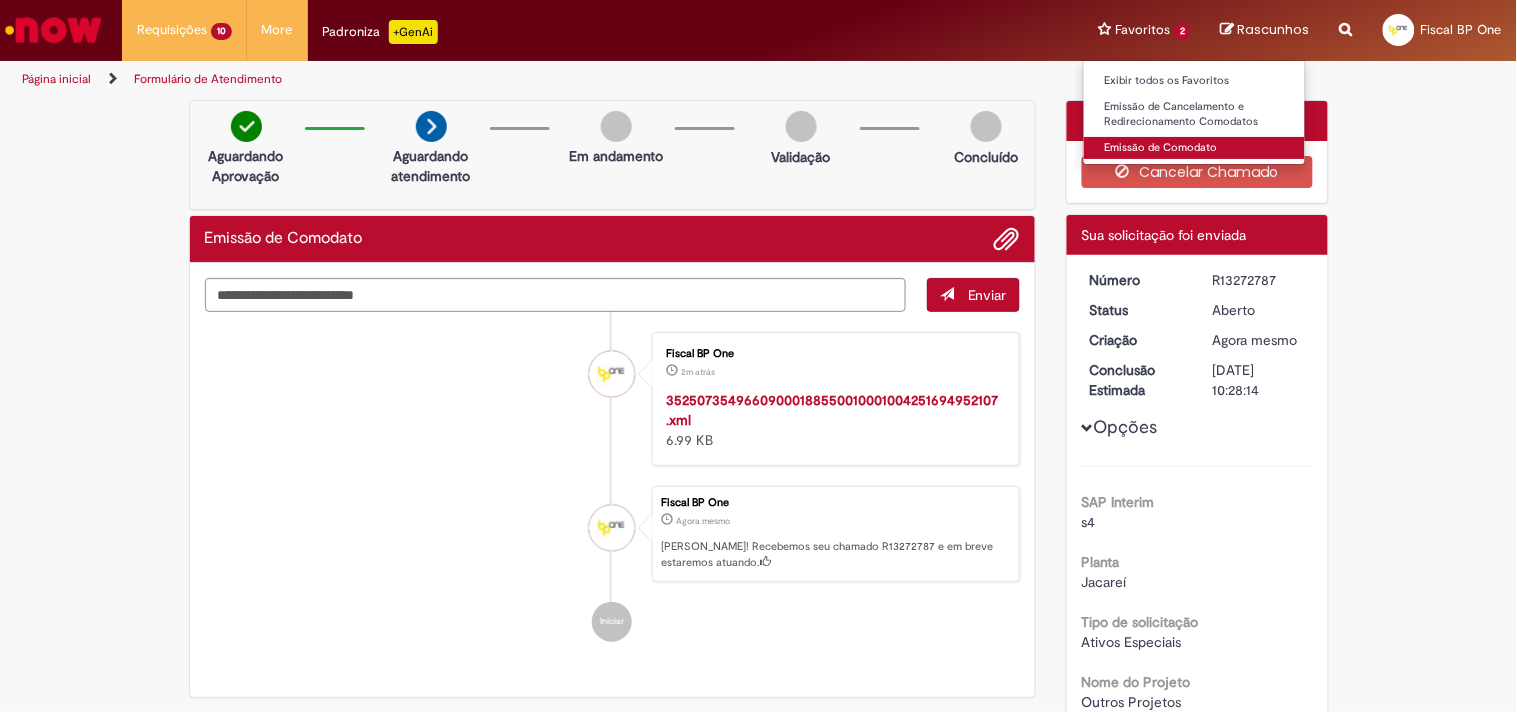 click on "Emissão de Comodato" at bounding box center (1194, 148) 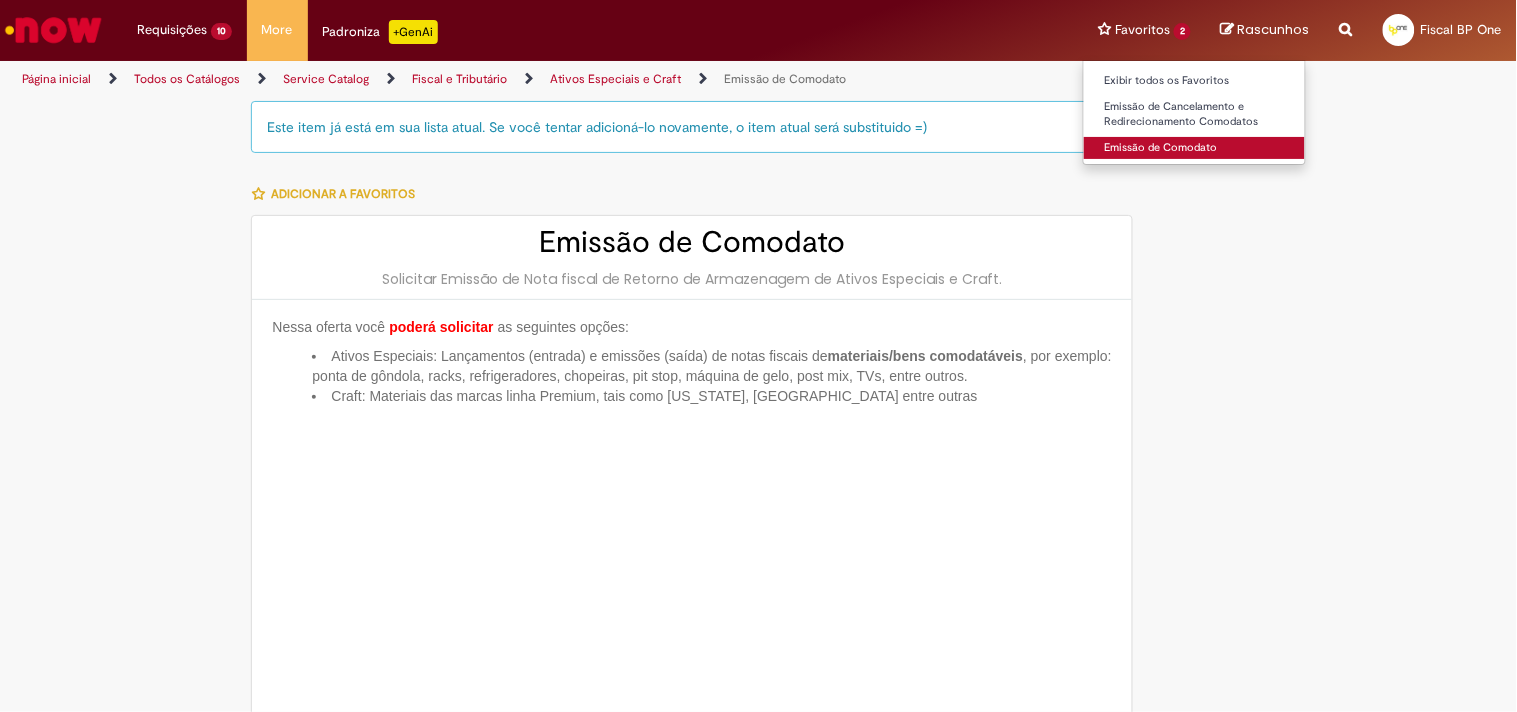 type on "**********" 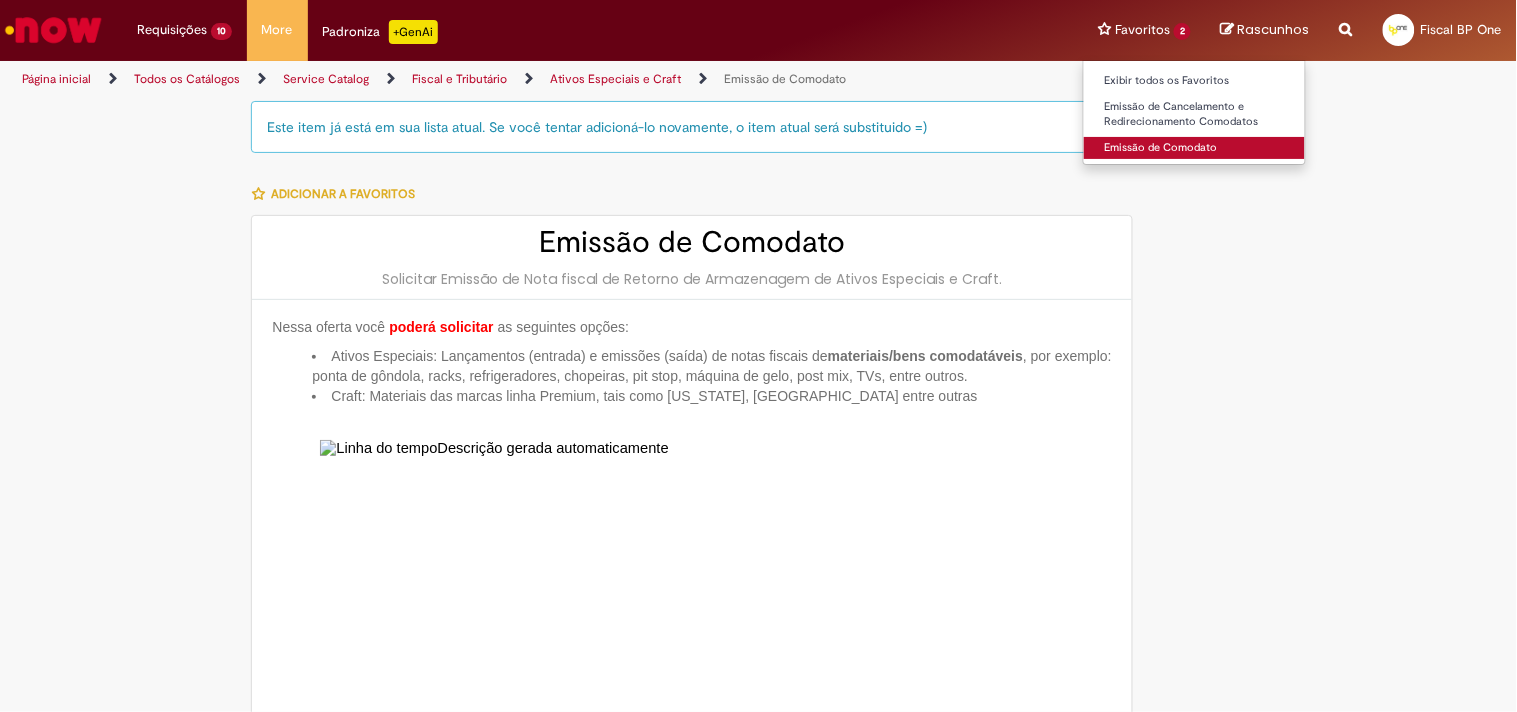 type on "**********" 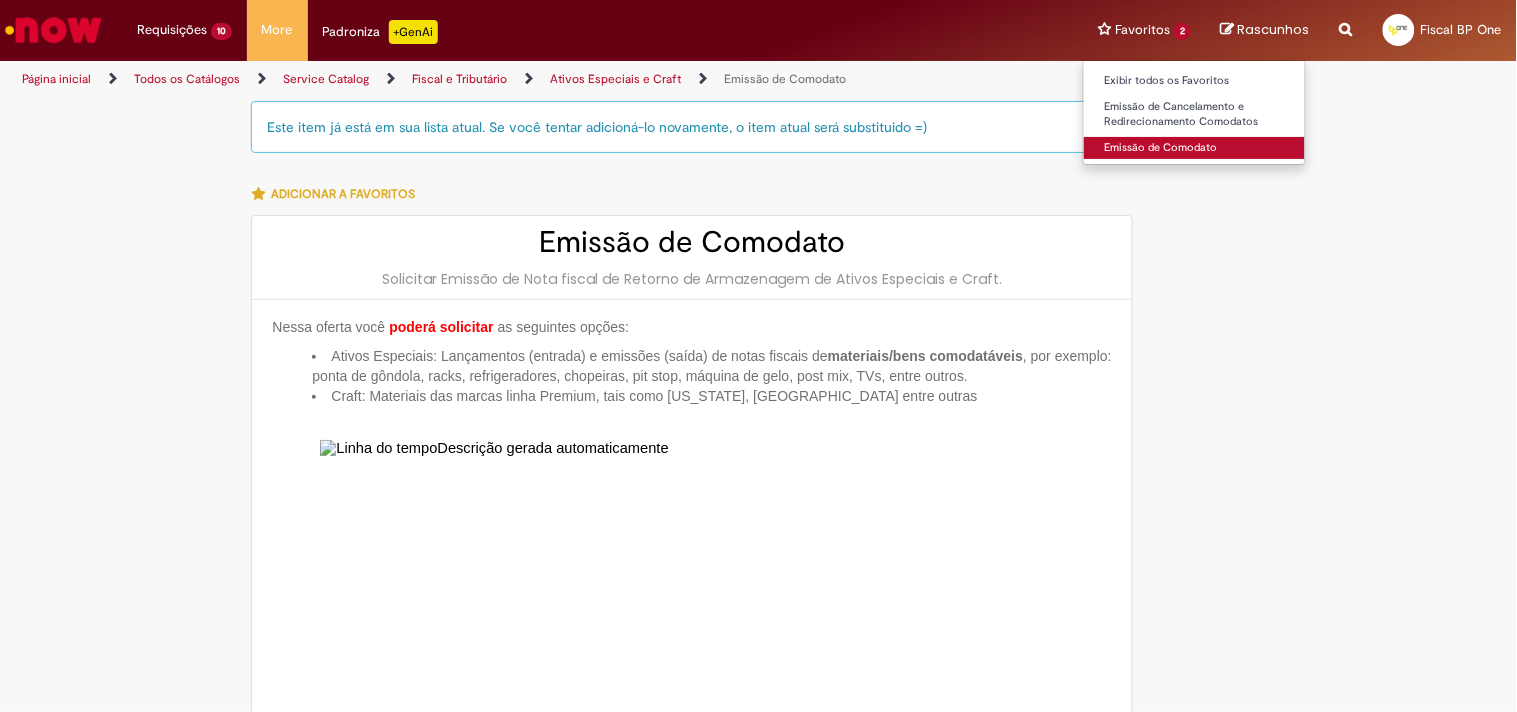 type on "**********" 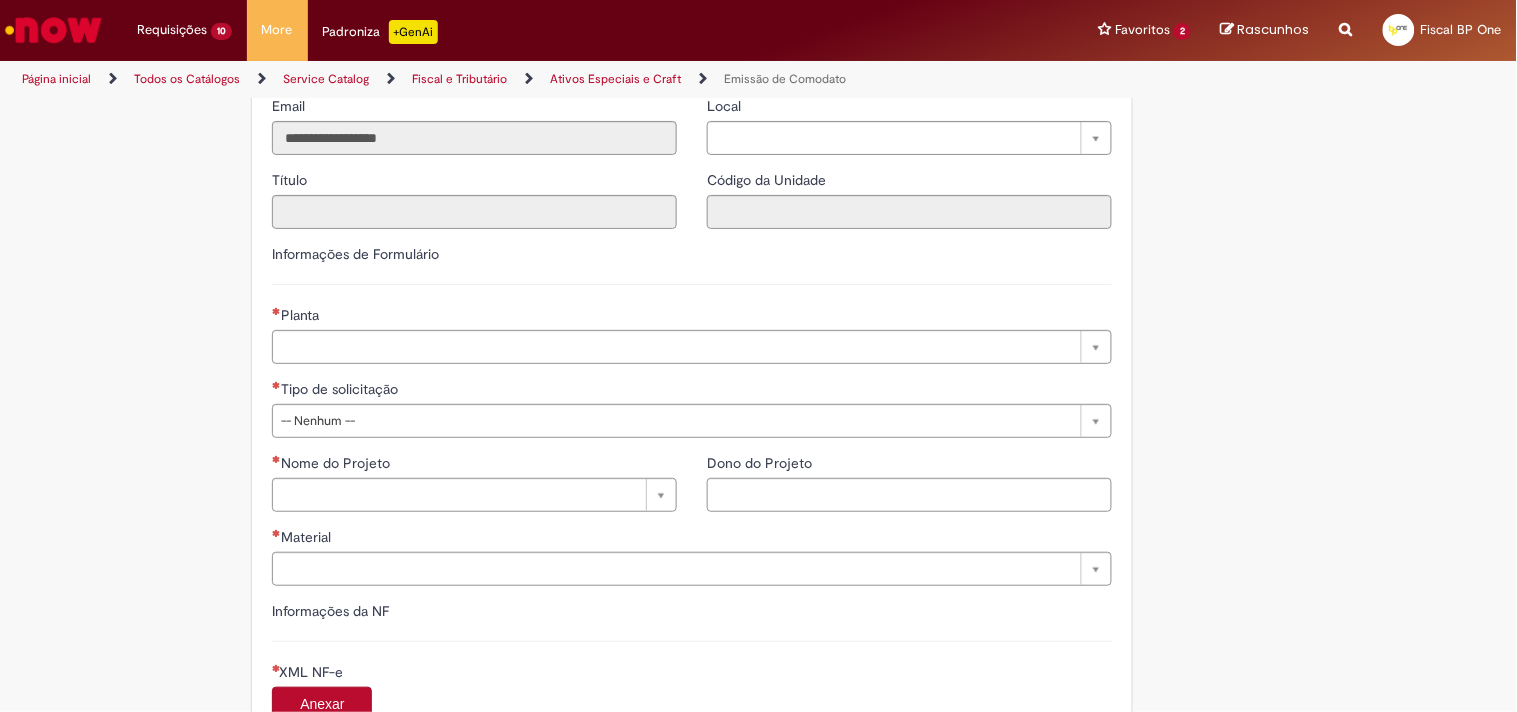 scroll, scrollTop: 1444, scrollLeft: 0, axis: vertical 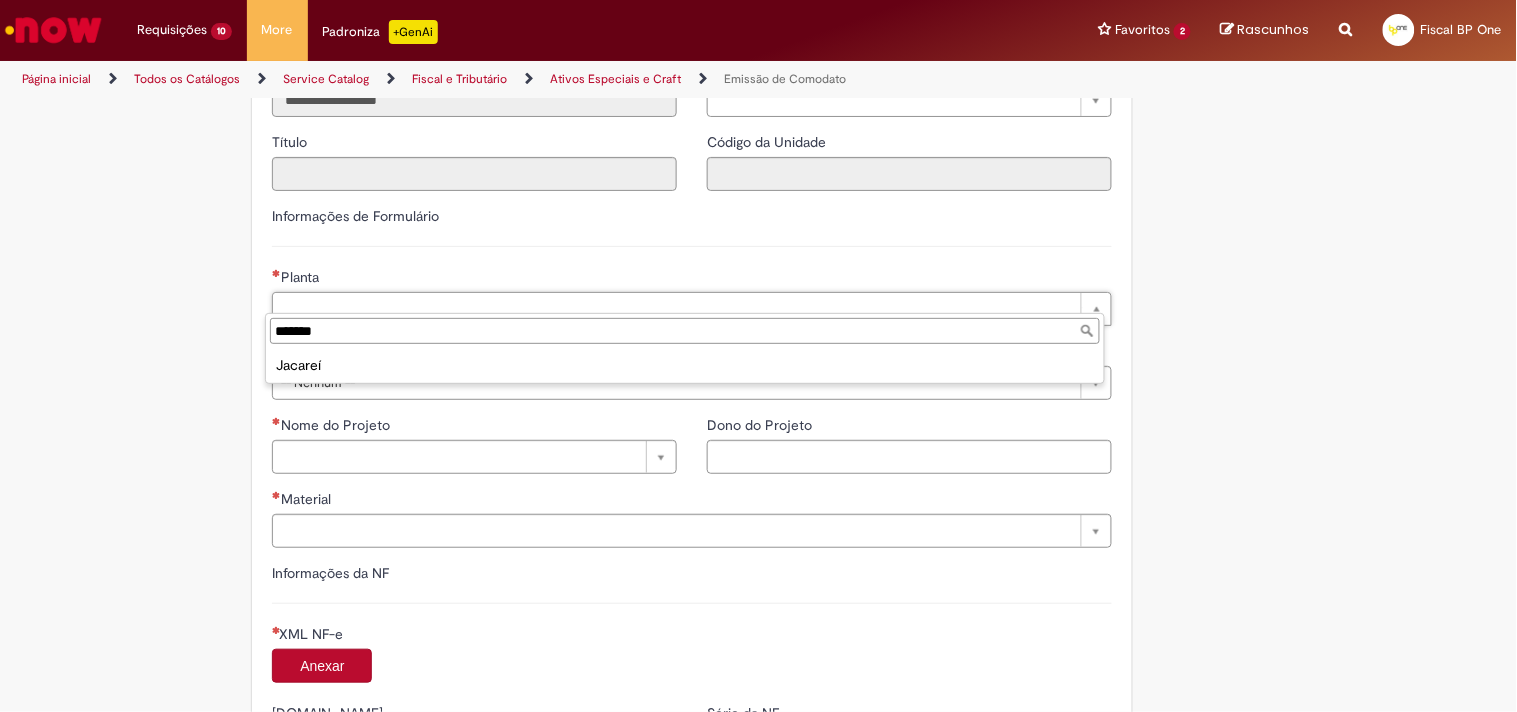 type on "*******" 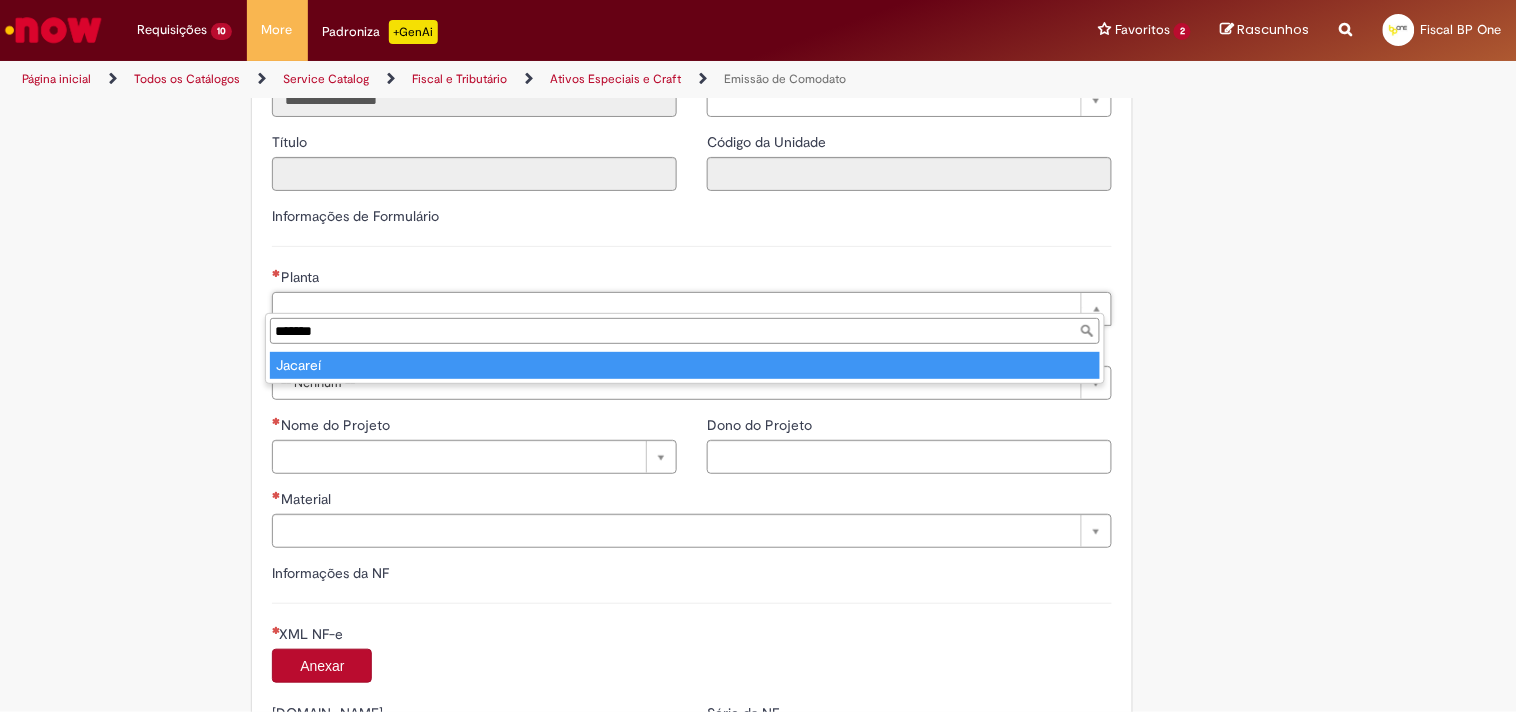 type on "*******" 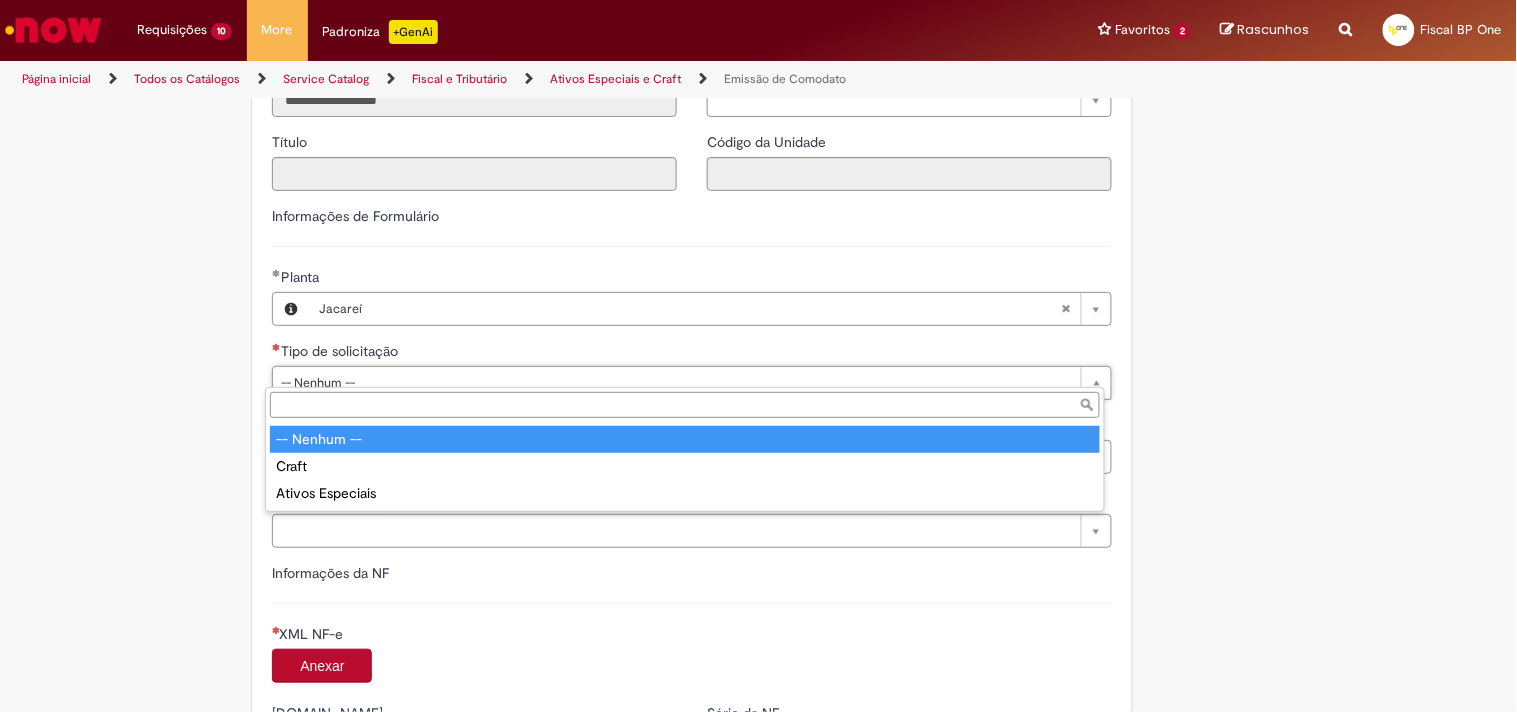 drag, startPoint x: 325, startPoint y: 372, endPoint x: 335, endPoint y: 445, distance: 73.68175 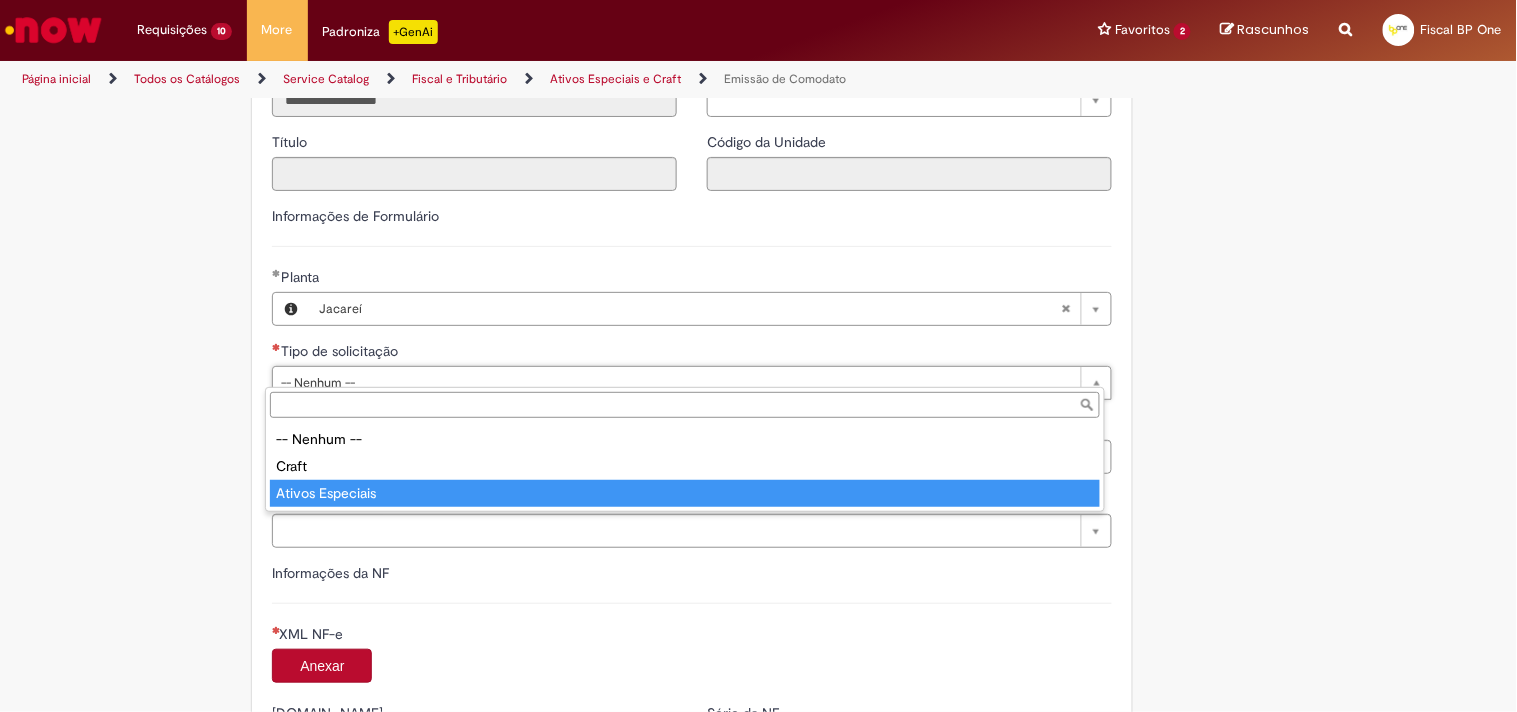 type on "**********" 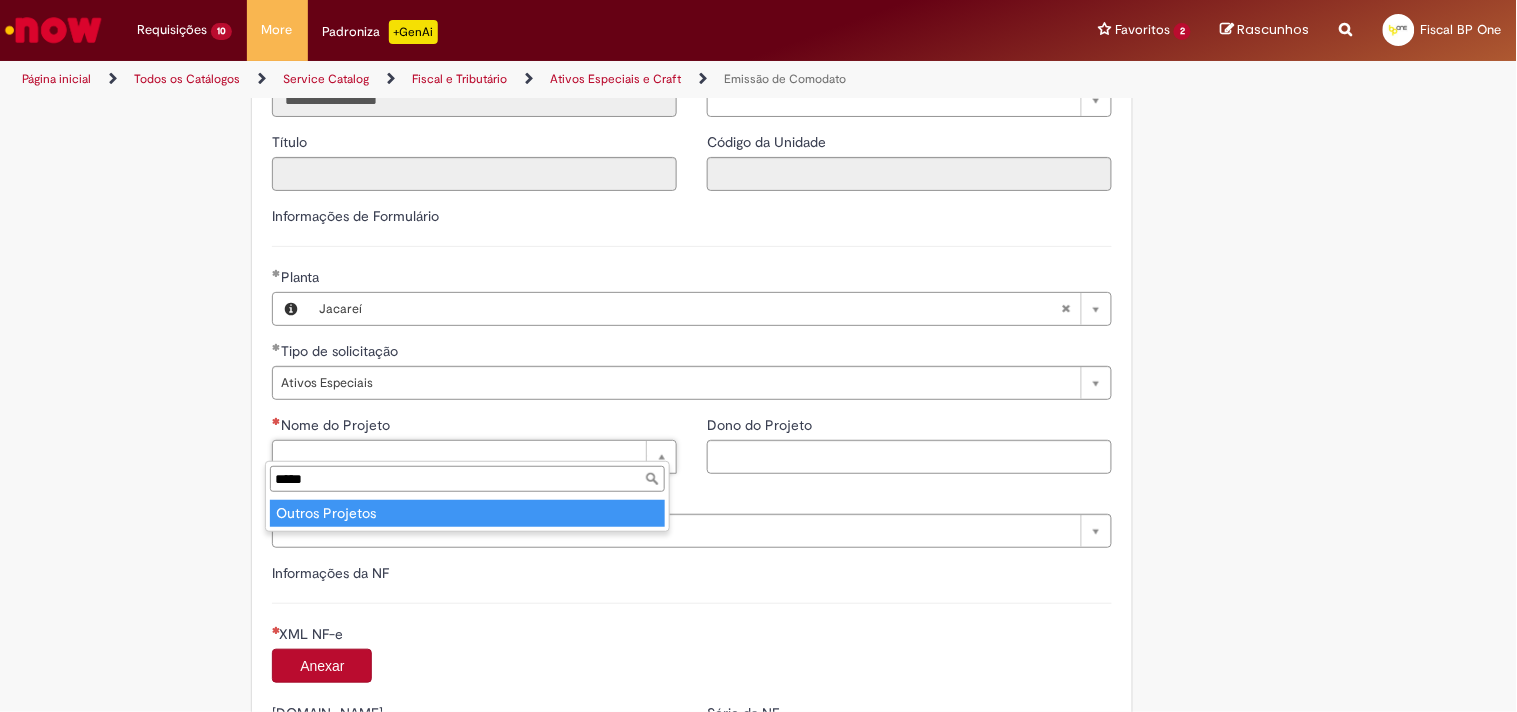 type on "*****" 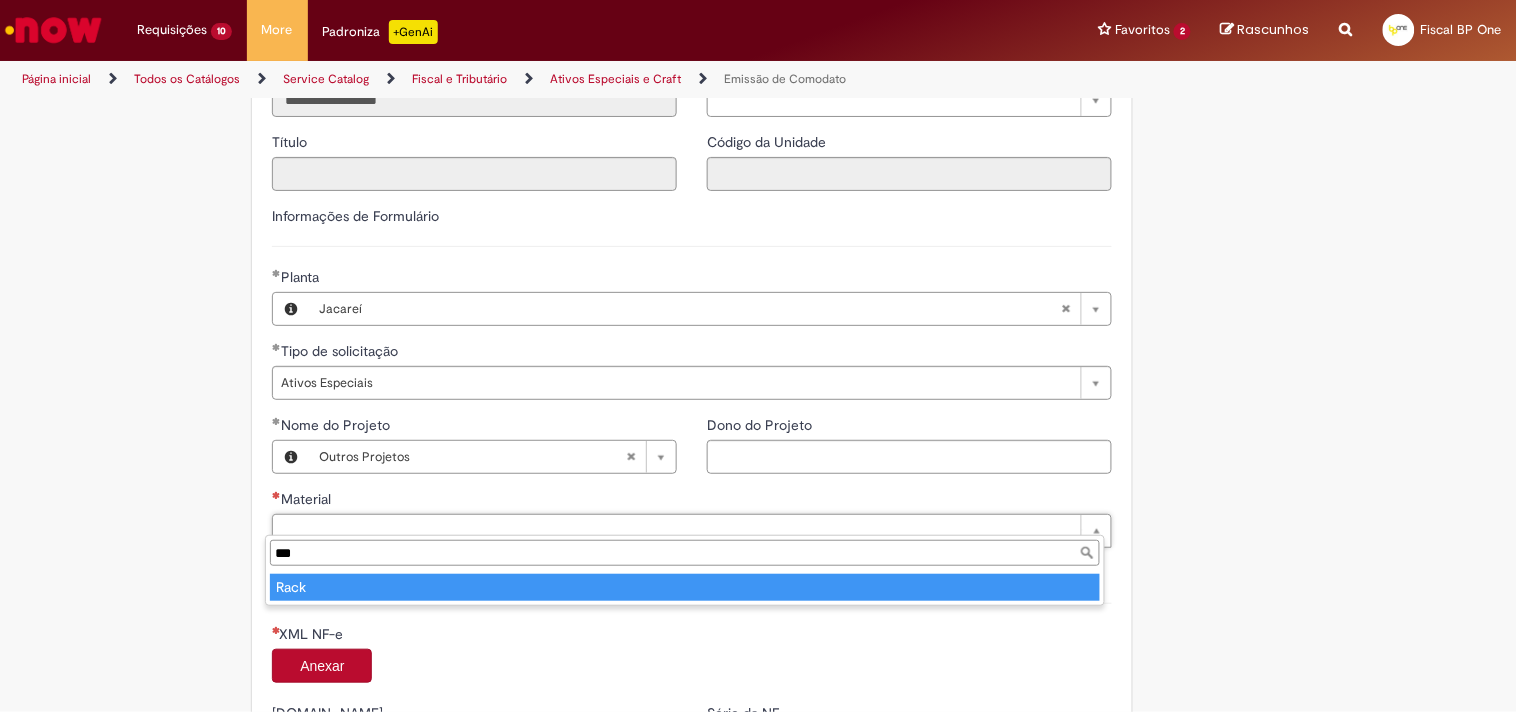 type on "***" 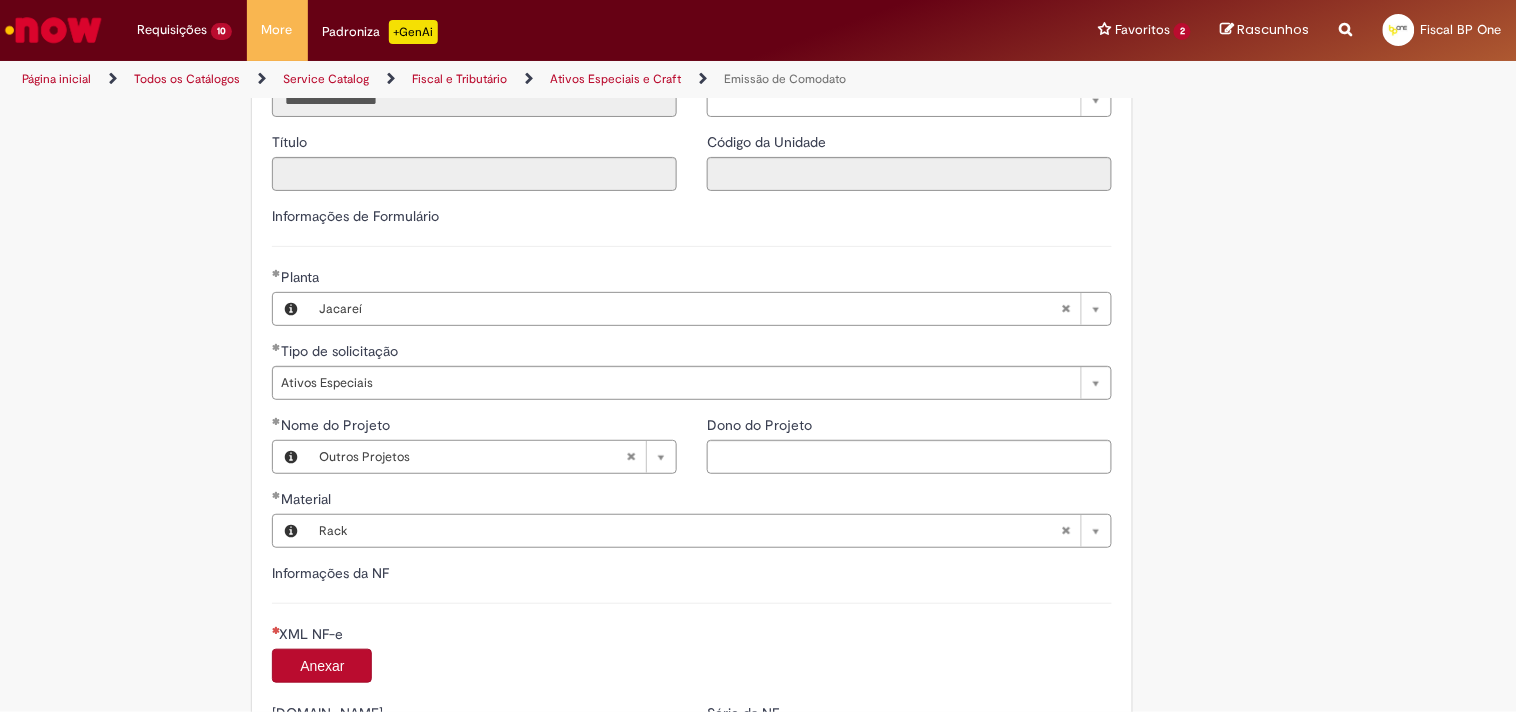 scroll, scrollTop: 1555, scrollLeft: 0, axis: vertical 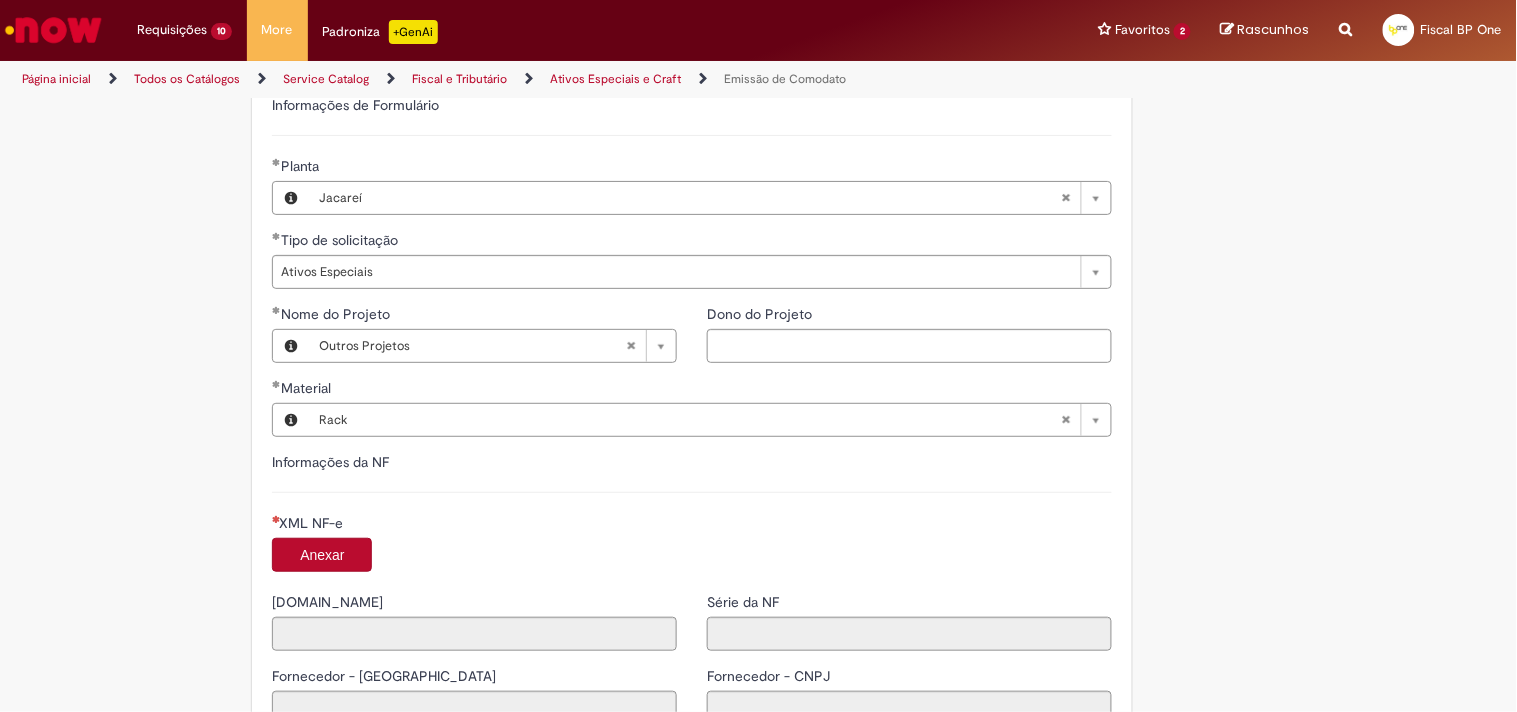 click on "Anexar" at bounding box center (322, 555) 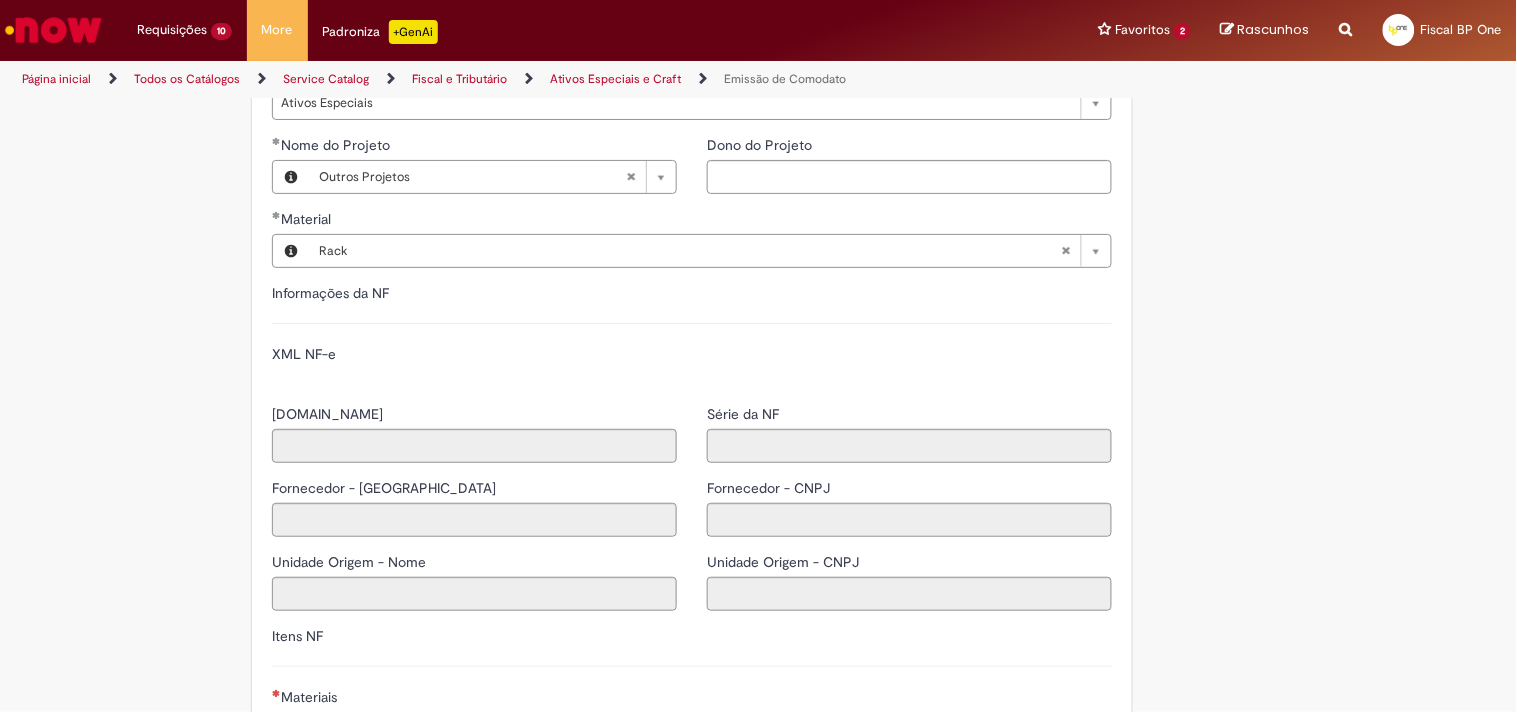 type on "******" 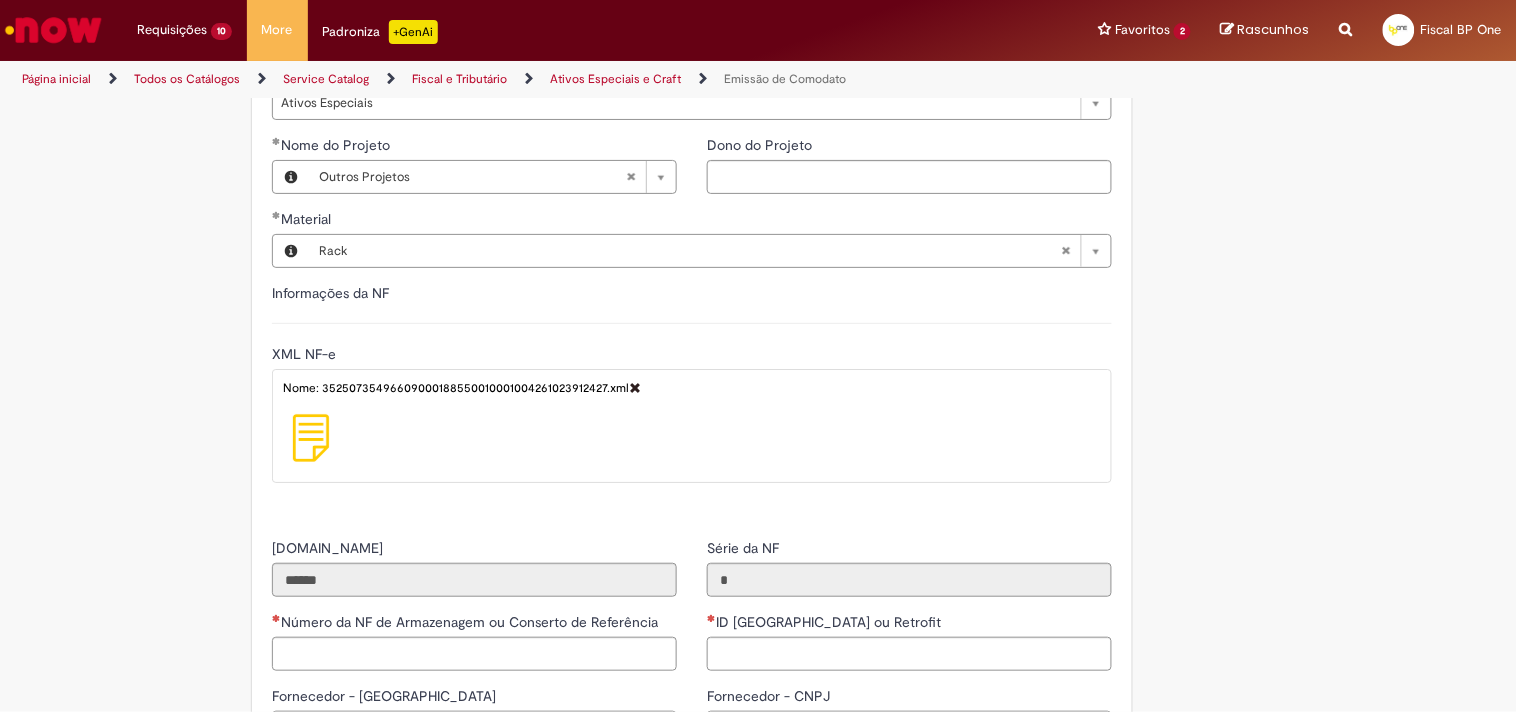 scroll, scrollTop: 1777, scrollLeft: 0, axis: vertical 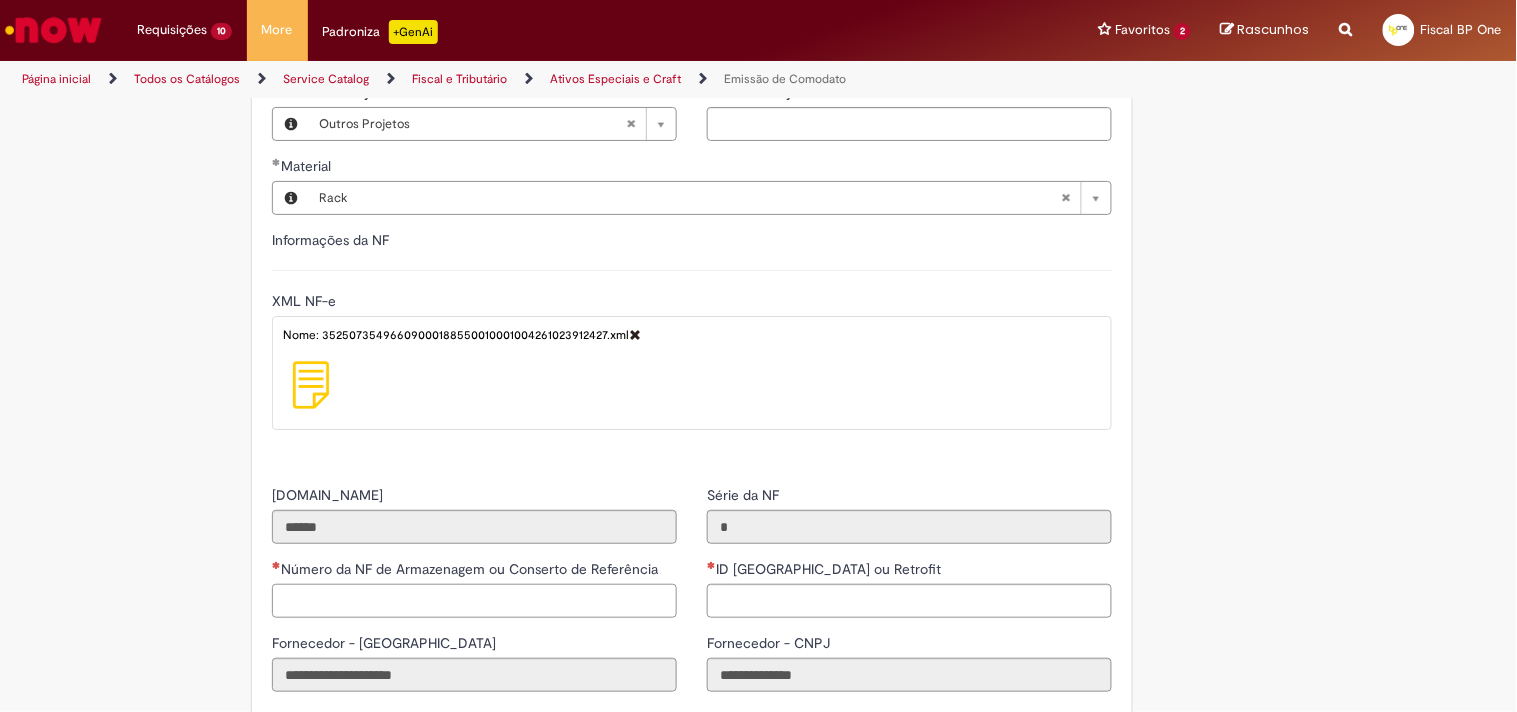 click on "Número da NF de Armazenagem ou Conserto de Referência" at bounding box center [474, 601] 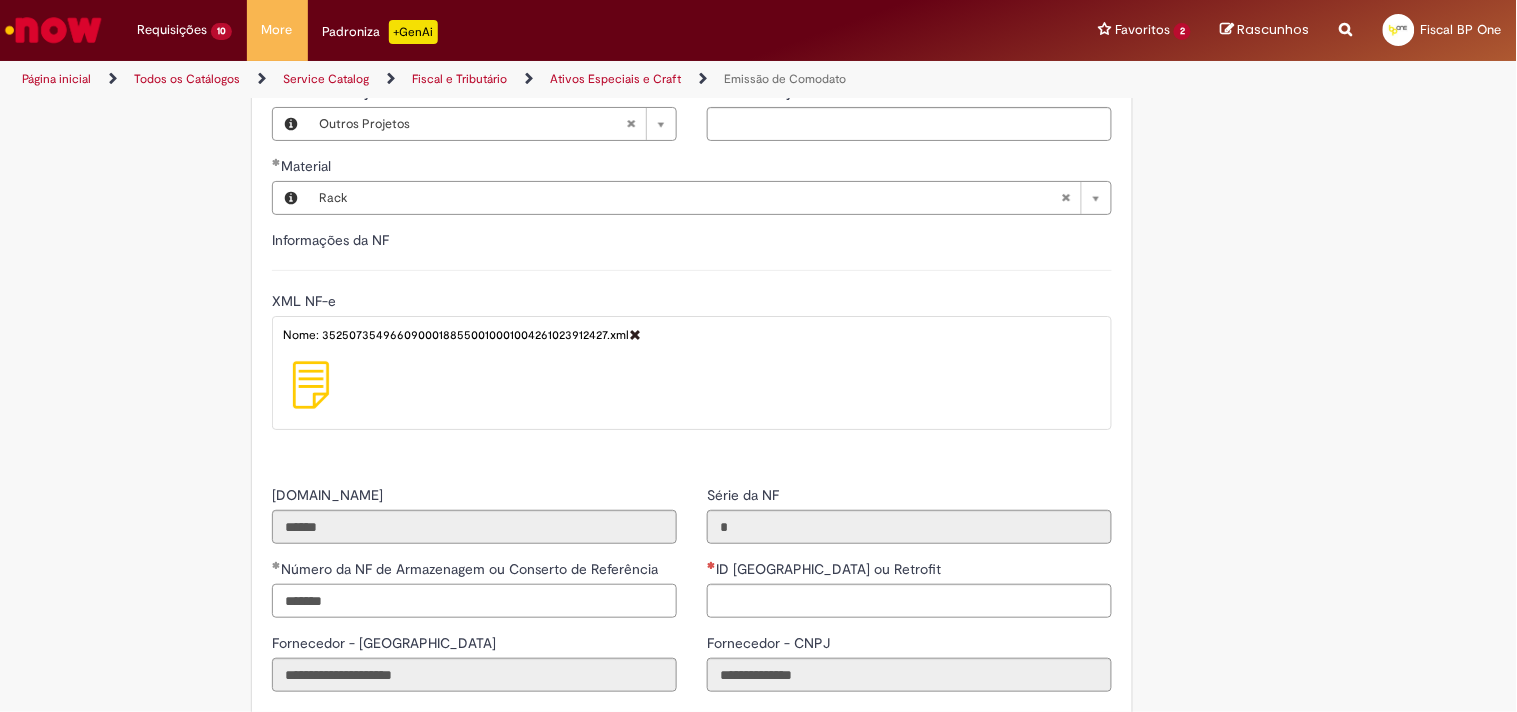 type on "*******" 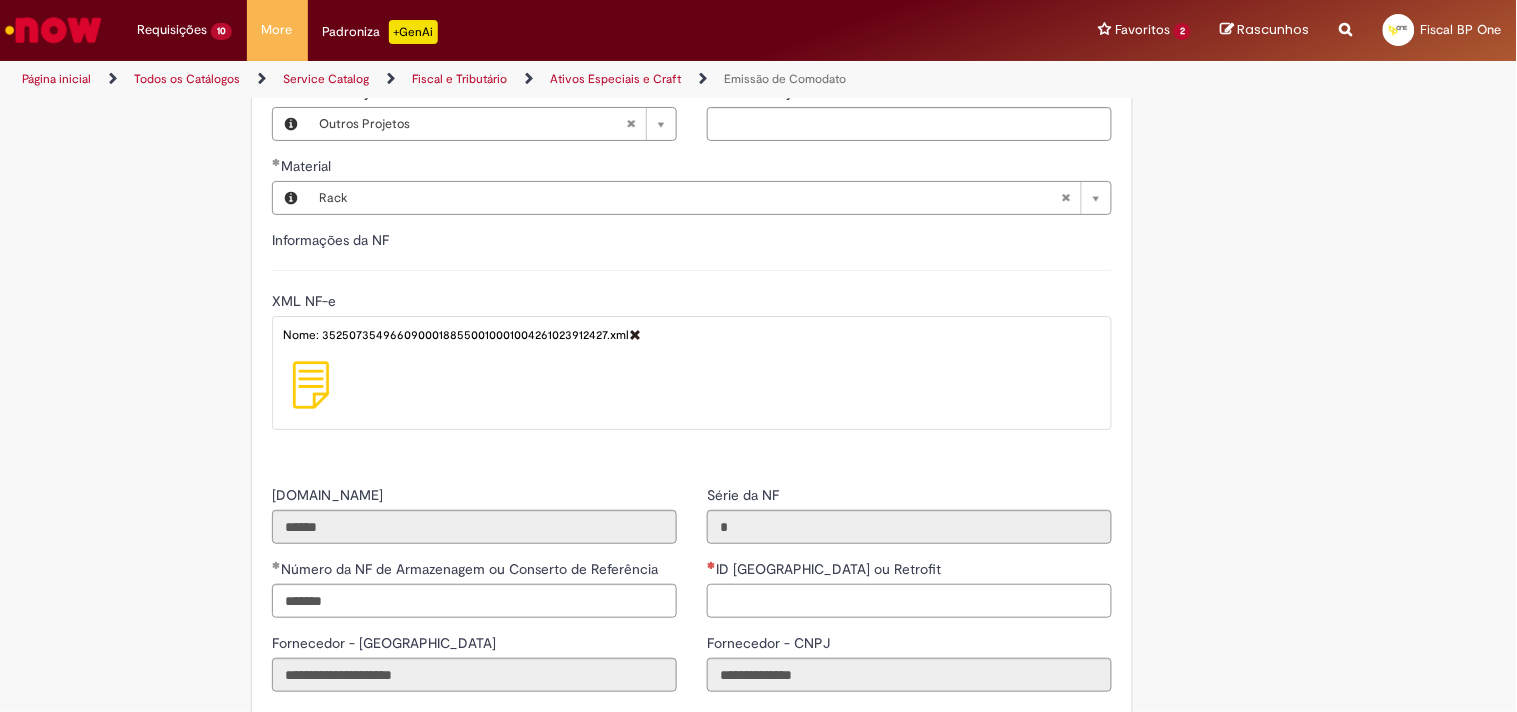 paste on "********" 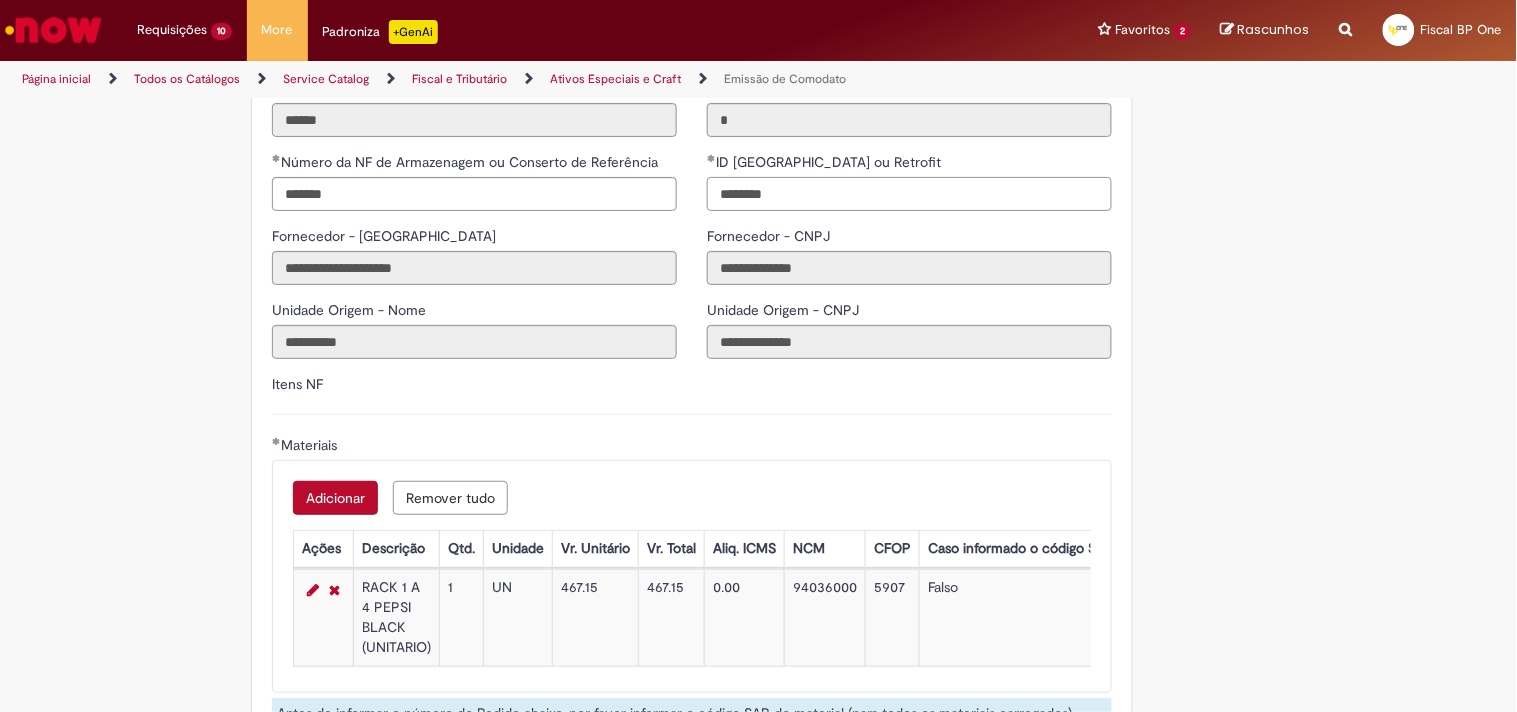 scroll, scrollTop: 2222, scrollLeft: 0, axis: vertical 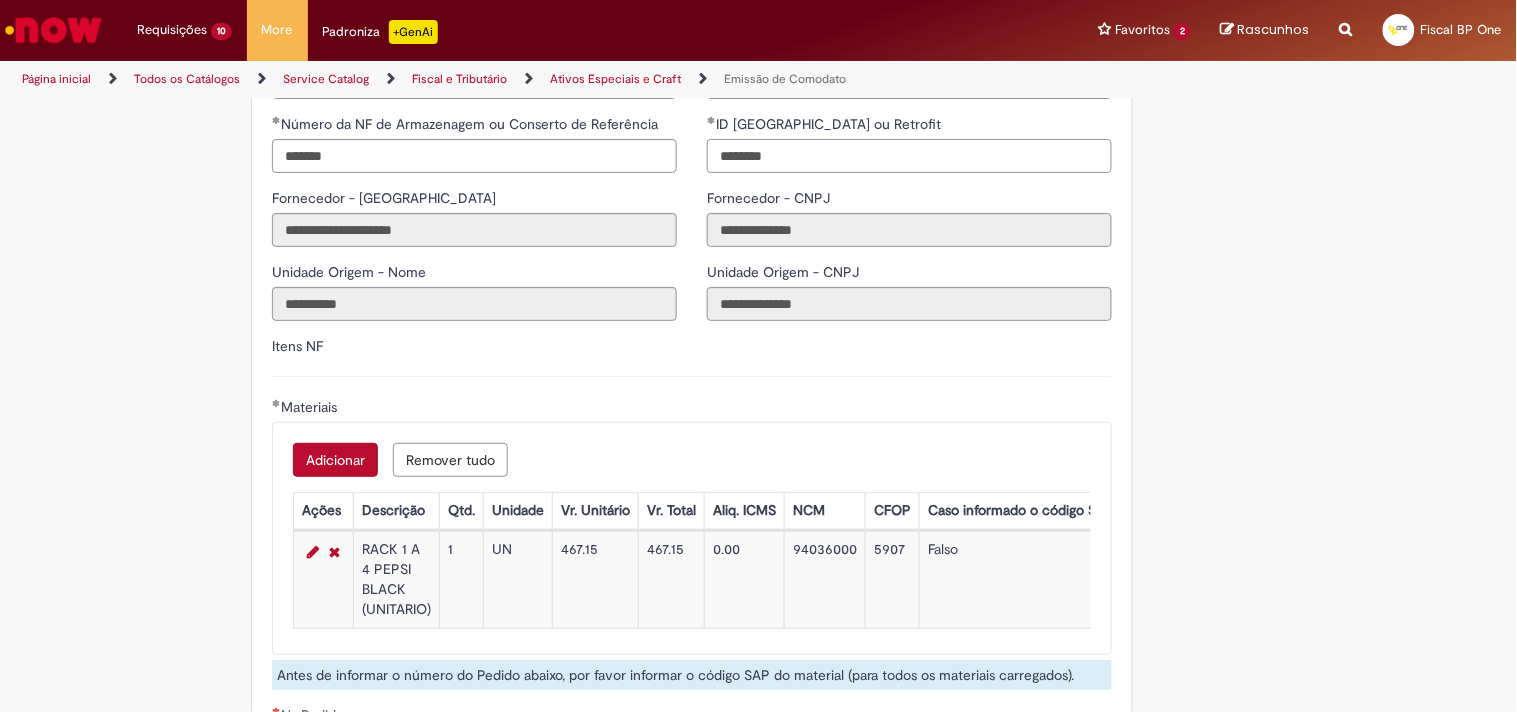 type on "********" 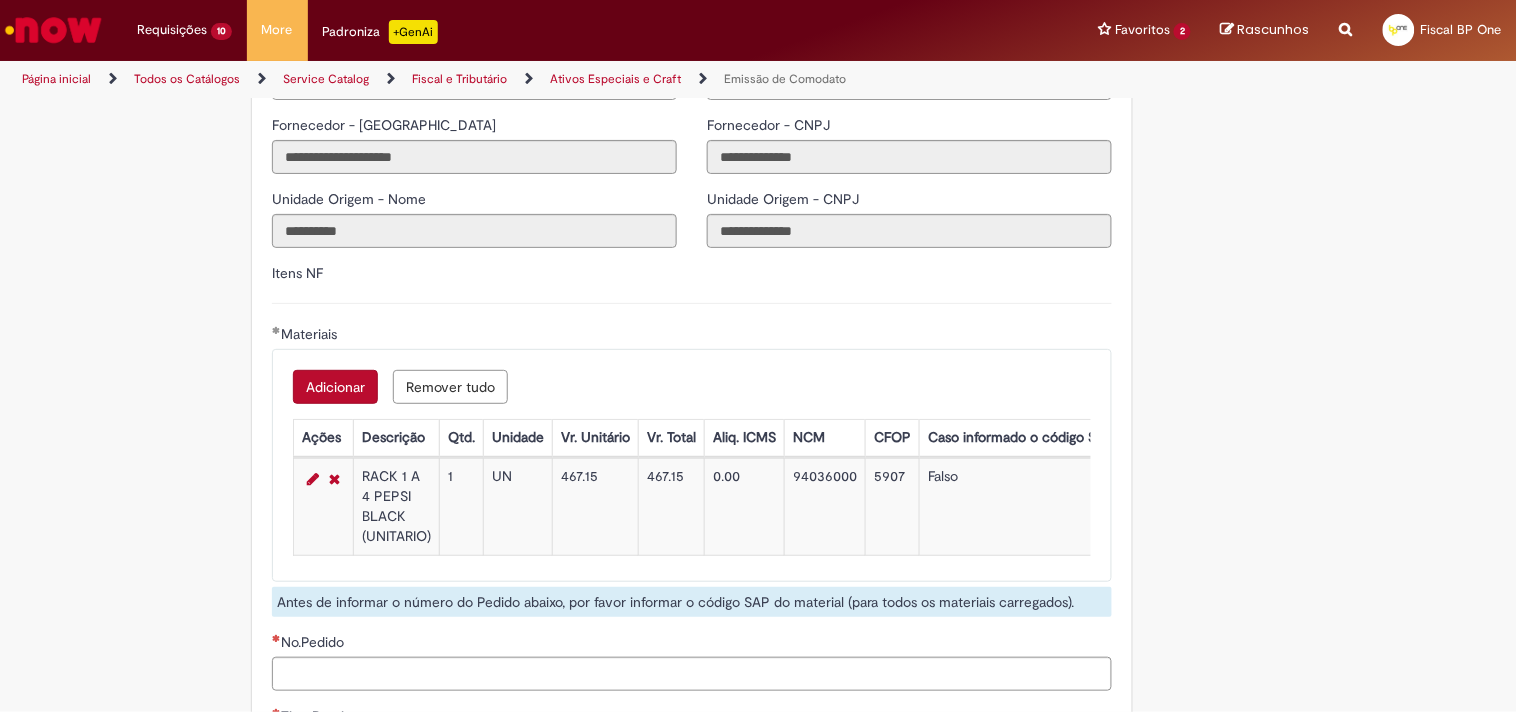 scroll, scrollTop: 2333, scrollLeft: 0, axis: vertical 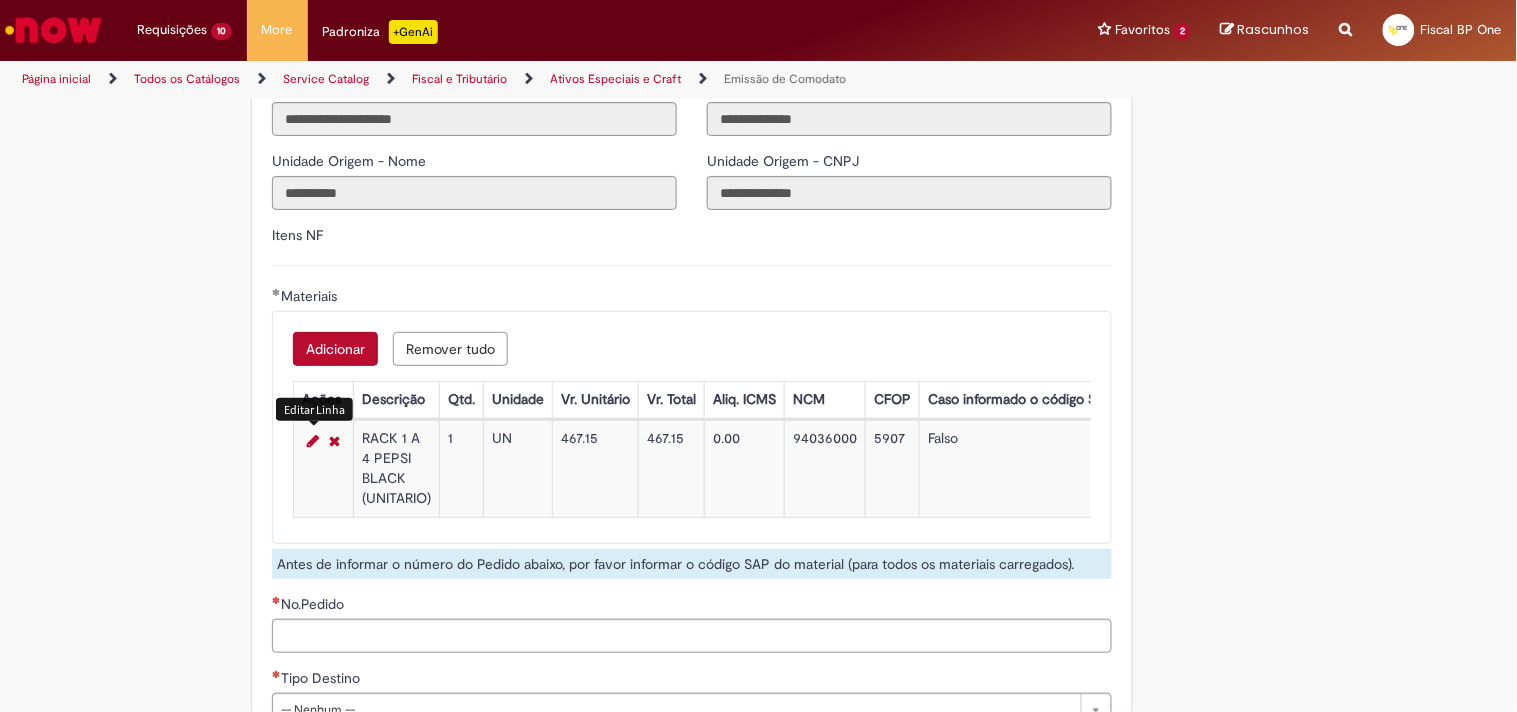 click at bounding box center [313, 441] 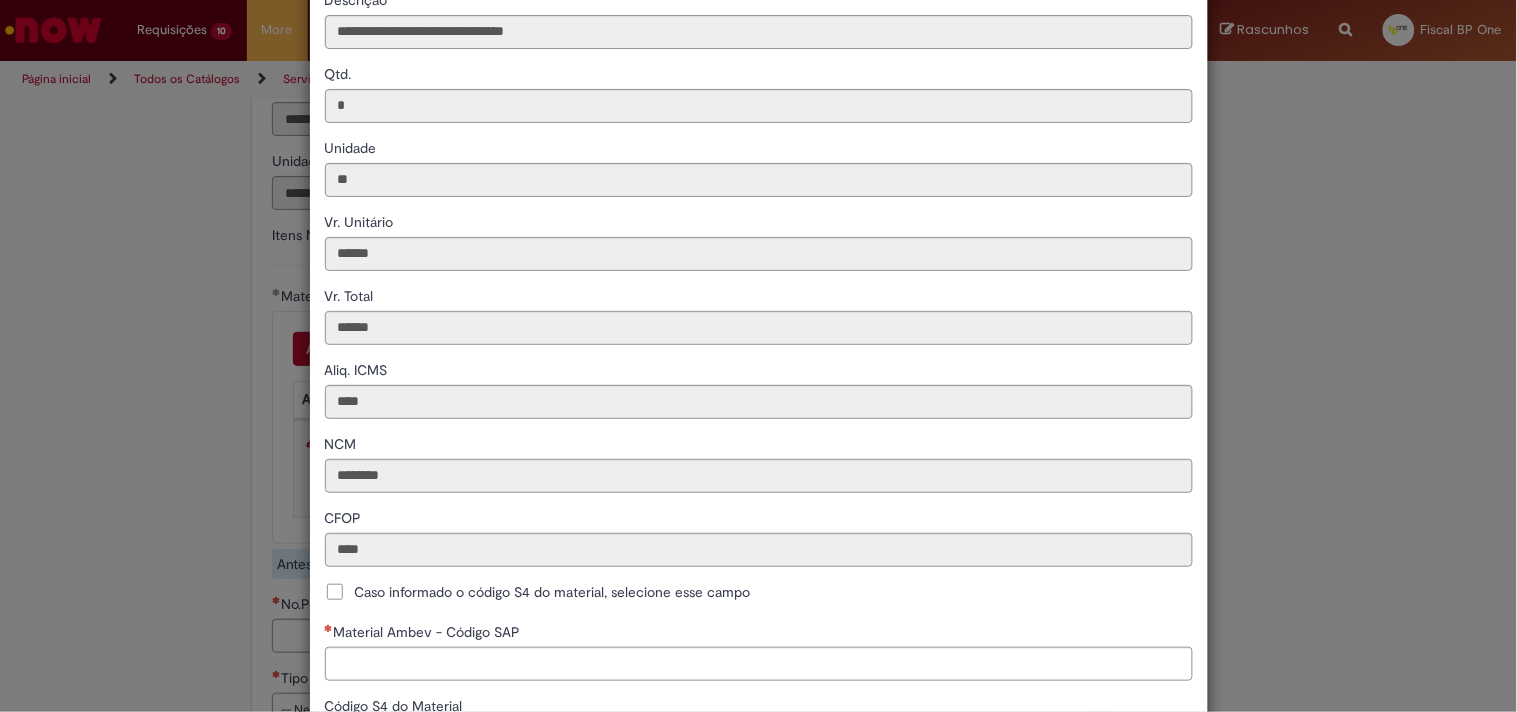 scroll, scrollTop: 222, scrollLeft: 0, axis: vertical 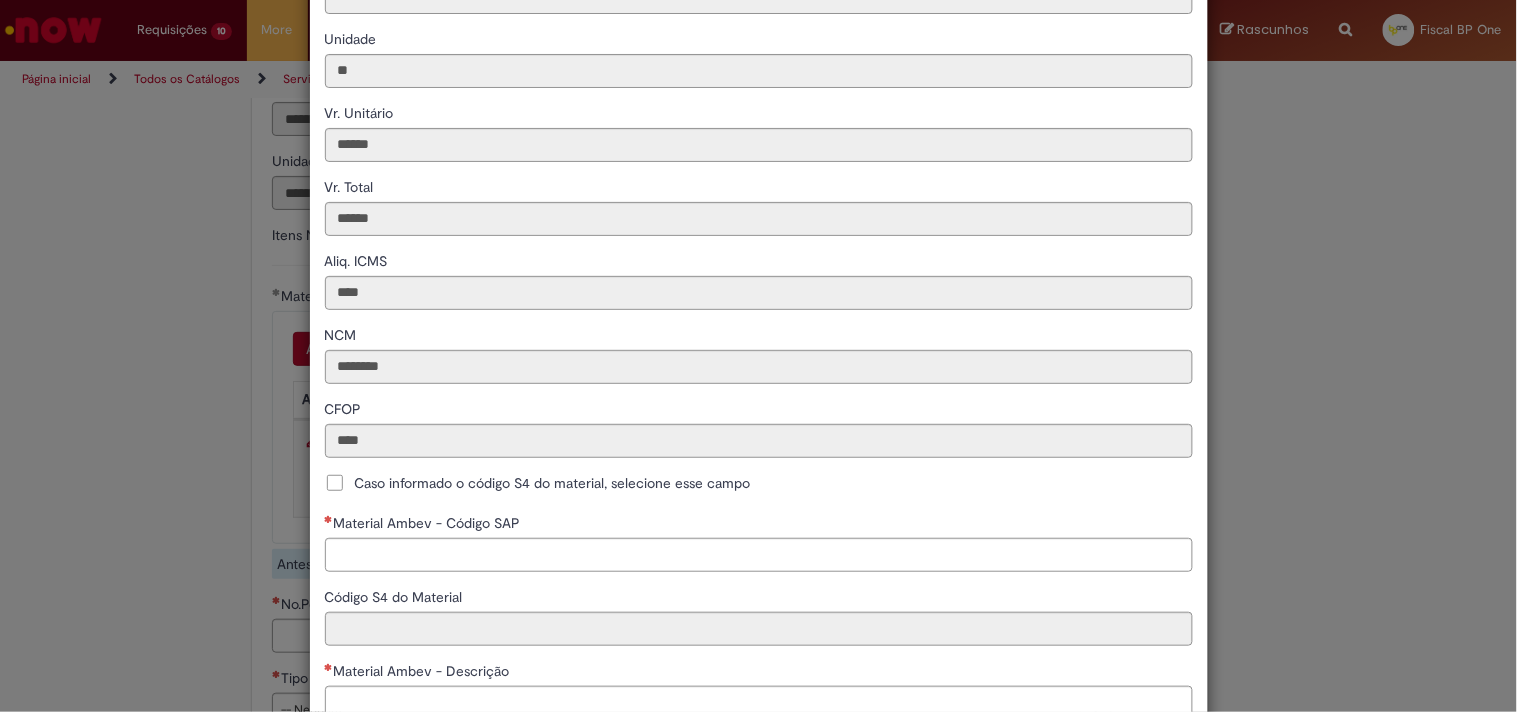 click on "Material Ambev - Código SAP" at bounding box center [759, 525] 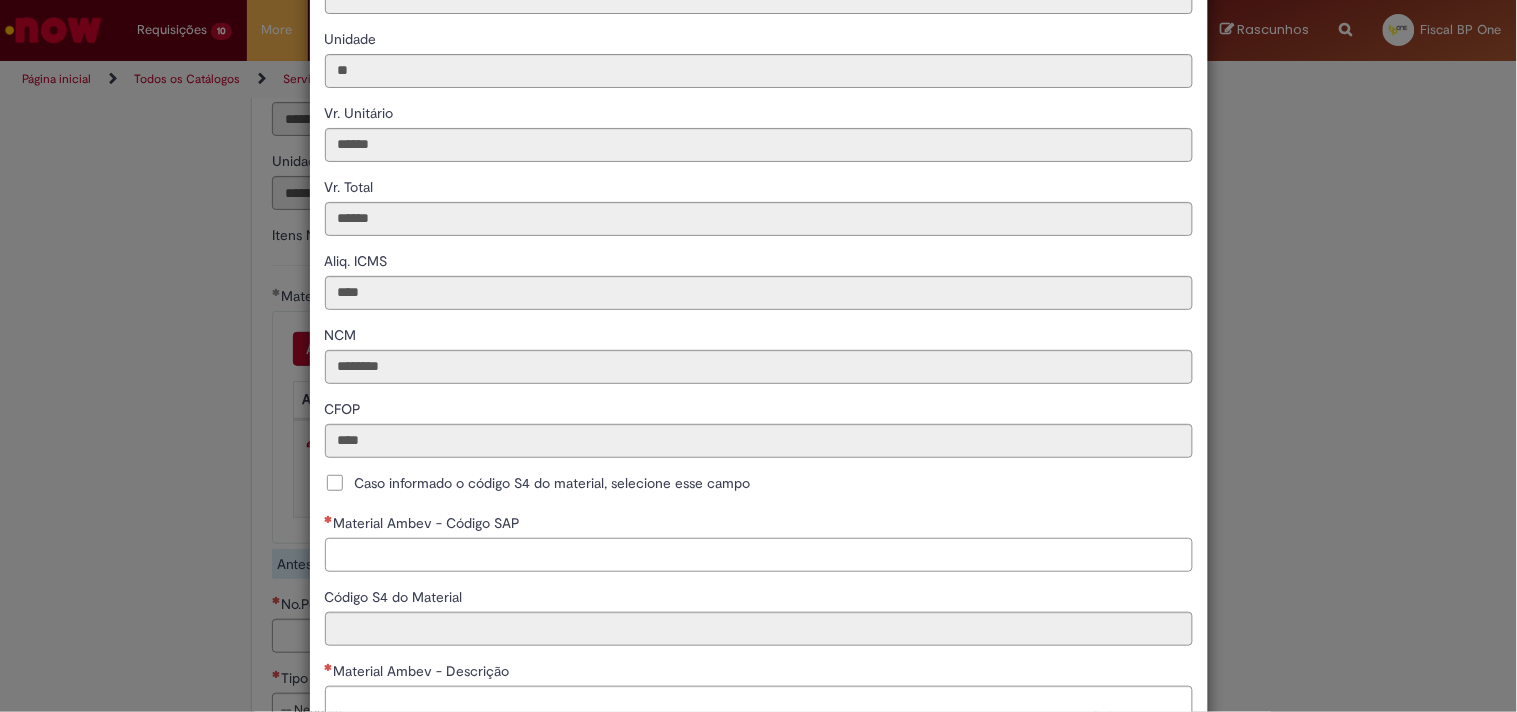 scroll, scrollTop: 221, scrollLeft: 0, axis: vertical 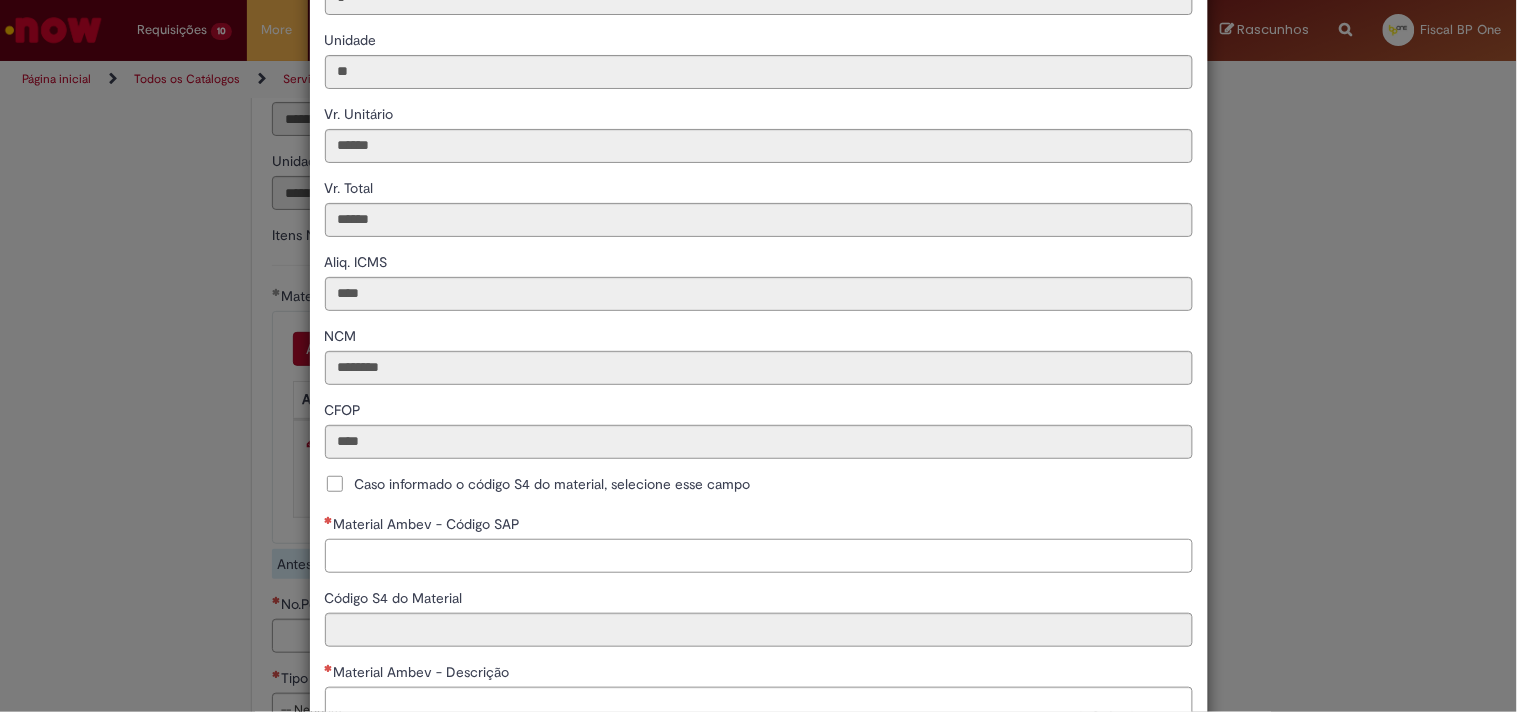 click on "Material Ambev - Código SAP" at bounding box center (759, 556) 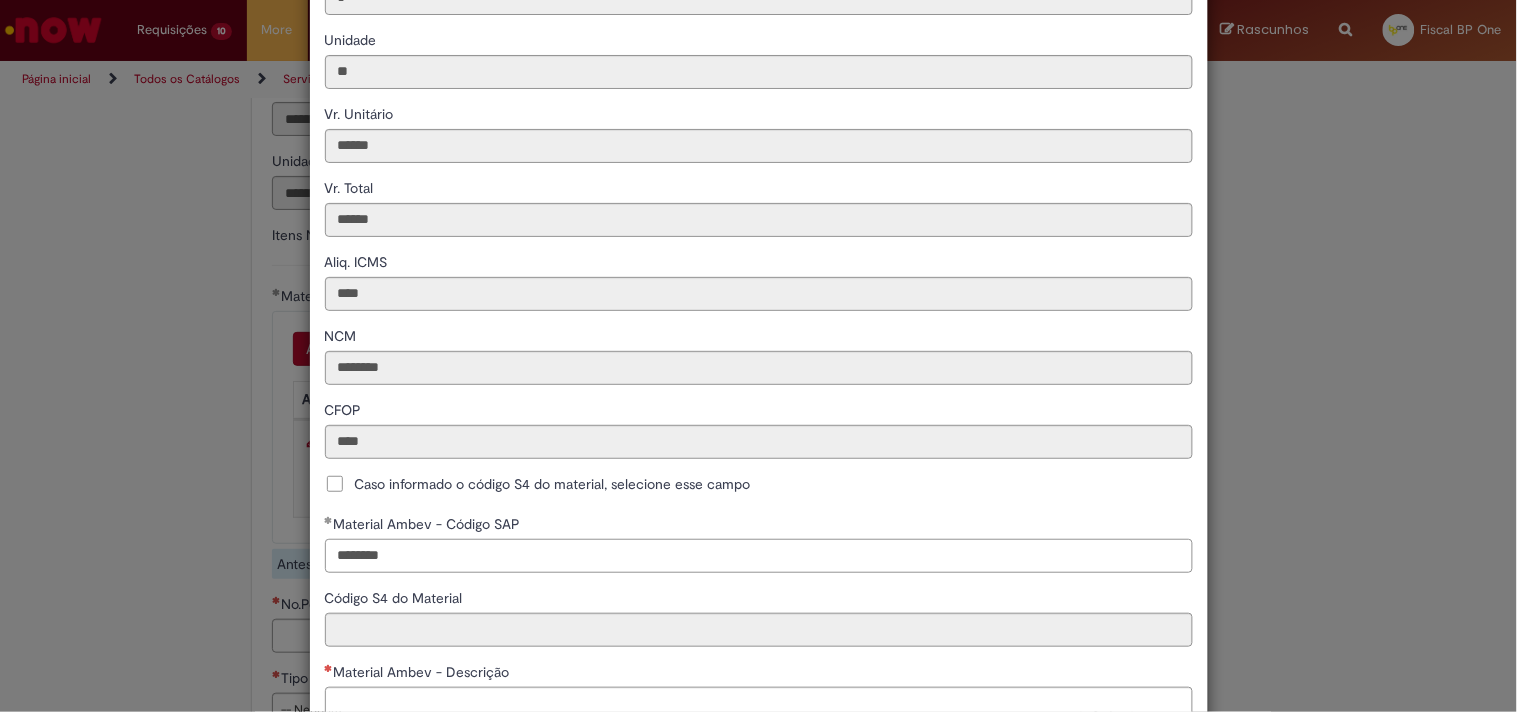 type on "********" 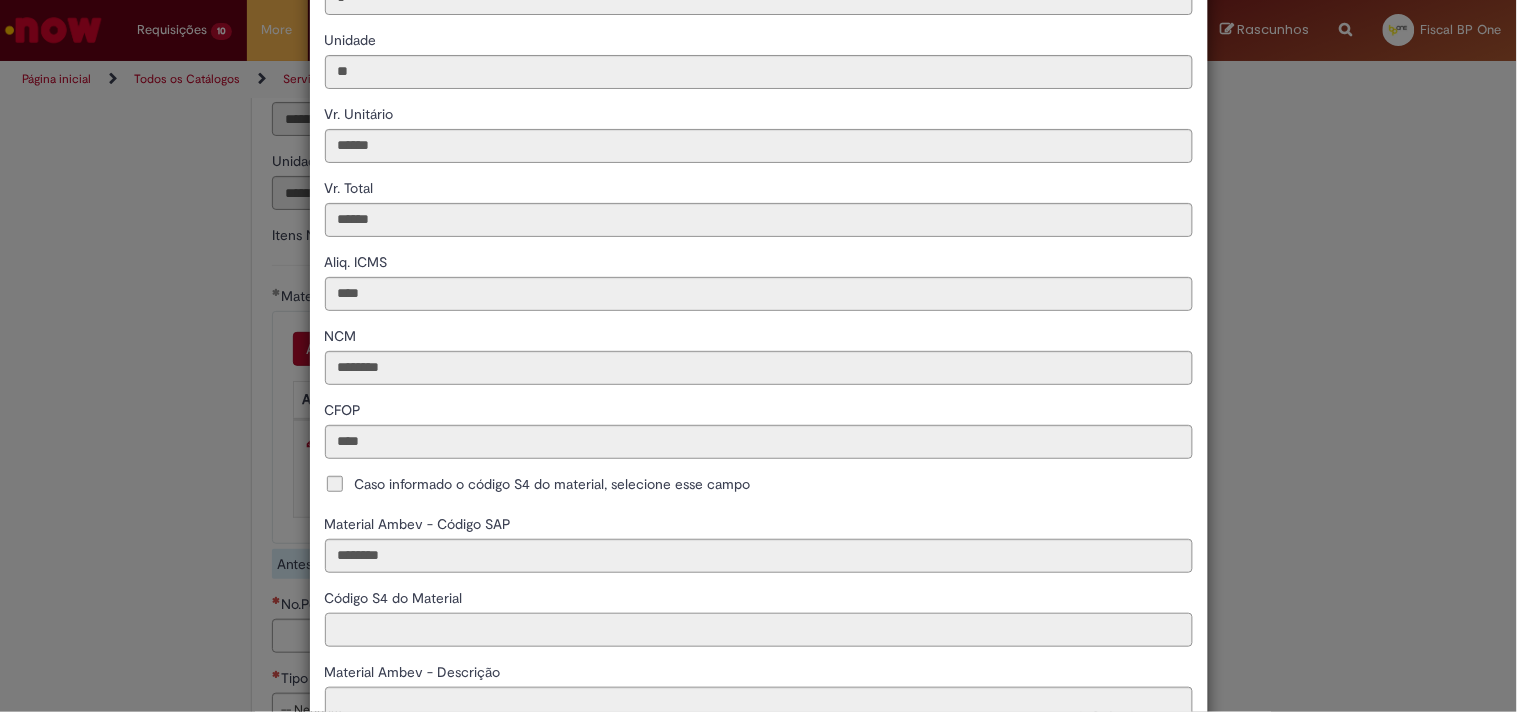 type on "**********" 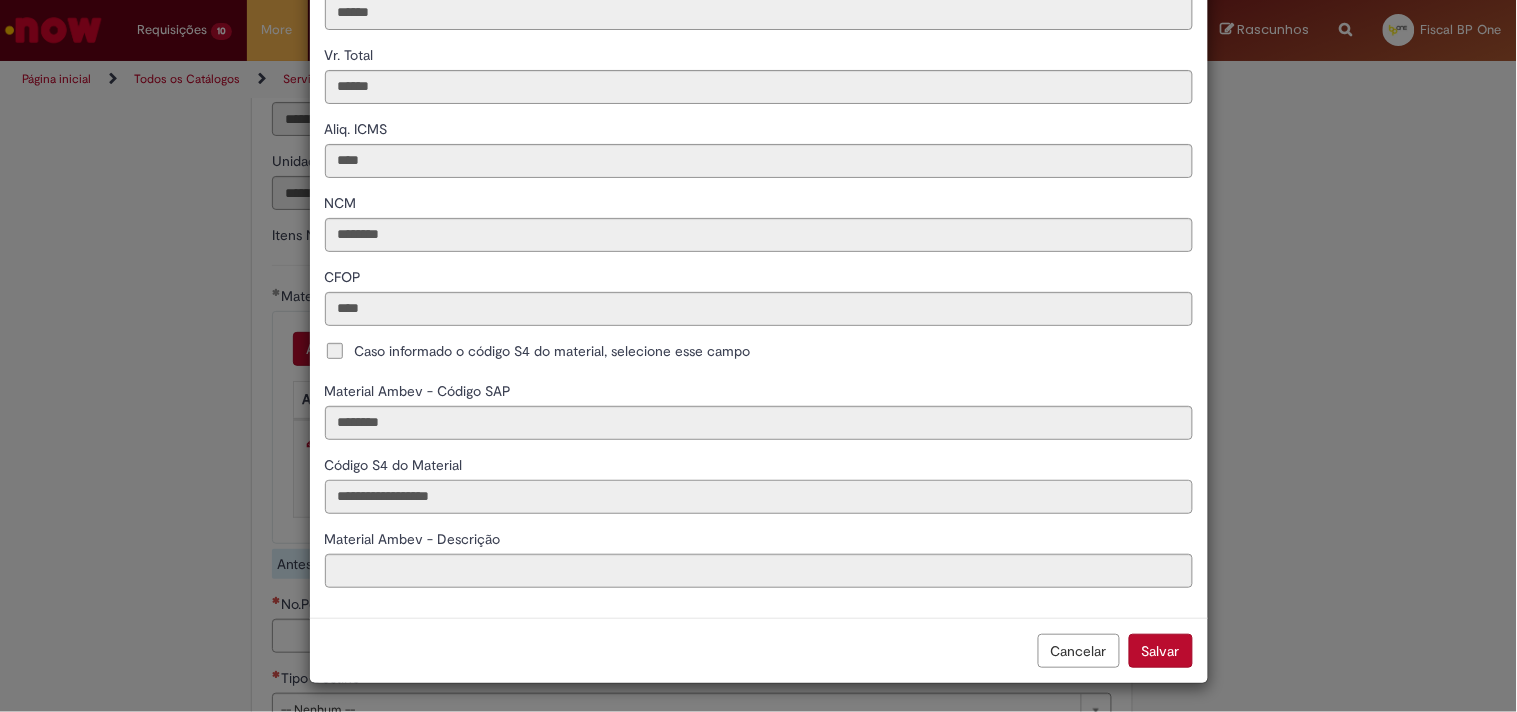 scroll, scrollTop: 355, scrollLeft: 0, axis: vertical 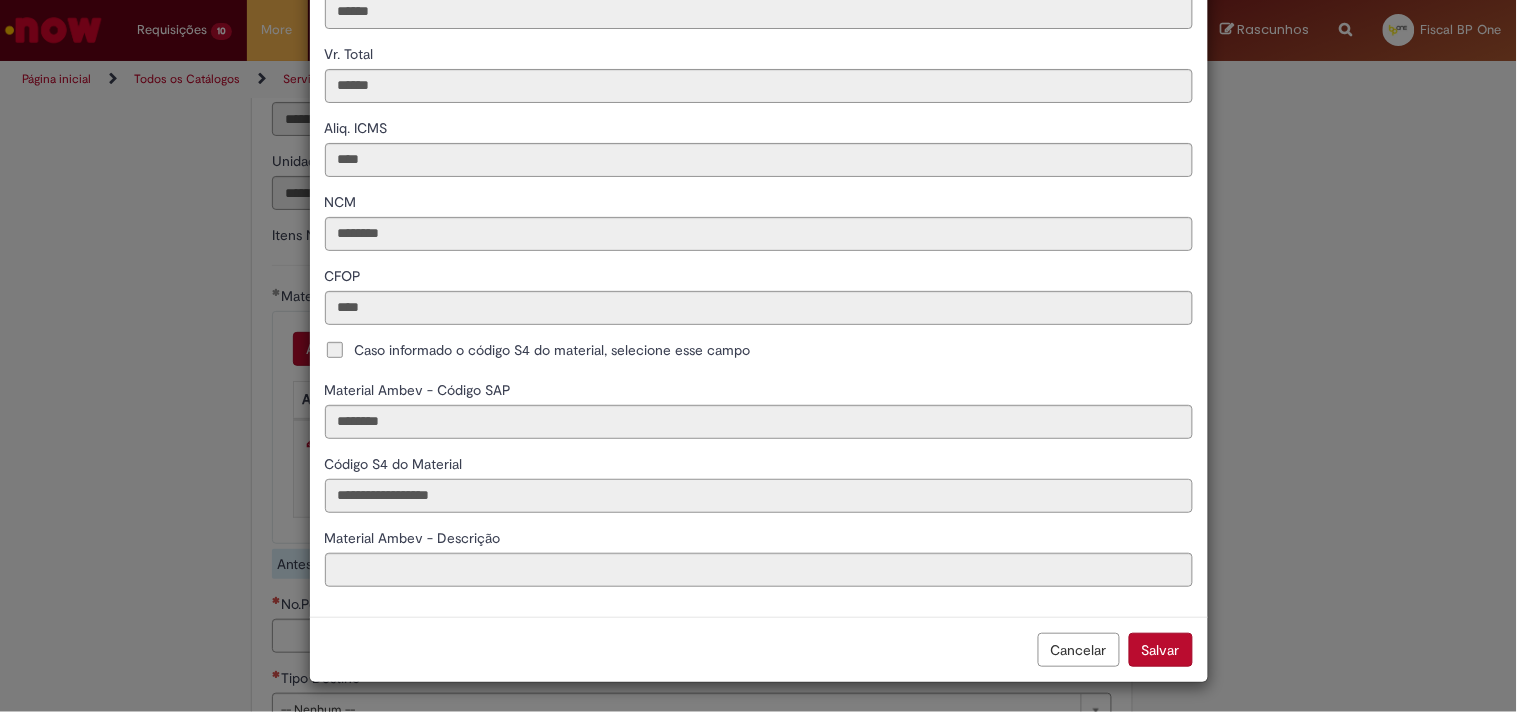 type on "**********" 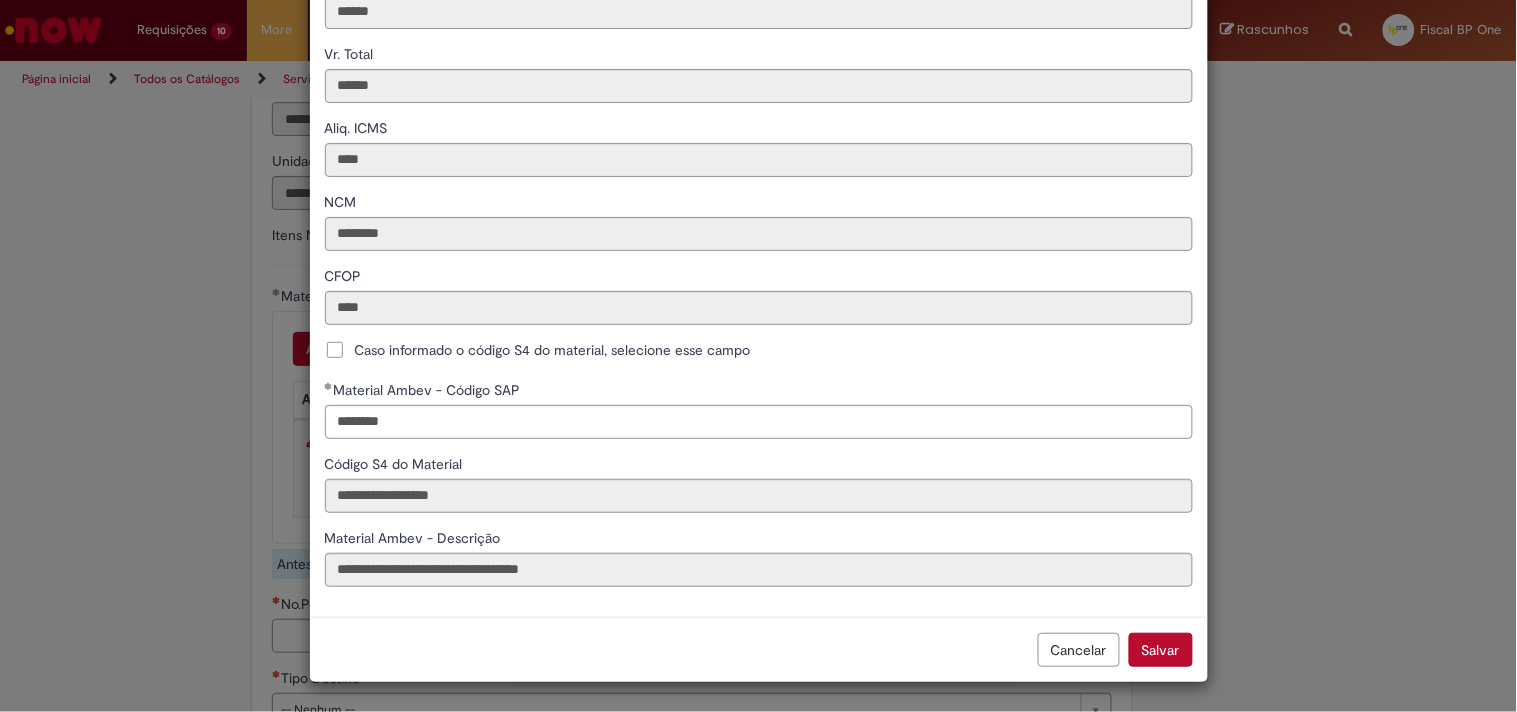 click on "Salvar" at bounding box center [1161, 650] 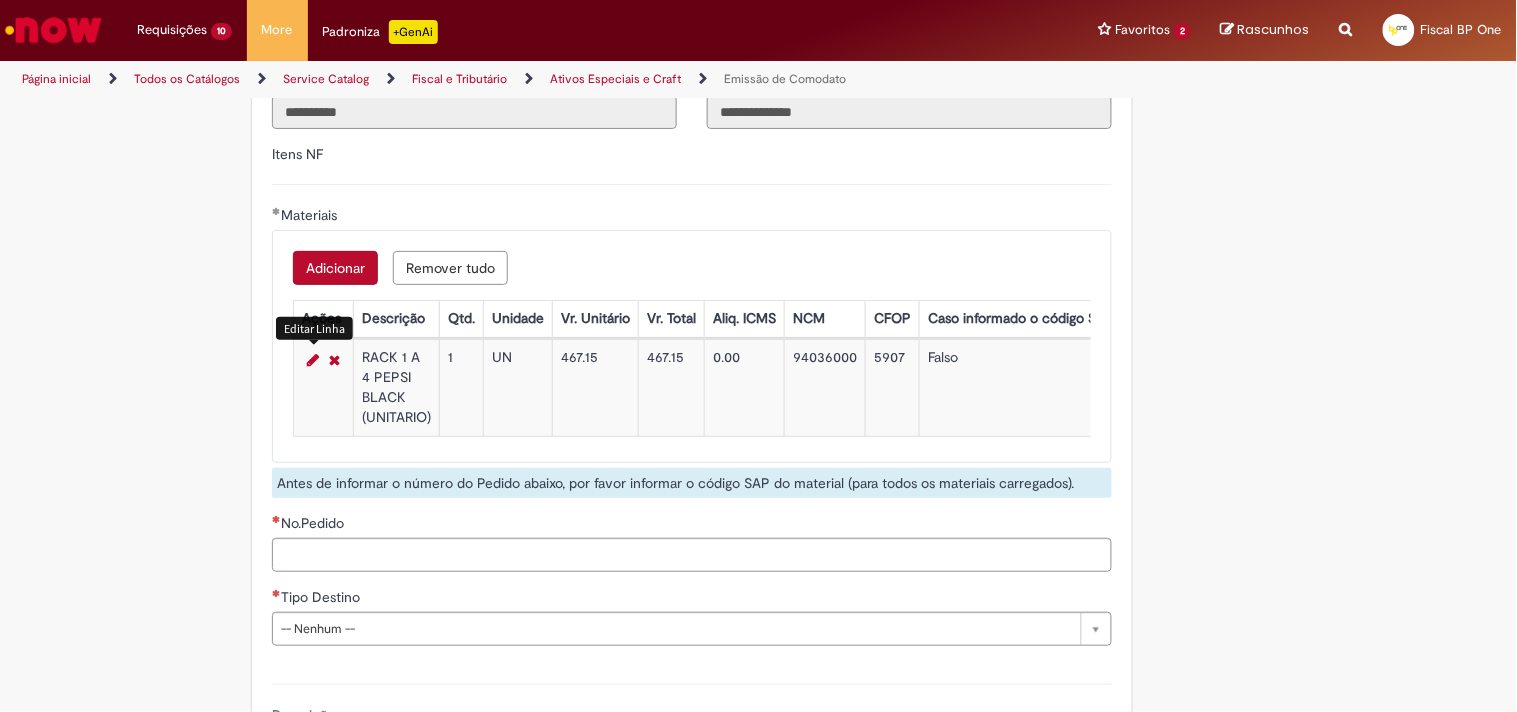 scroll, scrollTop: 2555, scrollLeft: 0, axis: vertical 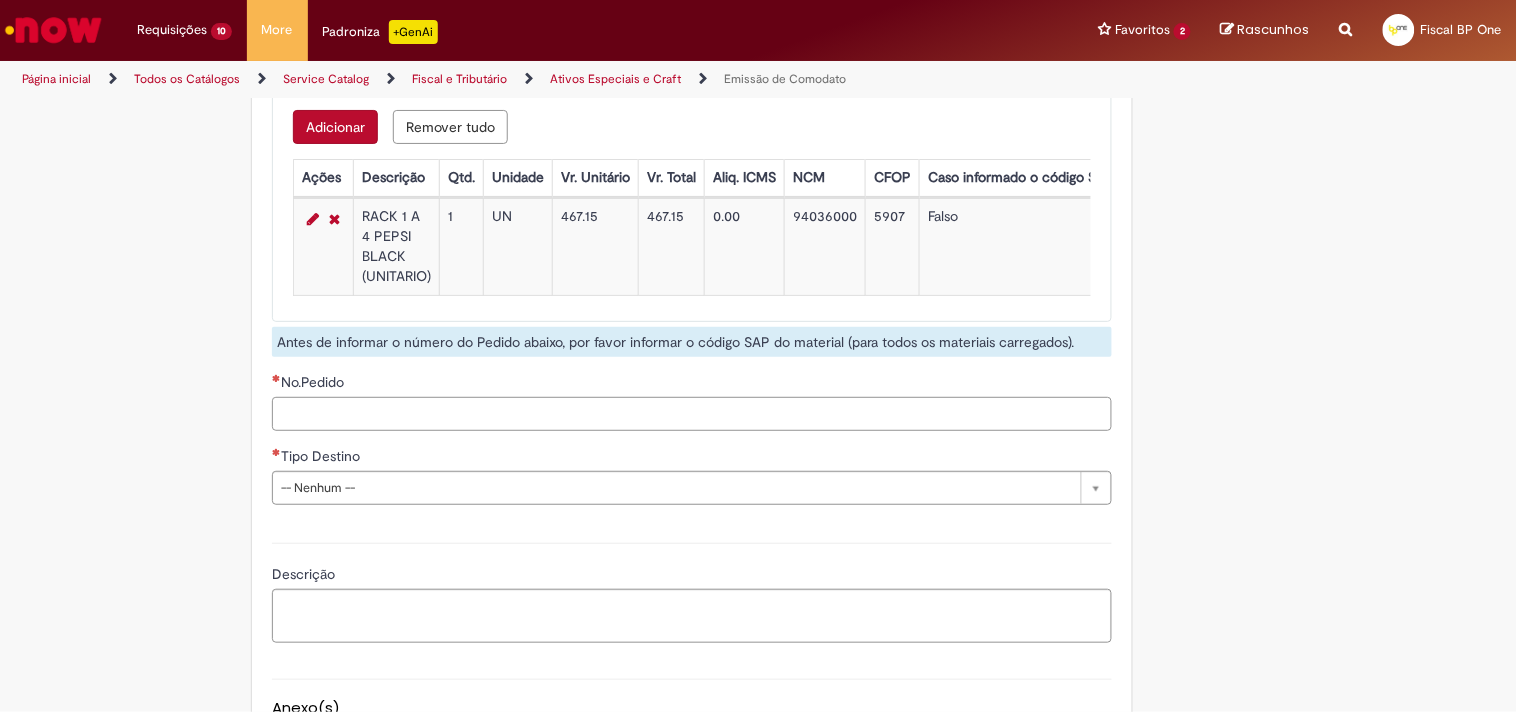 click on "No.Pedido" at bounding box center [692, 414] 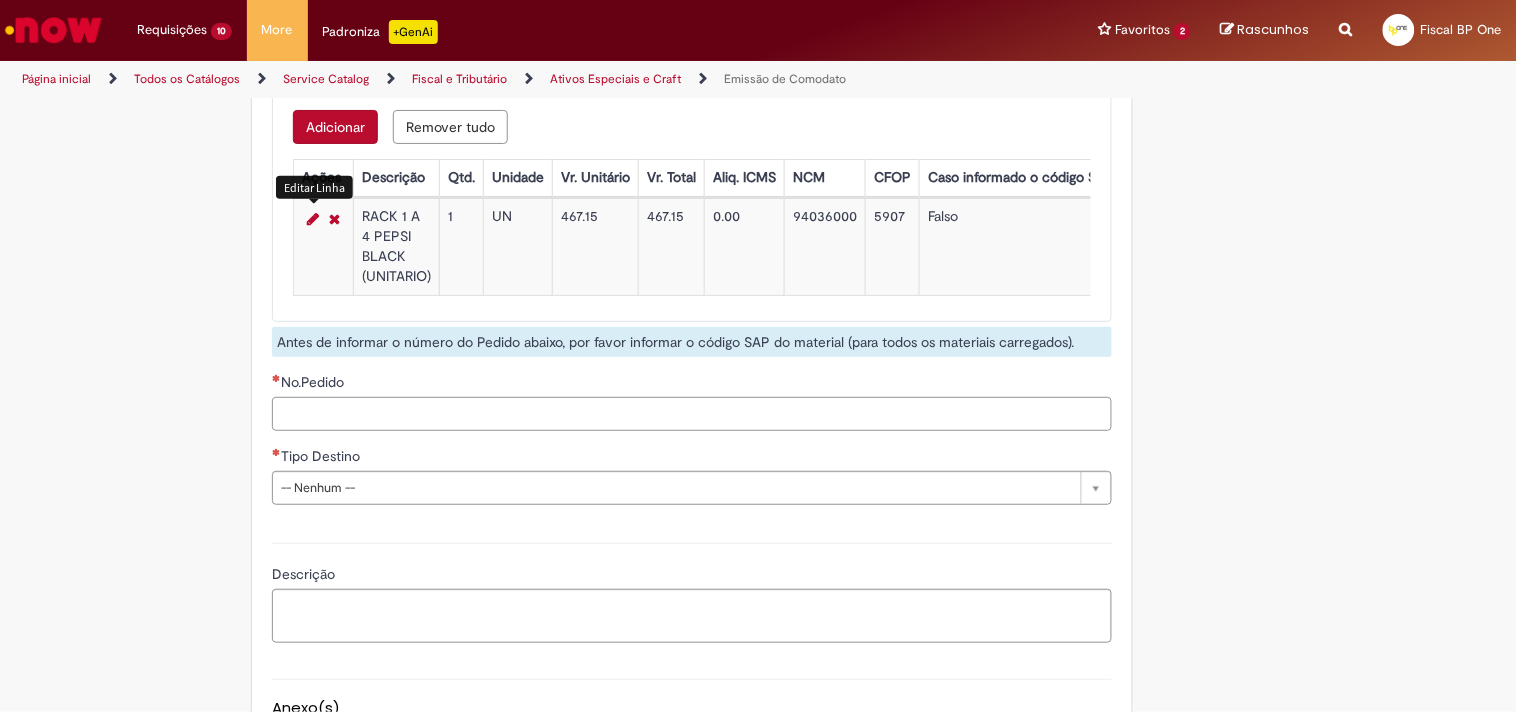 paste on "**********" 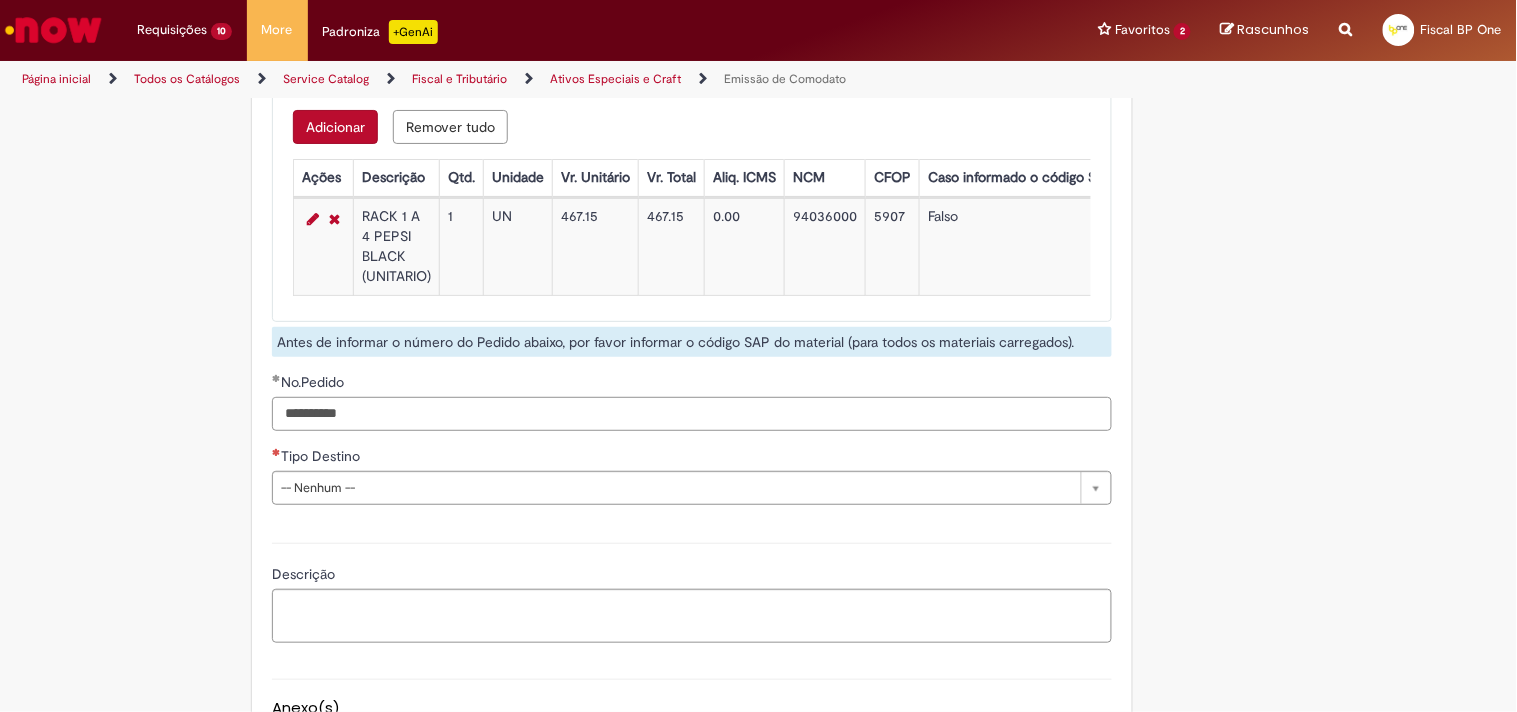 type on "**********" 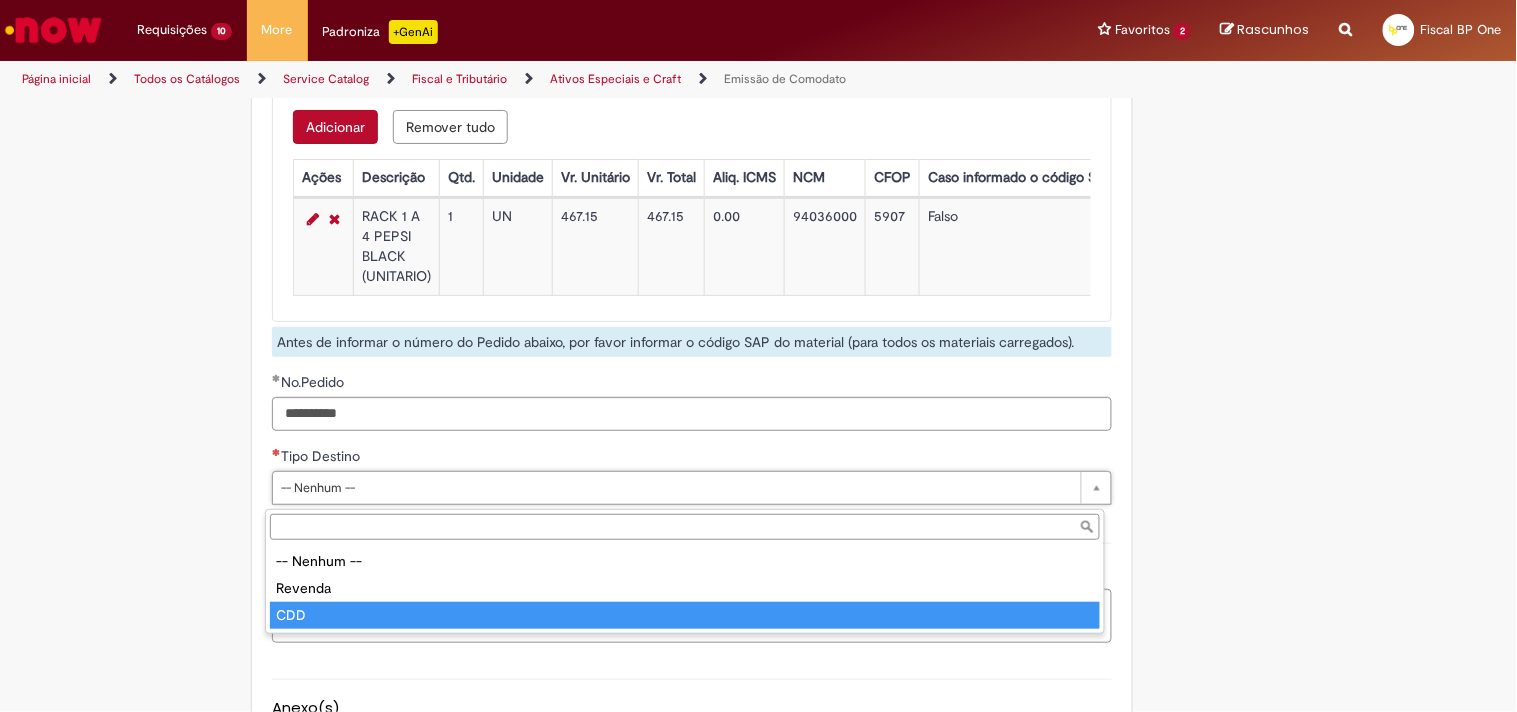 drag, startPoint x: 321, startPoint y: 611, endPoint x: 324, endPoint y: 601, distance: 10.440307 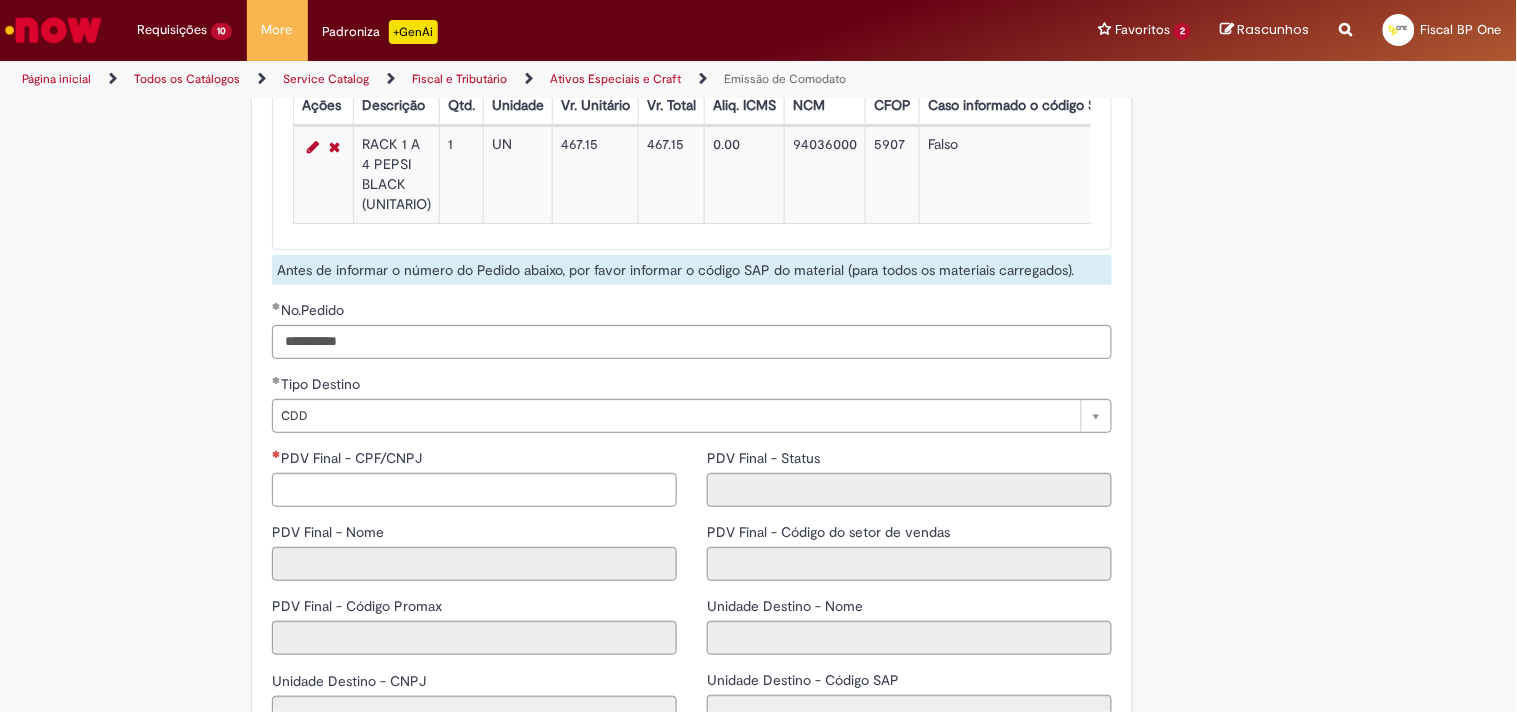 scroll, scrollTop: 2666, scrollLeft: 0, axis: vertical 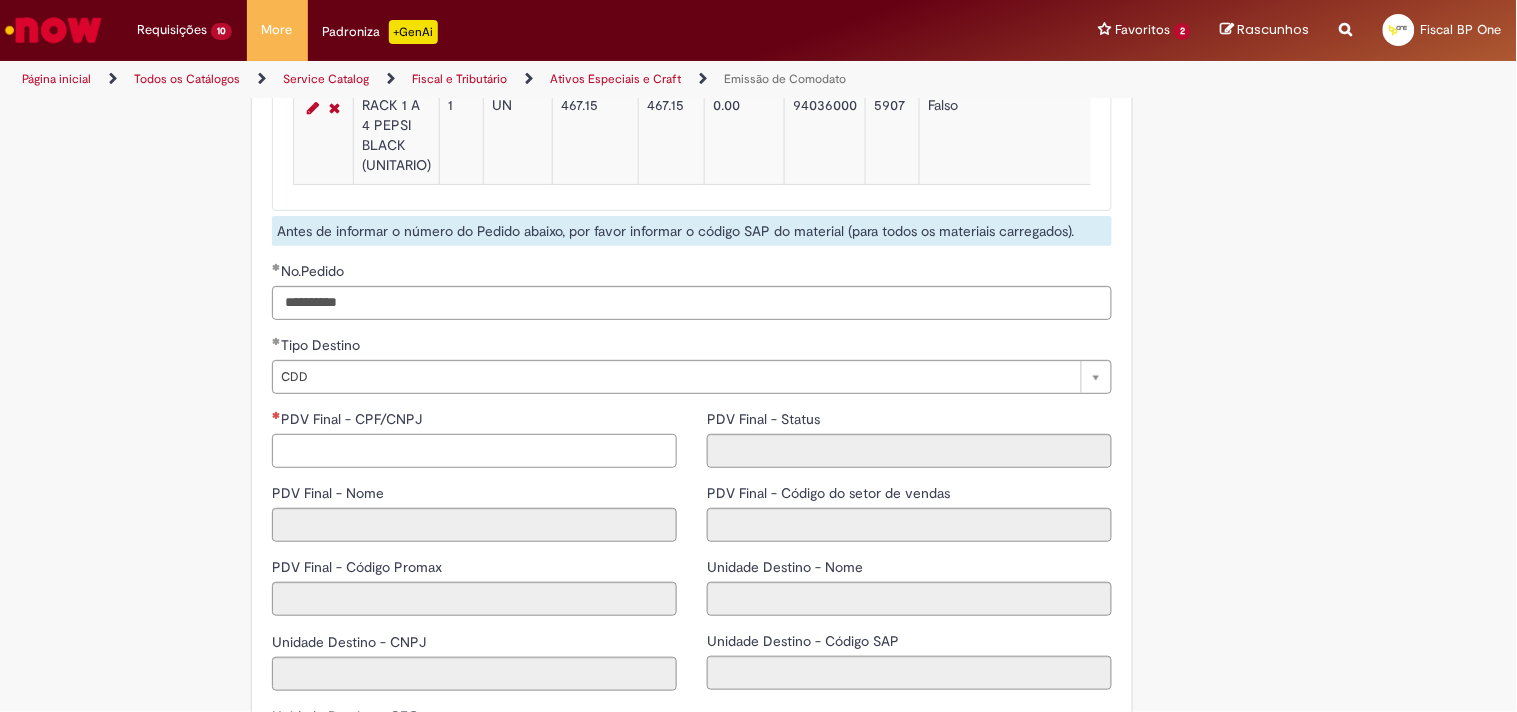 click on "PDV Final - CPF/CNPJ" at bounding box center (474, 451) 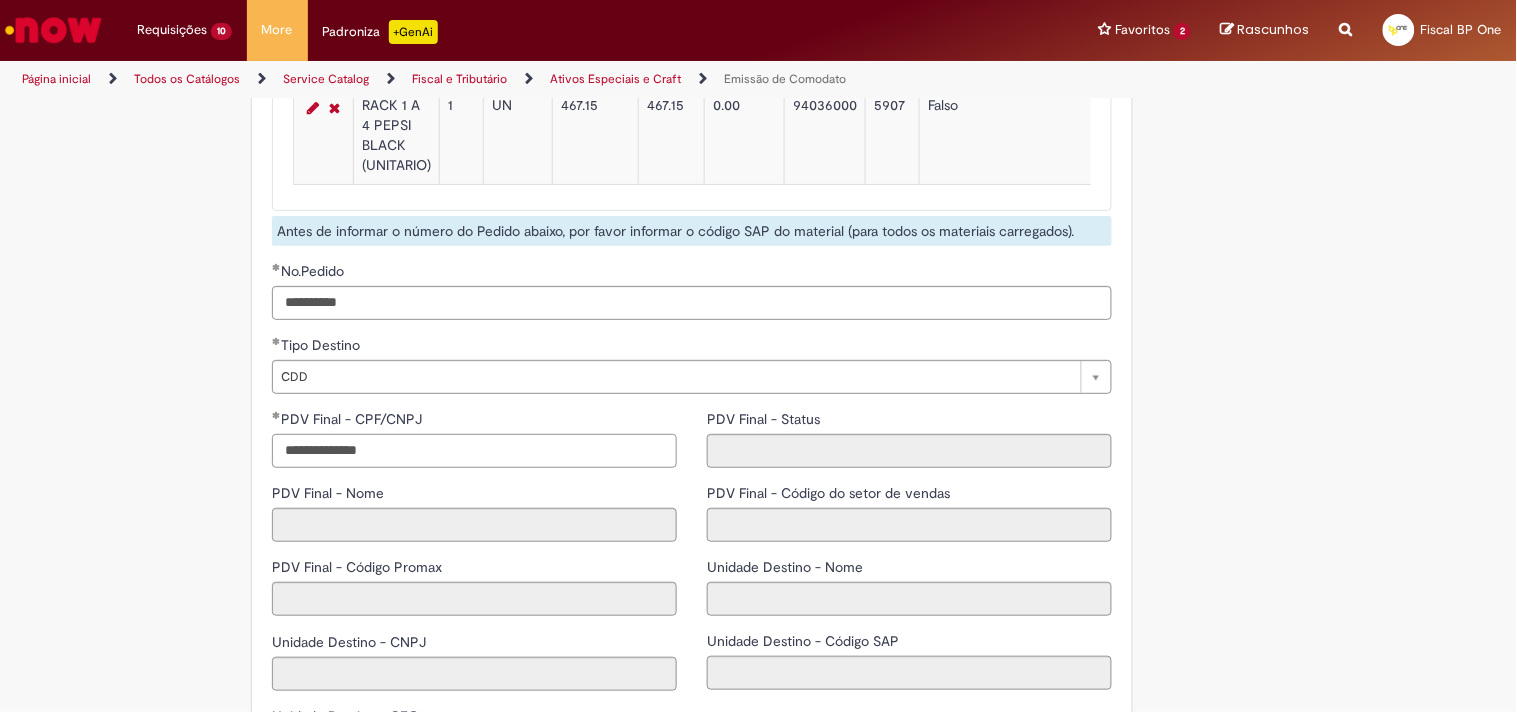 type on "**********" 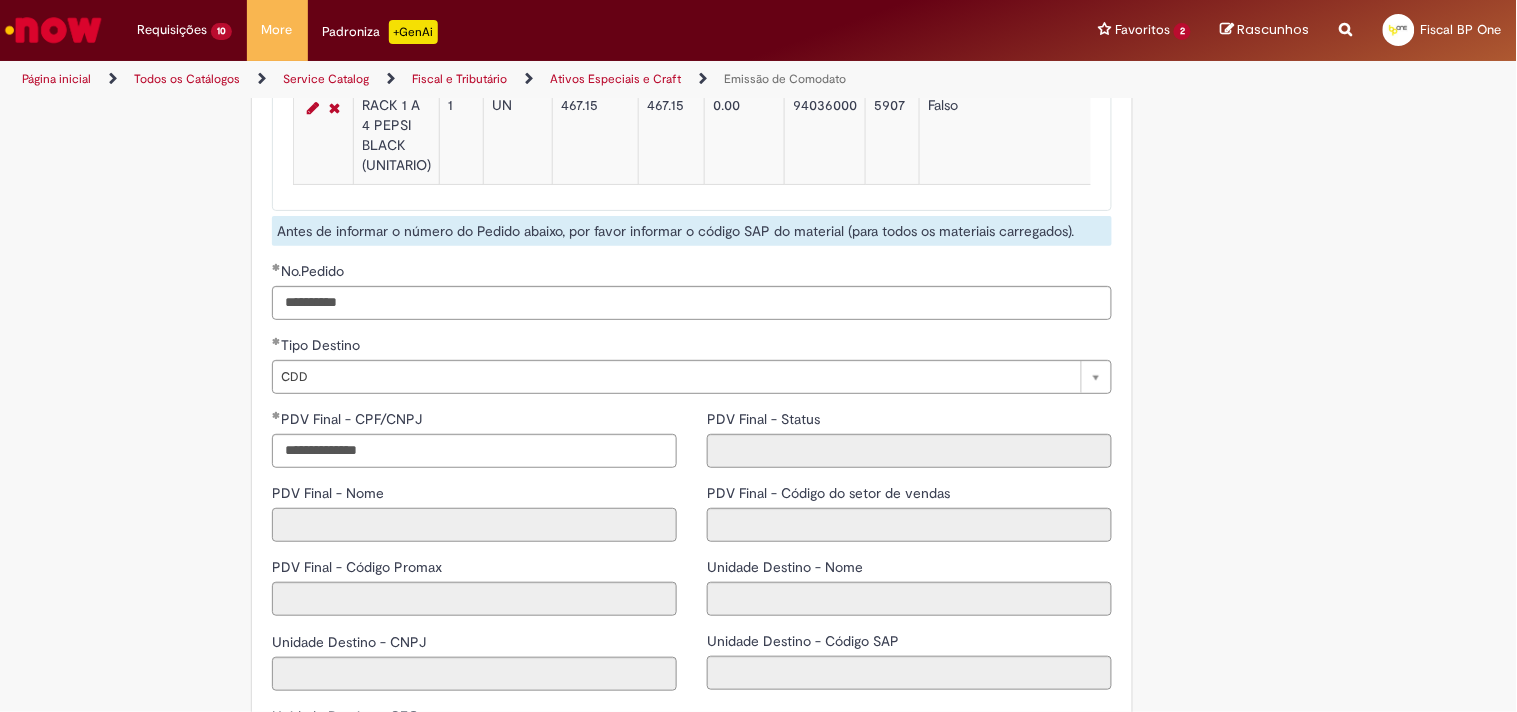 select 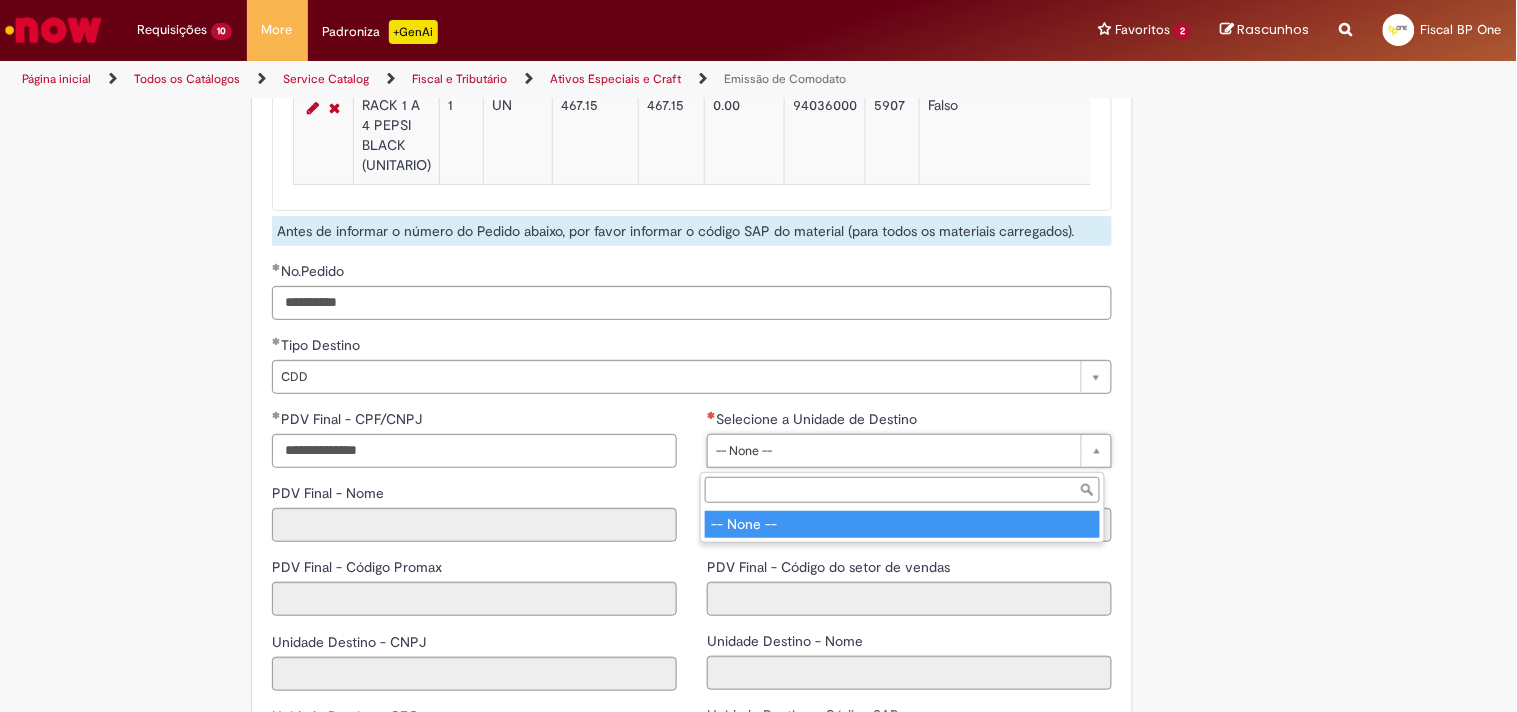 type 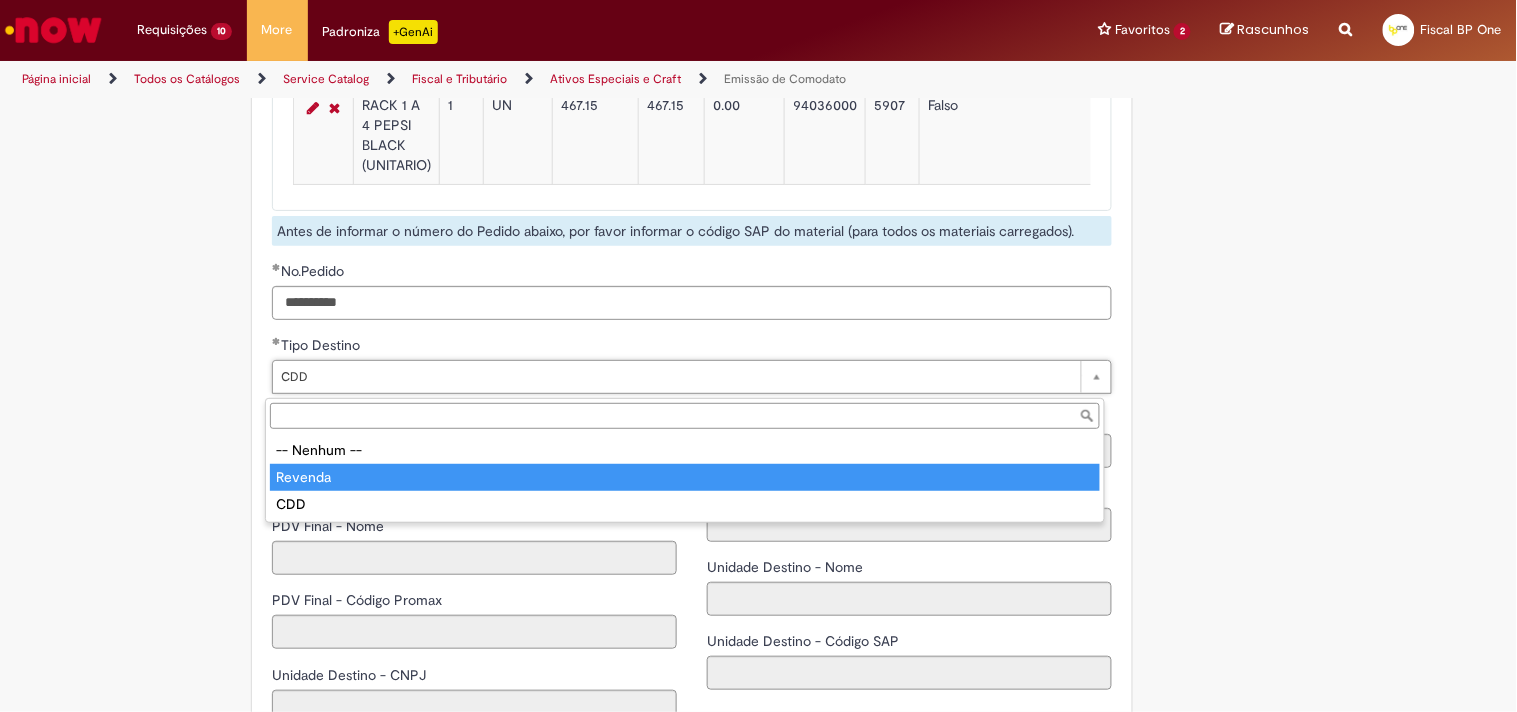 type on "*******" 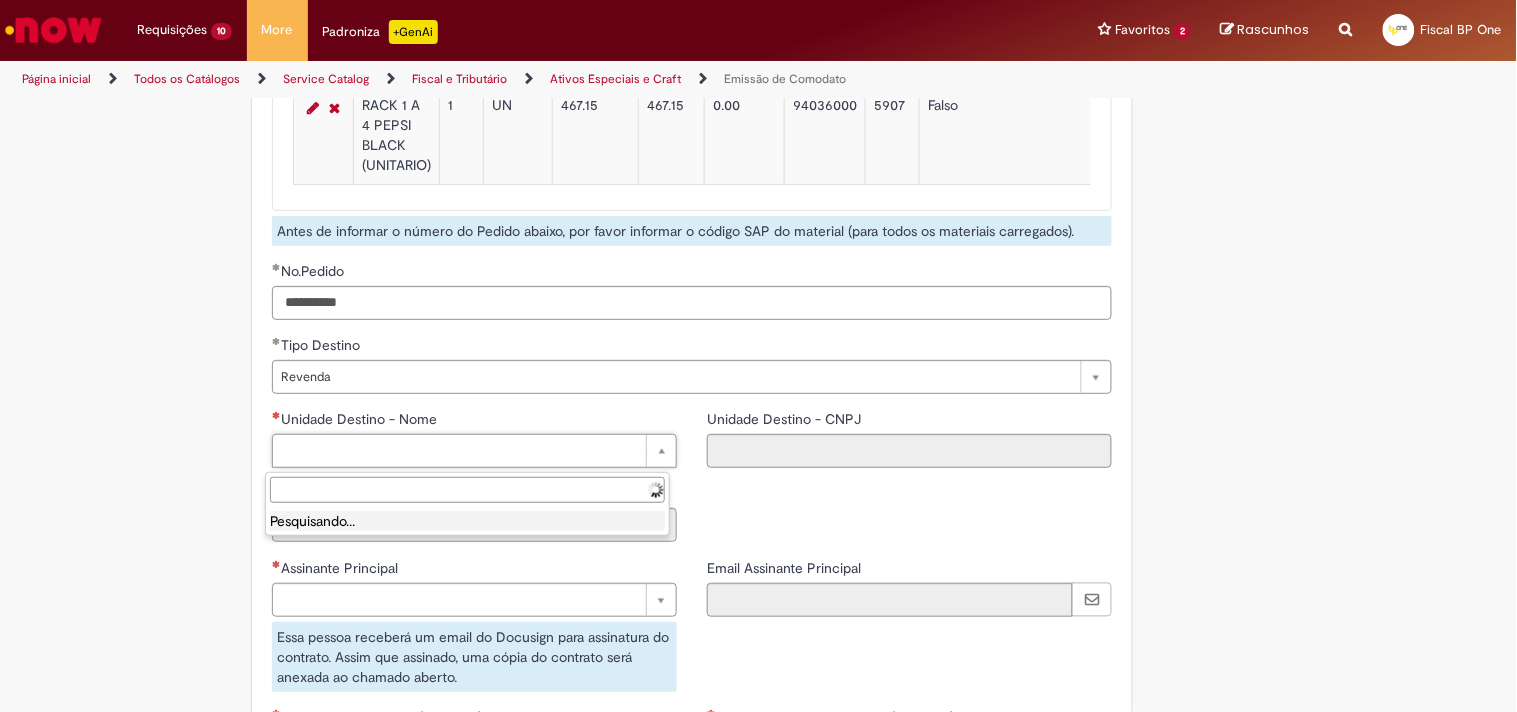 scroll, scrollTop: 0, scrollLeft: 0, axis: both 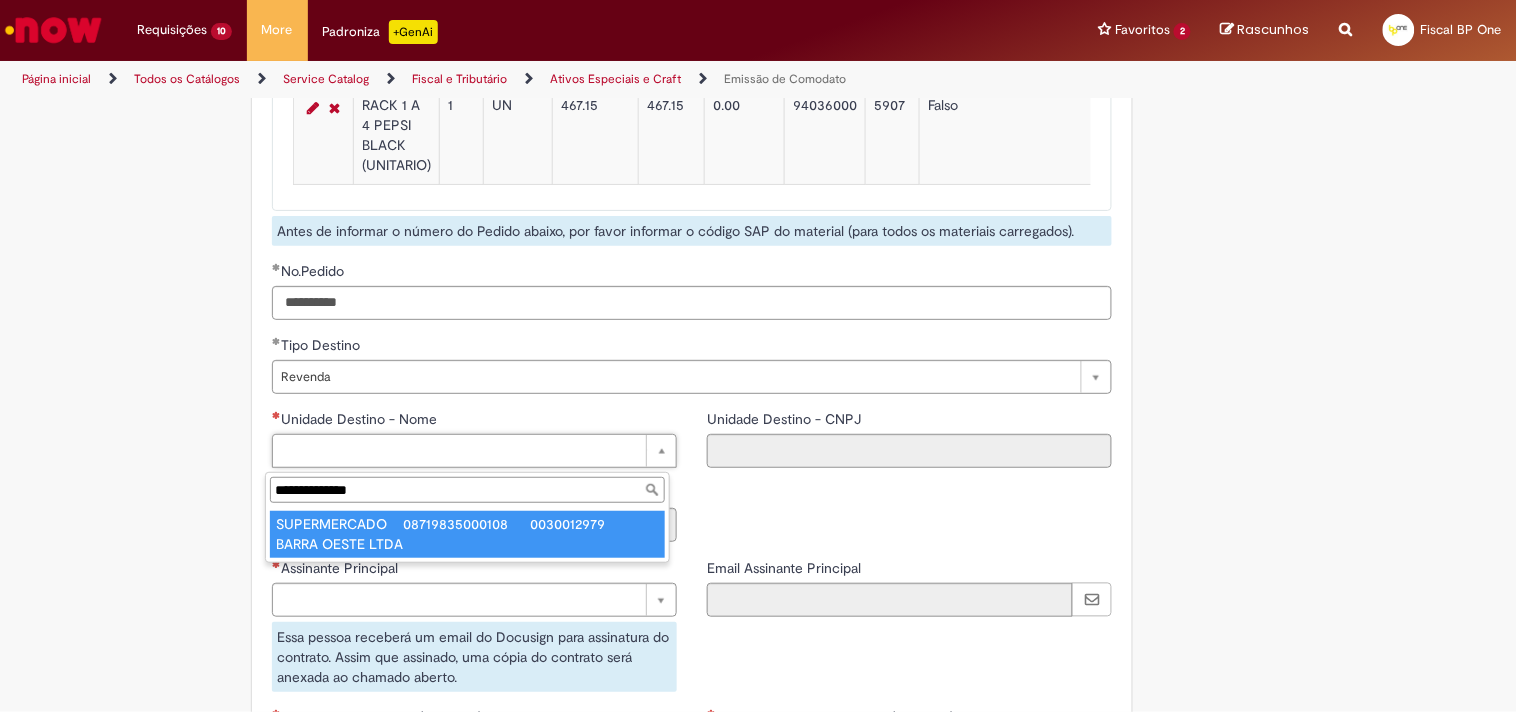 type on "**********" 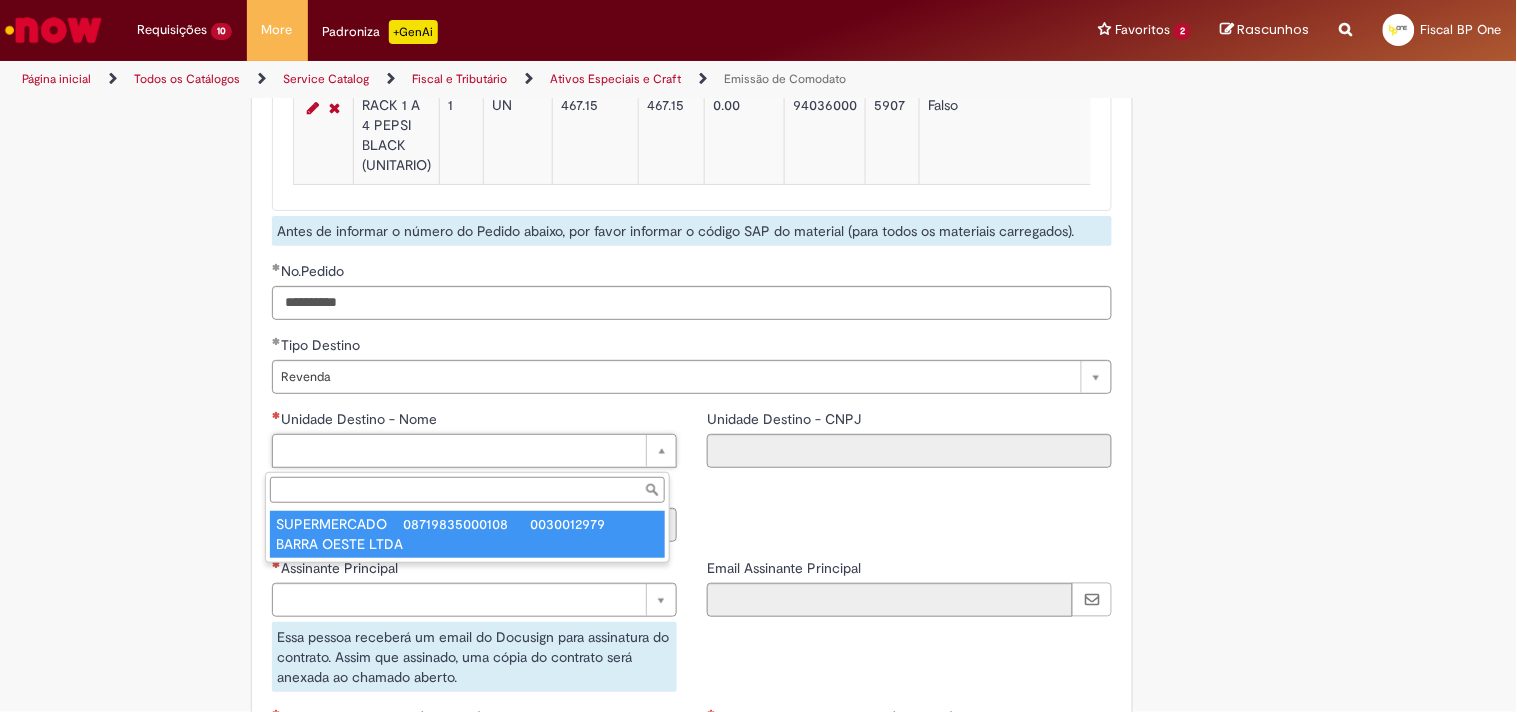 type on "**********" 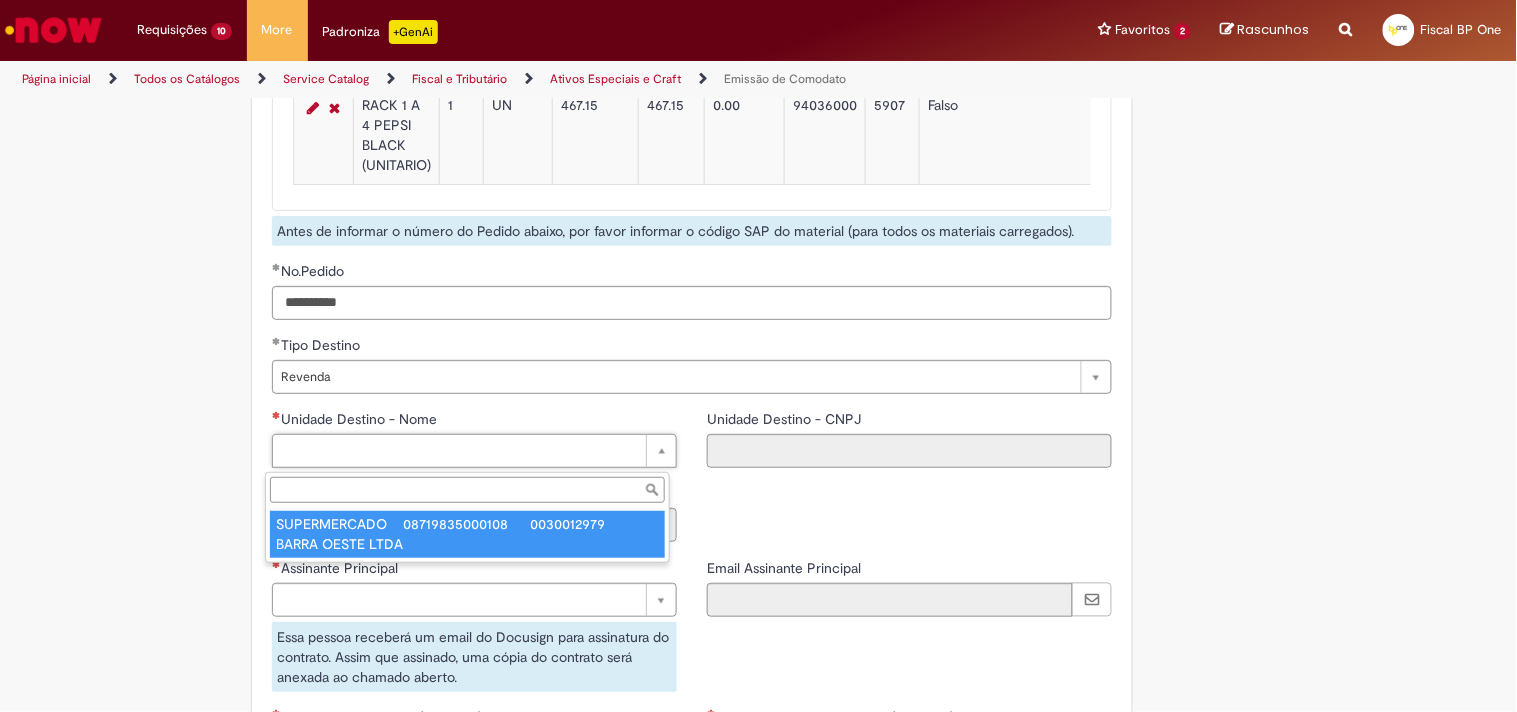 type on "**********" 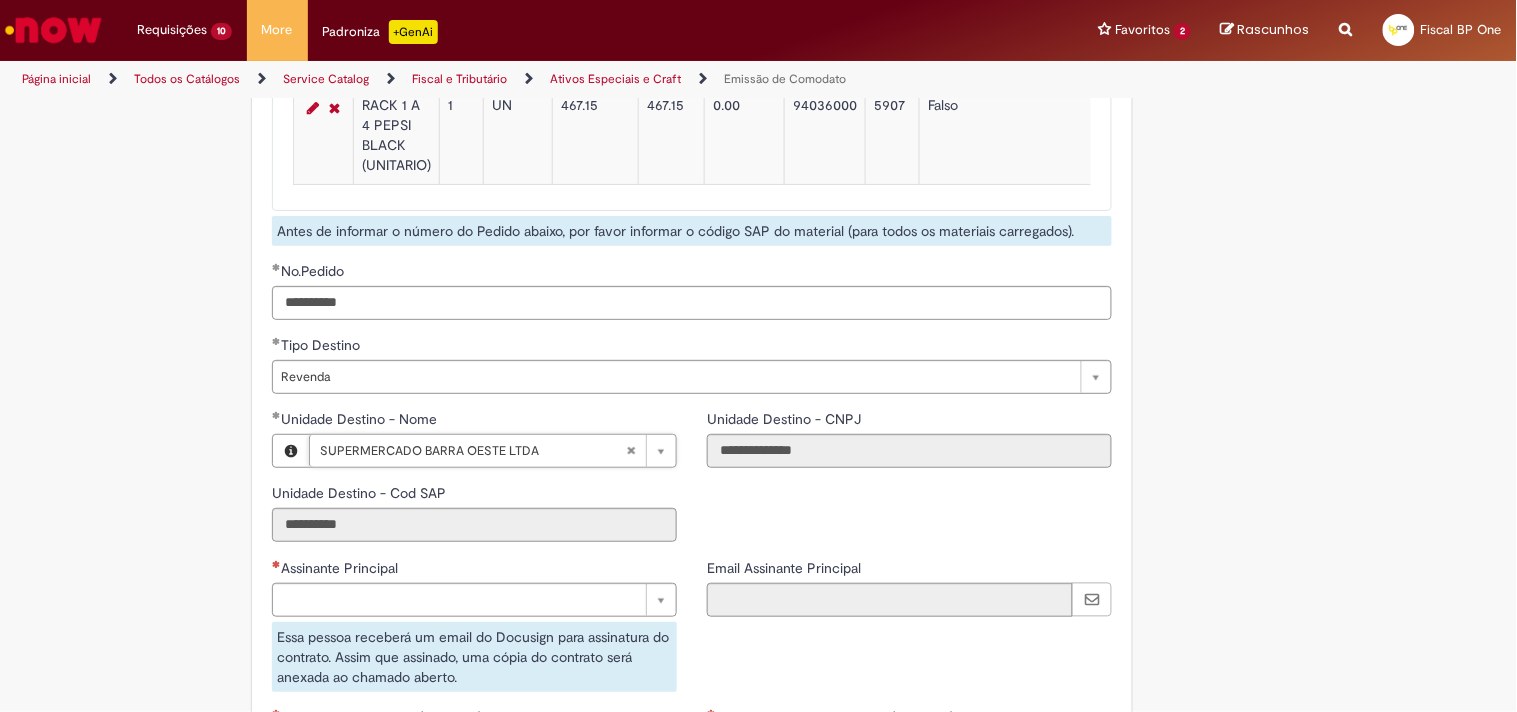 scroll, scrollTop: 2777, scrollLeft: 0, axis: vertical 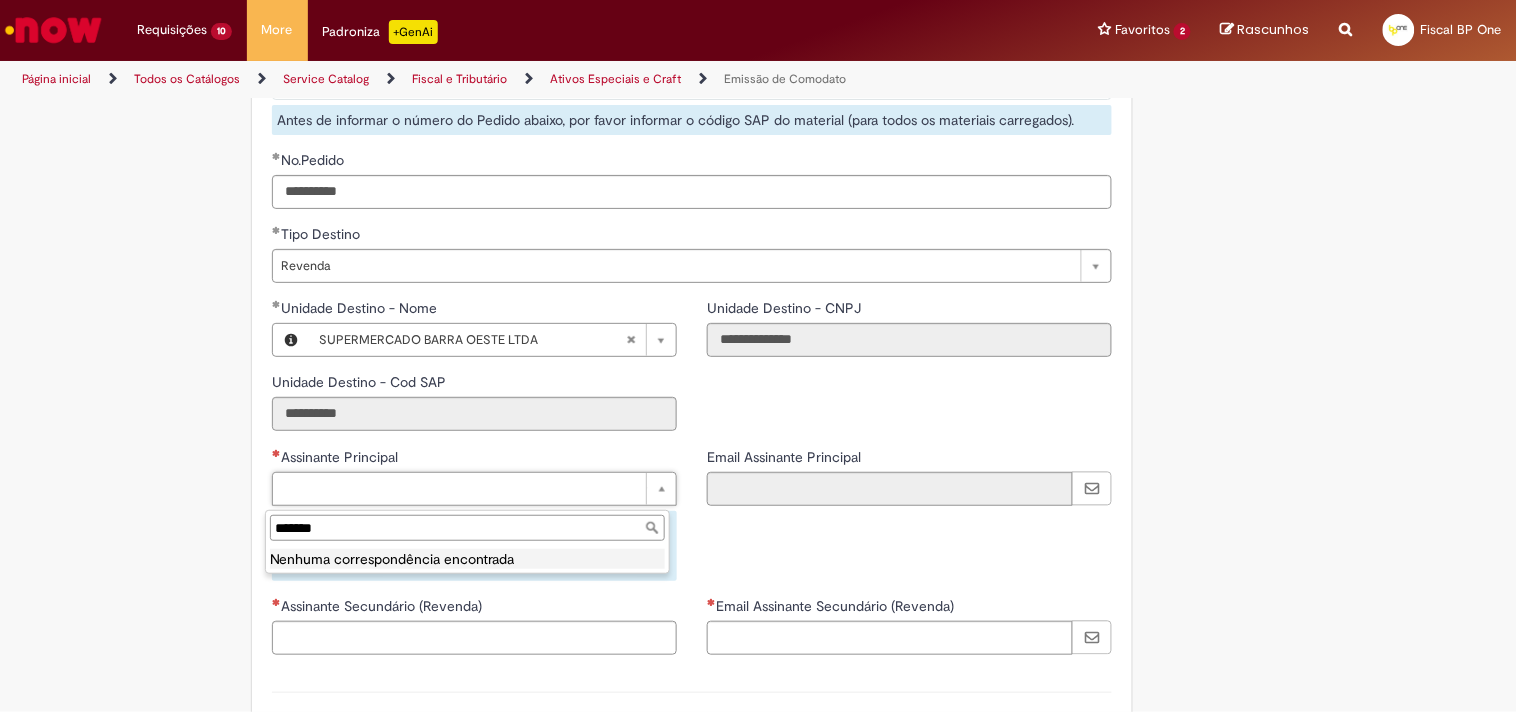 drag, startPoint x: 357, startPoint y: 511, endPoint x: 175, endPoint y: 483, distance: 184.14125 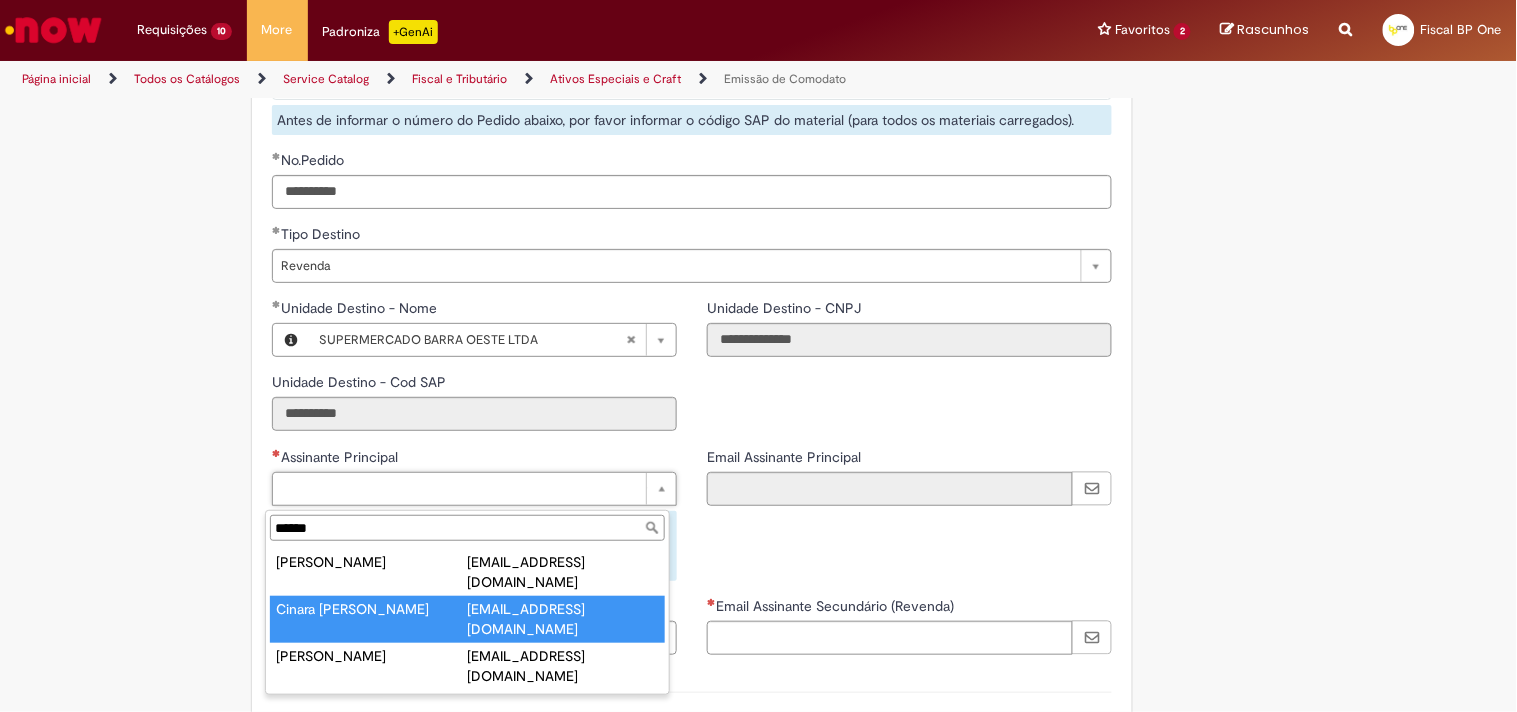 type on "******" 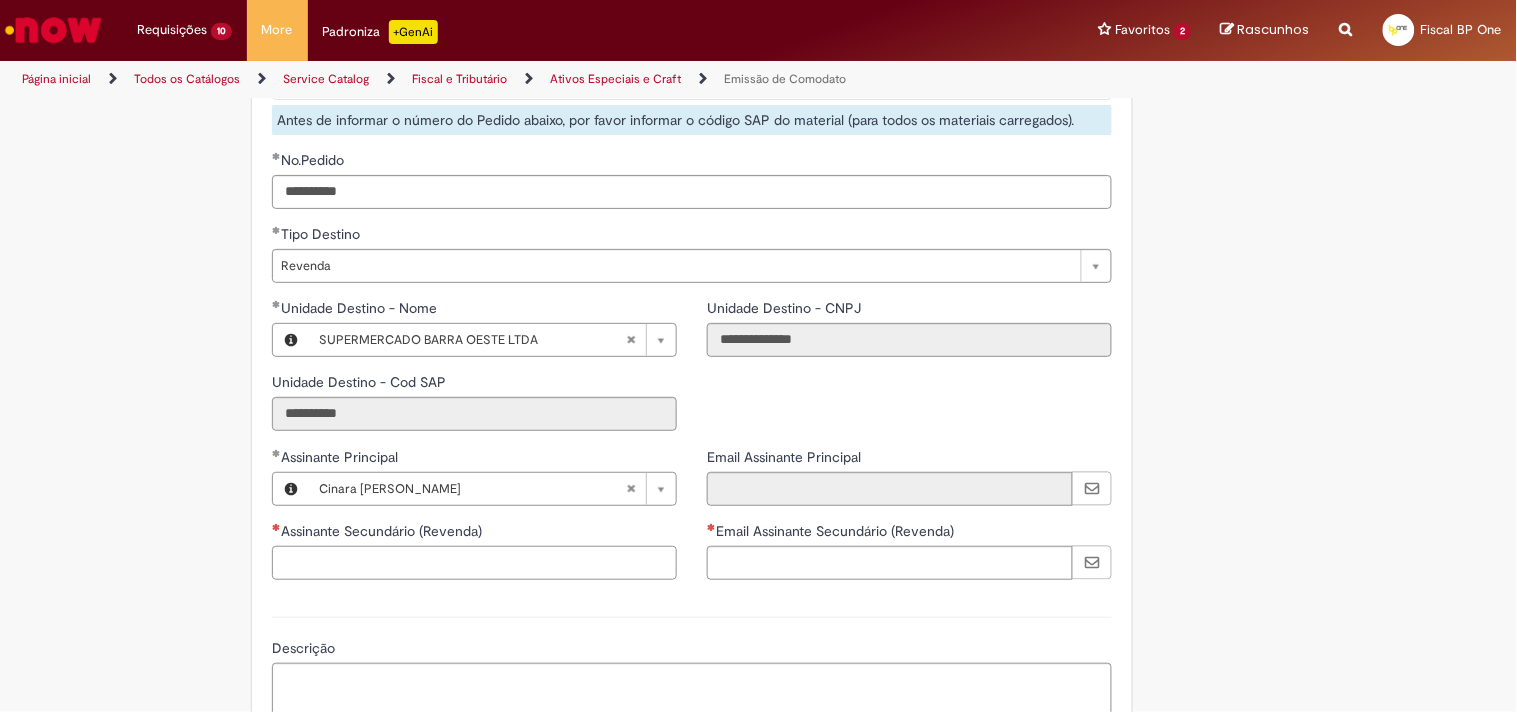 click on "Assinante Secundário (Revenda)" at bounding box center [474, 563] 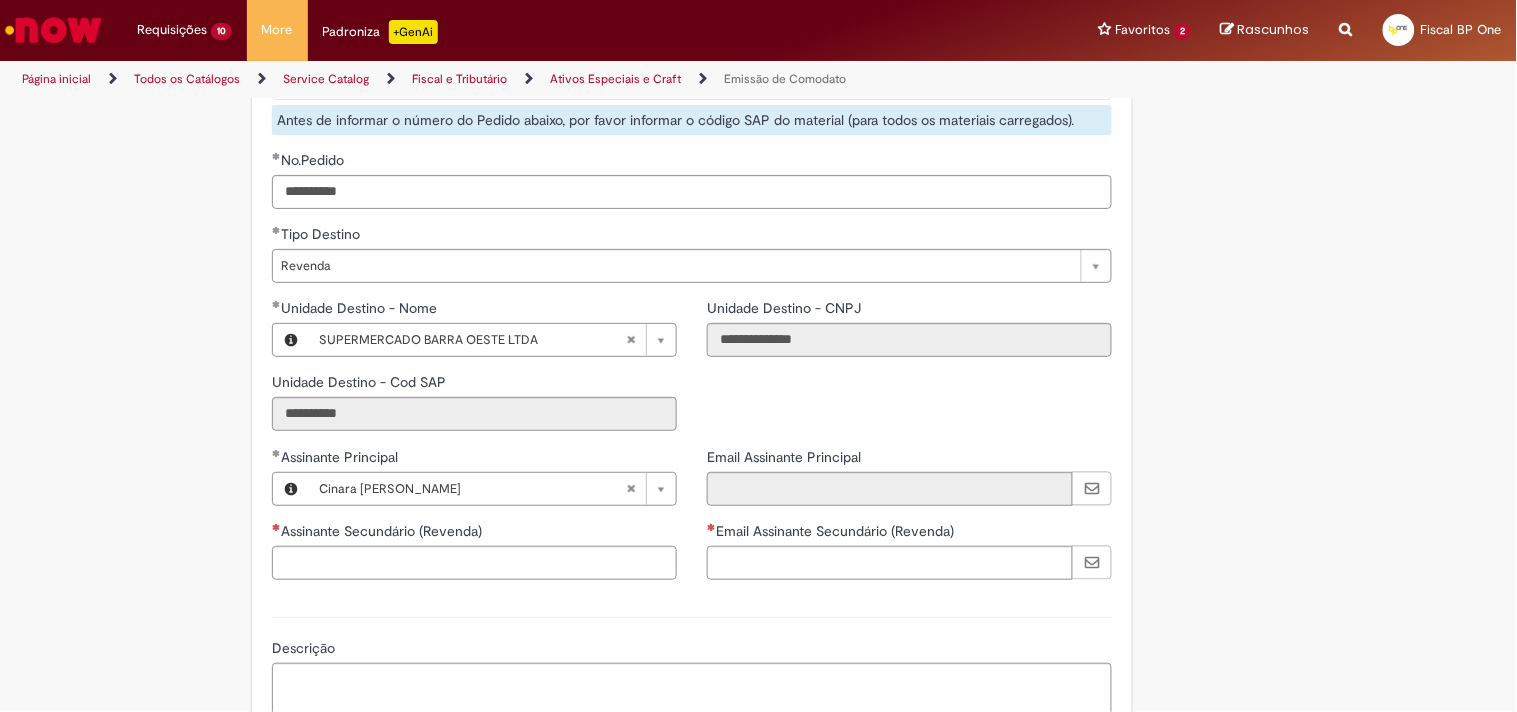 drag, startPoint x: 277, startPoint y: 620, endPoint x: 363, endPoint y: 575, distance: 97.06184 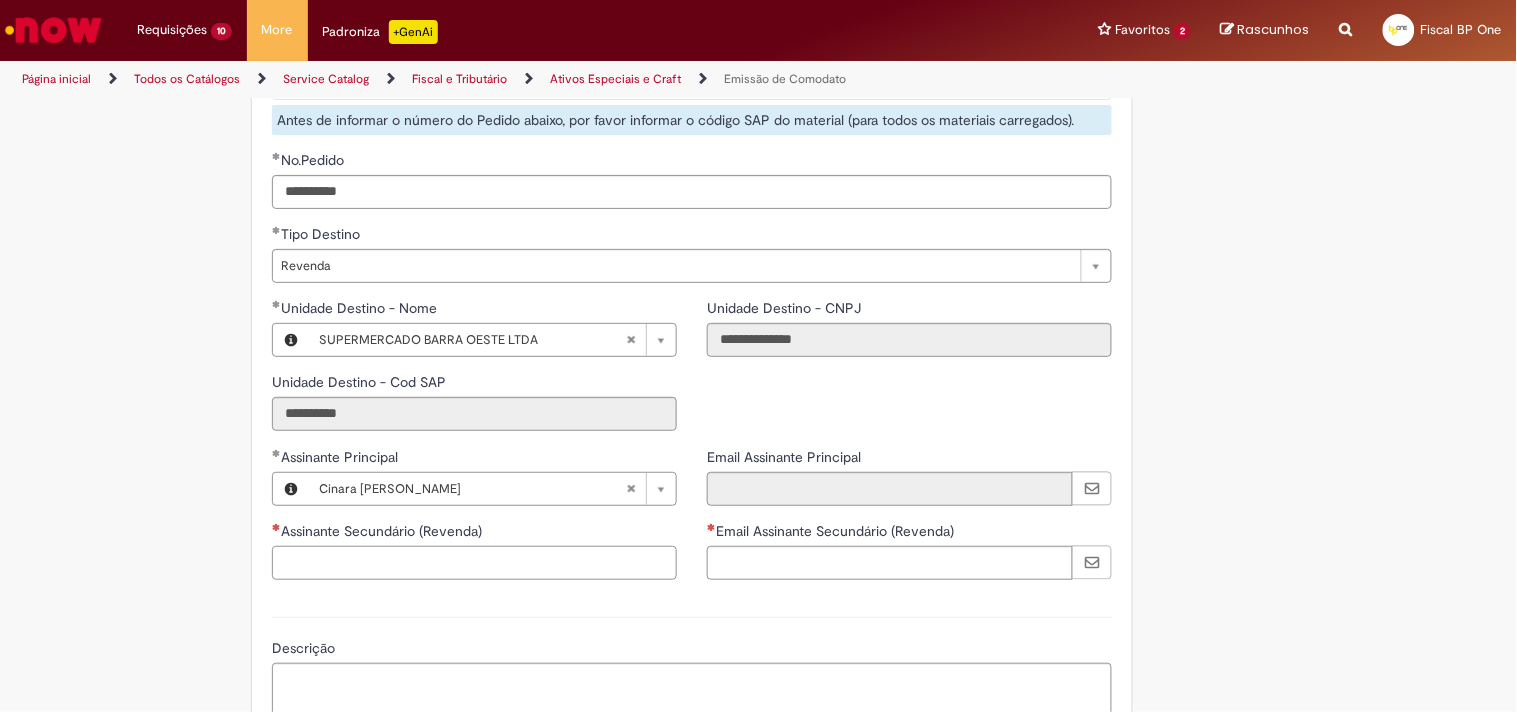 click on "Assinante Secundário (Revenda)" at bounding box center [474, 563] 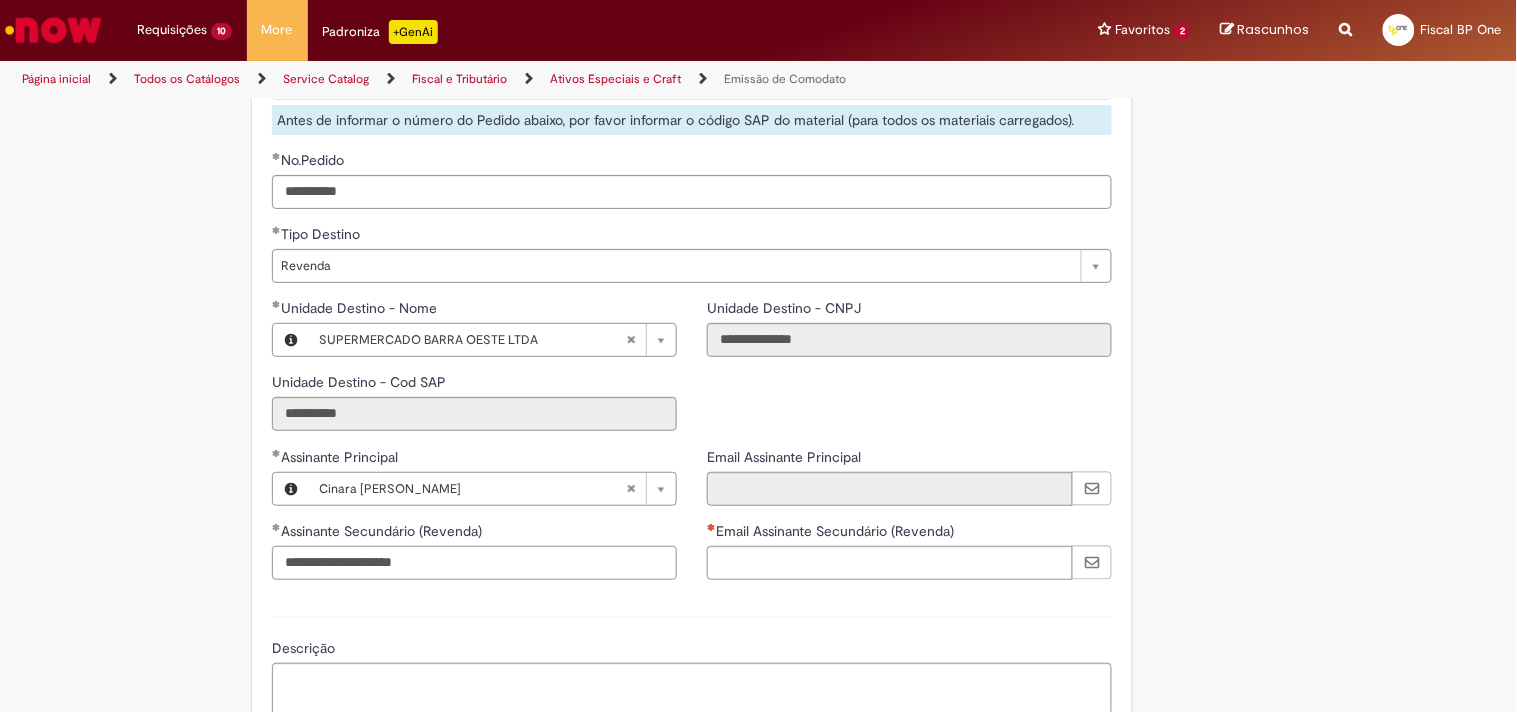 drag, startPoint x: 378, startPoint y: 552, endPoint x: 517, endPoint y: 553, distance: 139.0036 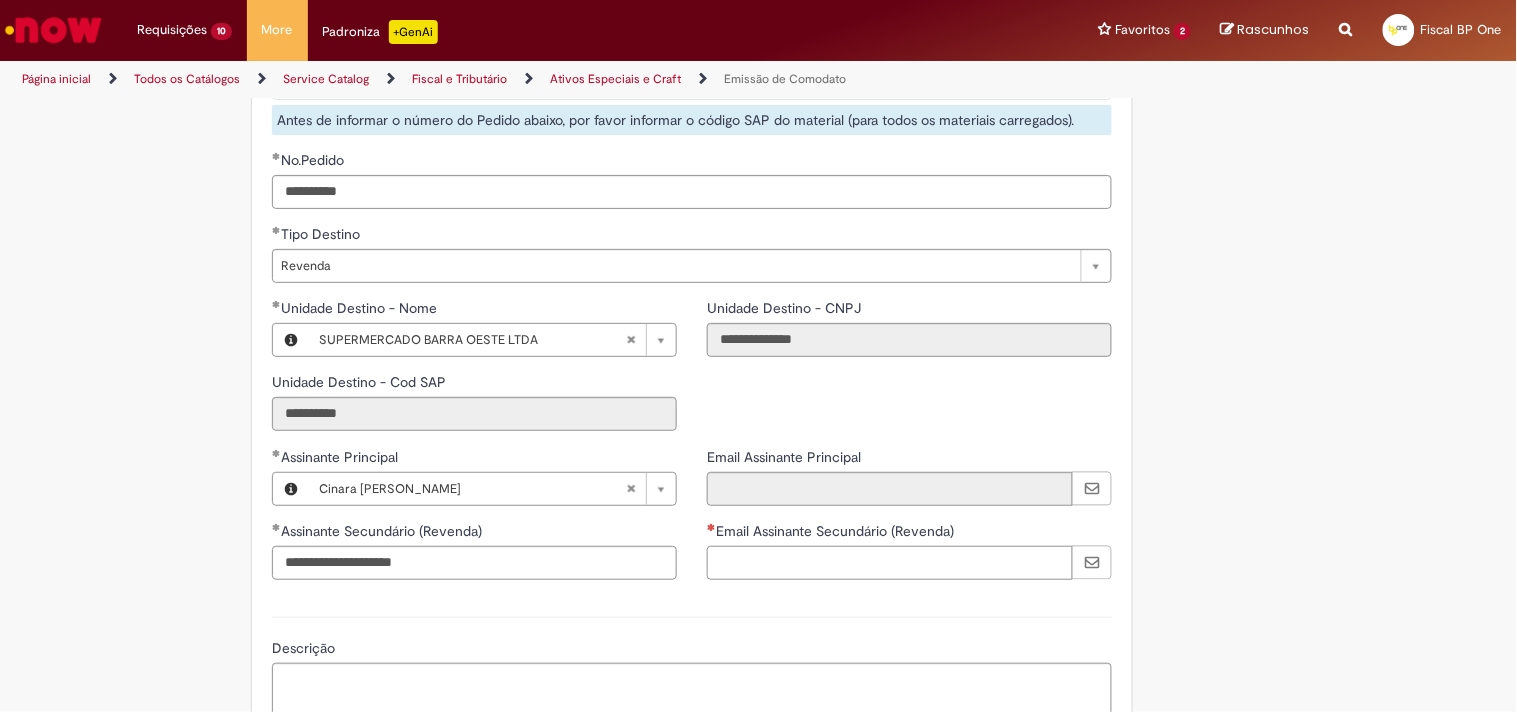 click on "Email Assinante Secundário (Revenda)" at bounding box center [890, 563] 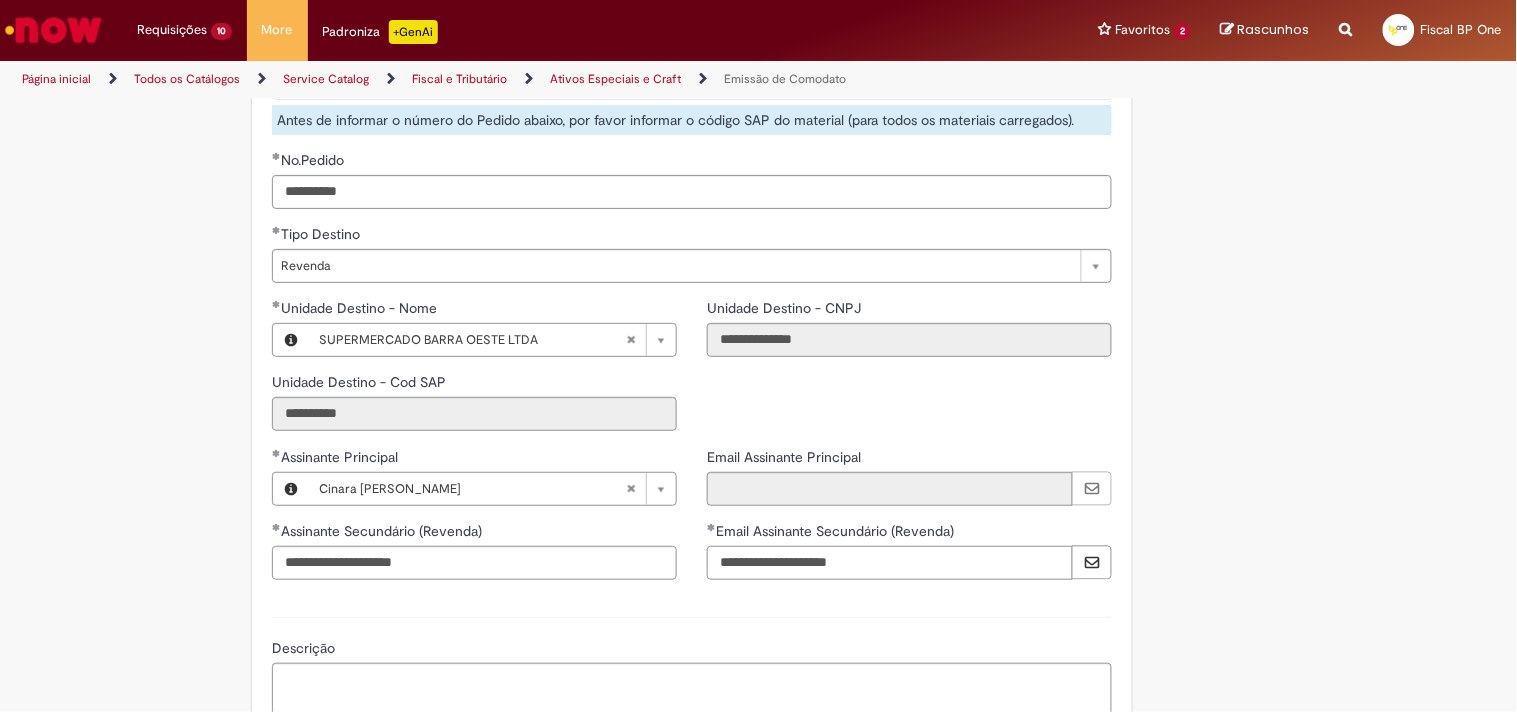 click on "**********" at bounding box center [909, 550] 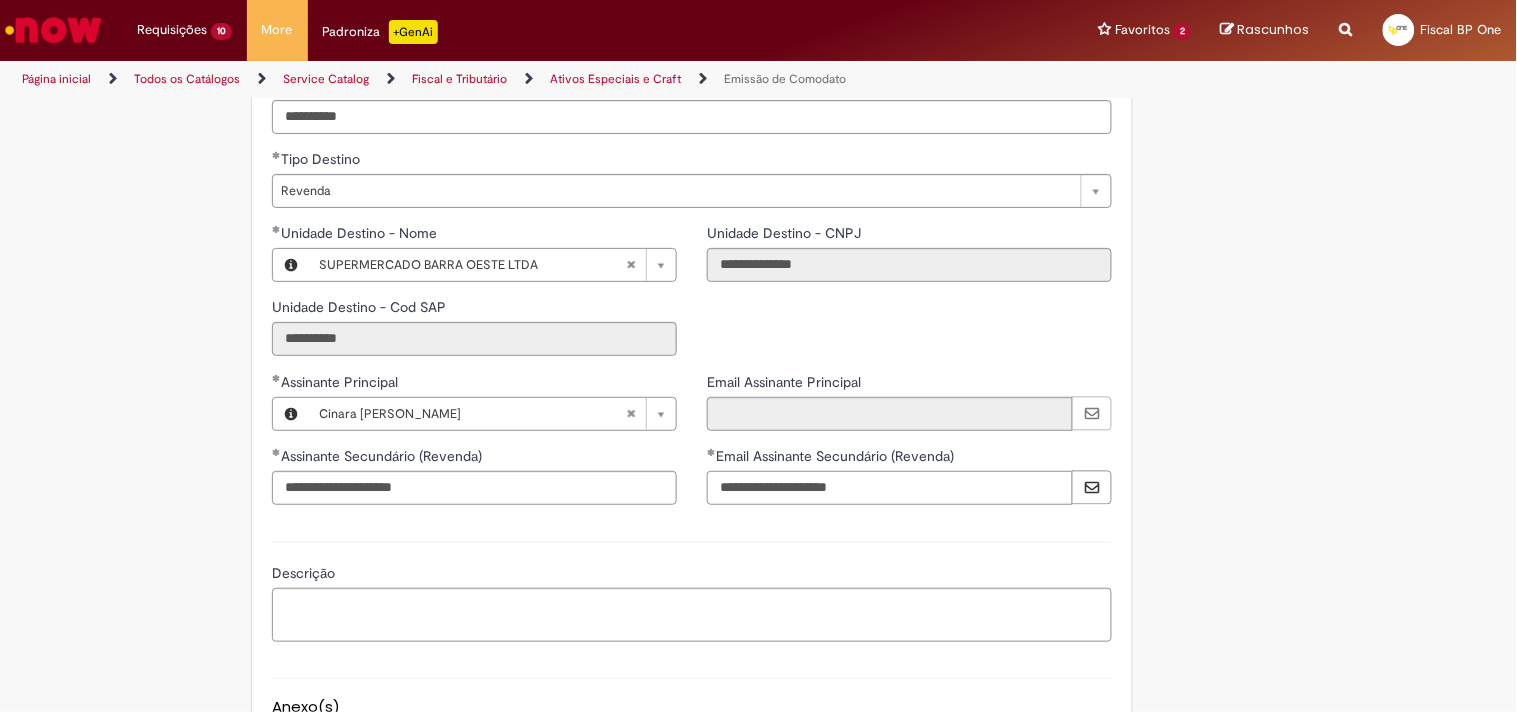 scroll, scrollTop: 2888, scrollLeft: 0, axis: vertical 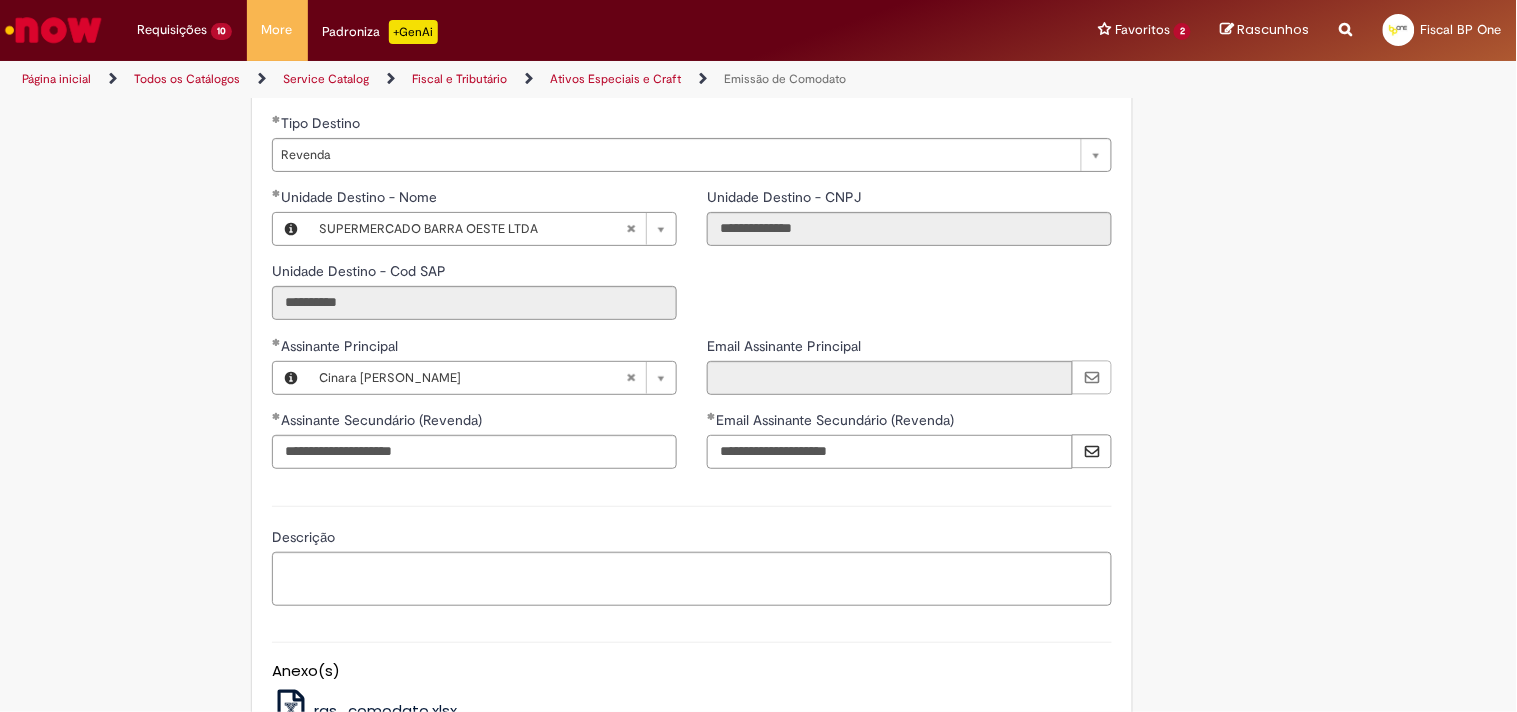 type on "**********" 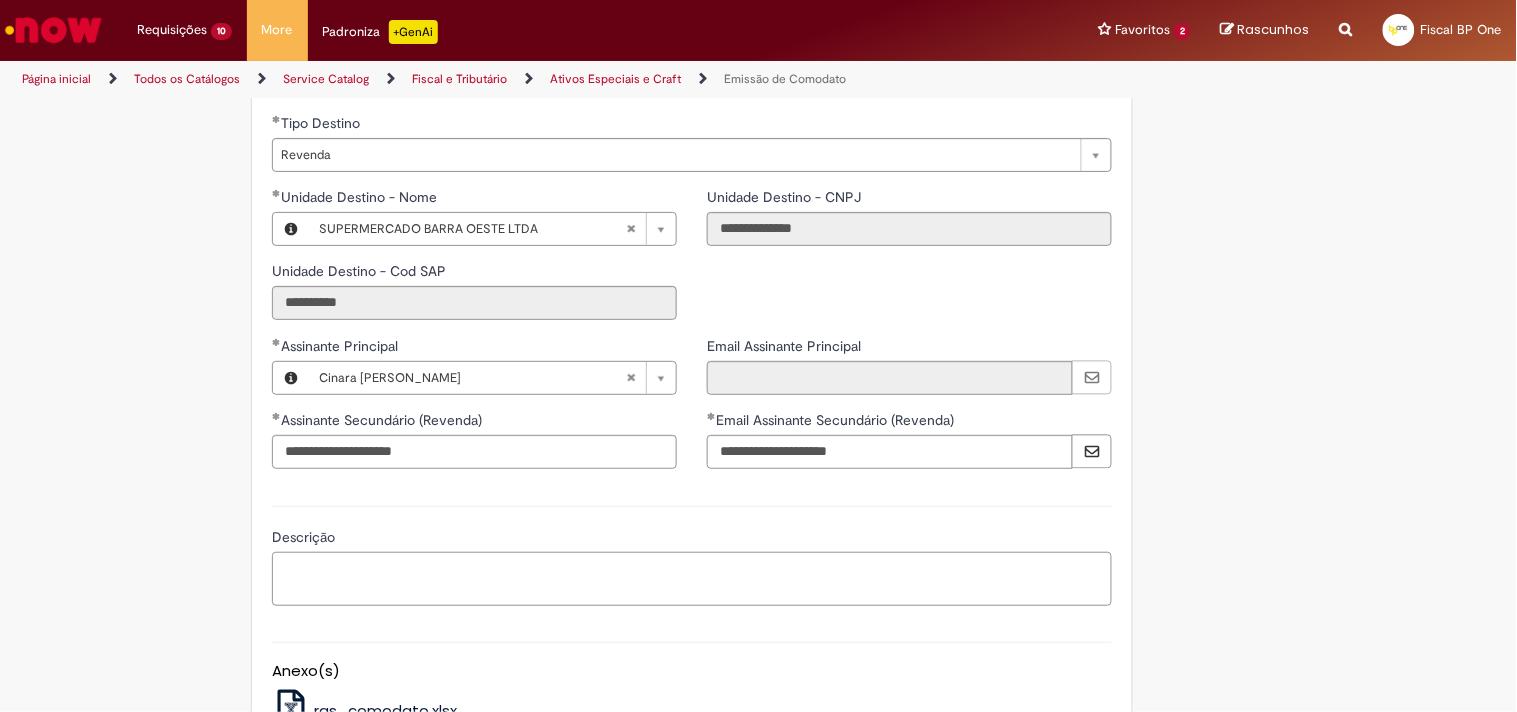 click on "Descrição" at bounding box center [692, 579] 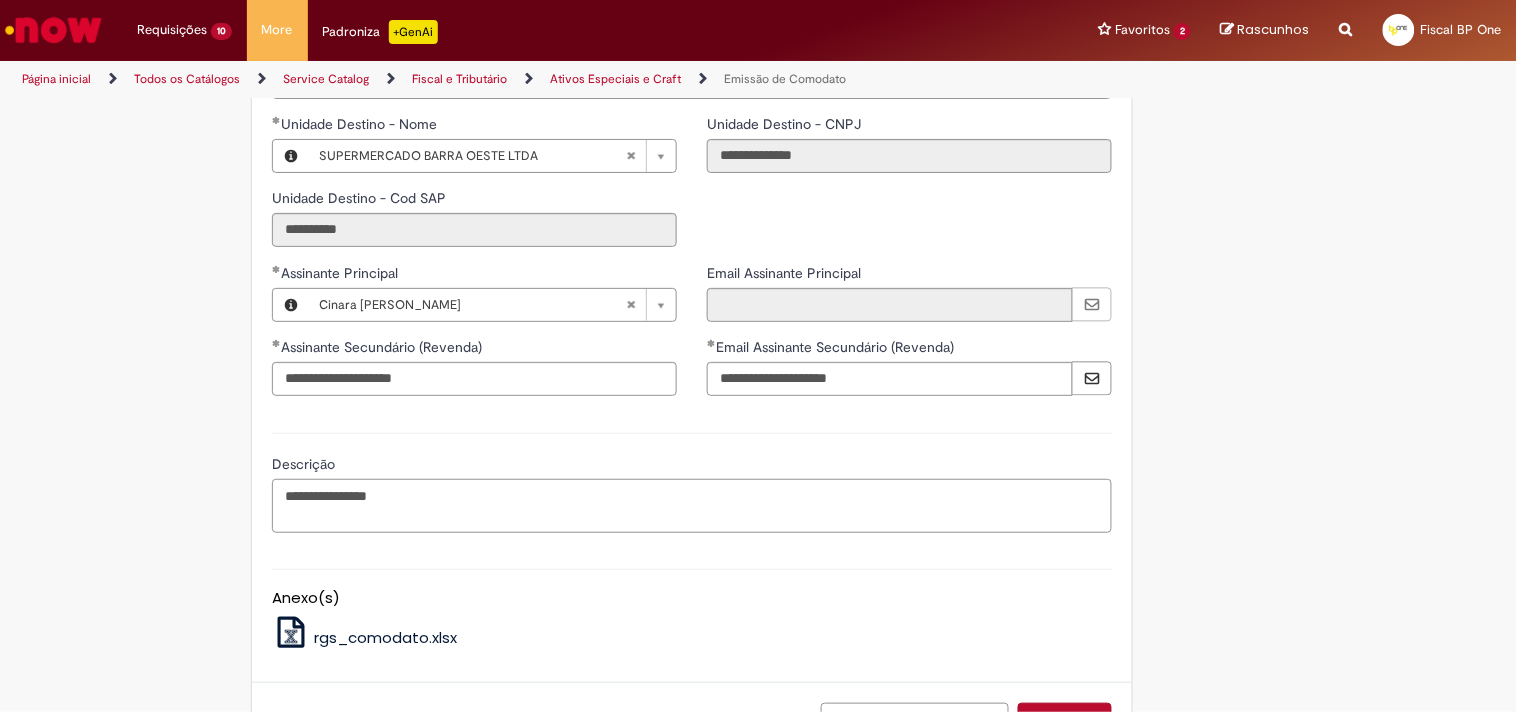 scroll, scrollTop: 3000, scrollLeft: 0, axis: vertical 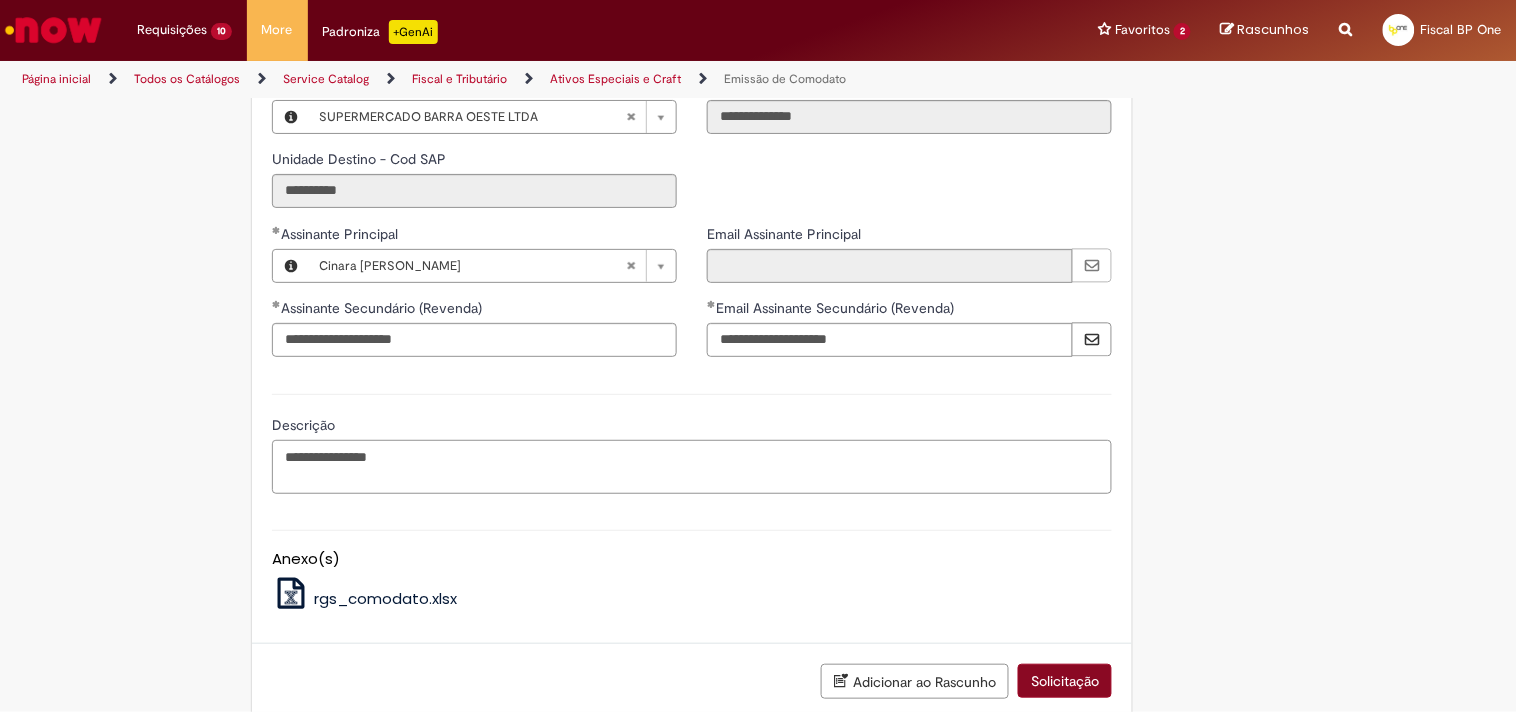 type on "**********" 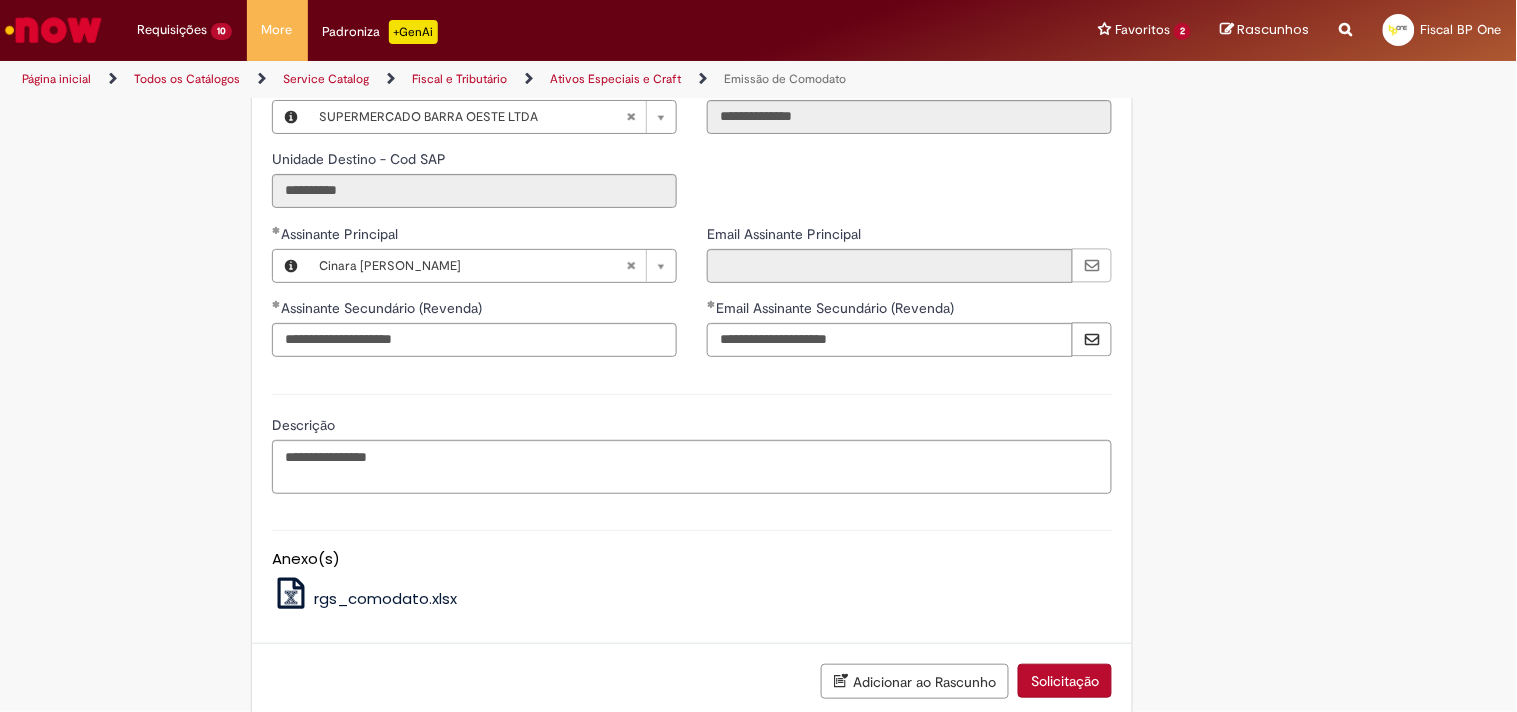 click on "Solicitação" at bounding box center (1065, 681) 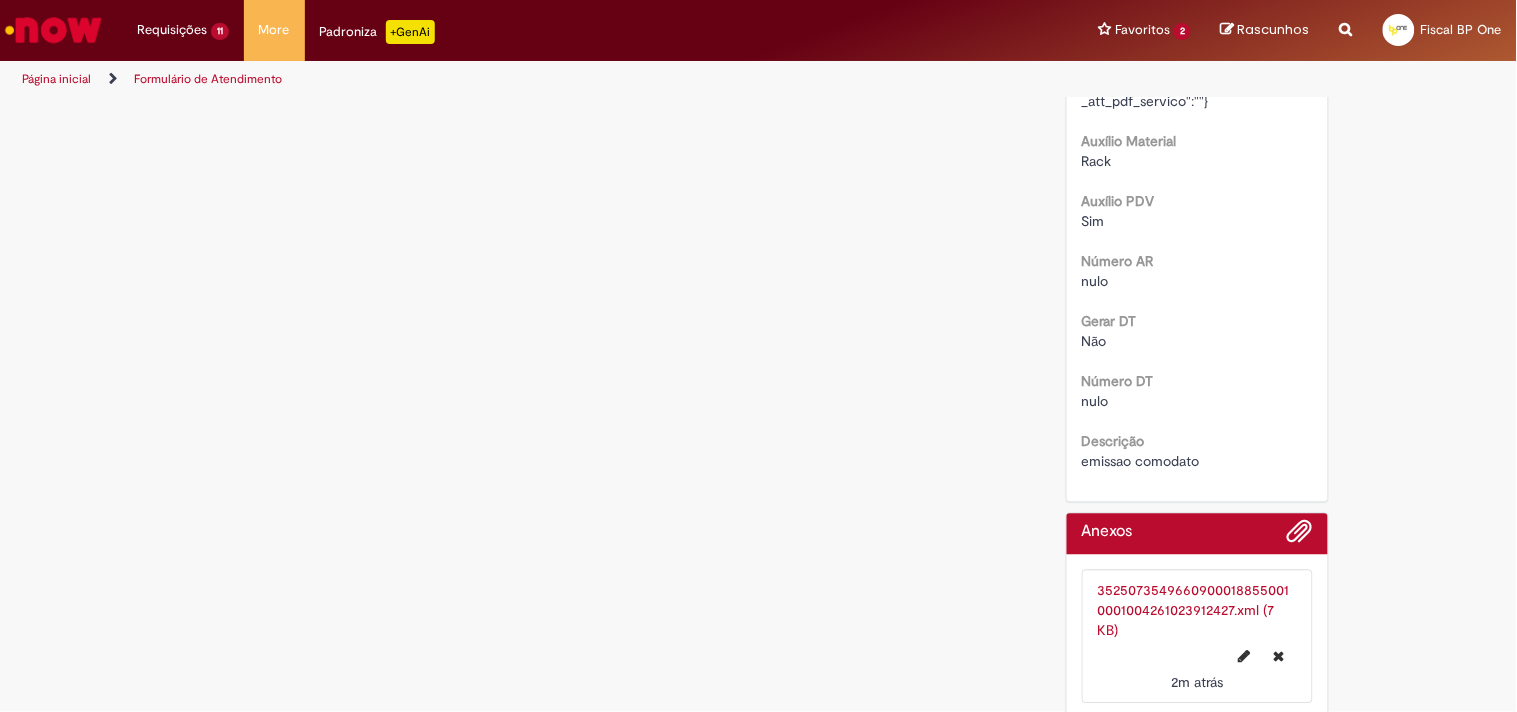 scroll, scrollTop: 0, scrollLeft: 0, axis: both 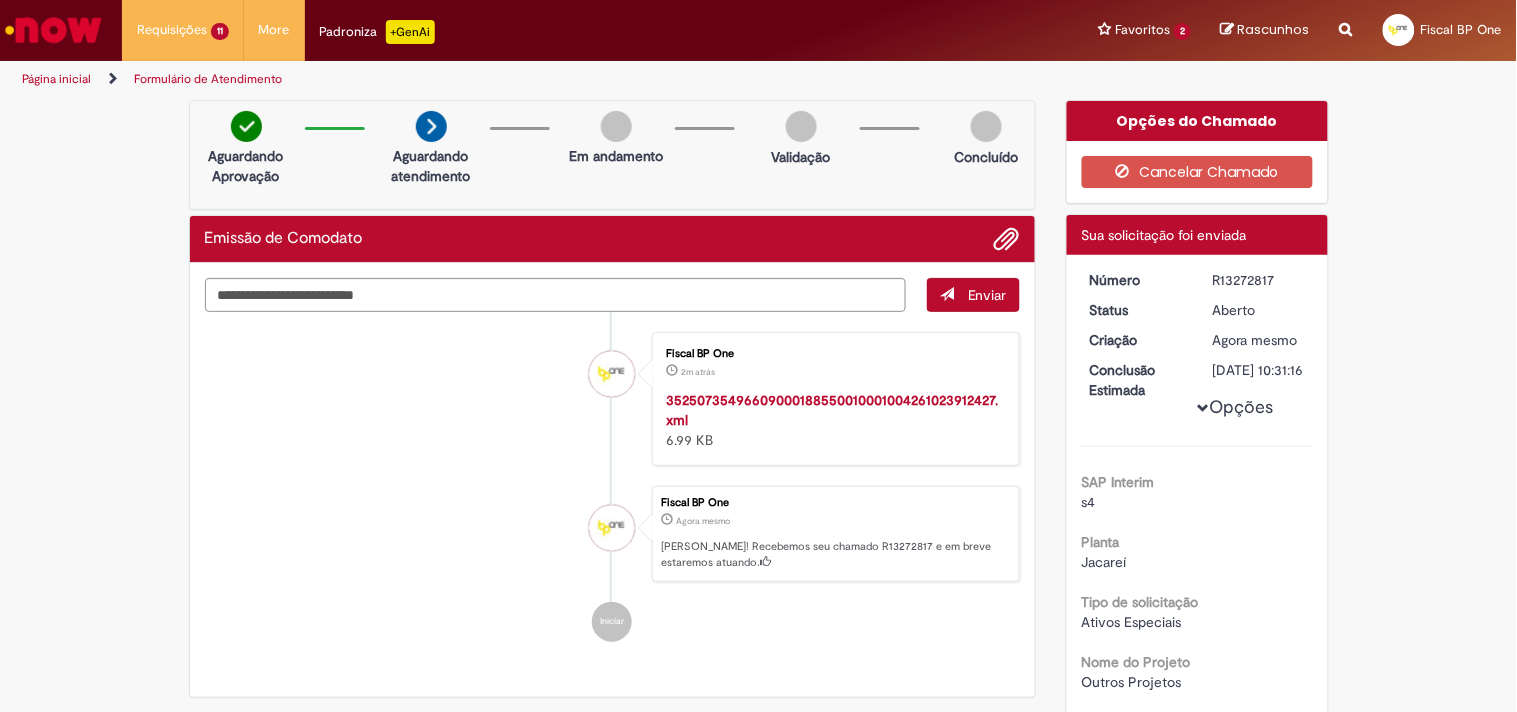 click on "R13272817" at bounding box center [1259, 280] 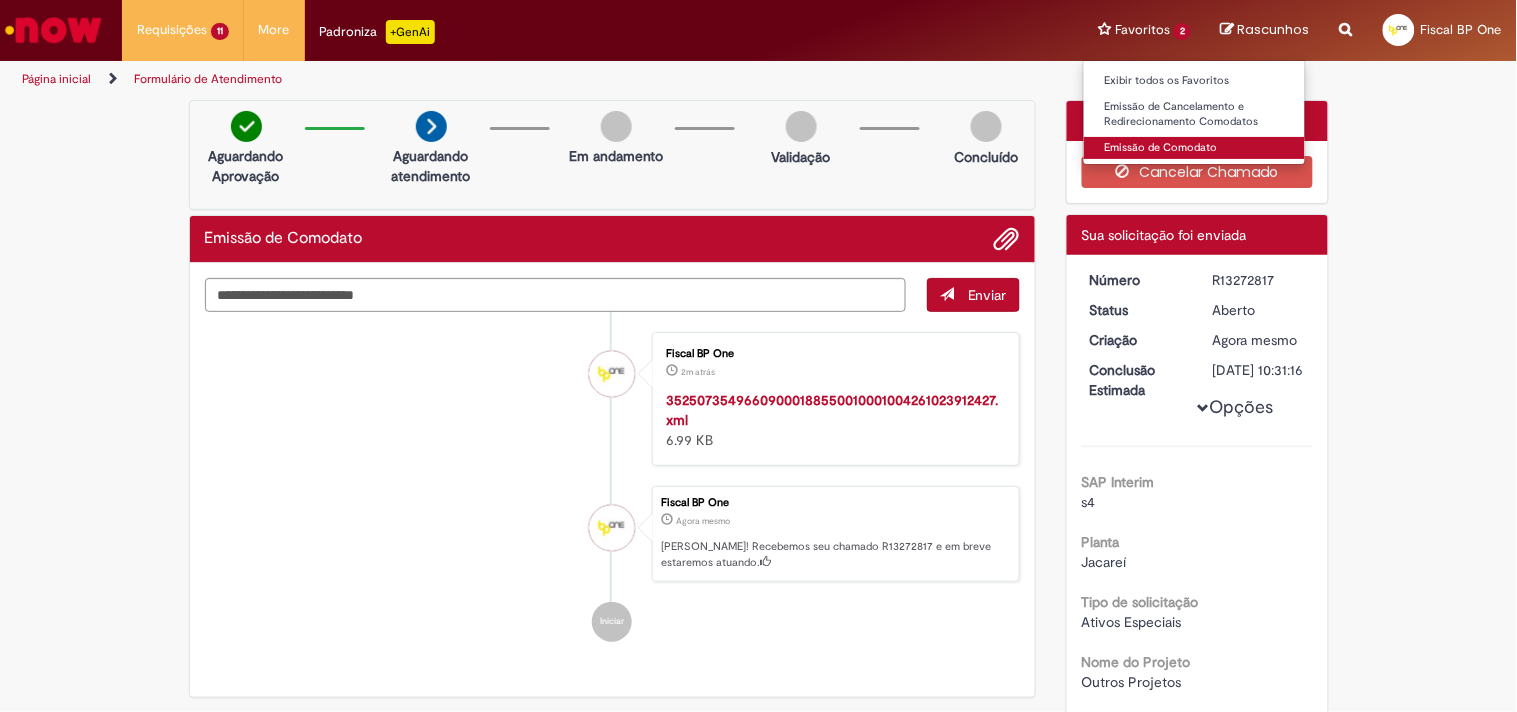 click on "Emissão de Comodato" at bounding box center (1194, 148) 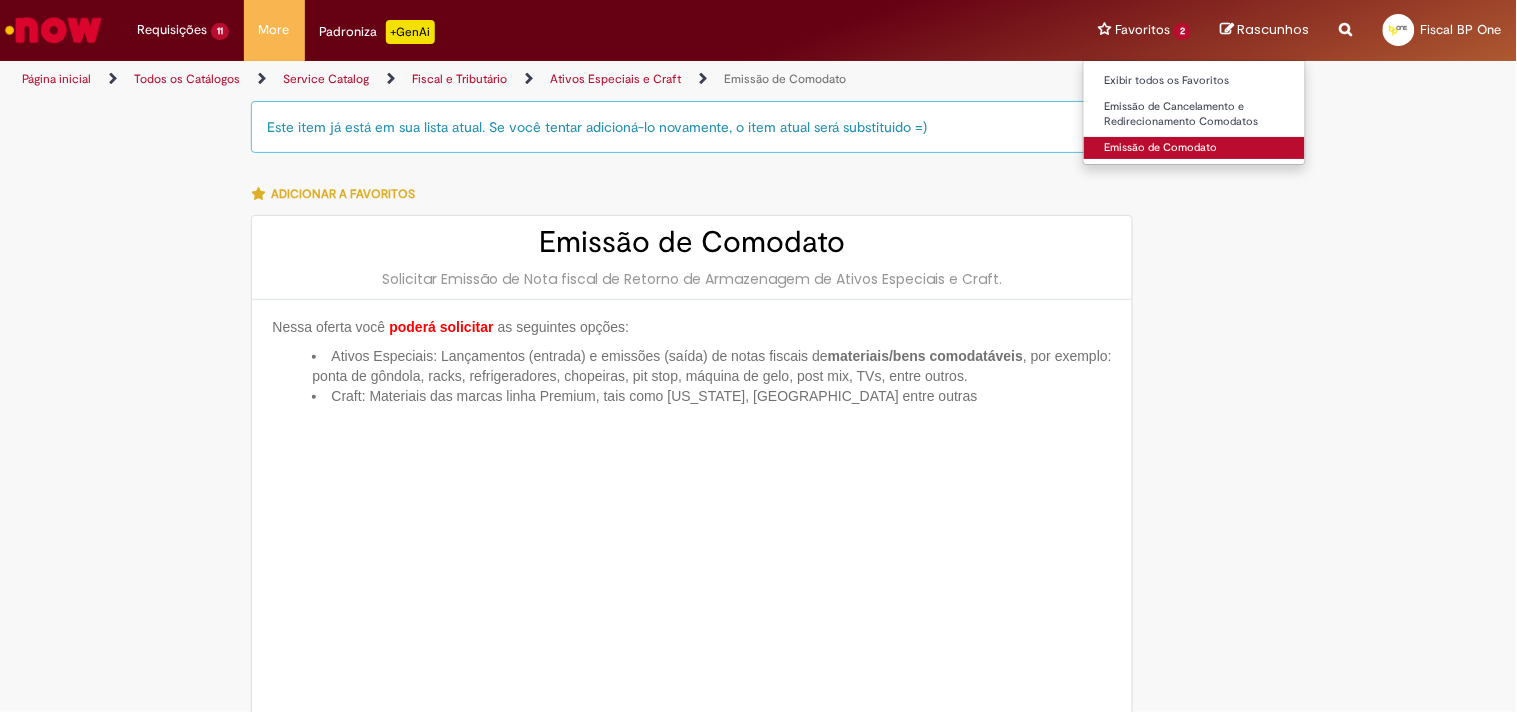 type on "**********" 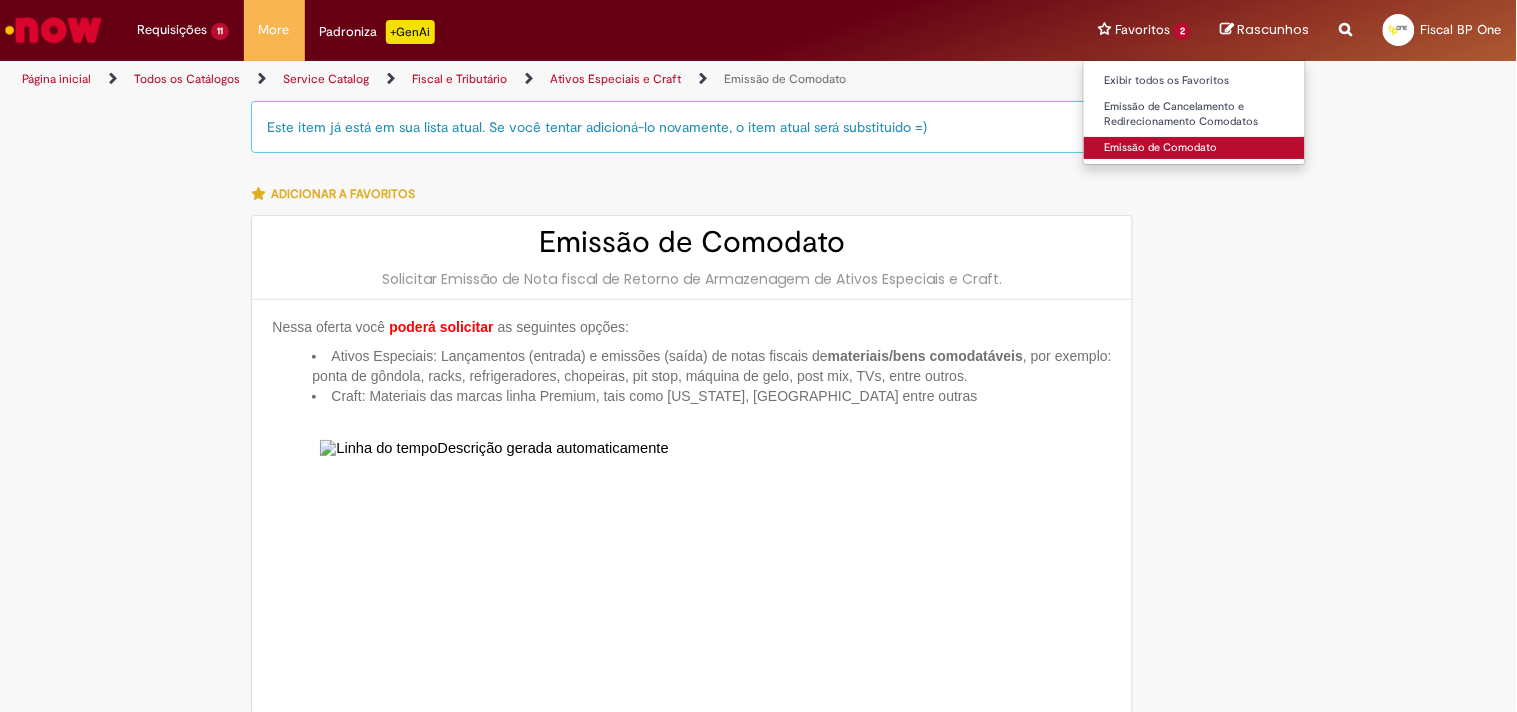type on "**********" 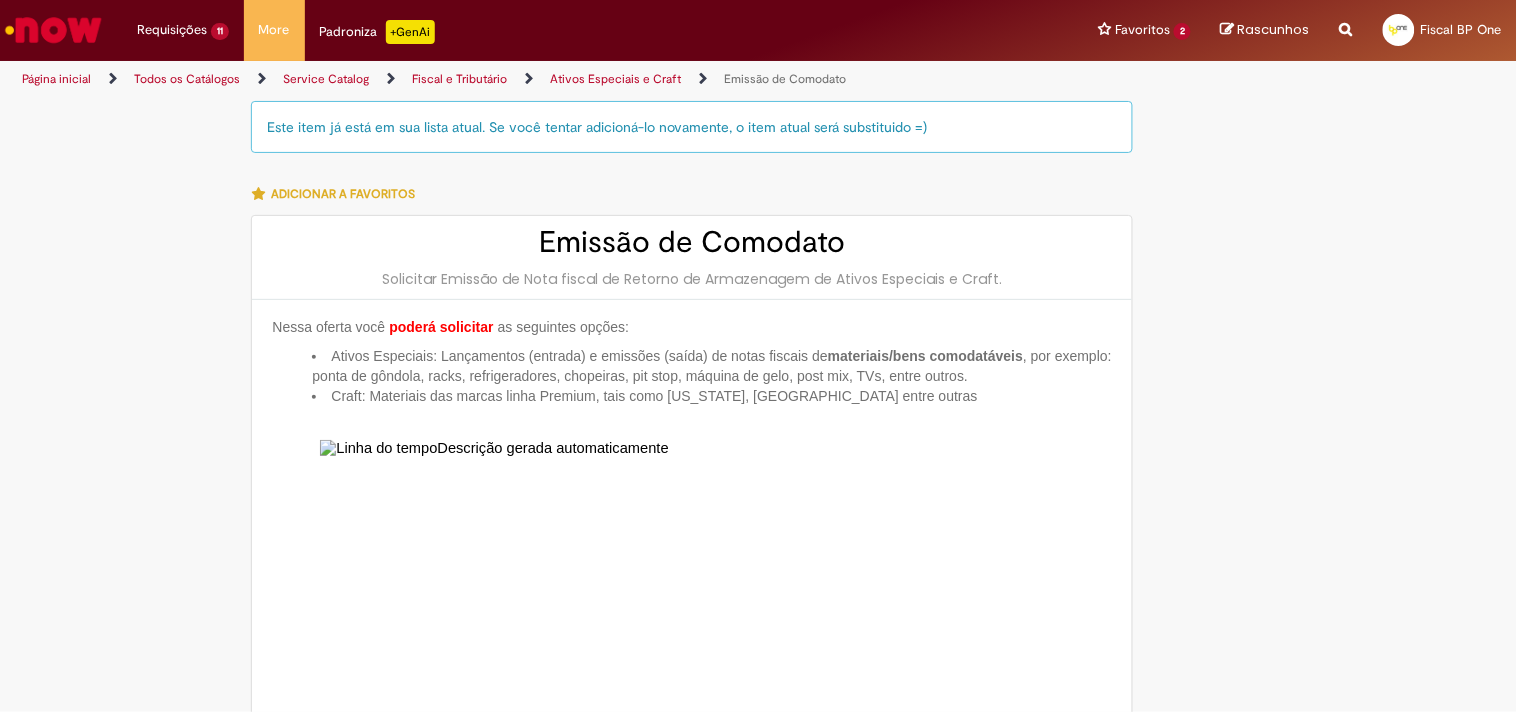 type on "**********" 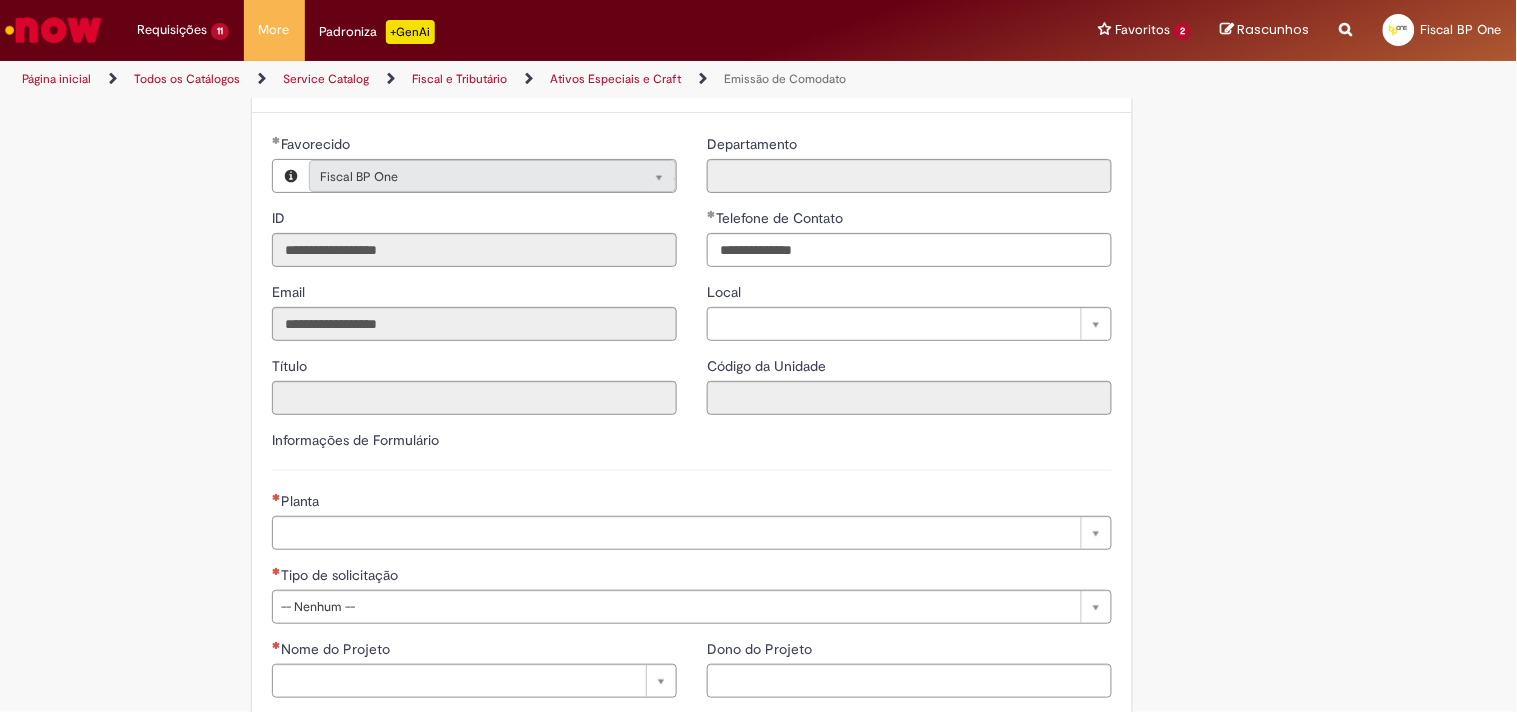 scroll, scrollTop: 1222, scrollLeft: 0, axis: vertical 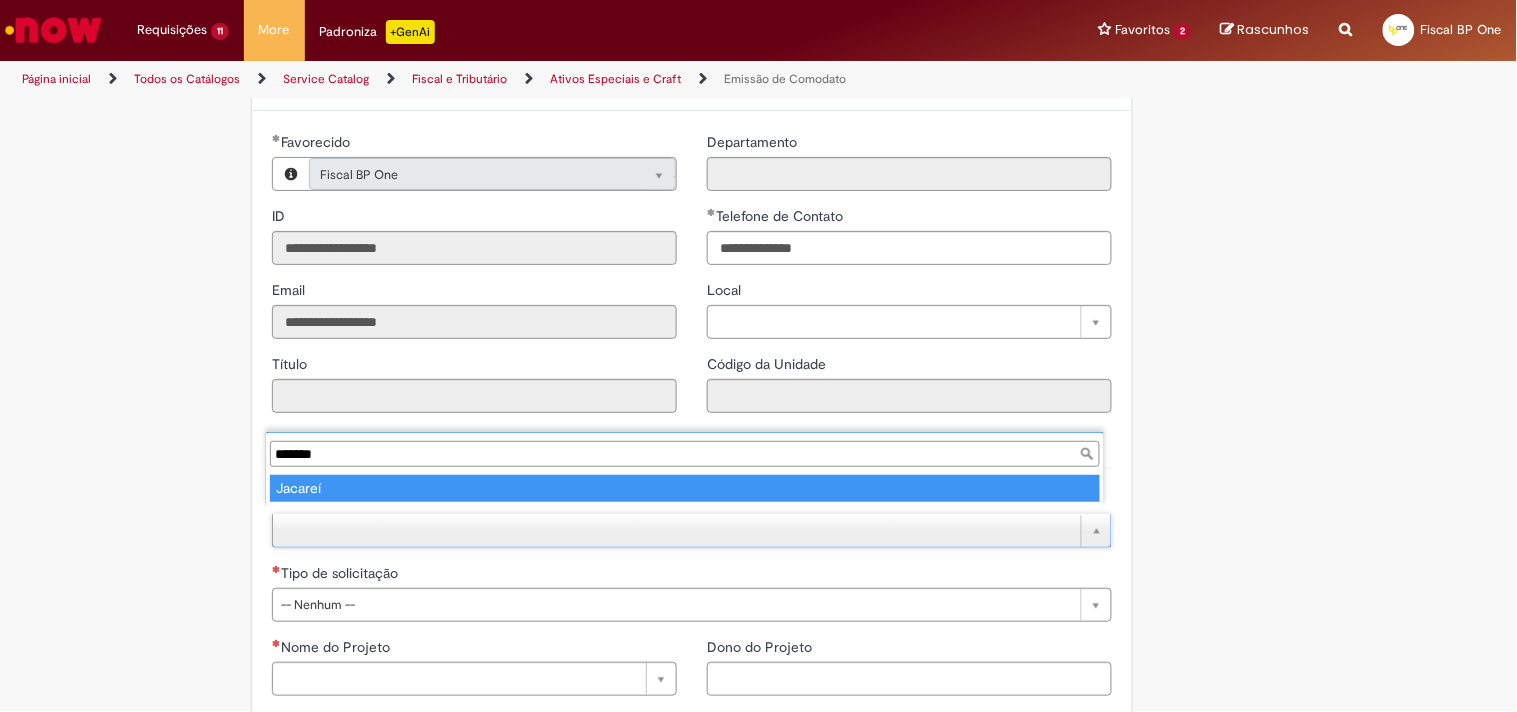 type on "*******" 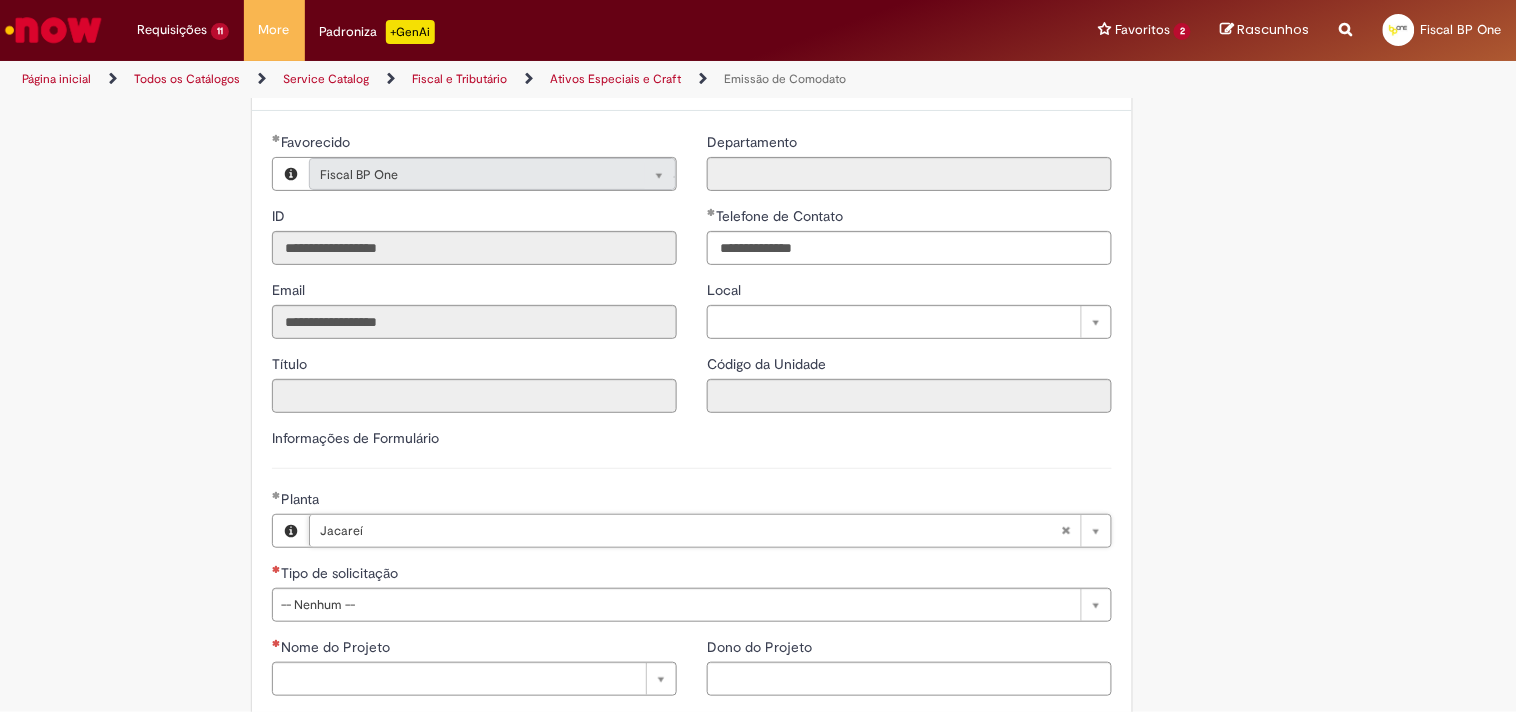click on "Tipo de solicitação" at bounding box center [692, 575] 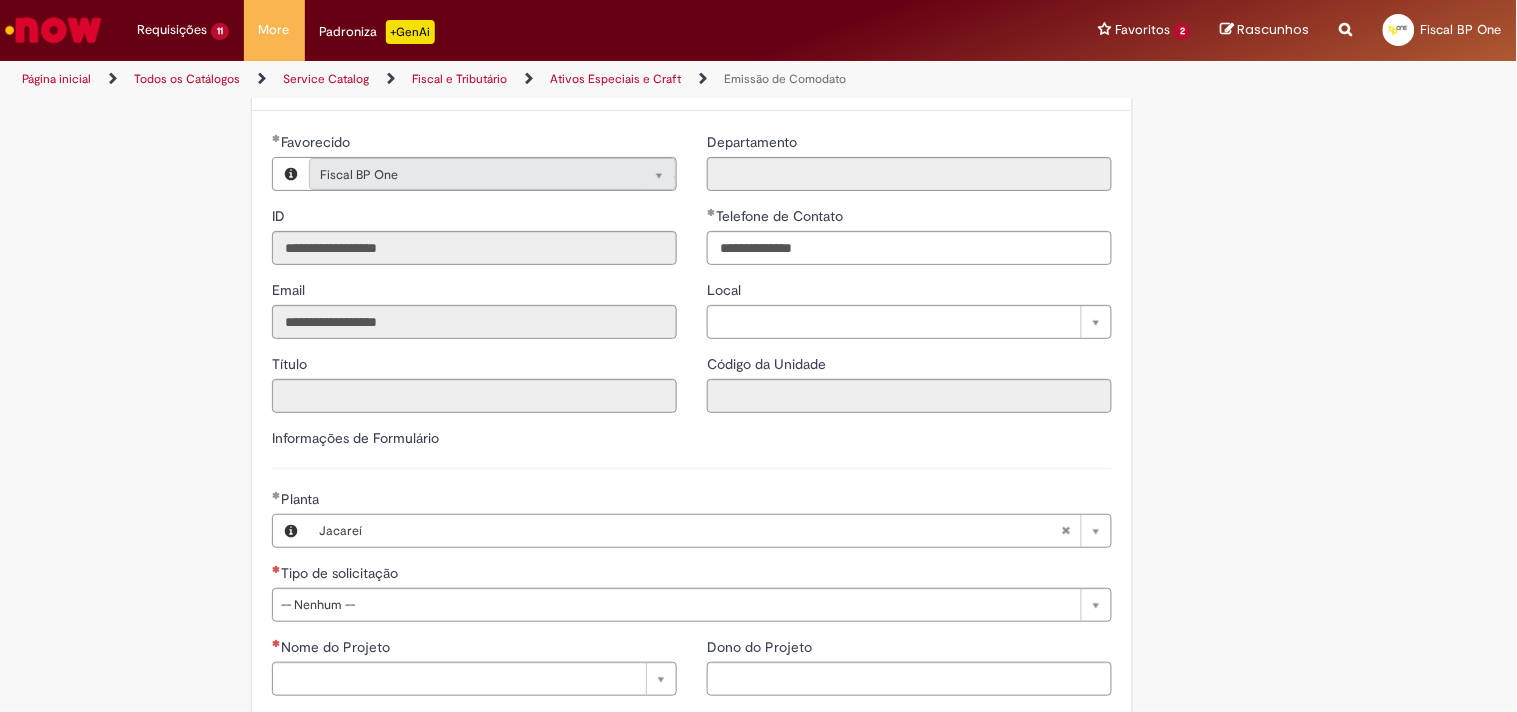 click on "**********" at bounding box center [692, 592] 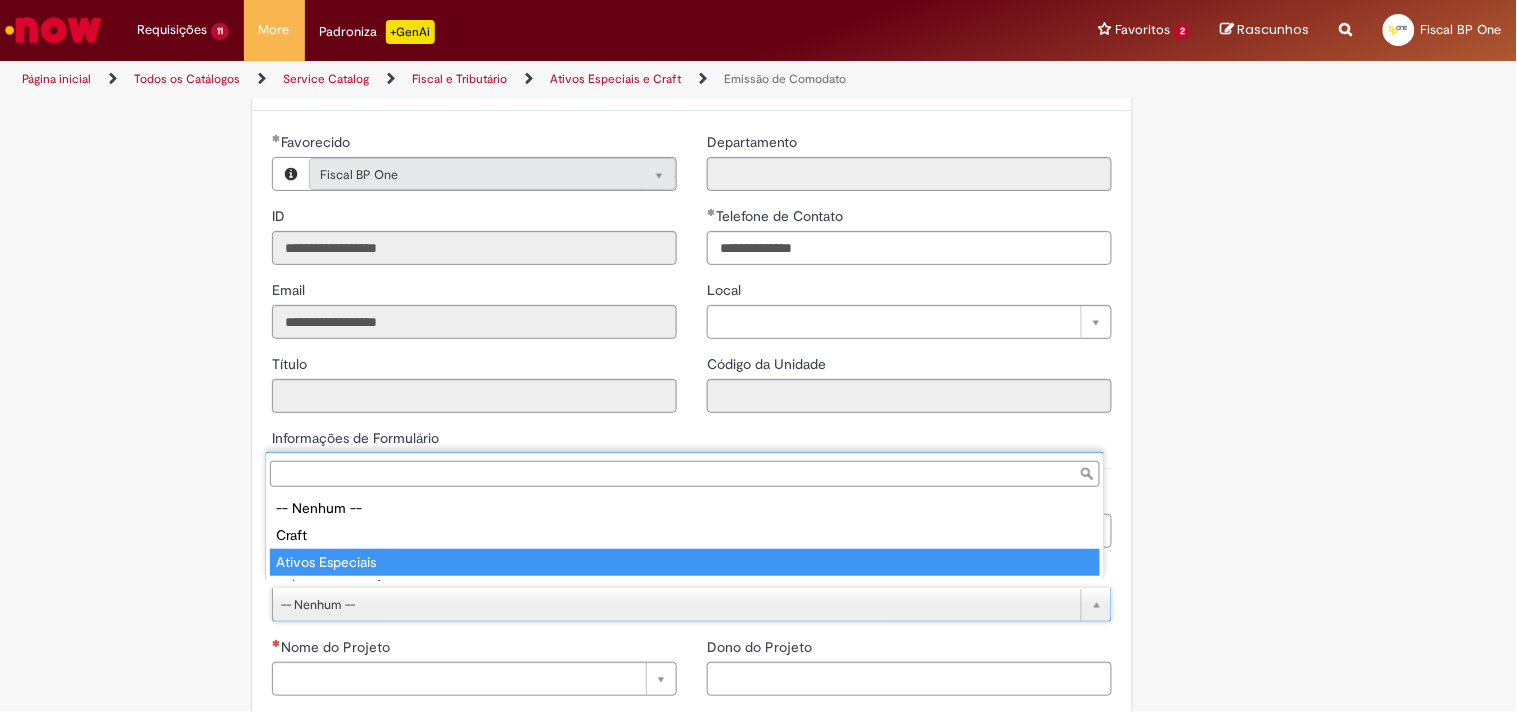 type on "**********" 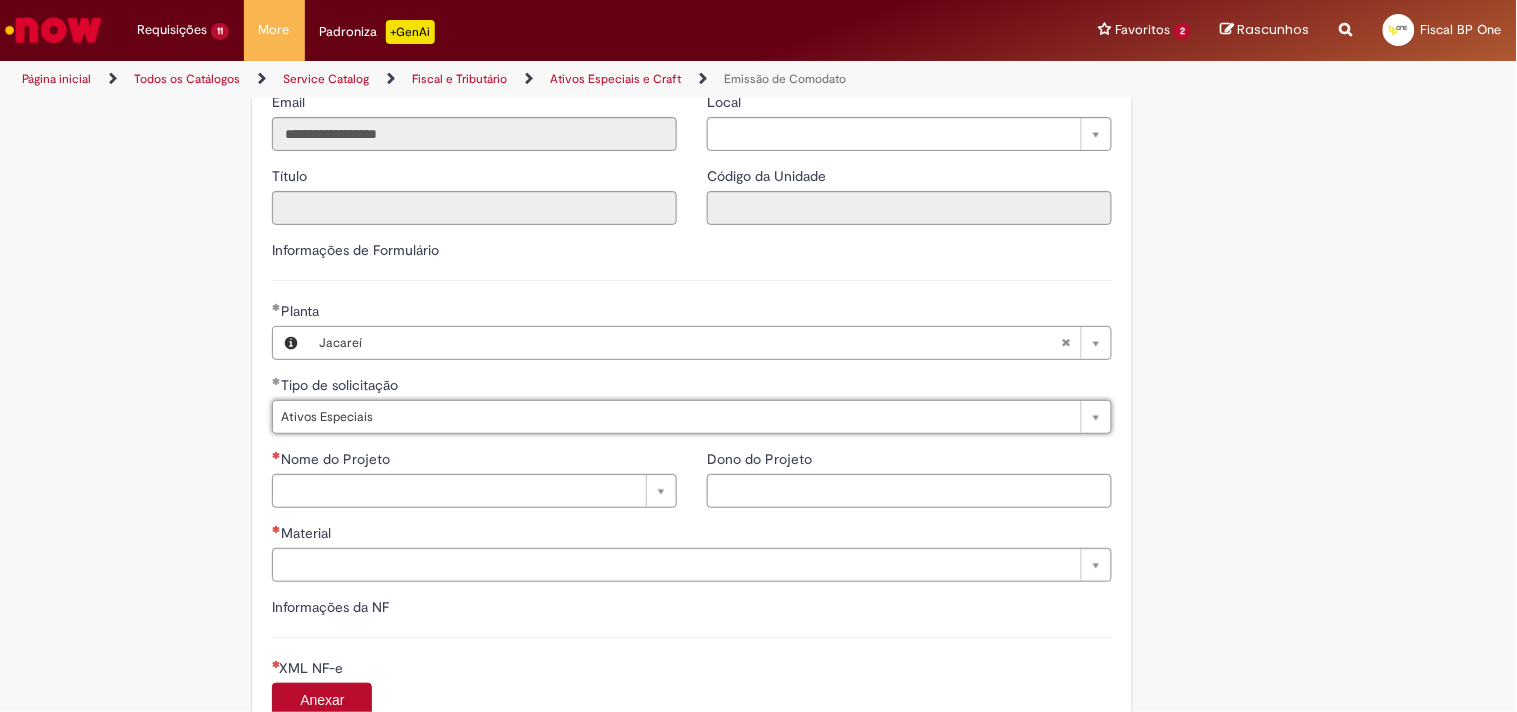 scroll, scrollTop: 1444, scrollLeft: 0, axis: vertical 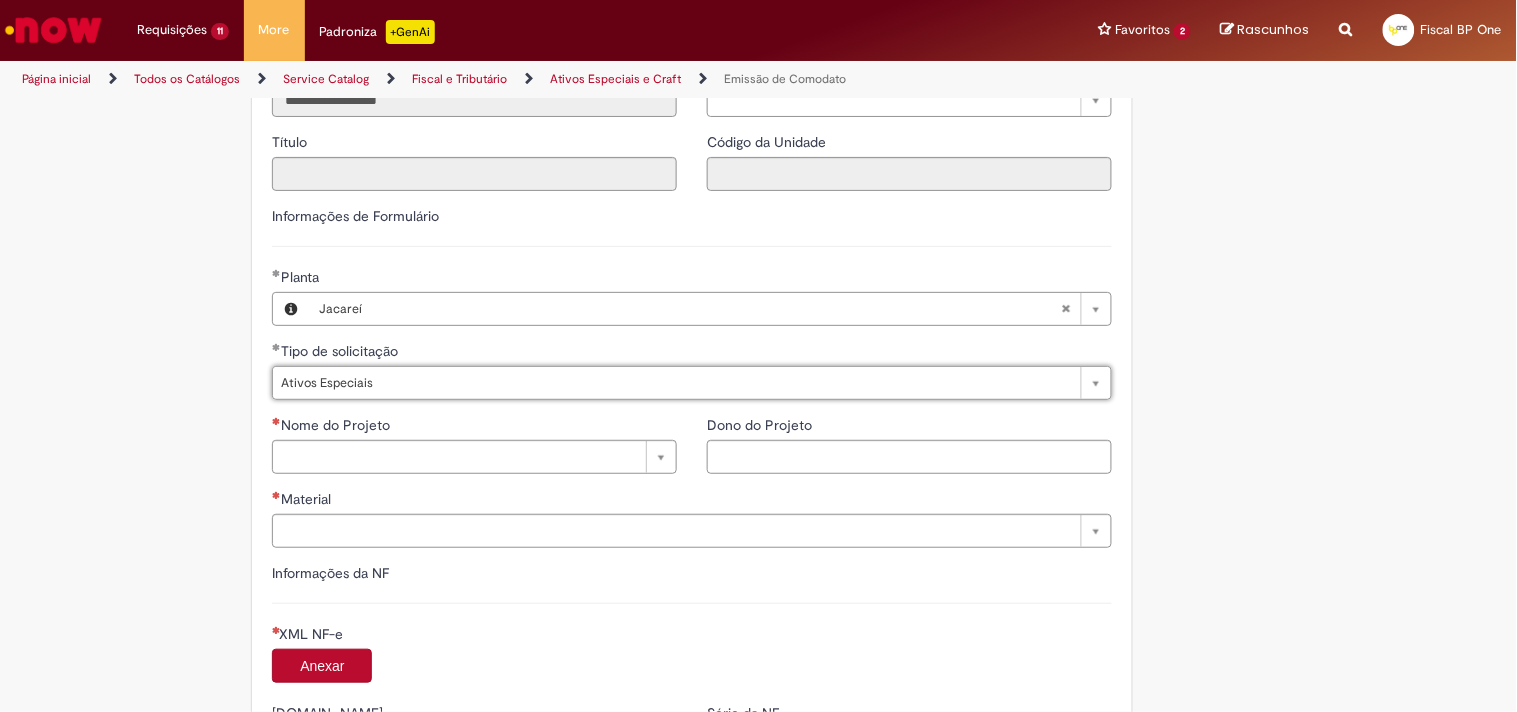 drag, startPoint x: 321, startPoint y: 434, endPoint x: 320, endPoint y: 446, distance: 12.0415945 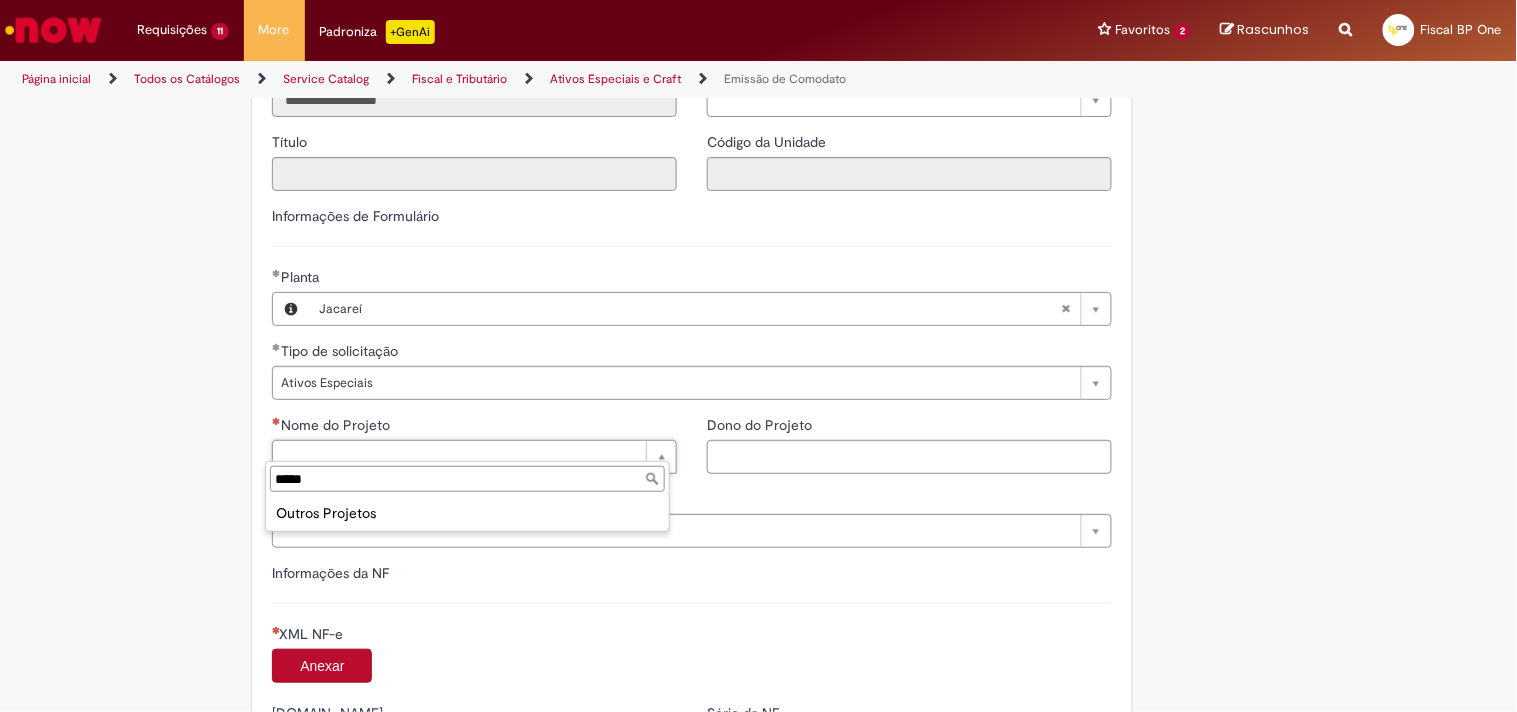 type on "*****" 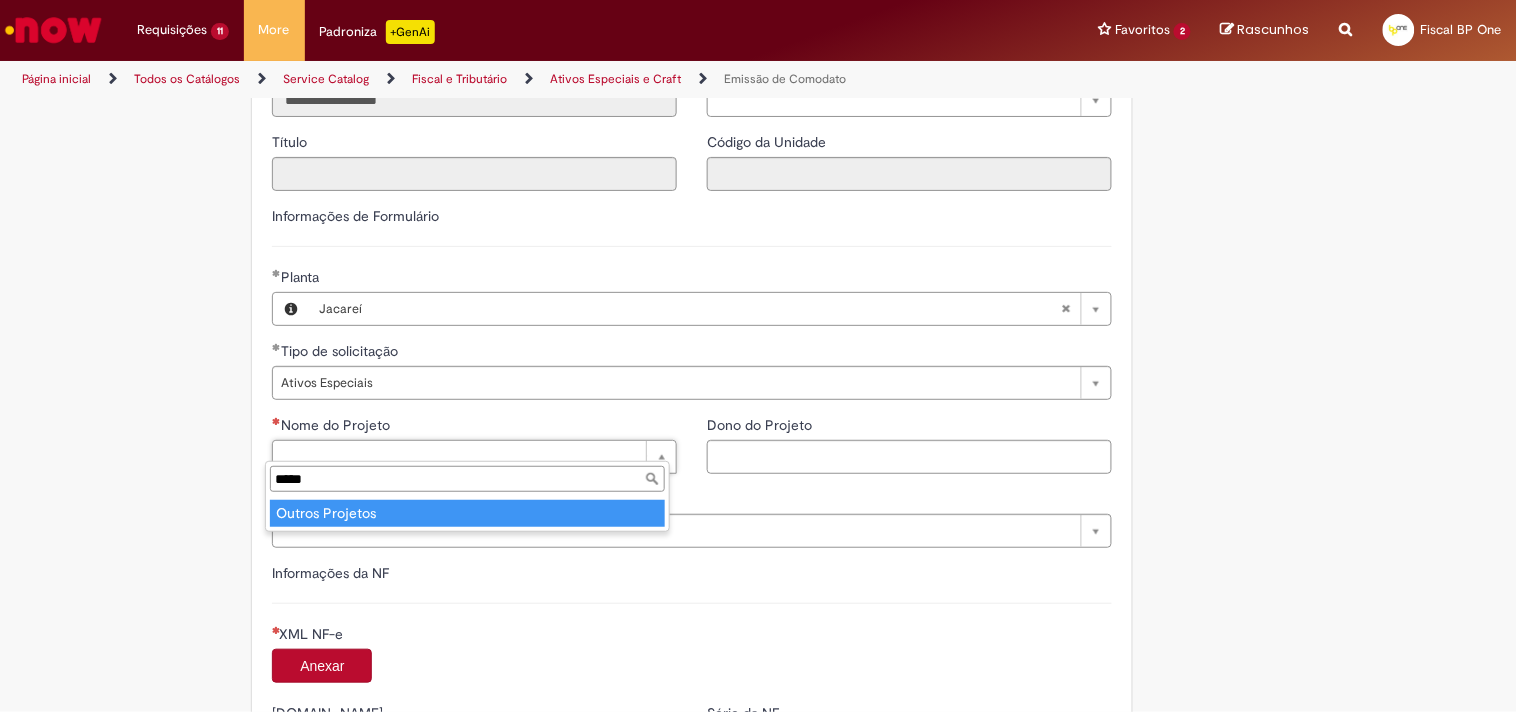 drag, startPoint x: 386, startPoint y: 515, endPoint x: 380, endPoint y: 524, distance: 10.816654 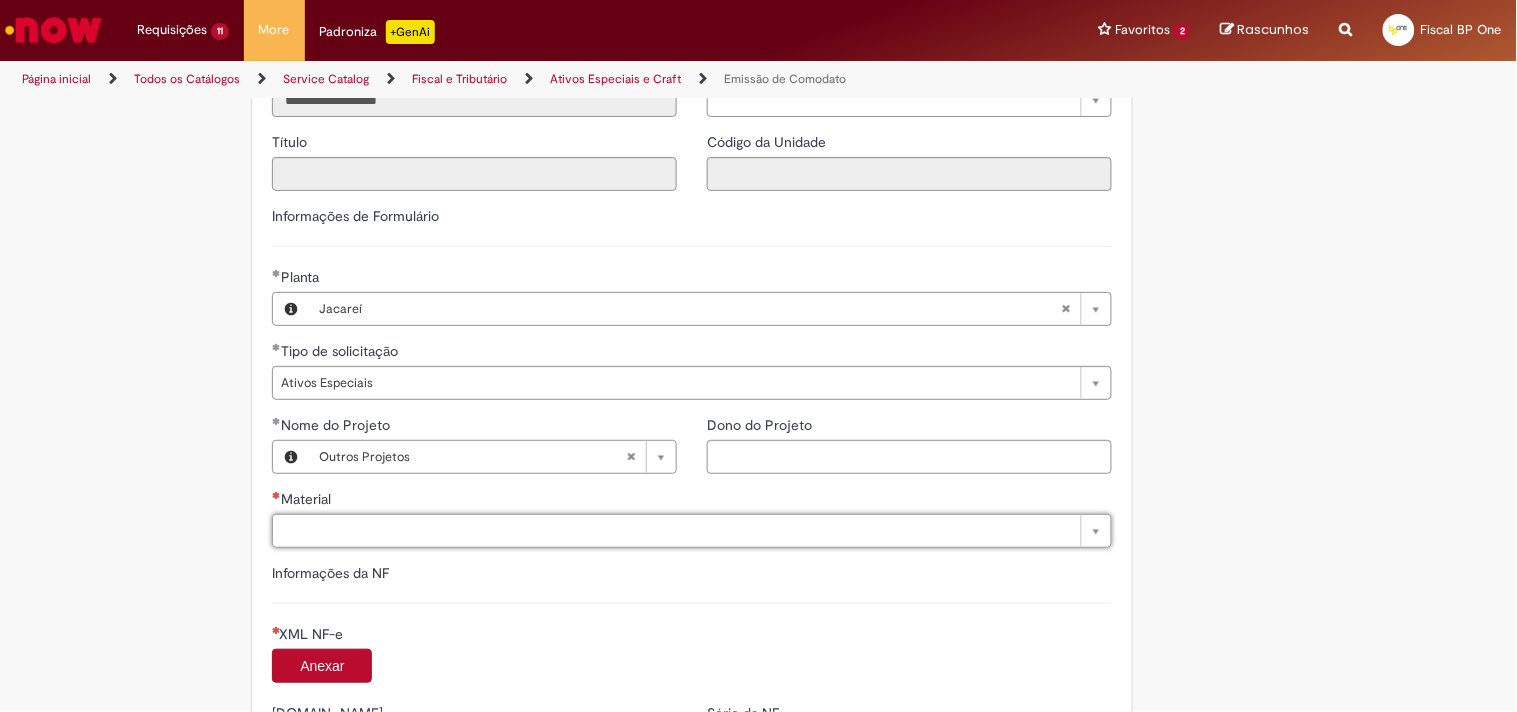 type on "*" 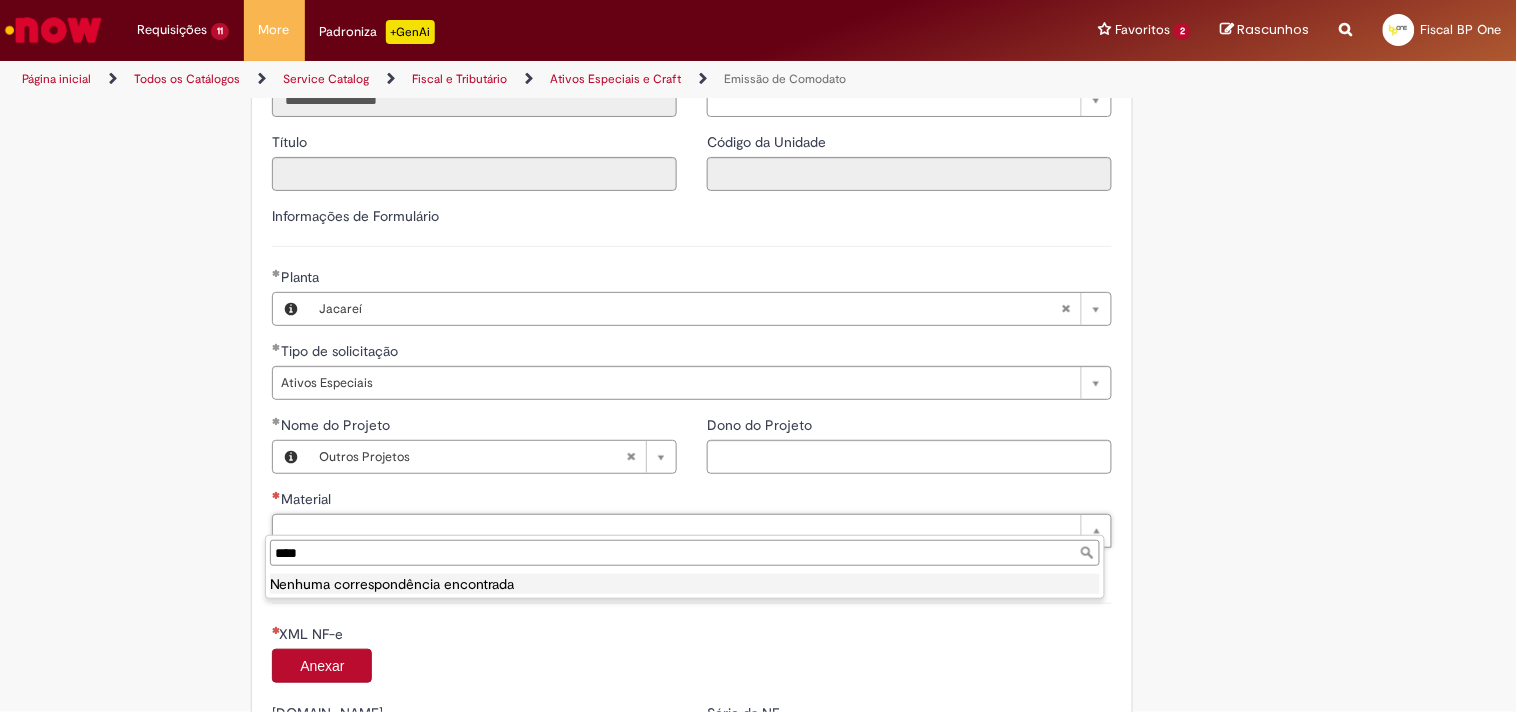 drag, startPoint x: 341, startPoint y: 536, endPoint x: 197, endPoint y: 524, distance: 144.49913 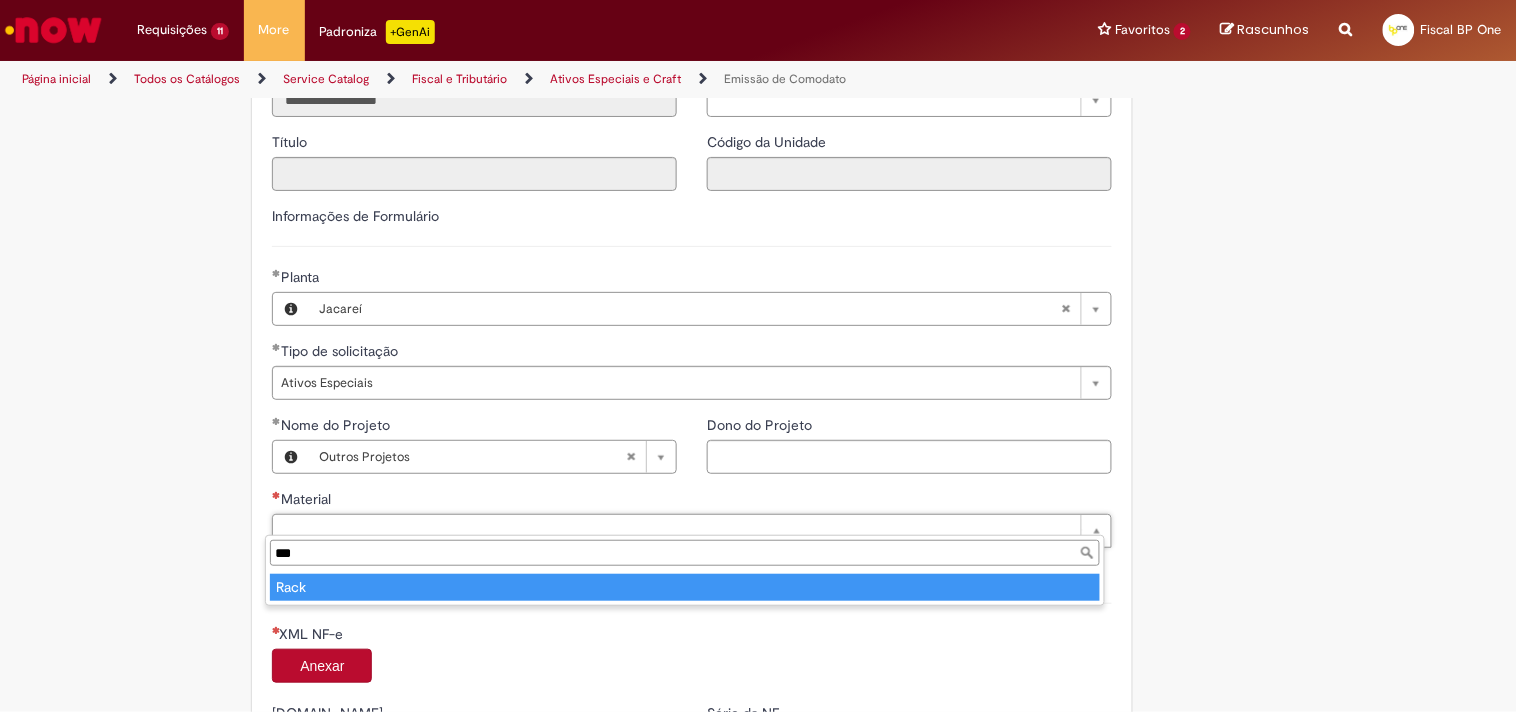 type on "***" 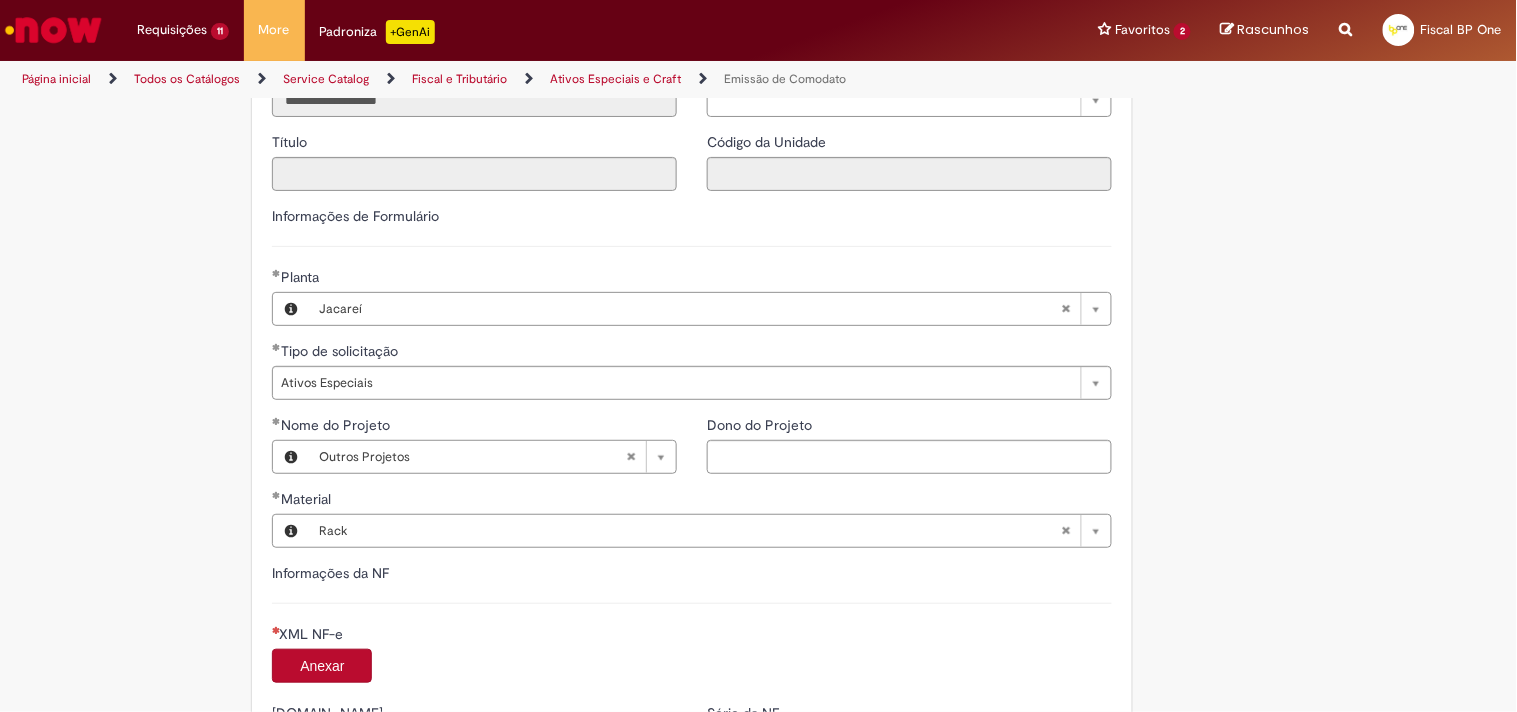 click on "Anexar" at bounding box center [322, 666] 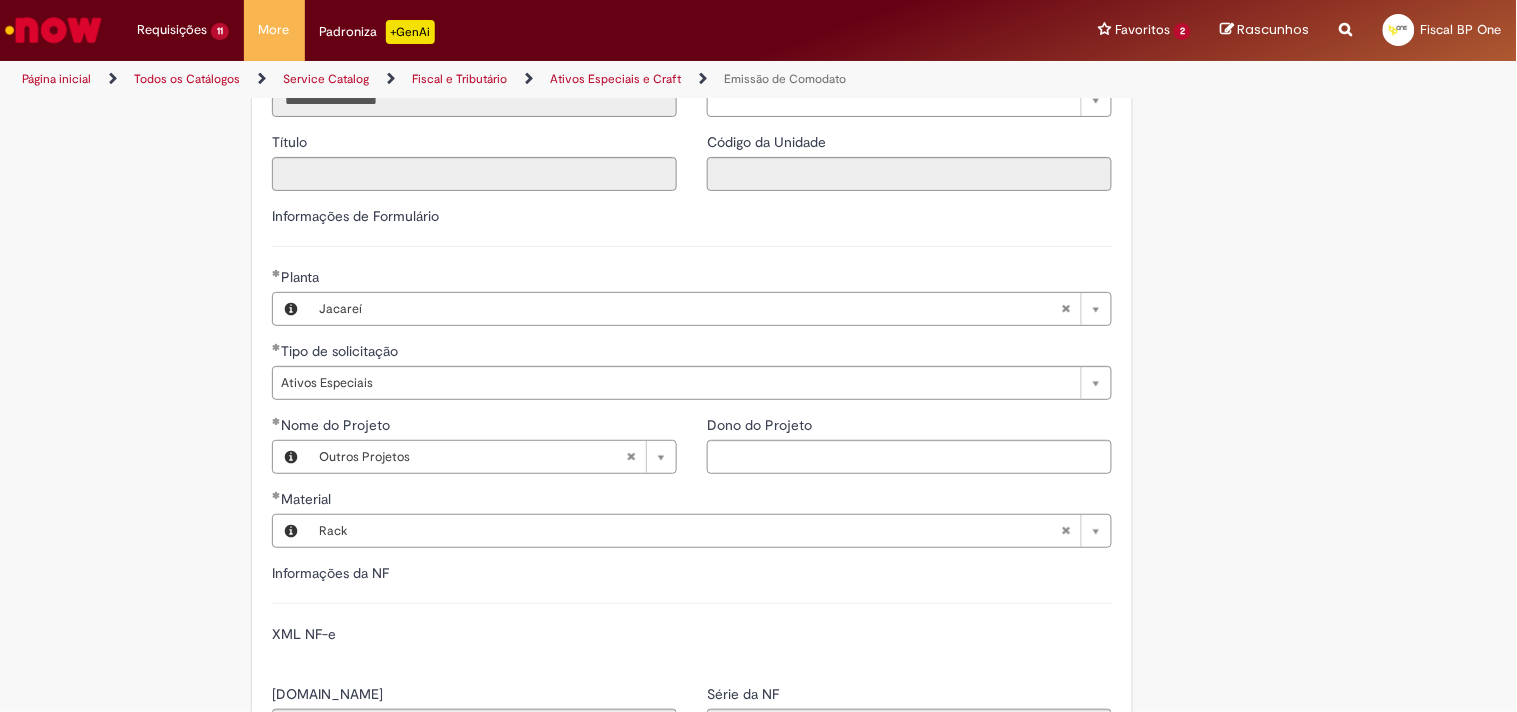 type on "******" 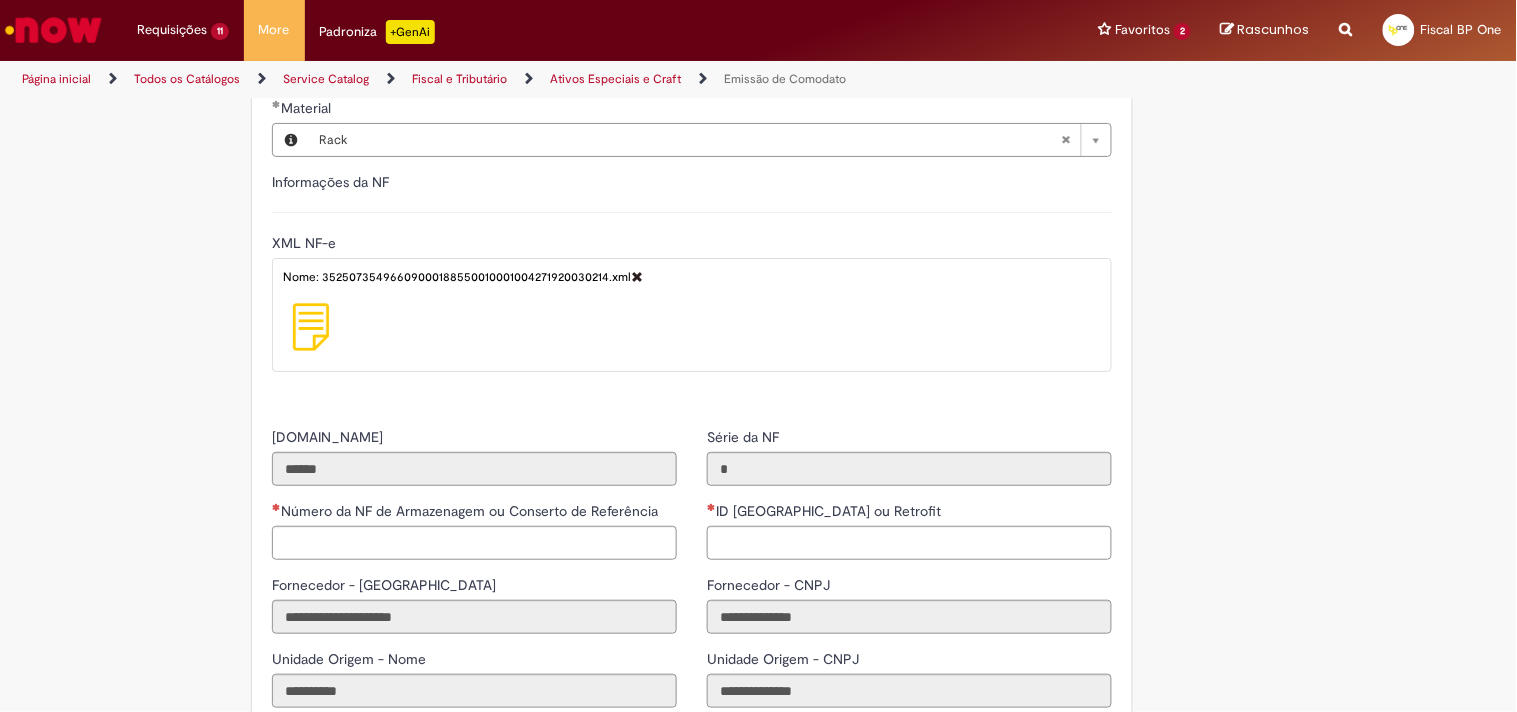 scroll, scrollTop: 1888, scrollLeft: 0, axis: vertical 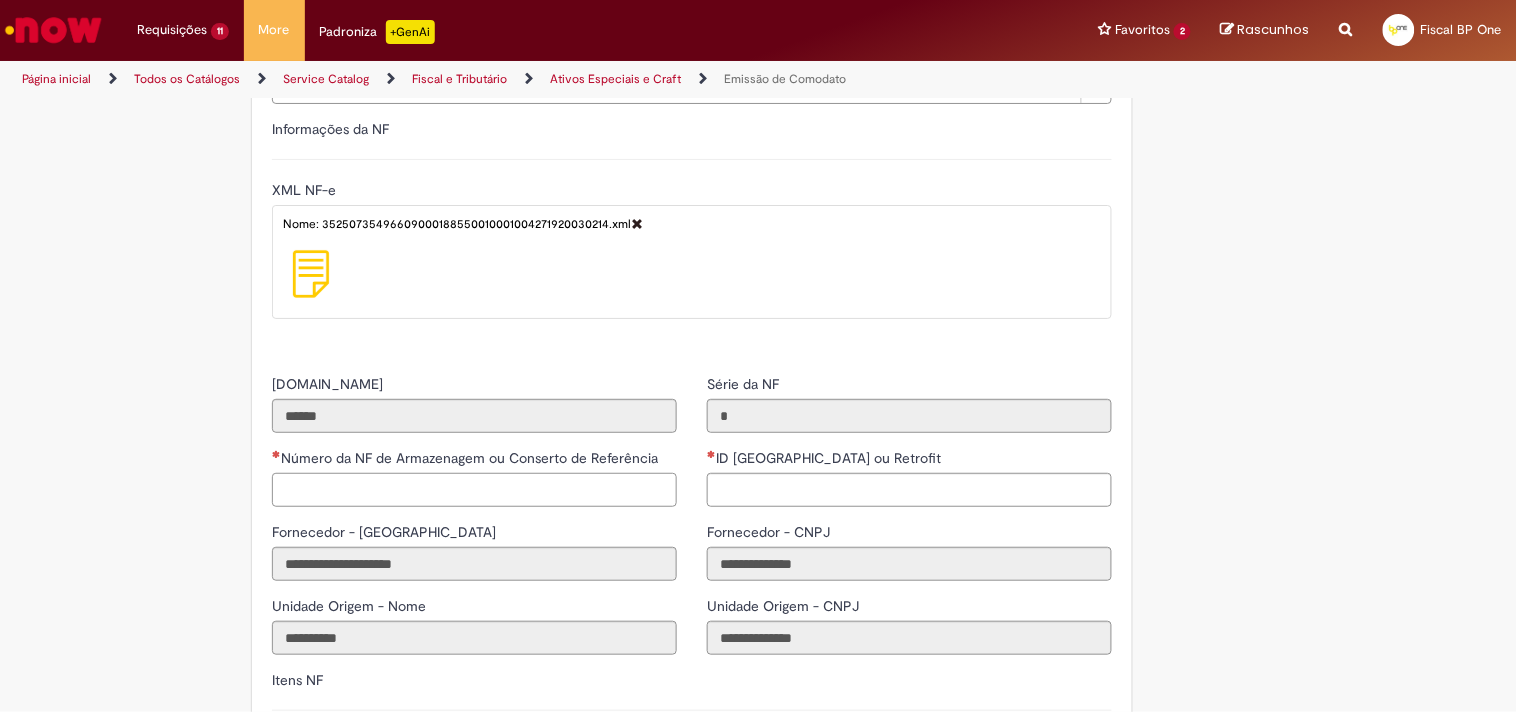click on "Número da NF de Armazenagem ou Conserto de Referência" at bounding box center [474, 490] 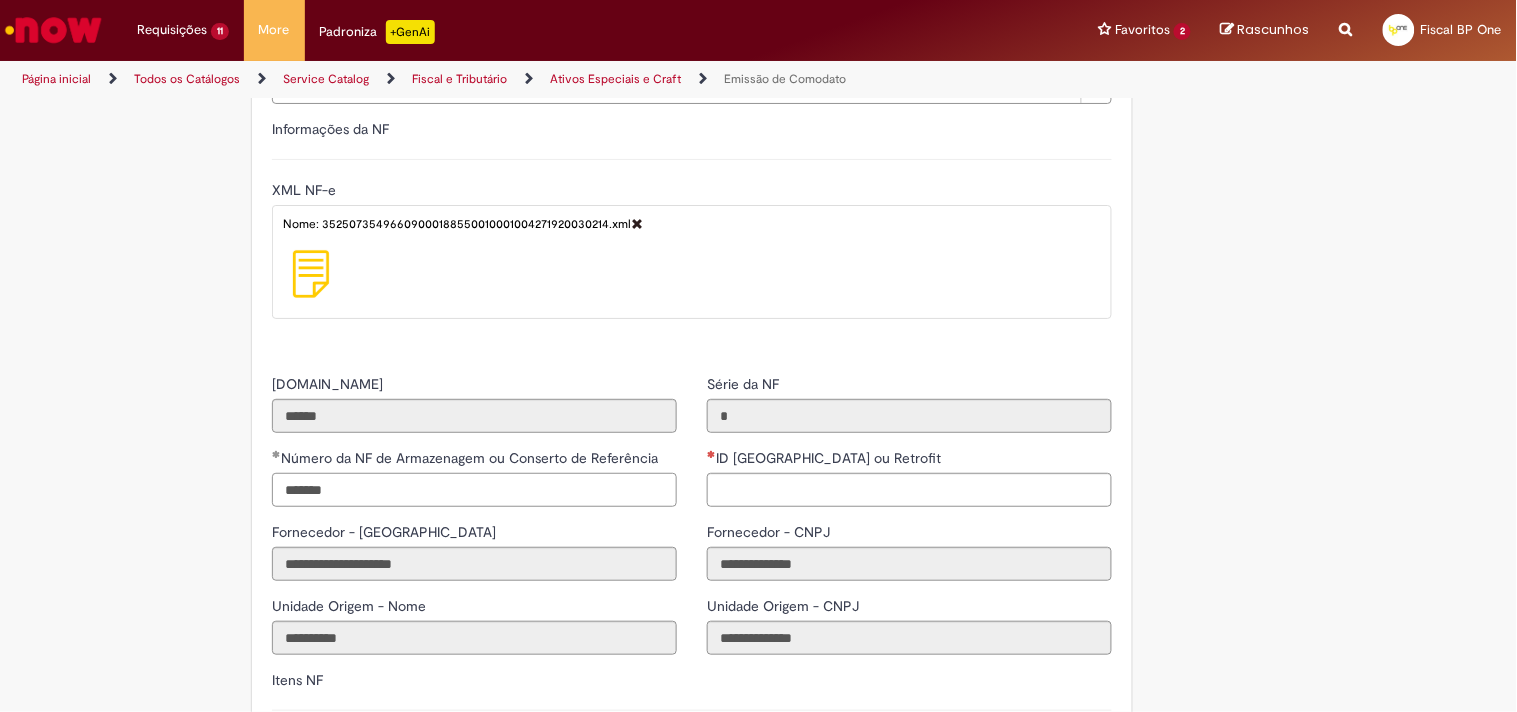 type on "*******" 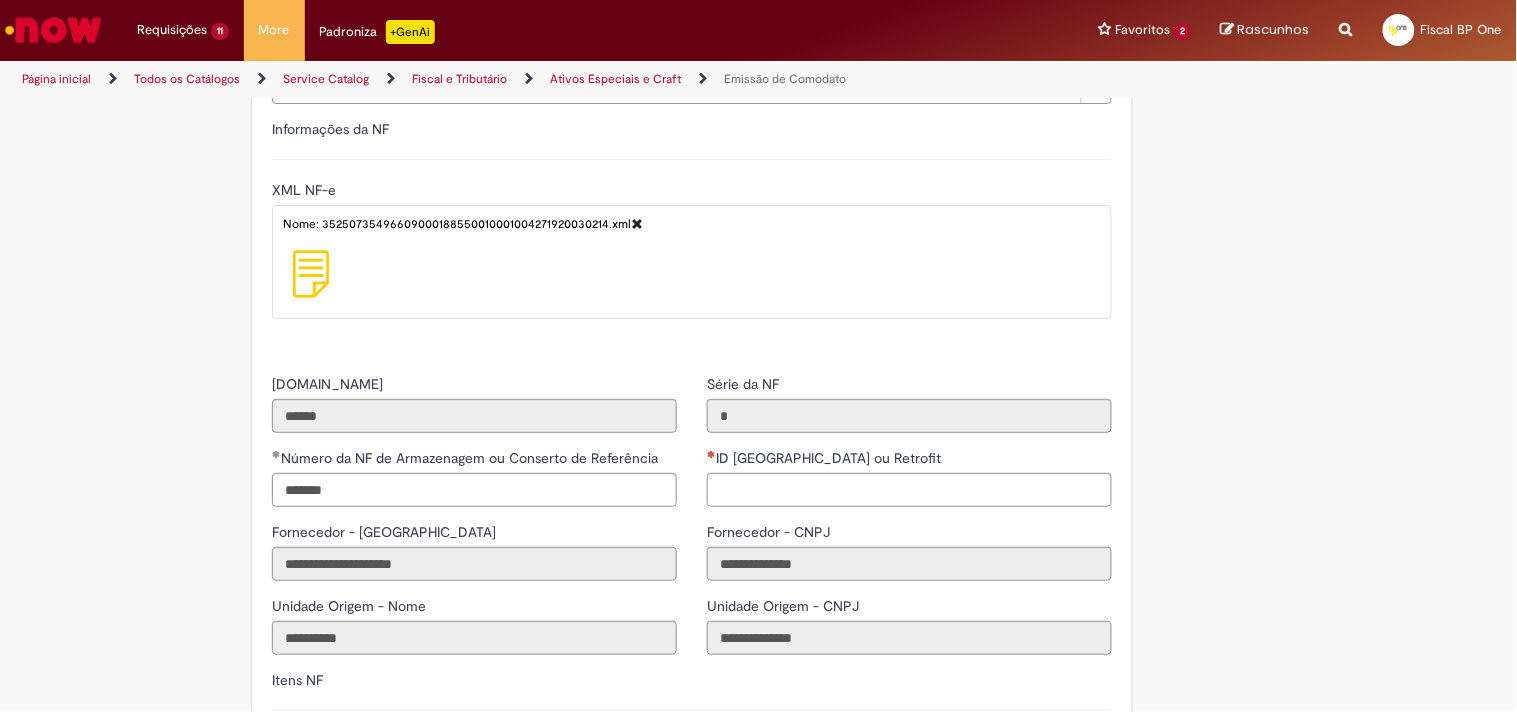 click on "ID [GEOGRAPHIC_DATA] ou Retrofit" at bounding box center [909, 460] 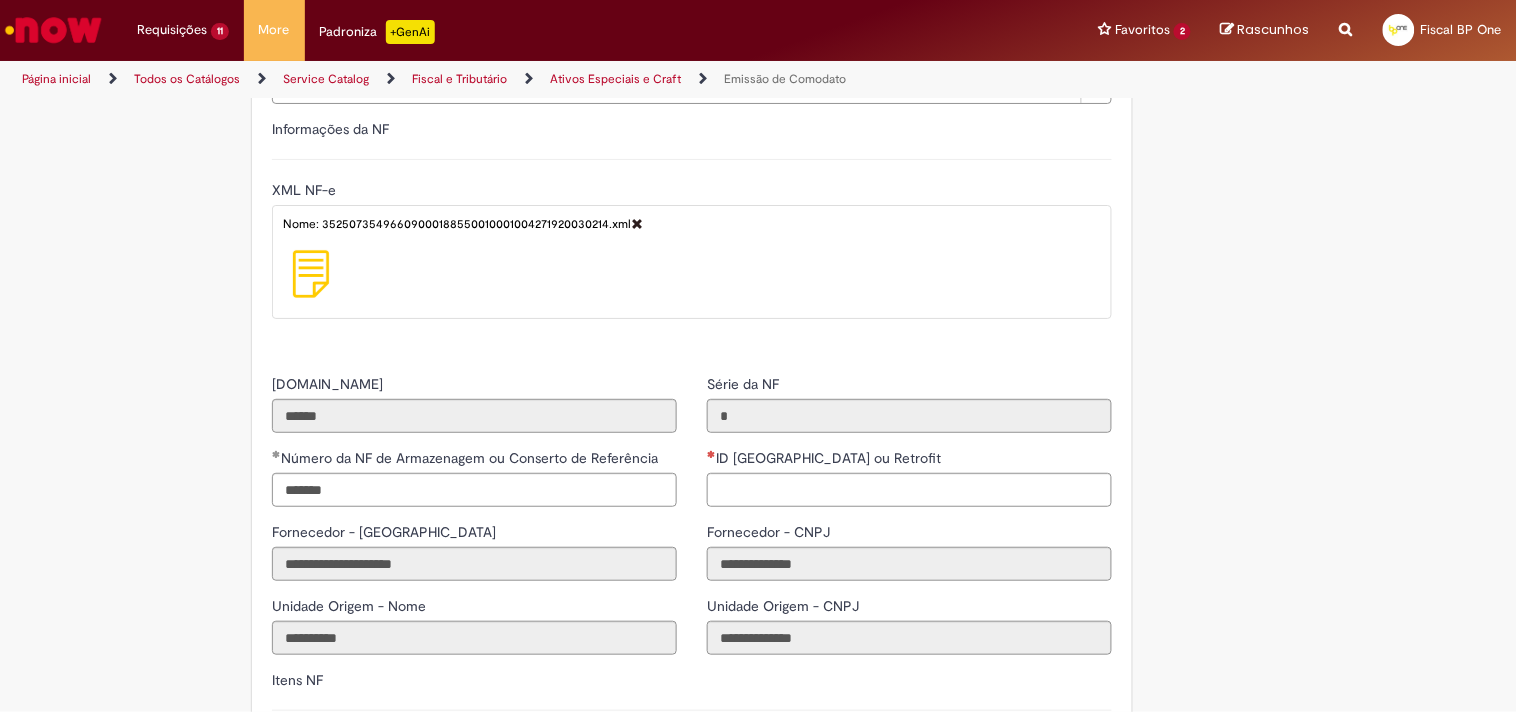click on "ID [GEOGRAPHIC_DATA] ou Retrofit" at bounding box center [826, 458] 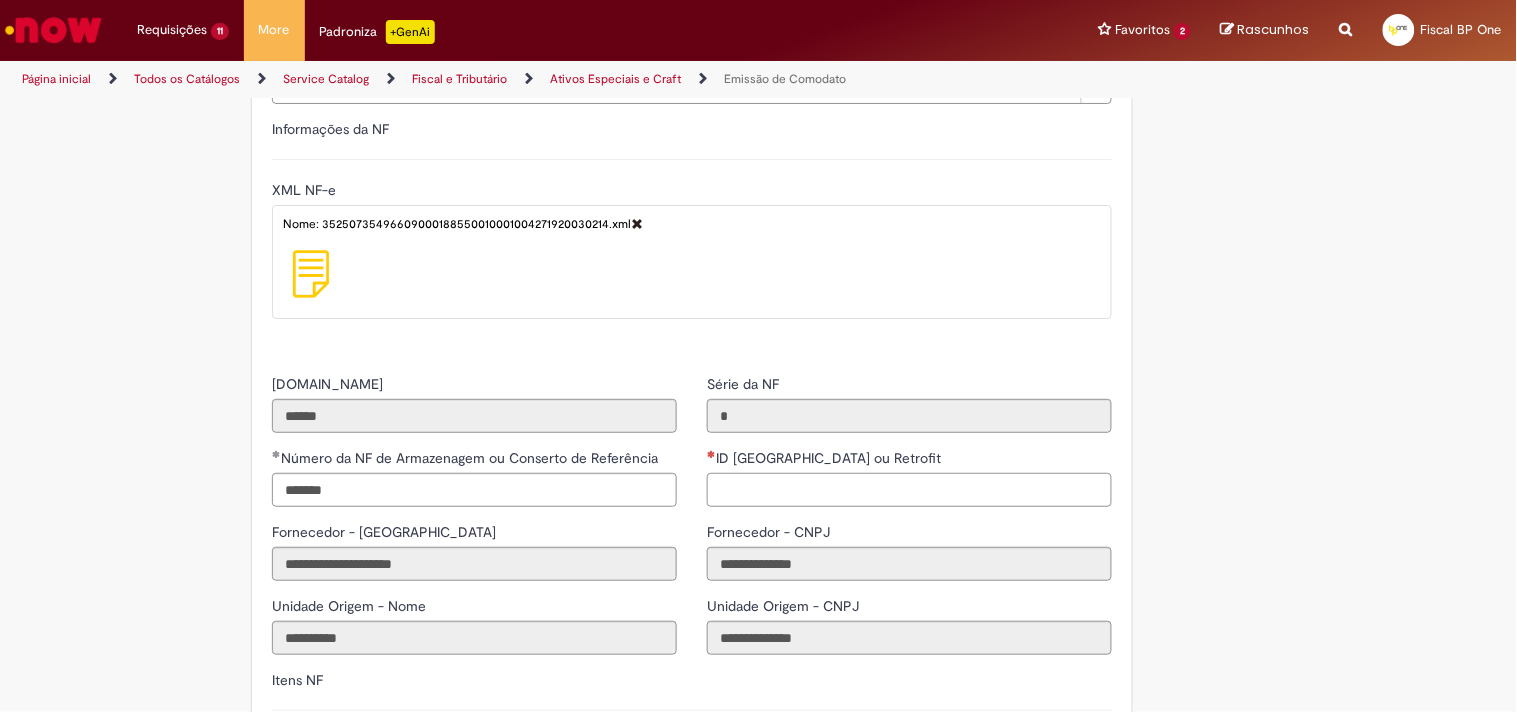 click on "ID [GEOGRAPHIC_DATA] ou Retrofit" at bounding box center (909, 490) 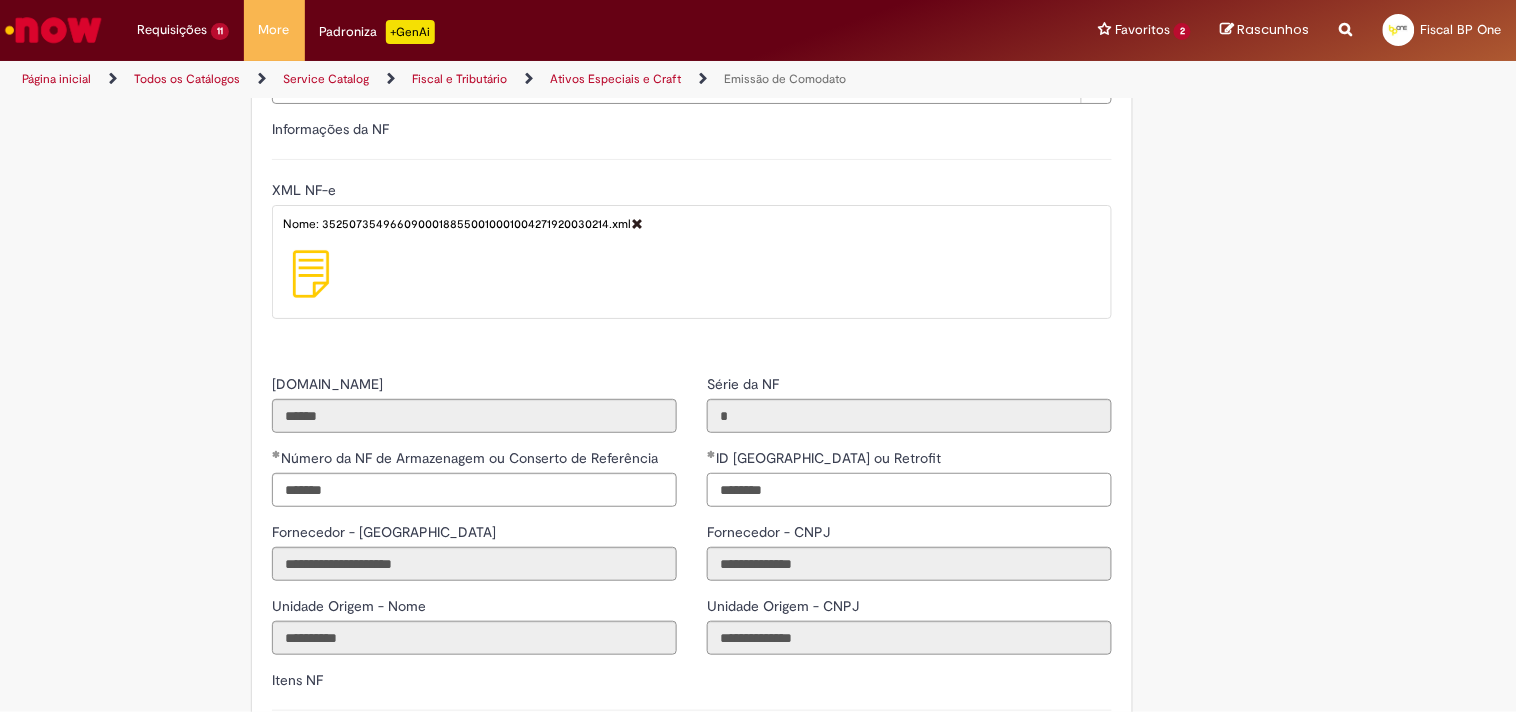click on "********" at bounding box center (909, 490) 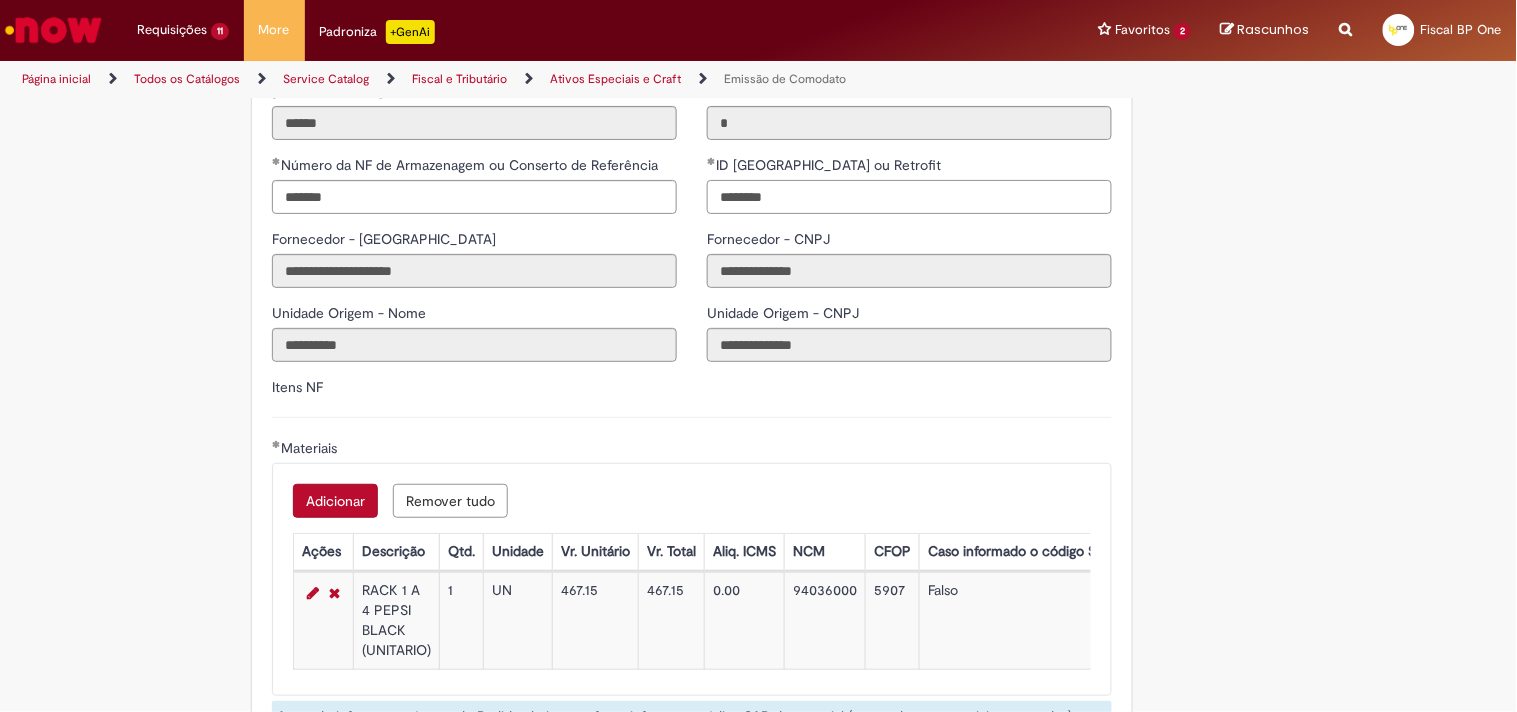 scroll, scrollTop: 2222, scrollLeft: 0, axis: vertical 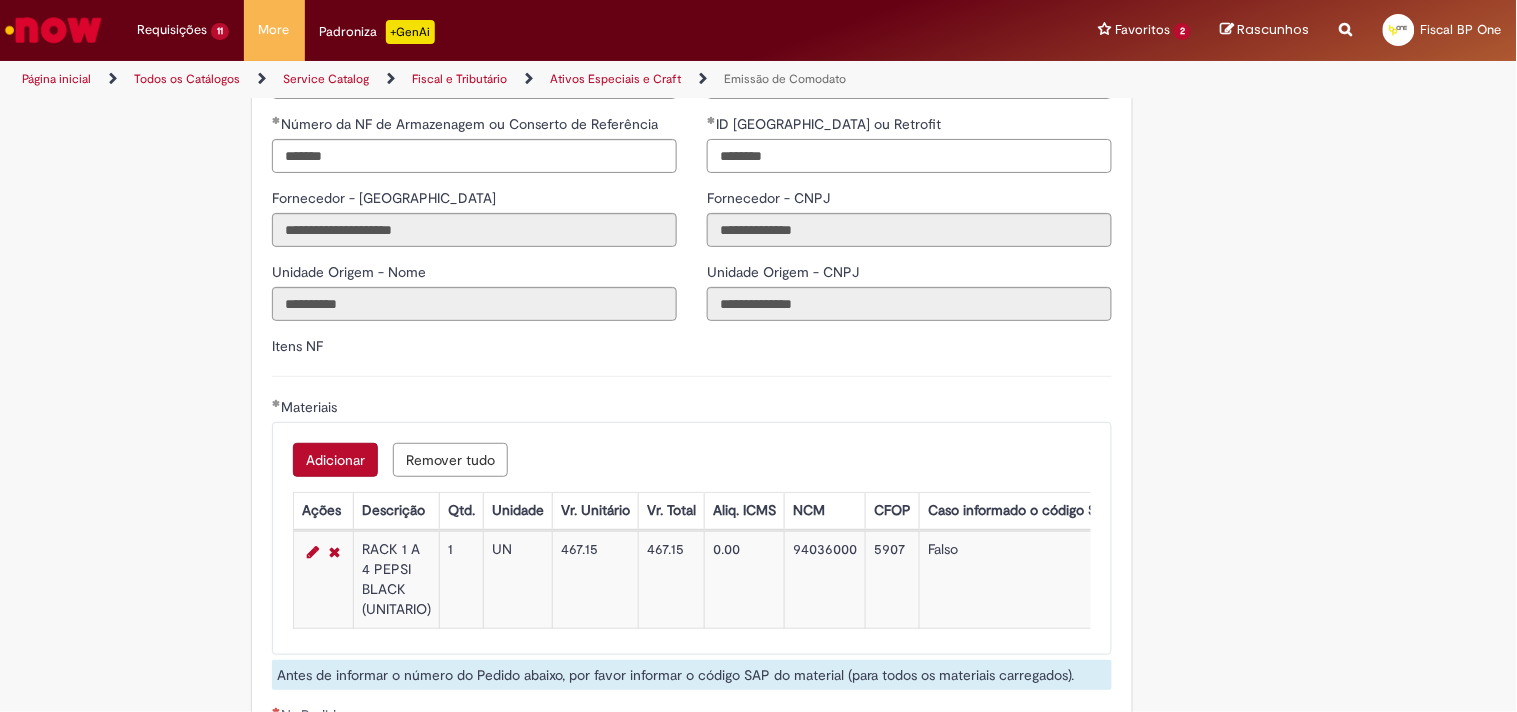 type on "********" 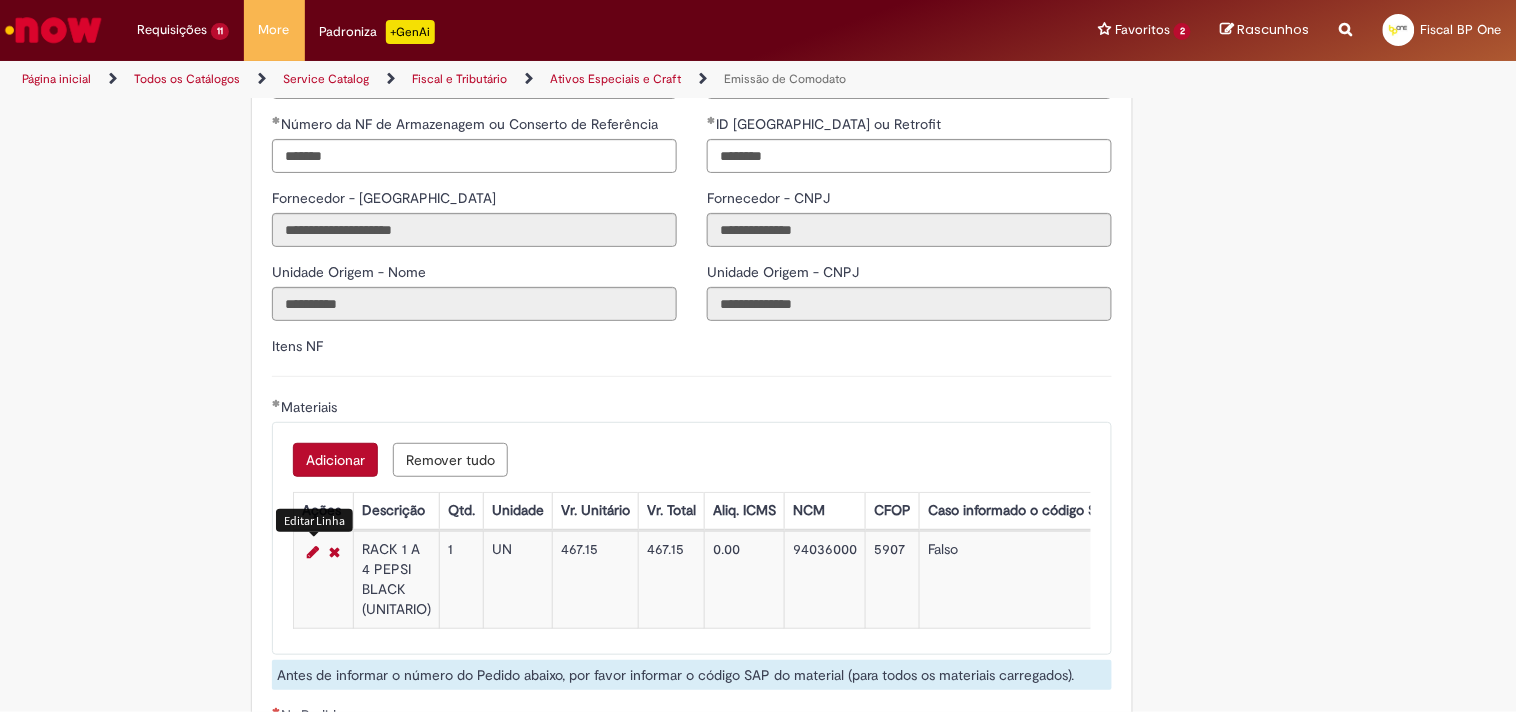 click at bounding box center [313, 552] 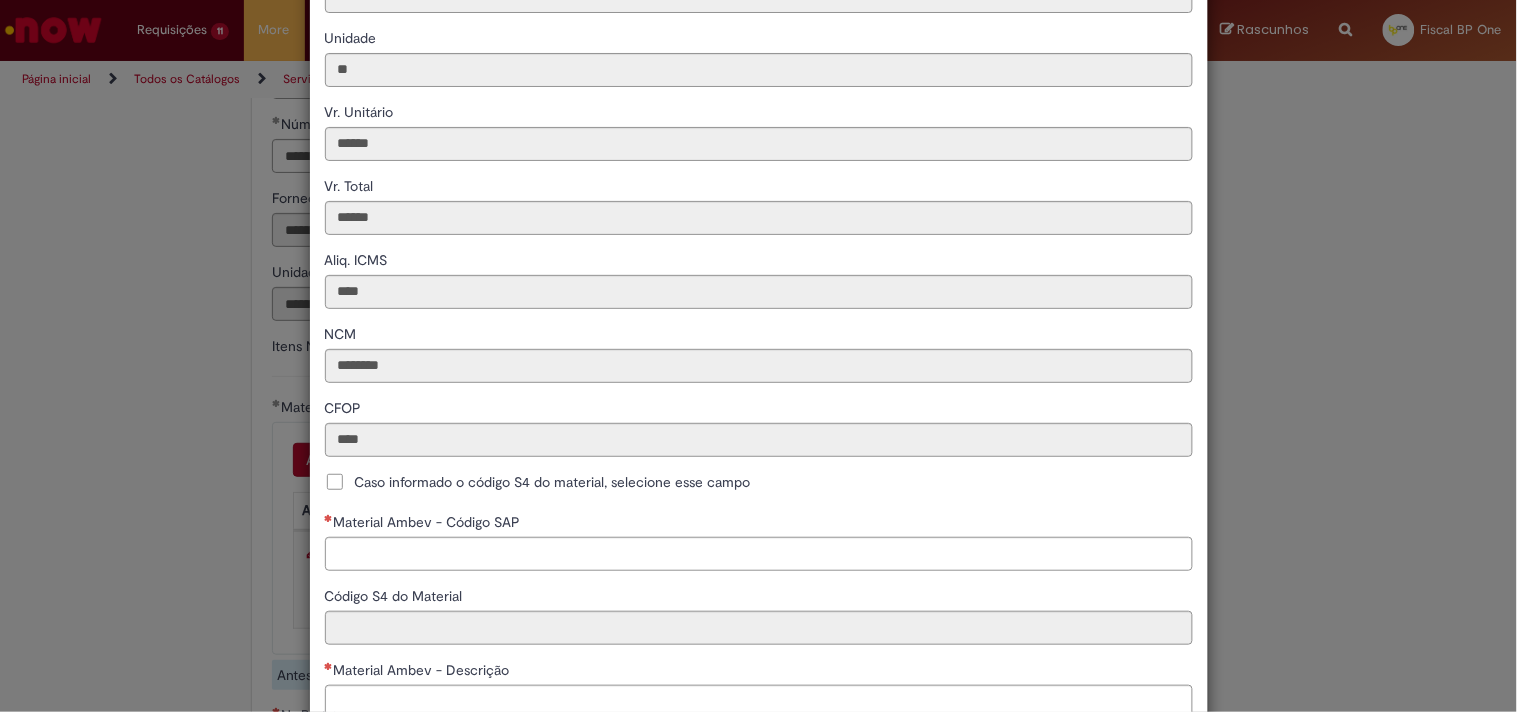 scroll, scrollTop: 333, scrollLeft: 0, axis: vertical 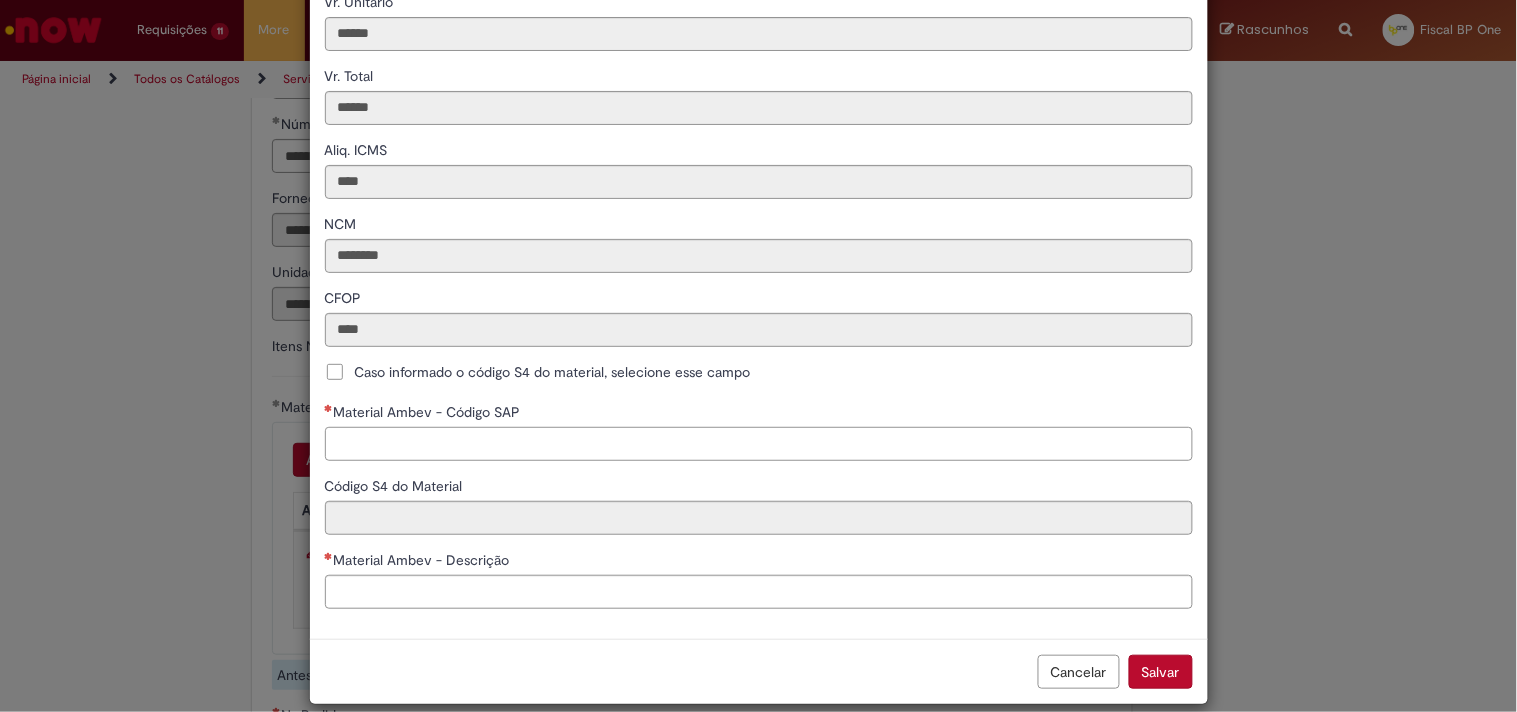 click on "Material Ambev - Código SAP" at bounding box center (759, 444) 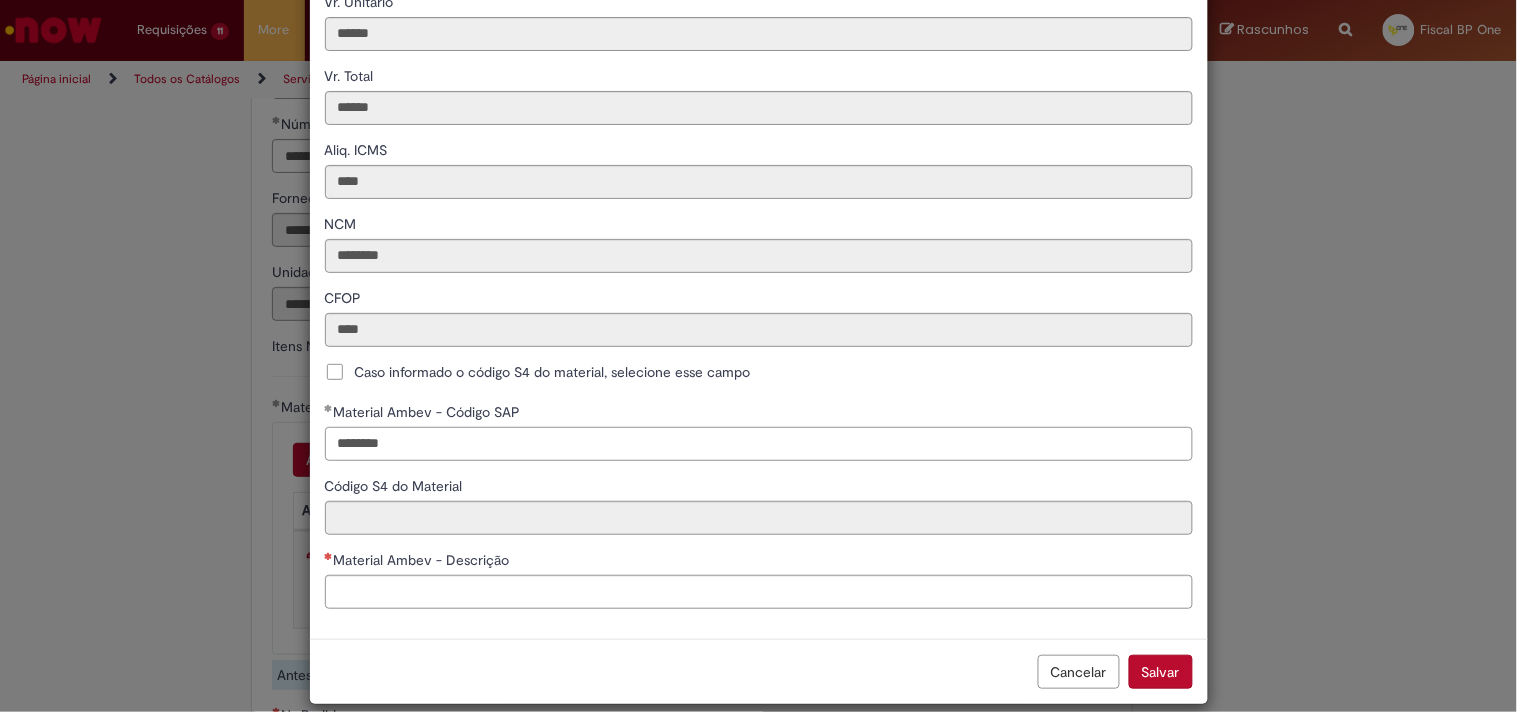 type on "********" 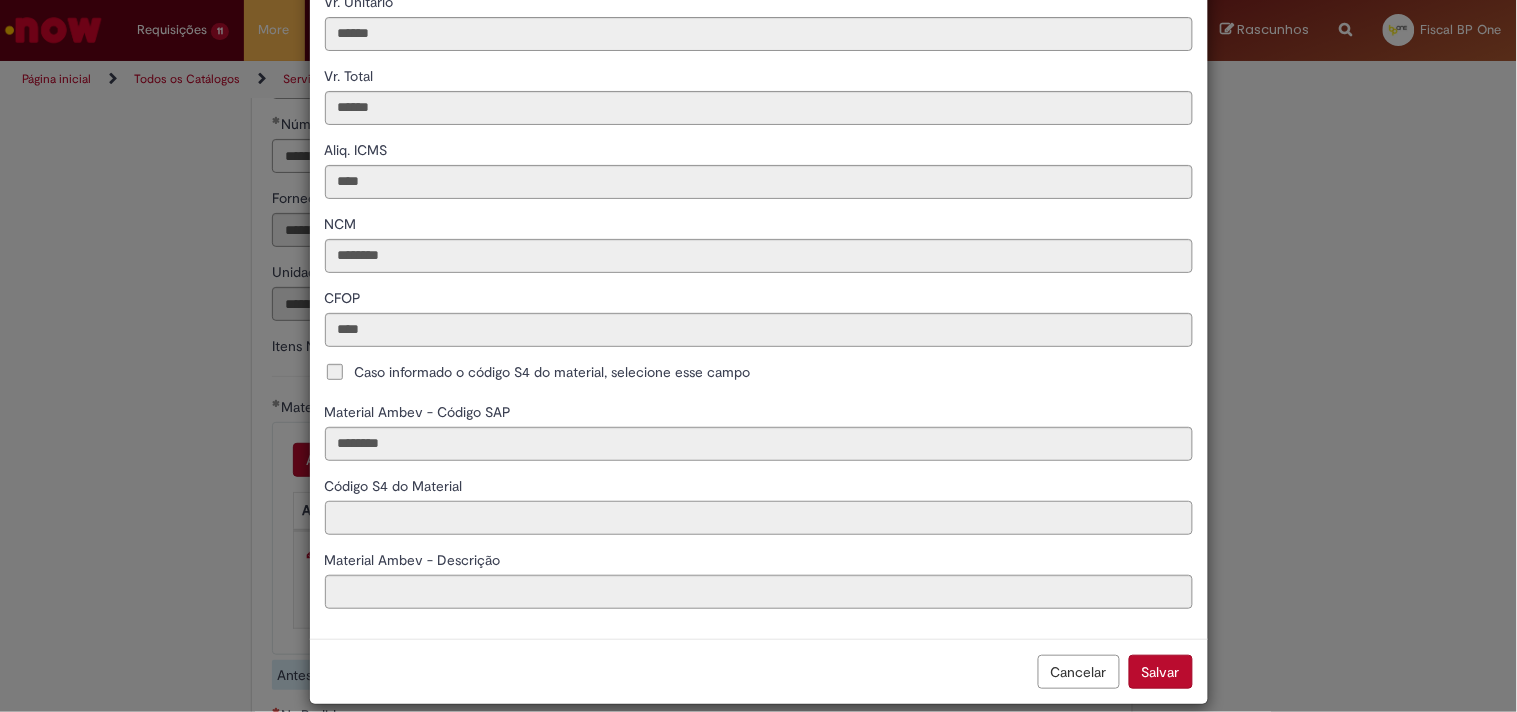 type on "**********" 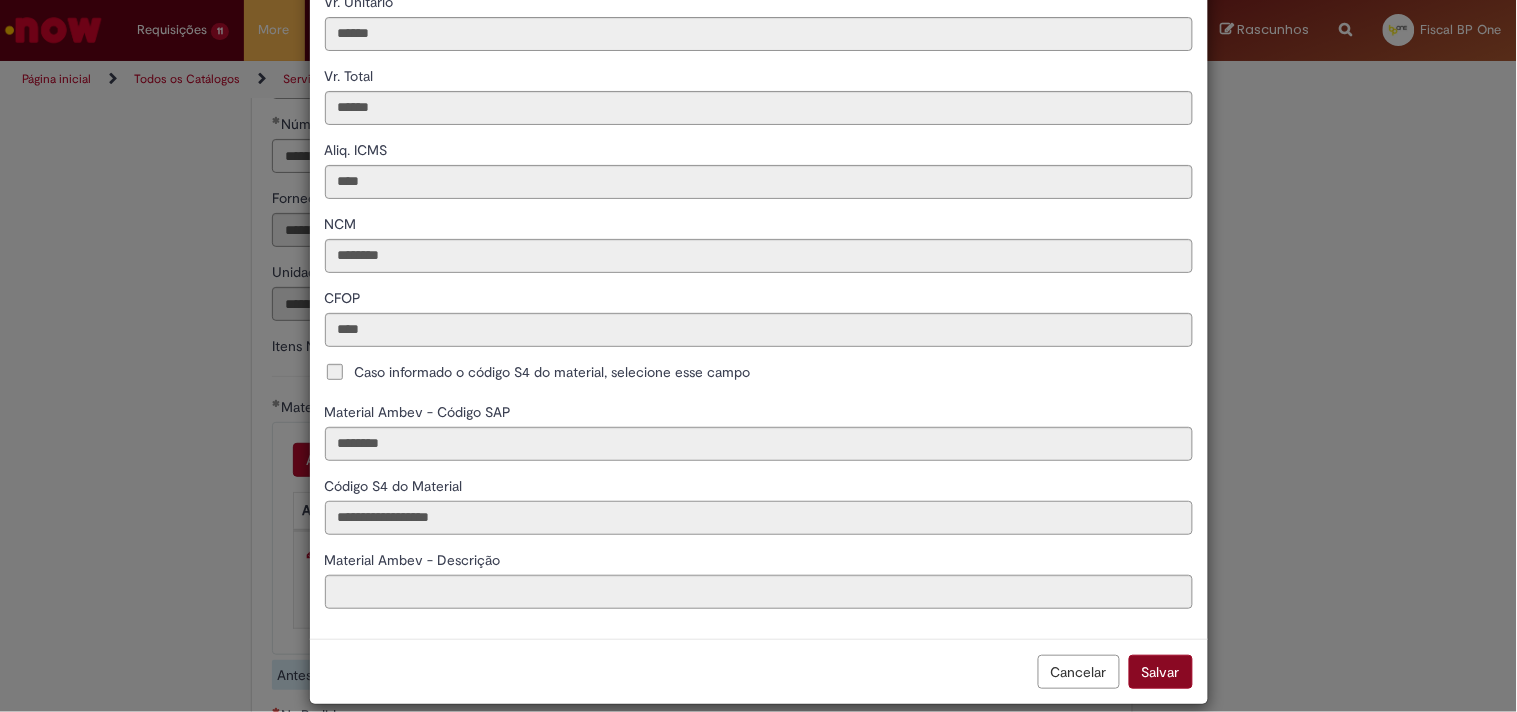 type on "**********" 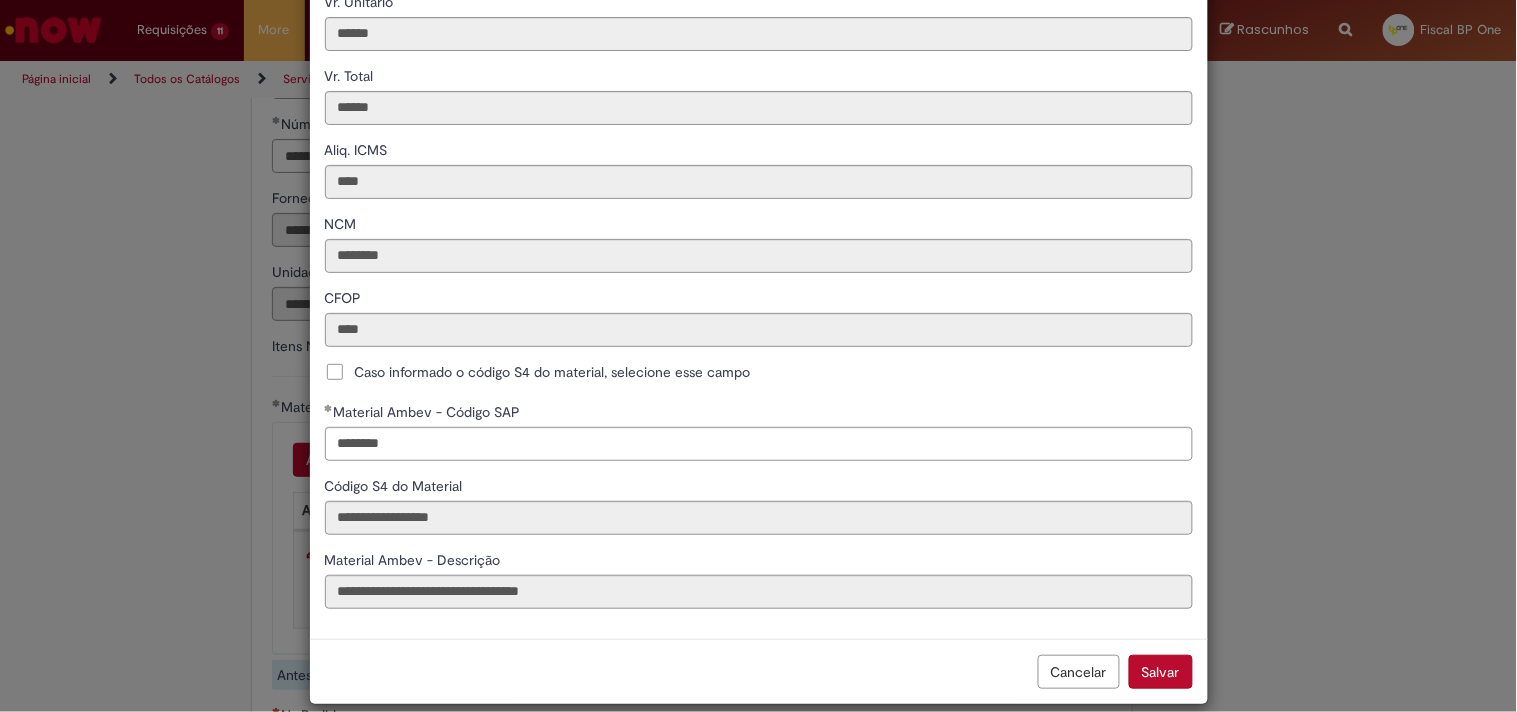 click on "Salvar" at bounding box center (1161, 672) 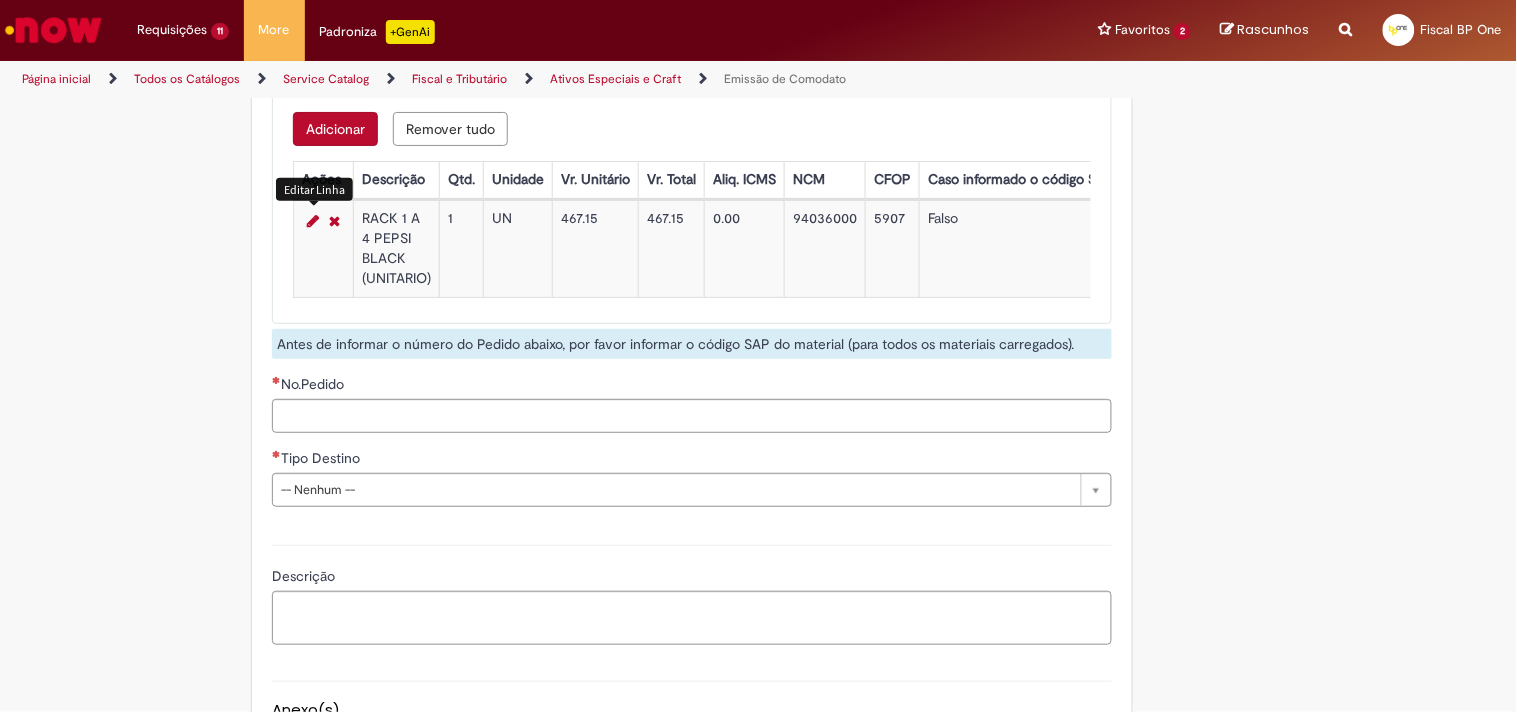 scroll, scrollTop: 2555, scrollLeft: 0, axis: vertical 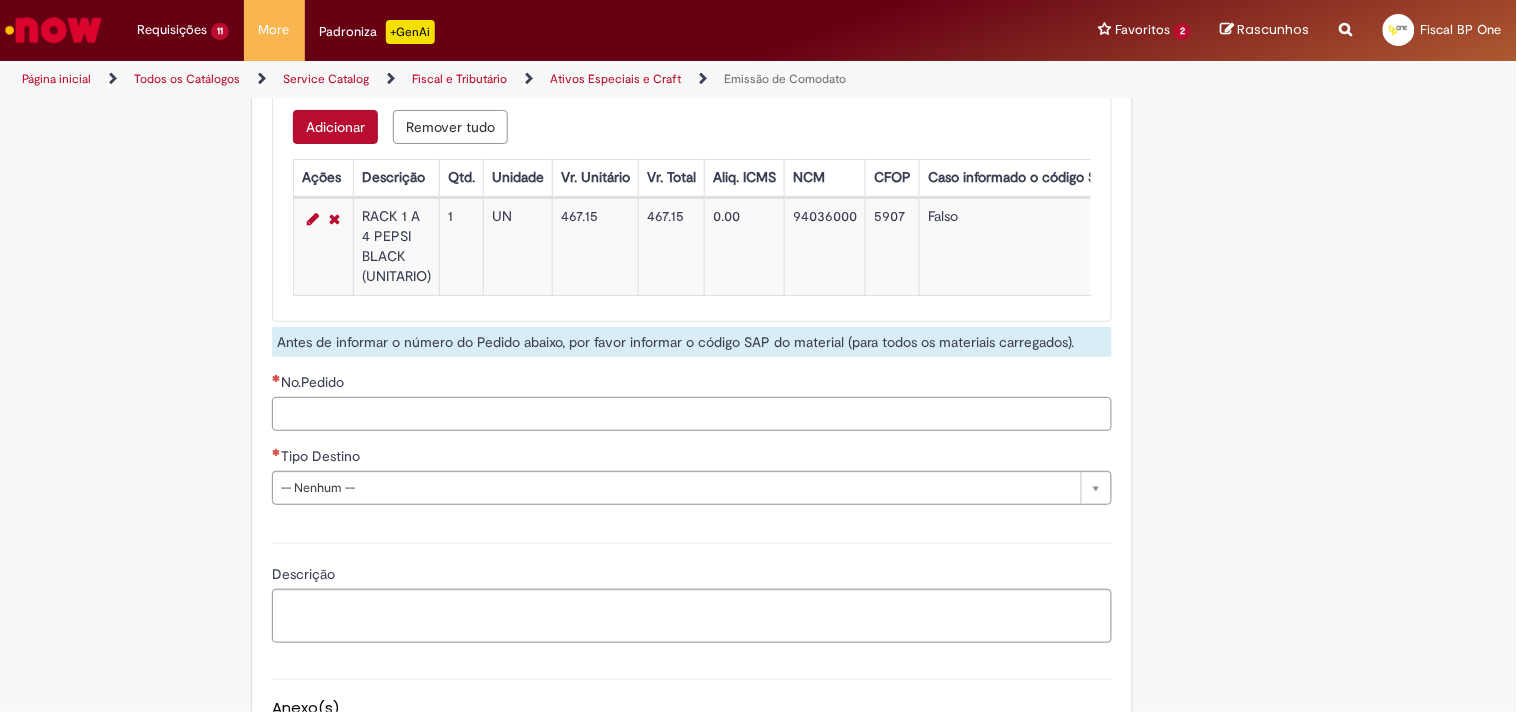 click on "No.Pedido" at bounding box center (692, 414) 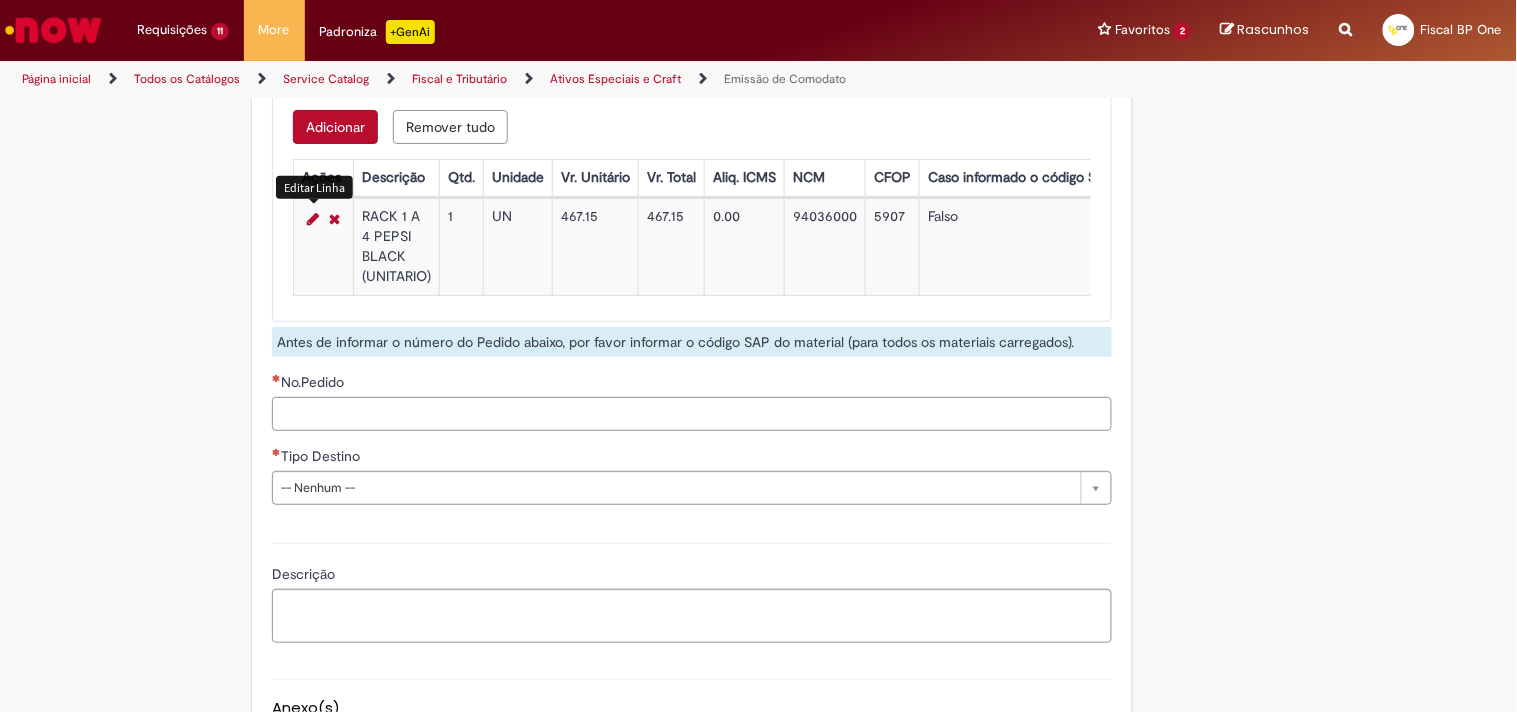 paste on "**********" 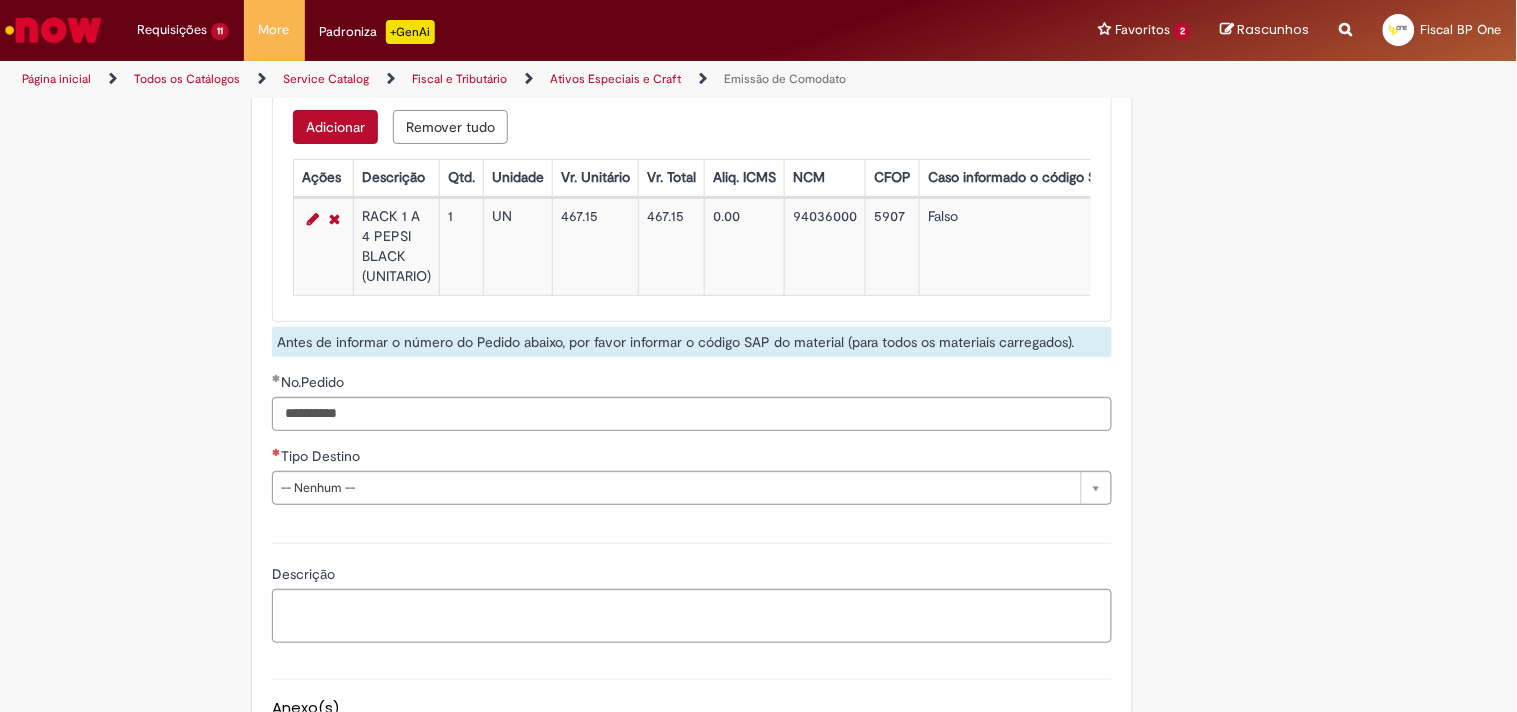 drag, startPoint x: 378, startPoint y: 465, endPoint x: 372, endPoint y: 484, distance: 19.924858 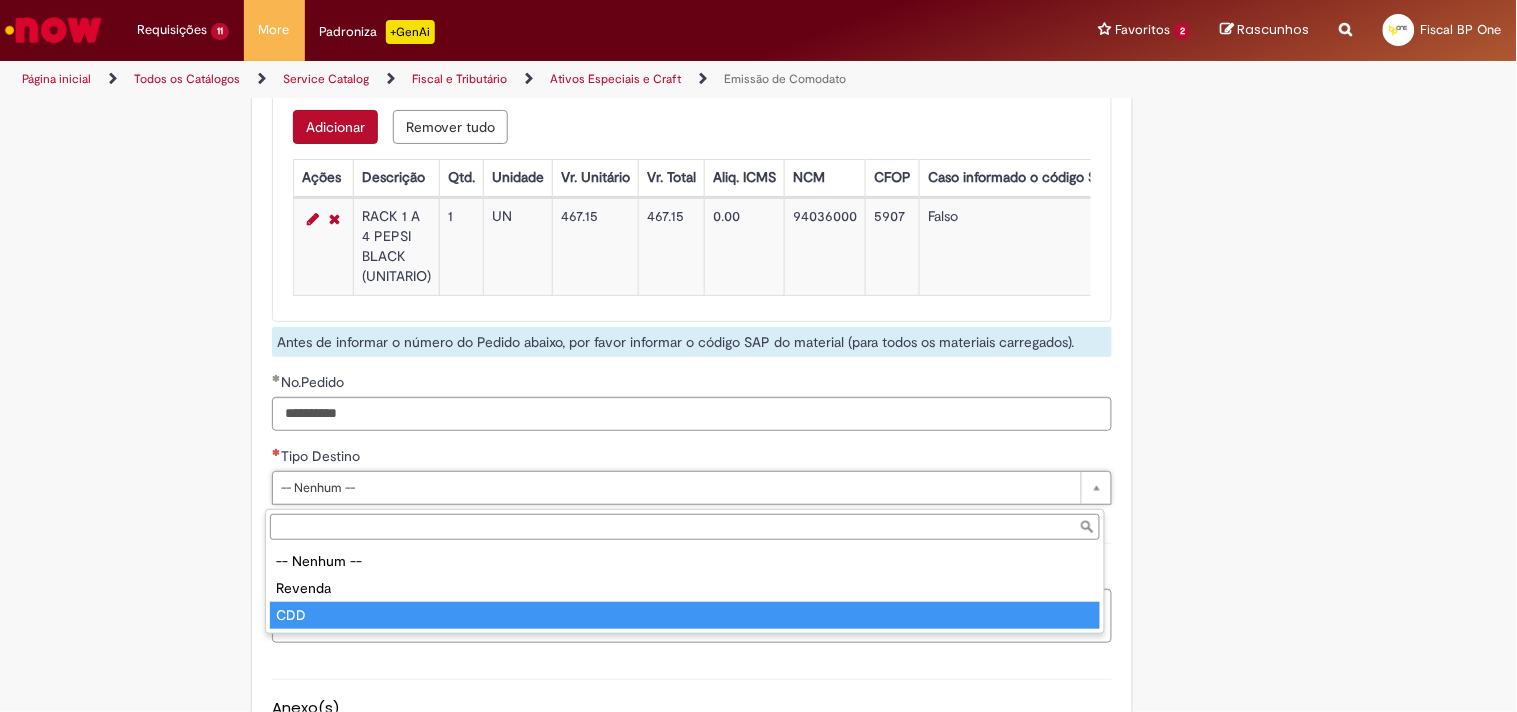type on "***" 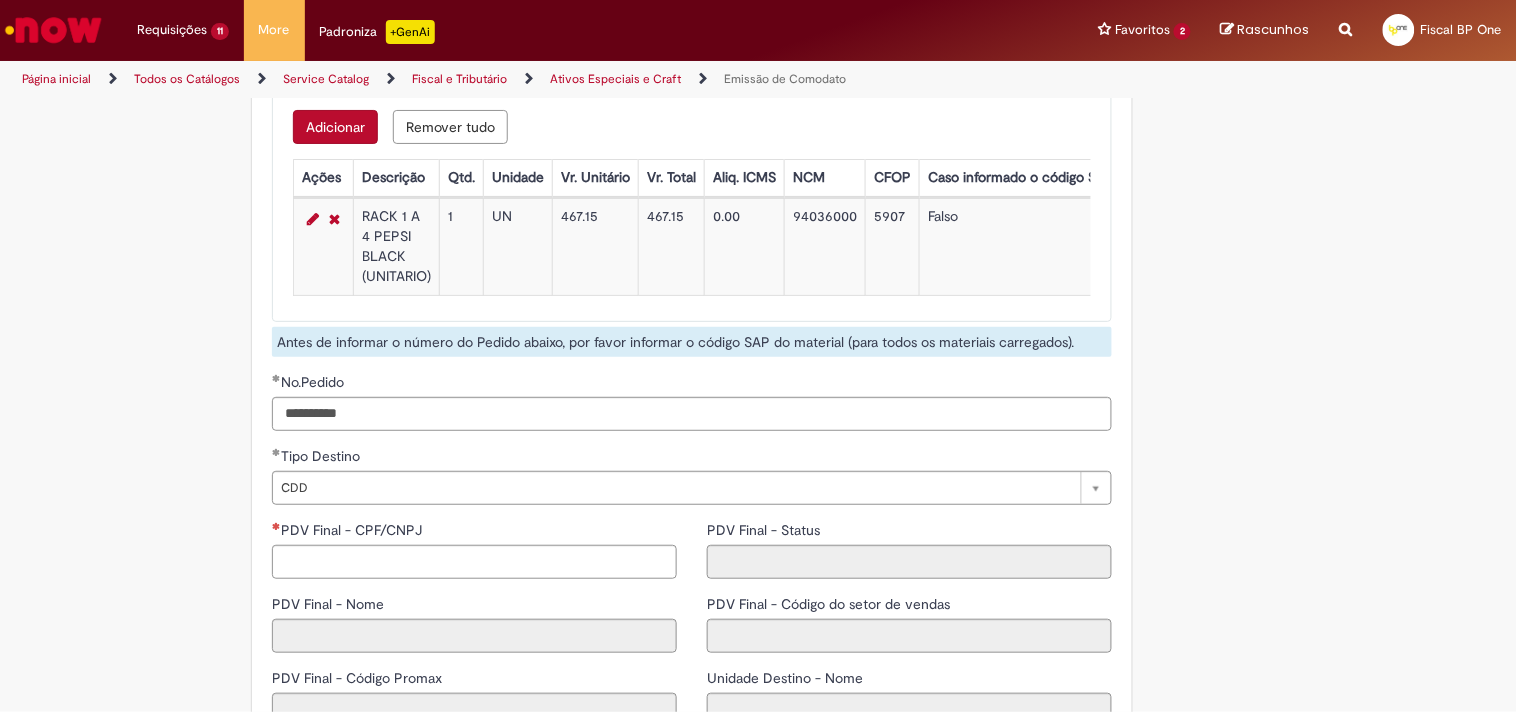 click on "PDV Final - CPF/CNPJ PDV Final - Nome PDV Final - Código Promax Unidade Destino - CNPJ Unidade Destino - GEO" at bounding box center (474, 705) 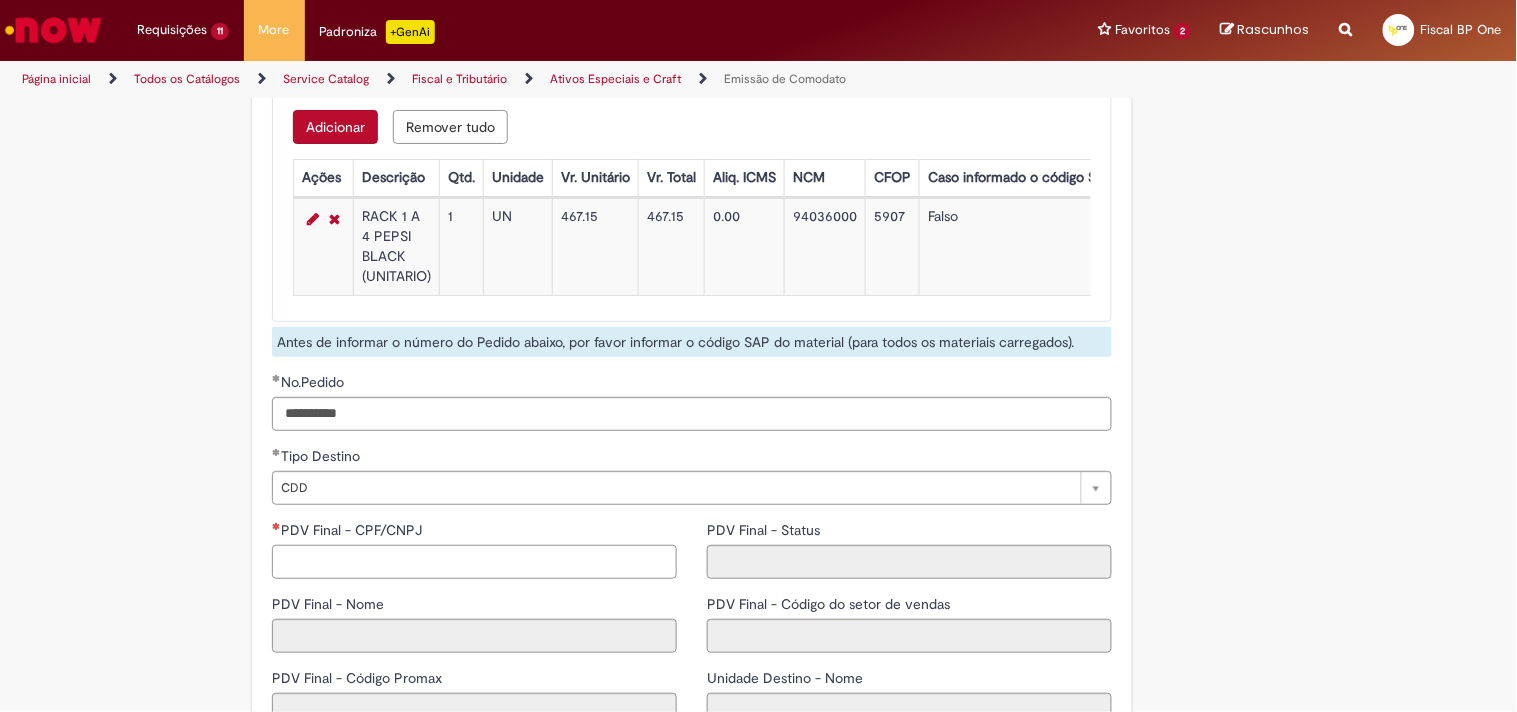 click on "PDV Final - CPF/CNPJ" at bounding box center (474, 562) 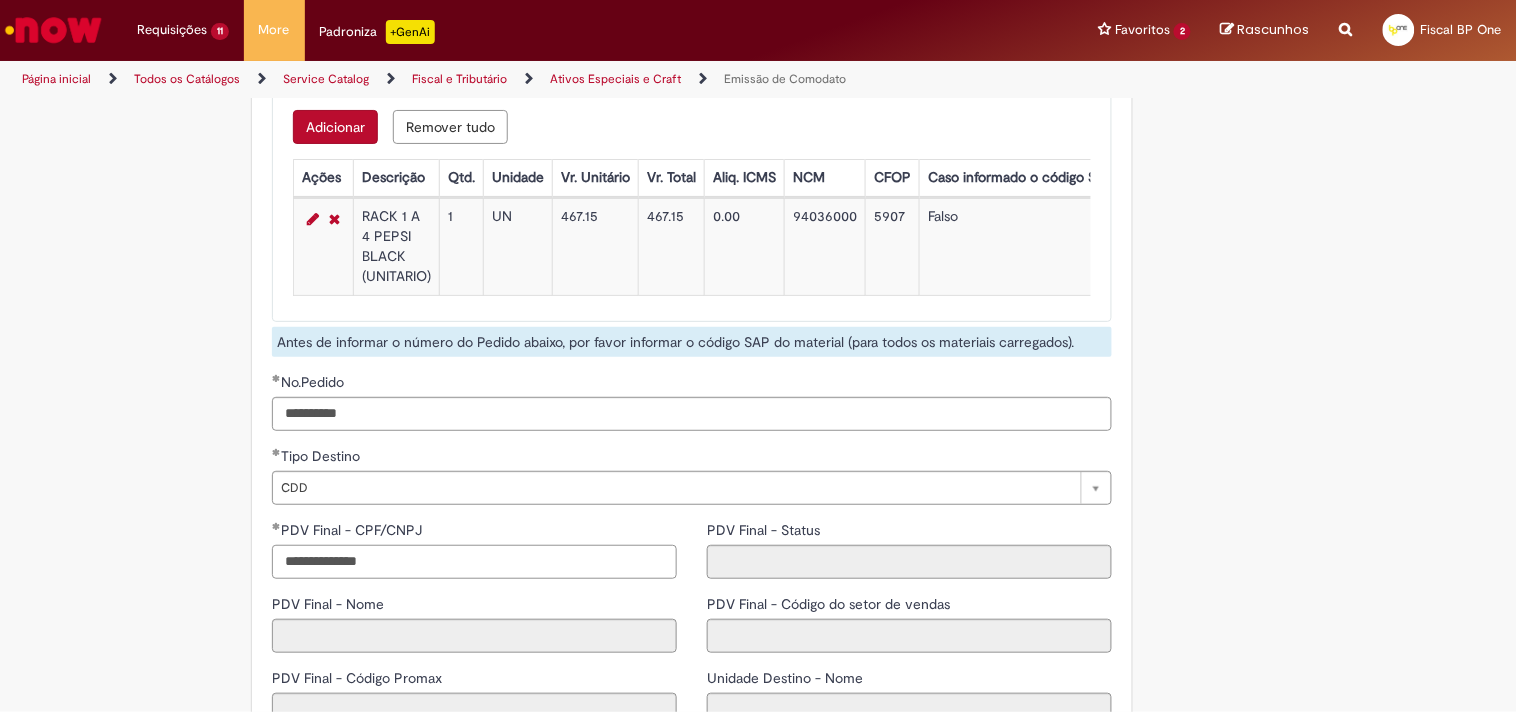 type on "**********" 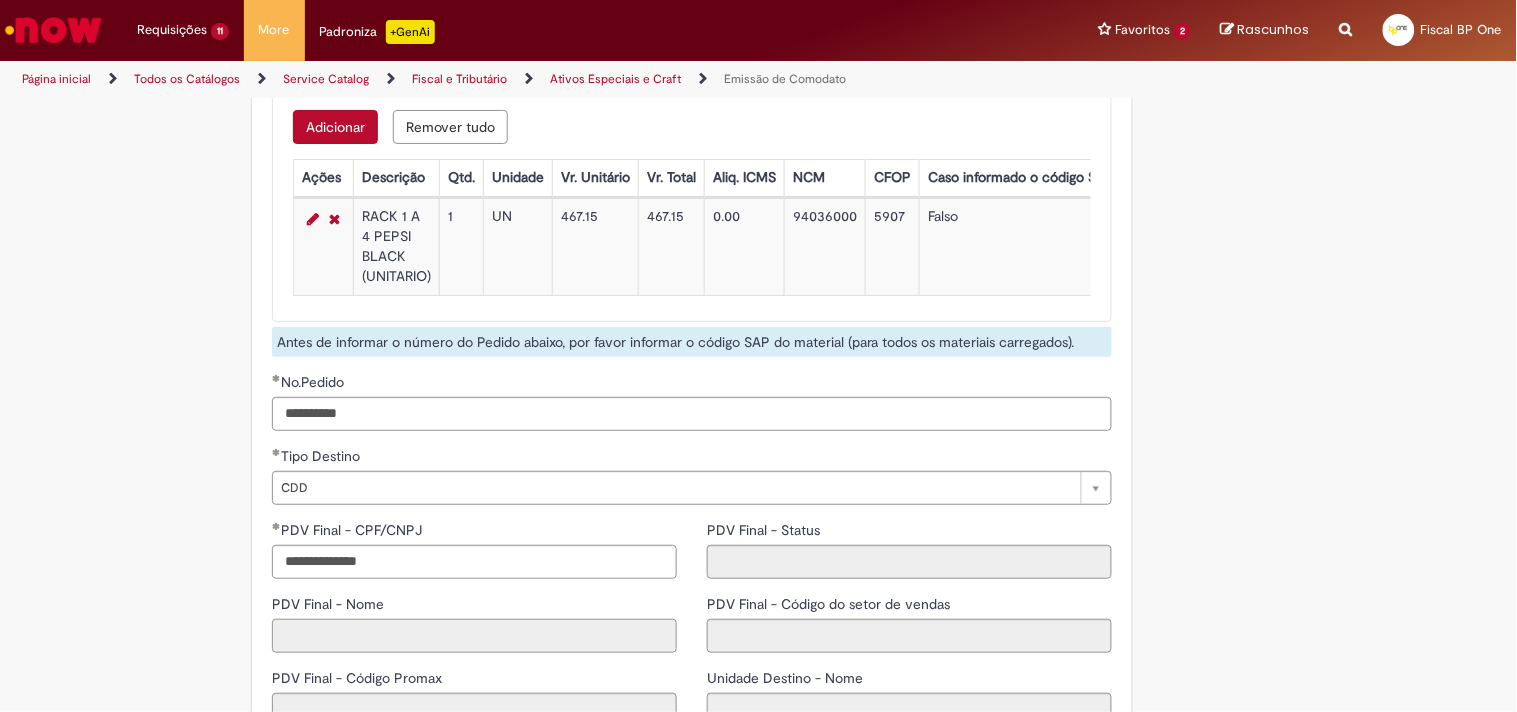select 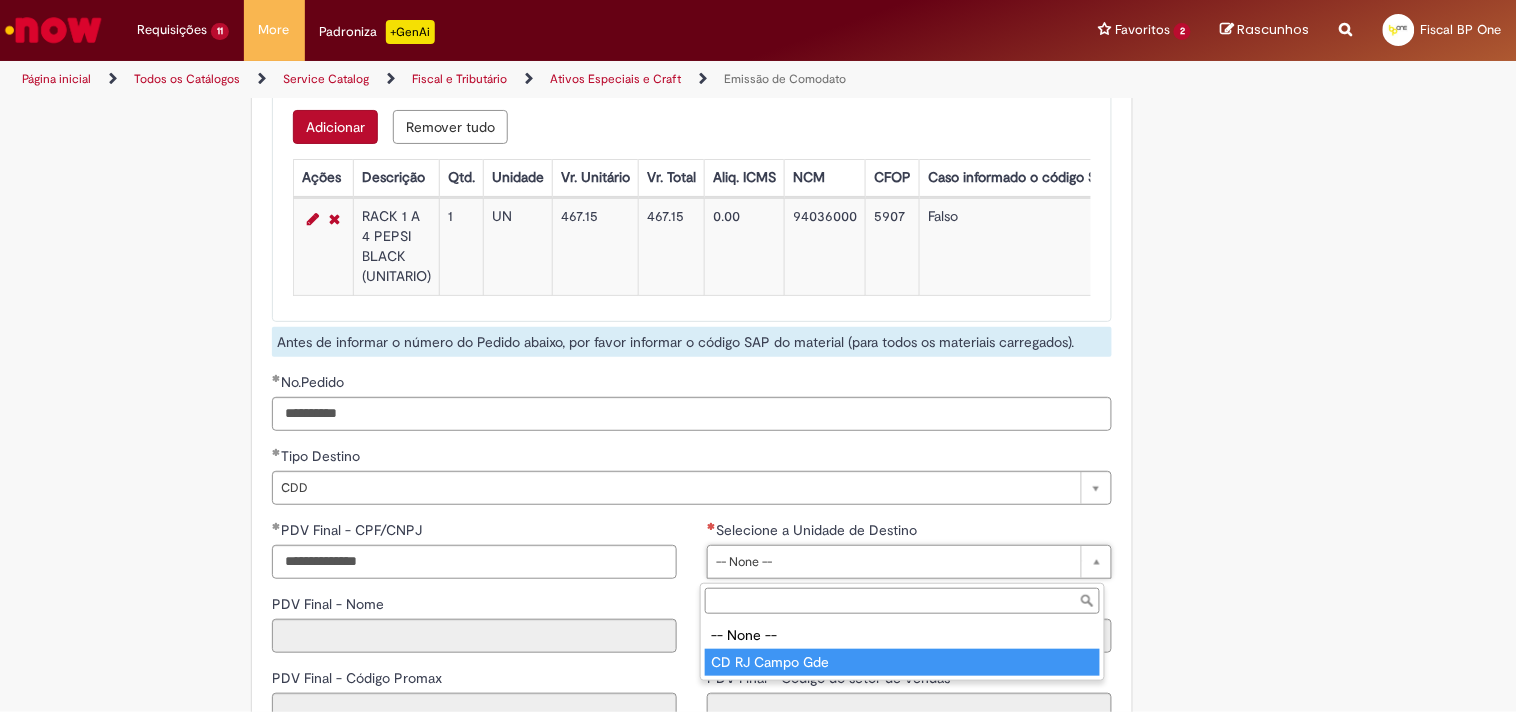 type on "**********" 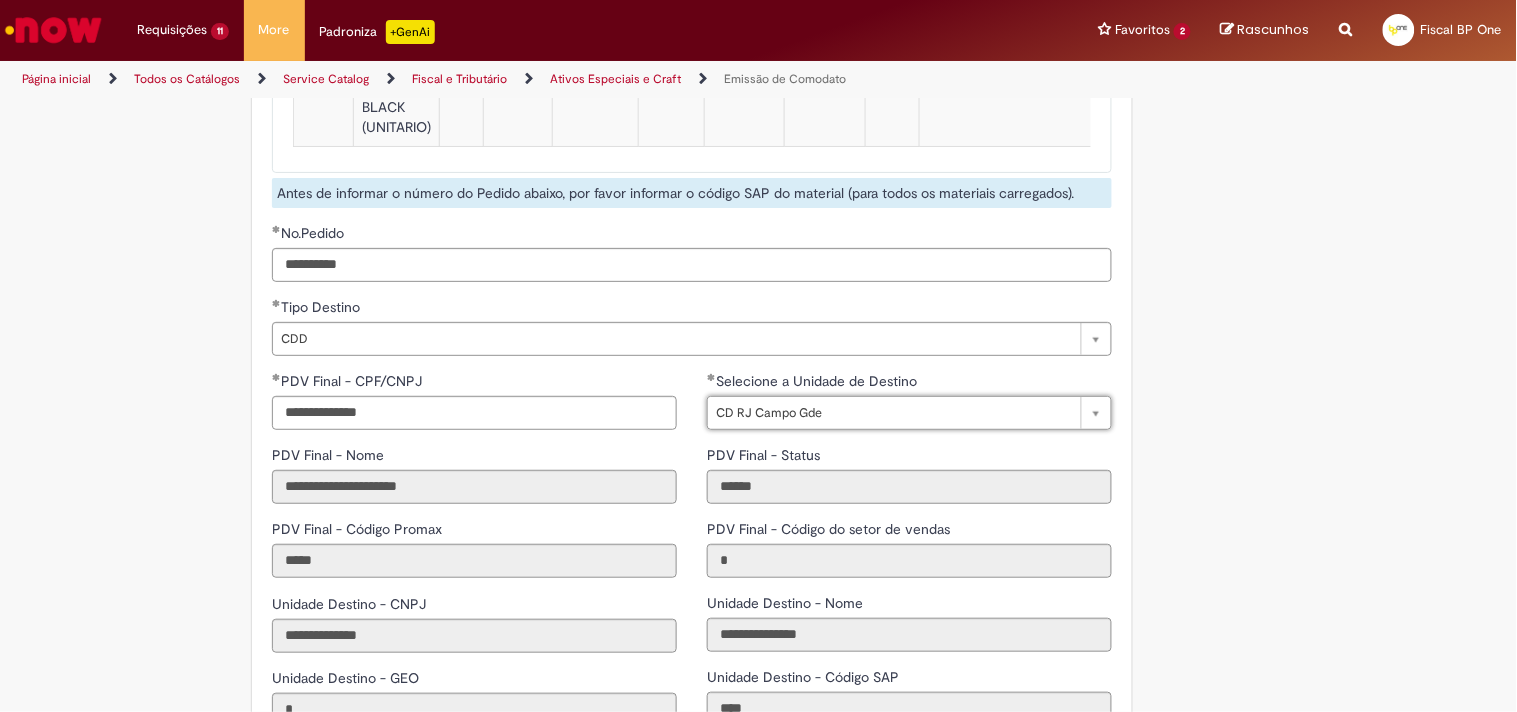 scroll, scrollTop: 2888, scrollLeft: 0, axis: vertical 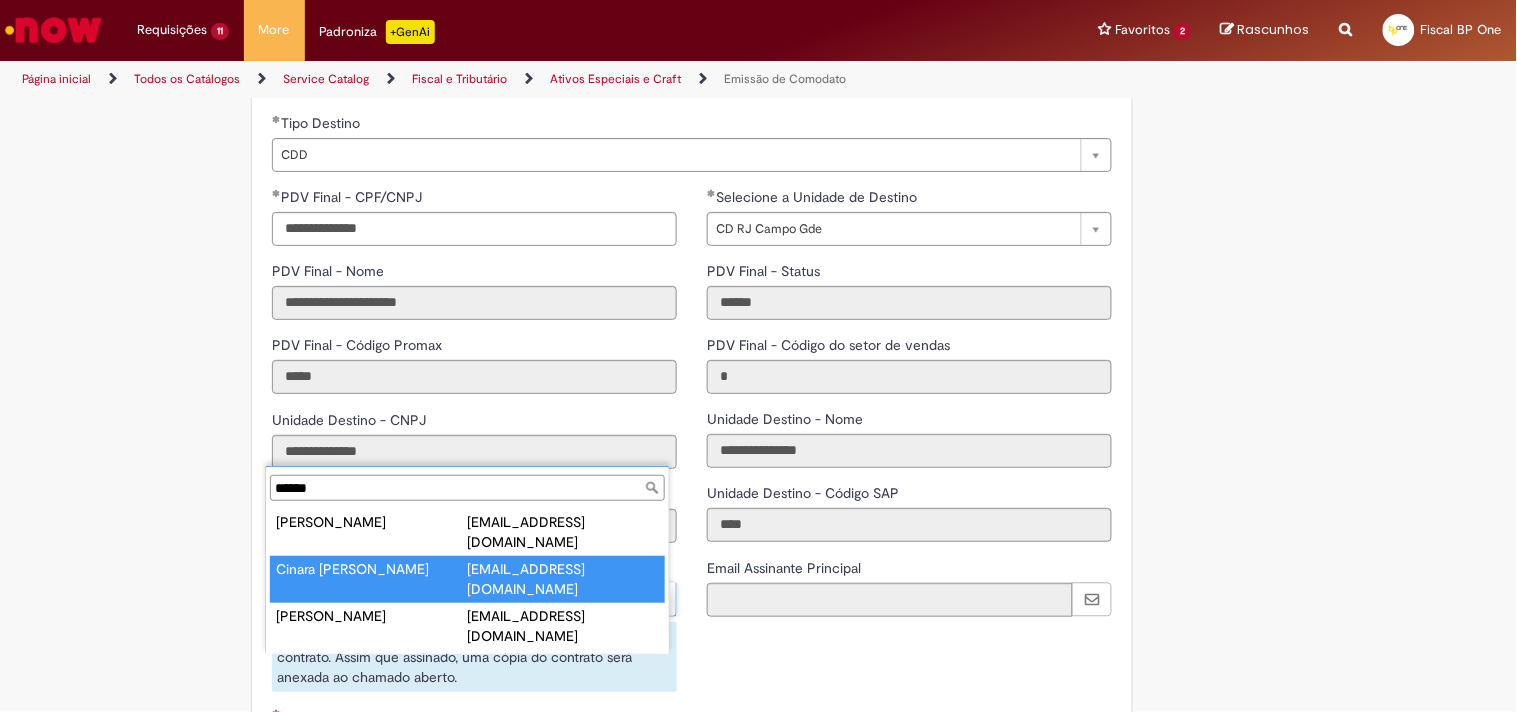 type on "******" 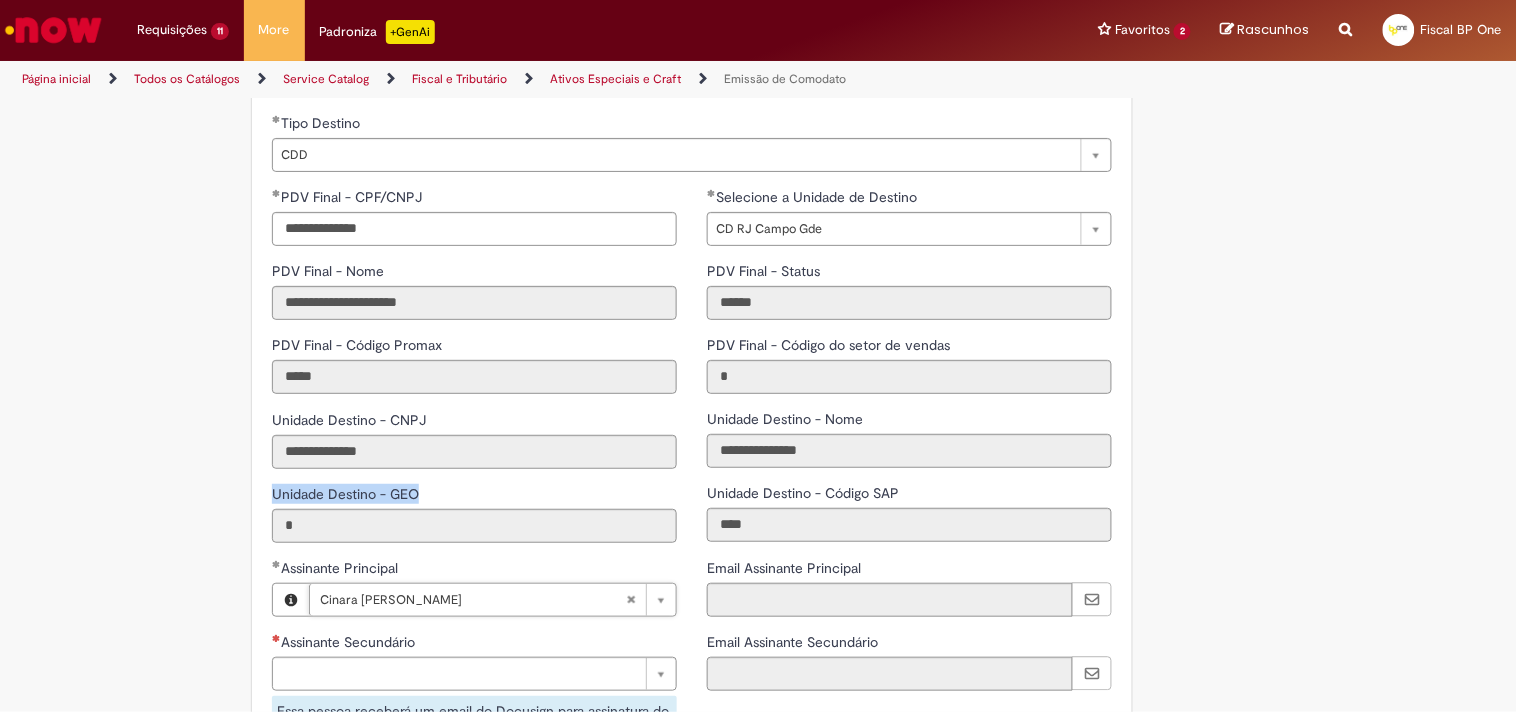 click on "Este item já está em sua lista atual. Se você tentar adicioná-lo novamente, o item atual será substituido  =)
Adicionar a Favoritos
Emissão de Comodato
Solicitar Emissão de Nota fiscal de Retorno de Armazenagem de Ativos Especiais e Craft.
Nessa oferta você   poderá solicitar   as seguintes opções:
Ativos Especiais: Lançamentos (entrada) e emissões (saída) de notas fiscais de  materiais/bens comodatáveis , por exemplo: ponta de gôndola, racks, refrigeradores, chopeiras, pit stop, máquina de gelo, post mix, TVs, entre outros.
Craft: Materiais das marcas linha Premium, tais como [US_STATE], [GEOGRAPHIC_DATA] entre outras
Verificar antes da abertura do chamado:
Se o projeto está alinhado com a Administração Central – AC (gerência);
Se o  código SAP
utilizar campo de descrição/justificativa;" at bounding box center [758, -818] 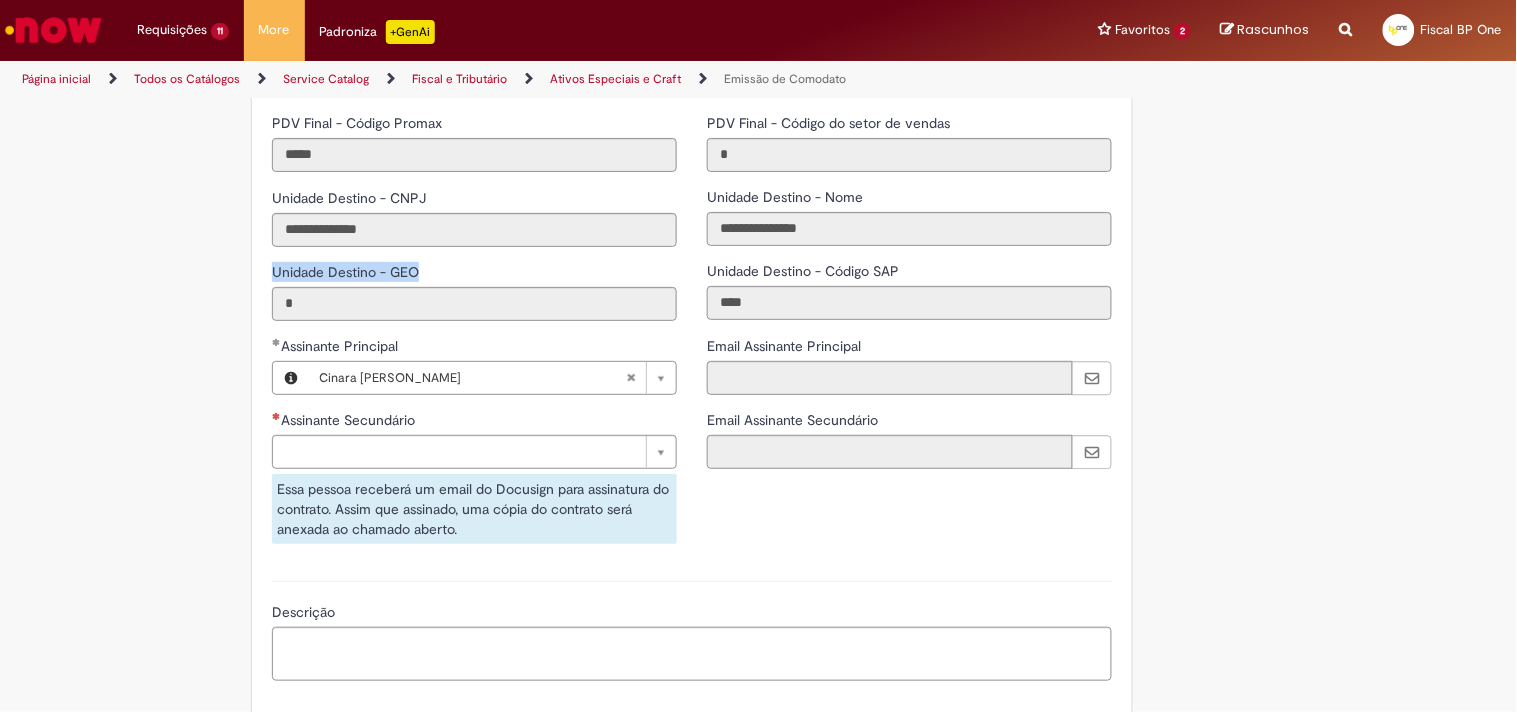 scroll, scrollTop: 3111, scrollLeft: 0, axis: vertical 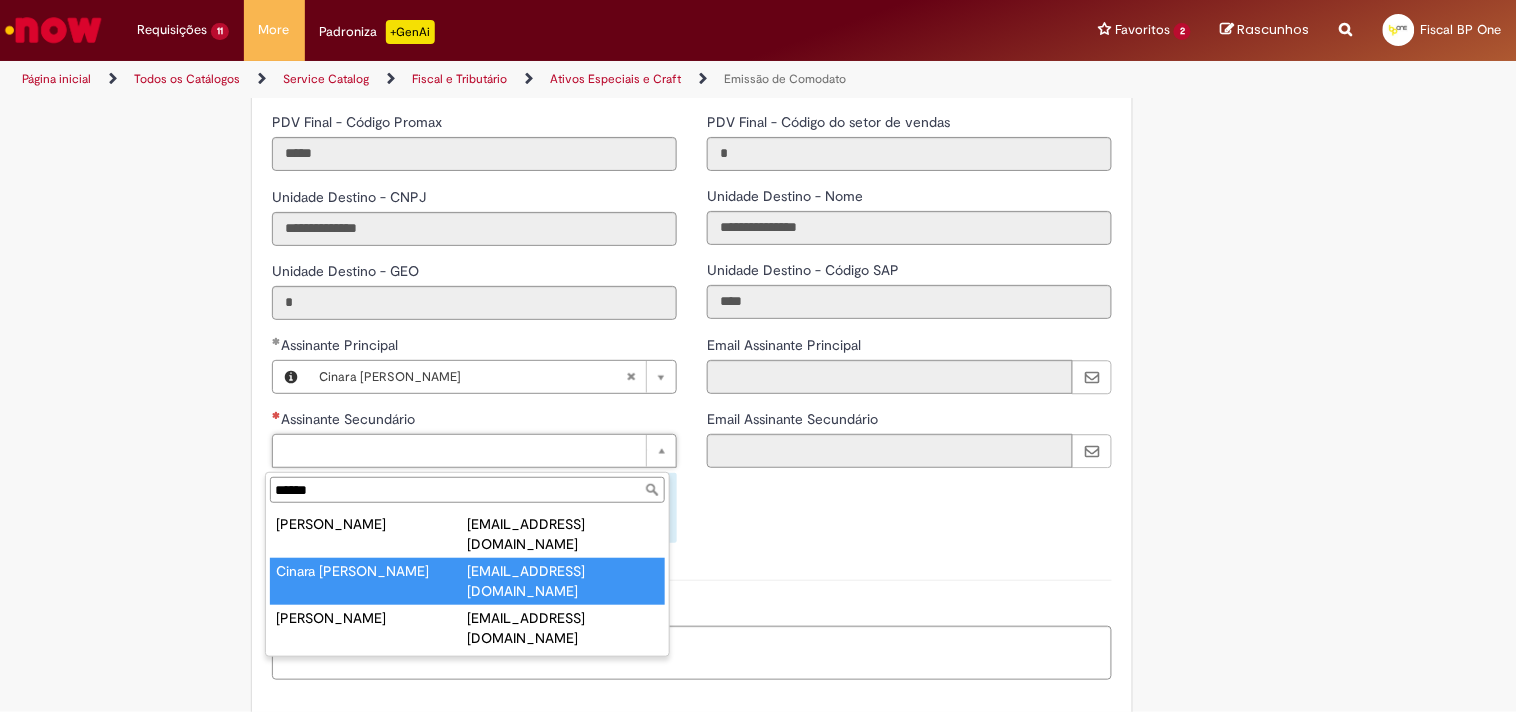 type on "******" 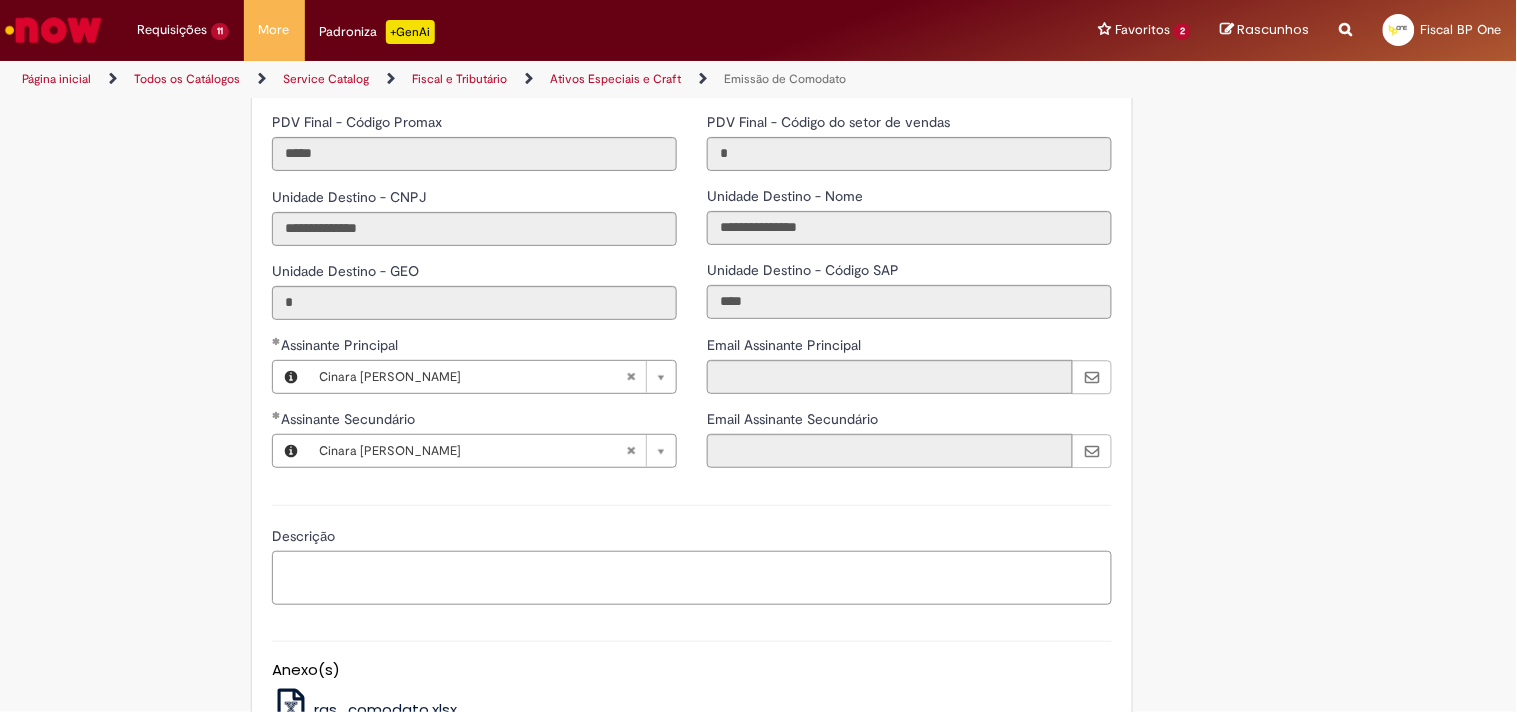 click on "Descrição" at bounding box center [692, 578] 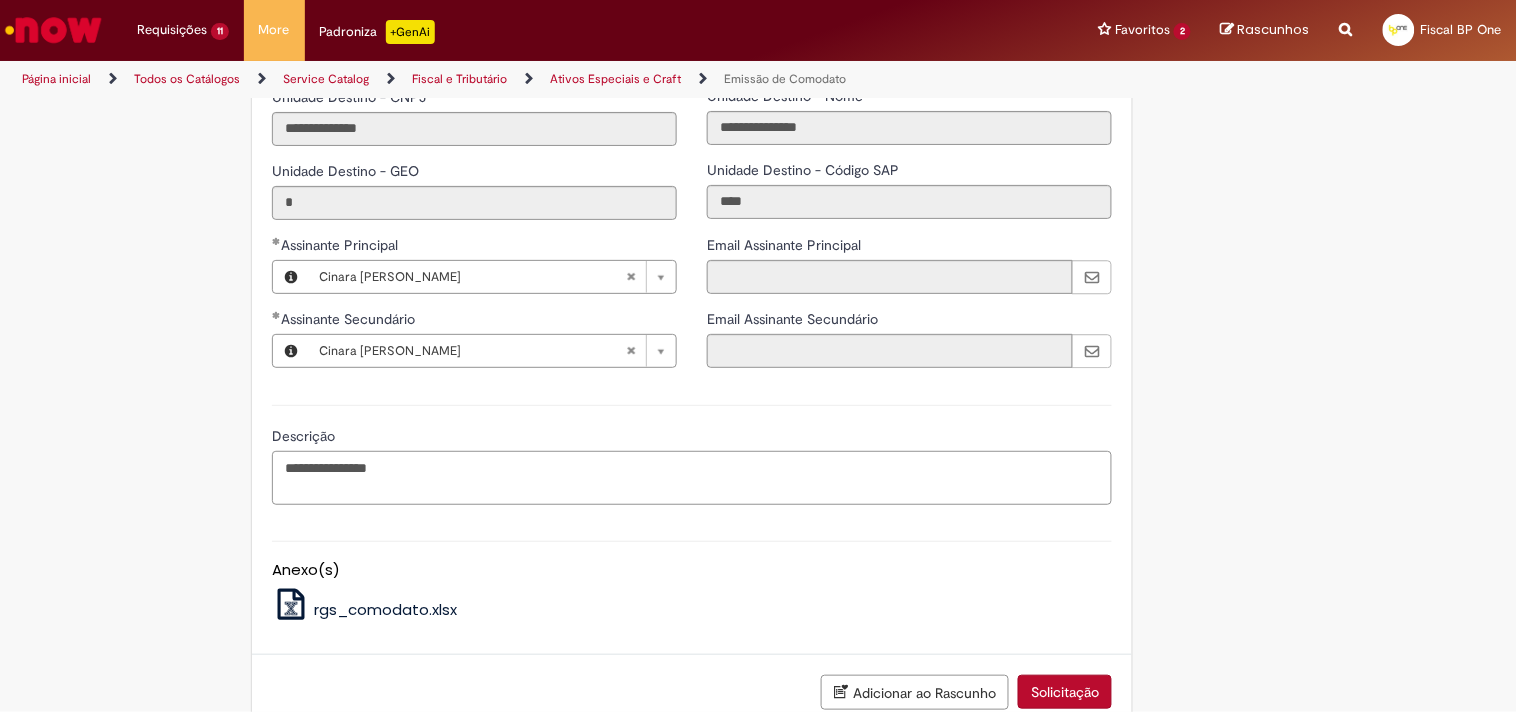 scroll, scrollTop: 3263, scrollLeft: 0, axis: vertical 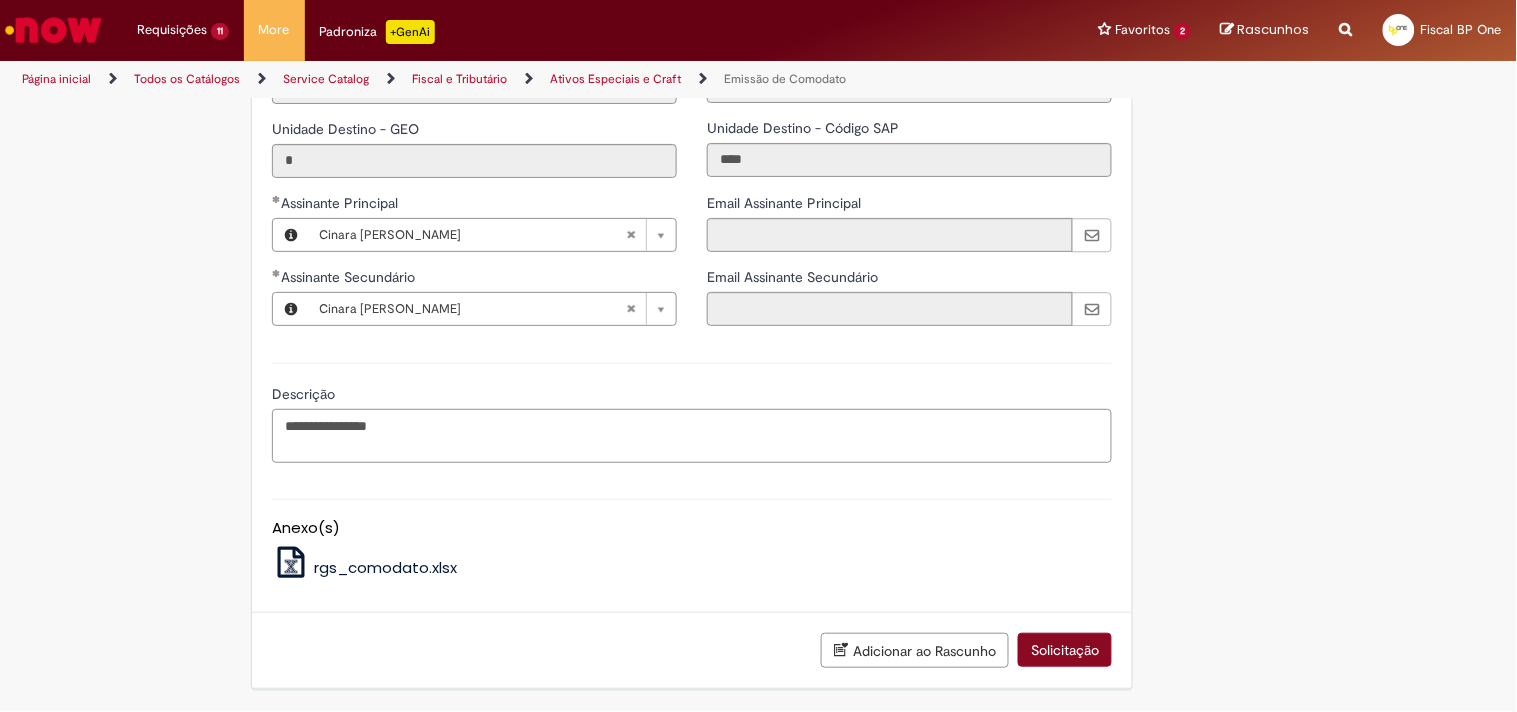 type on "**********" 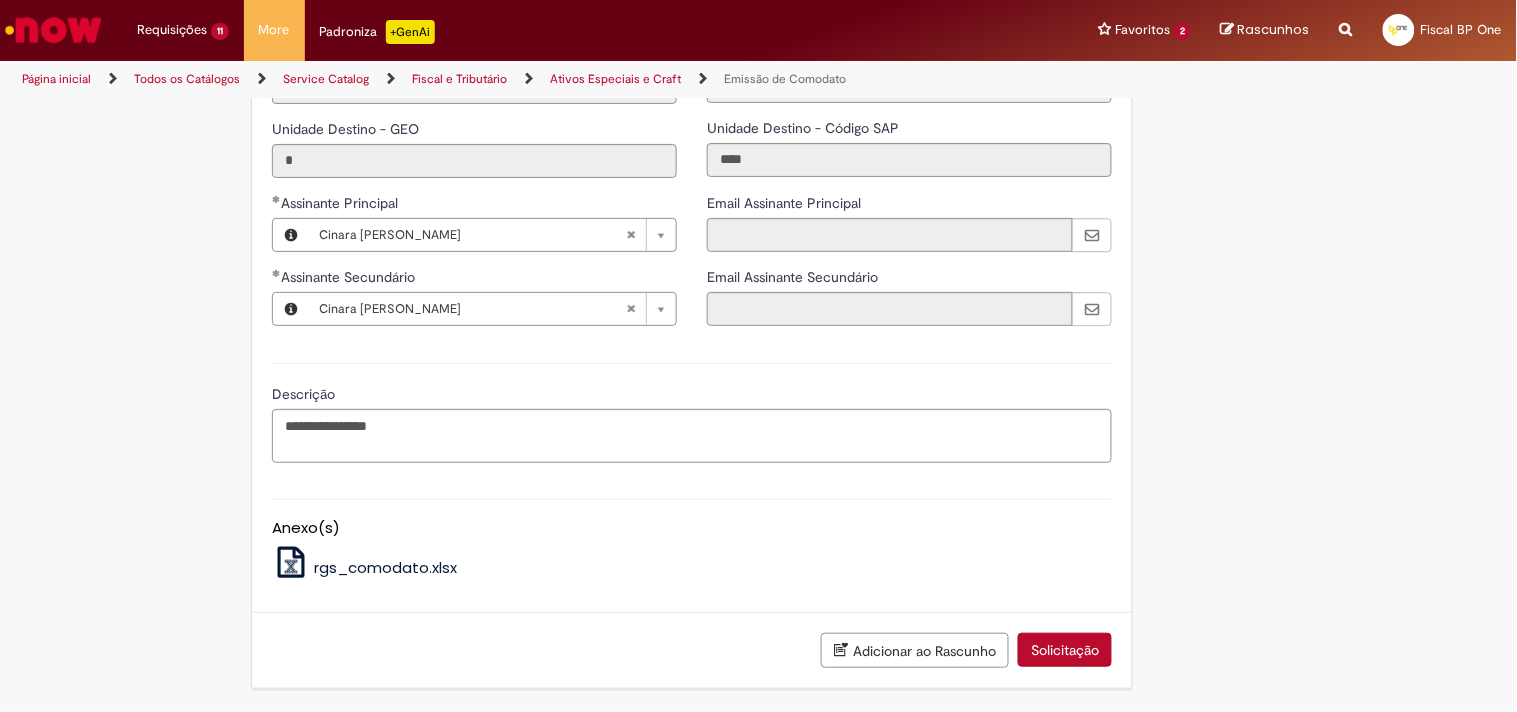drag, startPoint x: 1074, startPoint y: 664, endPoint x: 1067, endPoint y: 655, distance: 11.401754 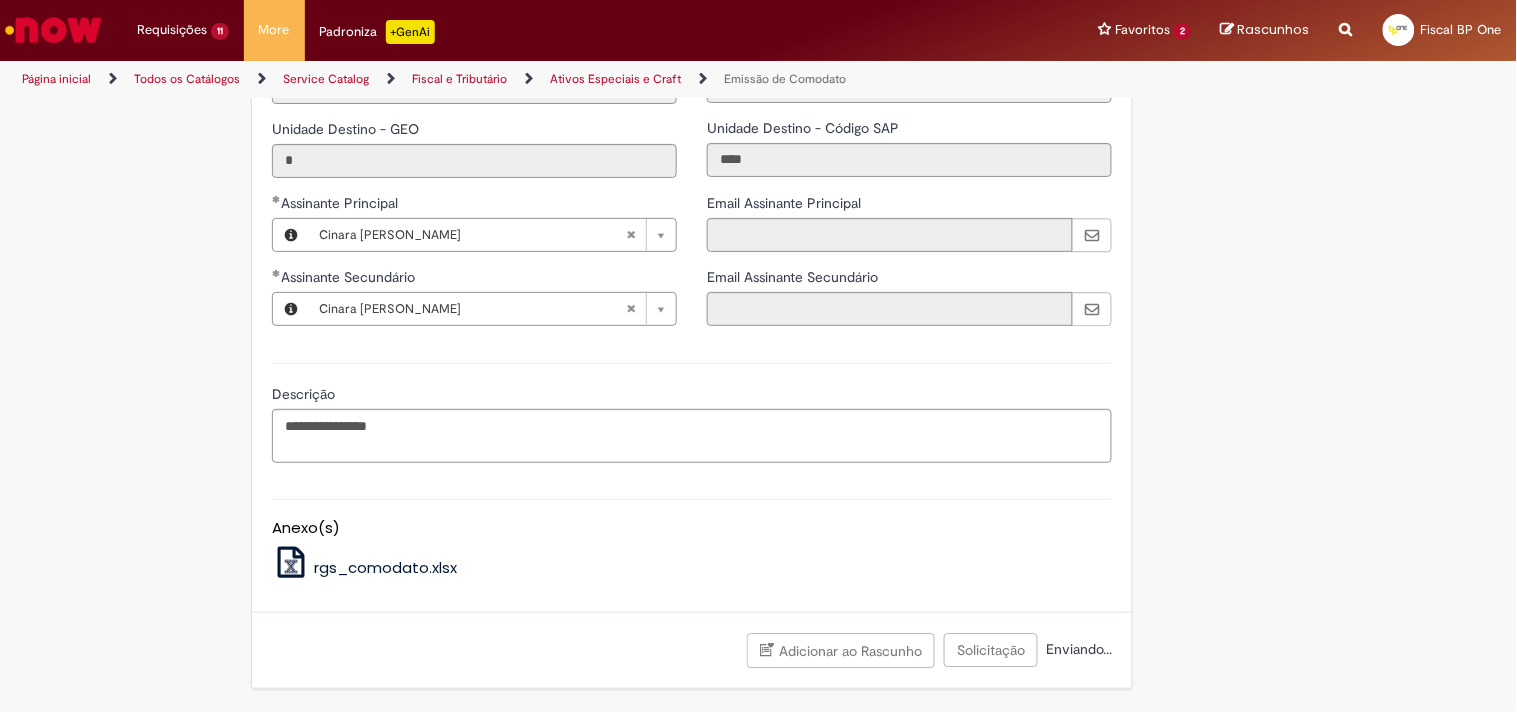 click on "Enviando..." at bounding box center [1077, 649] 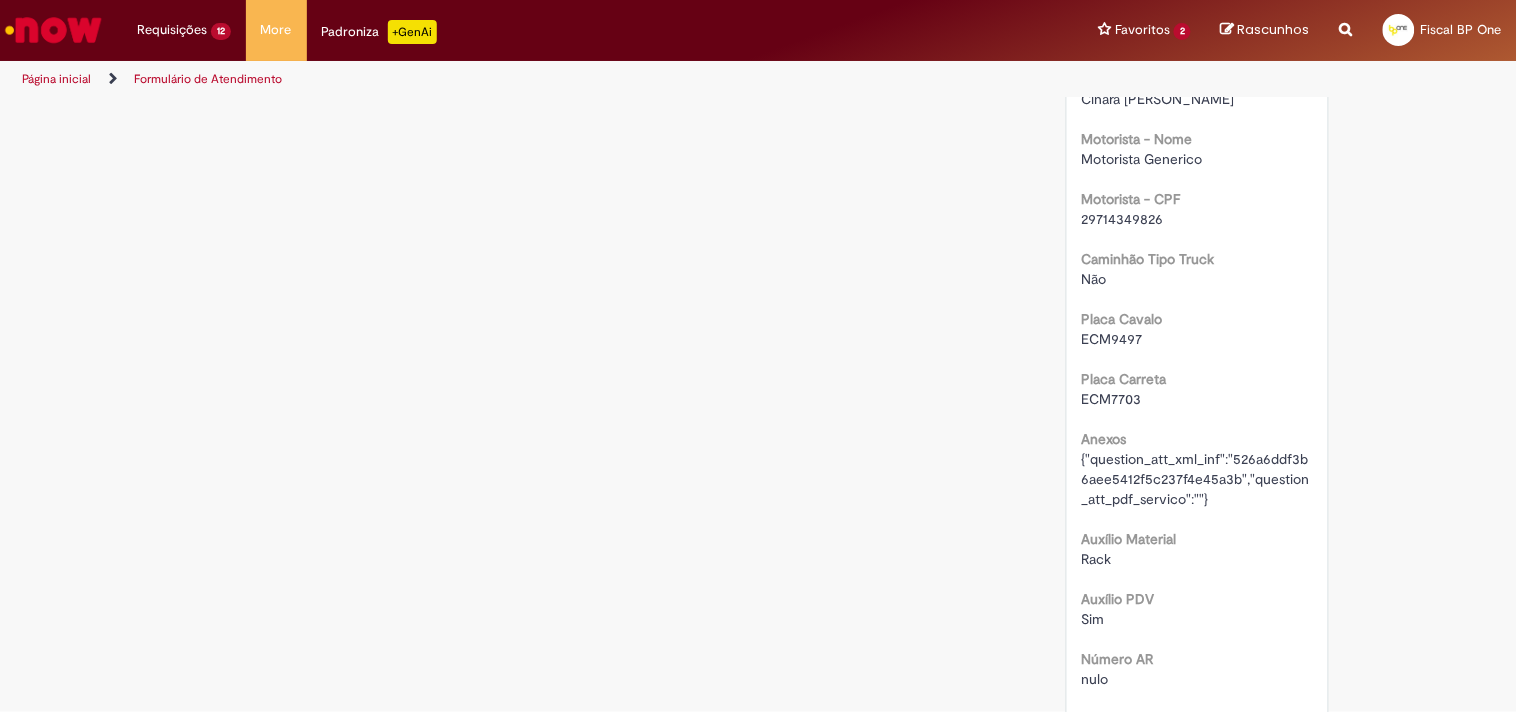 scroll, scrollTop: 0, scrollLeft: 0, axis: both 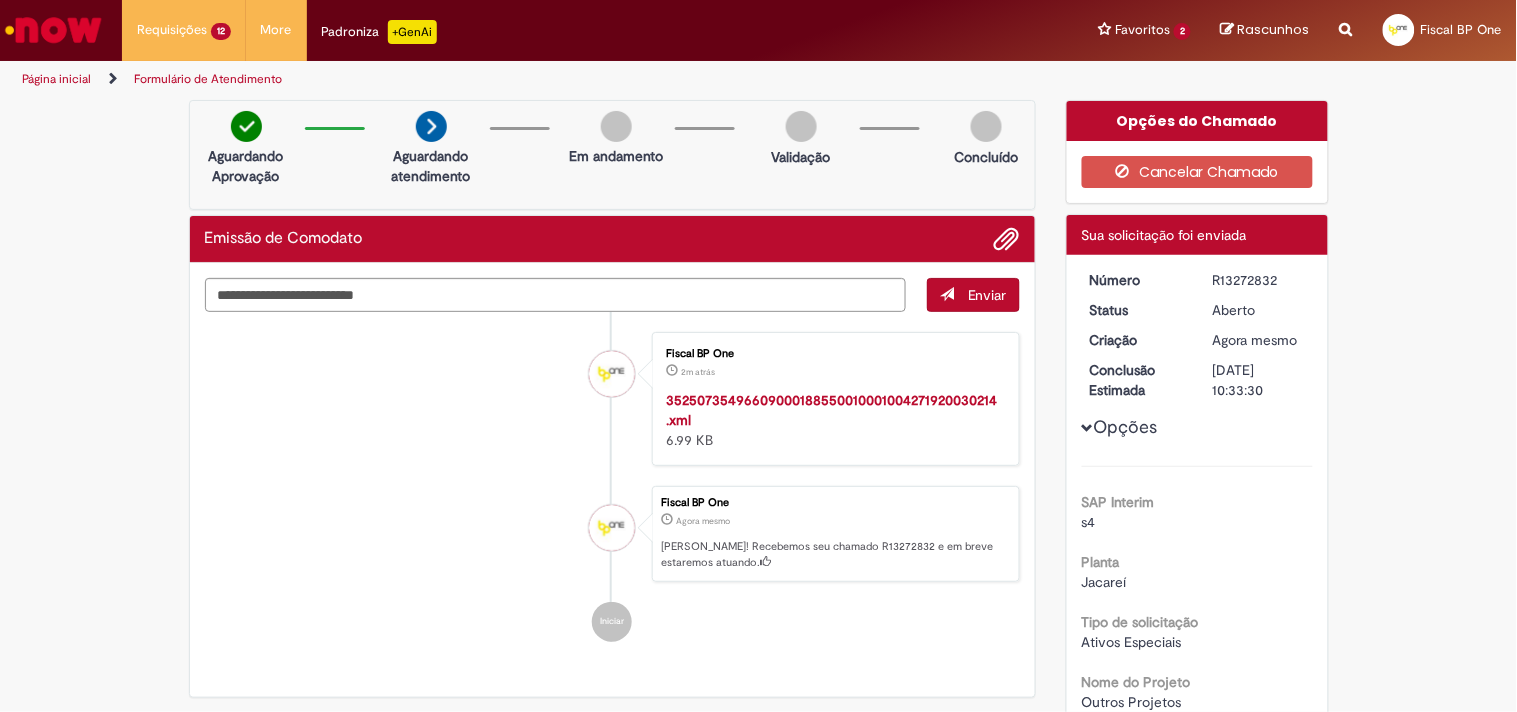 click on "R13272832" at bounding box center [1259, 280] 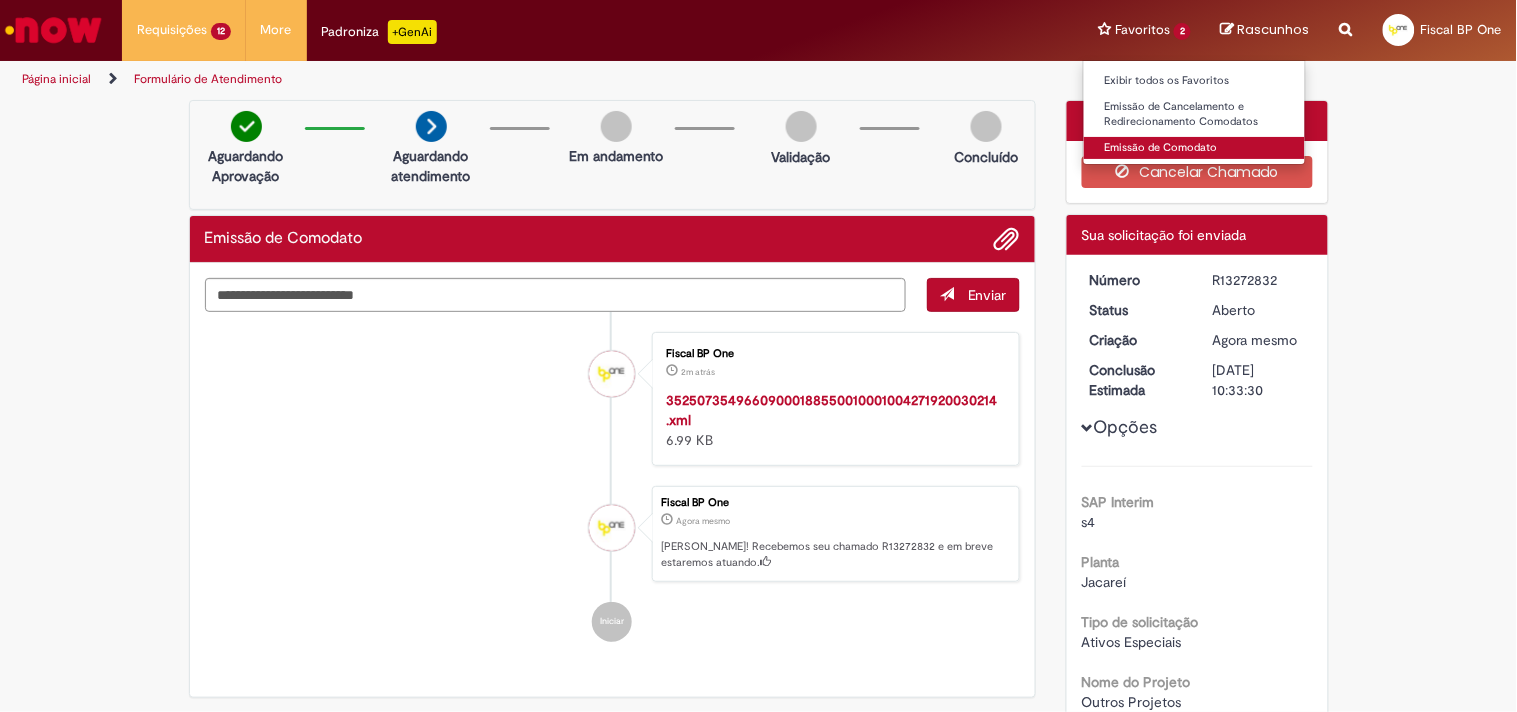 click on "Emissão de Comodato" at bounding box center (1194, 148) 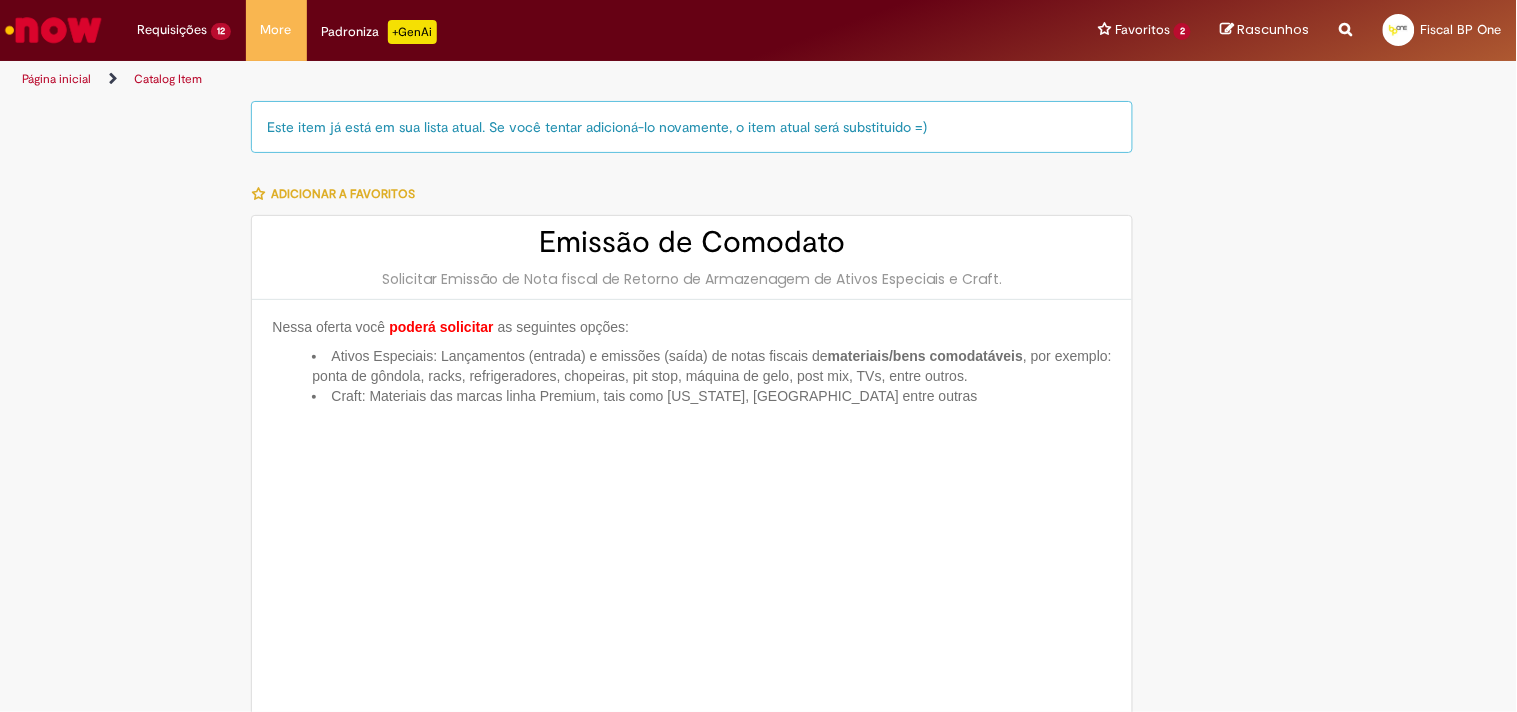 type on "**********" 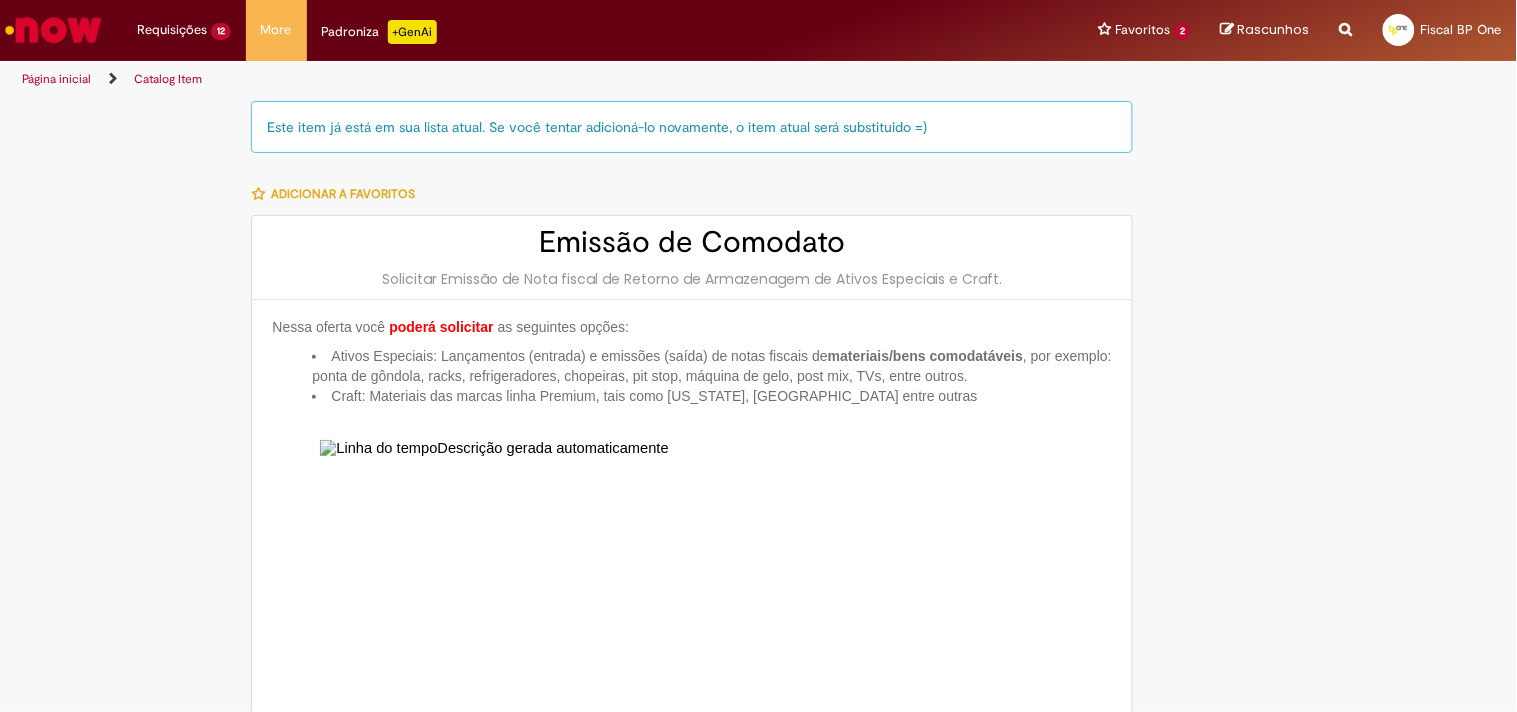 type on "**********" 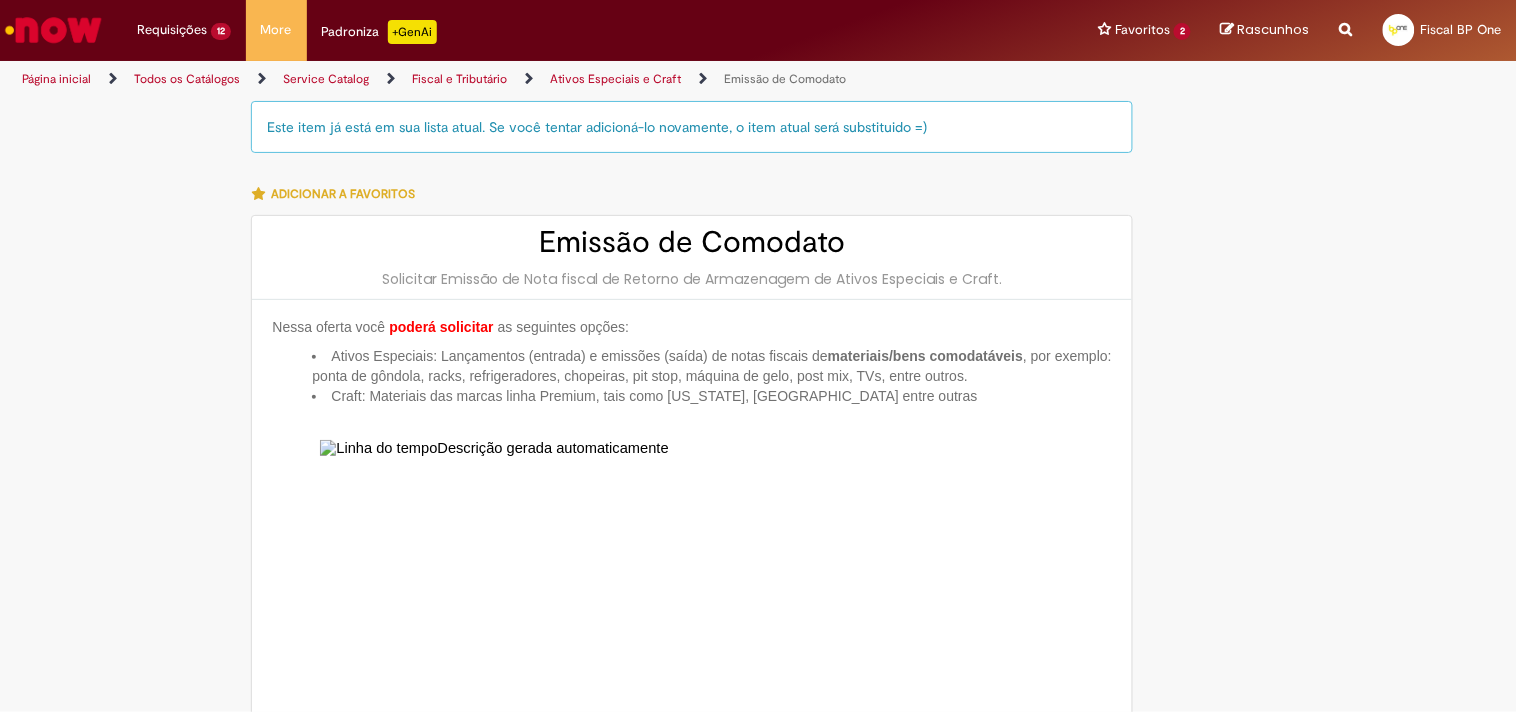 type on "**********" 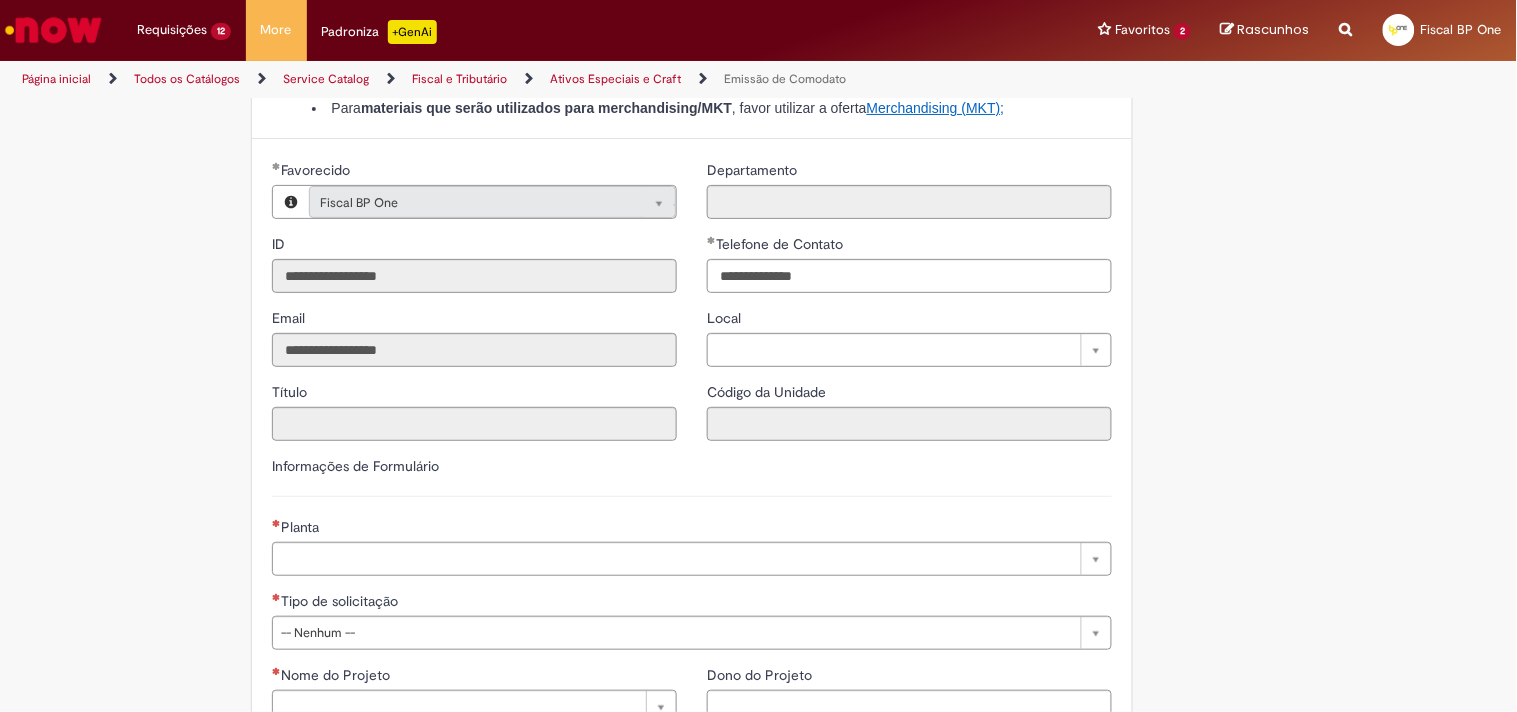 scroll, scrollTop: 1222, scrollLeft: 0, axis: vertical 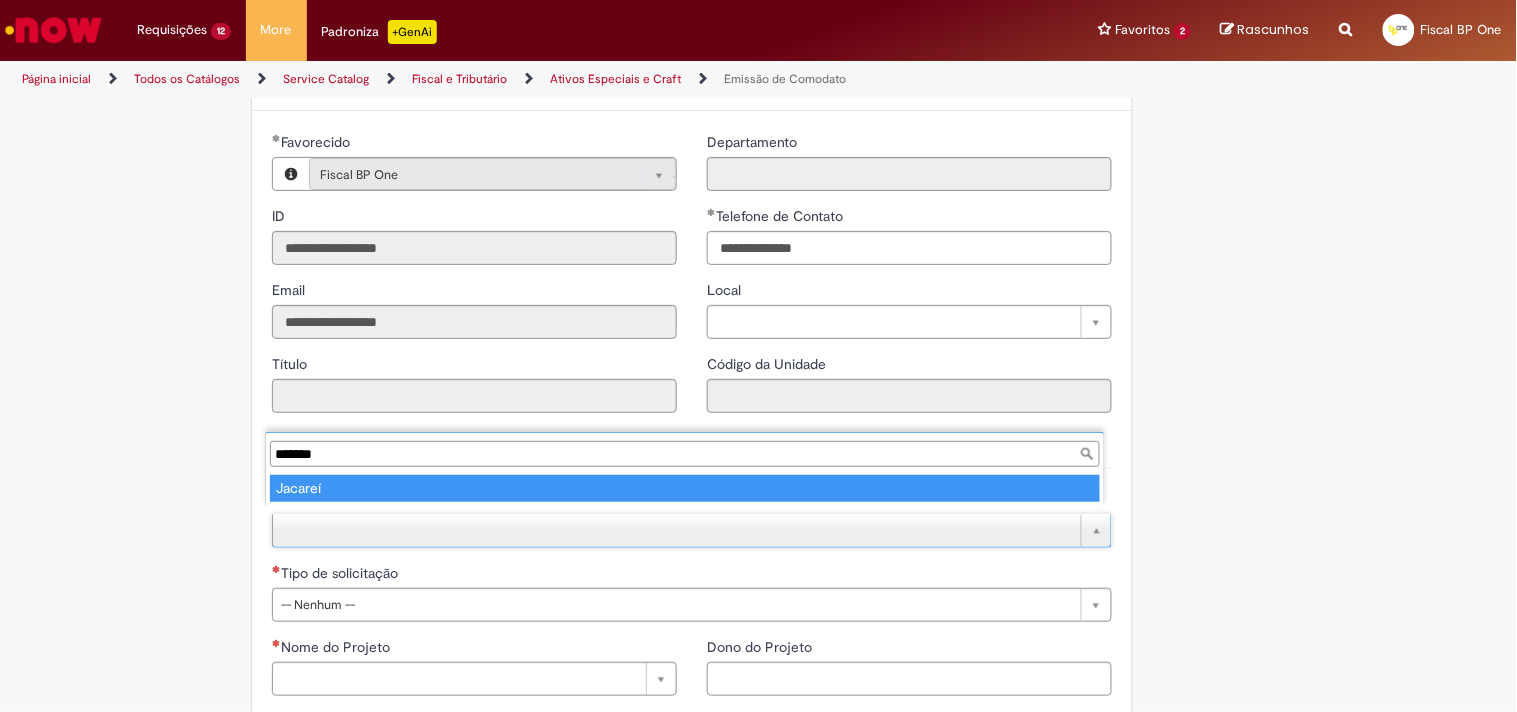 type on "*******" 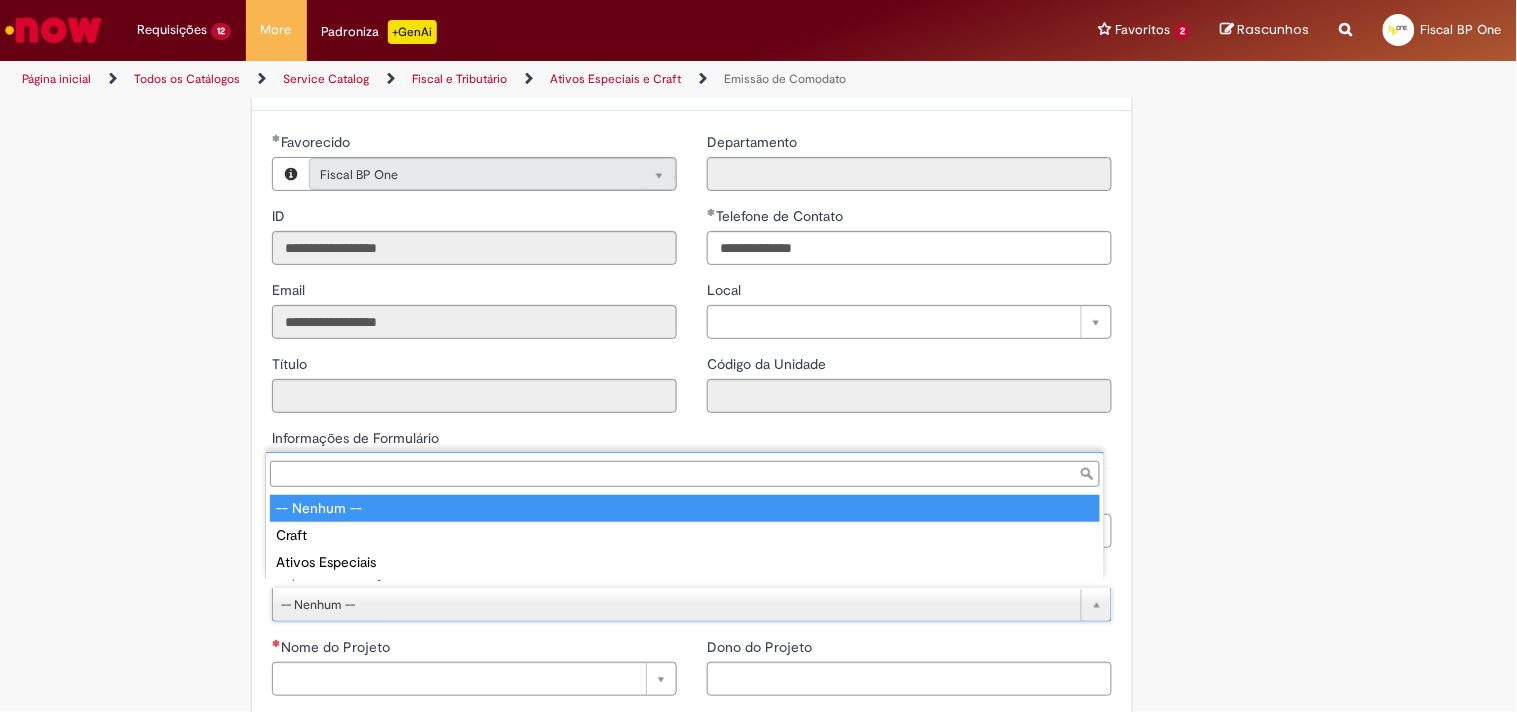 drag, startPoint x: 324, startPoint y: 584, endPoint x: 325, endPoint y: 603, distance: 19.026299 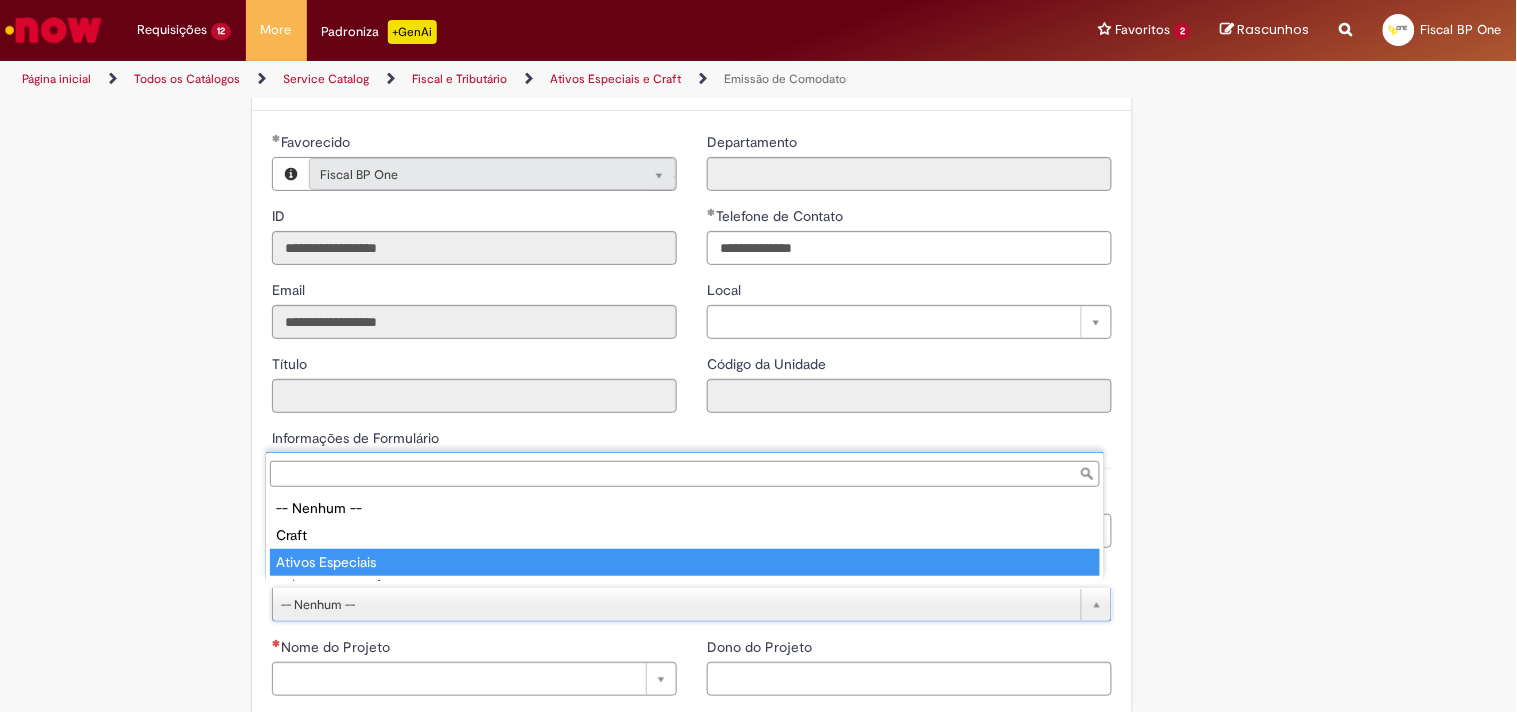 type on "**********" 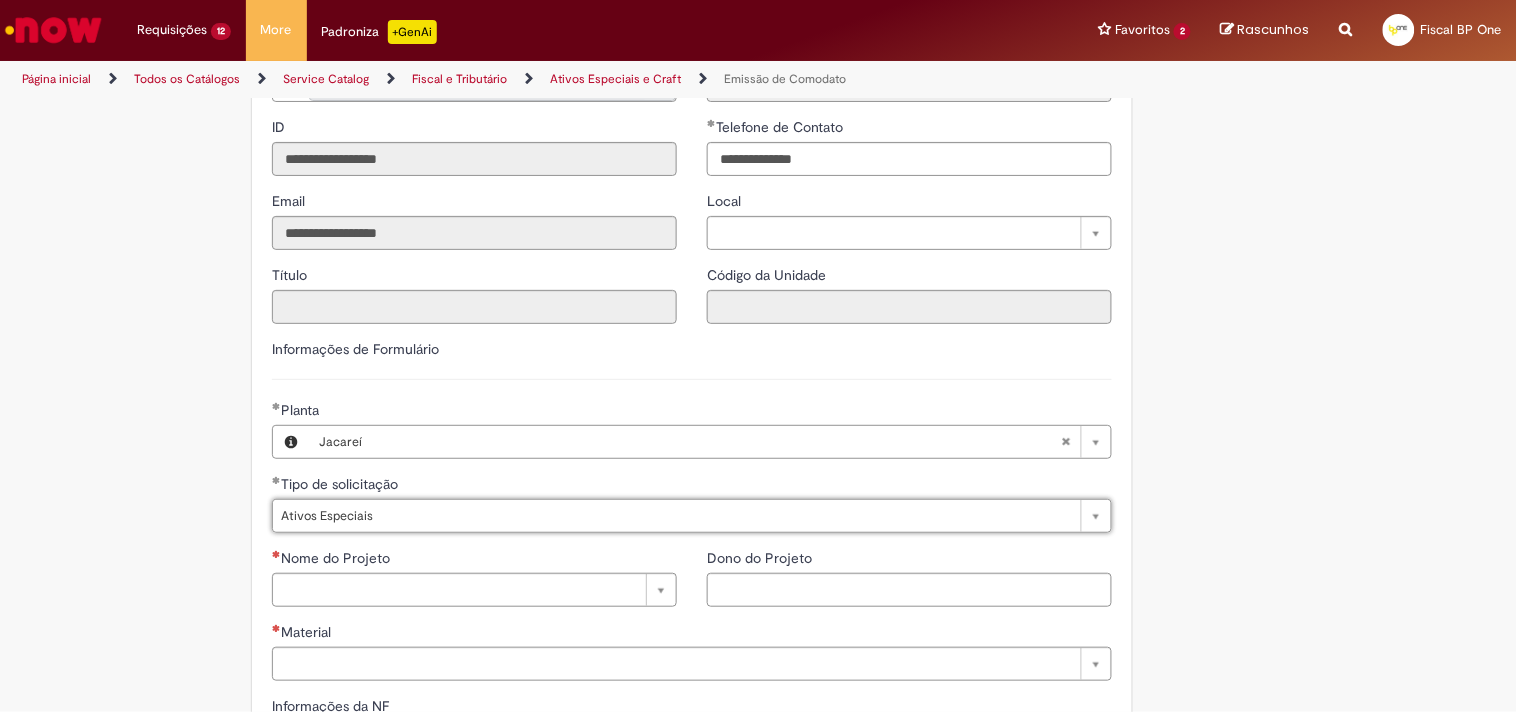scroll, scrollTop: 1333, scrollLeft: 0, axis: vertical 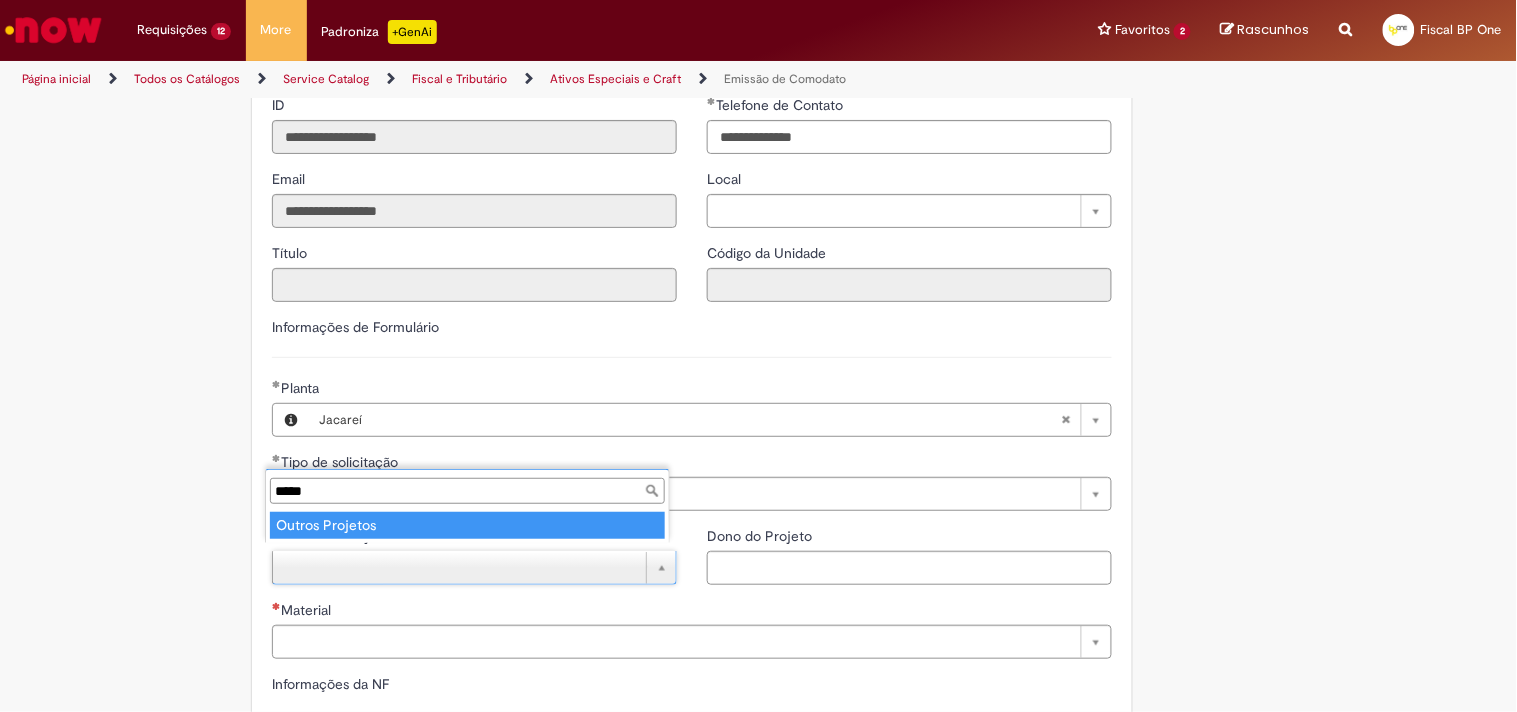type on "*****" 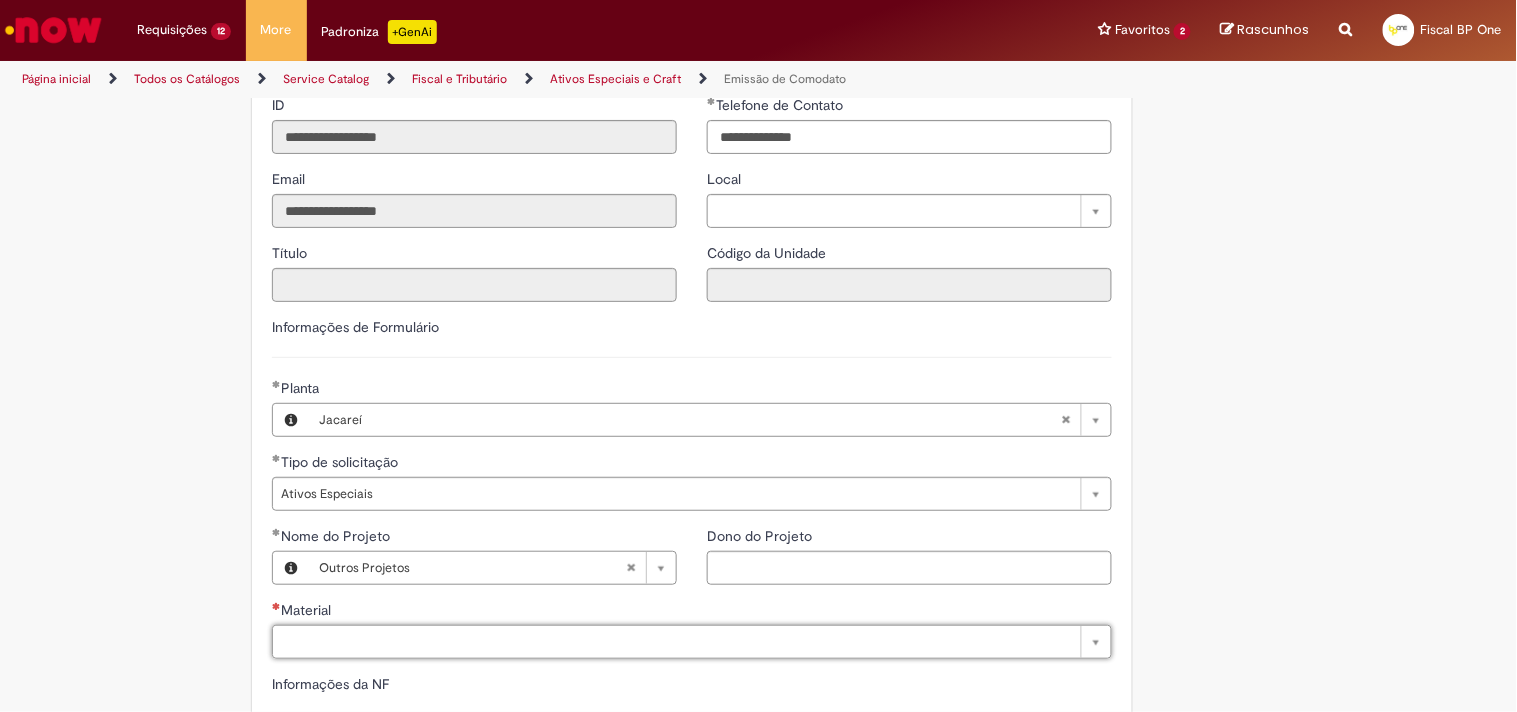type on "*" 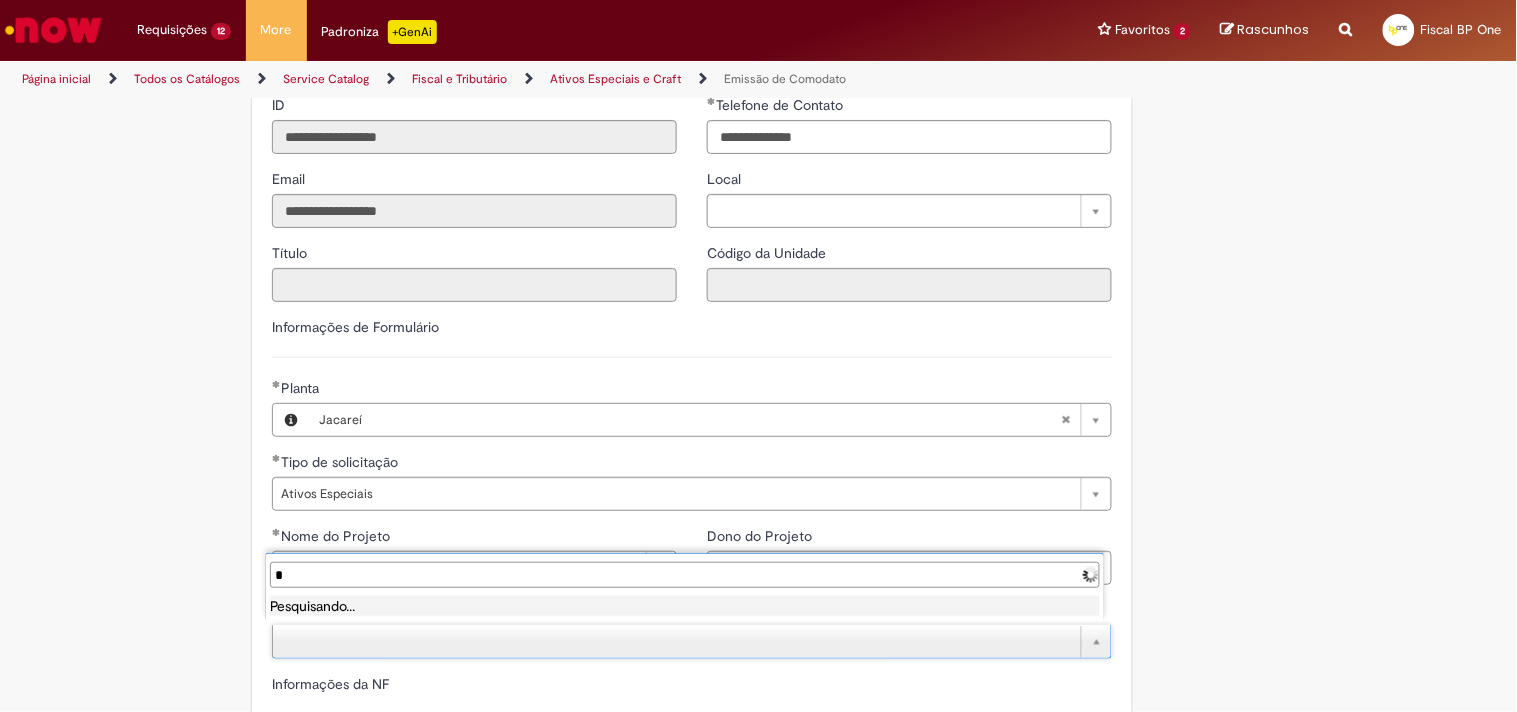 click on "Pesquisando..." at bounding box center (685, 606) 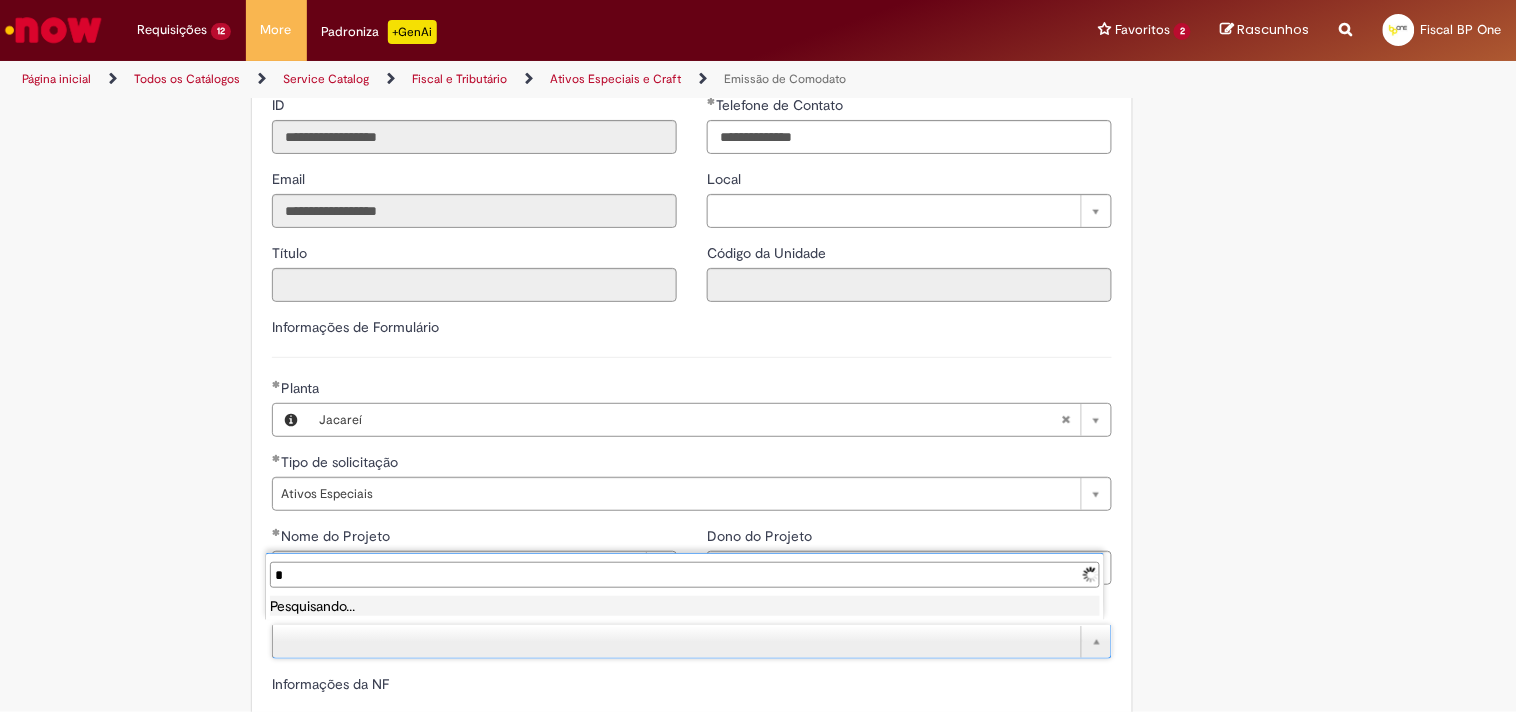 type on "**" 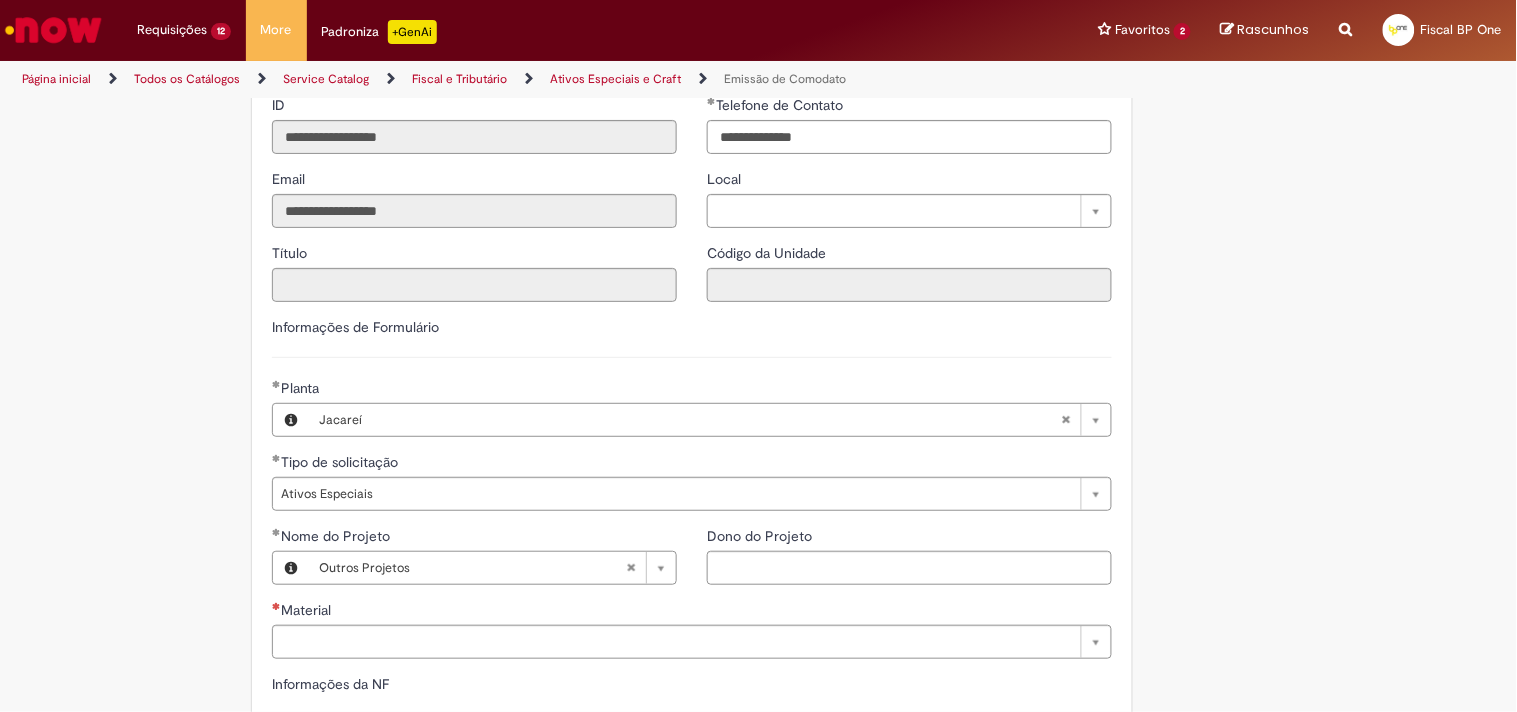 click on "Material" at bounding box center [692, 612] 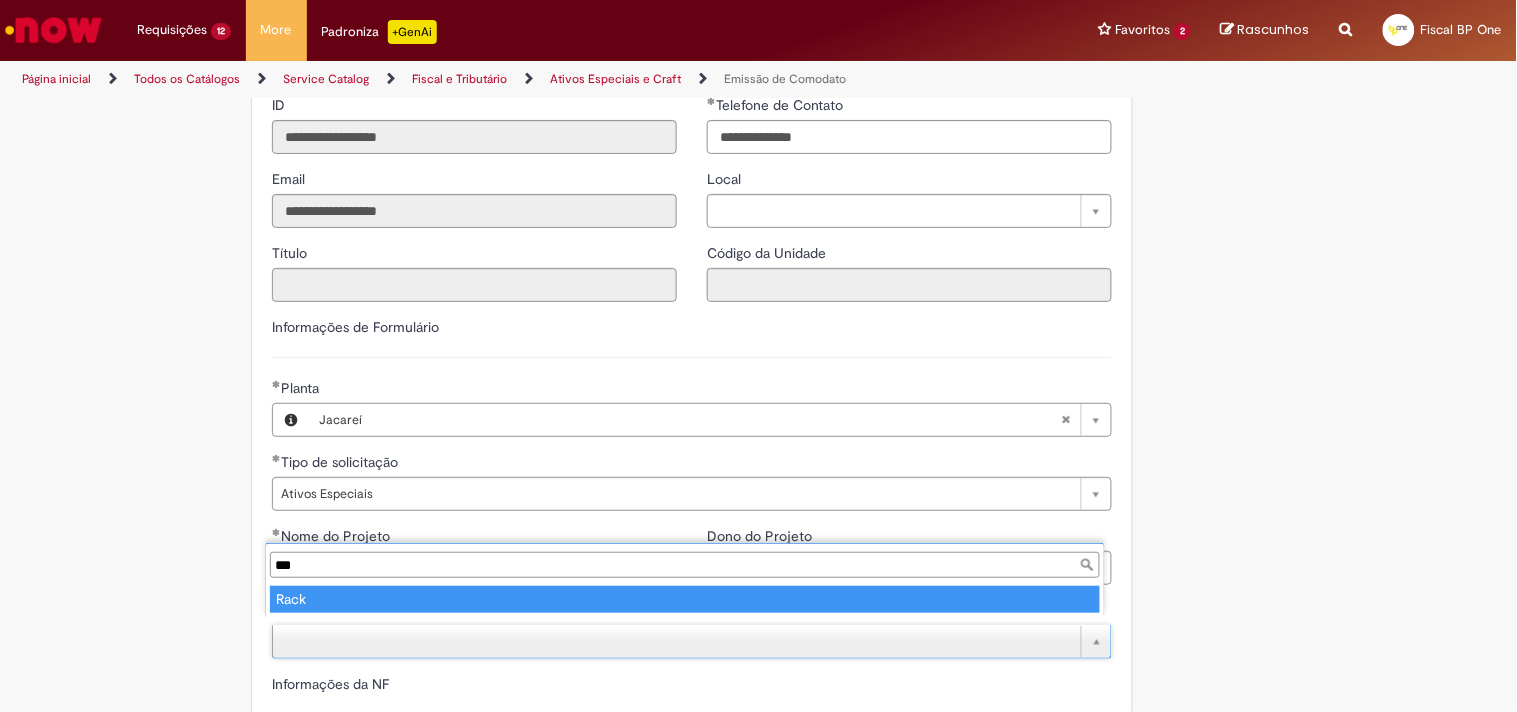 type on "***" 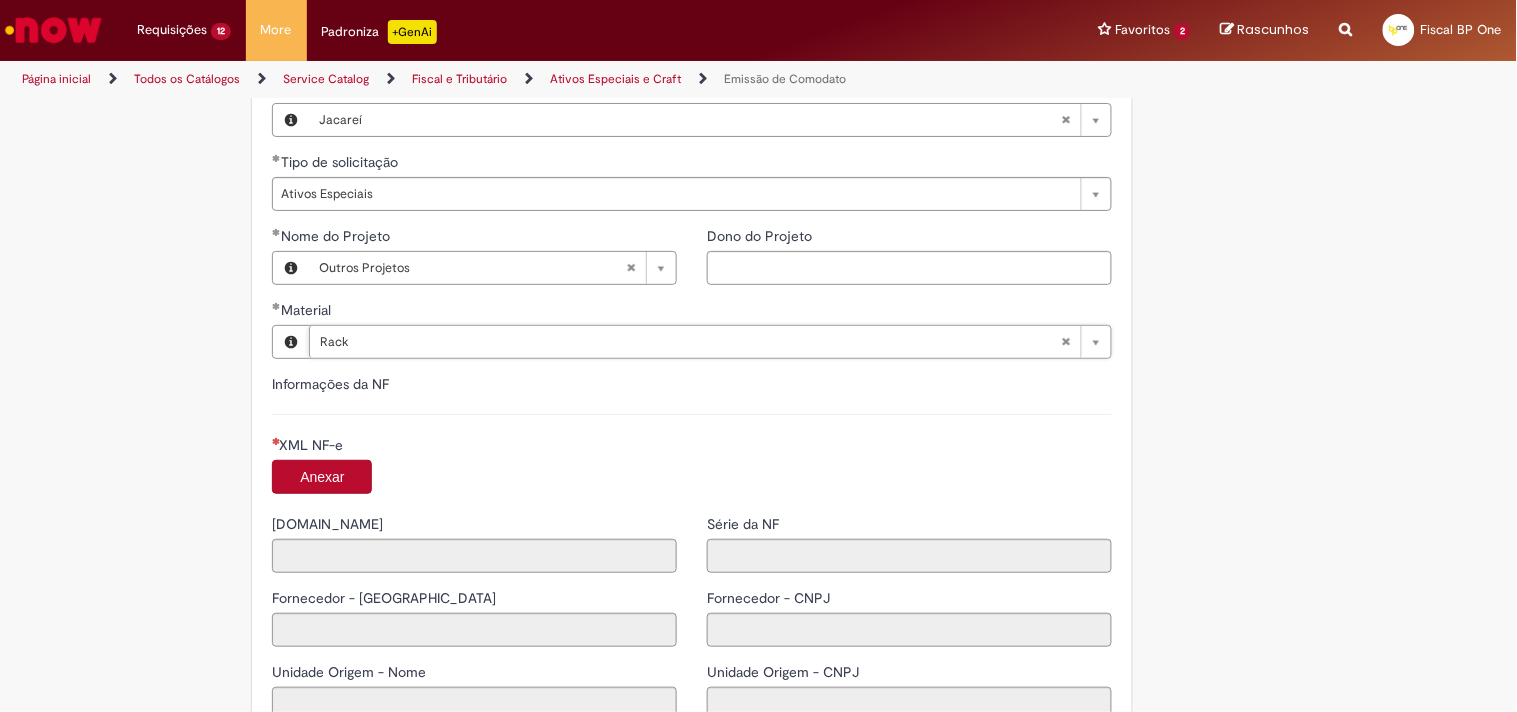 scroll, scrollTop: 1666, scrollLeft: 0, axis: vertical 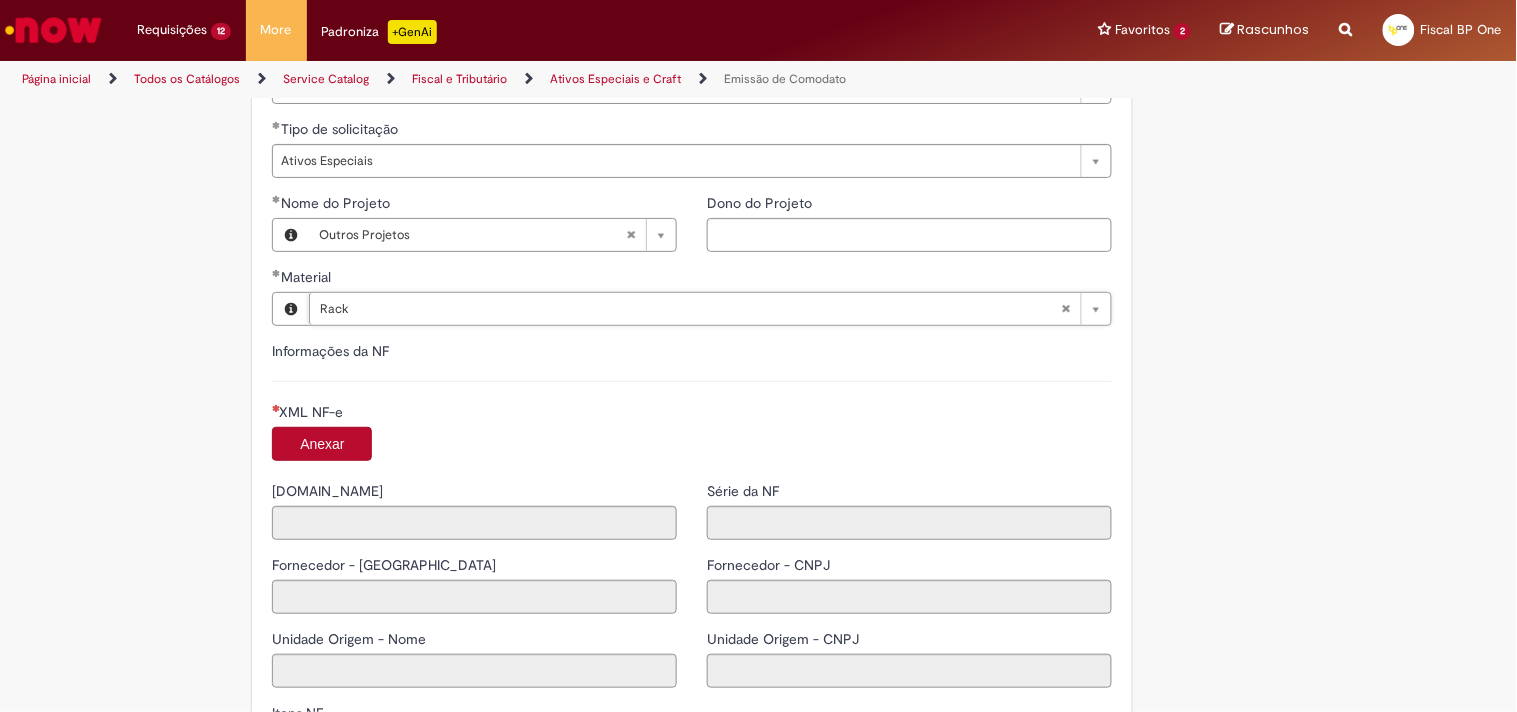 click on "Anexar" at bounding box center (322, 444) 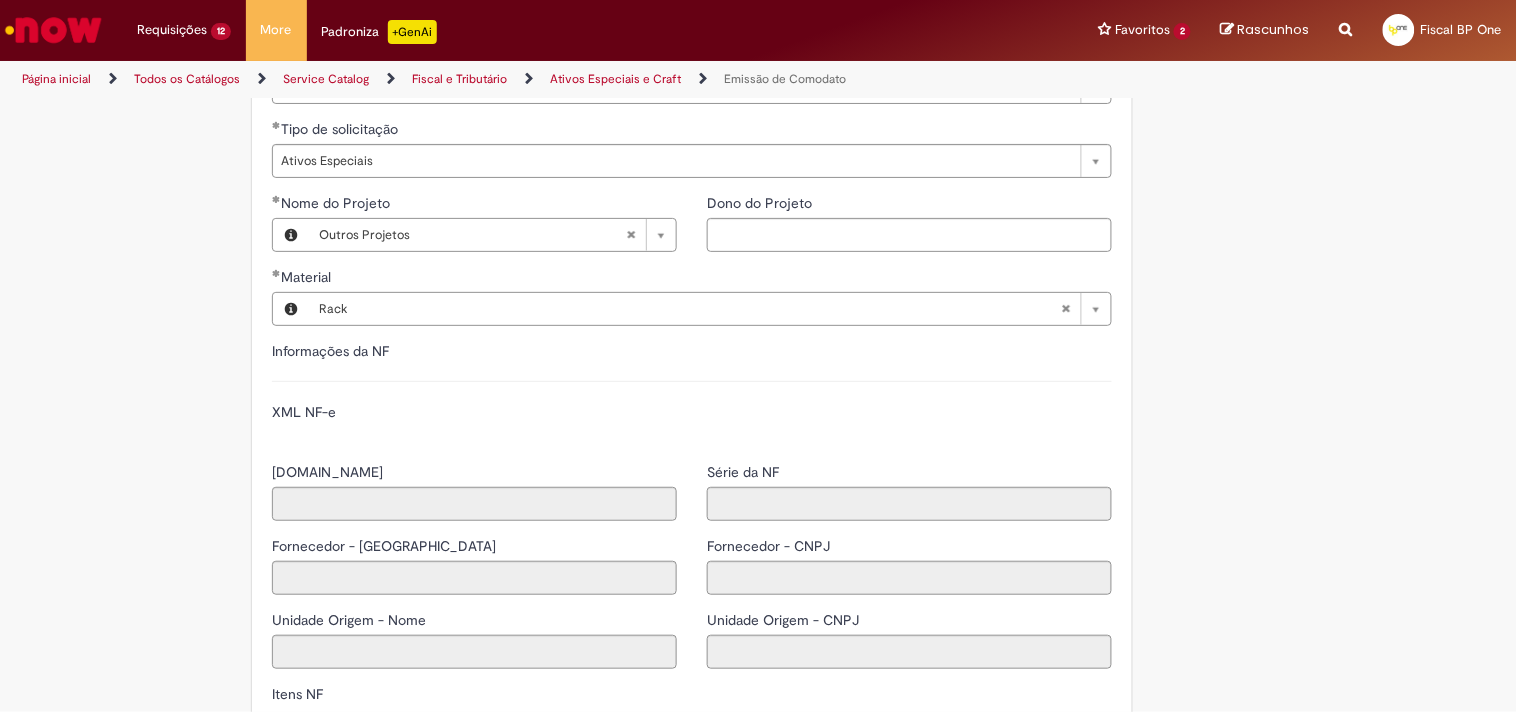 type on "******" 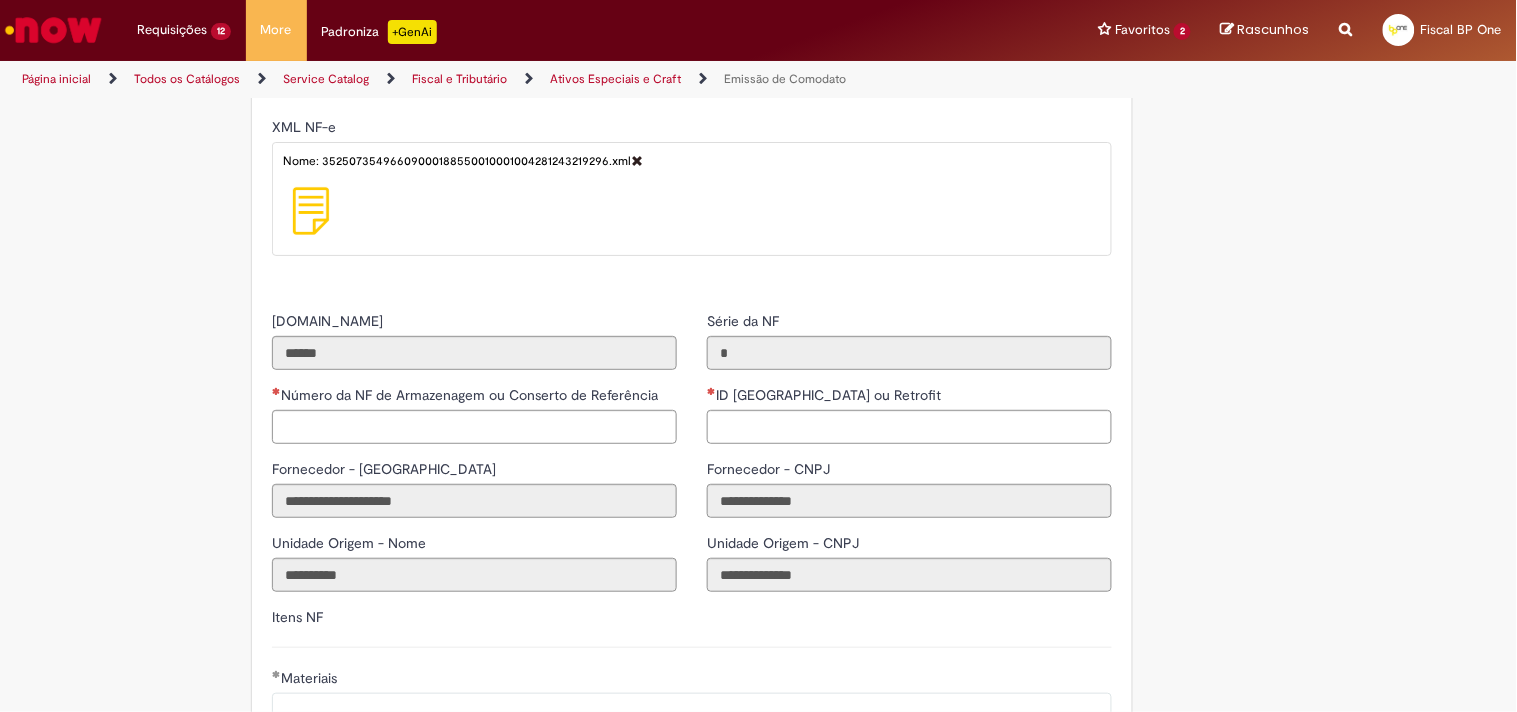 scroll, scrollTop: 2000, scrollLeft: 0, axis: vertical 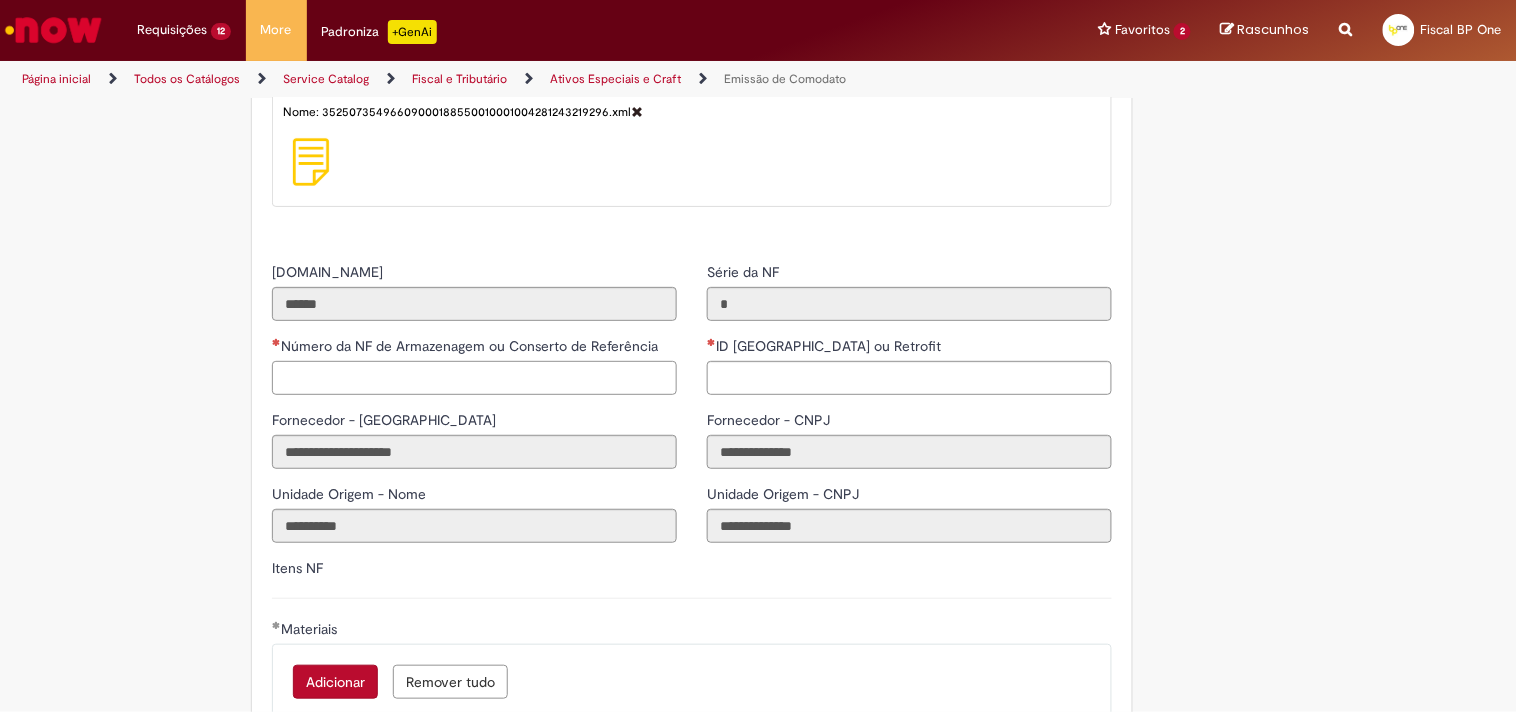 click on "Número da NF de Armazenagem ou Conserto de Referência" at bounding box center [474, 378] 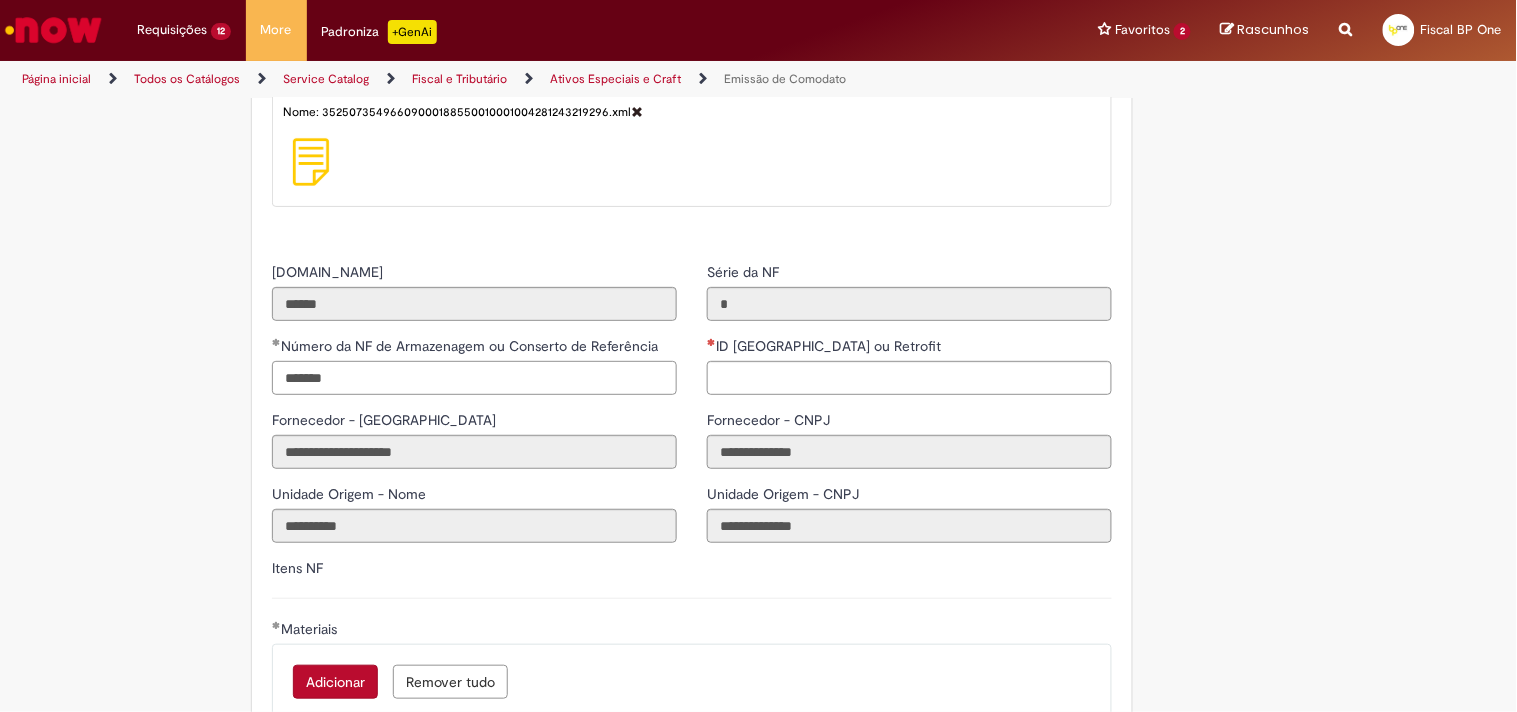 type on "*******" 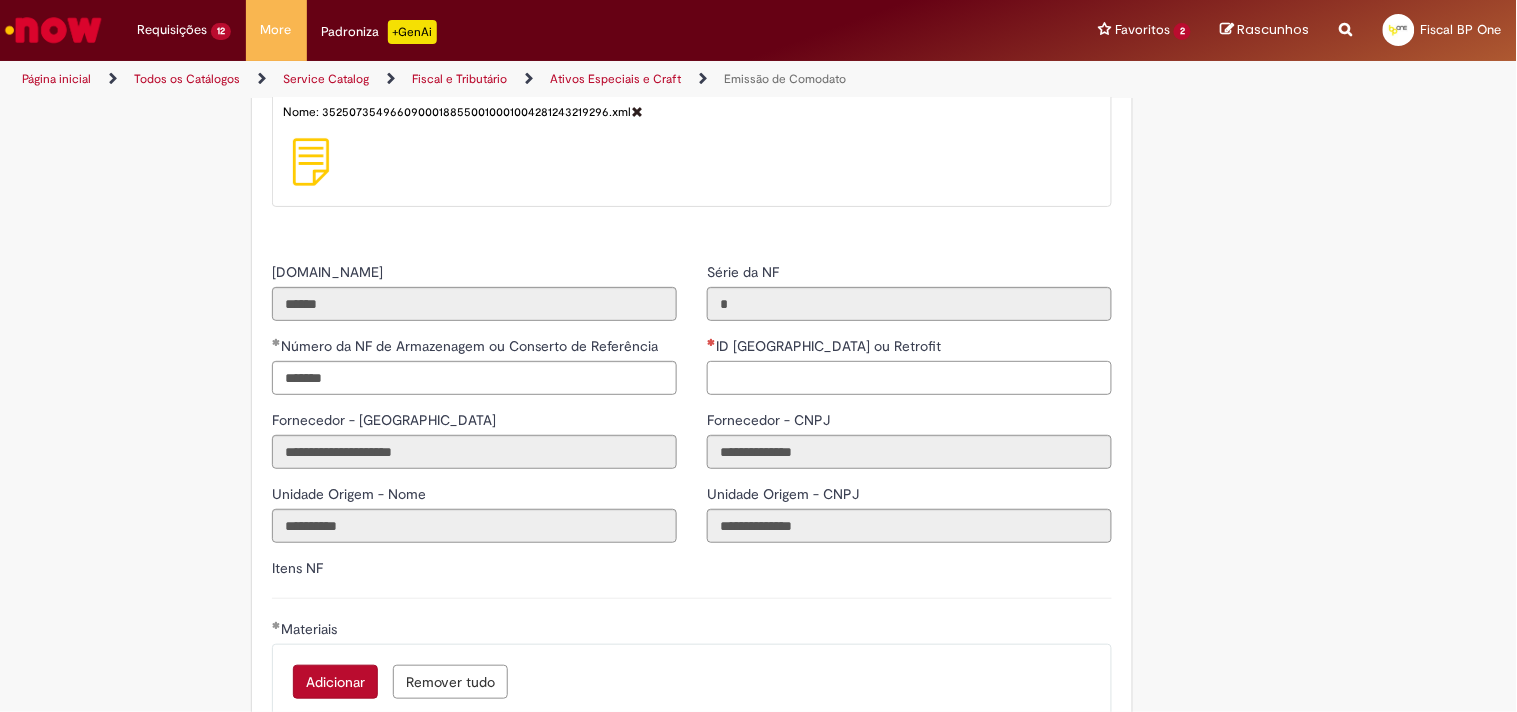 click on "ID [GEOGRAPHIC_DATA] ou Retrofit" at bounding box center [909, 378] 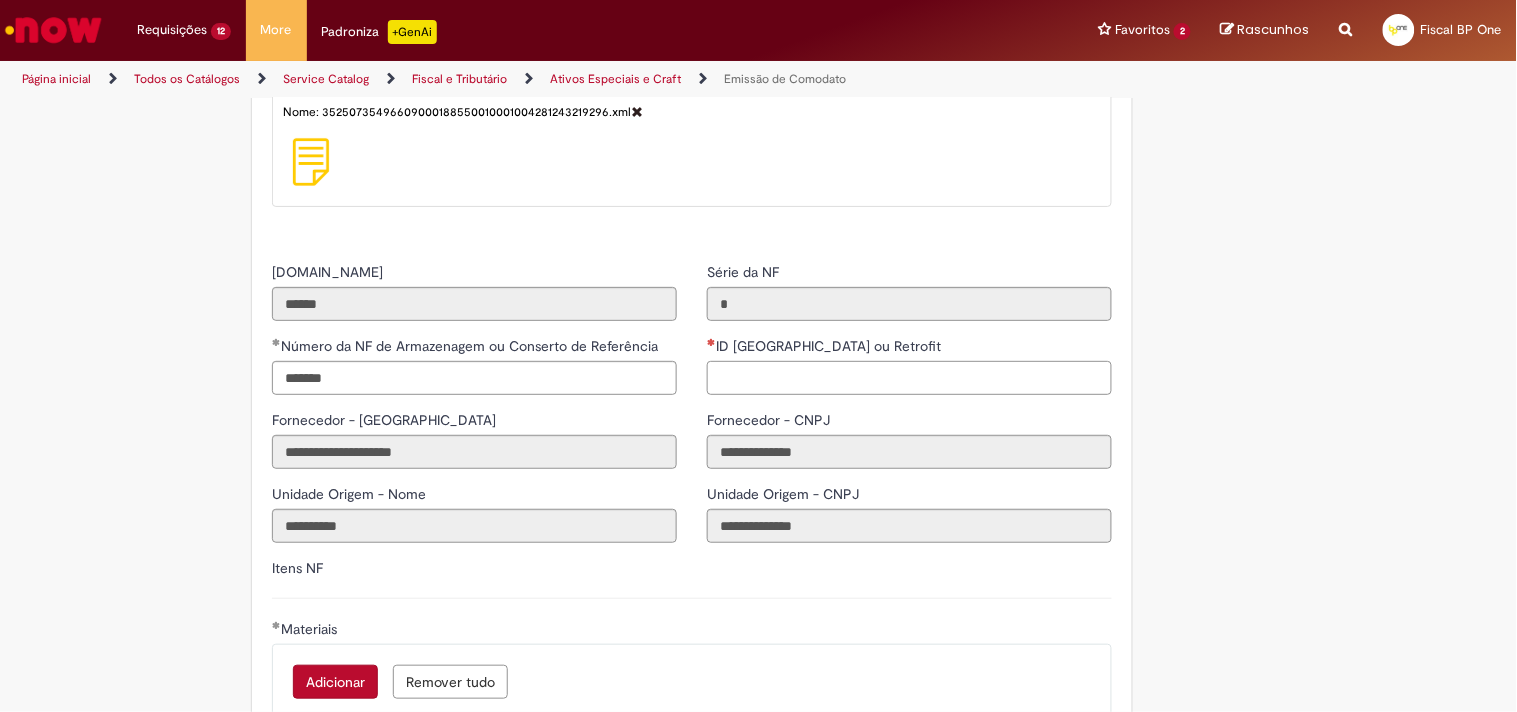 paste on "********" 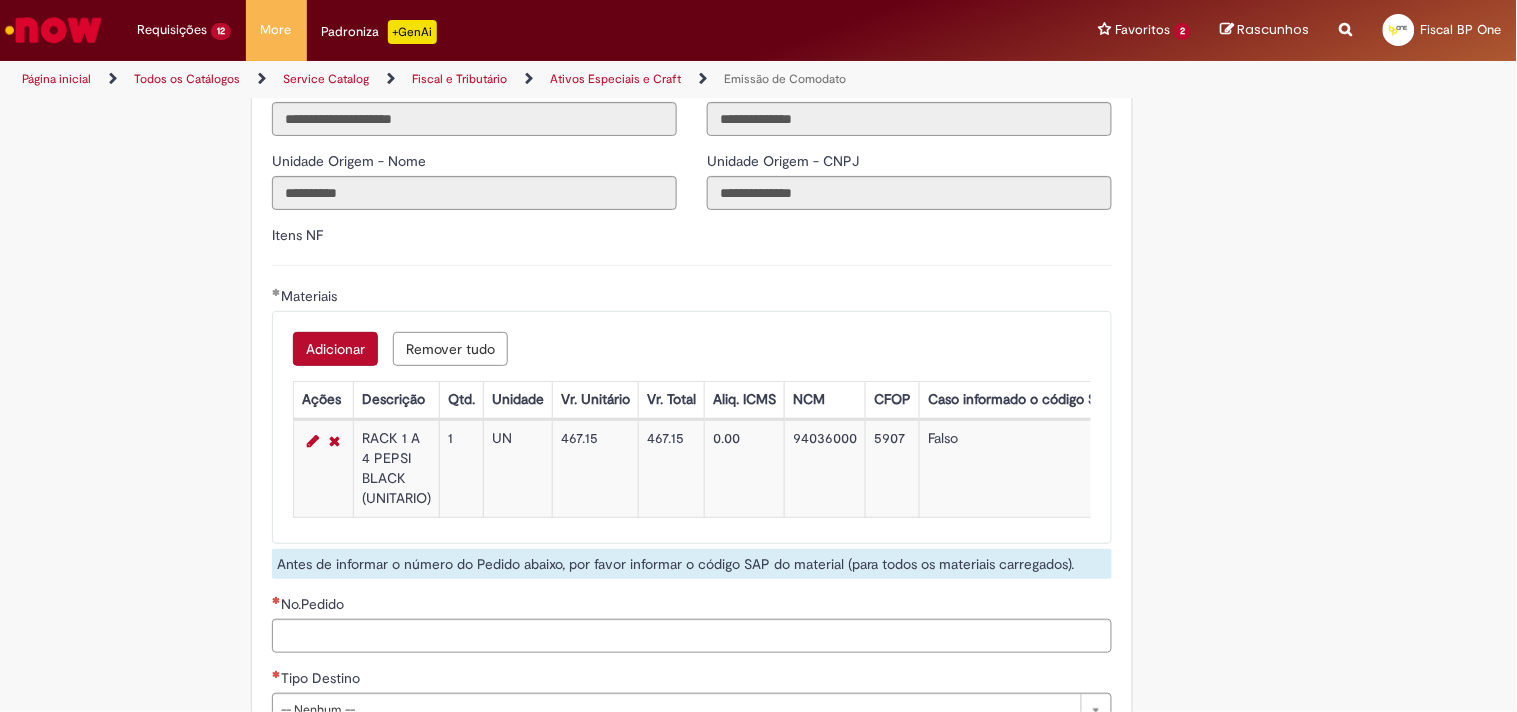 scroll, scrollTop: 2444, scrollLeft: 0, axis: vertical 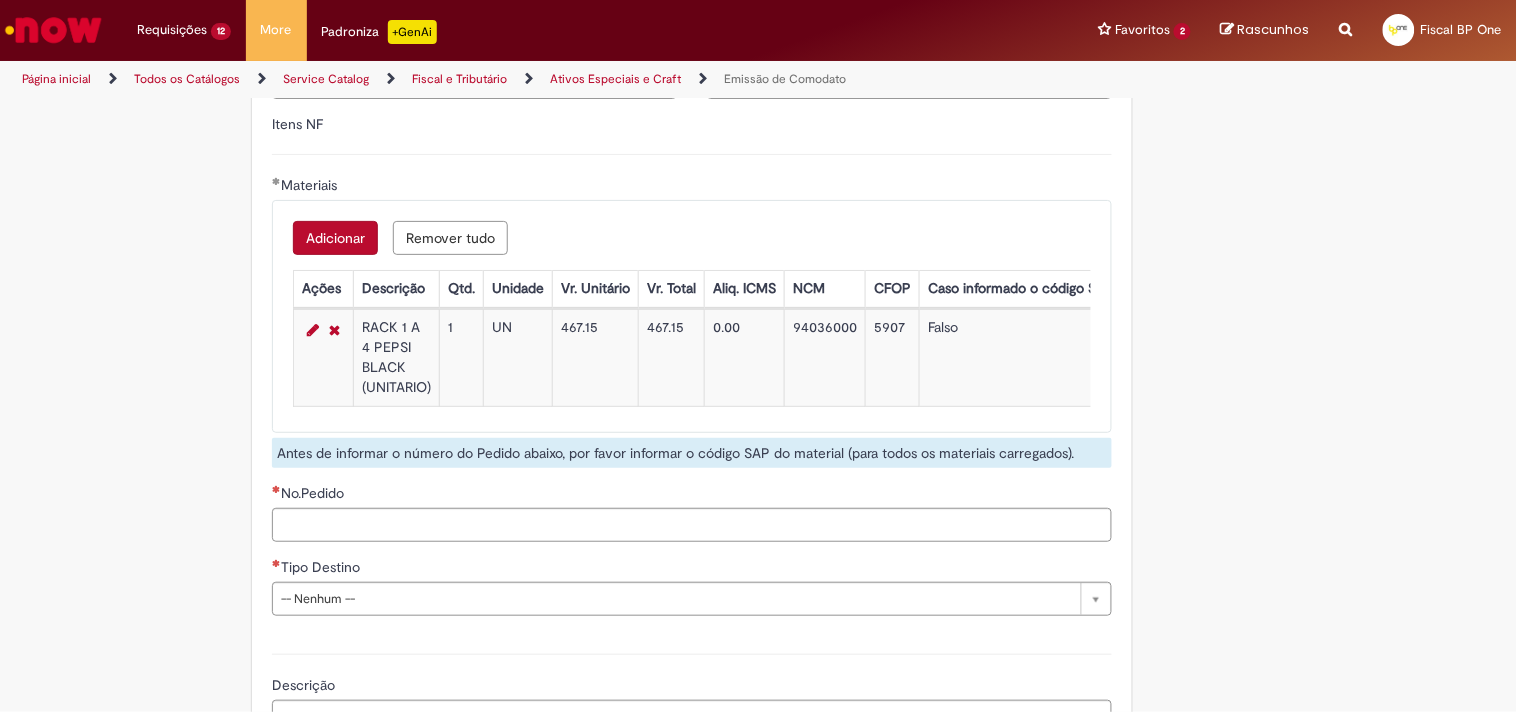 type on "********" 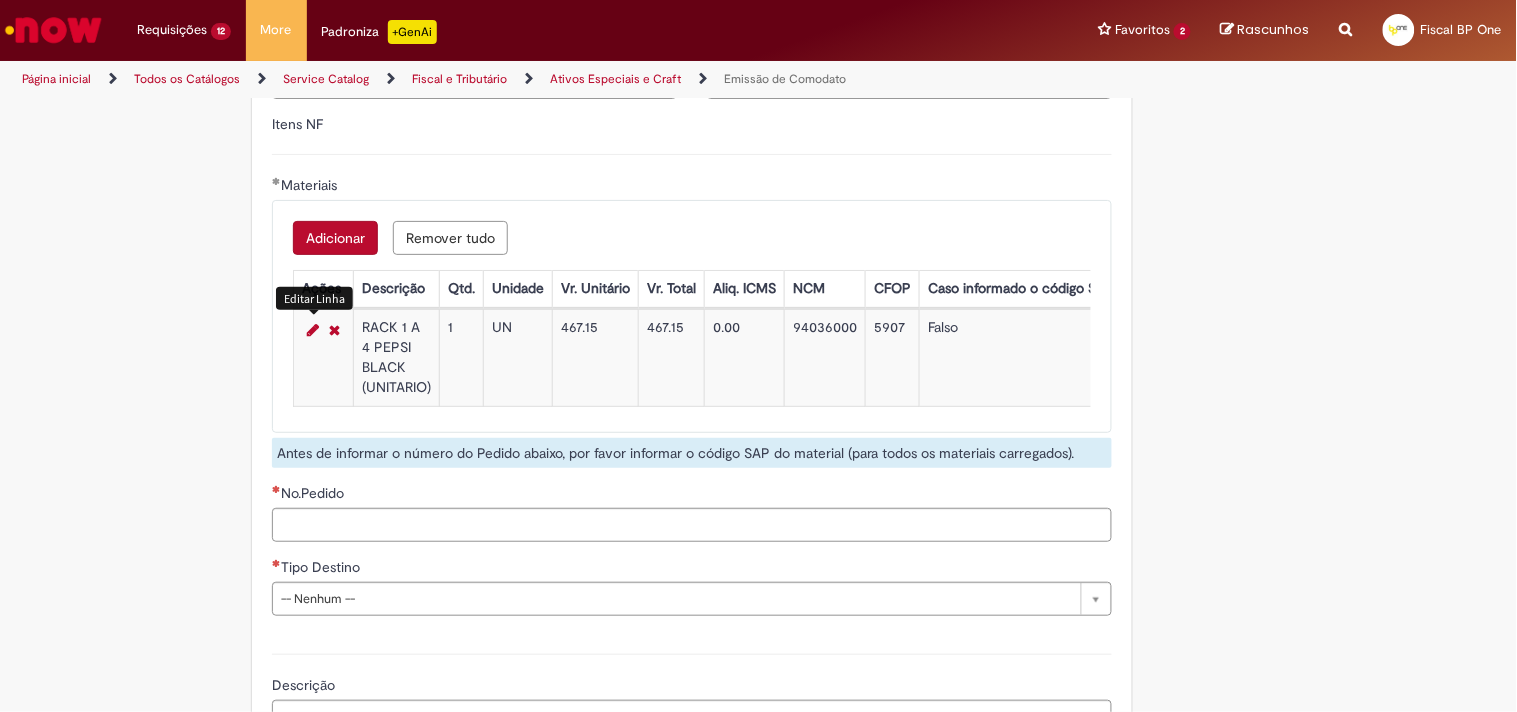 click at bounding box center [313, 330] 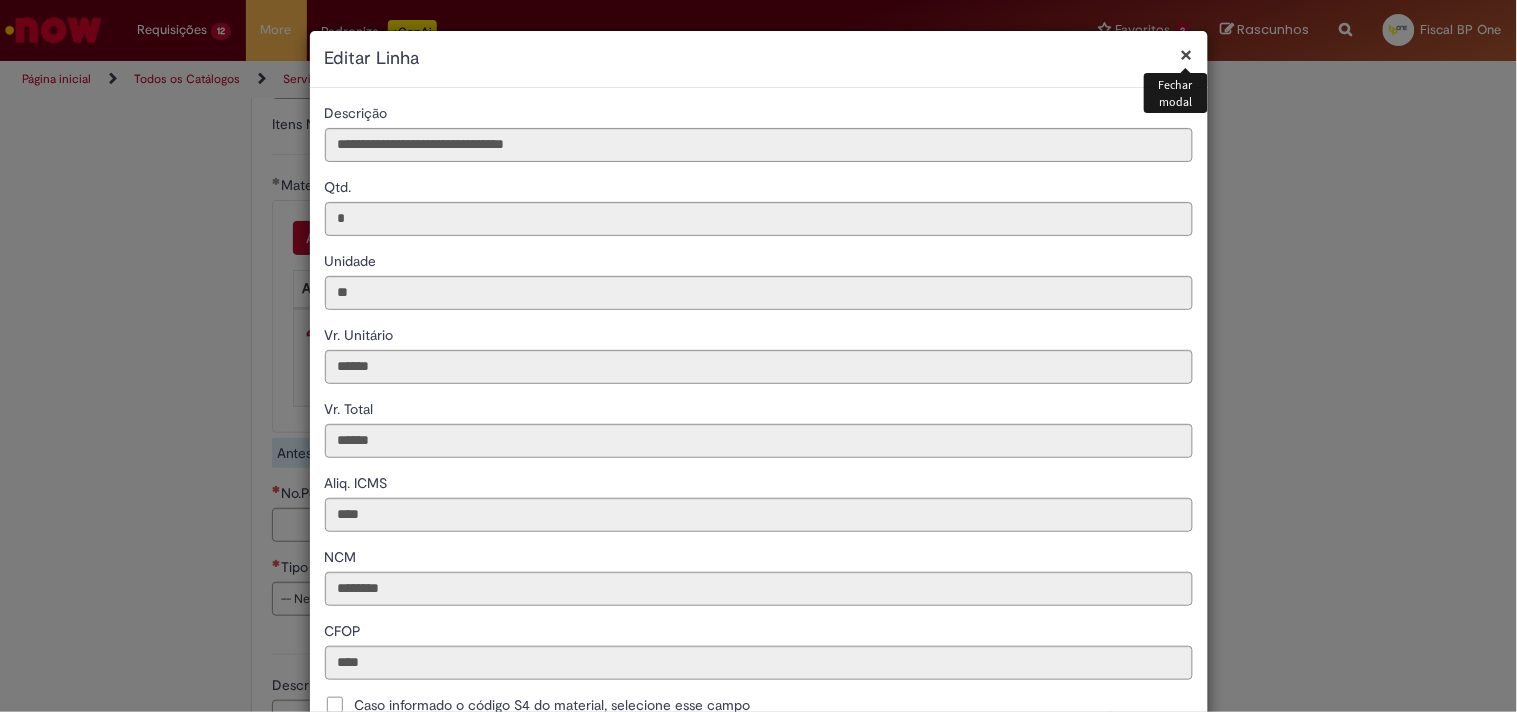 scroll, scrollTop: 222, scrollLeft: 0, axis: vertical 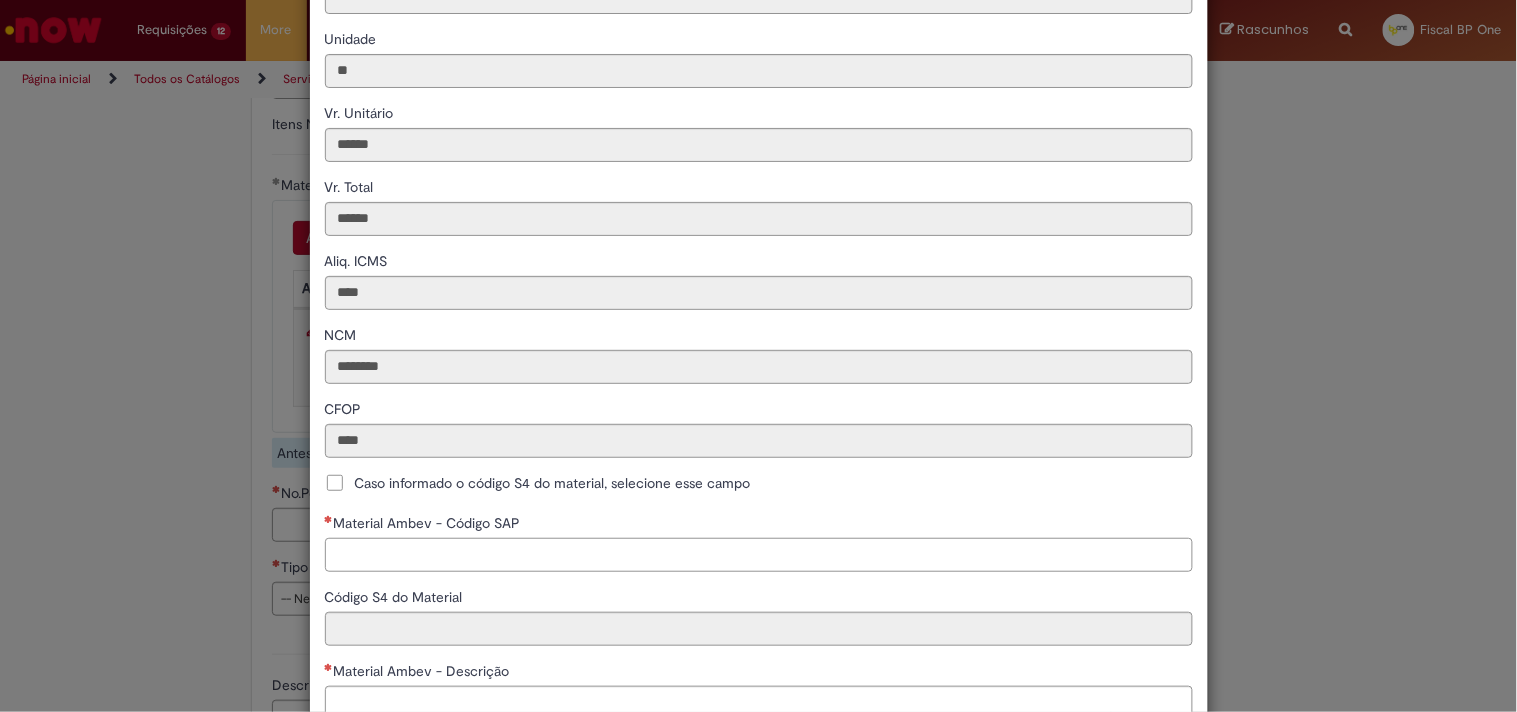 click on "Material Ambev - Código SAP" at bounding box center (759, 555) 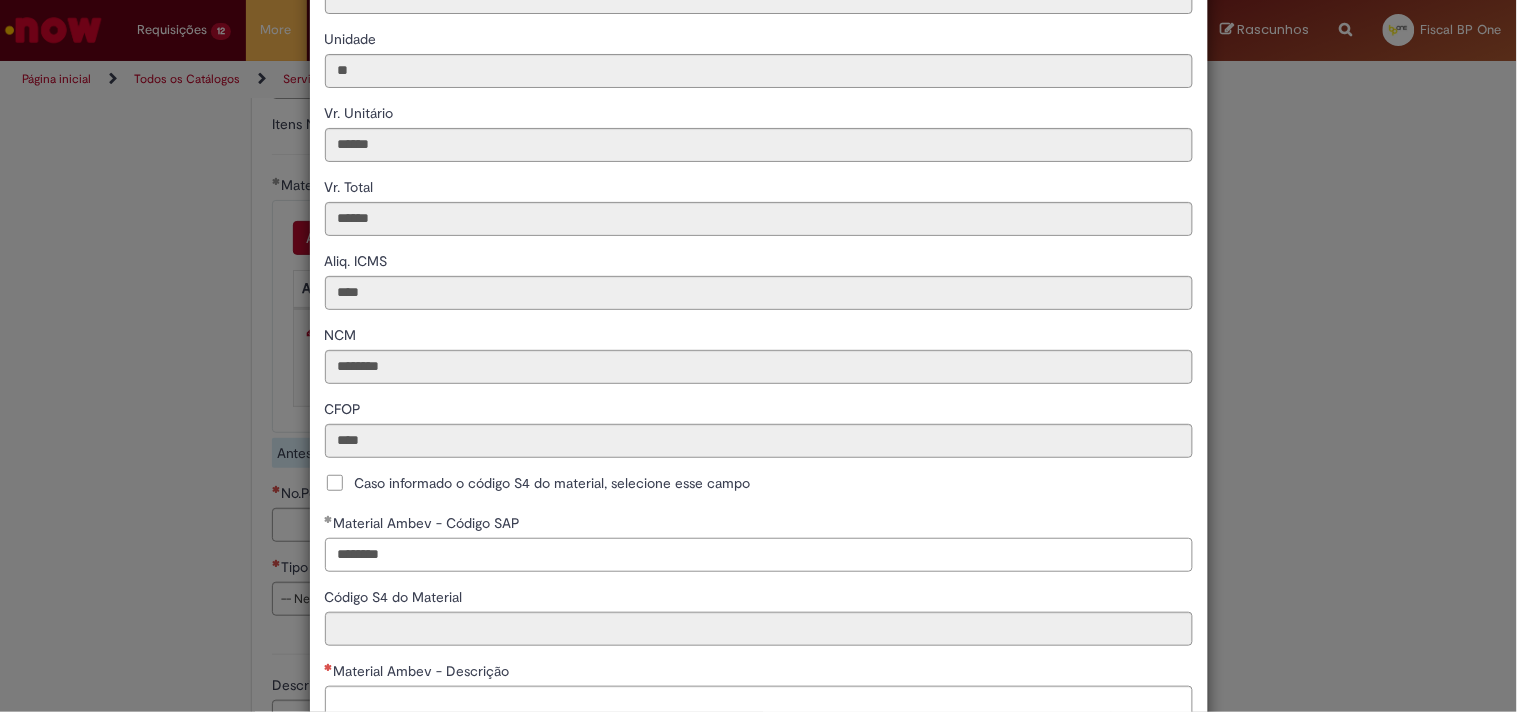 type on "********" 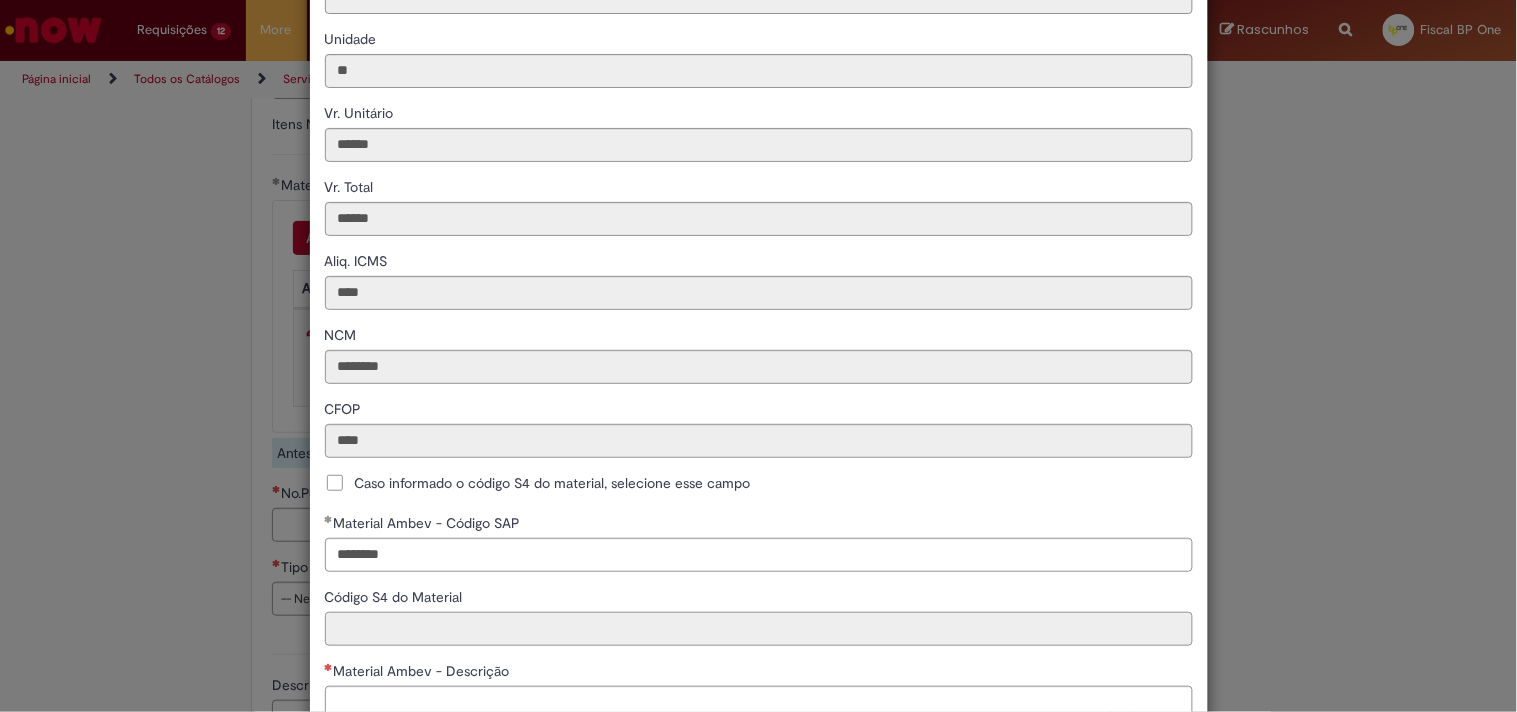 type on "**********" 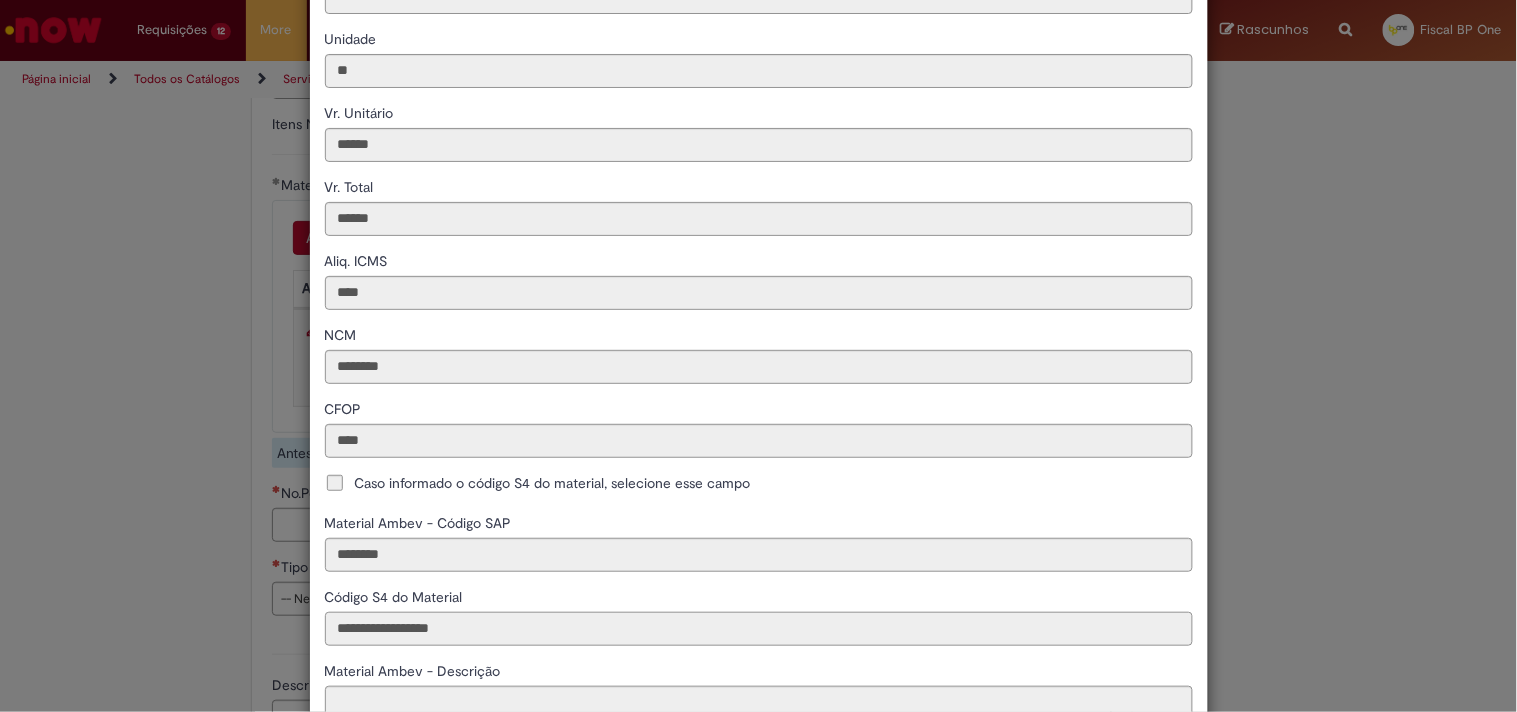scroll, scrollTop: 355, scrollLeft: 0, axis: vertical 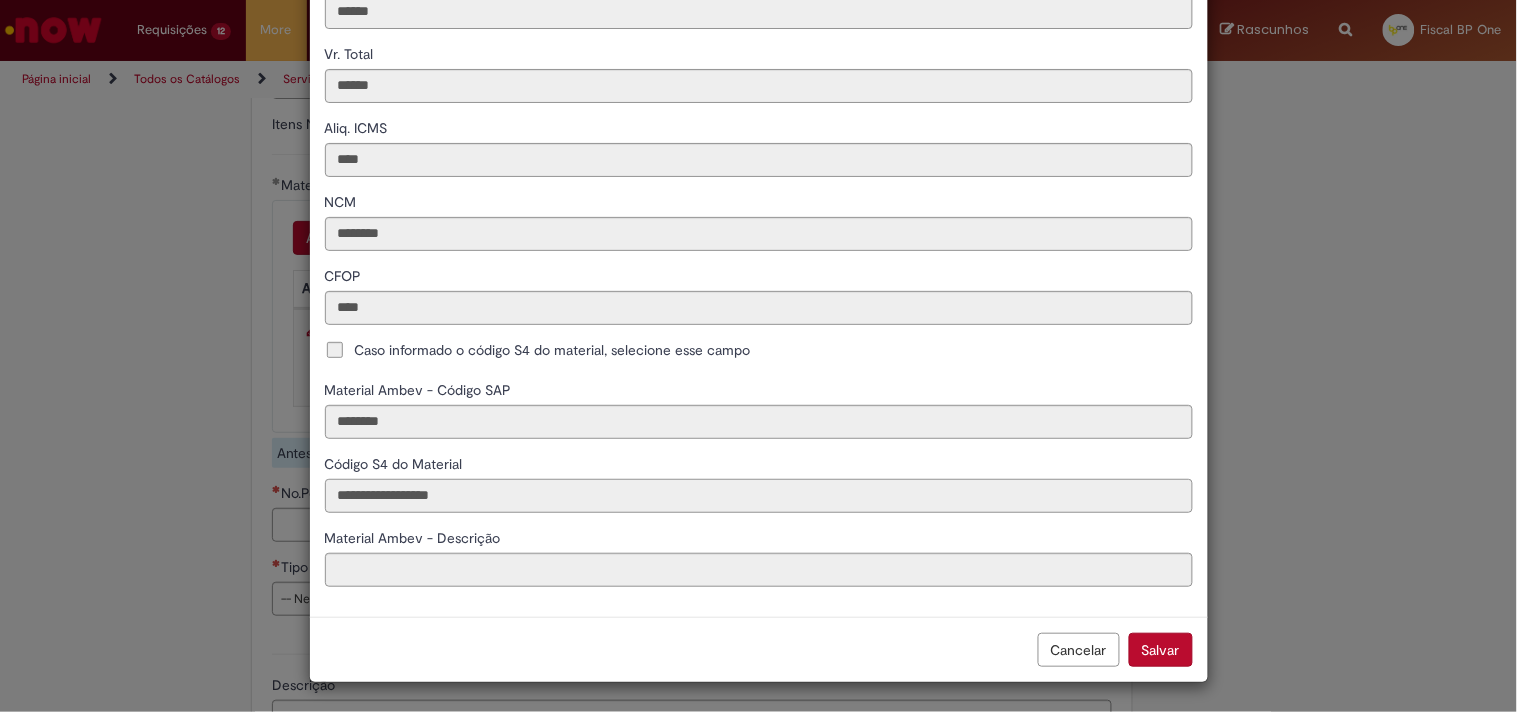 type on "**********" 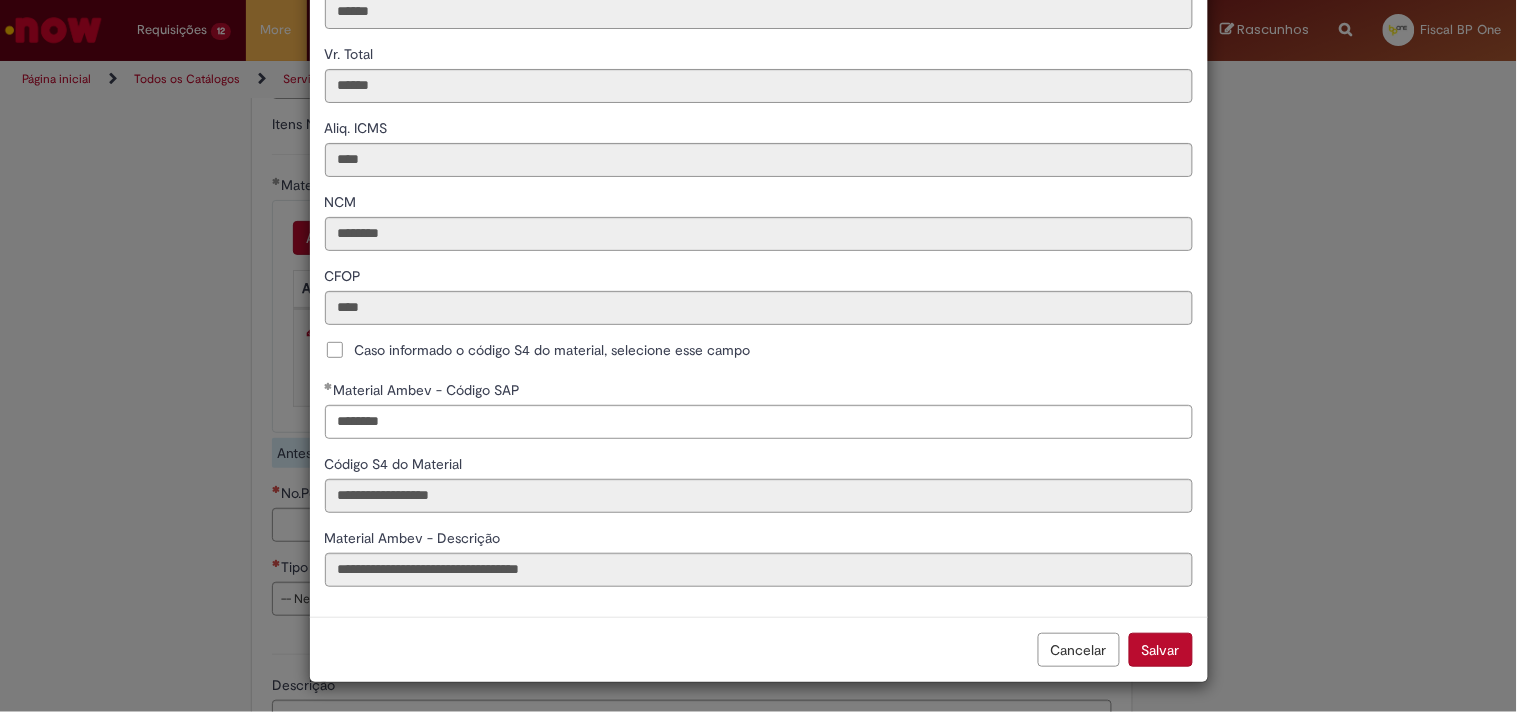click on "Salvar" at bounding box center [1161, 650] 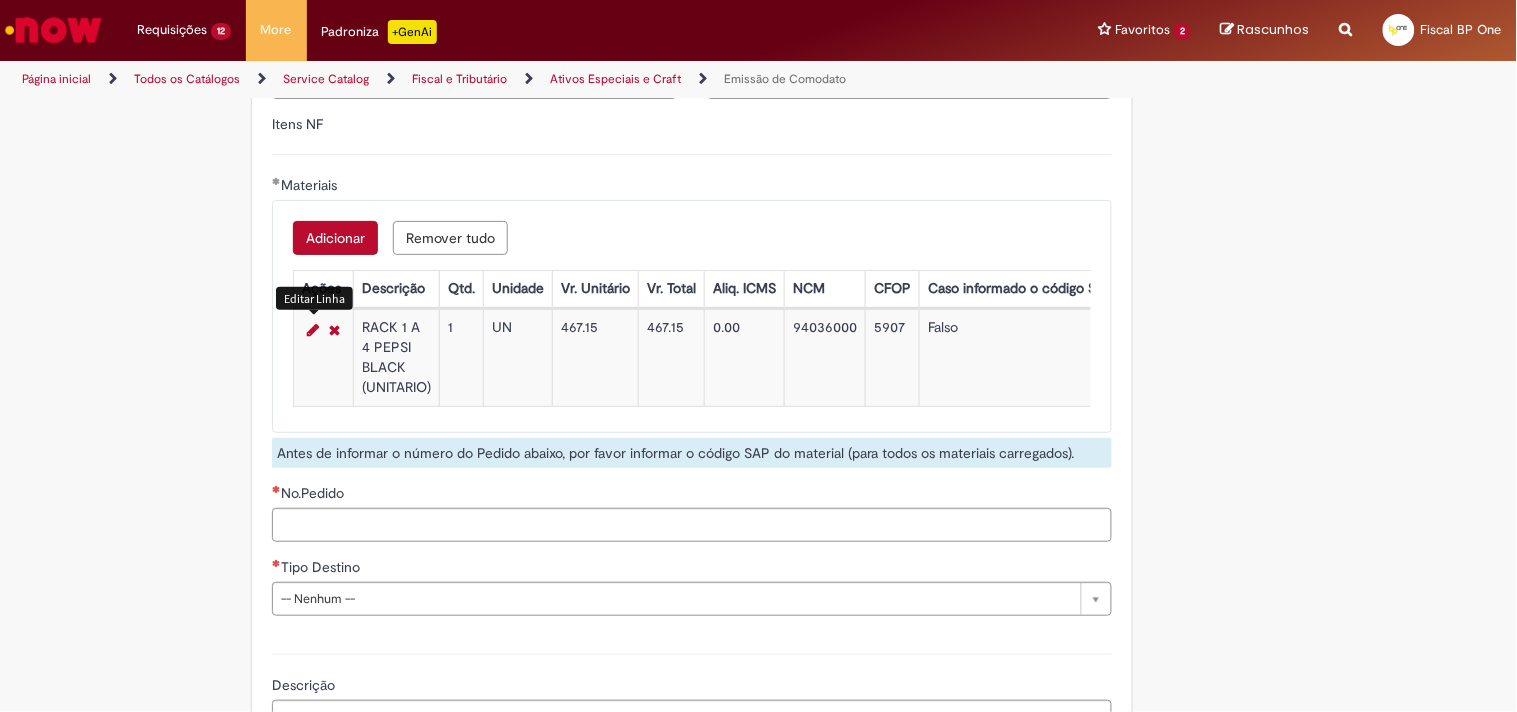 drag, startPoint x: 877, startPoint y: 620, endPoint x: 687, endPoint y: 590, distance: 192.35384 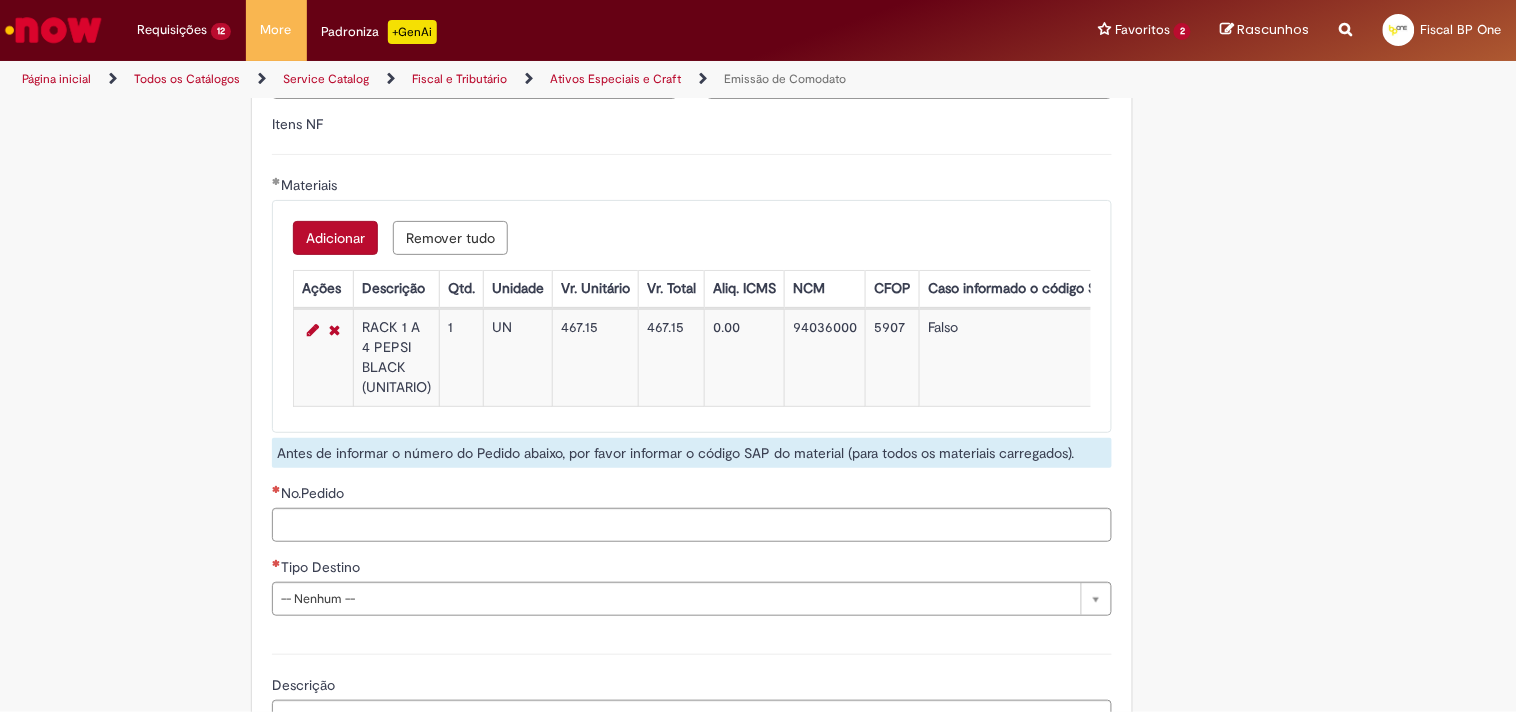 drag, startPoint x: 538, startPoint y: 550, endPoint x: 530, endPoint y: 541, distance: 12.0415945 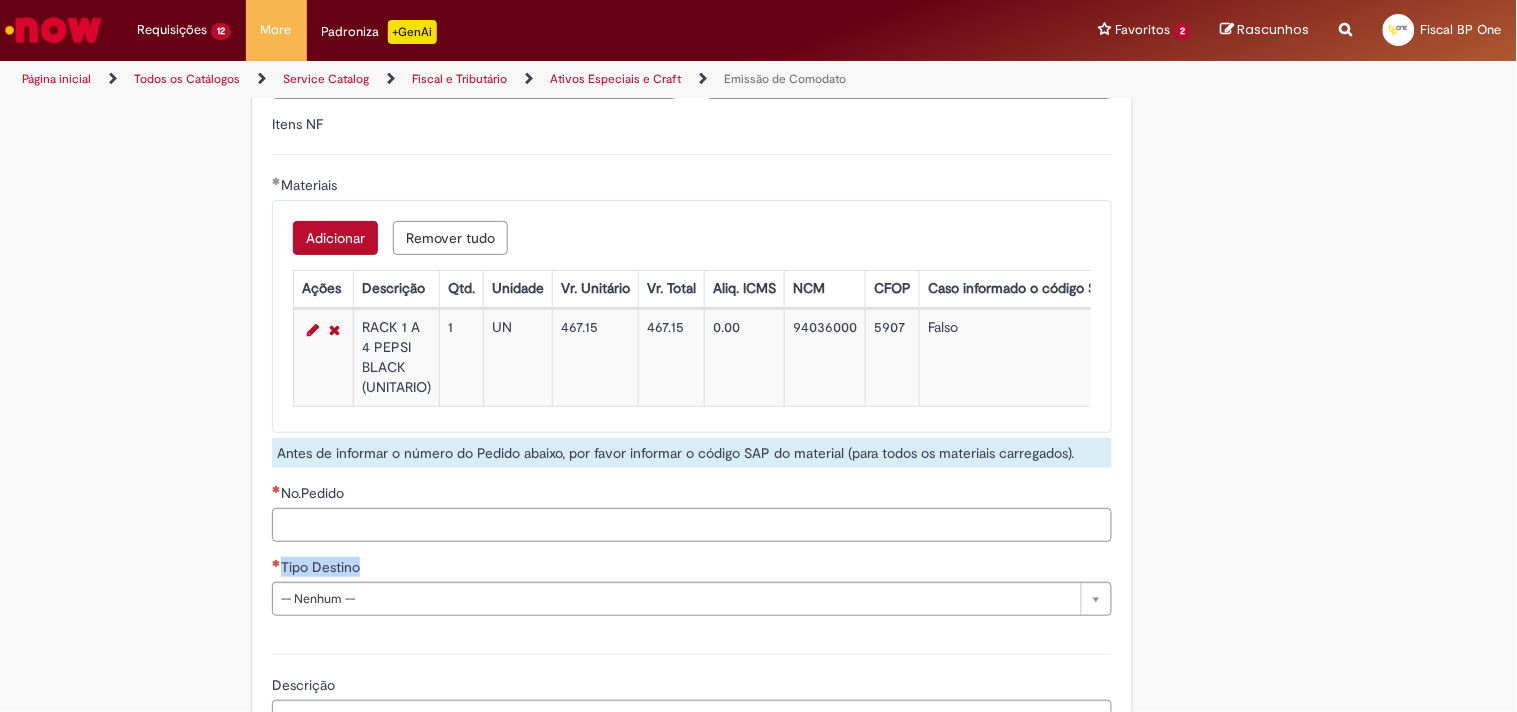 drag, startPoint x: 396, startPoint y: 532, endPoint x: 364, endPoint y: 538, distance: 32.55764 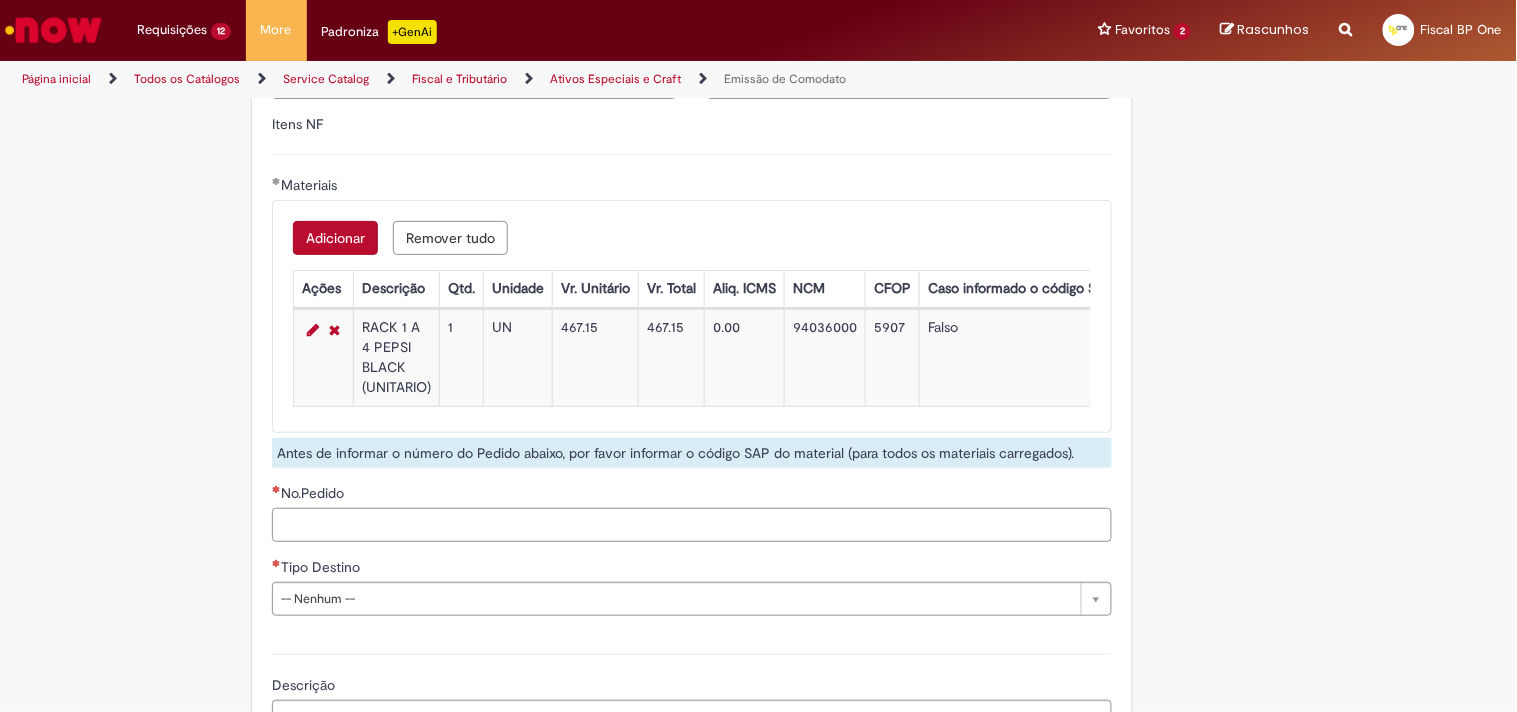 paste on "**********" 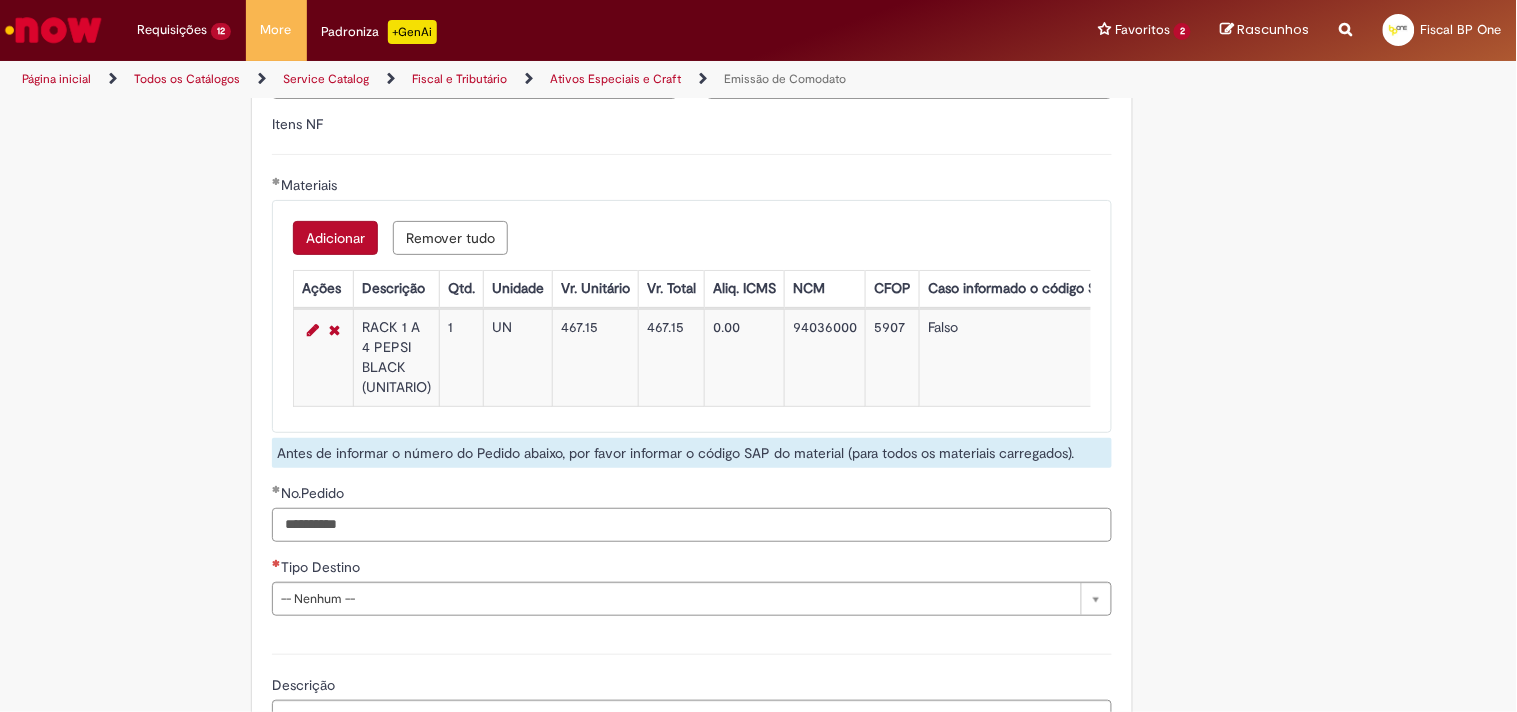 click on "**********" at bounding box center [692, 525] 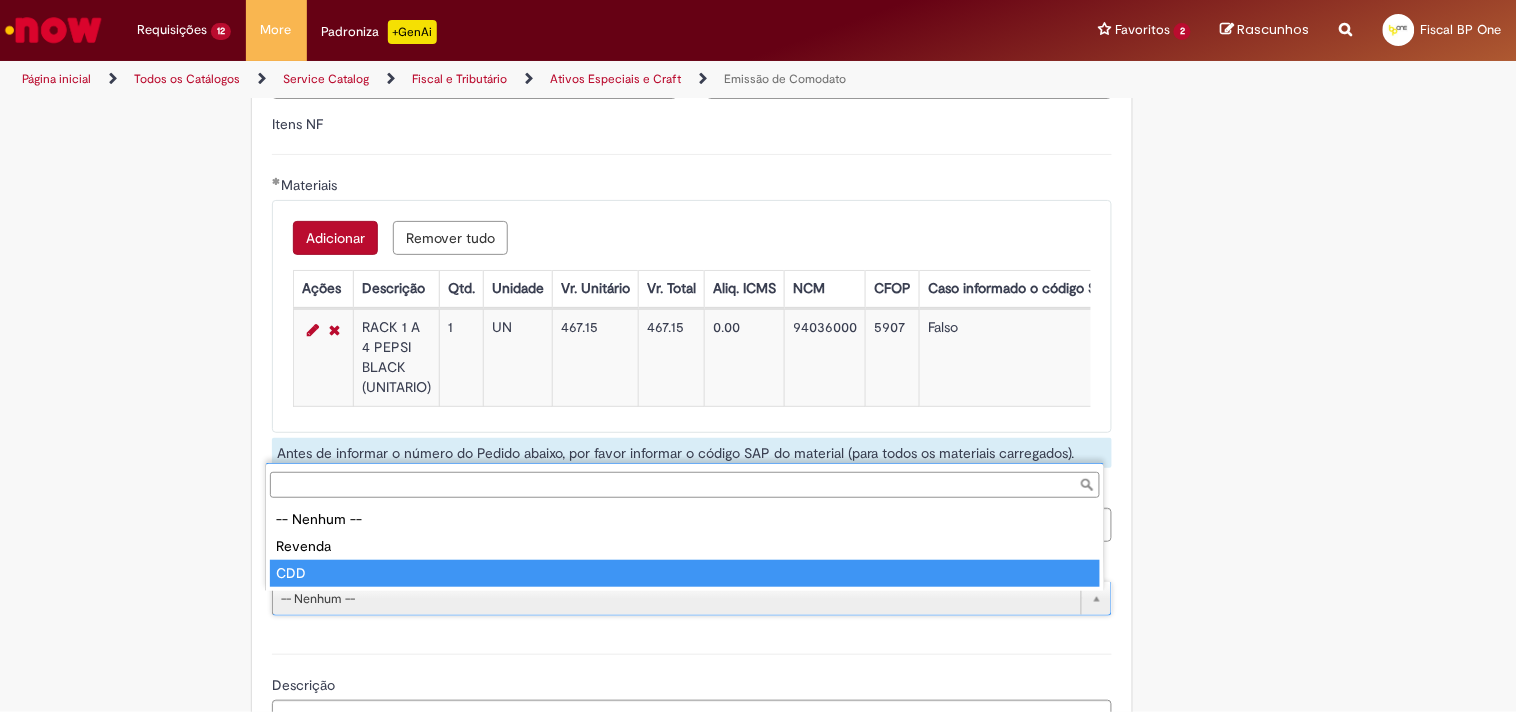 type on "***" 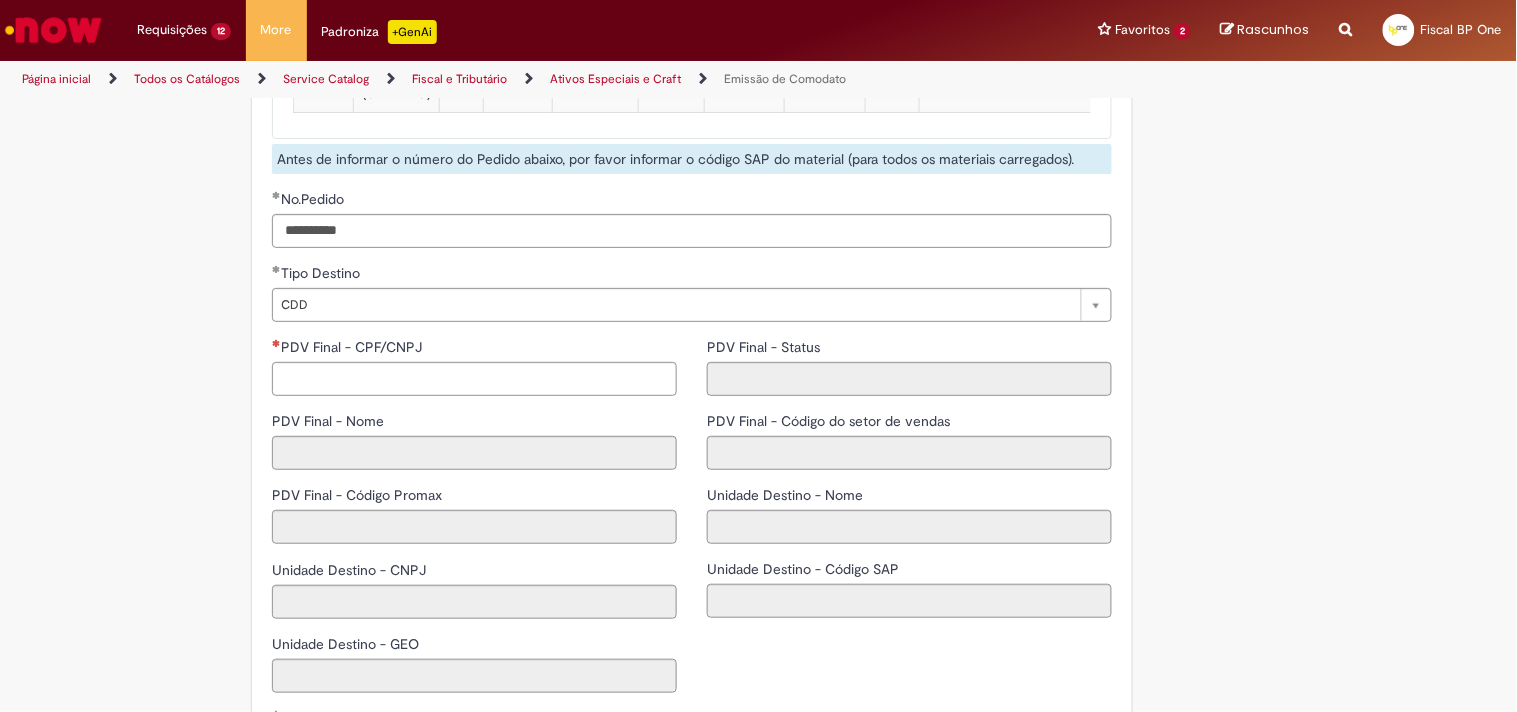 scroll, scrollTop: 2777, scrollLeft: 0, axis: vertical 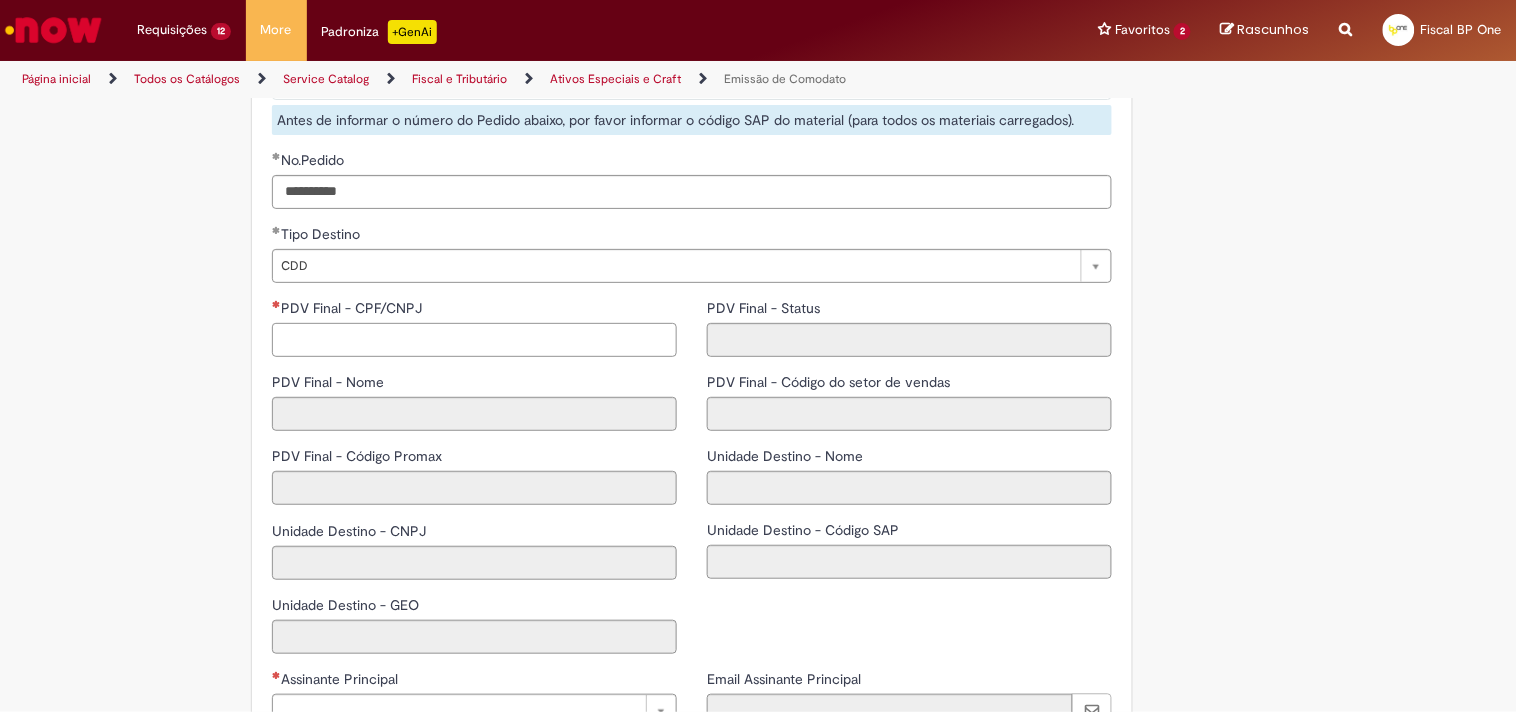 click on "PDV Final - CPF/CNPJ" at bounding box center [474, 340] 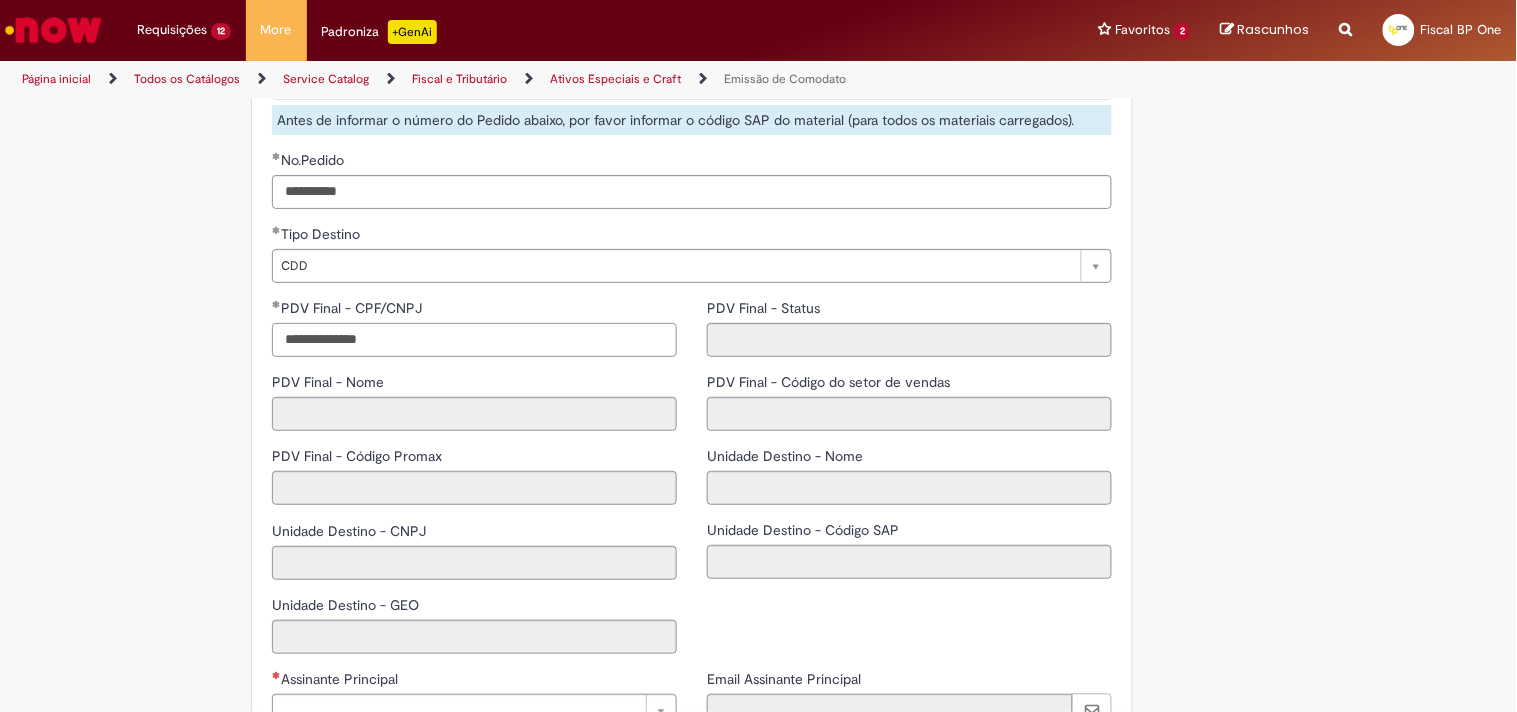 click on "**********" at bounding box center (692, 483) 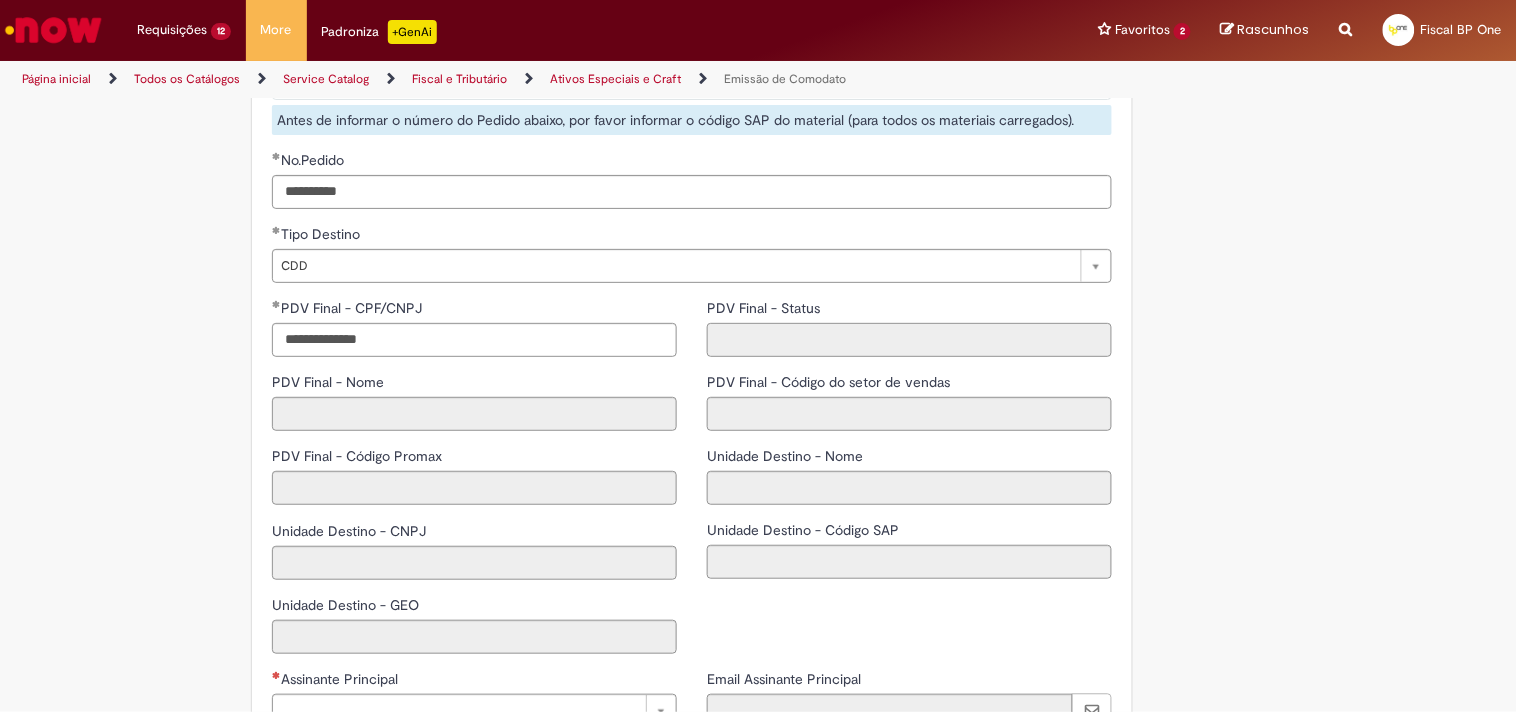 select 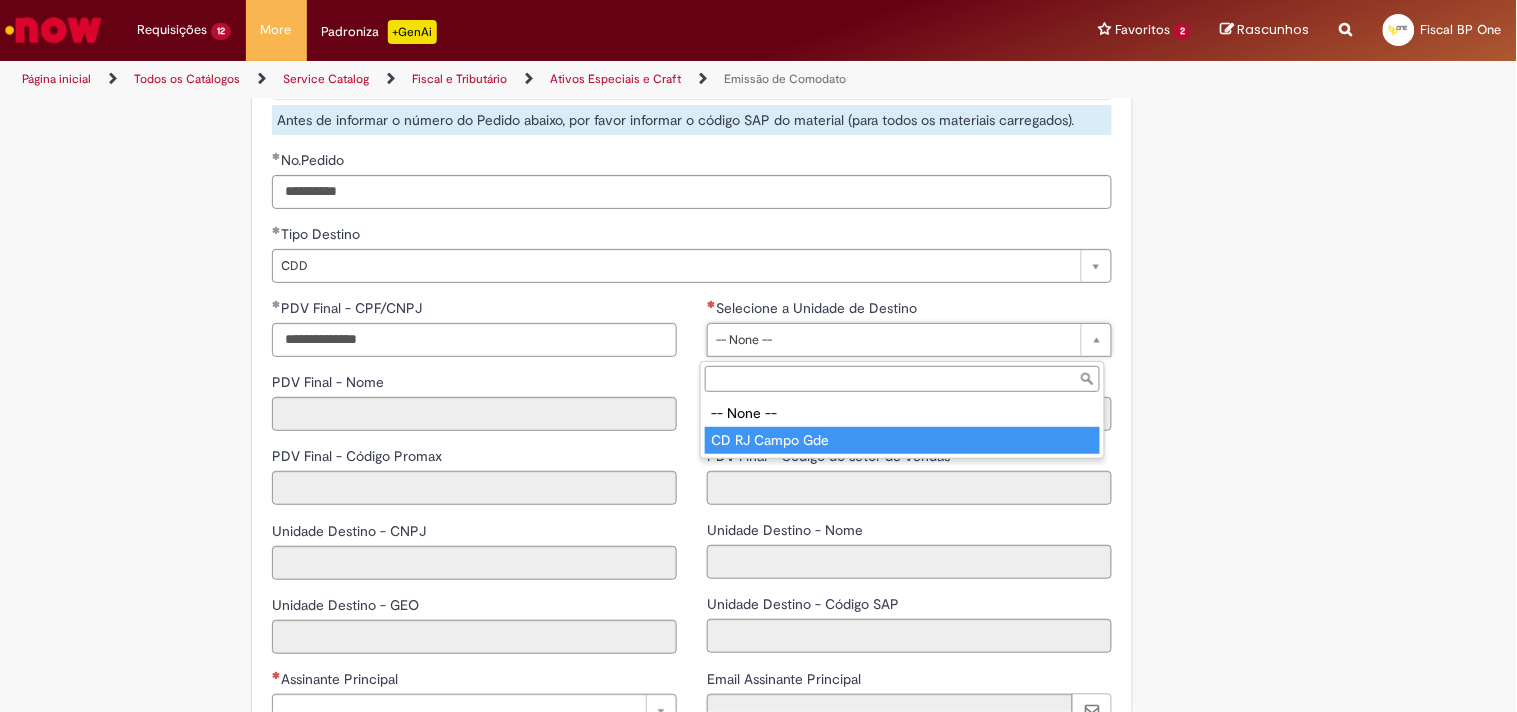 type on "**********" 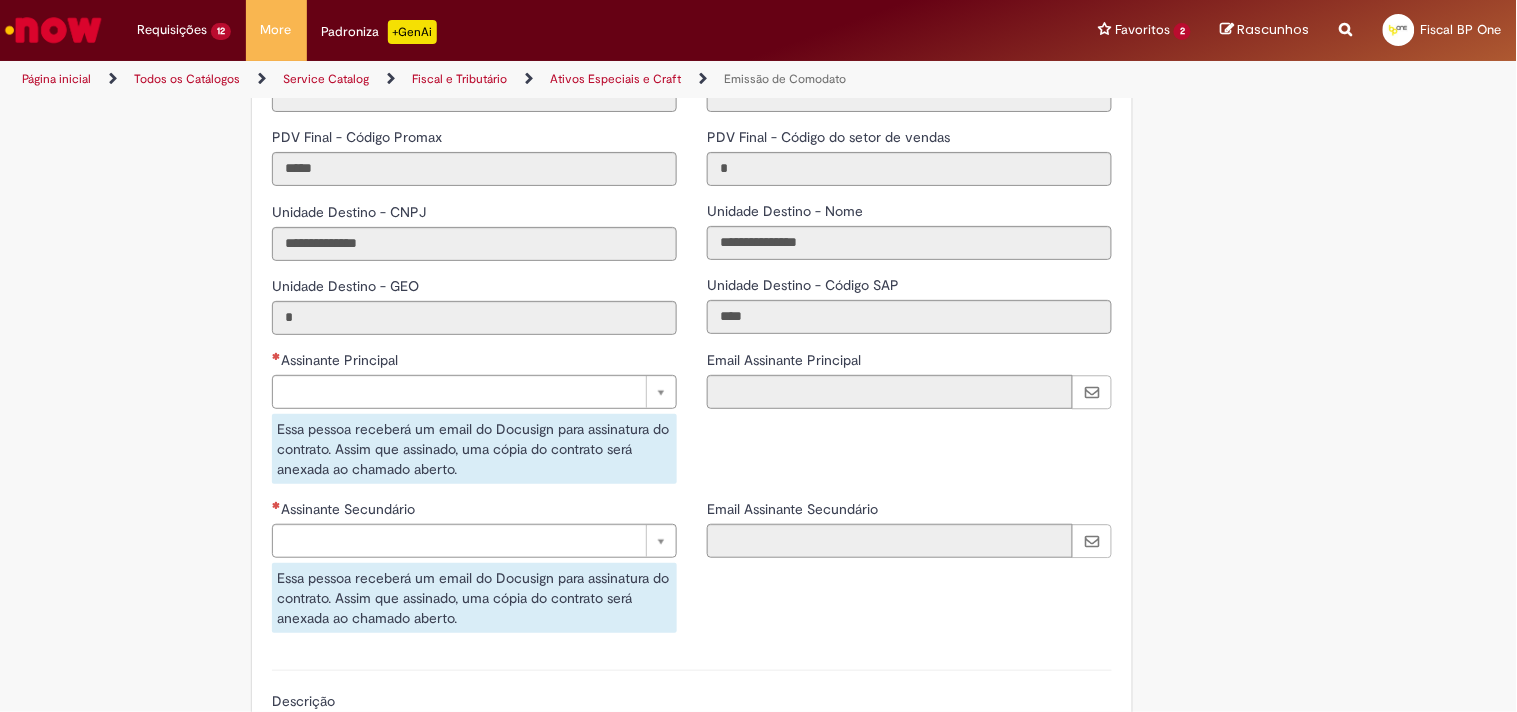 scroll, scrollTop: 3111, scrollLeft: 0, axis: vertical 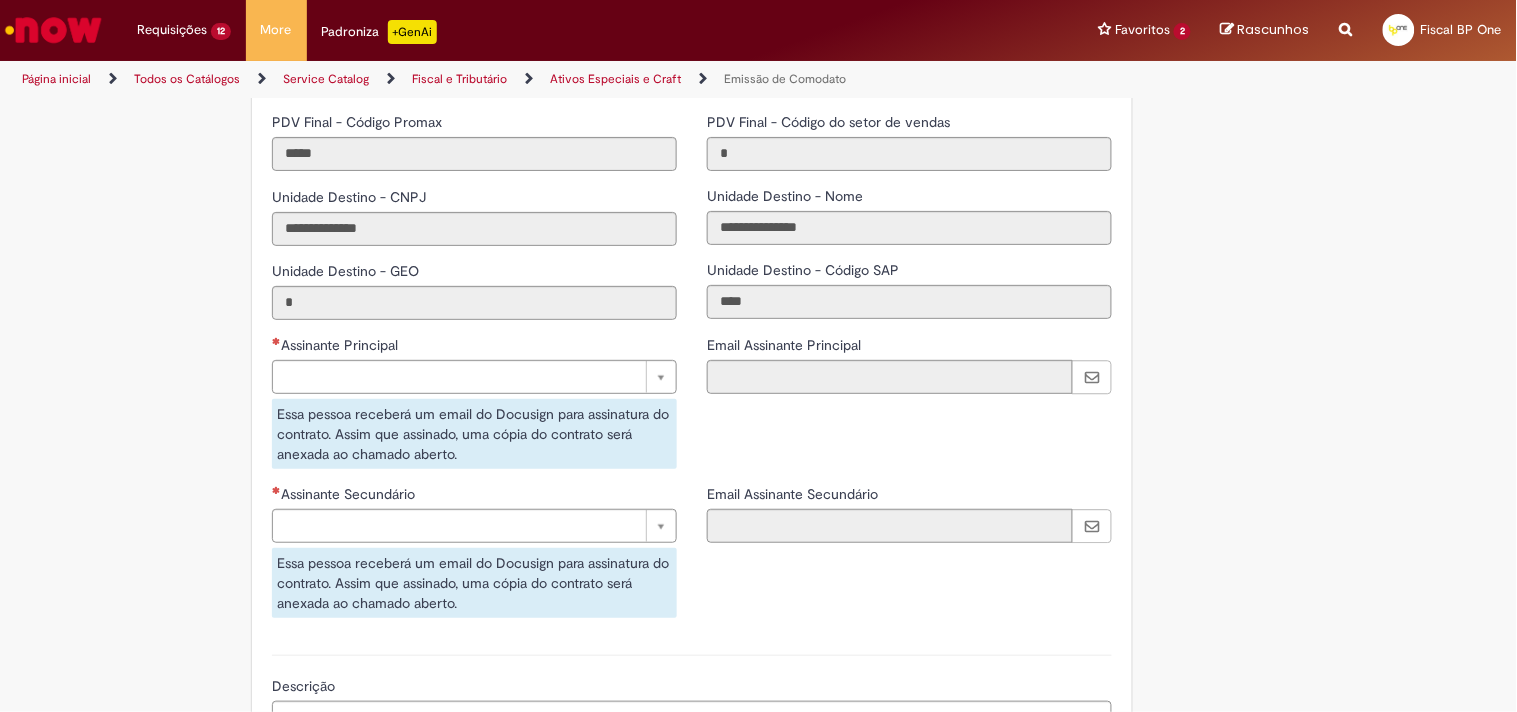 drag, startPoint x: 377, startPoint y: 365, endPoint x: 377, endPoint y: 376, distance: 11 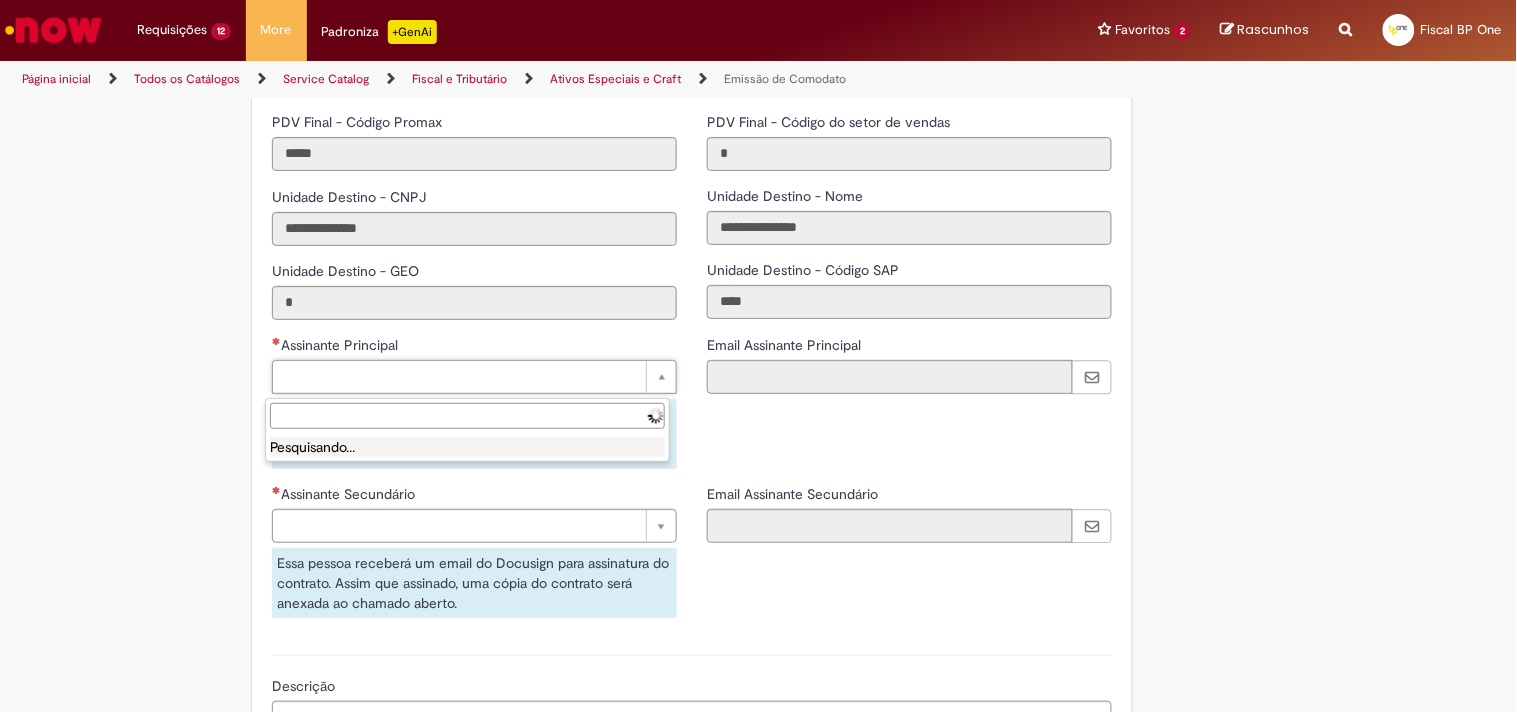 drag, startPoint x: 377, startPoint y: 382, endPoint x: 363, endPoint y: 402, distance: 24.41311 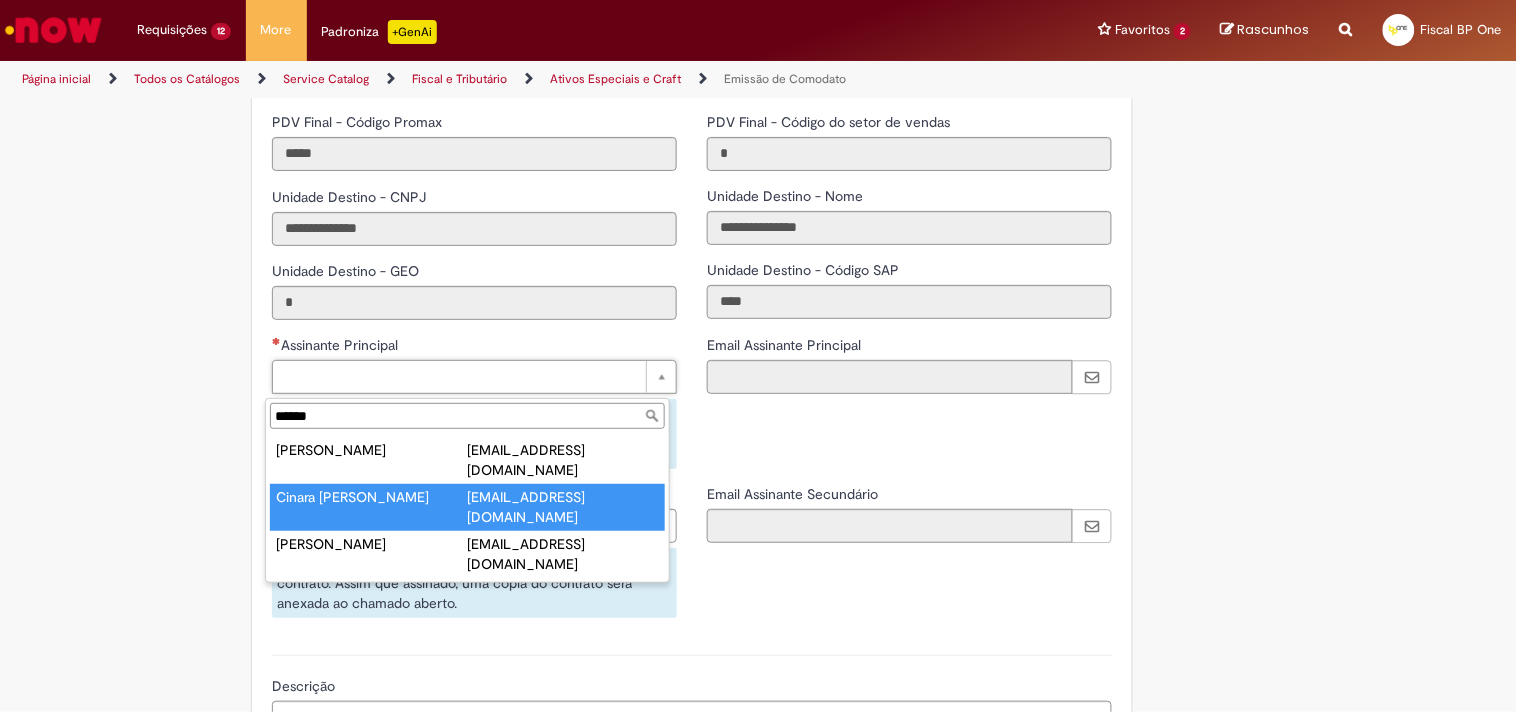type on "******" 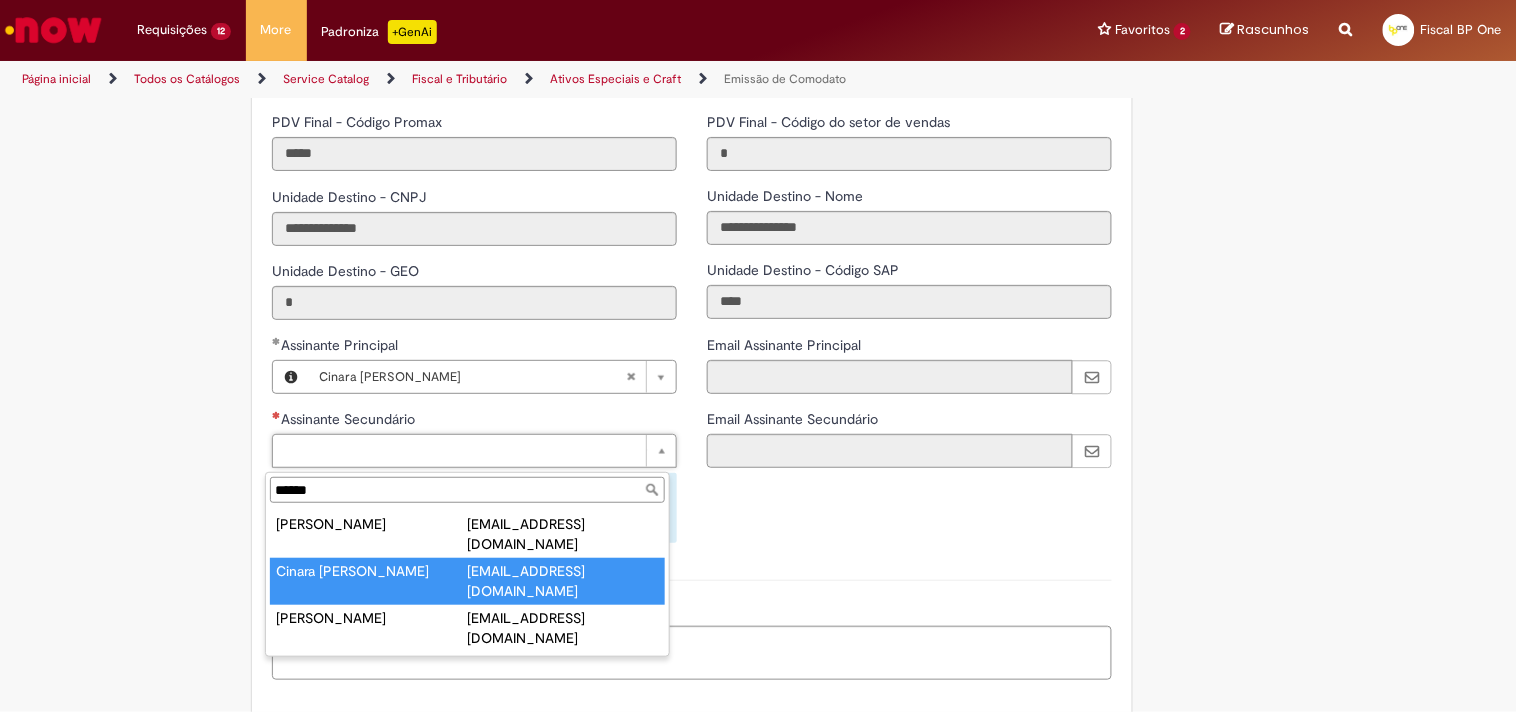 type on "******" 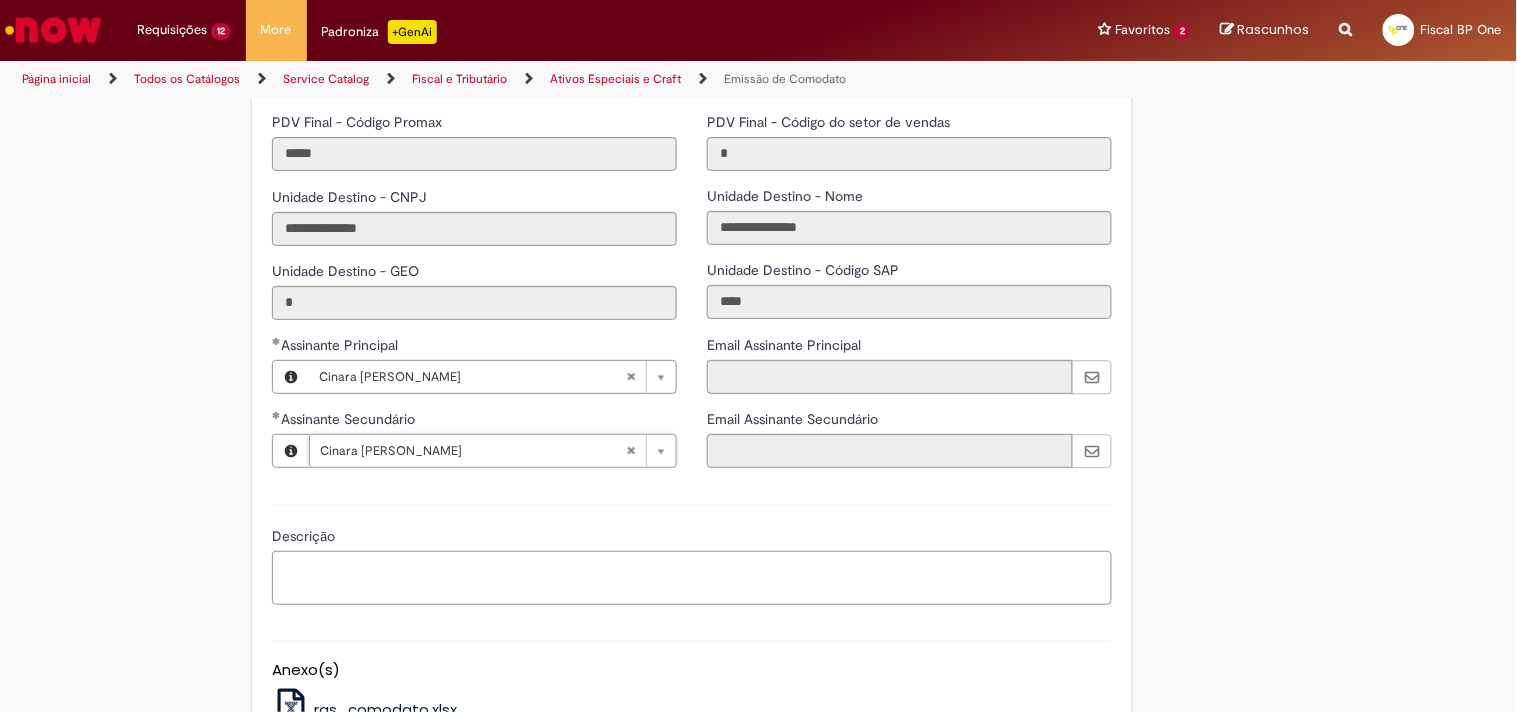 click on "Descrição" at bounding box center (692, 578) 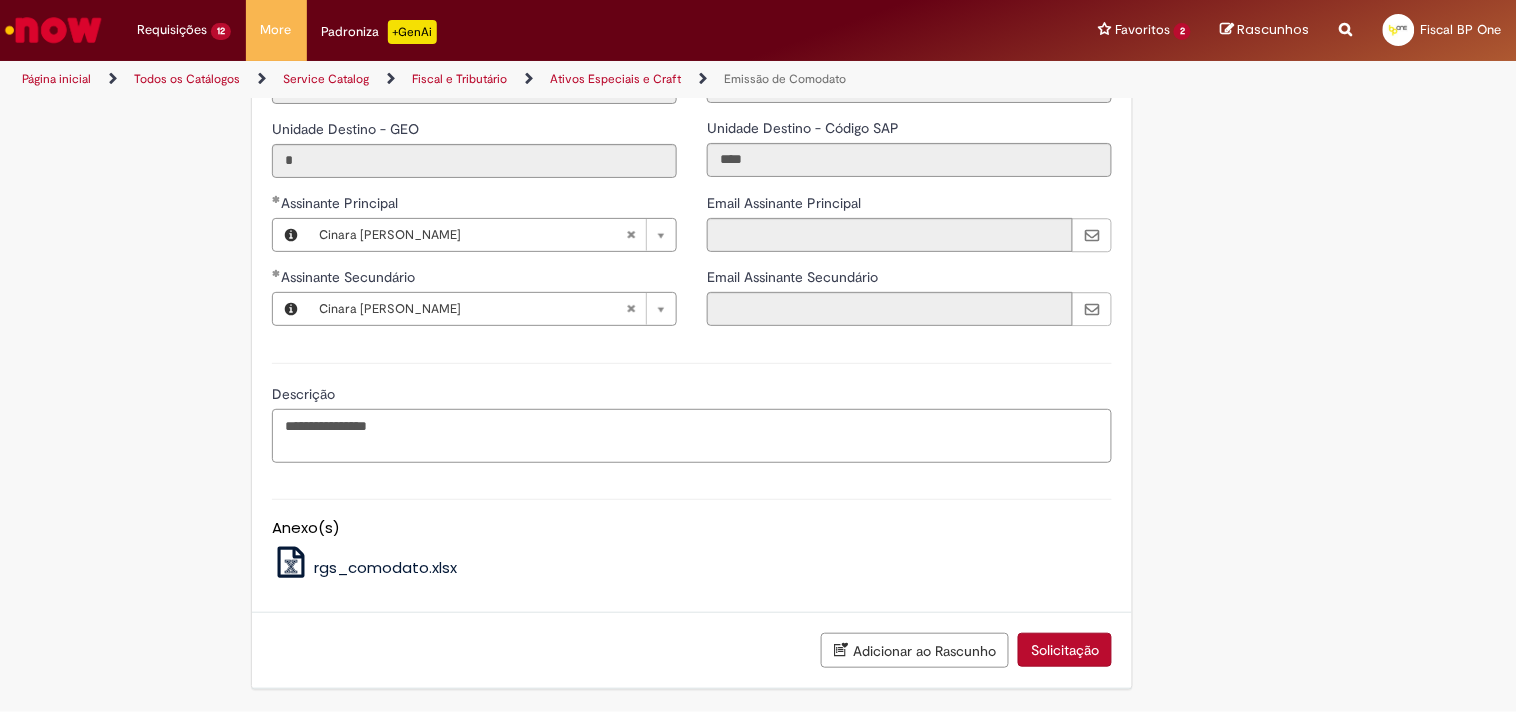 scroll, scrollTop: 3263, scrollLeft: 0, axis: vertical 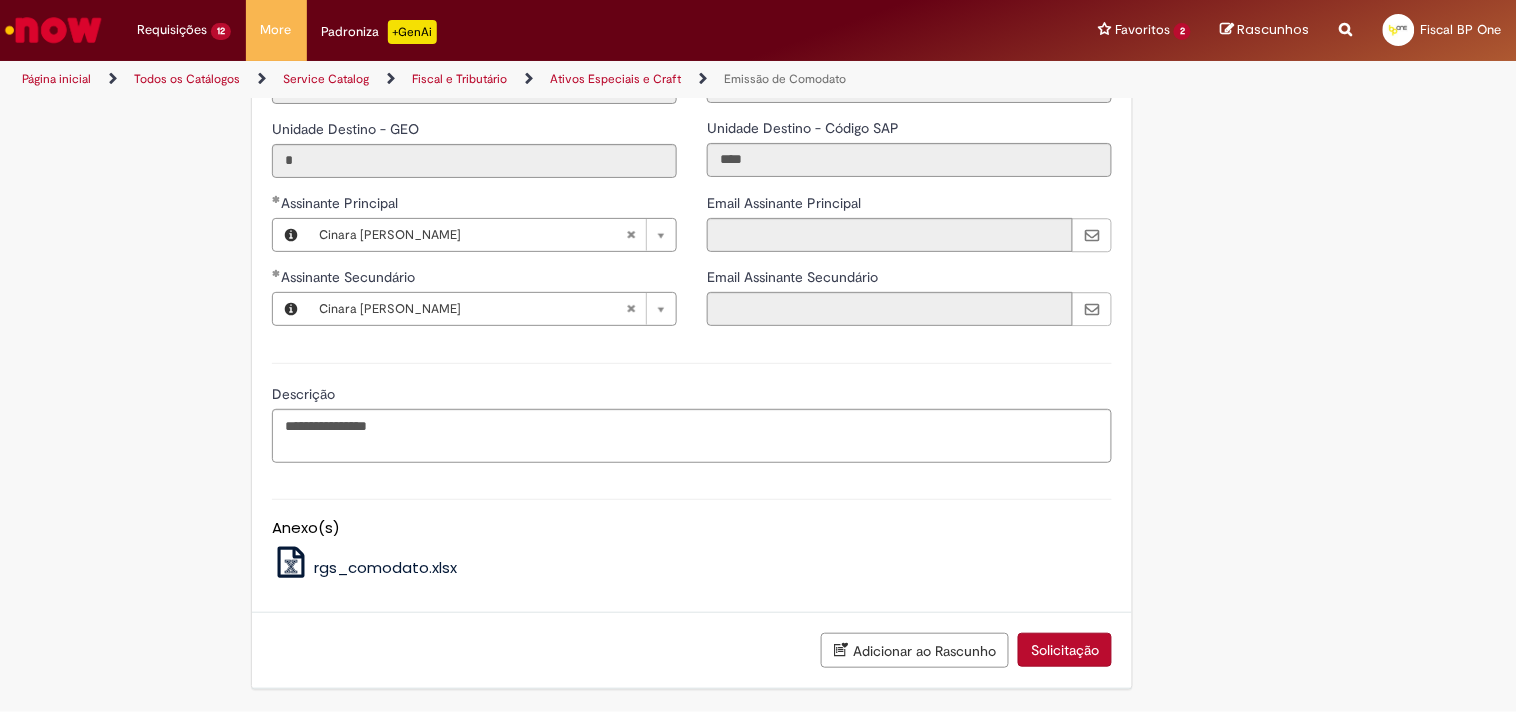 click on "Adicionar ao Rascunho        Solicitação" at bounding box center [692, 651] 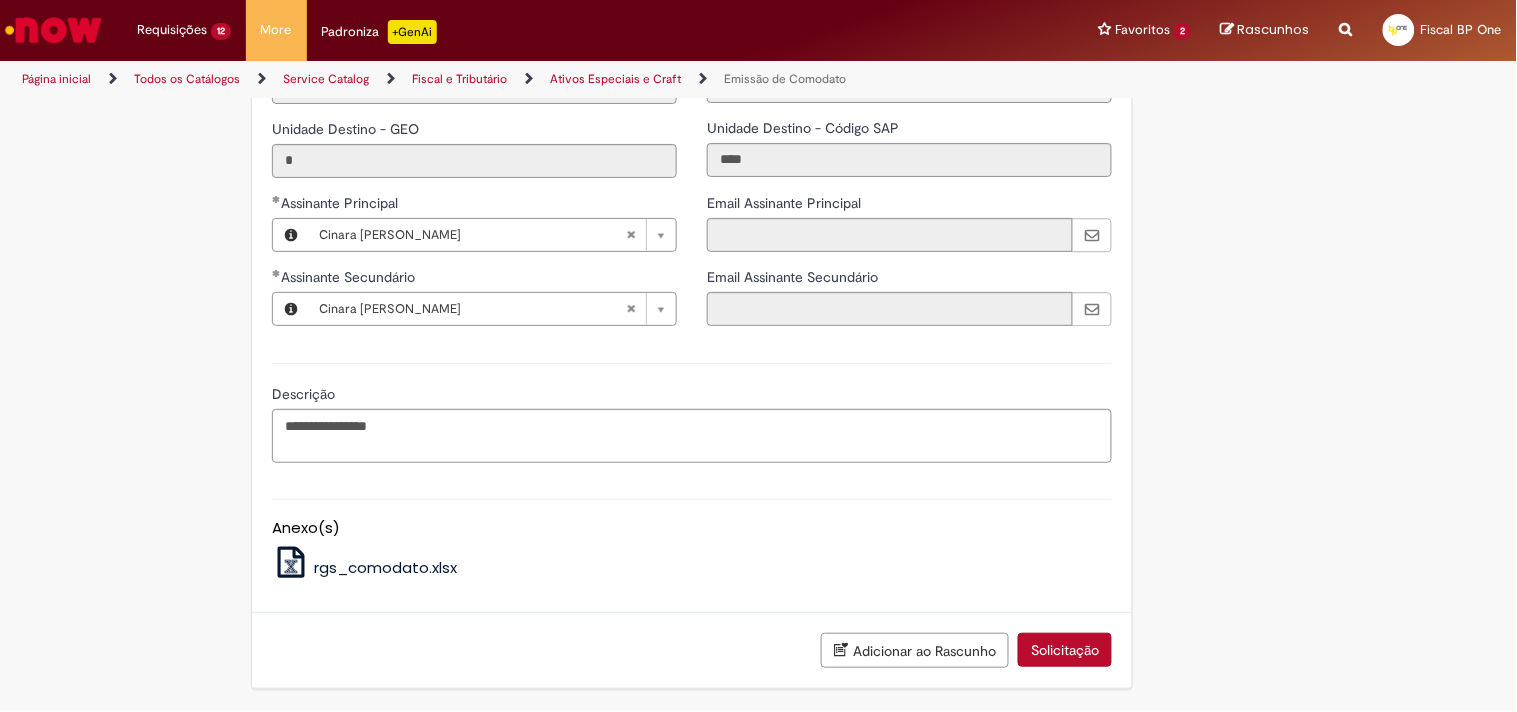 click on "Solicitação" at bounding box center (1065, 650) 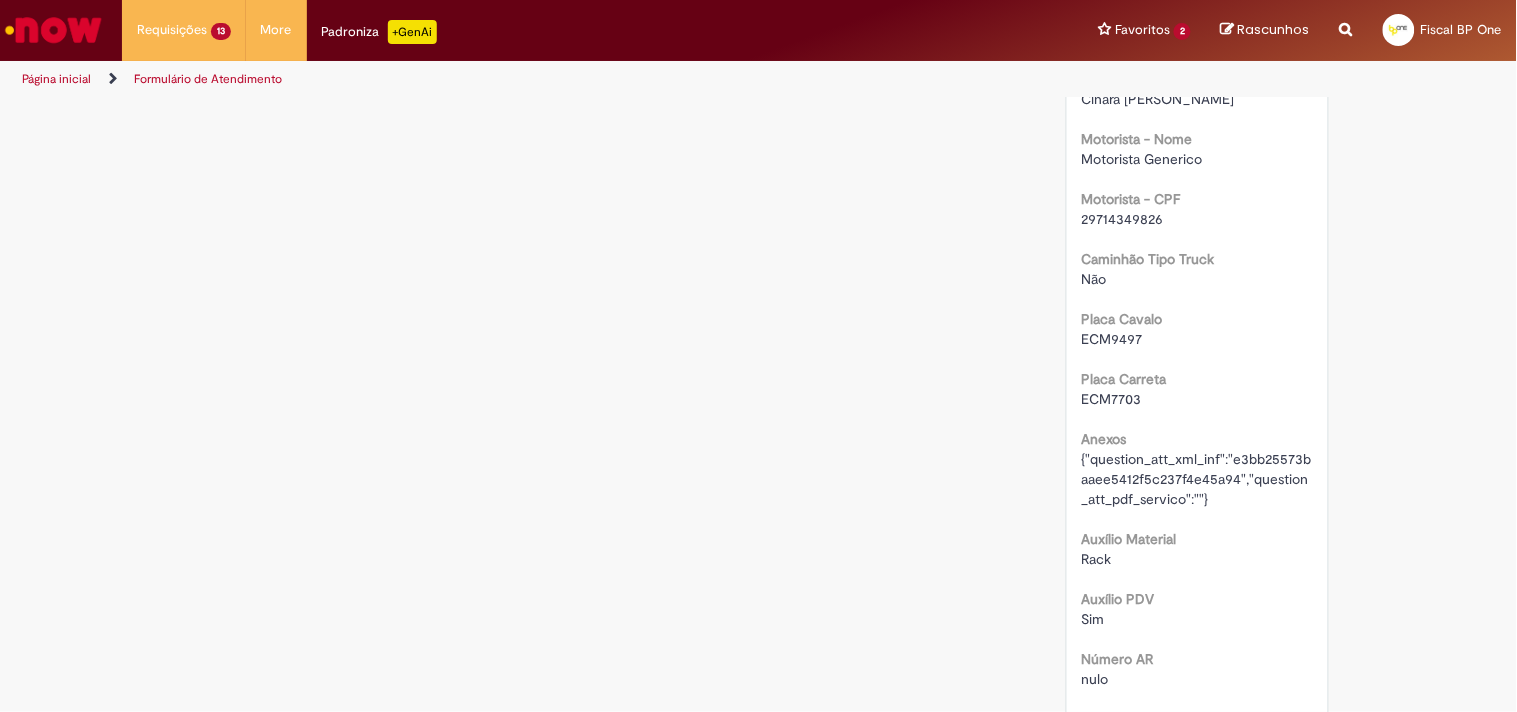 scroll, scrollTop: 0, scrollLeft: 0, axis: both 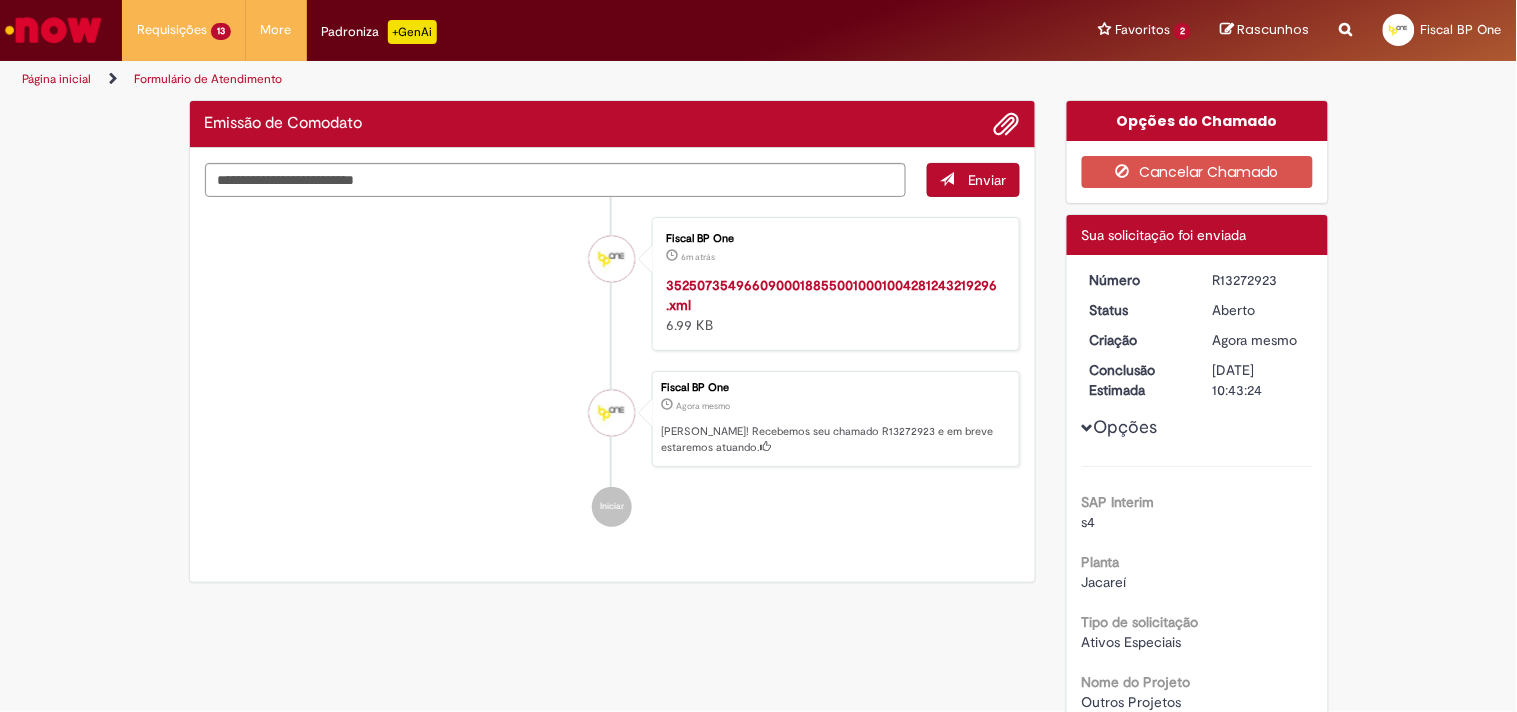 click on "R13272923" at bounding box center [1259, 280] 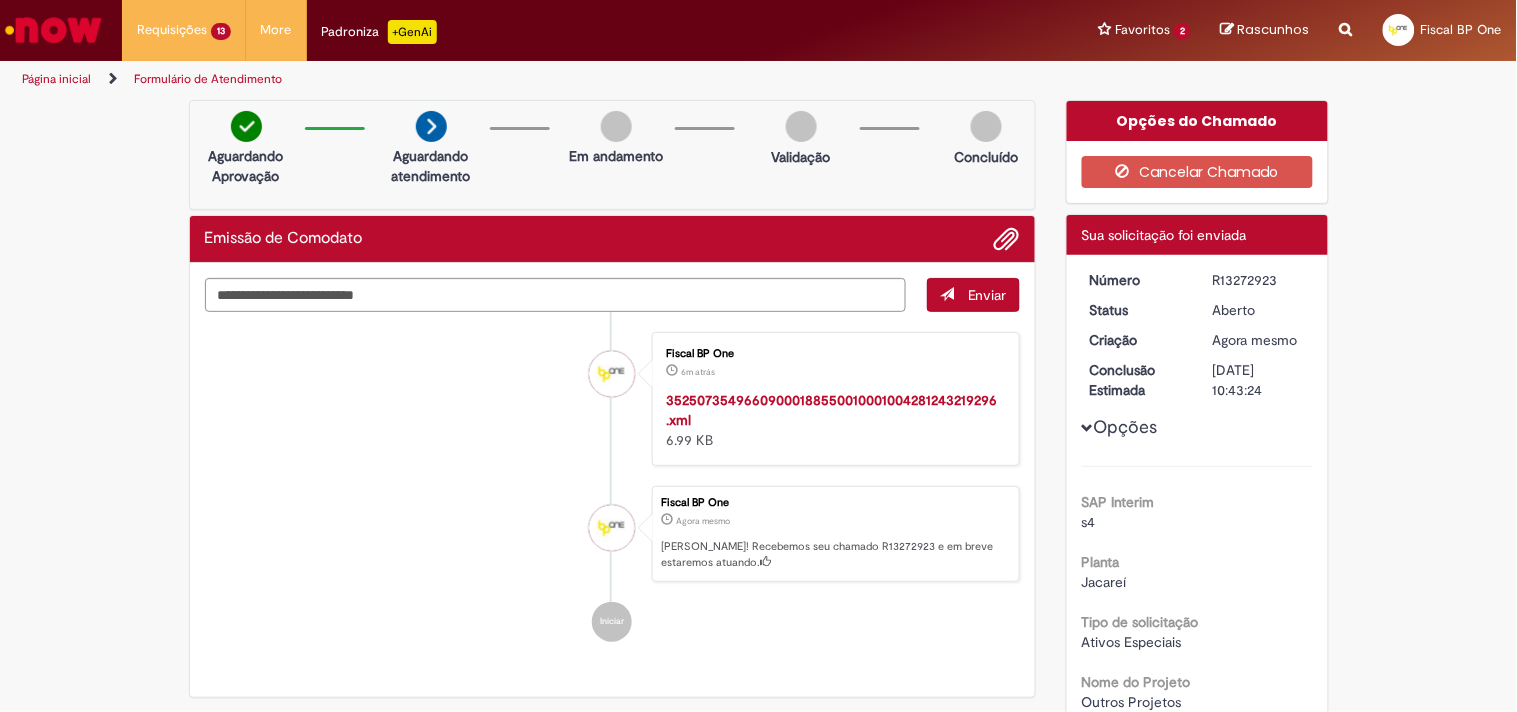 copy on "R13272923" 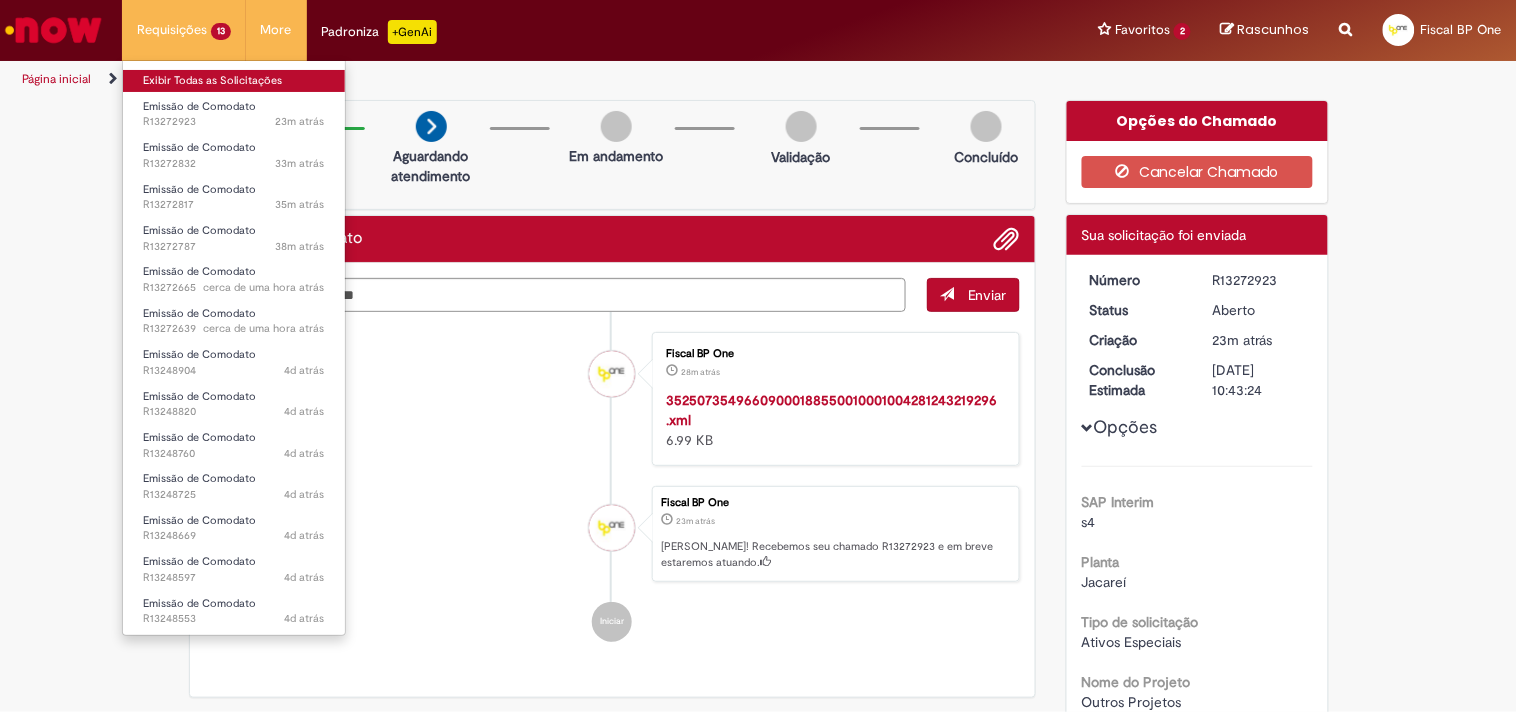 click on "Exibir Todas as Solicitações" at bounding box center (234, 81) 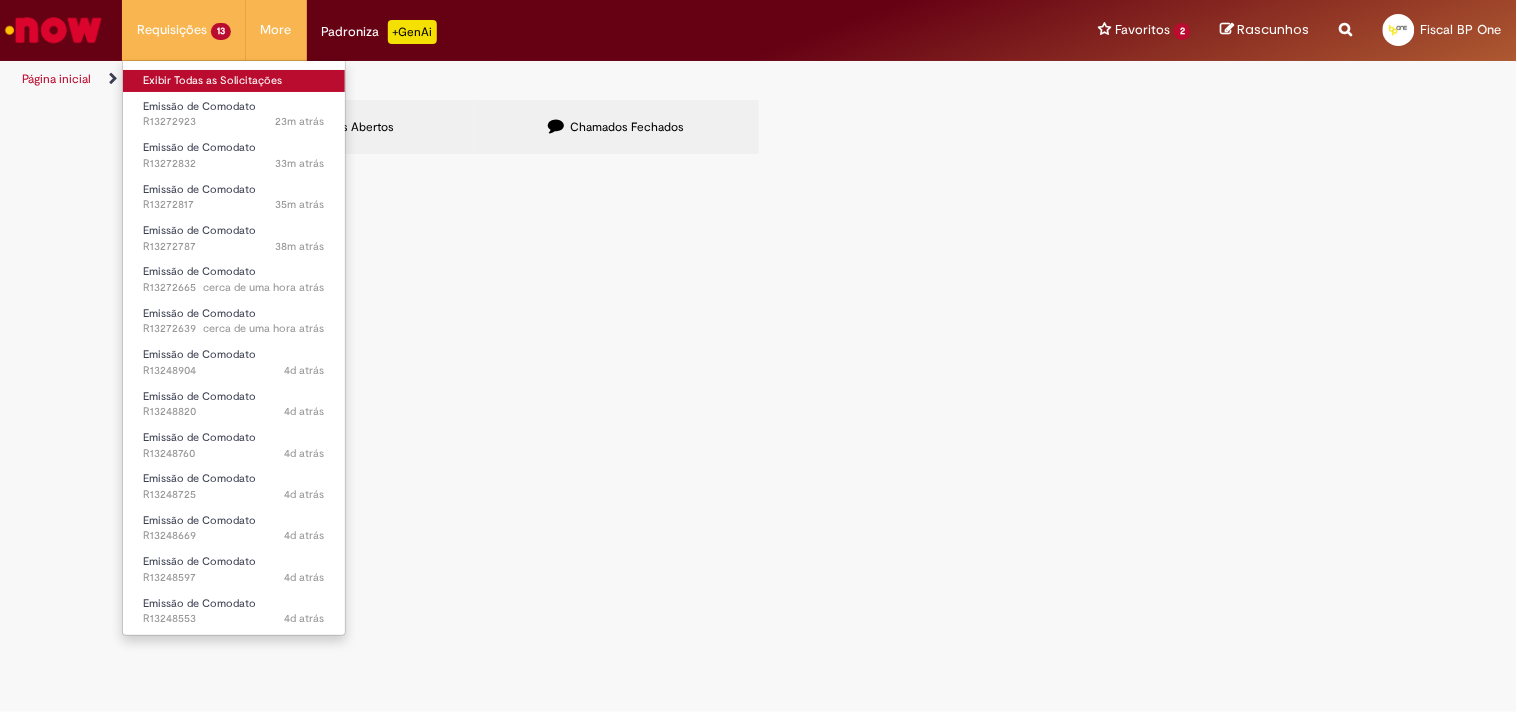 click on "Exibir Todas as Solicitações" at bounding box center [234, 81] 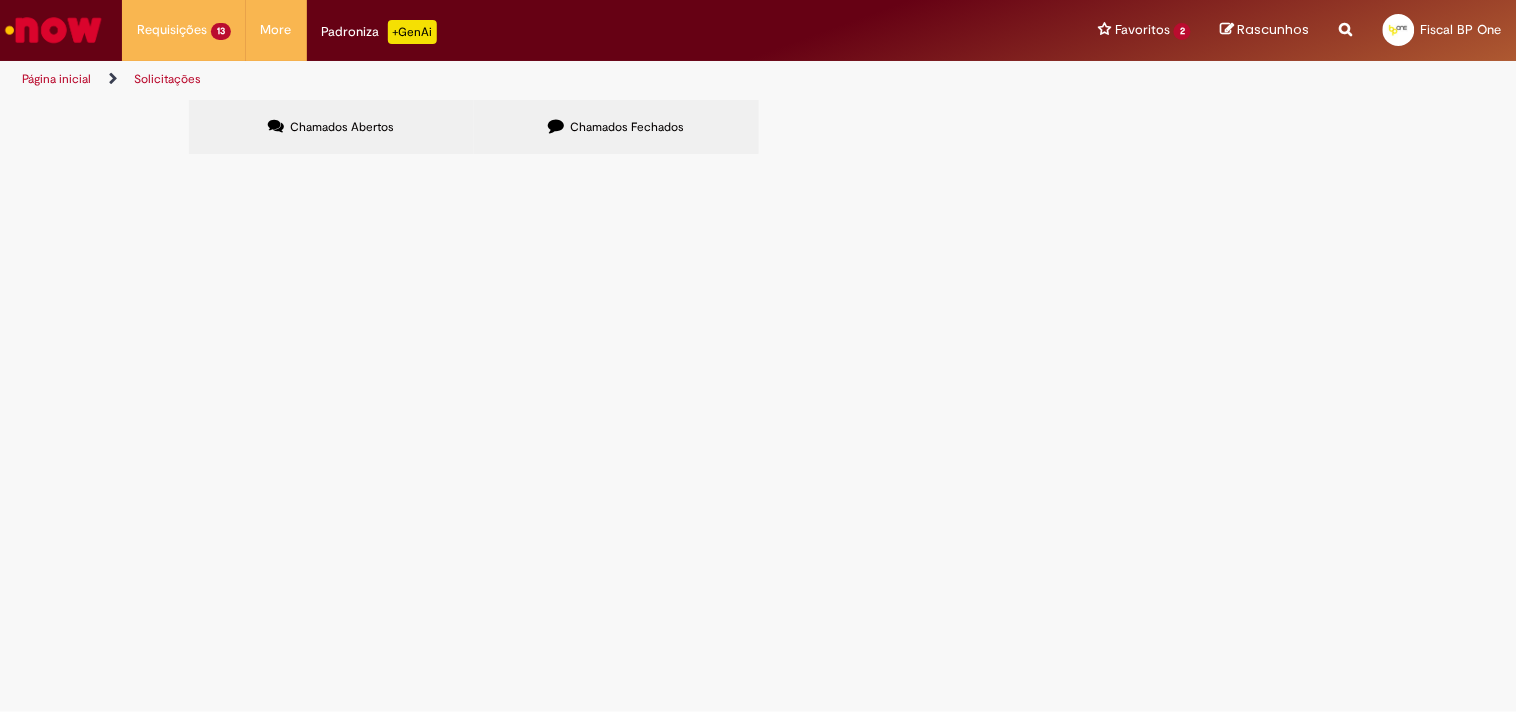 click at bounding box center [0, 0] 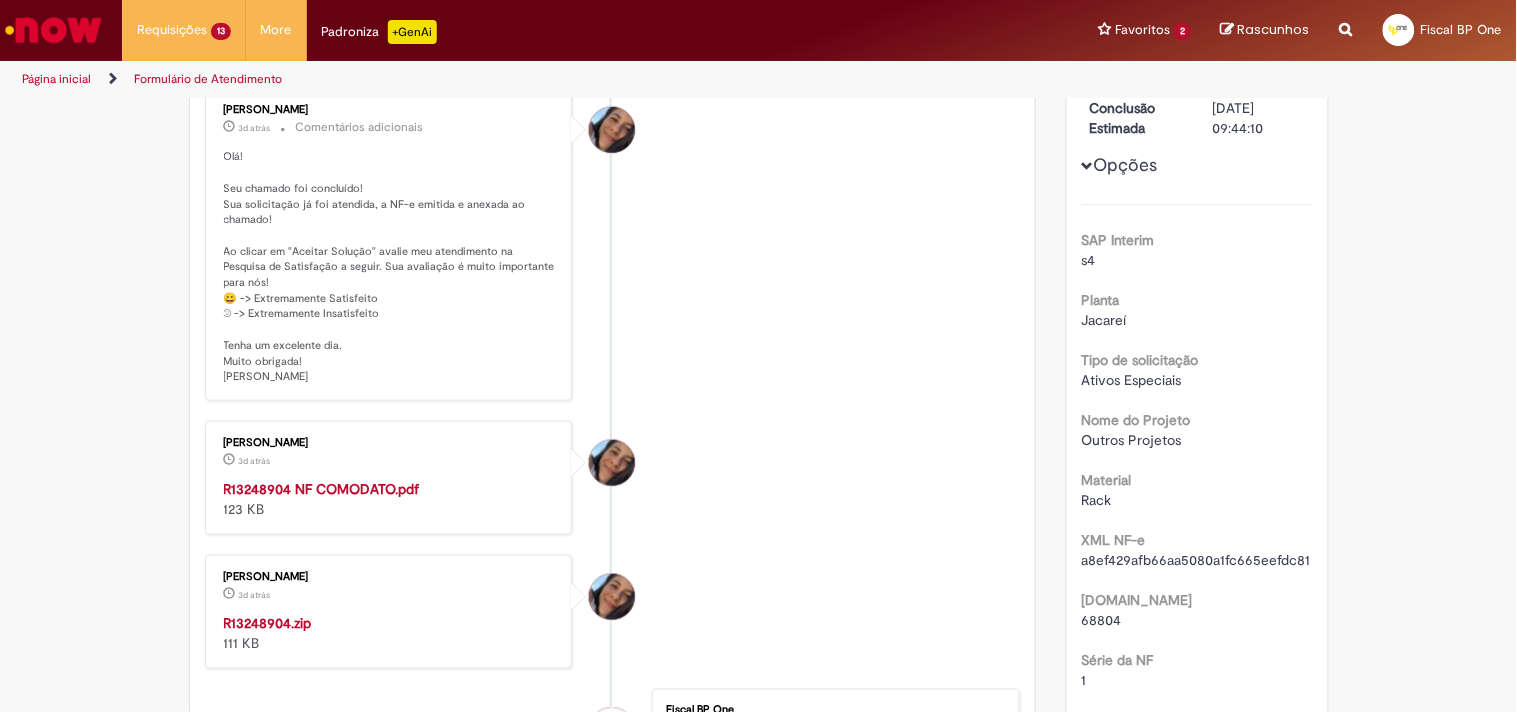 scroll, scrollTop: 337, scrollLeft: 0, axis: vertical 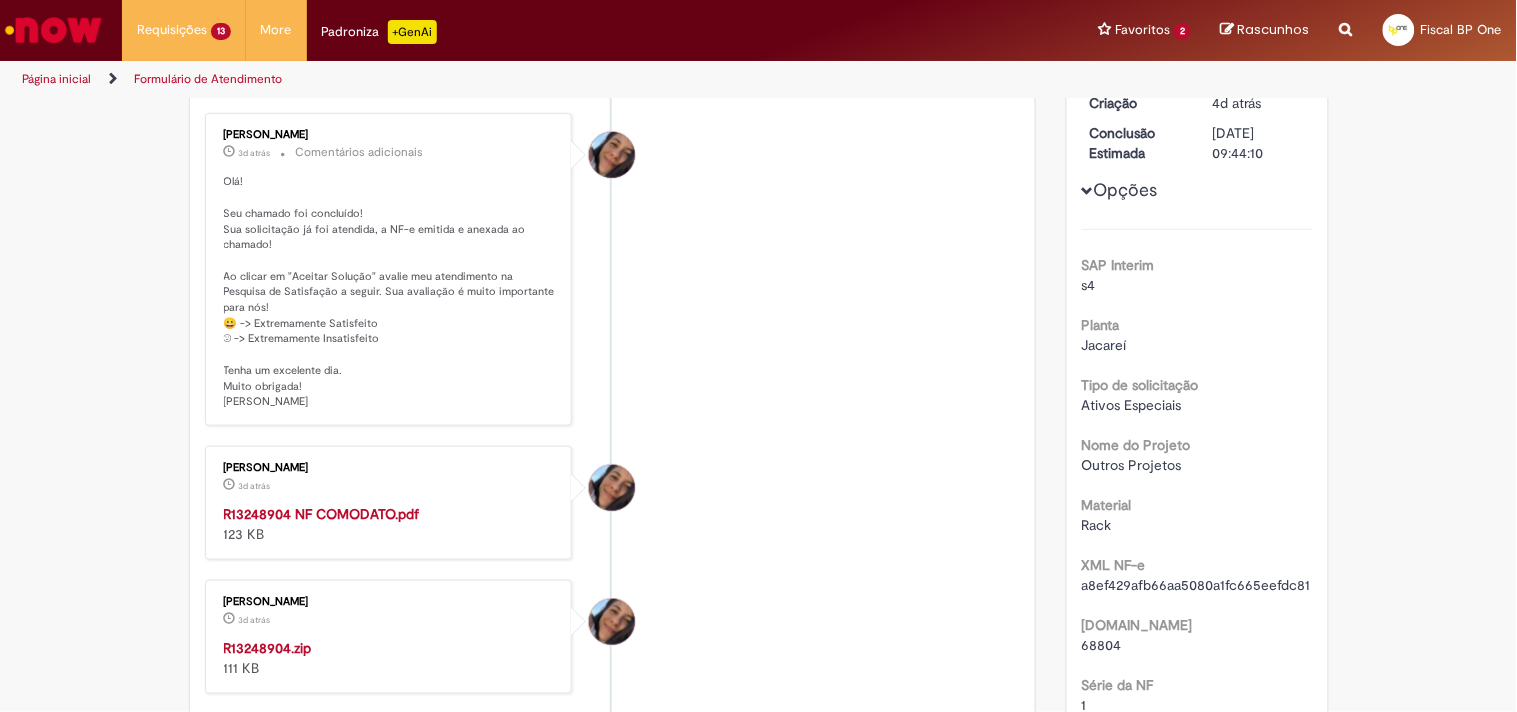 click on "R13248904 NF COMODATO.pdf" at bounding box center (322, 514) 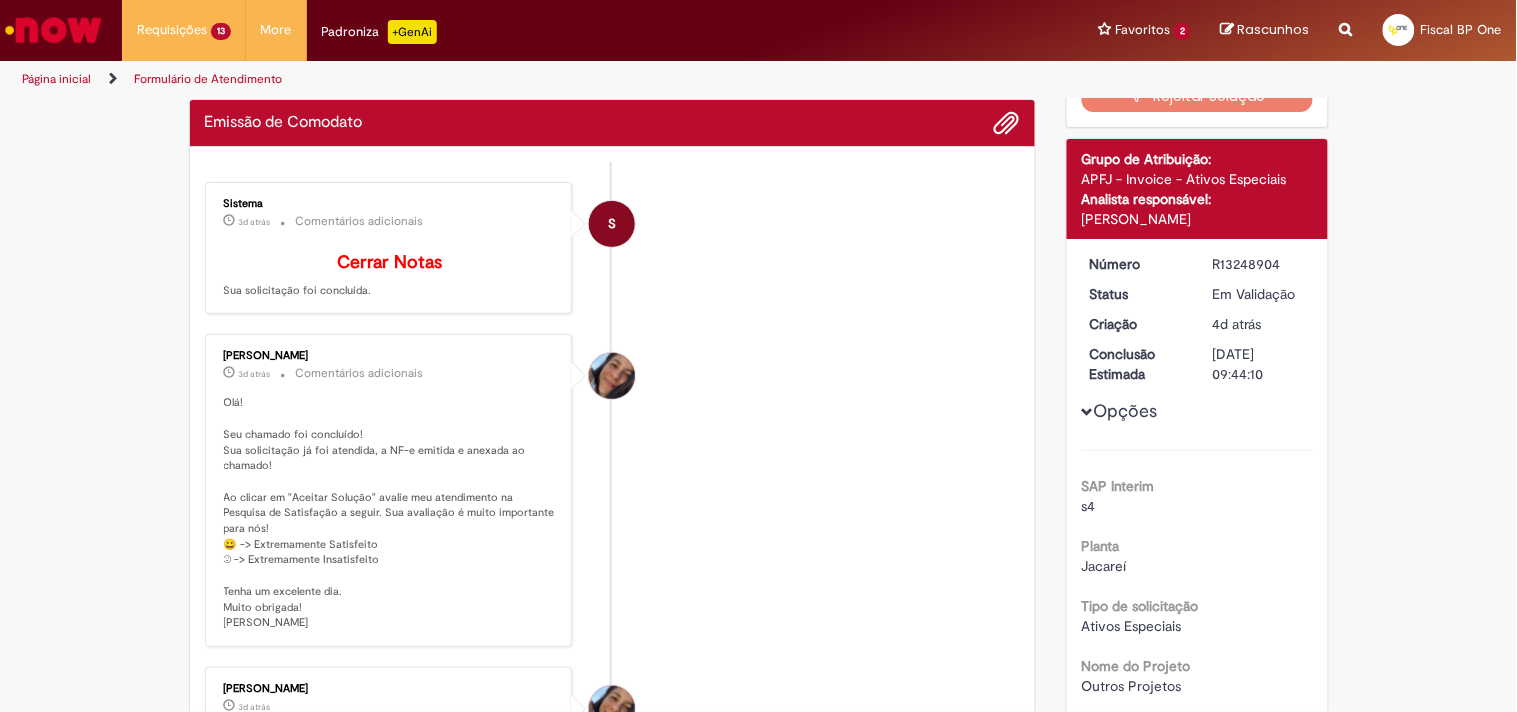 scroll, scrollTop: 0, scrollLeft: 0, axis: both 